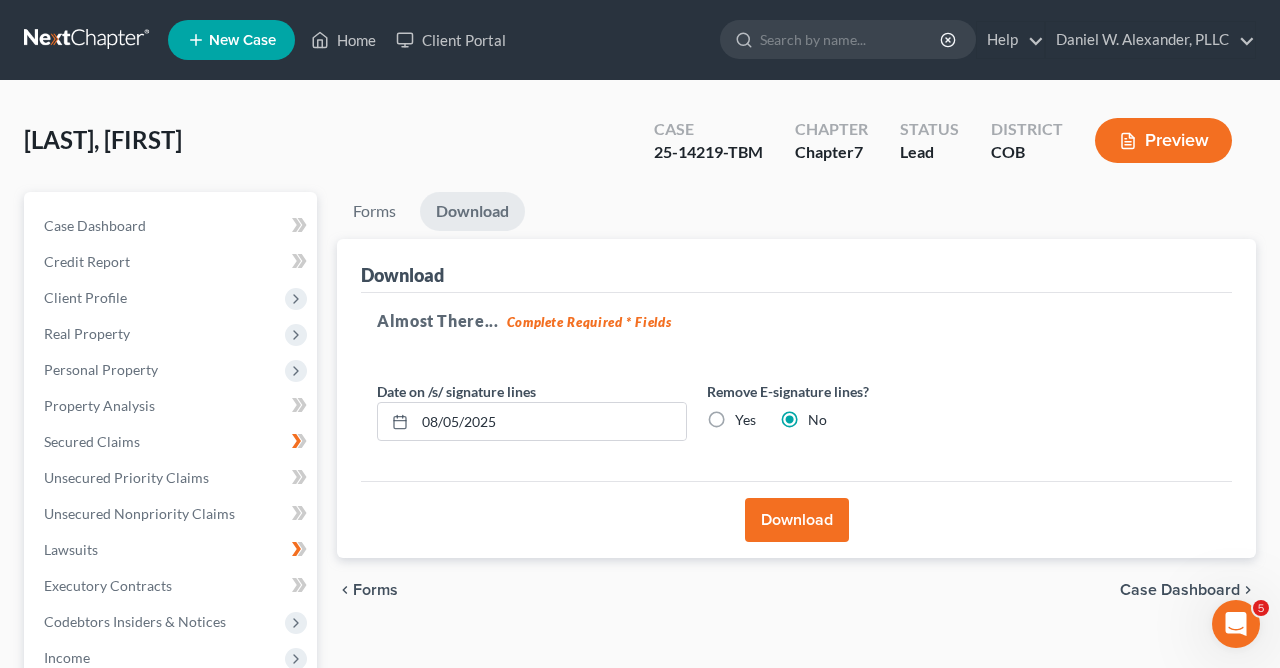 scroll, scrollTop: 0, scrollLeft: 0, axis: both 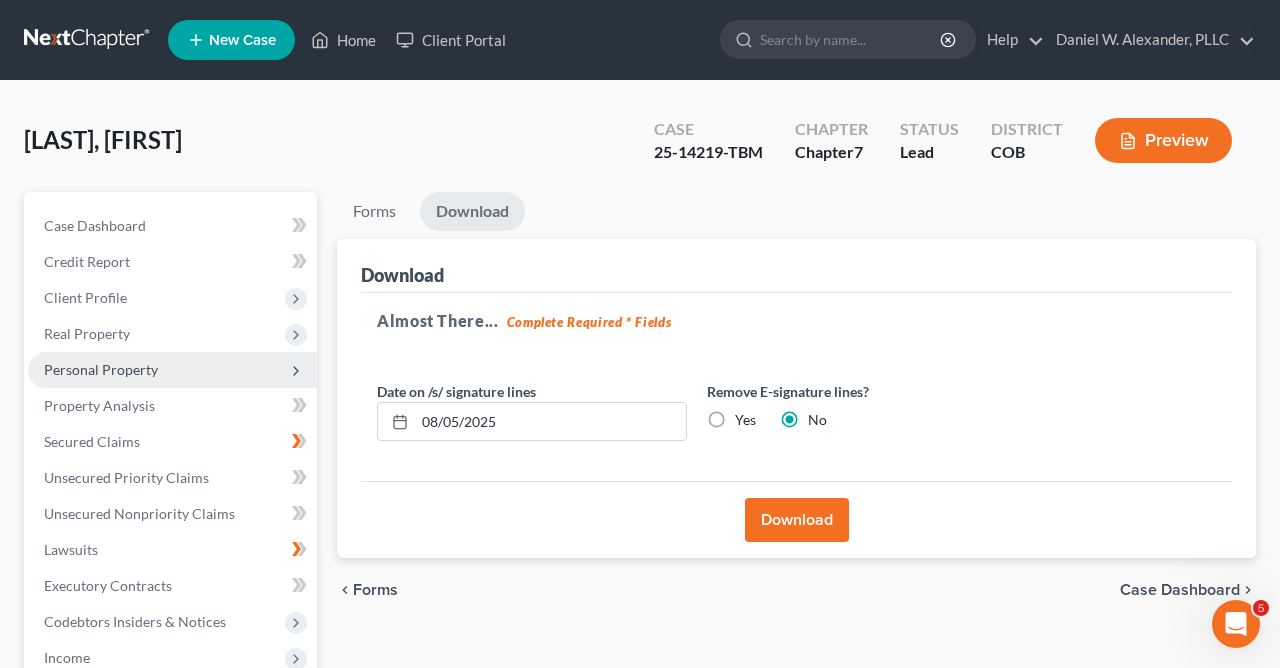 click on "Personal Property" at bounding box center [172, 370] 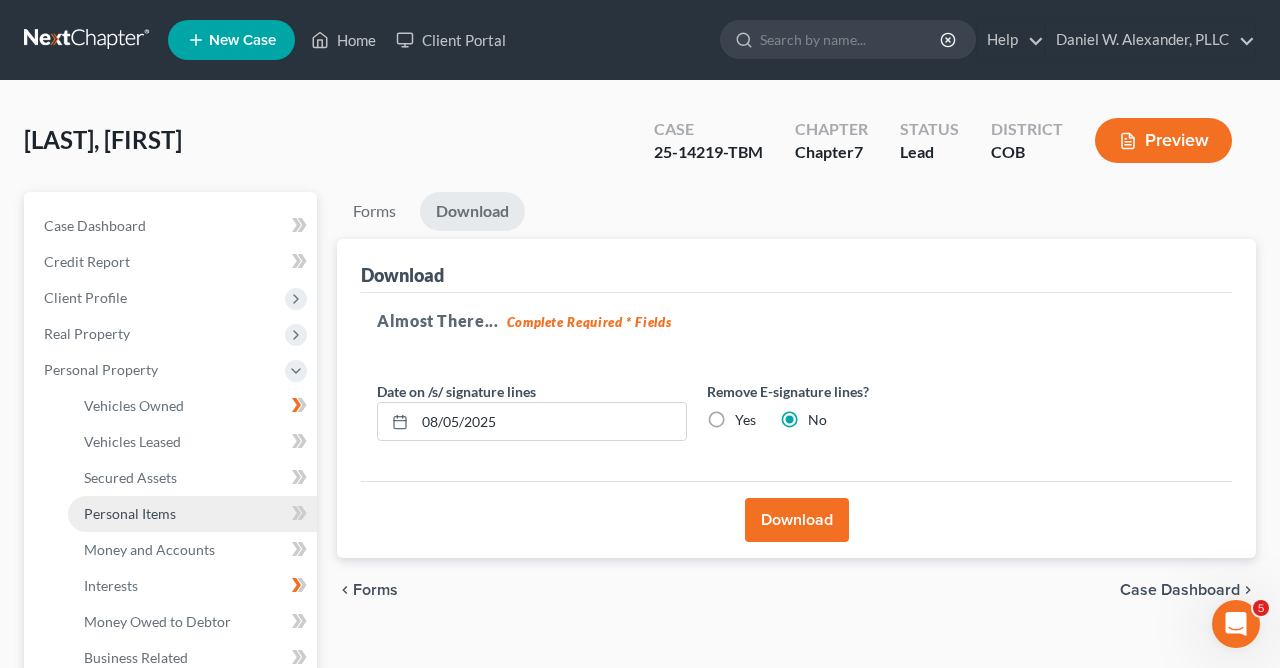 click on "Personal Items" at bounding box center [130, 513] 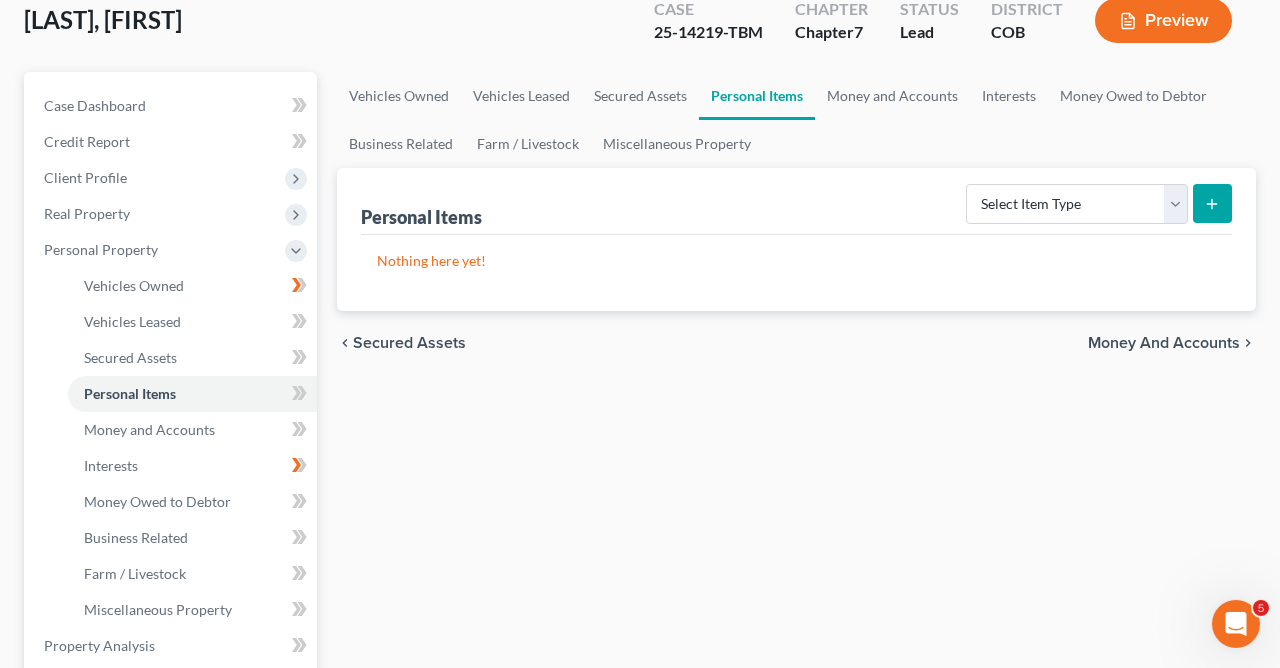 scroll, scrollTop: 151, scrollLeft: 0, axis: vertical 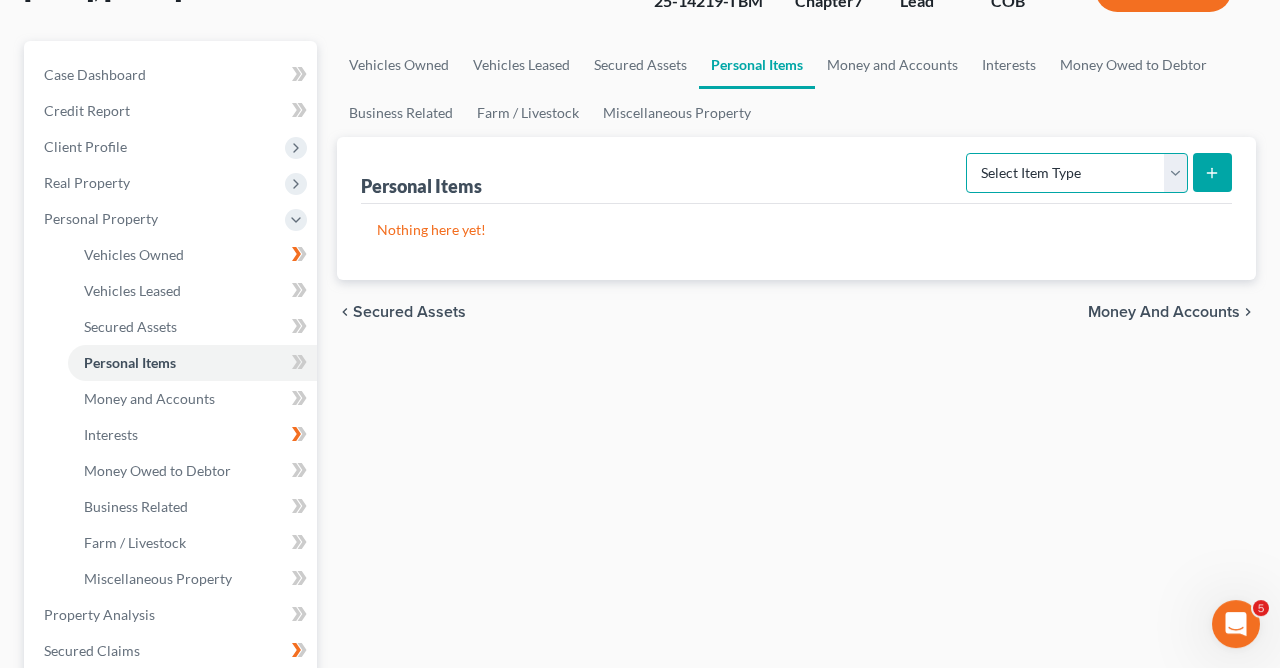 click on "Select Item Type Clothing Collectibles Of Value Electronics Firearms Household Goods Jewelry Other Pet(s) Sports & Hobby Equipment" at bounding box center [1077, 173] 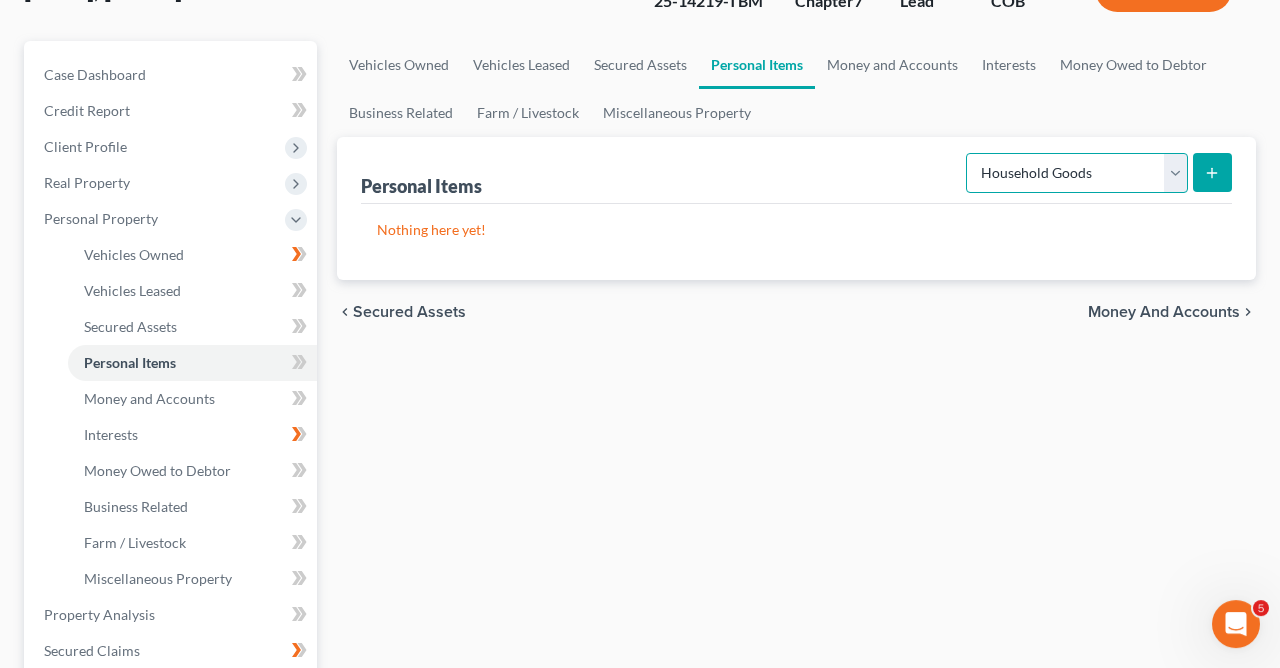 click on "Household Goods" at bounding box center [0, 0] 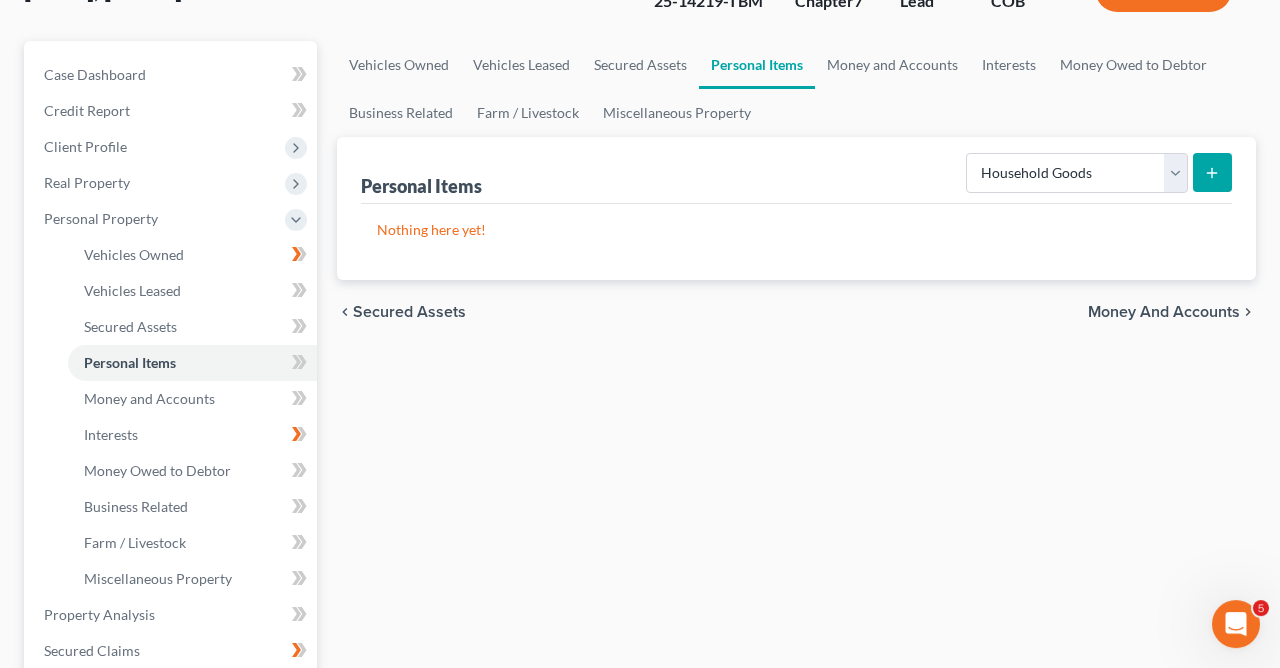 click at bounding box center [1212, 172] 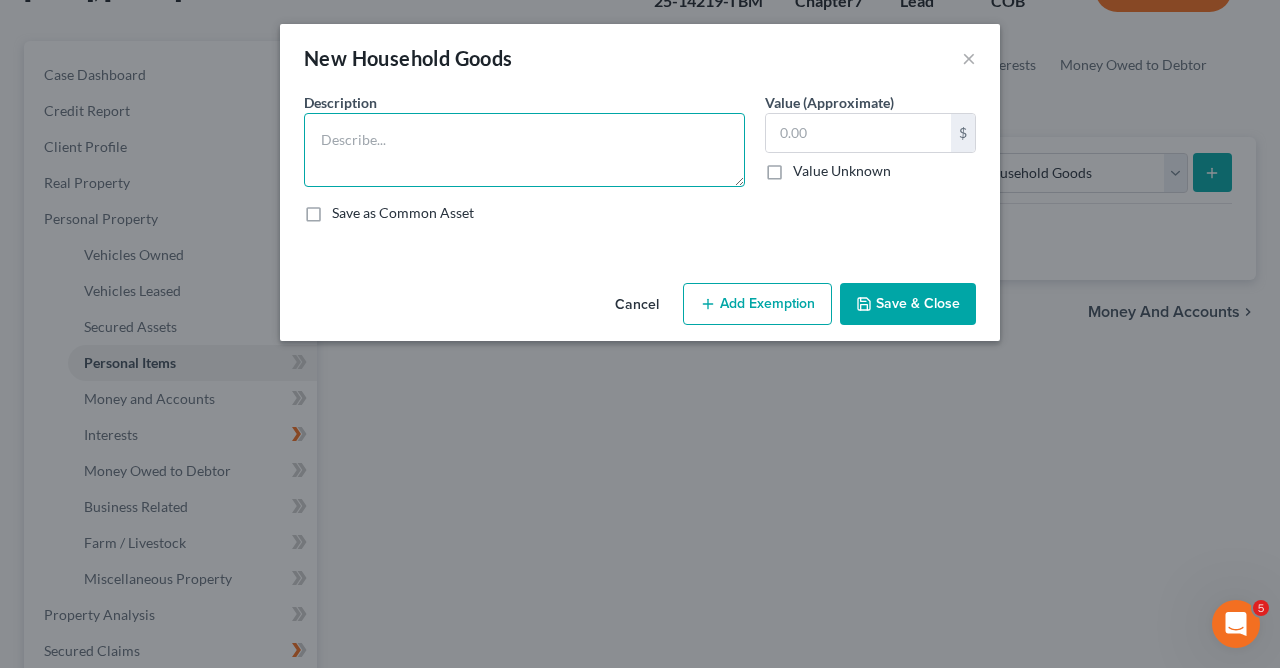 click at bounding box center [524, 150] 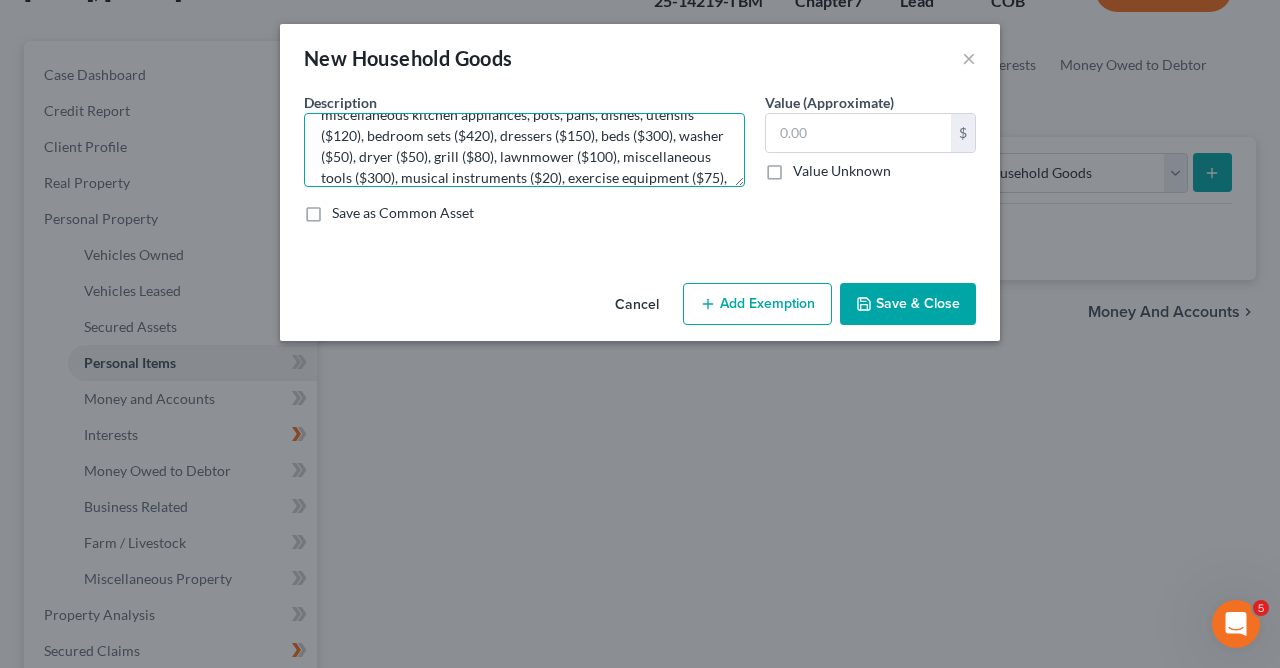 scroll, scrollTop: 109, scrollLeft: 0, axis: vertical 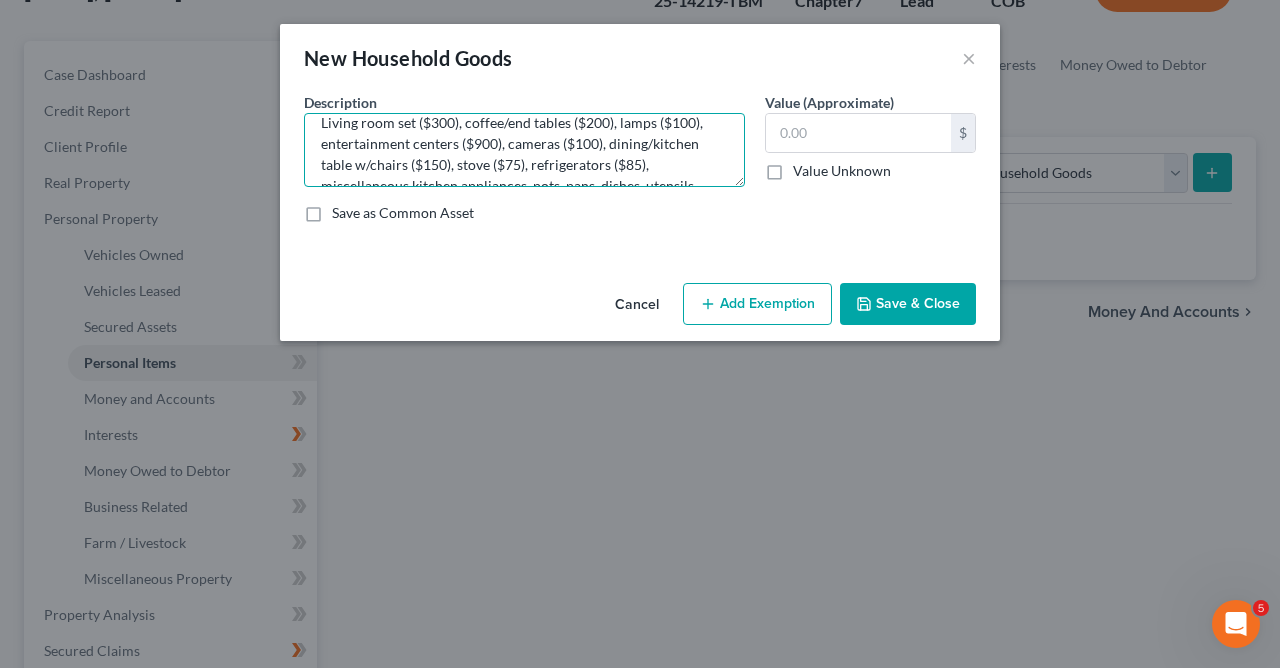 click on "Living room set ($300), coffee/end tables ($200), lamps ($100), entertainment centers ($900), cameras ($100), dining/kitchen table w/chairs ($150), stove ($75), refrigerators ($85), miscellaneous kitchen appliances, pots, pans, dishes, utensils ($120), bedroom sets ($420), dressers ($150), beds ($300), washer ($50), dryer ($50), grill ($80), lawnmower ($100), miscellaneous tools ($300), musical instruments ($20), exercise equipment ($75), bicycles ($300), and miscellaneous other personal property ($100)." at bounding box center (524, 150) 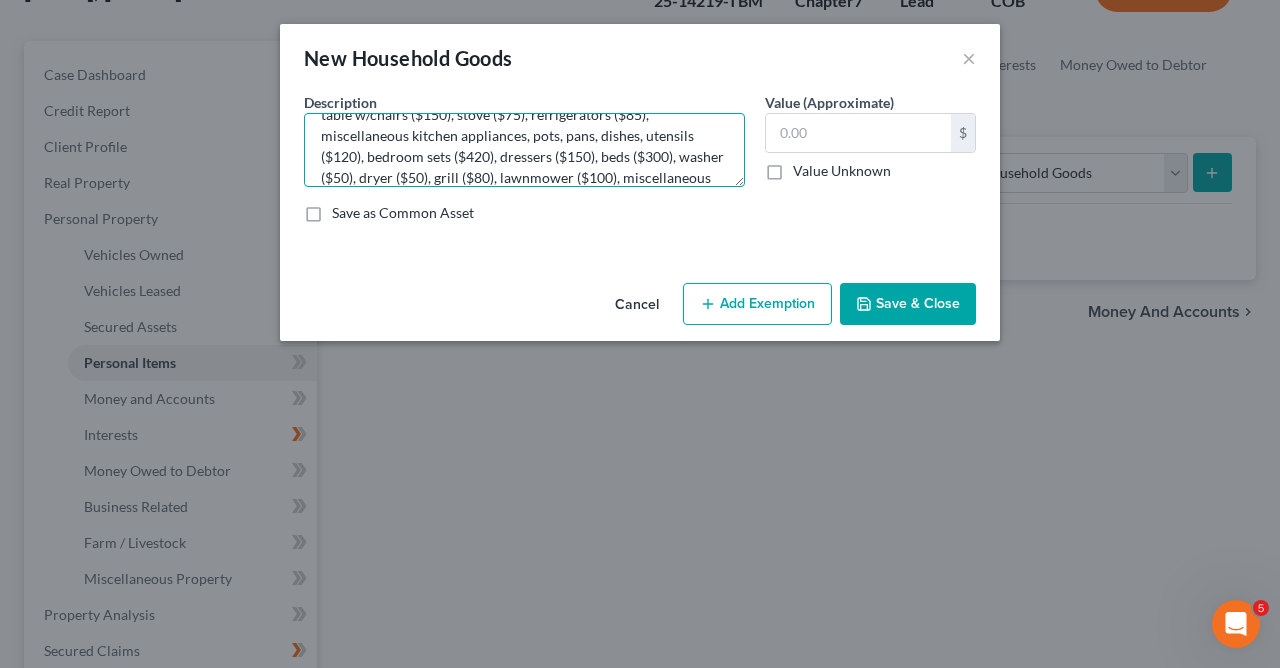scroll, scrollTop: 17, scrollLeft: 0, axis: vertical 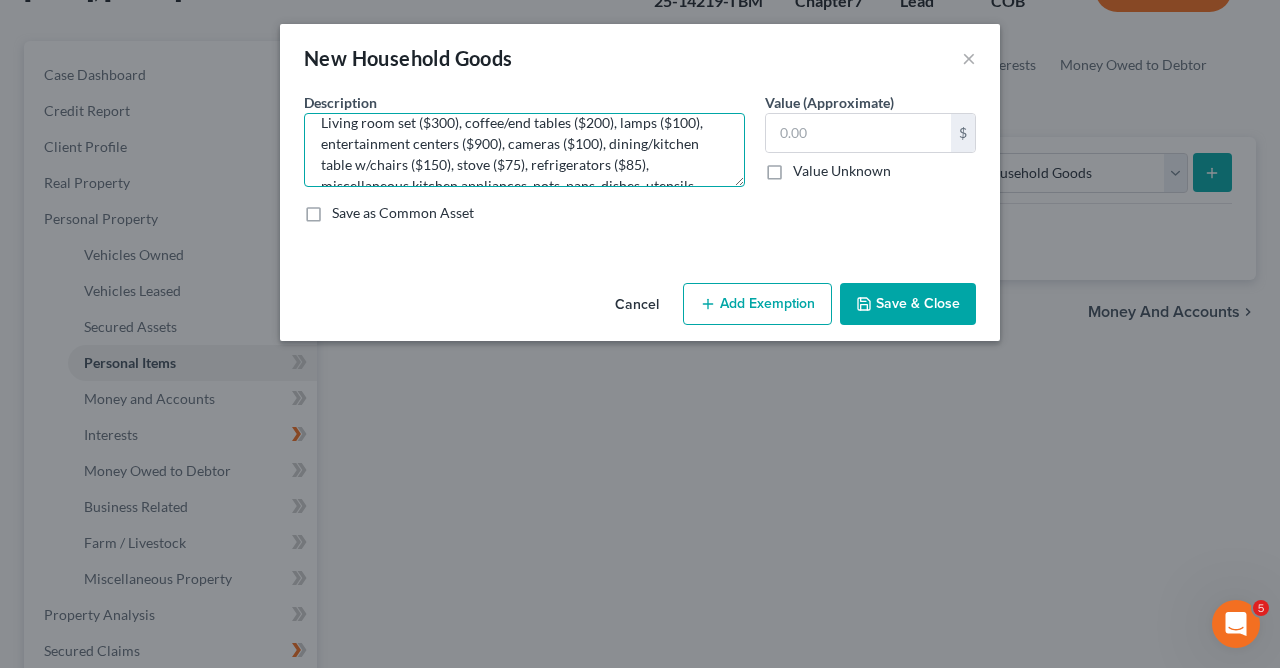 click on "Living room set ($300), coffee/end tables ($200), lamps ($100), entertainment centers ($900), cameras ($100), dining/kitchen table w/chairs ($150), stove ($75), refrigerators ($85), miscellaneous kitchen appliances, pots, pans, dishes, utensils ($120), bedroom sets ($420), dressers ($150), beds ($300), washer ($50), dryer ($50), grill ($80), lawnmower ($100), miscellaneous tools ($300), musical instruments ($20), exercise equipment ($75), bicycles ($300), and miscellaneous other personal property ($100)." at bounding box center (524, 150) 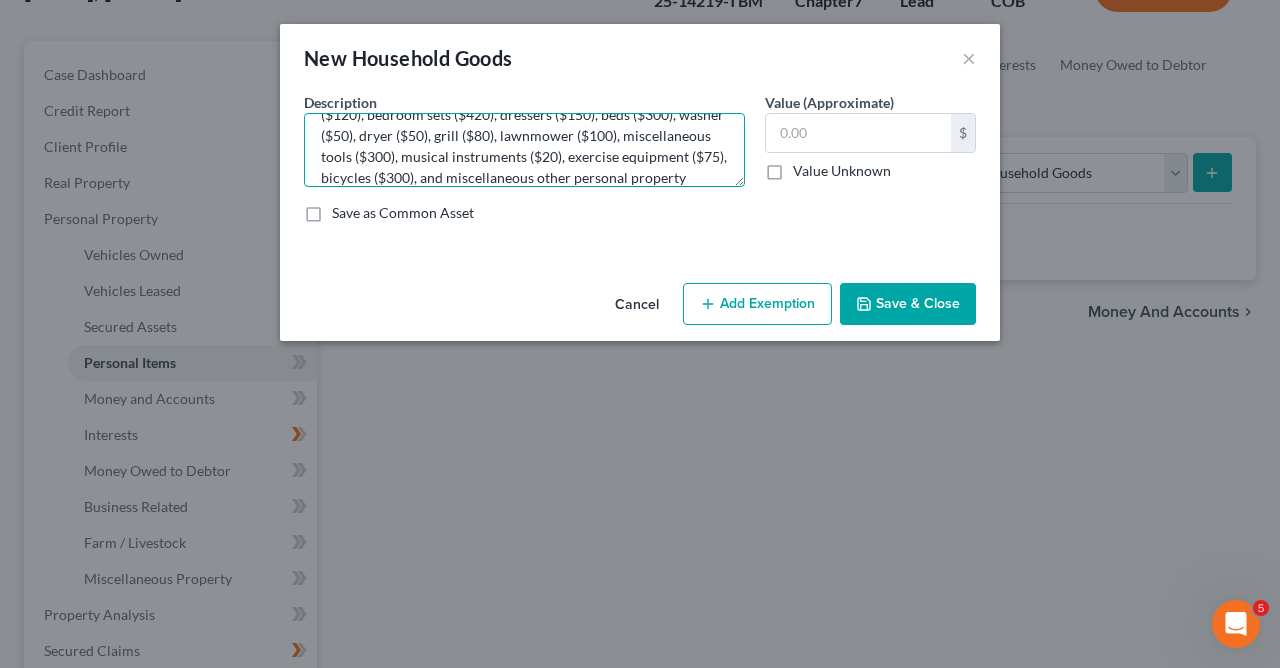 scroll, scrollTop: 111, scrollLeft: 0, axis: vertical 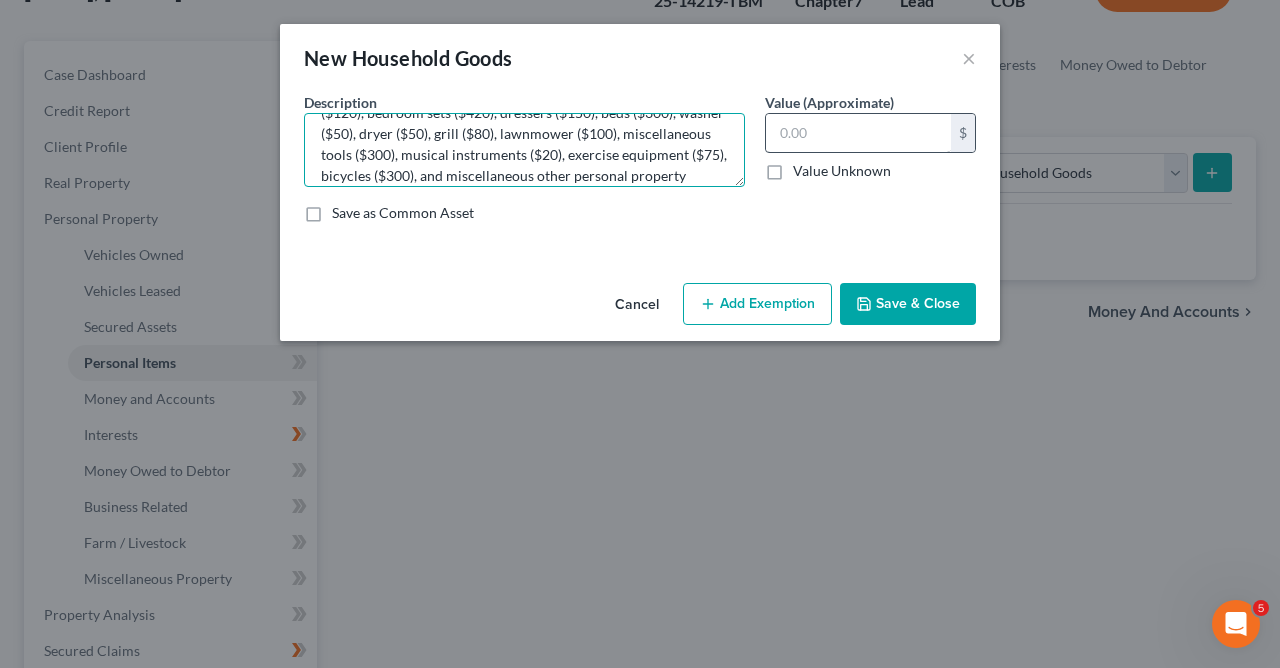 type on "Living room set ($300), coffee/end tables ($200), lamps ($100), entertainment centers ($900), cameras ($100), dining/kitchen table w/chairs ($150), stove ($75), refrigerators ($85), miscellaneous kitchen appliances, pots, pans, dishes, utensils ($120), bedroom sets ($420), dressers ($150), beds ($300), washer ($50), dryer ($50), grill ($80), lawnmower ($100), miscellaneous tools ($300), musical instruments ($20), exercise equipment ($75), bicycles ($300), and miscellaneous other personal property ($100)." 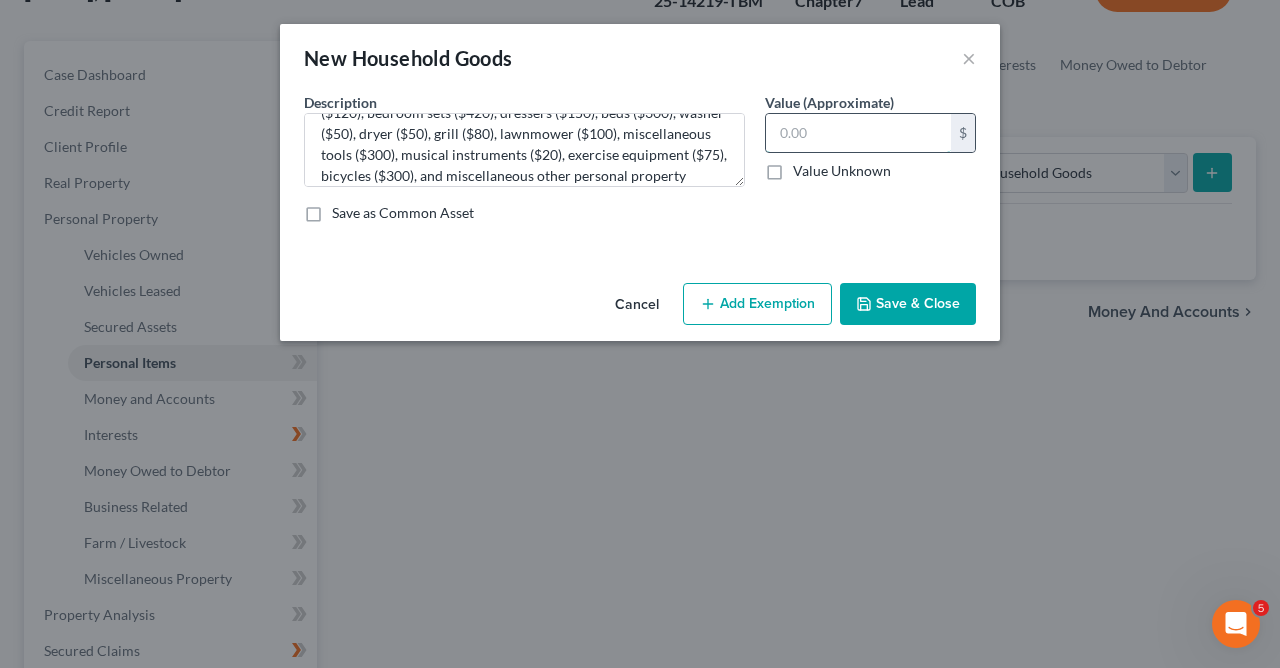 click at bounding box center [858, 133] 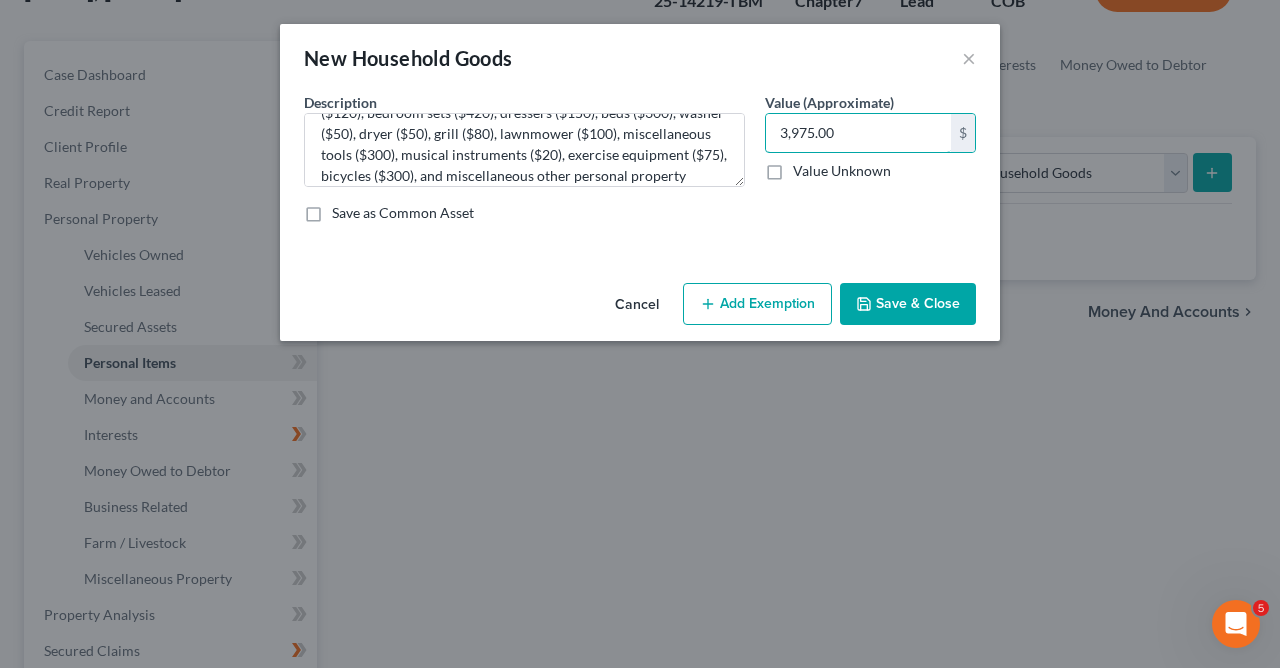 type on "3,975.00" 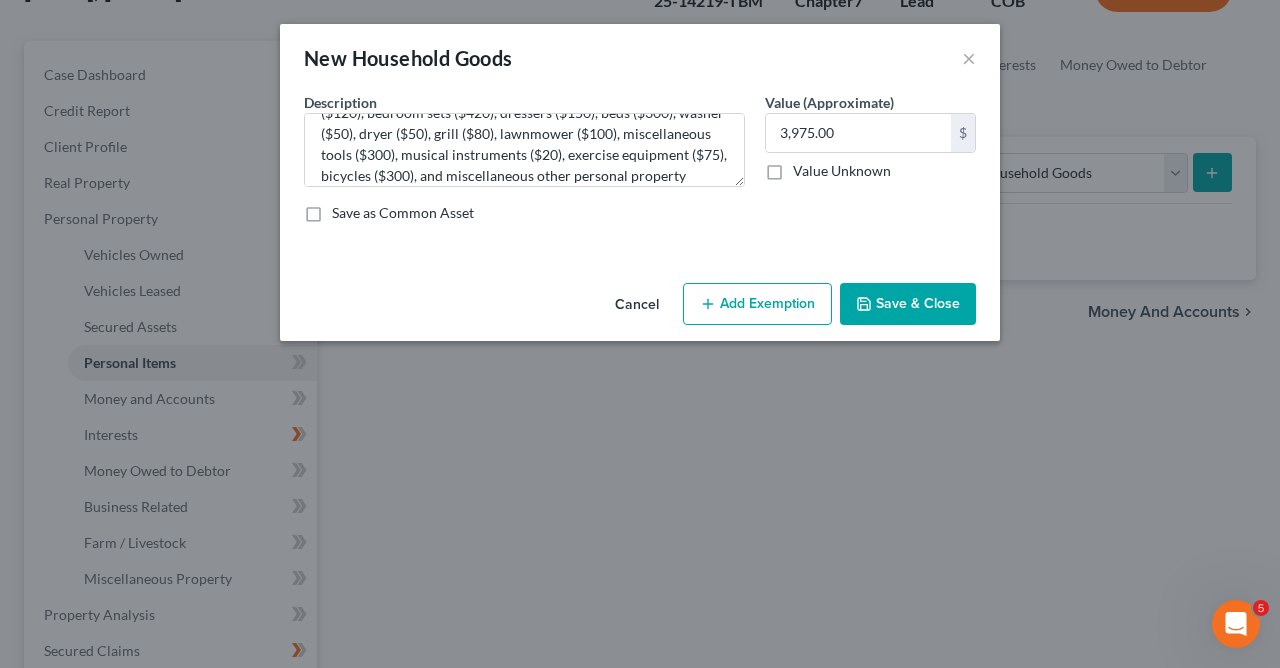 click on "Save & Close" at bounding box center [908, 304] 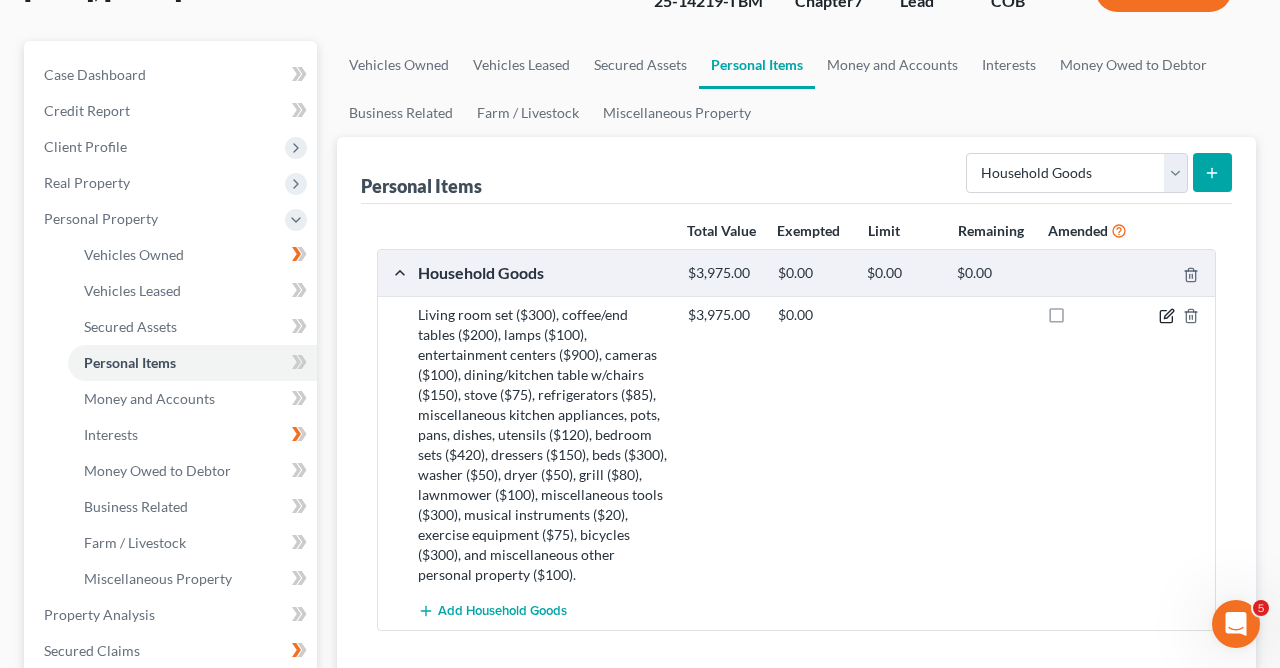 click 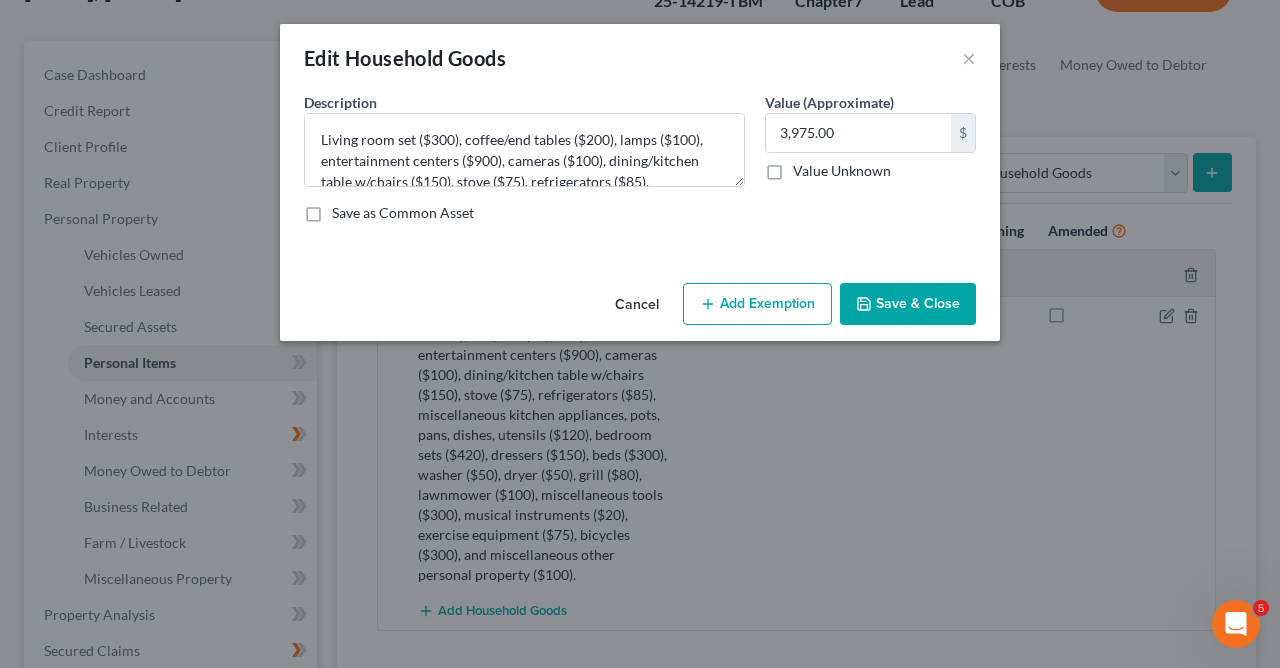 click on "Add Exemption" at bounding box center (757, 304) 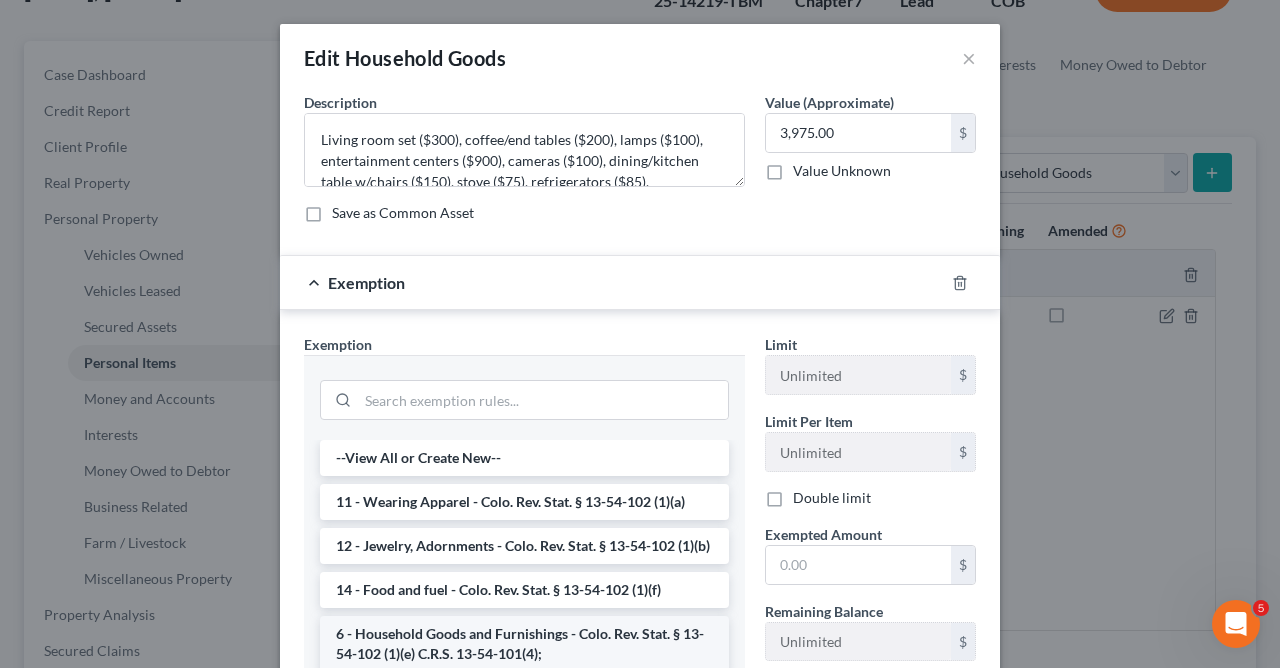 click on "6 - Household Goods and Furnishings  - Colo. Rev. Stat. § 13-54-102 (1)(e) C.R.S. 13-54-101(4);" at bounding box center [524, 644] 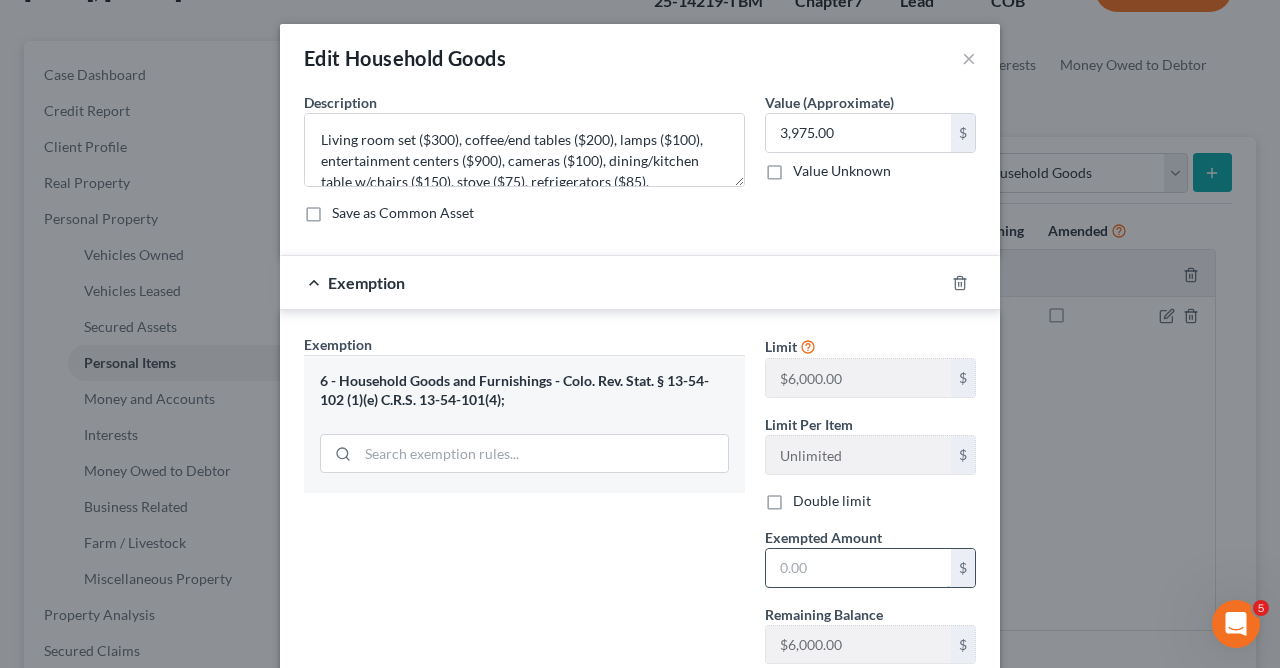 click at bounding box center (858, 568) 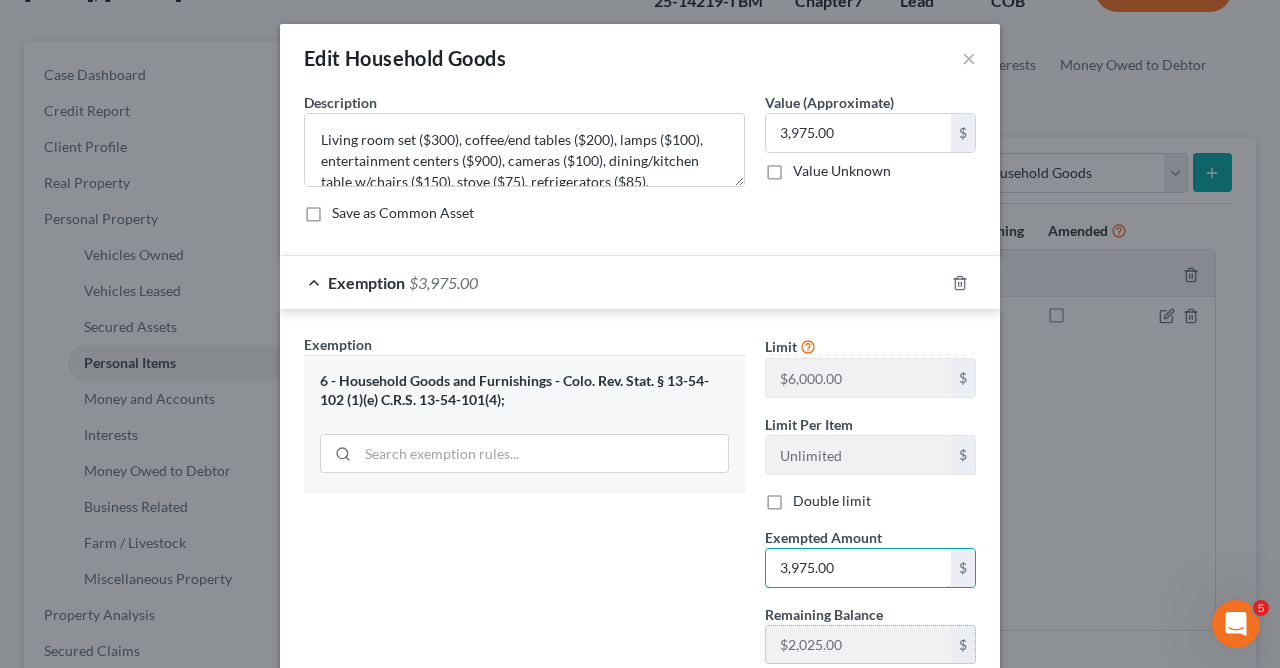 type on "3,975.00" 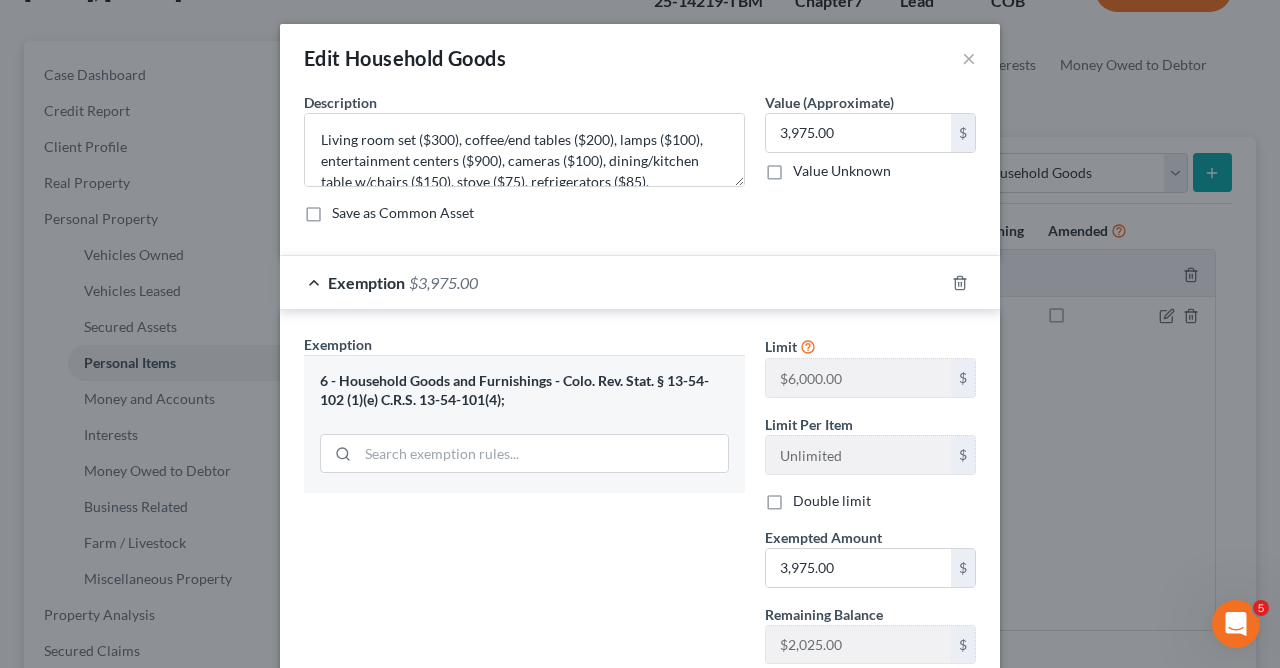 scroll, scrollTop: 140, scrollLeft: 0, axis: vertical 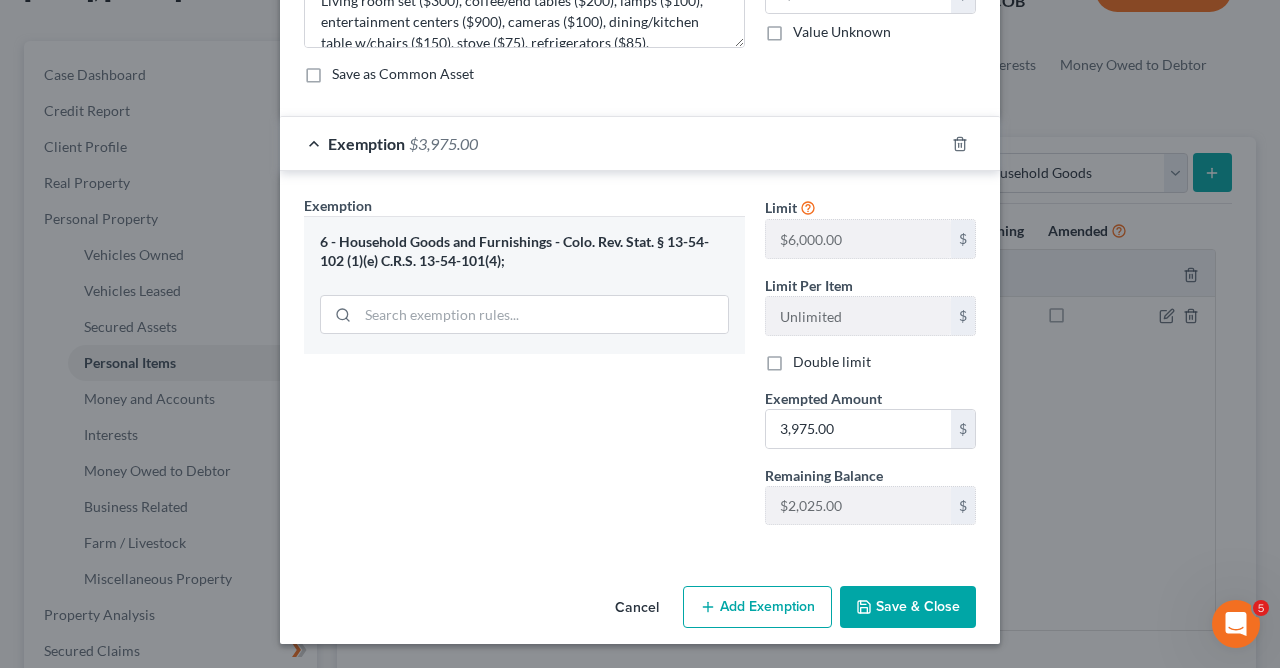 click on "Save & Close" at bounding box center (908, 607) 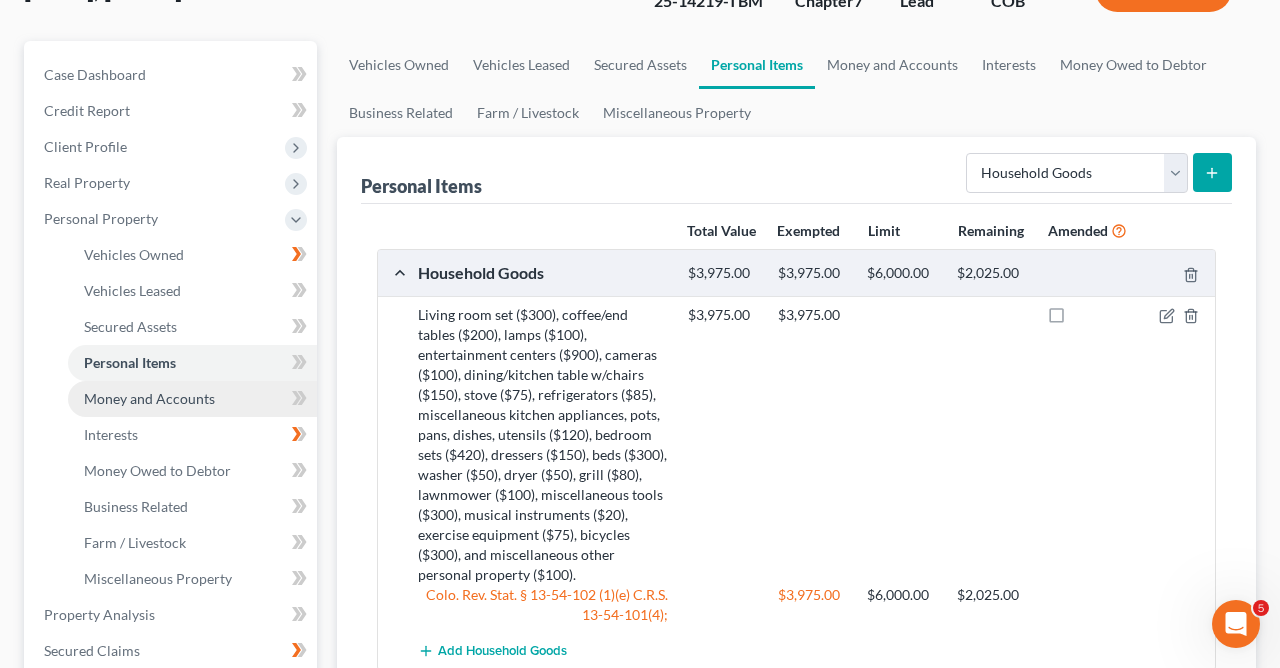 click on "Money and Accounts" at bounding box center (149, 398) 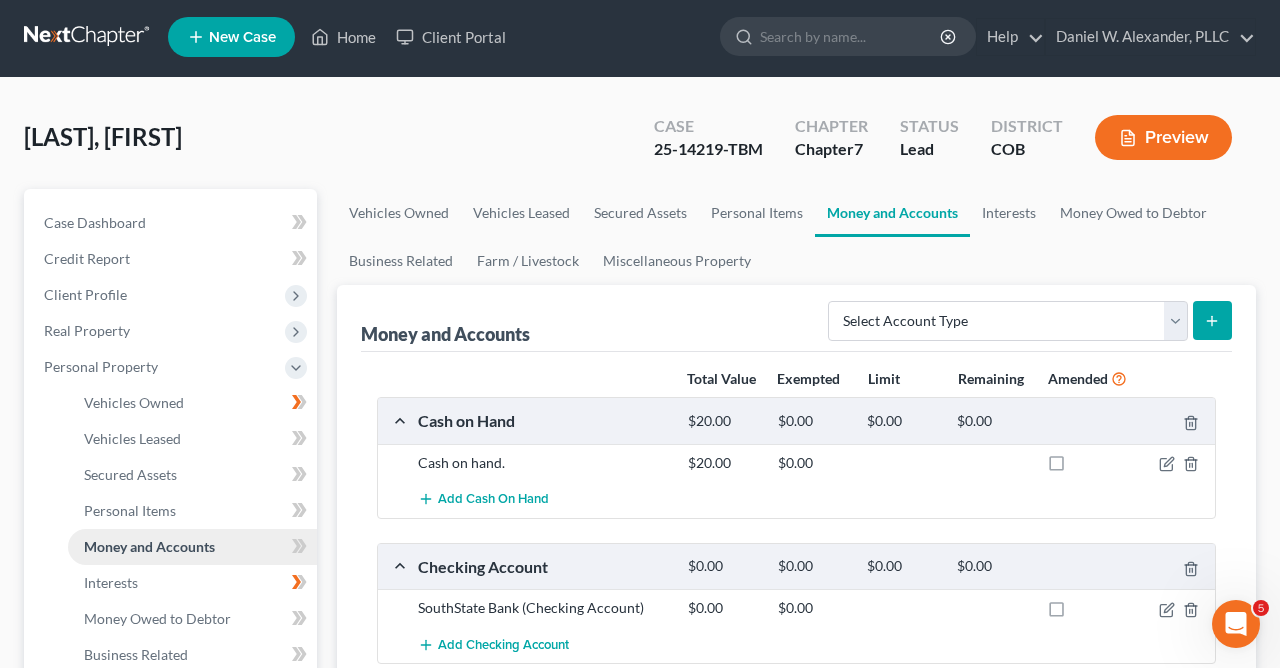 scroll, scrollTop: 0, scrollLeft: 0, axis: both 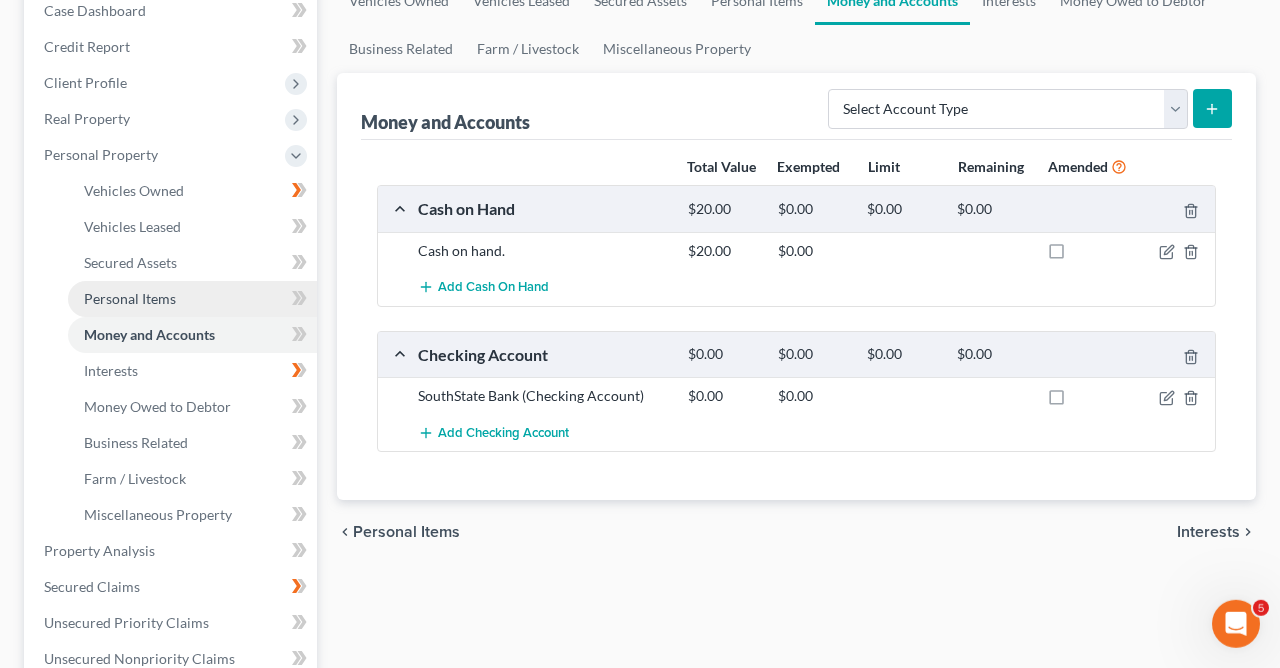 click on "Personal Items" at bounding box center [130, 298] 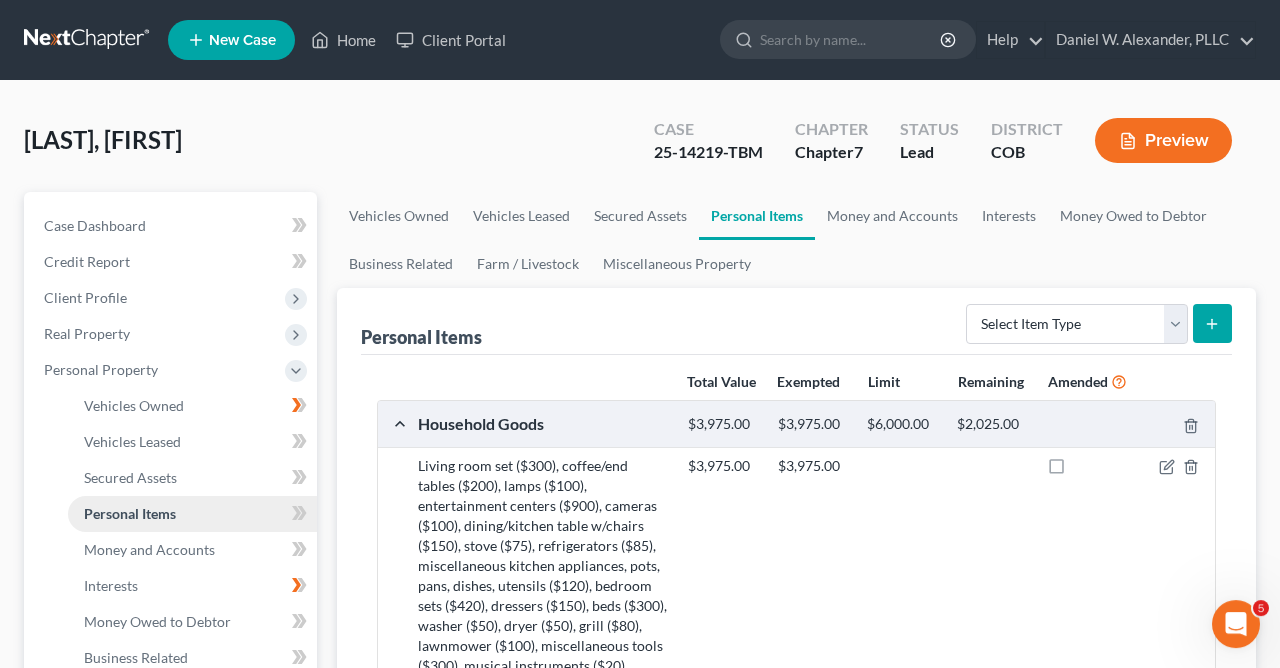 scroll, scrollTop: 0, scrollLeft: 0, axis: both 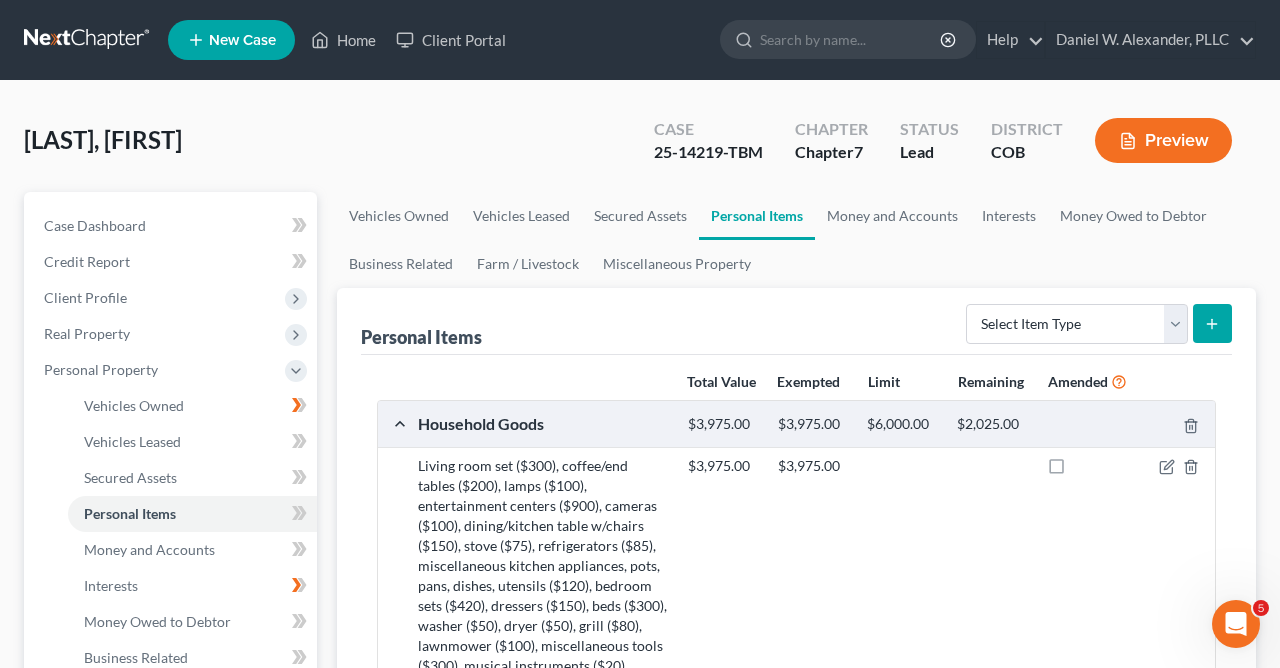 click 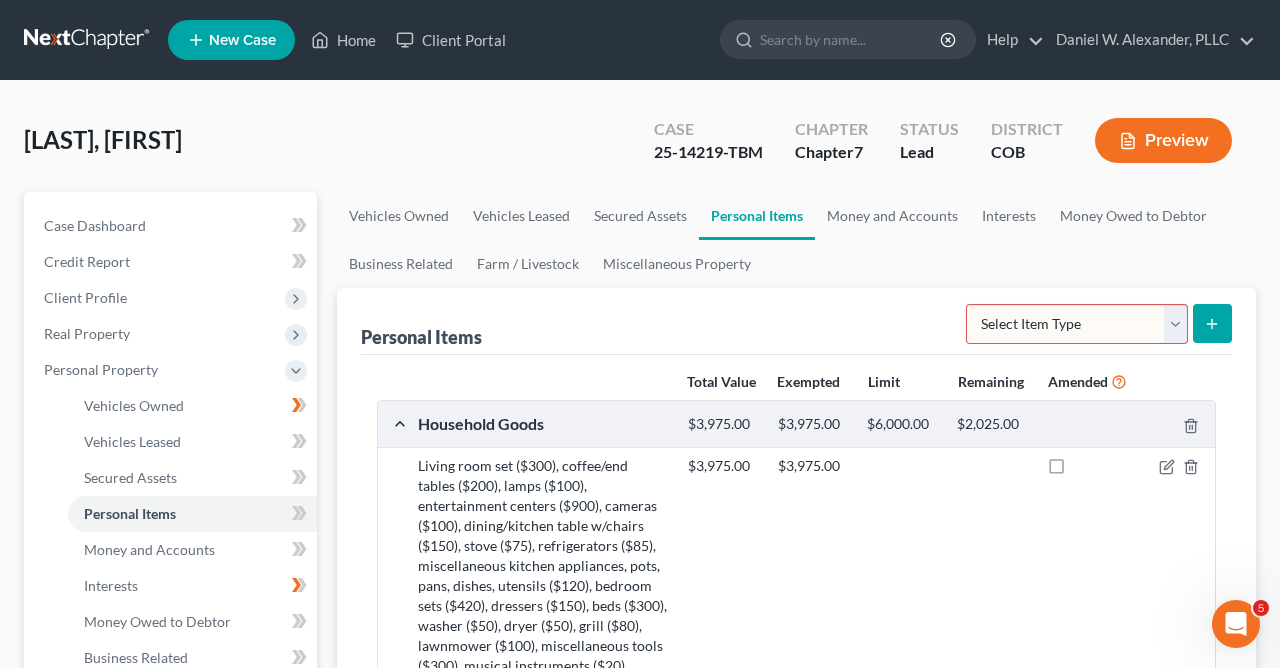 click on "Select Item Type Clothing Collectibles Of Value Electronics Firearms Household Goods Jewelry Other Pet(s) Sports & Hobby Equipment" at bounding box center (1077, 324) 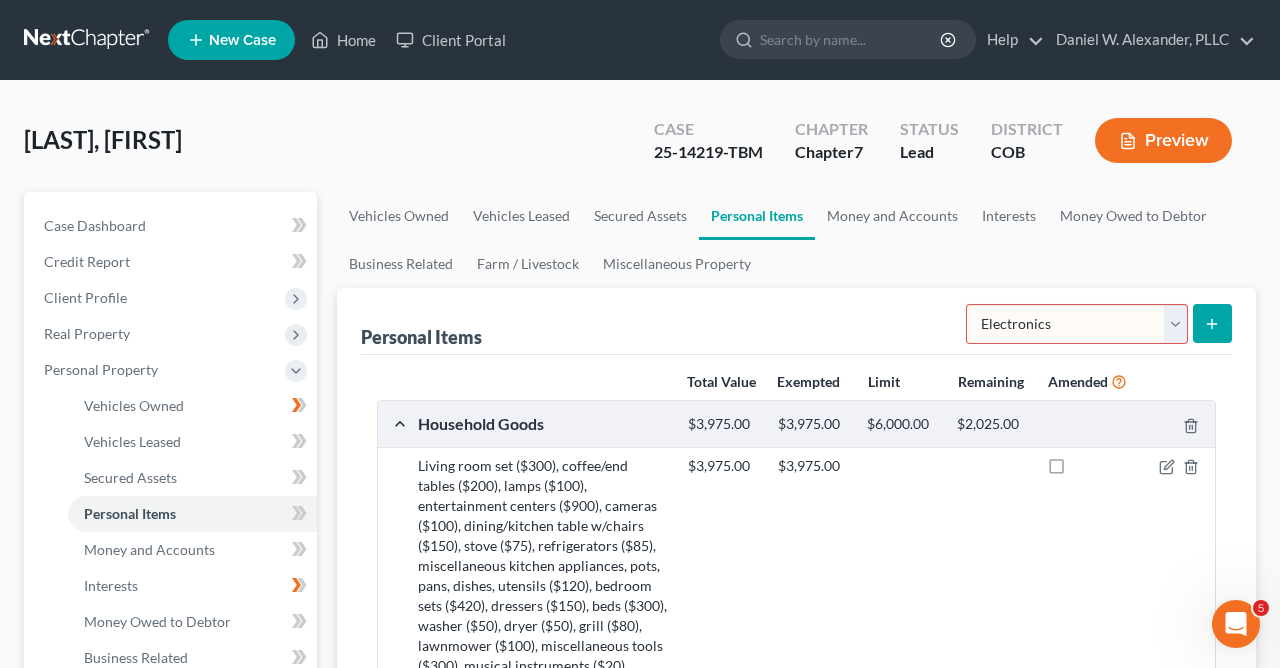 click on "Electronics" at bounding box center [0, 0] 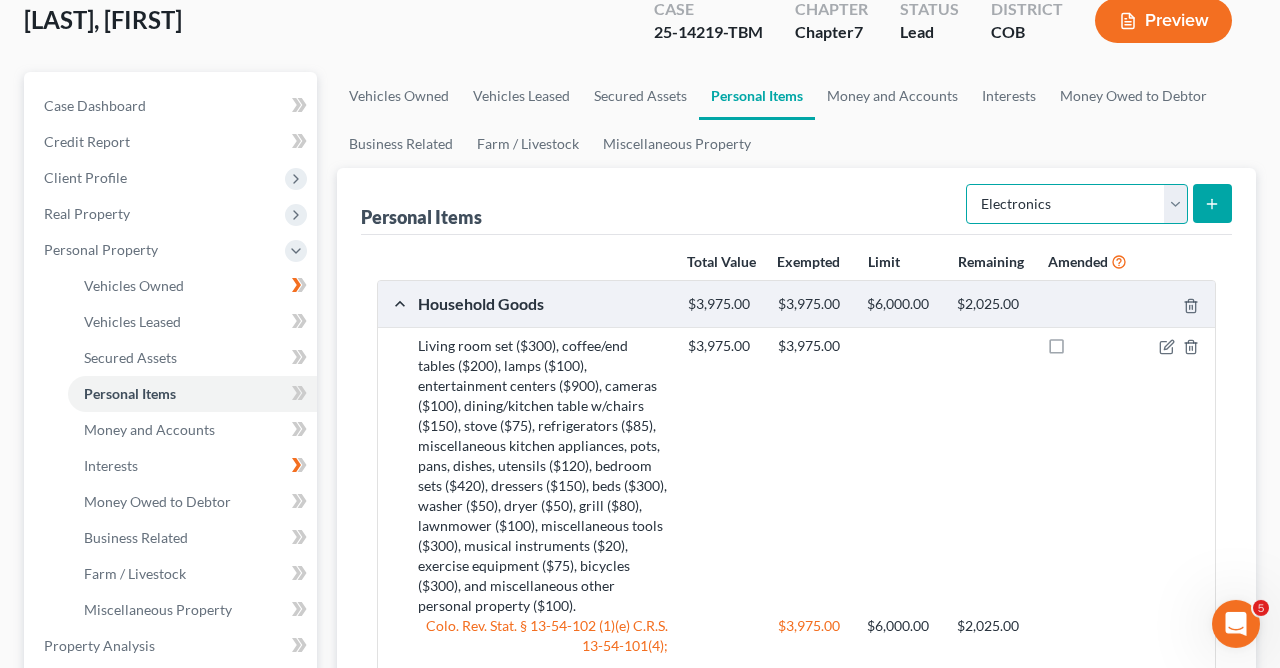 scroll, scrollTop: 117, scrollLeft: 0, axis: vertical 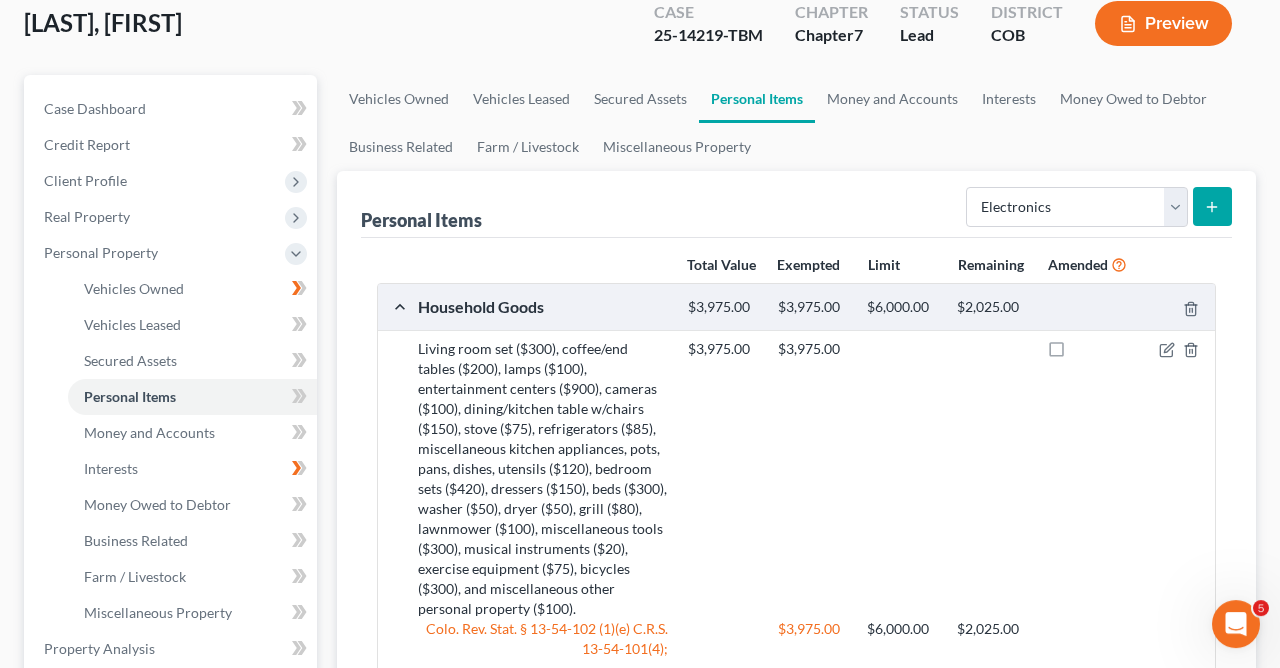 click 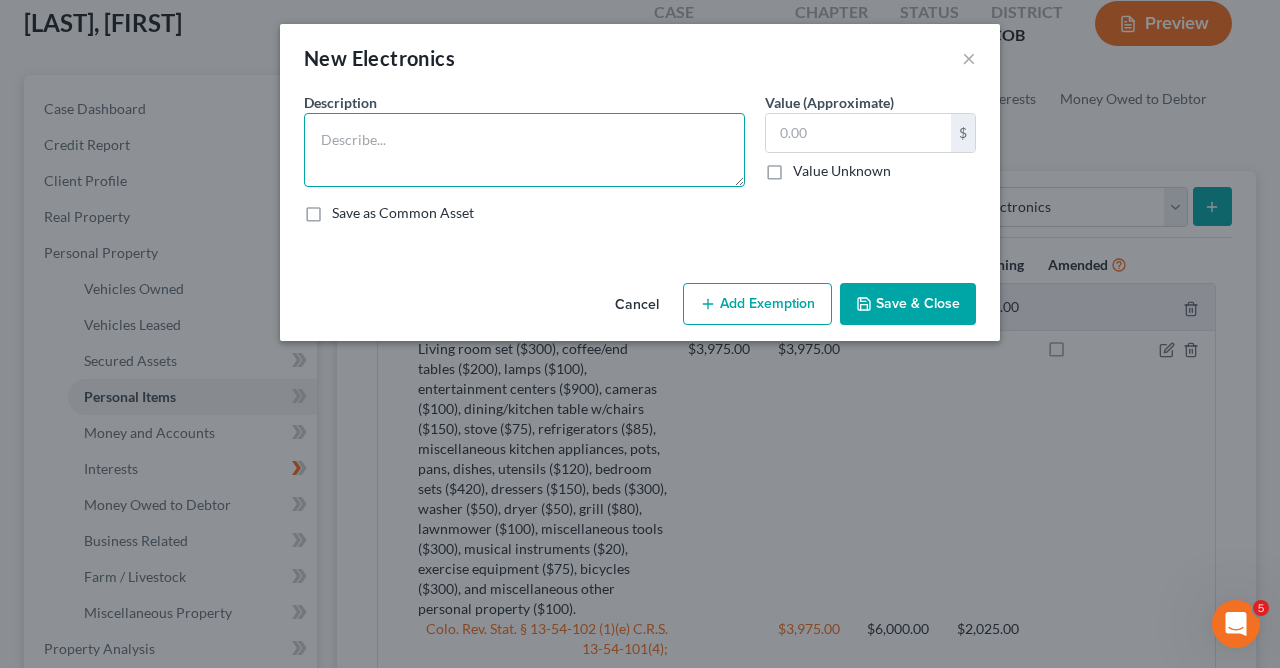 click at bounding box center (524, 150) 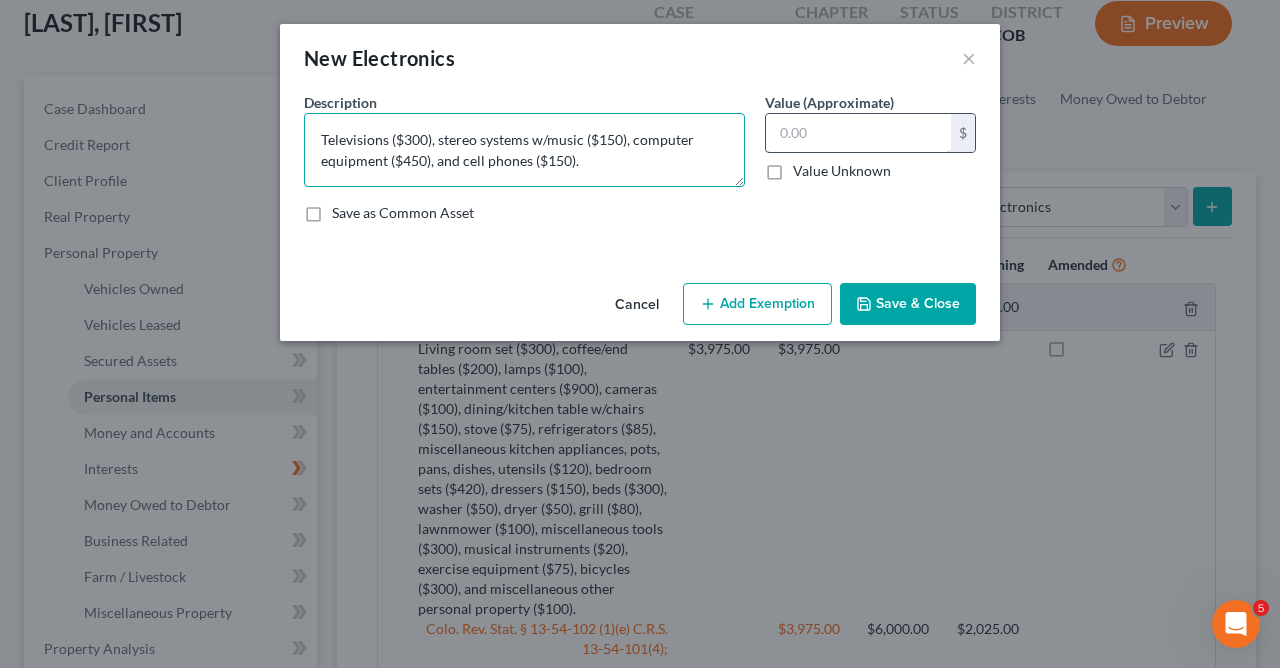 type on "Televisions ($300), stereo systems w/music ($150), computer equipment ($450), and cell phones ($150)." 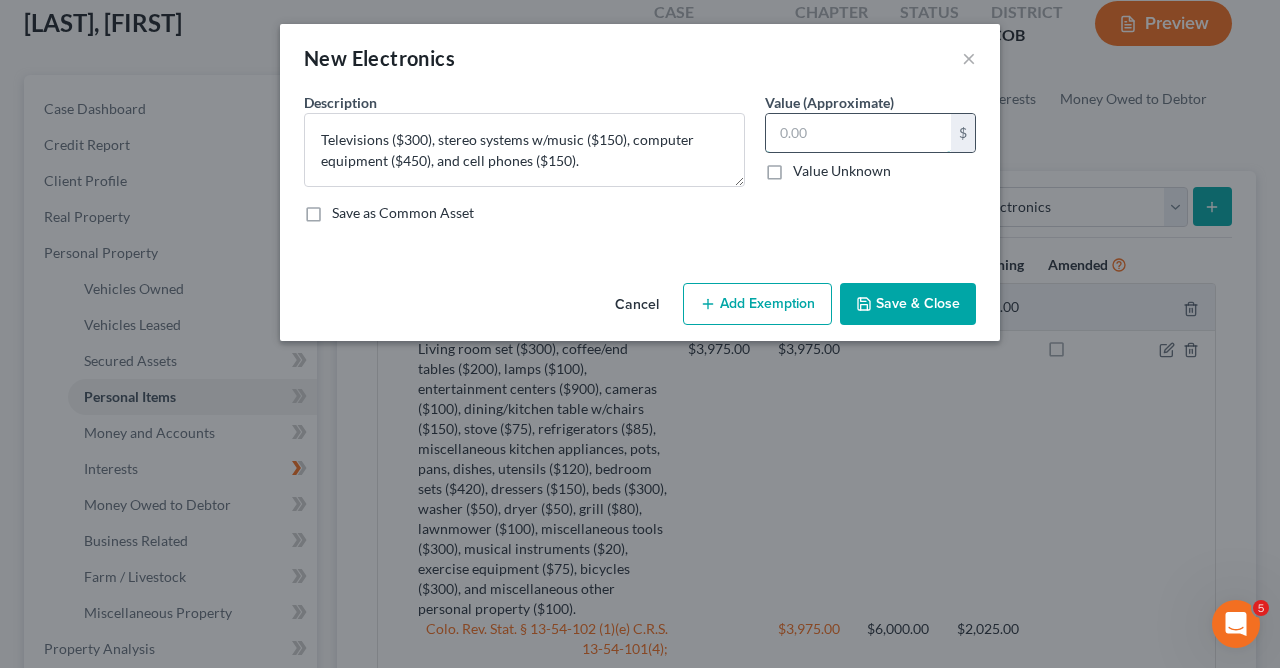 click at bounding box center (858, 133) 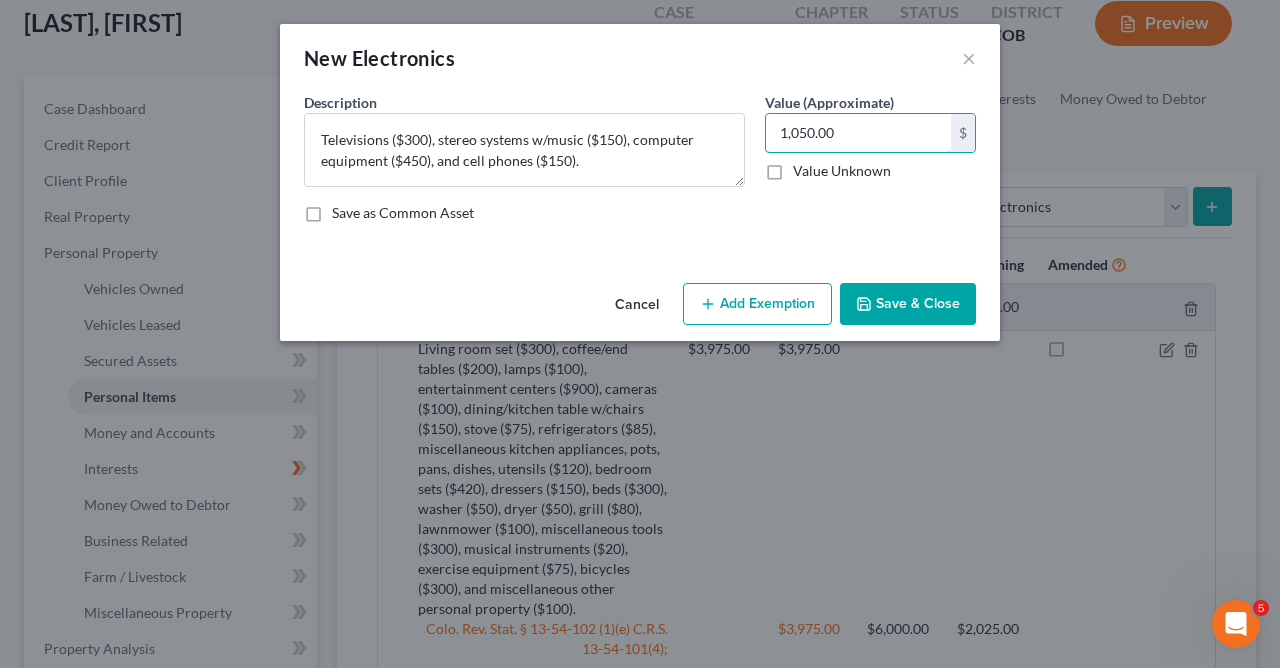 type on "1,050.00" 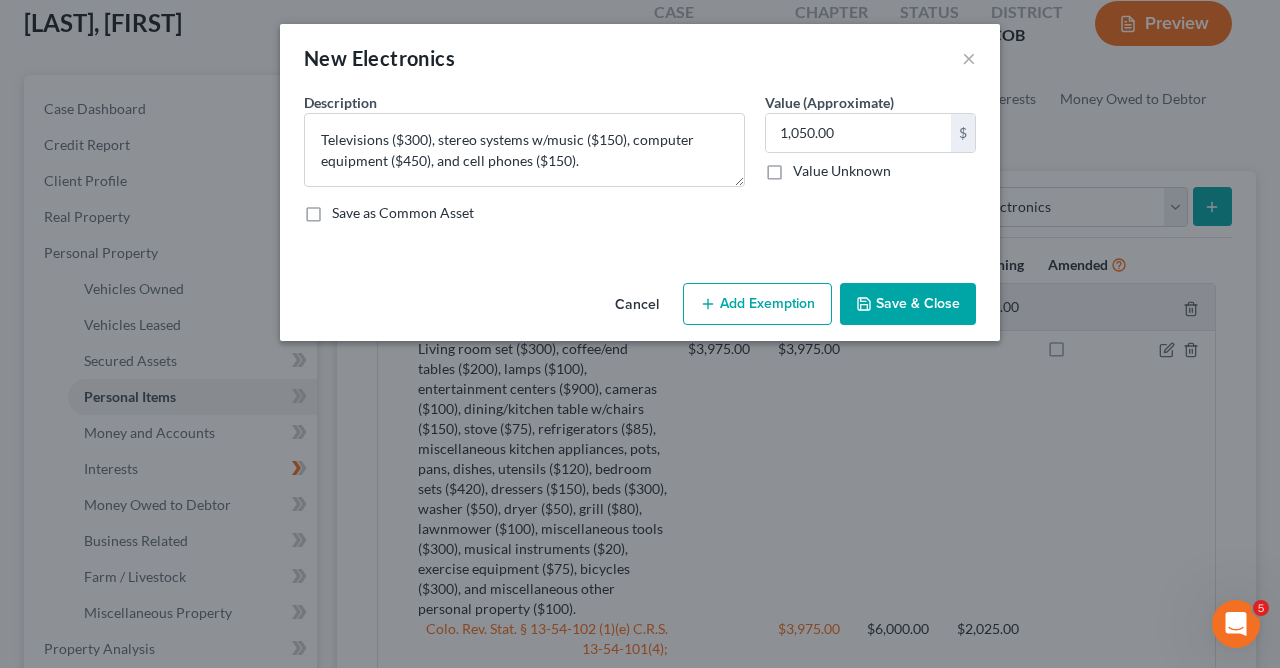 click on "Add Exemption" at bounding box center (757, 304) 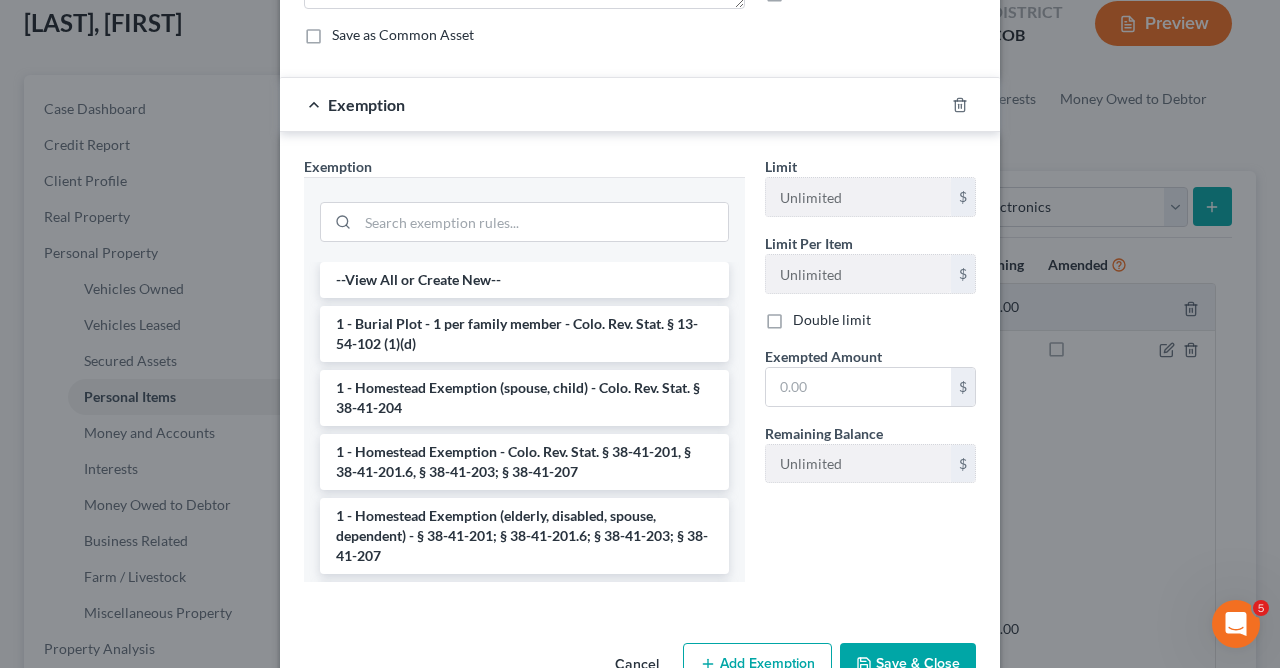 scroll, scrollTop: 195, scrollLeft: 0, axis: vertical 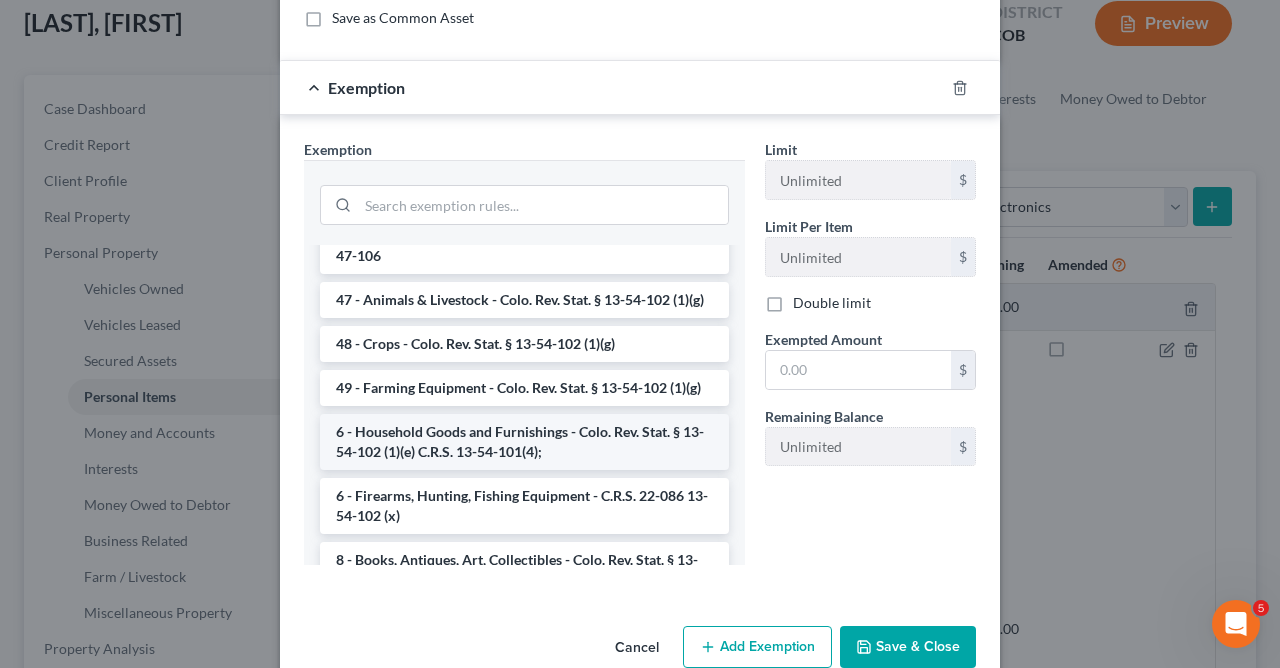 click on "6 - Household Goods and Furnishings  - Colo. Rev. Stat. § 13-54-102 (1)(e) C.R.S. 13-54-101(4);" at bounding box center [524, 442] 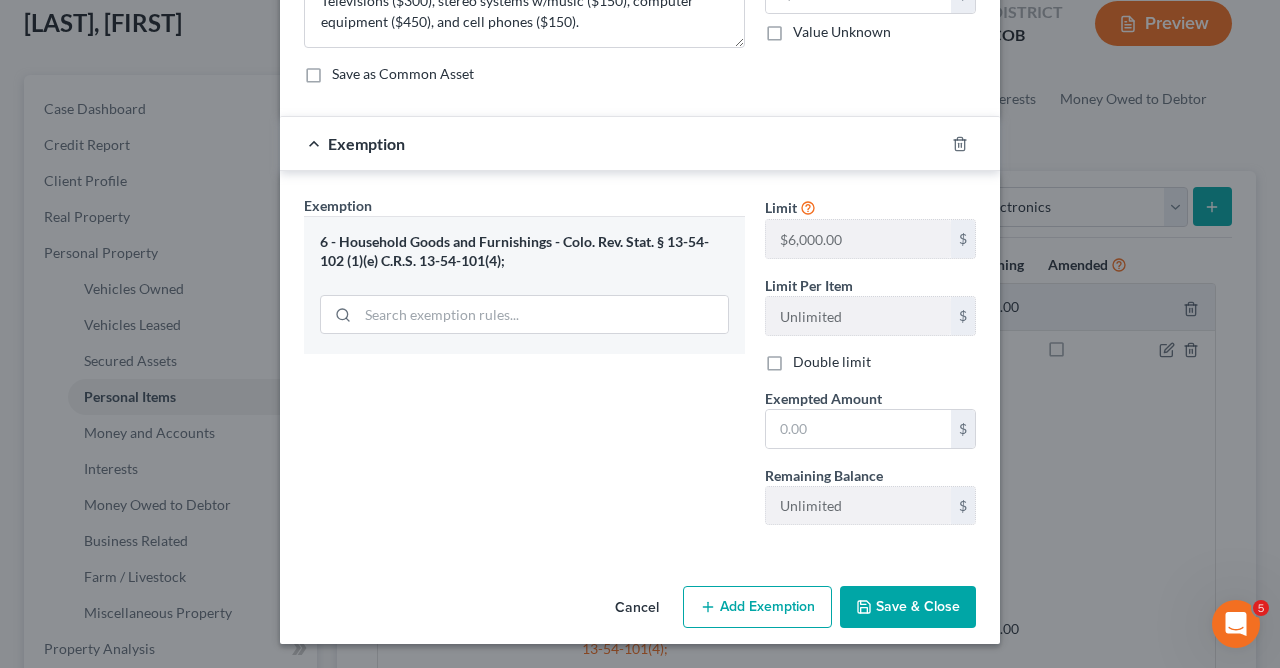 scroll, scrollTop: 140, scrollLeft: 0, axis: vertical 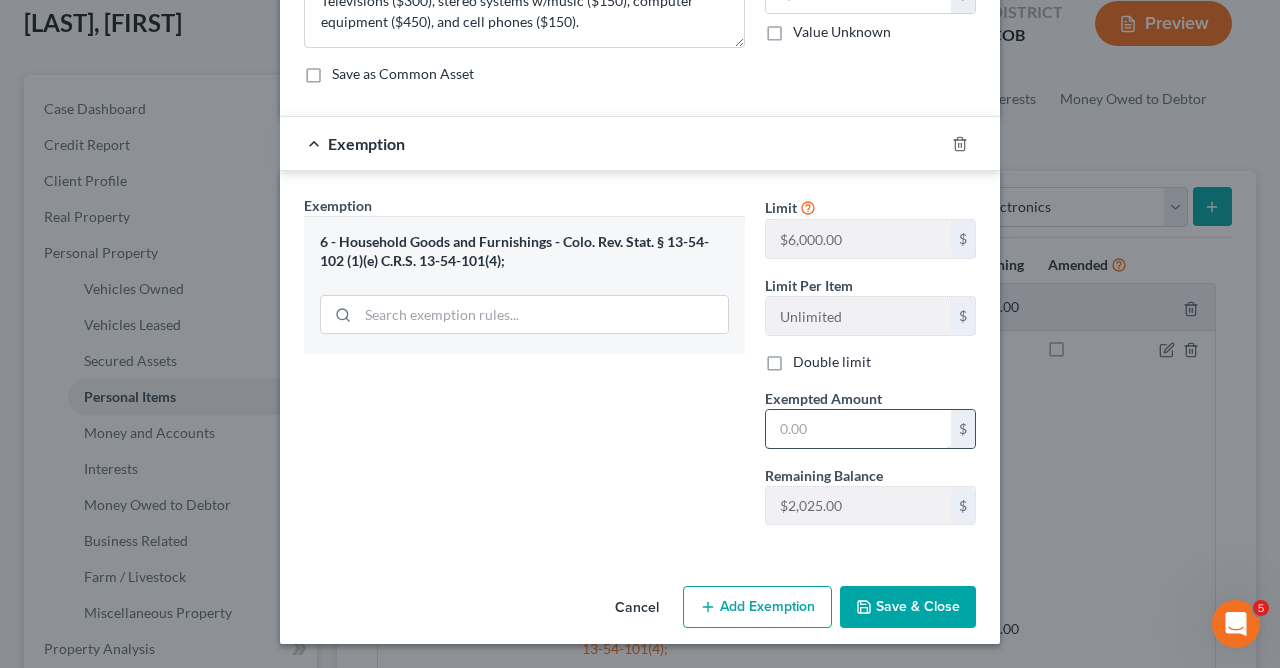 click at bounding box center (858, 429) 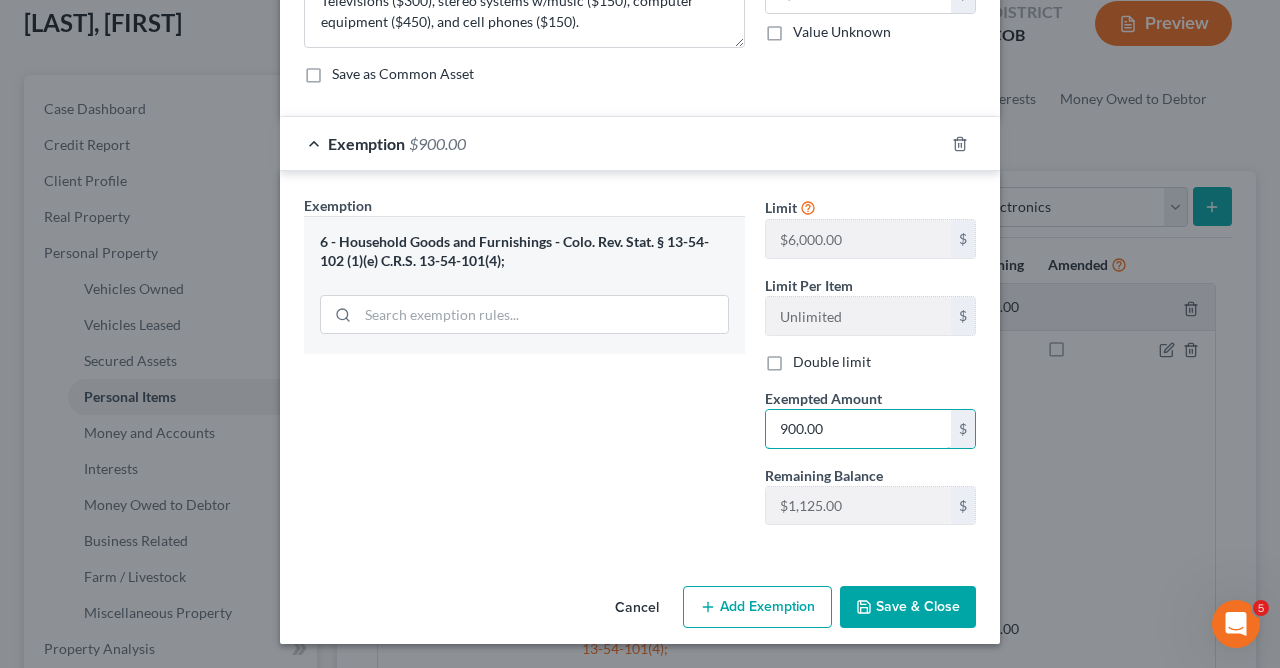 type on "900.00" 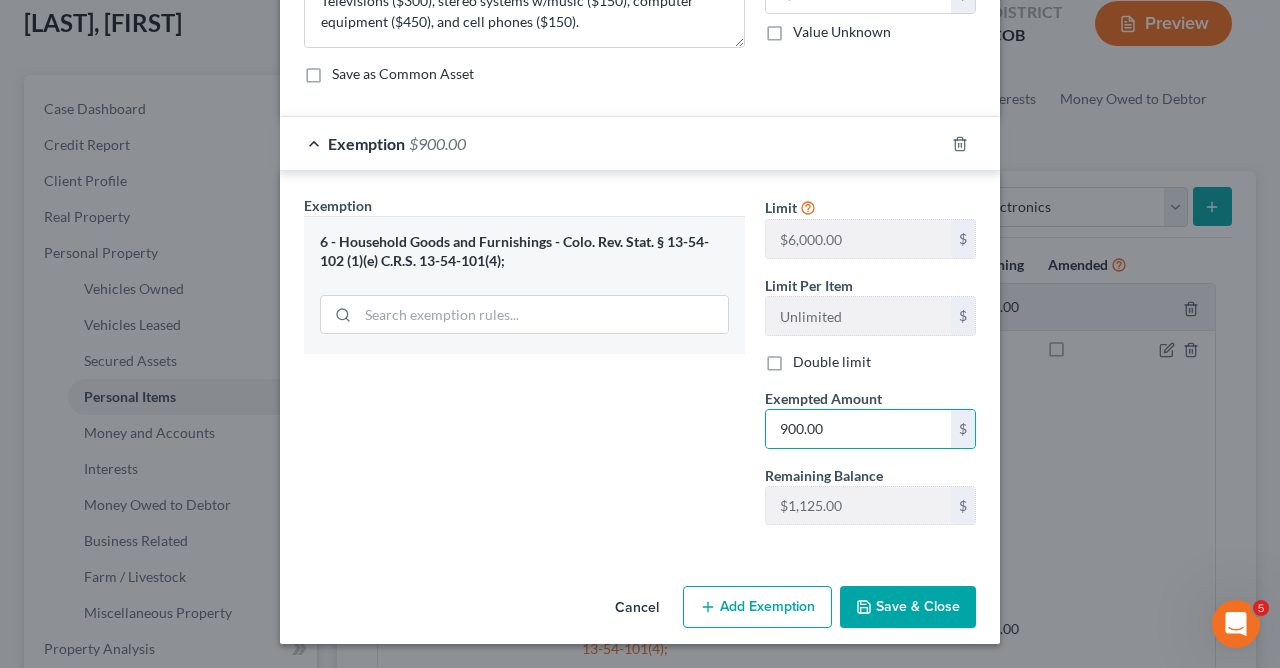 click on "Save & Close" at bounding box center (908, 607) 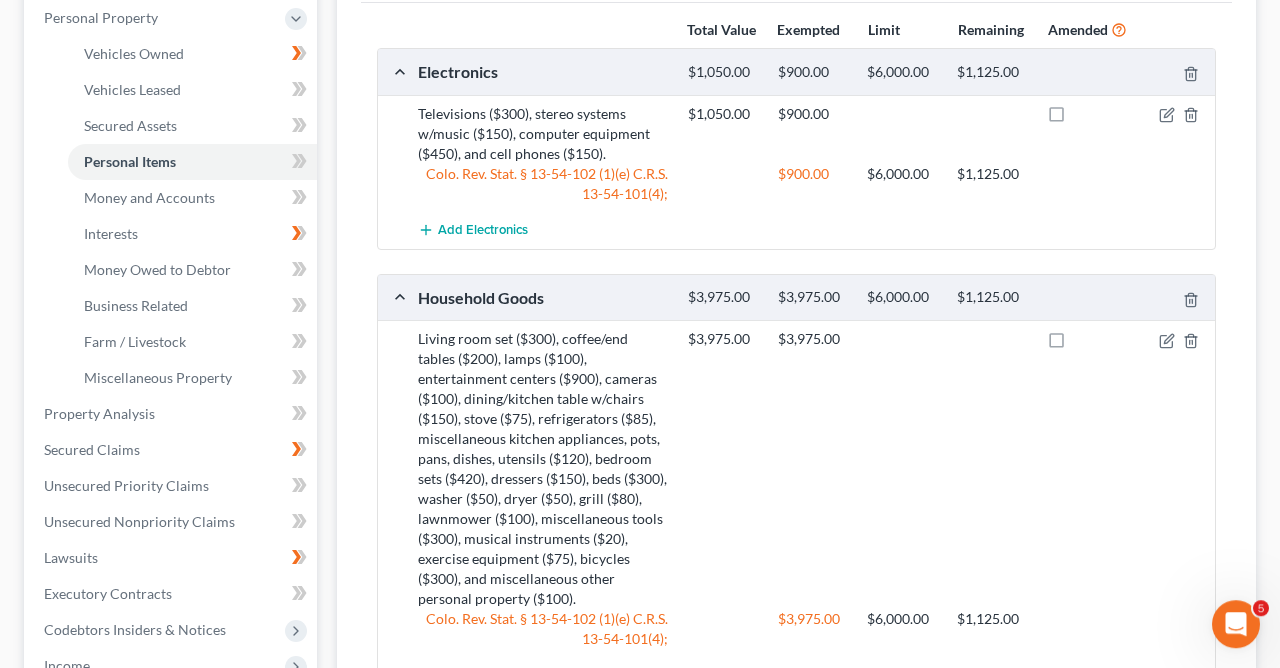 scroll, scrollTop: 573, scrollLeft: 0, axis: vertical 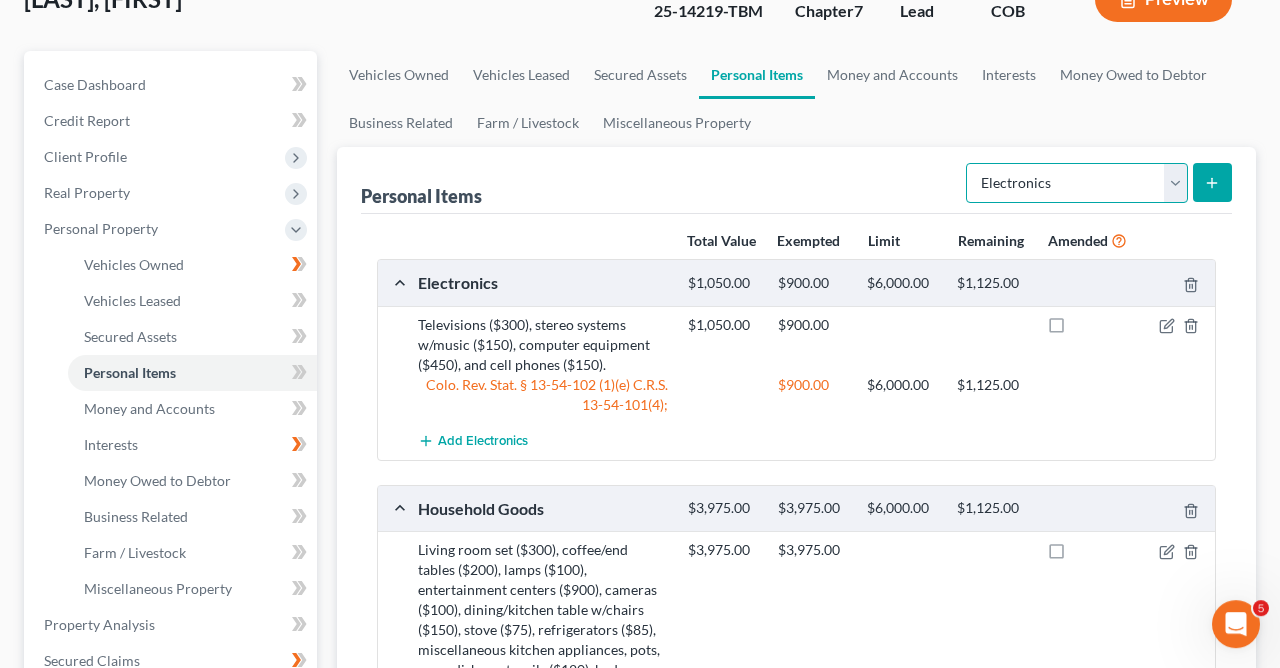 click on "Select Item Type Clothing Collectibles Of Value Electronics Firearms Household Goods Jewelry Other Pet(s) Sports & Hobby Equipment" at bounding box center [1077, 183] 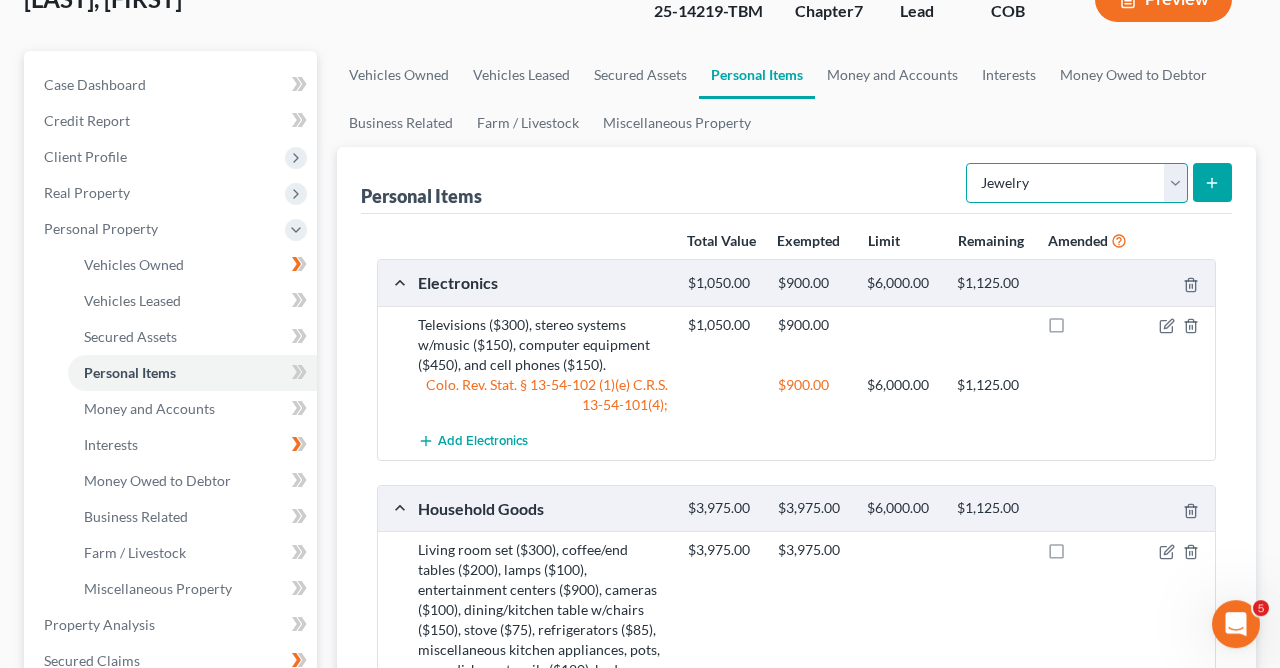 click on "Jewelry" at bounding box center (0, 0) 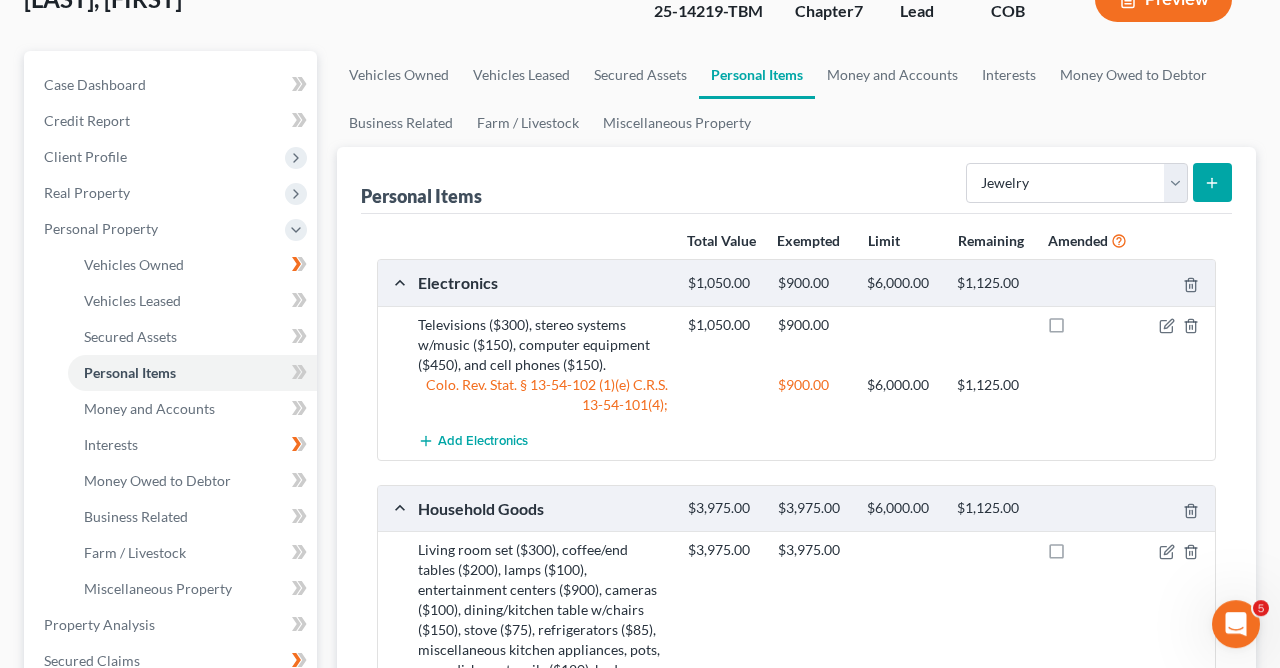 click 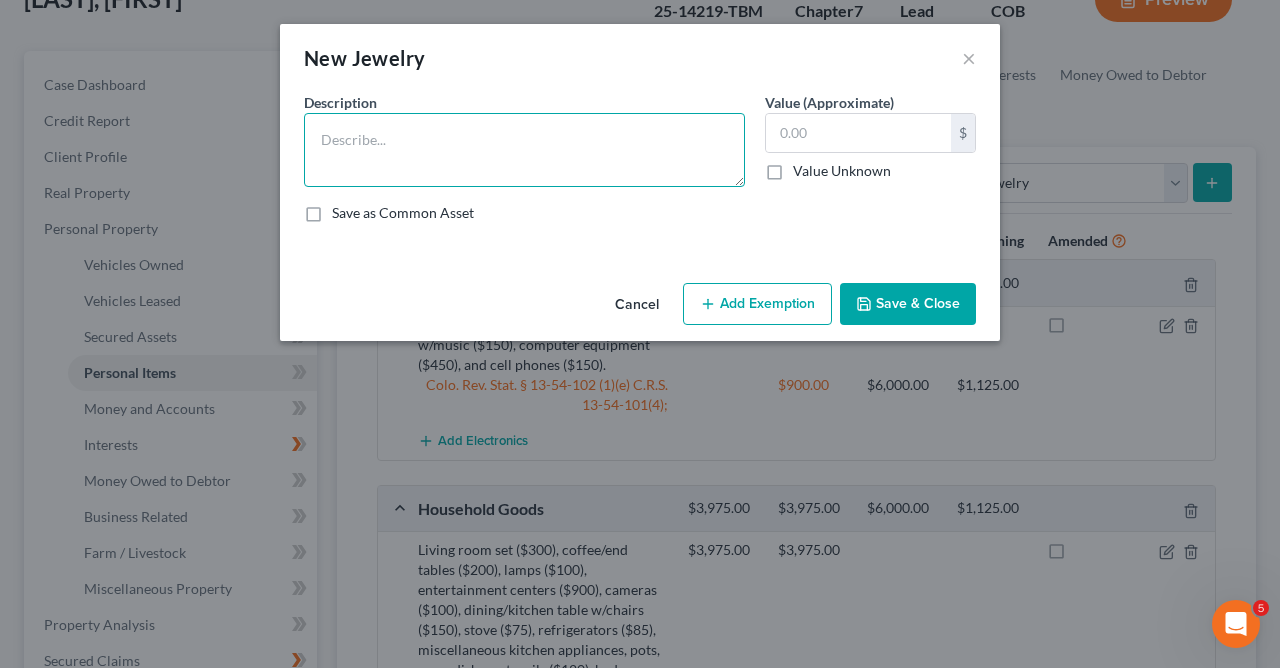 click at bounding box center [524, 150] 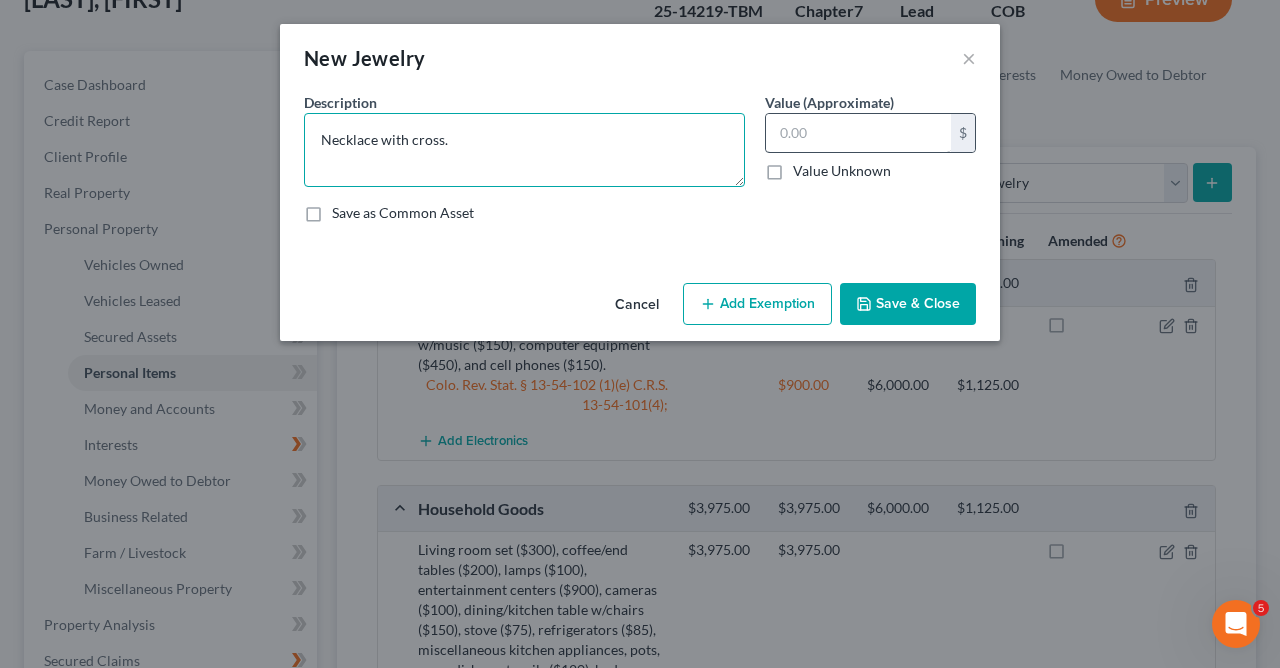 type on "Necklace with cross." 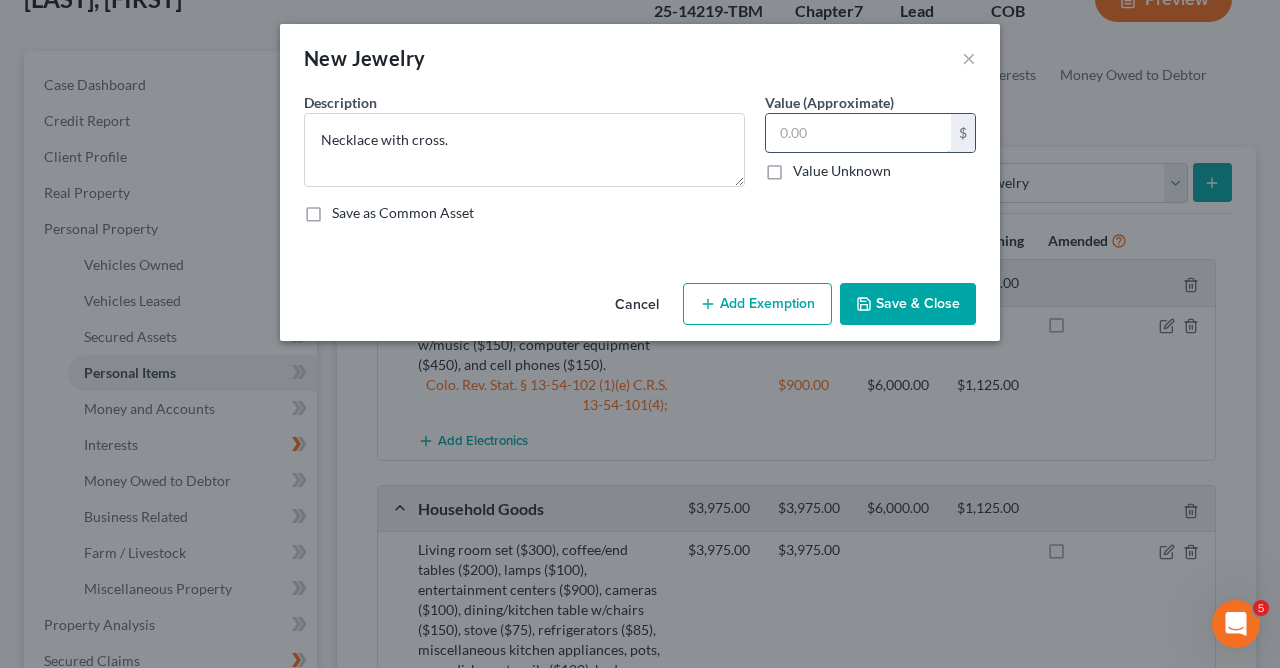 click at bounding box center [858, 133] 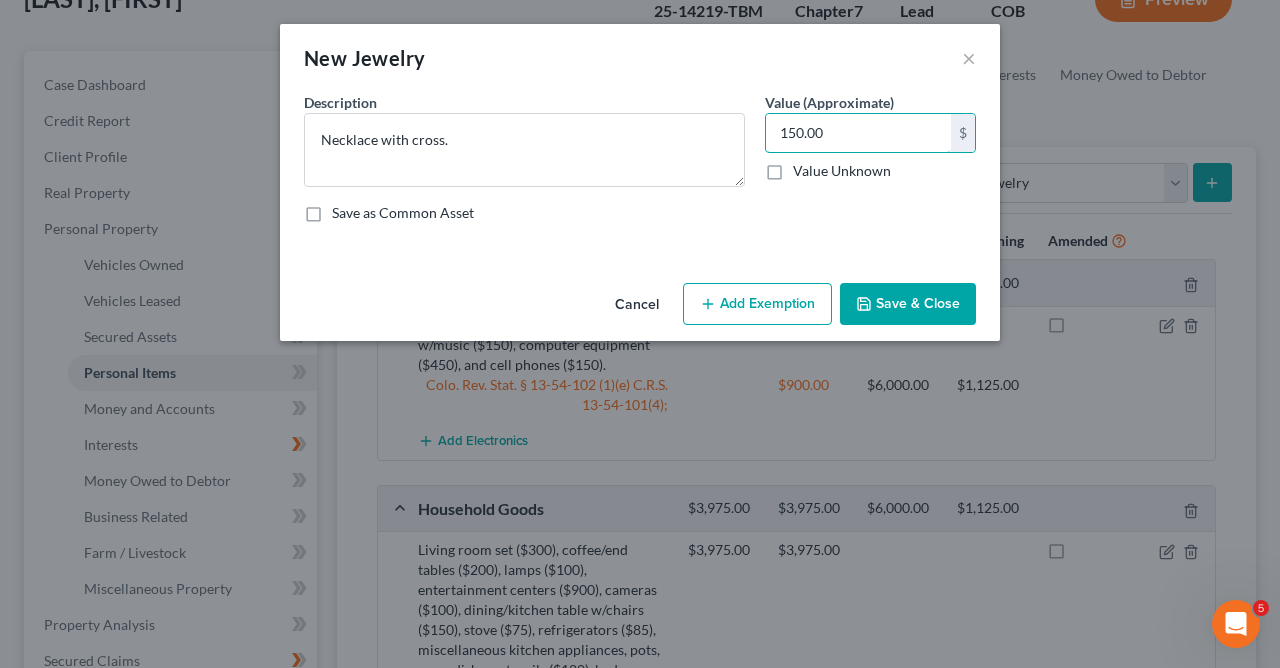type on "150.00" 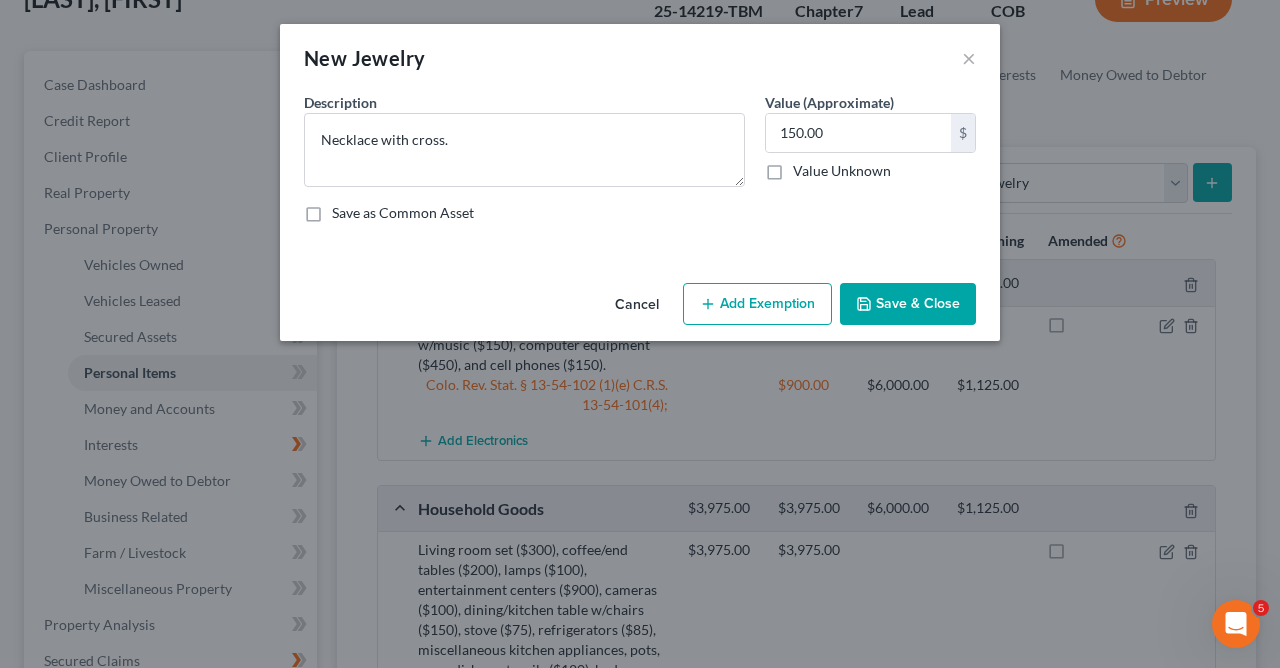 click on "Add Exemption" at bounding box center [757, 304] 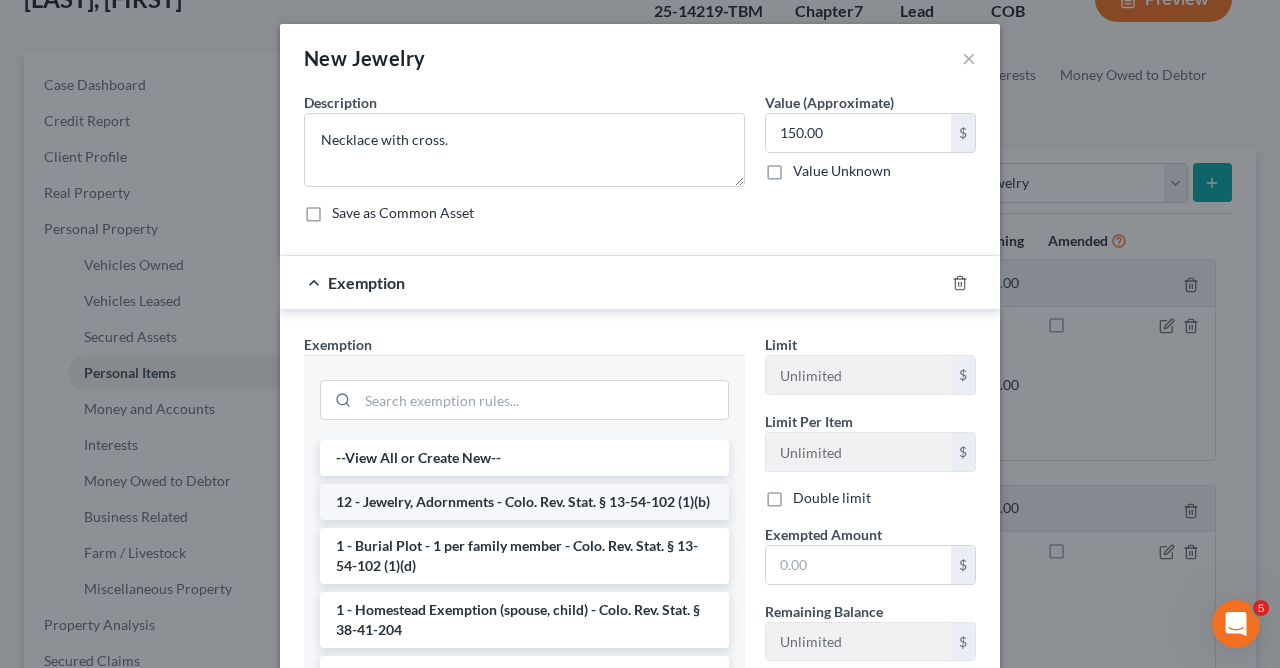 click on "12 - Jewelry, Adornments - Colo. Rev. Stat. § 13-54-102 (1)(b)" at bounding box center [524, 502] 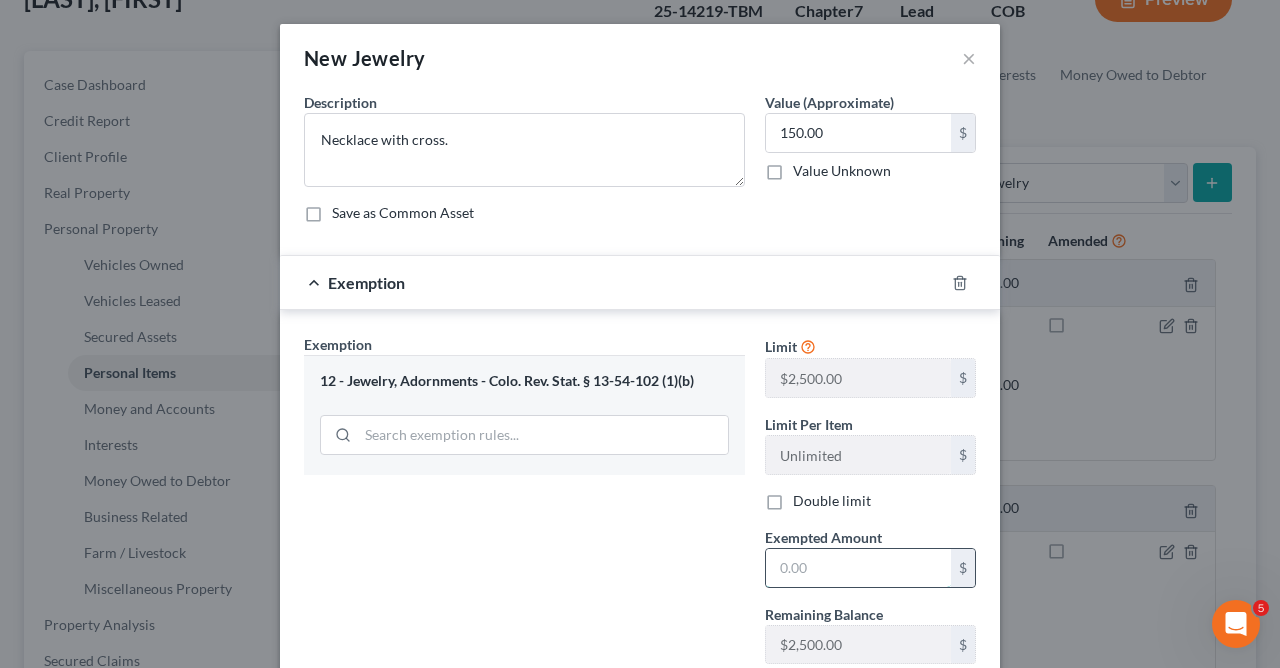 click at bounding box center (858, 568) 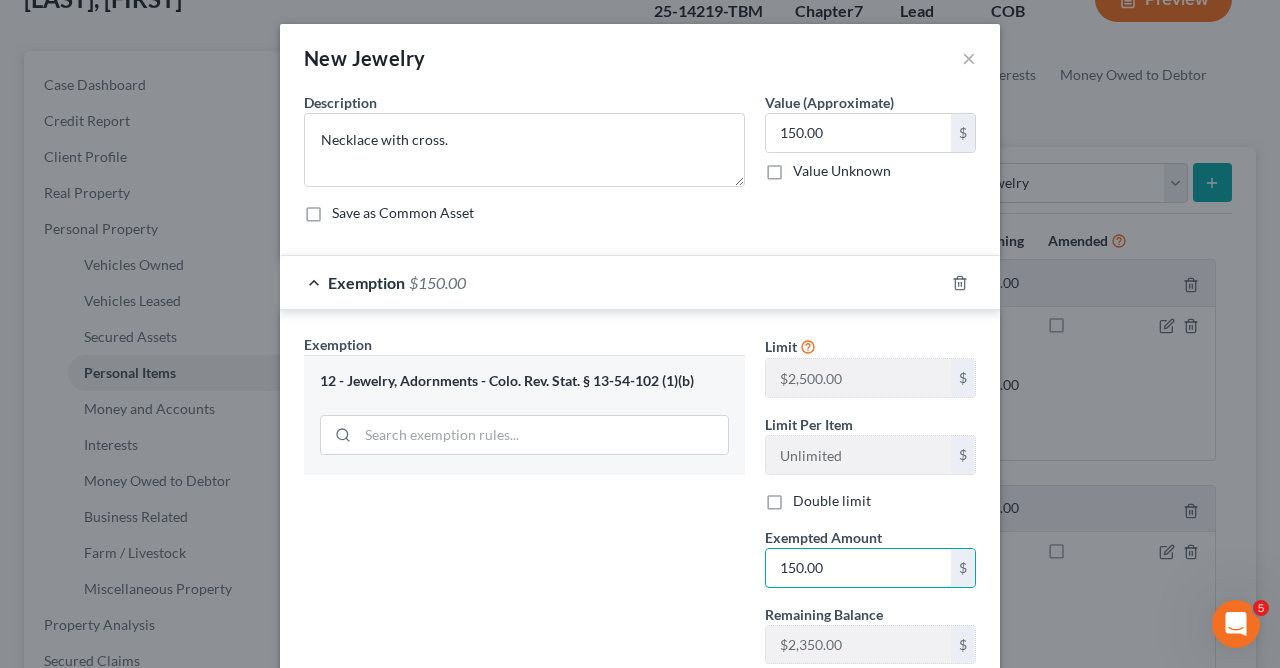 type on "150.00" 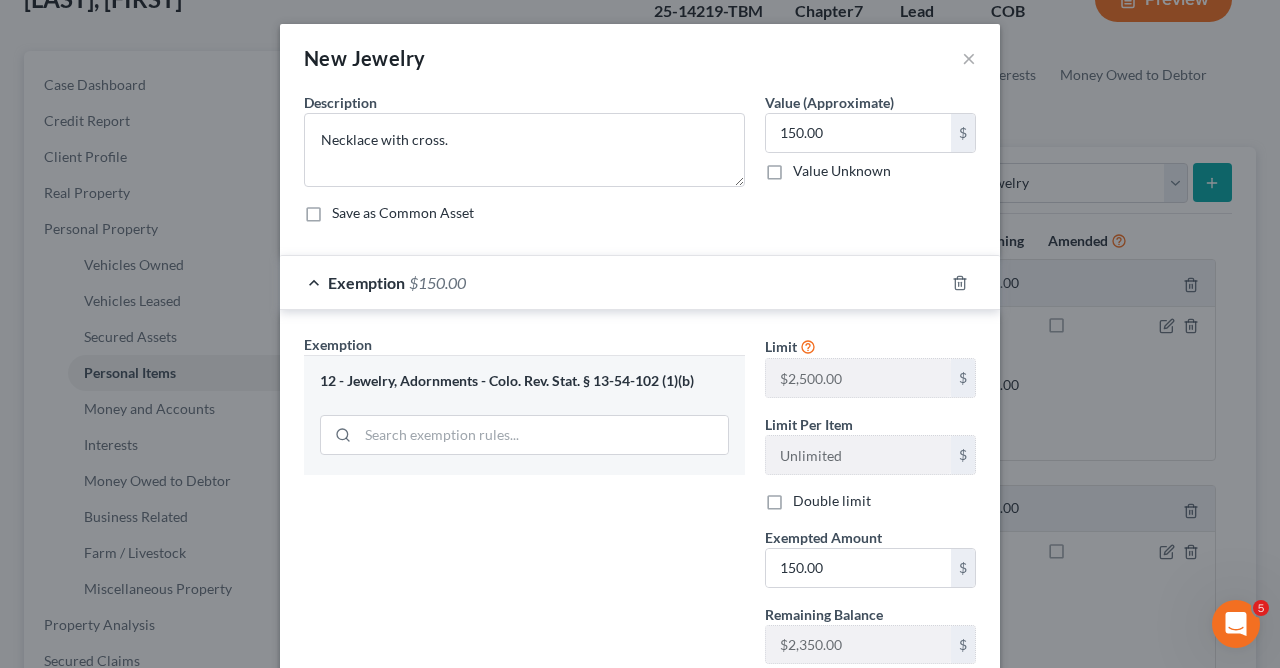 scroll, scrollTop: 140, scrollLeft: 0, axis: vertical 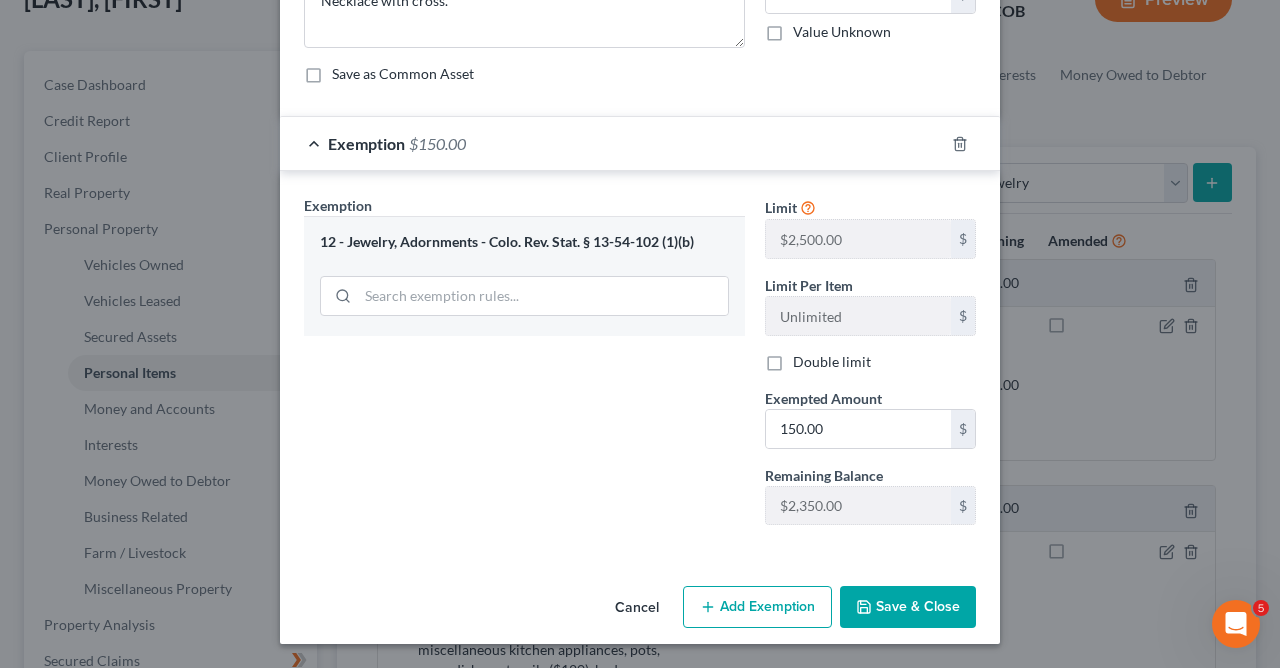 click on "Save & Close" at bounding box center [908, 607] 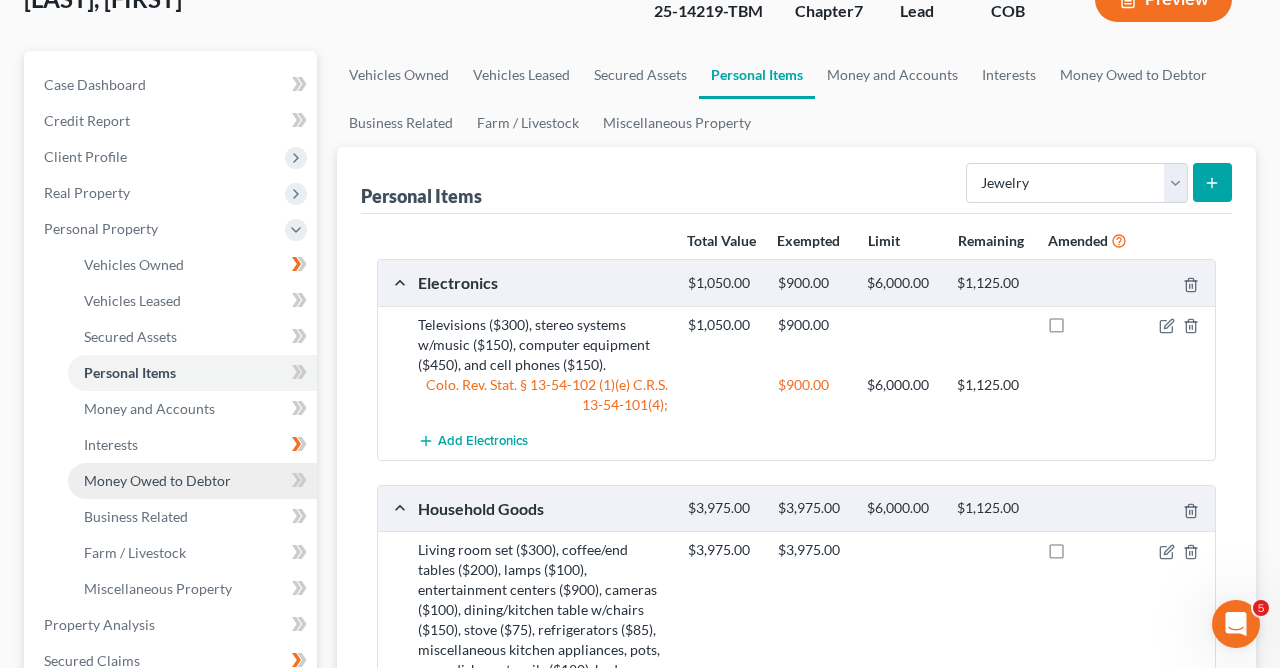 click on "Money Owed to Debtor" at bounding box center [157, 480] 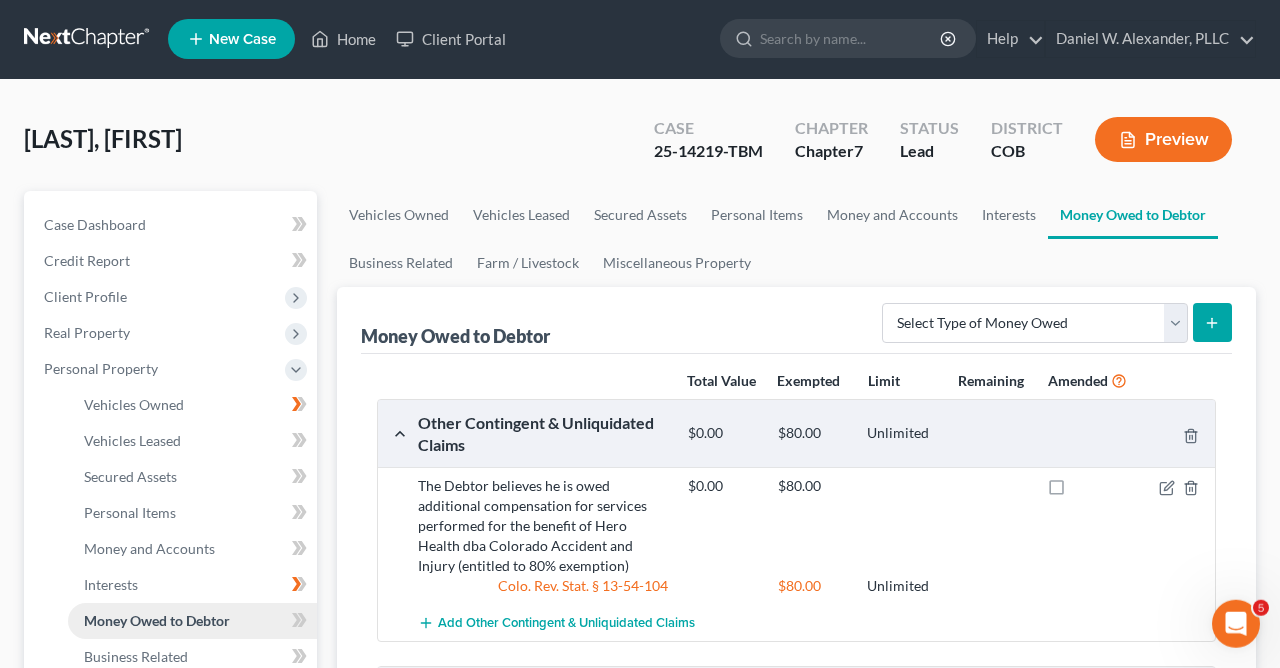 scroll, scrollTop: 0, scrollLeft: 0, axis: both 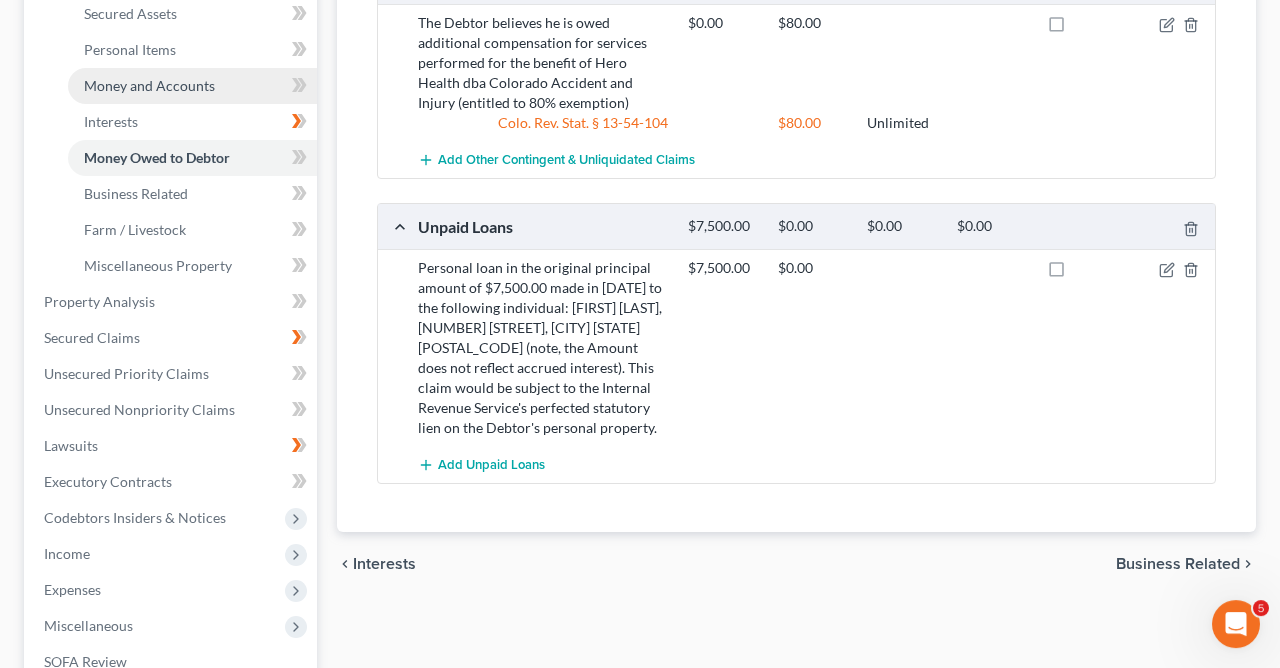 click on "Money and Accounts" at bounding box center (149, 85) 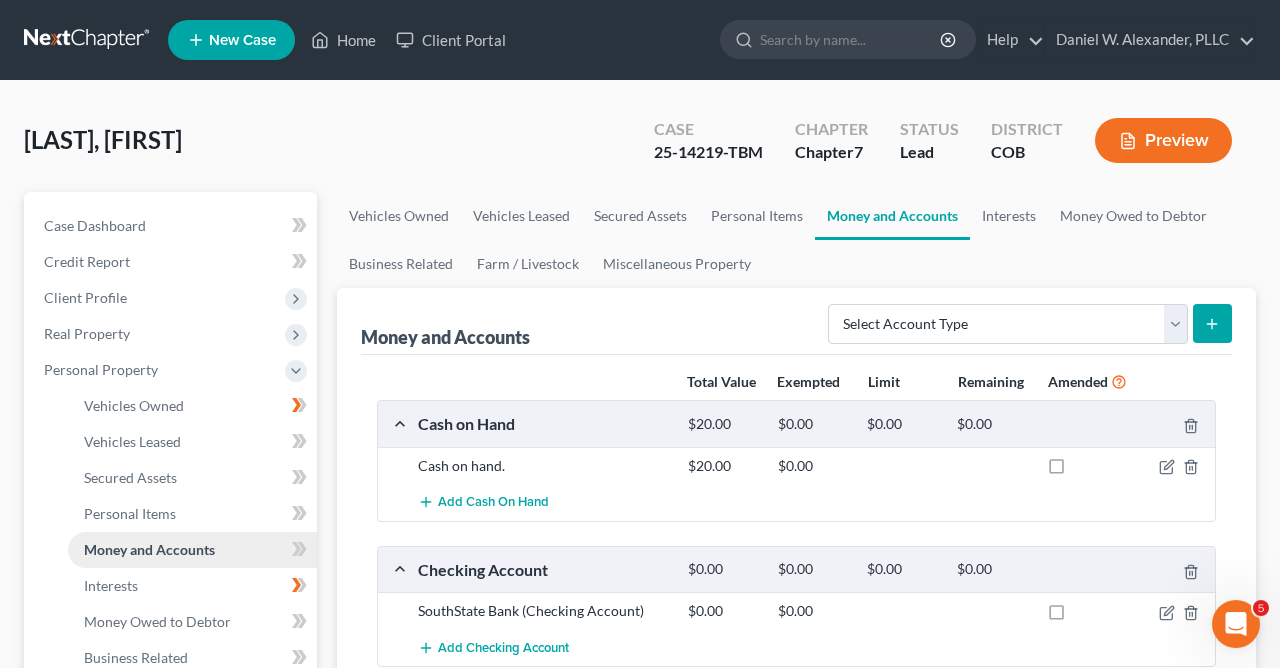 scroll, scrollTop: 0, scrollLeft: 0, axis: both 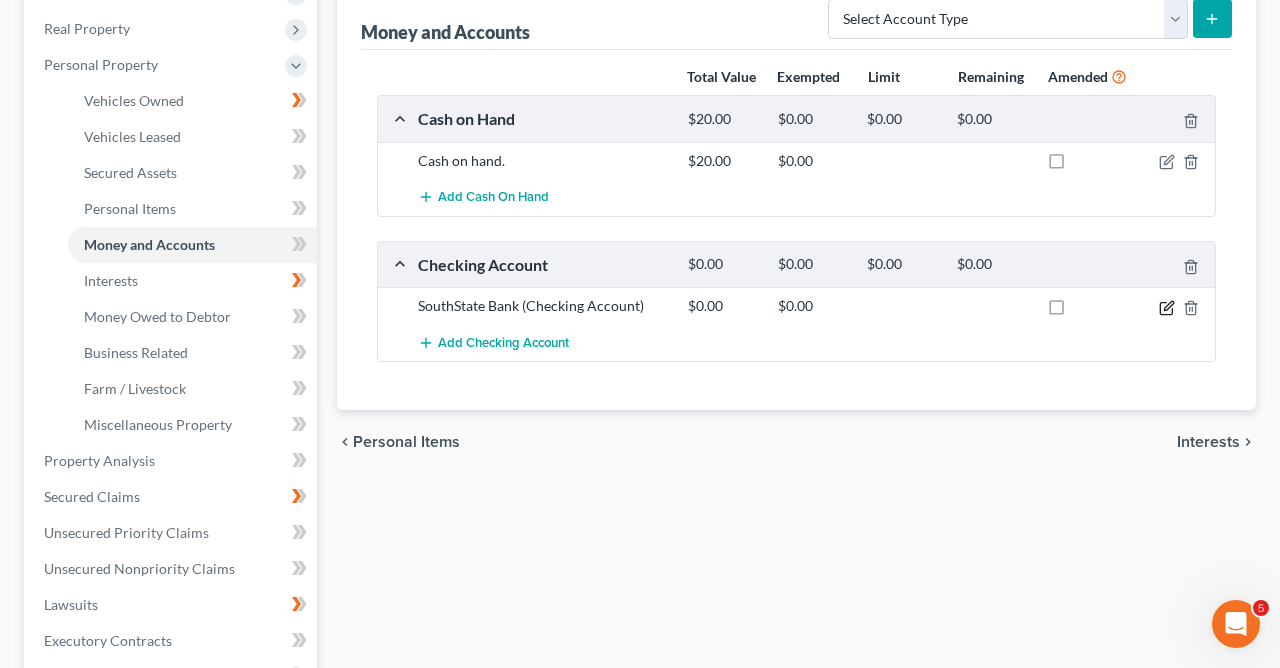 click 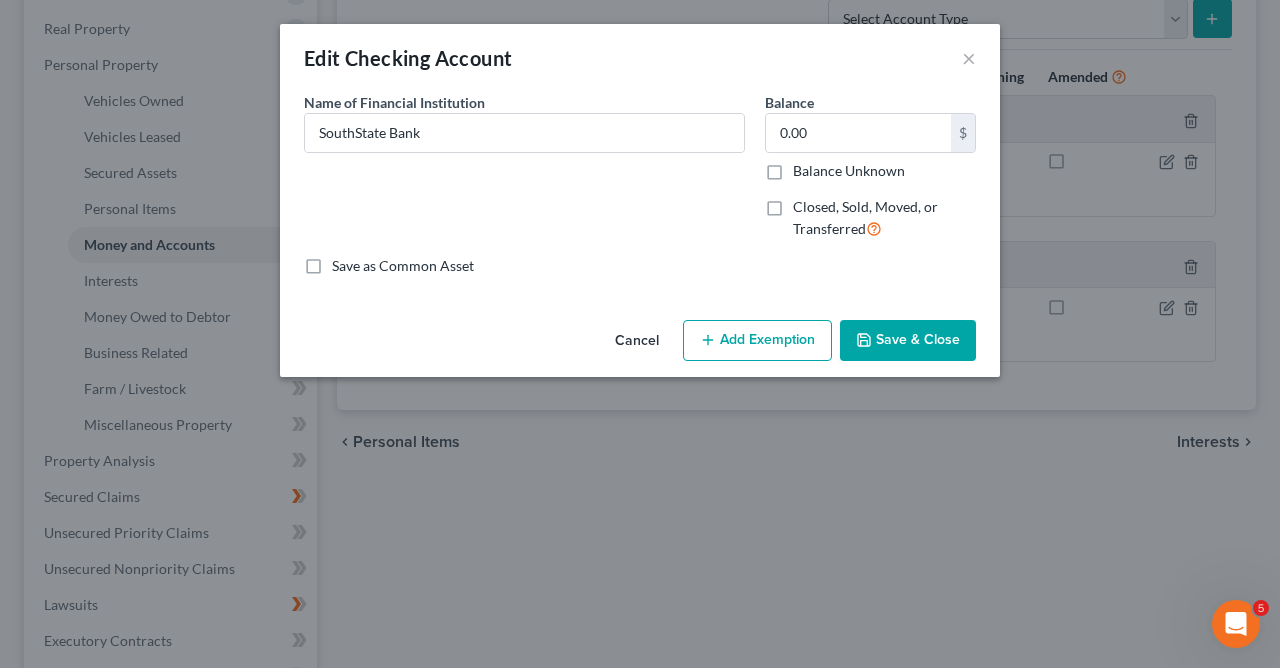 click on "Add Exemption" at bounding box center (757, 341) 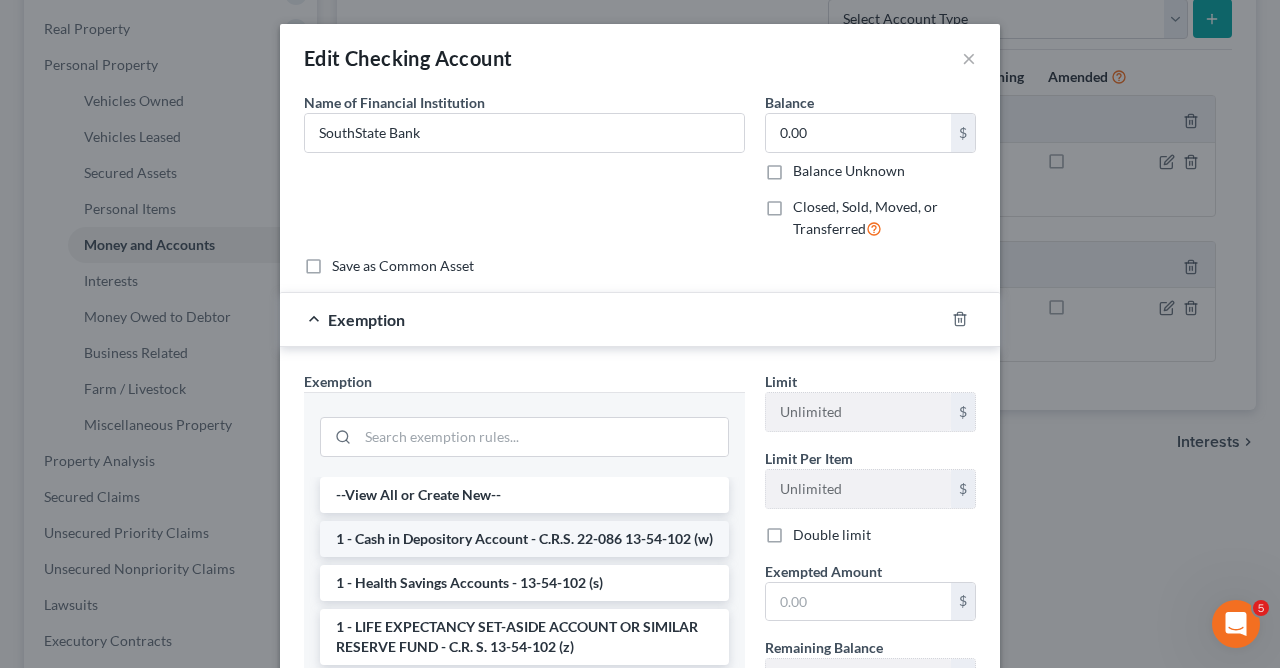 click on "1 - Cash in Depository Account  - C.R.S. 22-086 13-54-102 (w)" at bounding box center [524, 539] 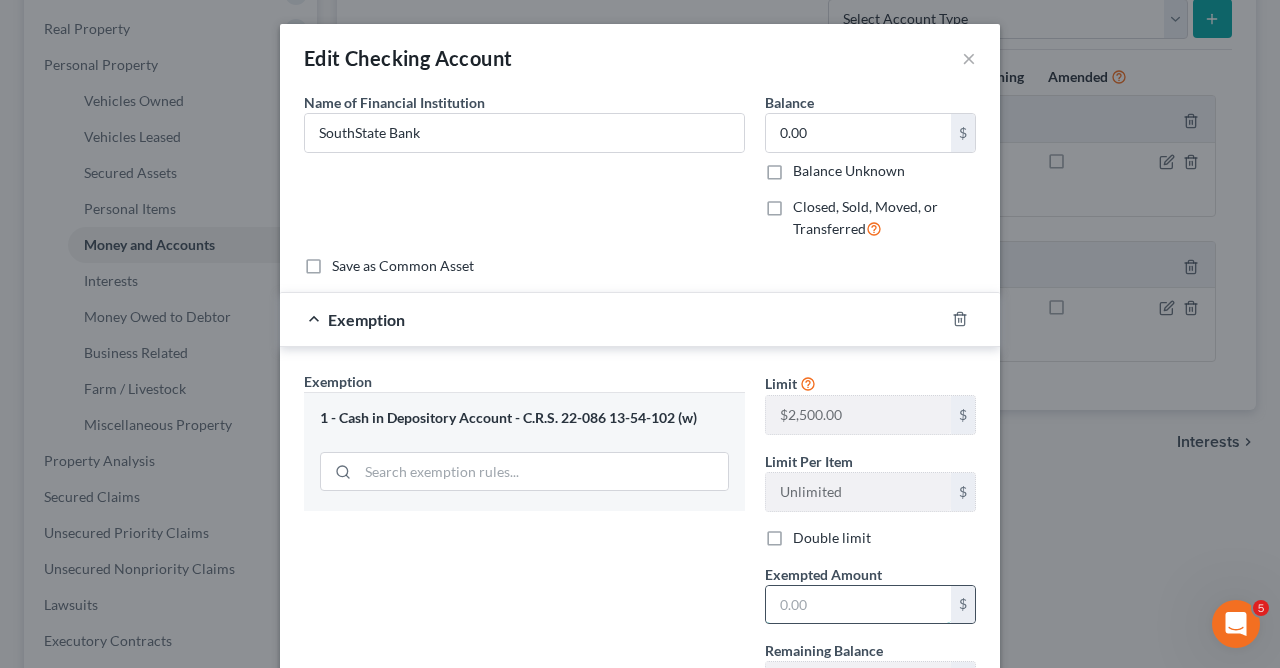 click at bounding box center [858, 605] 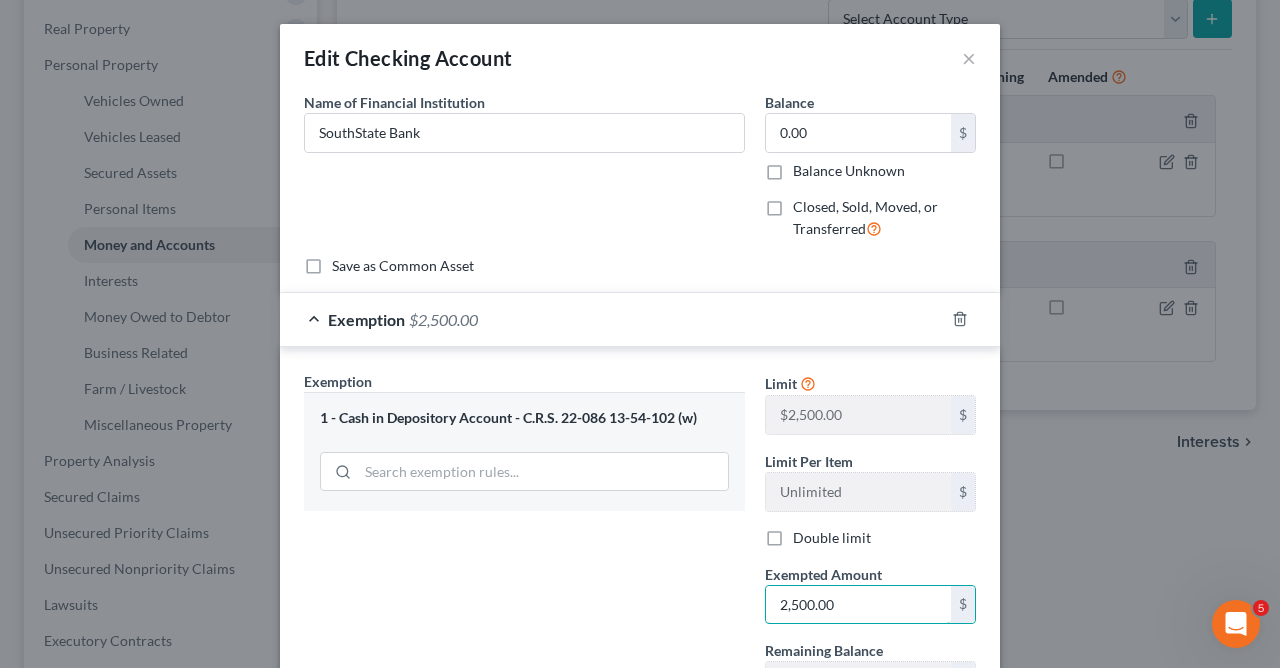 type on "2,500.00" 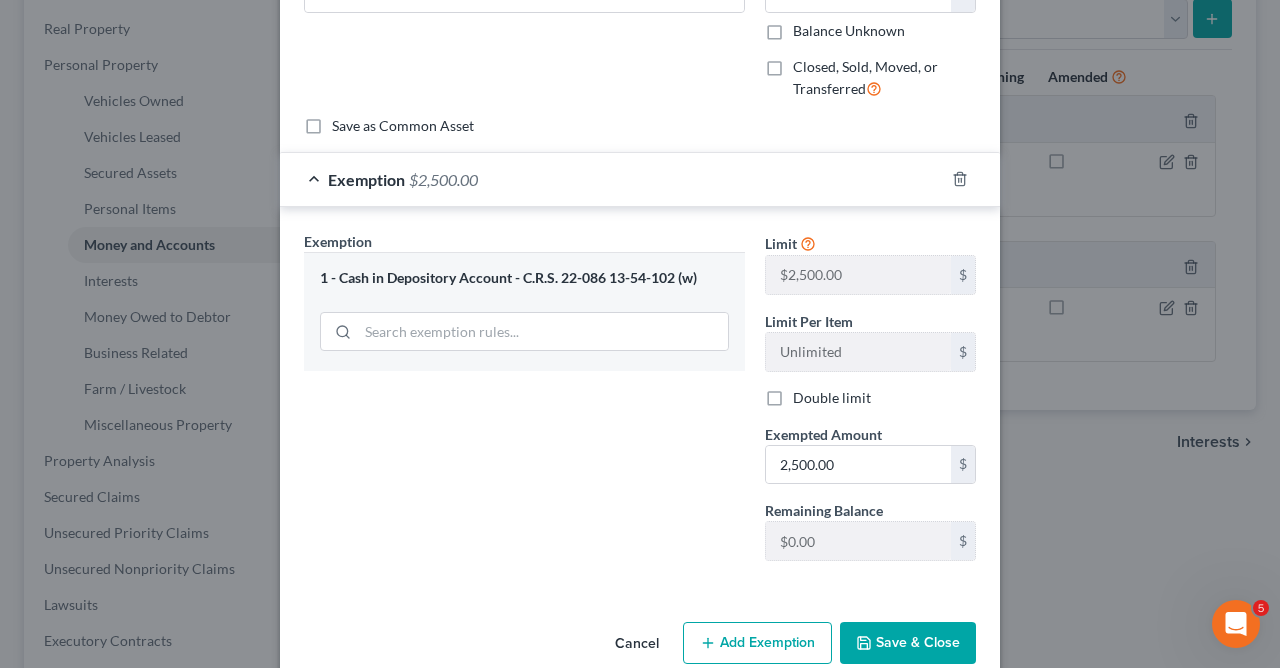 scroll, scrollTop: 177, scrollLeft: 0, axis: vertical 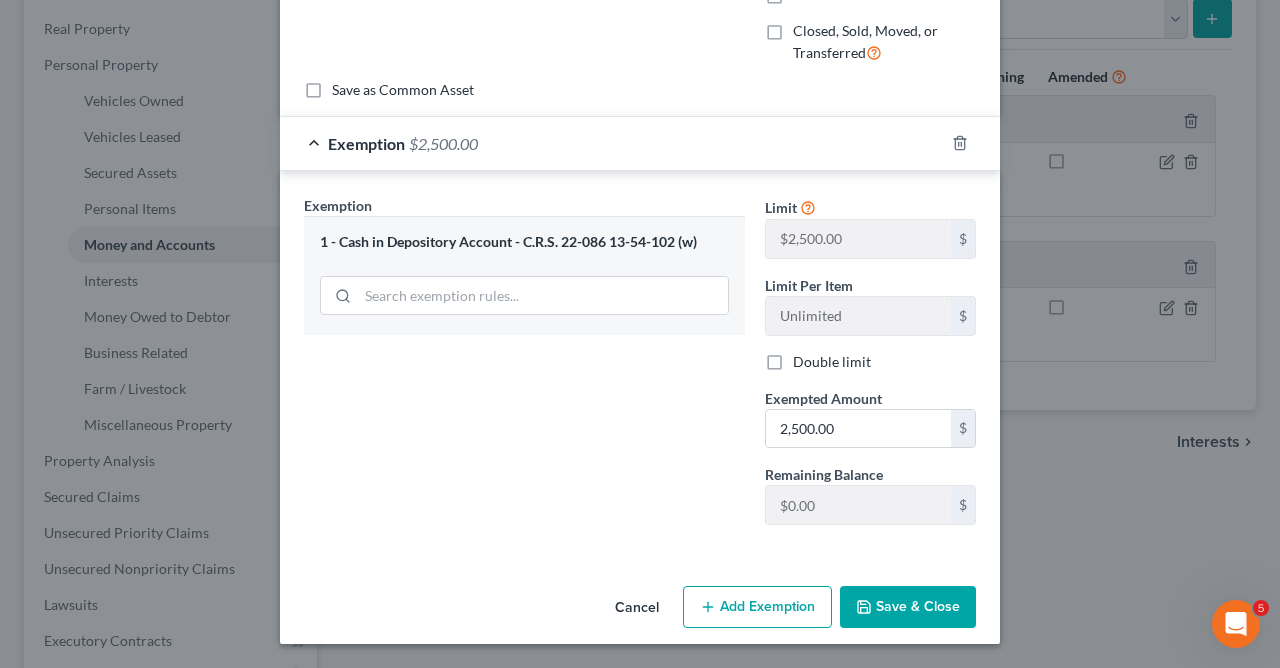 click on "Save & Close" at bounding box center (908, 607) 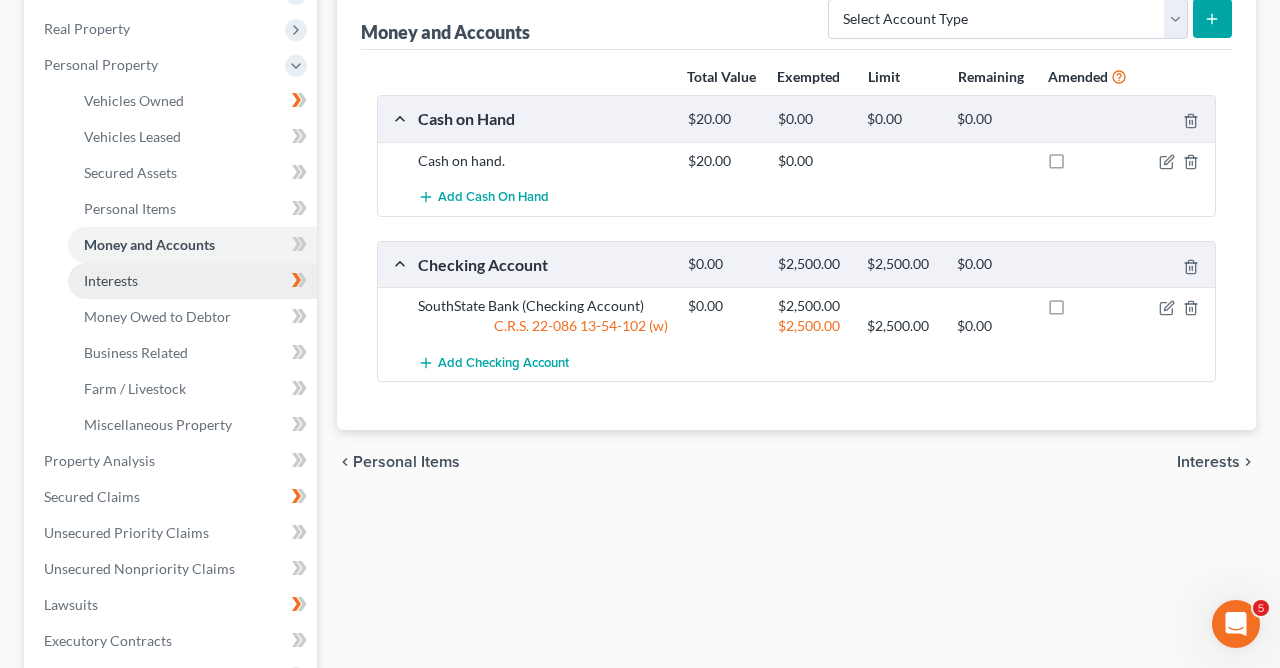 click on "Interests" at bounding box center [111, 280] 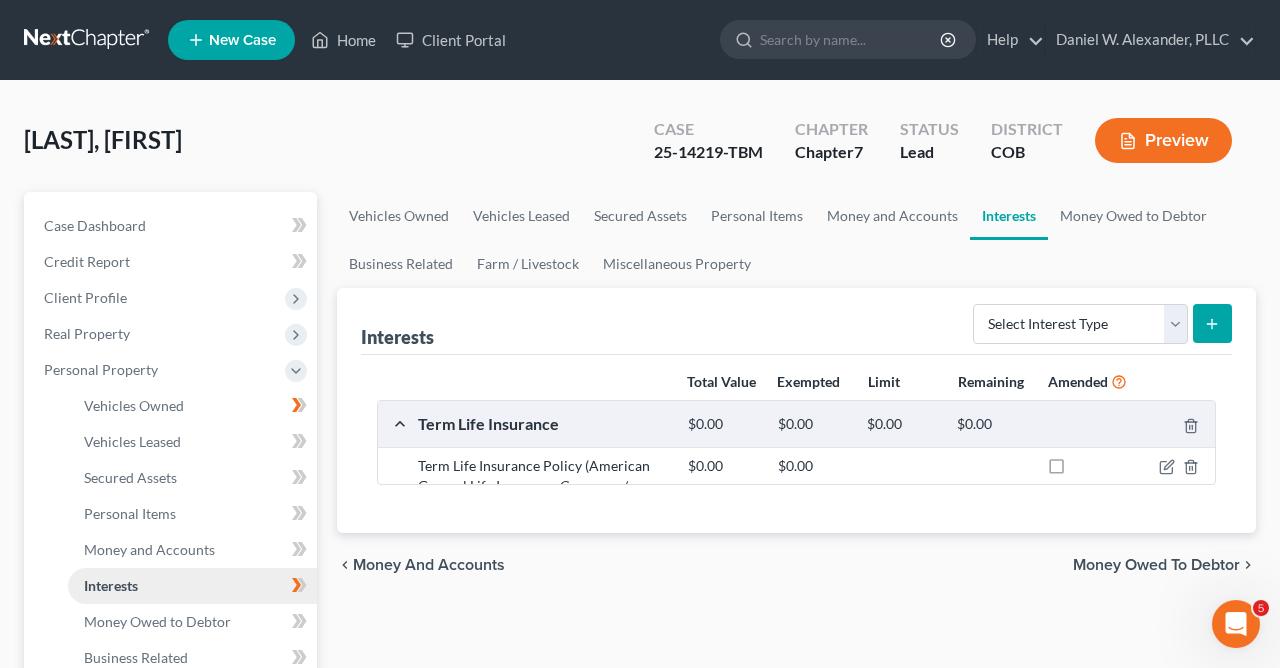 scroll, scrollTop: 0, scrollLeft: 0, axis: both 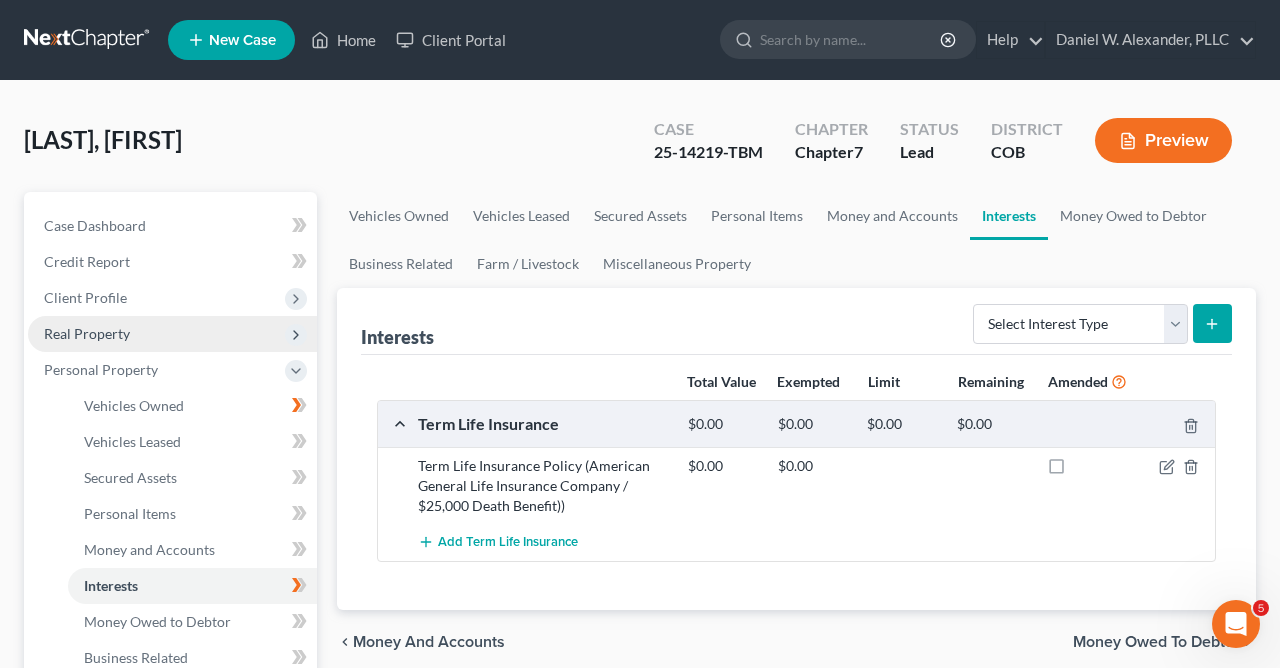 click on "Real Property" at bounding box center [172, 334] 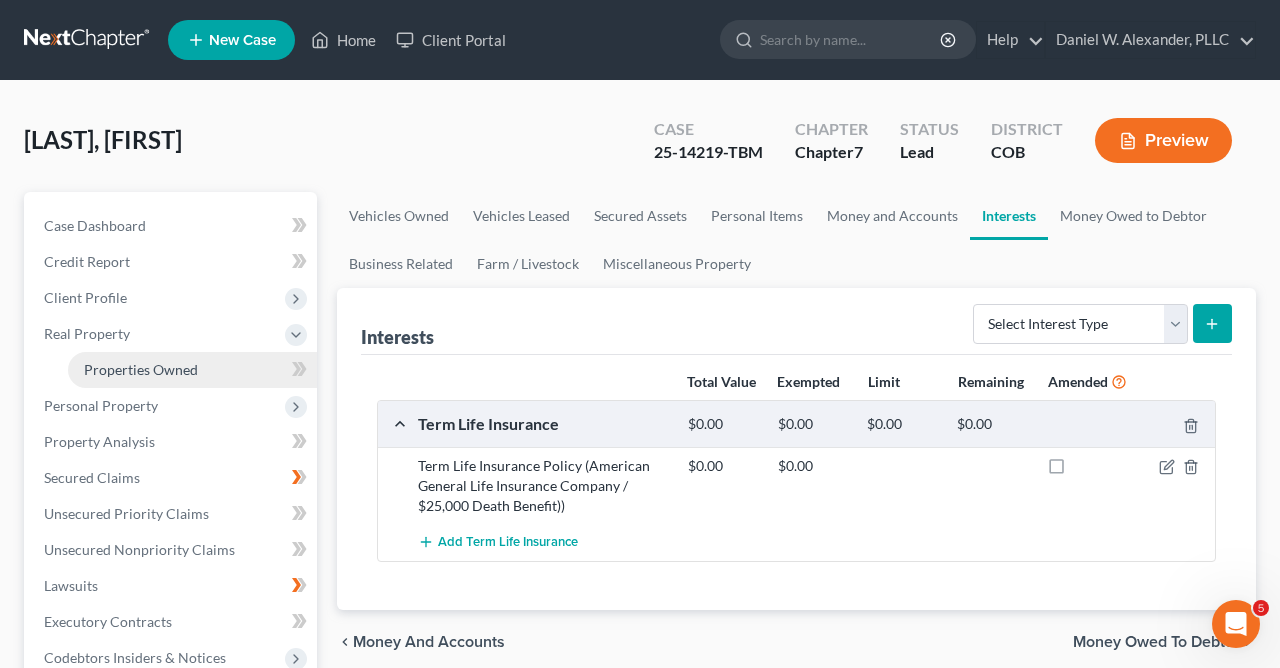 click on "Properties Owned" at bounding box center (141, 369) 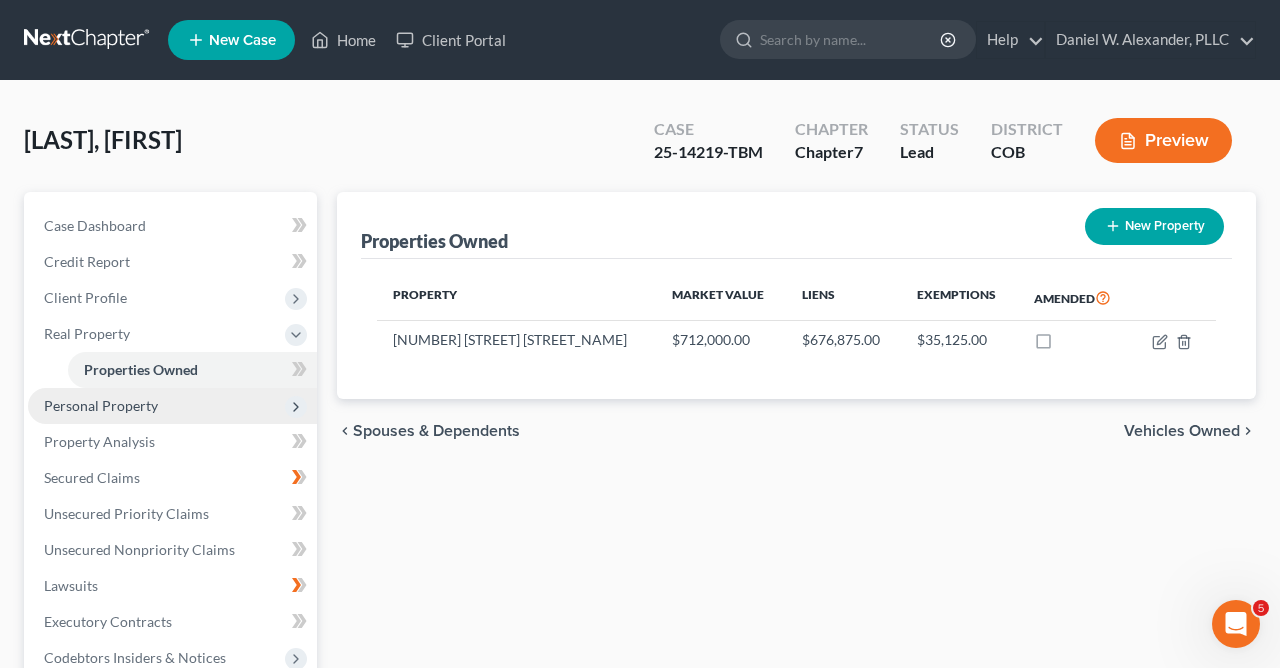 click on "Personal Property" at bounding box center (101, 405) 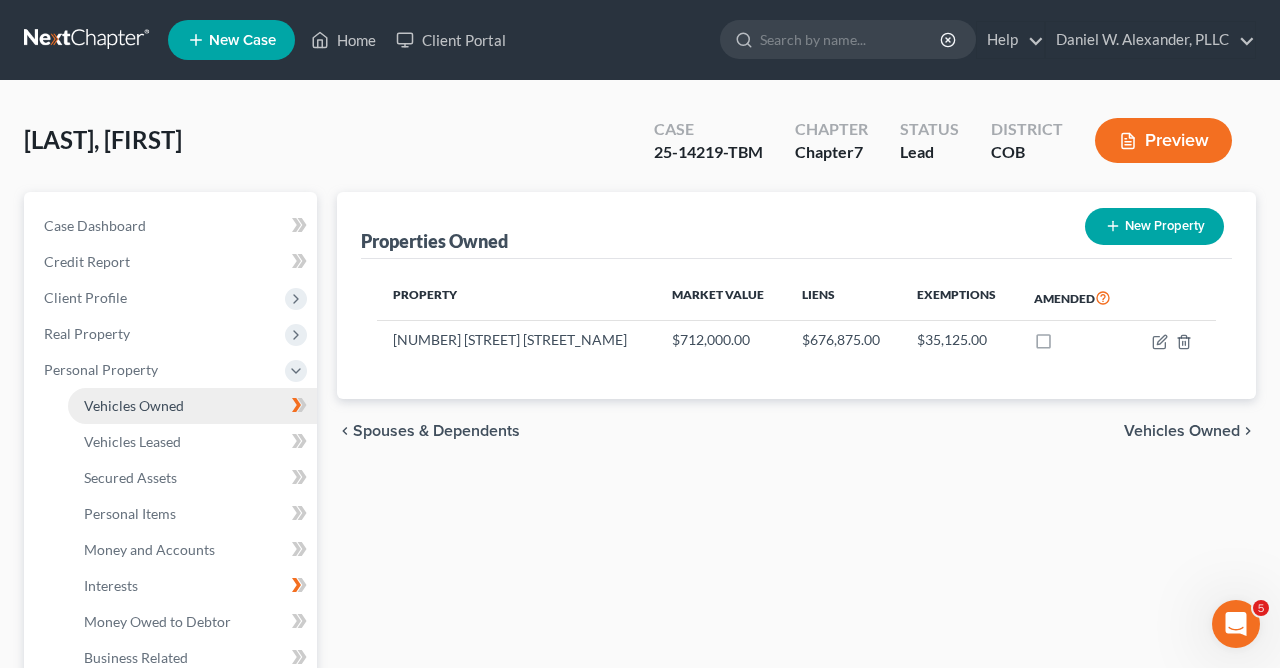 click on "Vehicles Owned" at bounding box center (134, 405) 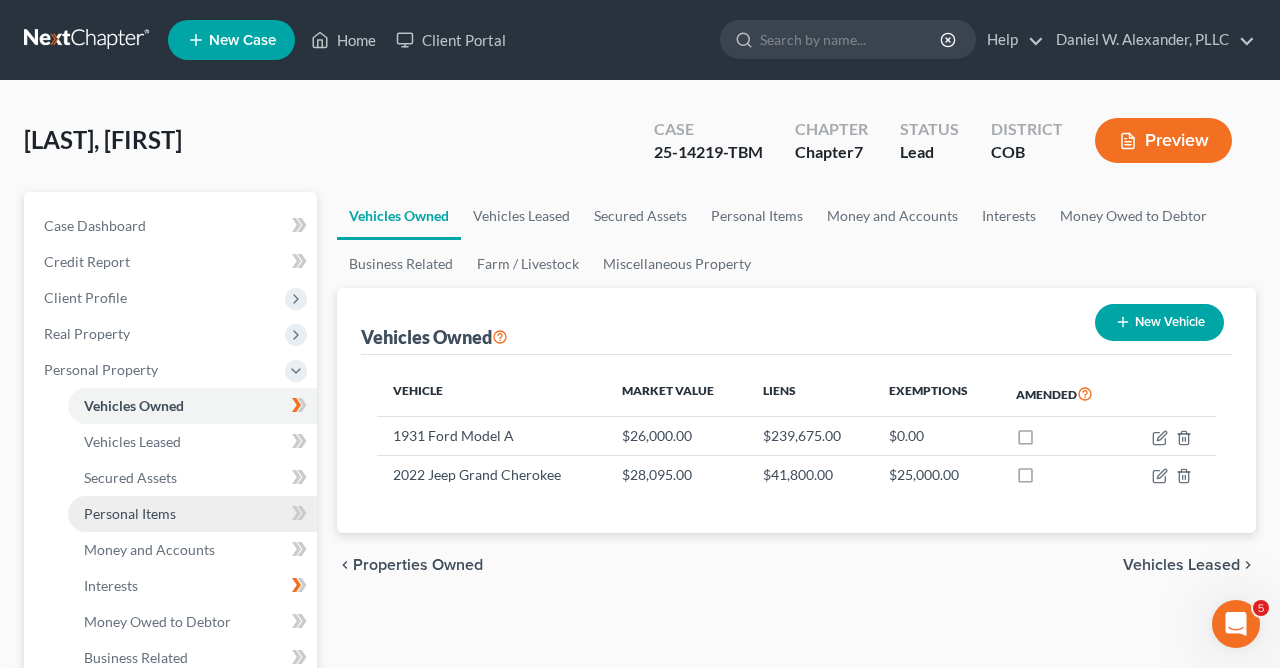 click on "Personal Items" at bounding box center (192, 514) 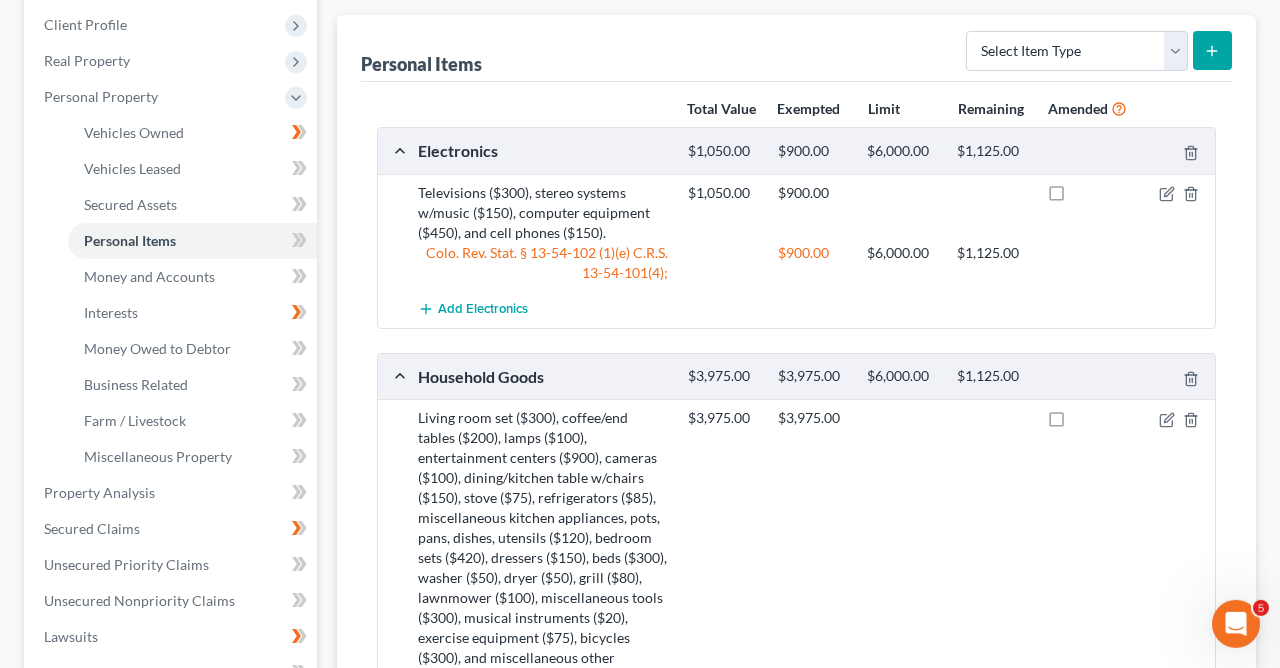 scroll, scrollTop: 358, scrollLeft: 0, axis: vertical 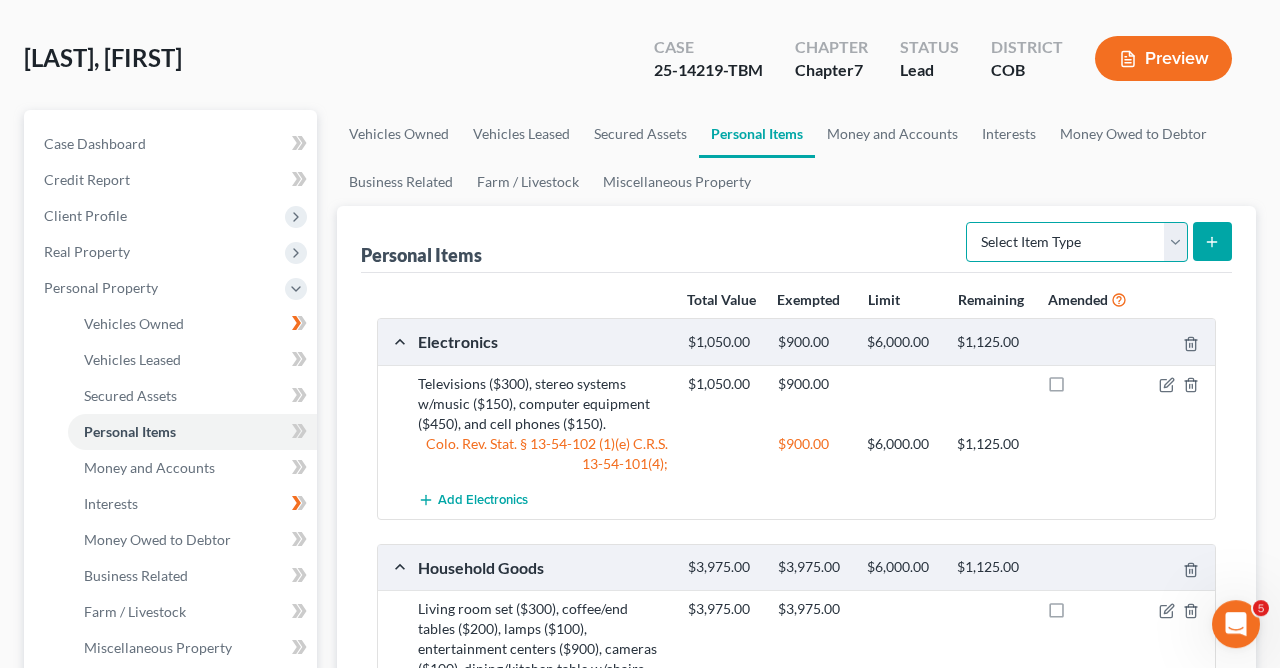 click on "Select Item Type Clothing Collectibles Of Value Electronics Firearms Household Goods Jewelry Other Pet(s) Sports & Hobby Equipment" at bounding box center [1077, 242] 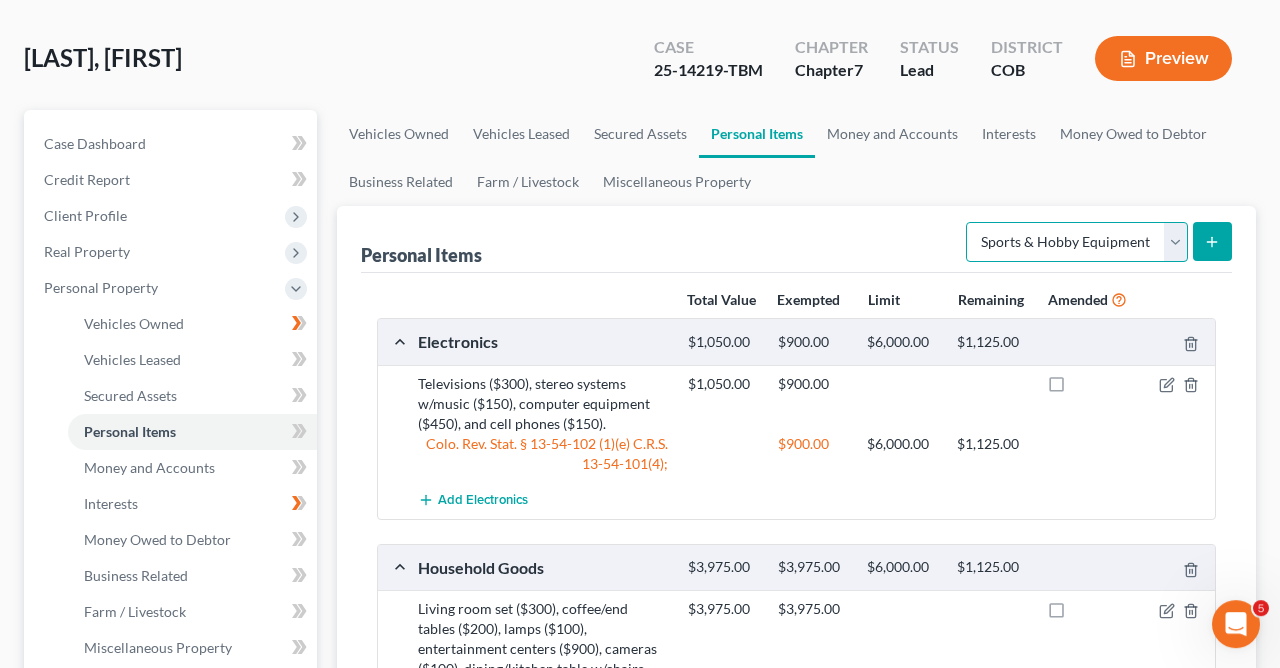 click on "Sports & Hobby Equipment" at bounding box center [0, 0] 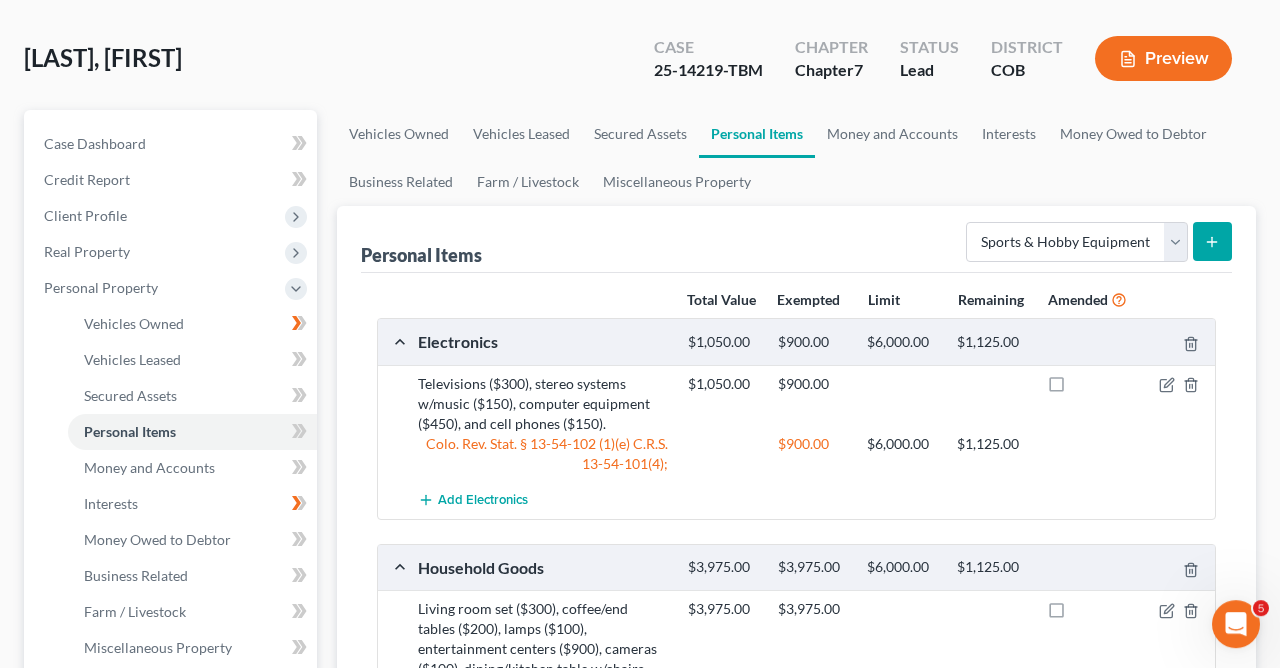 click 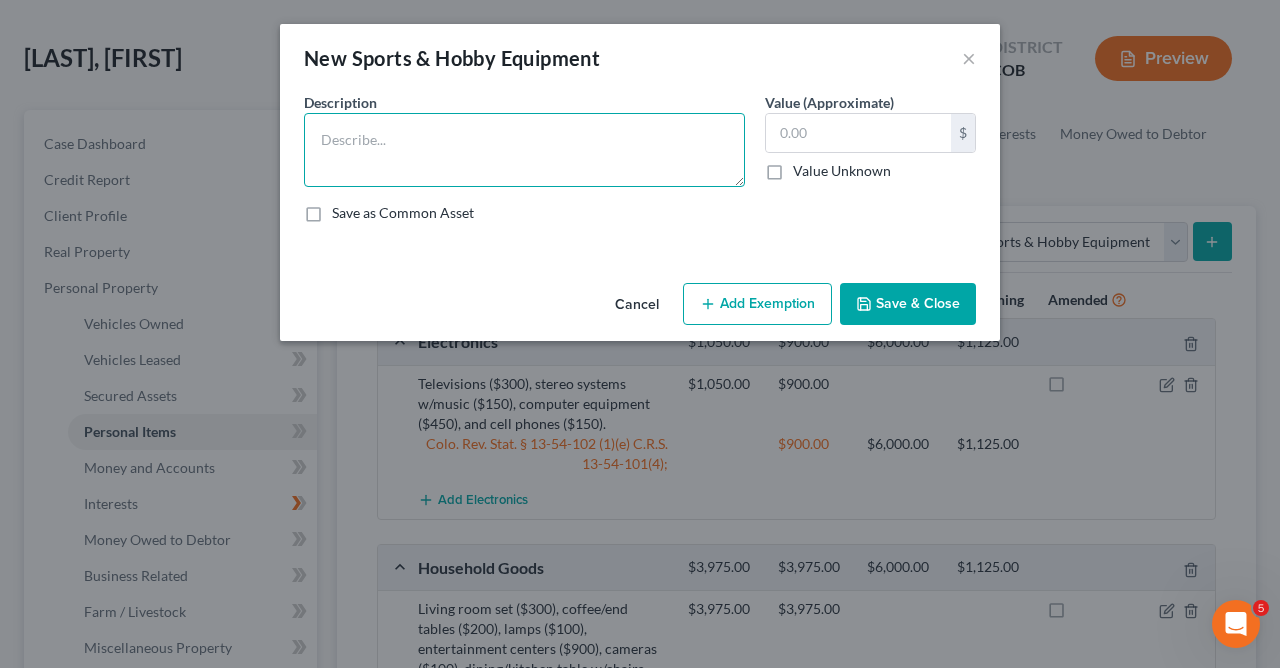 click at bounding box center (524, 150) 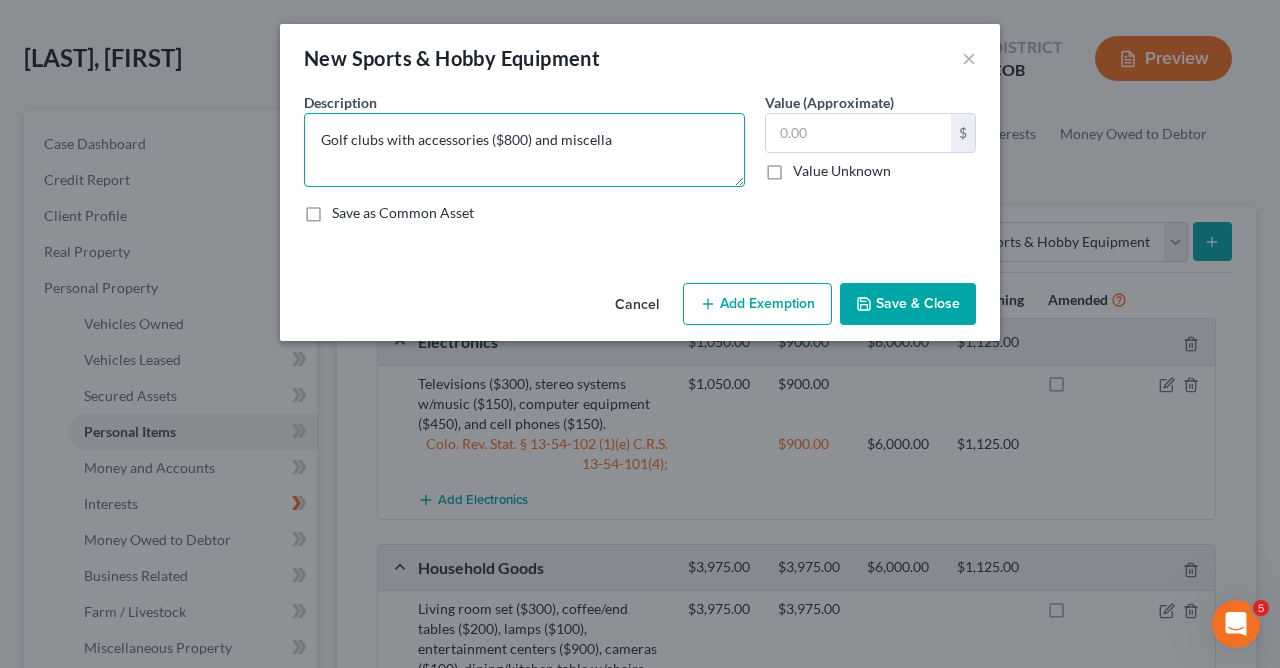 click on "Golf clubs with accessories ($800) and miscella" at bounding box center [524, 150] 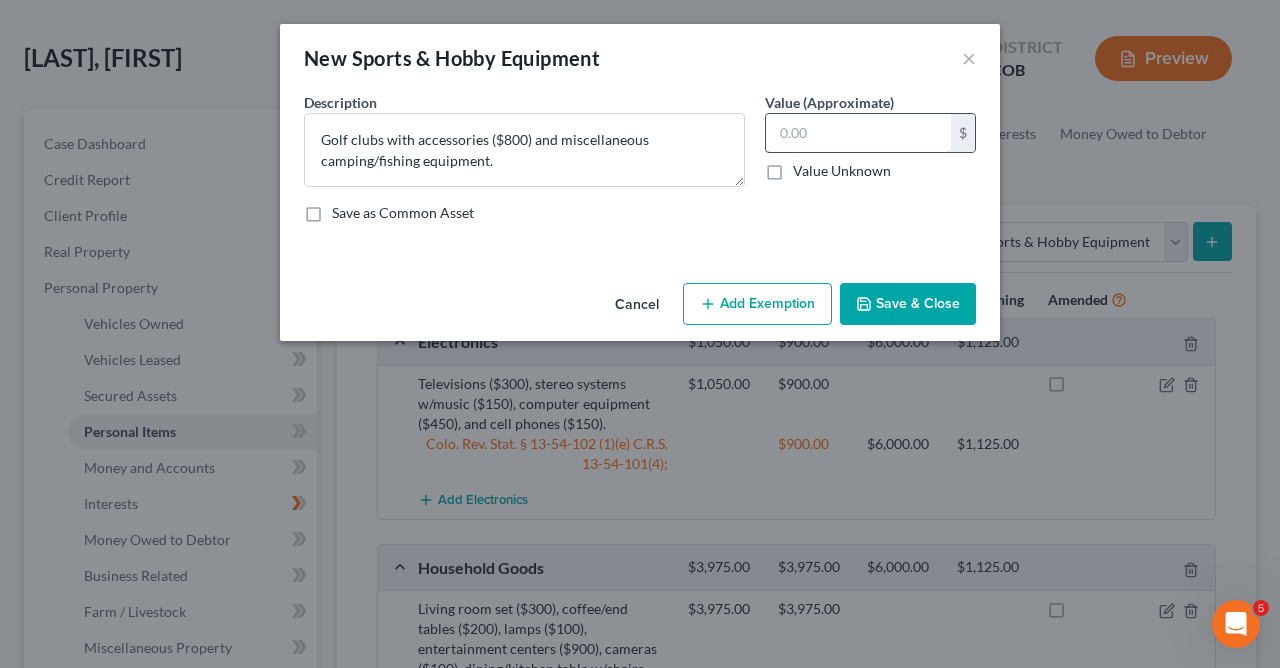 click at bounding box center (858, 133) 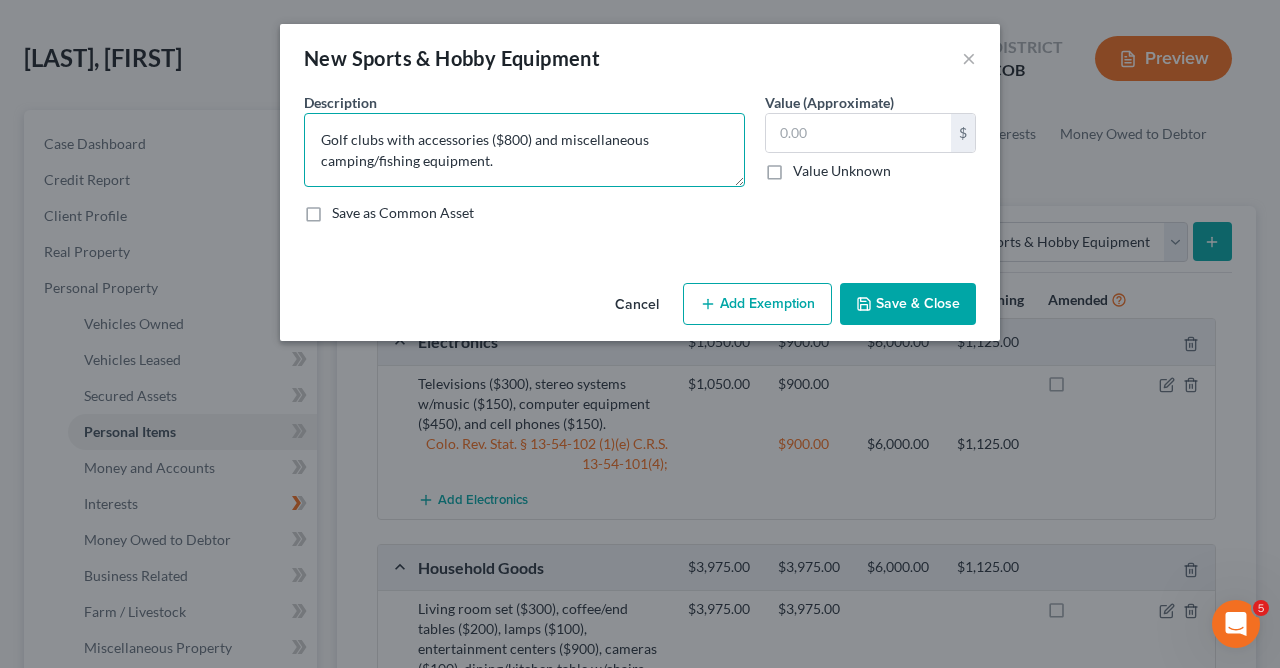 click on "Golf clubs with accessories ($800) and miscellaneous camping/fishing equipment." at bounding box center (524, 150) 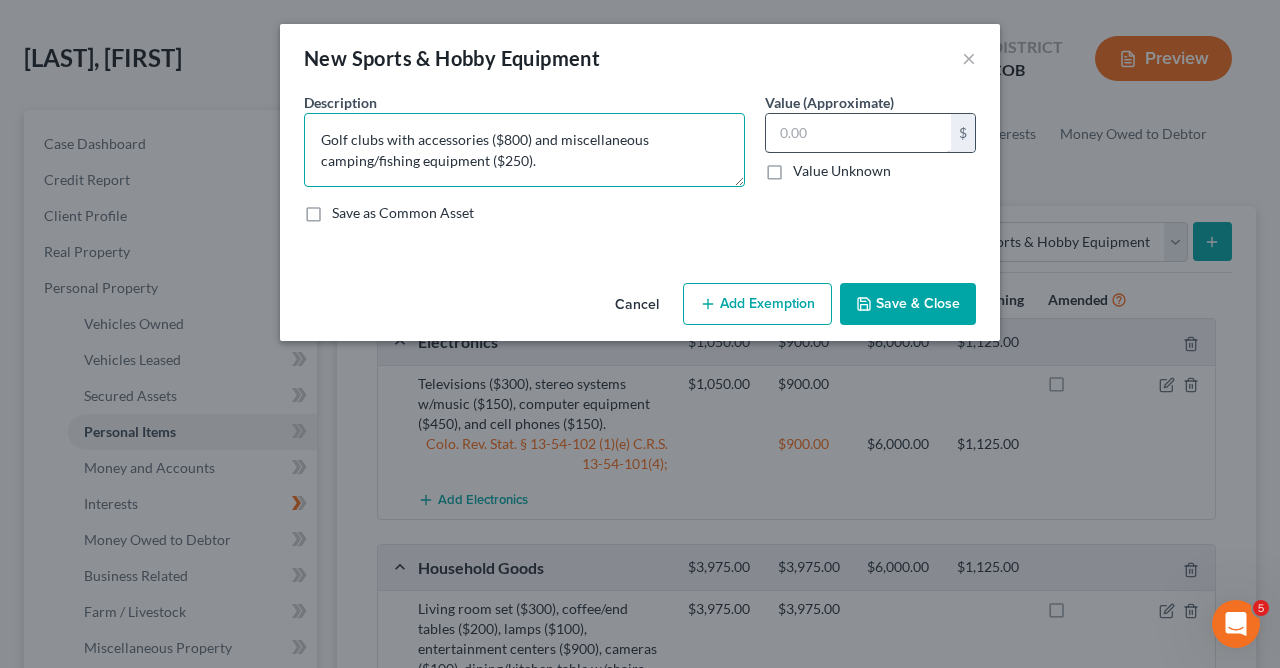 type on "Golf clubs with accessories ($800) and miscellaneous camping/fishing equipment ($250)." 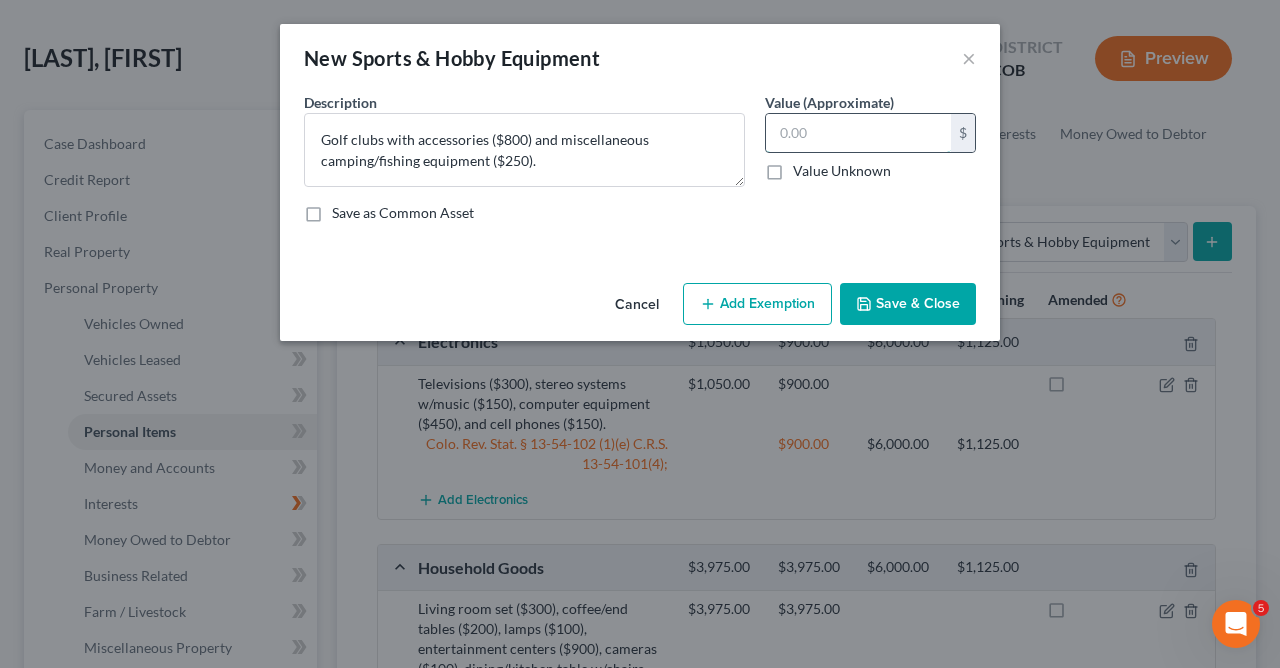 click at bounding box center [858, 133] 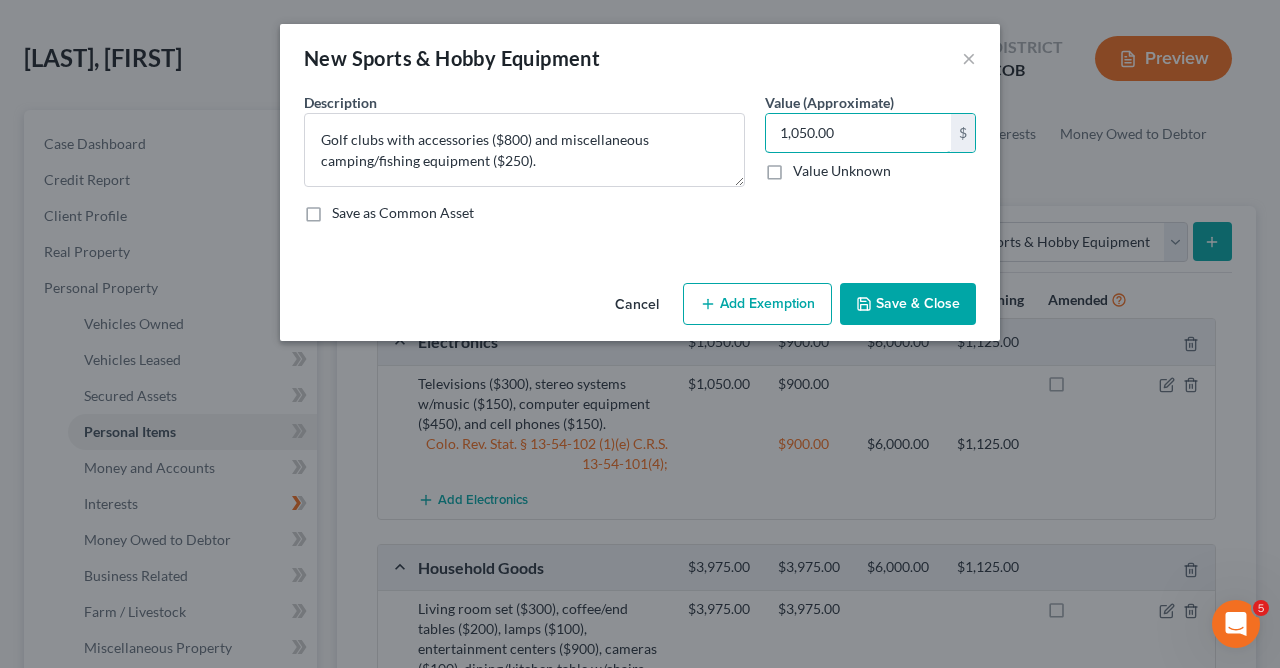 type on "1,050.00" 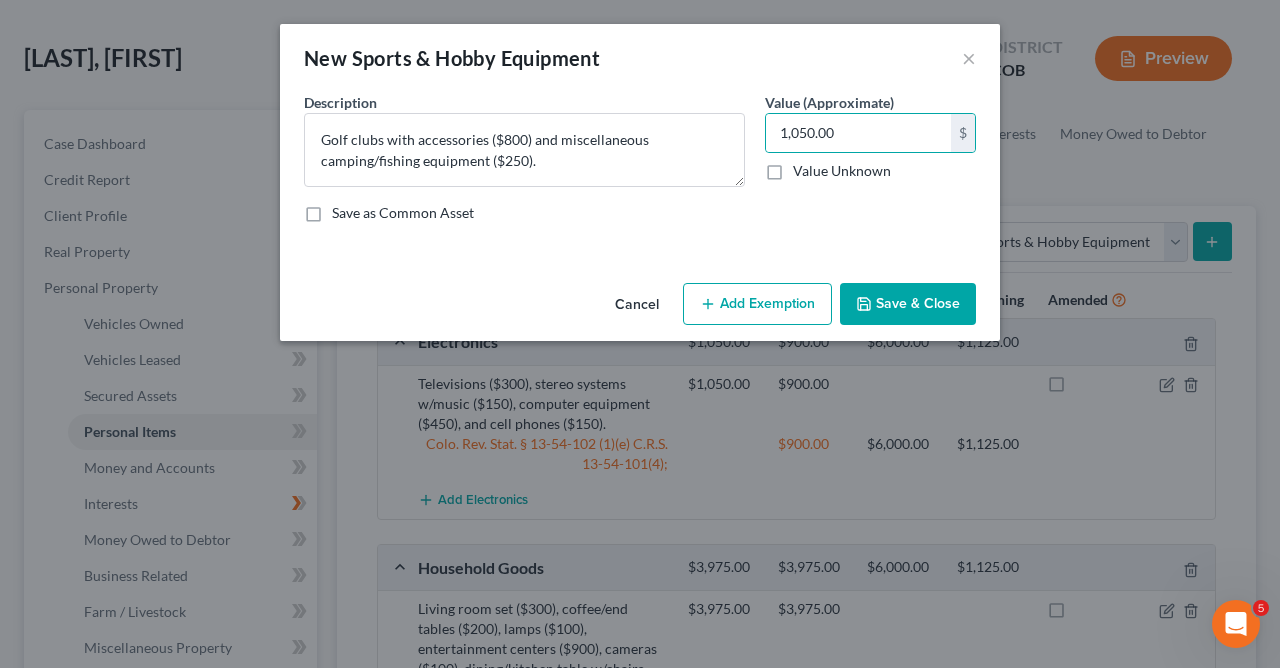 click on "Add Exemption" at bounding box center [757, 304] 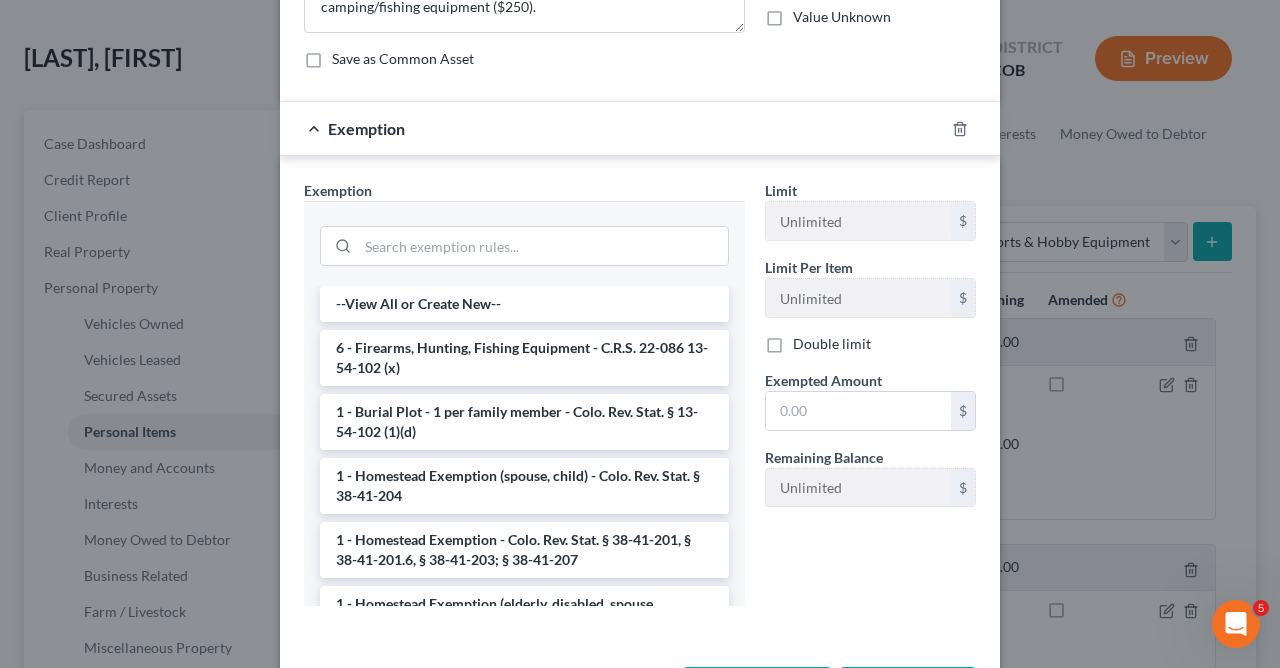 scroll, scrollTop: 218, scrollLeft: 0, axis: vertical 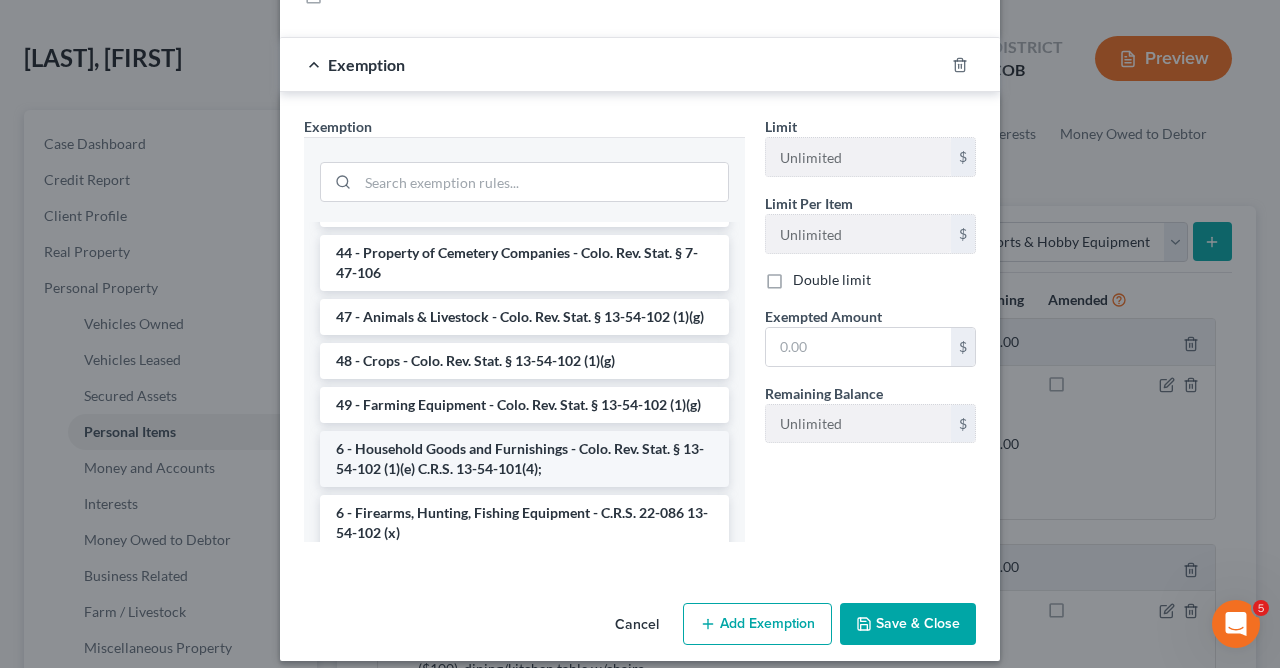 click on "6 - Household Goods and Furnishings  - Colo. Rev. Stat. § 13-54-102 (1)(e) C.R.S. 13-54-101(4);" at bounding box center [524, 459] 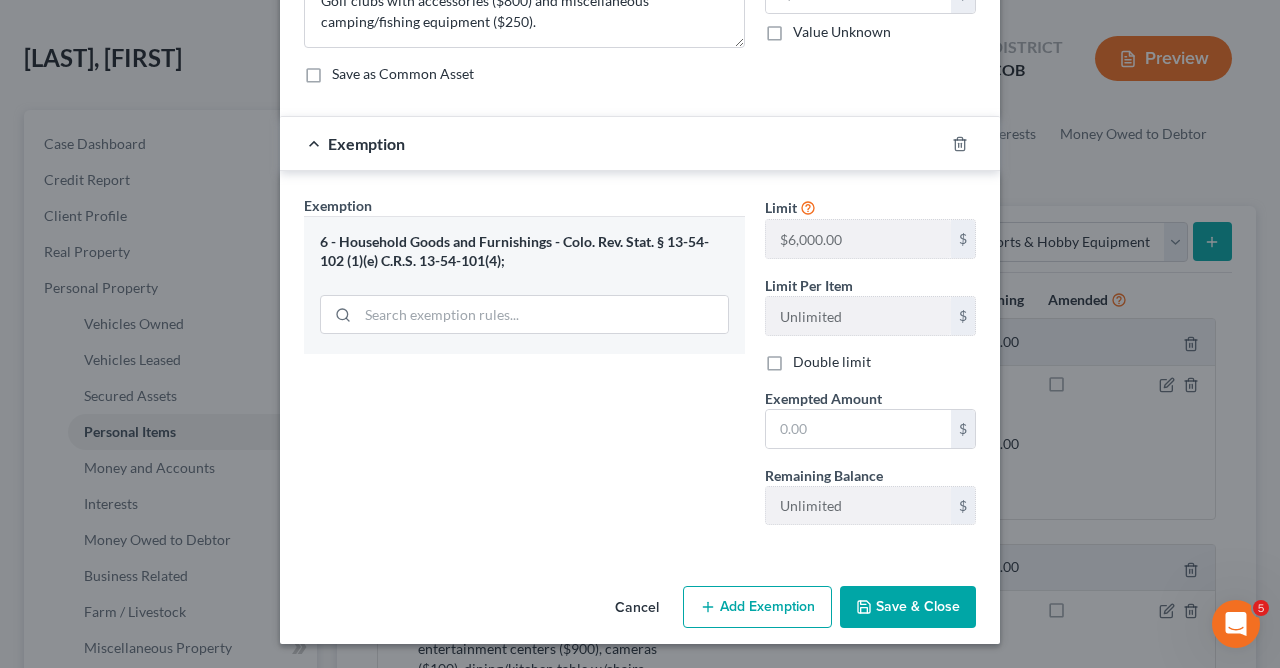 scroll, scrollTop: 140, scrollLeft: 0, axis: vertical 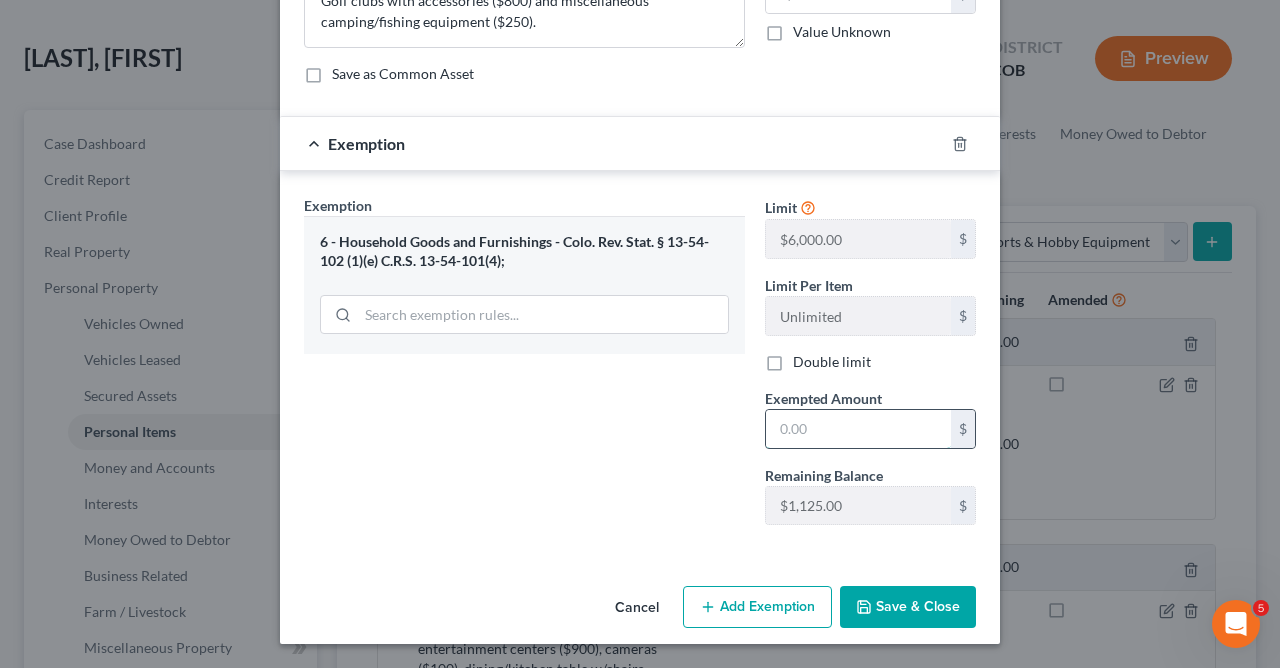 click at bounding box center [858, 429] 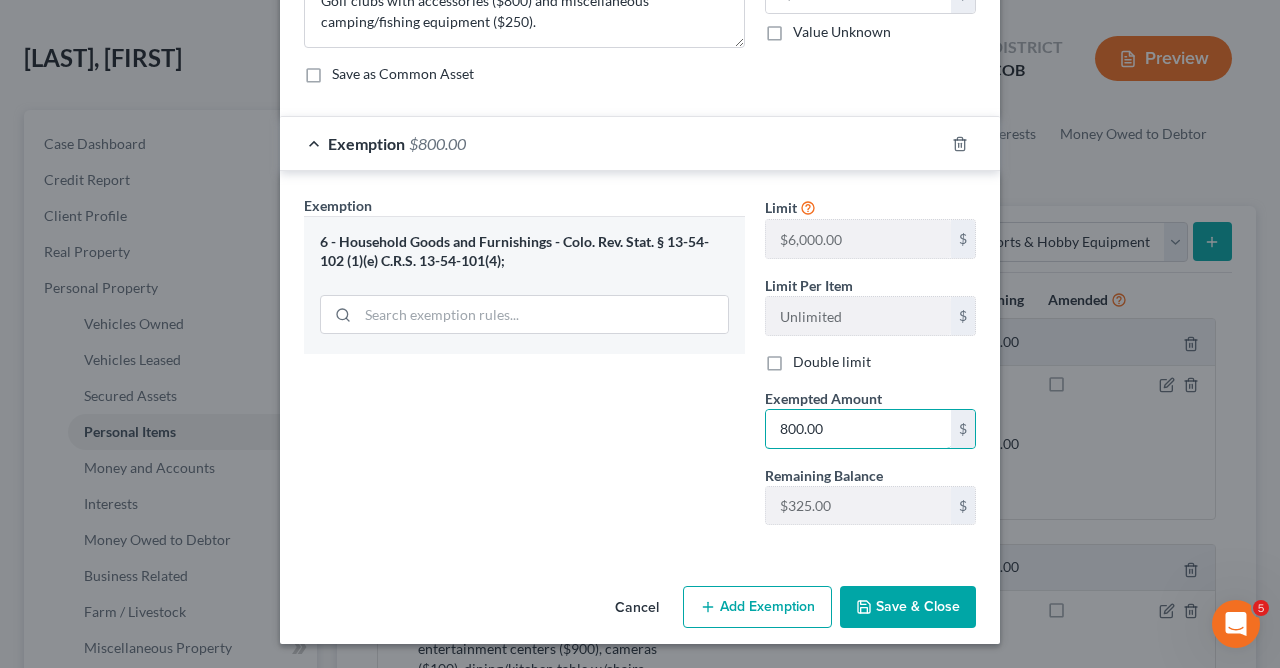 type on "800.00" 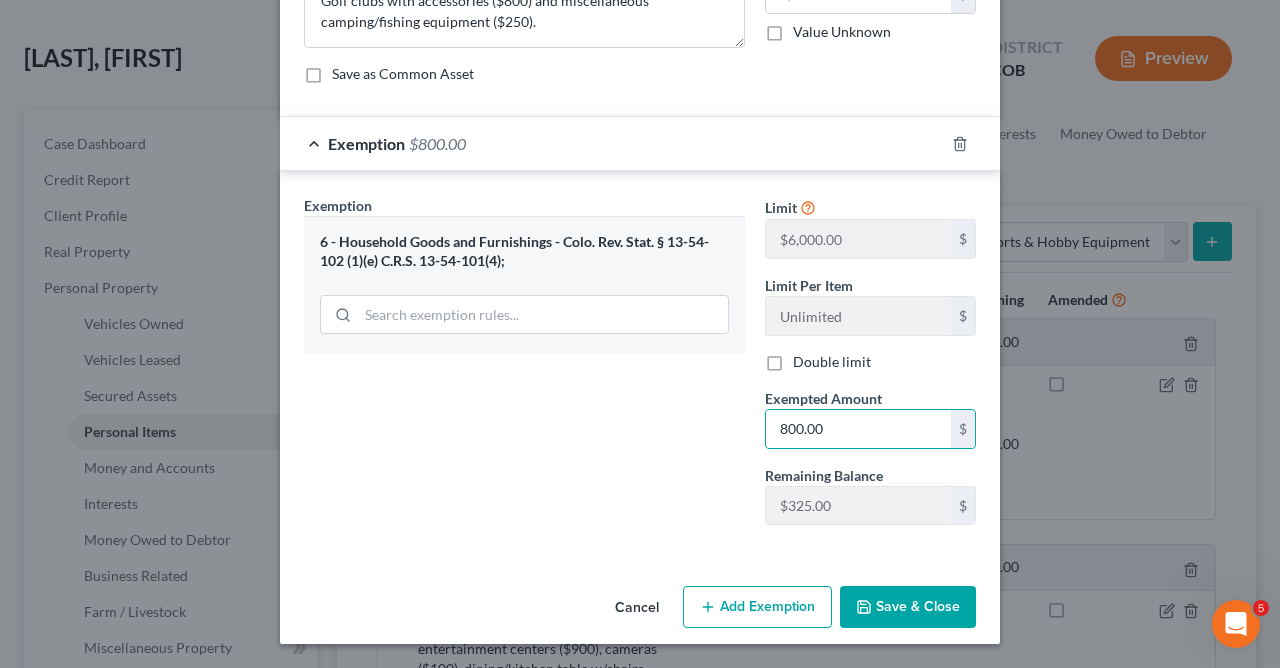 click on "Save & Close" at bounding box center [908, 607] 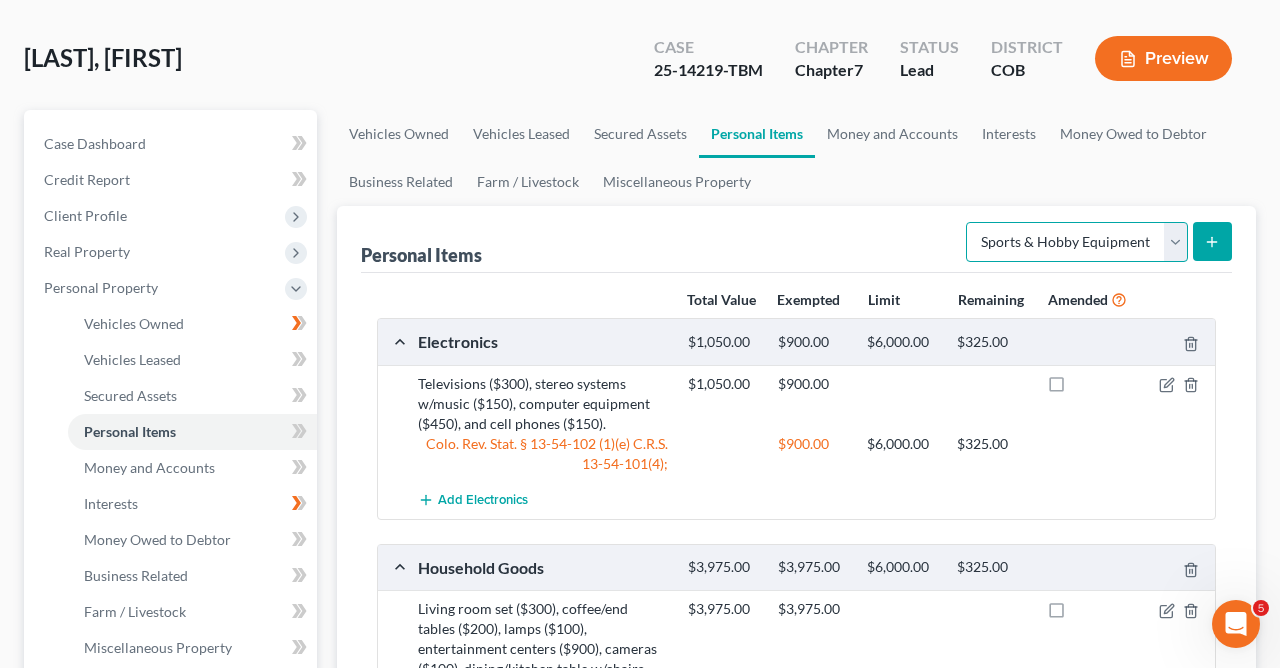 click on "Select Item Type Clothing Collectibles Of Value Electronics Firearms Household Goods Jewelry Other Pet(s) Sports & Hobby Equipment" at bounding box center (1077, 242) 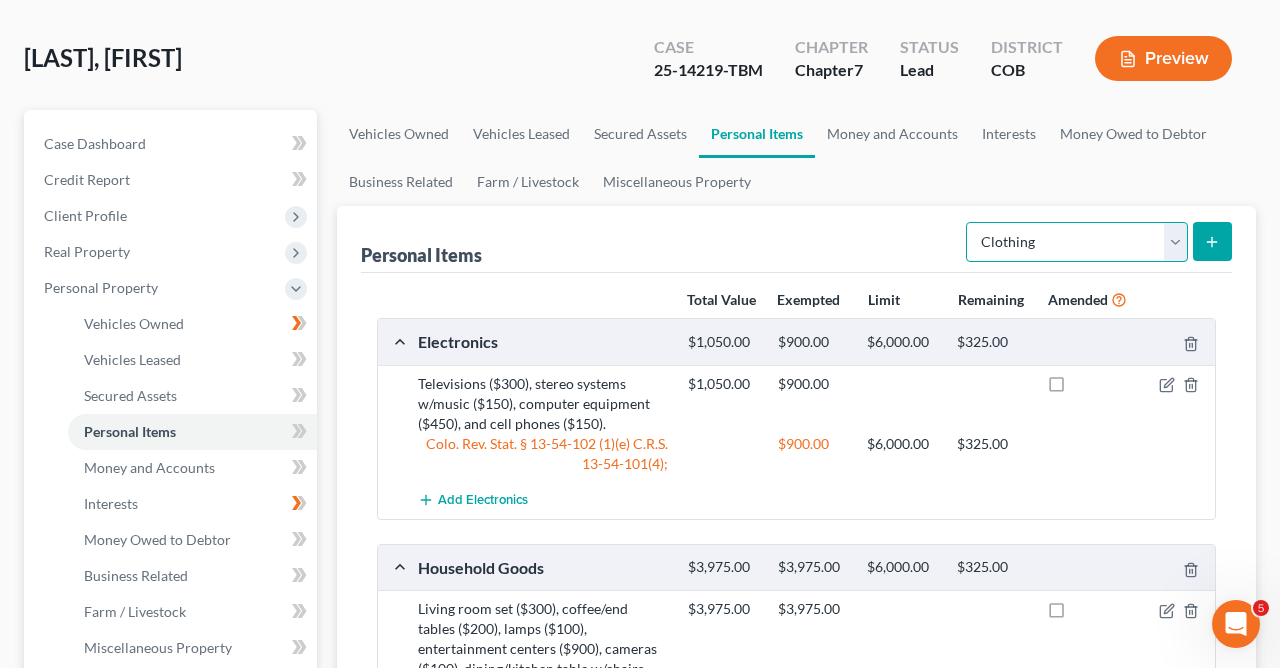 click on "Clothing" at bounding box center [0, 0] 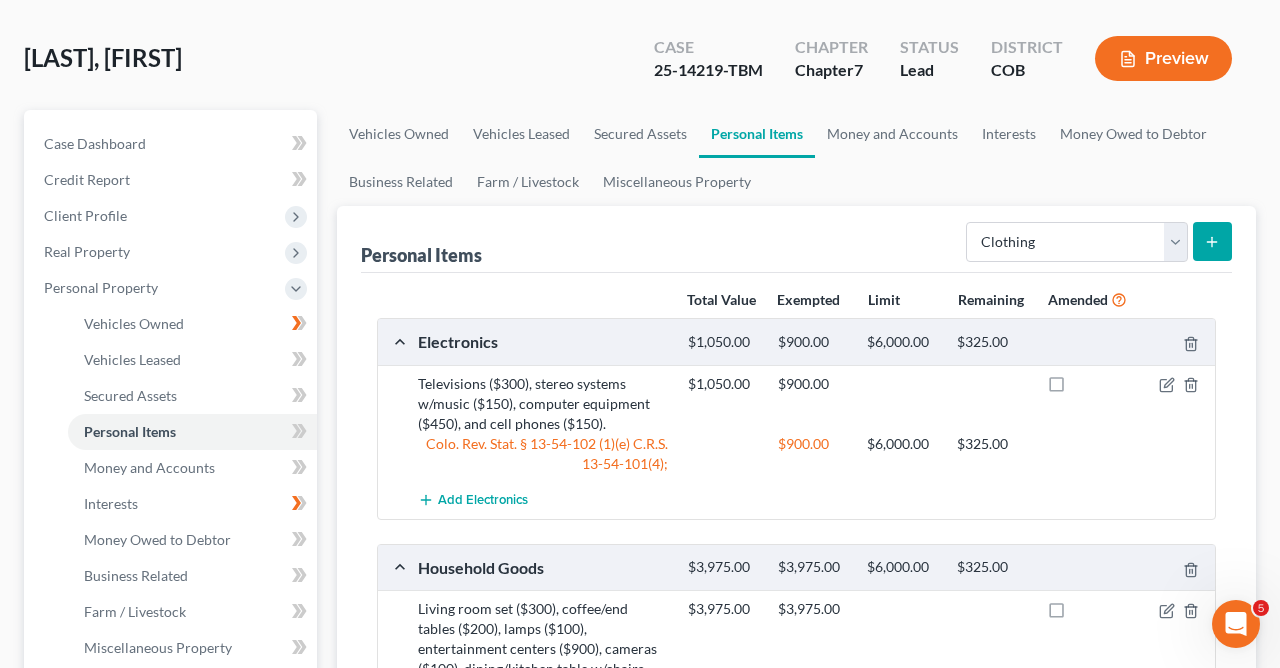 click 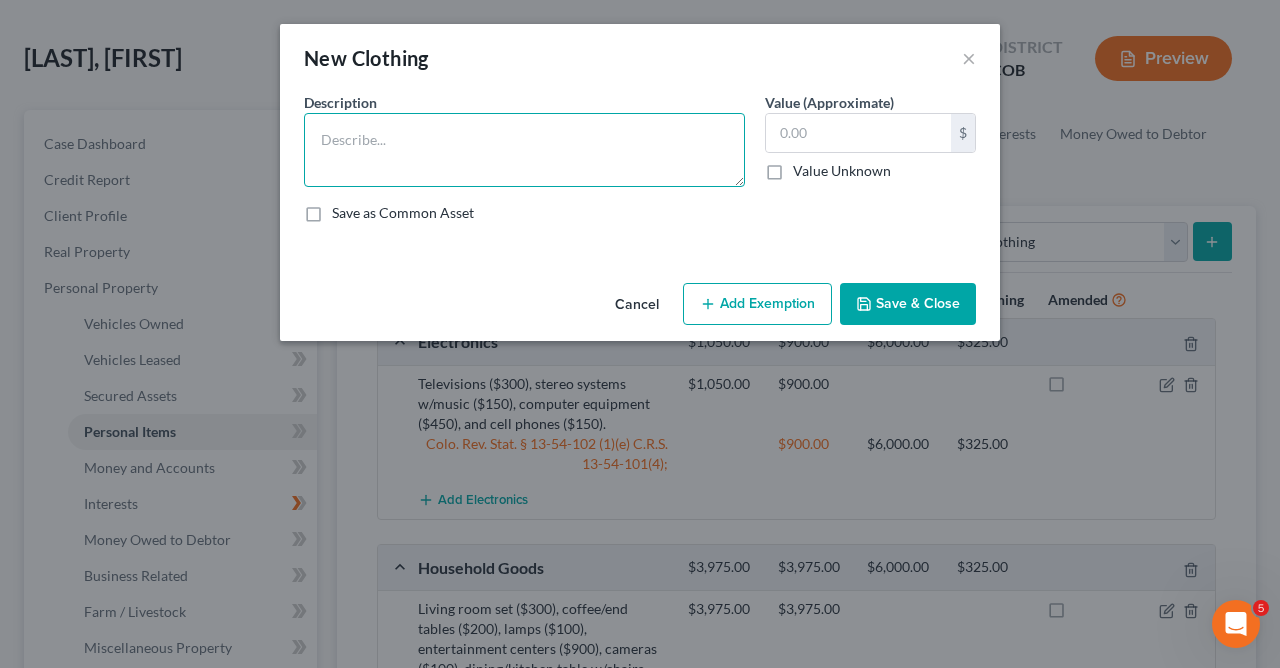 click at bounding box center [524, 150] 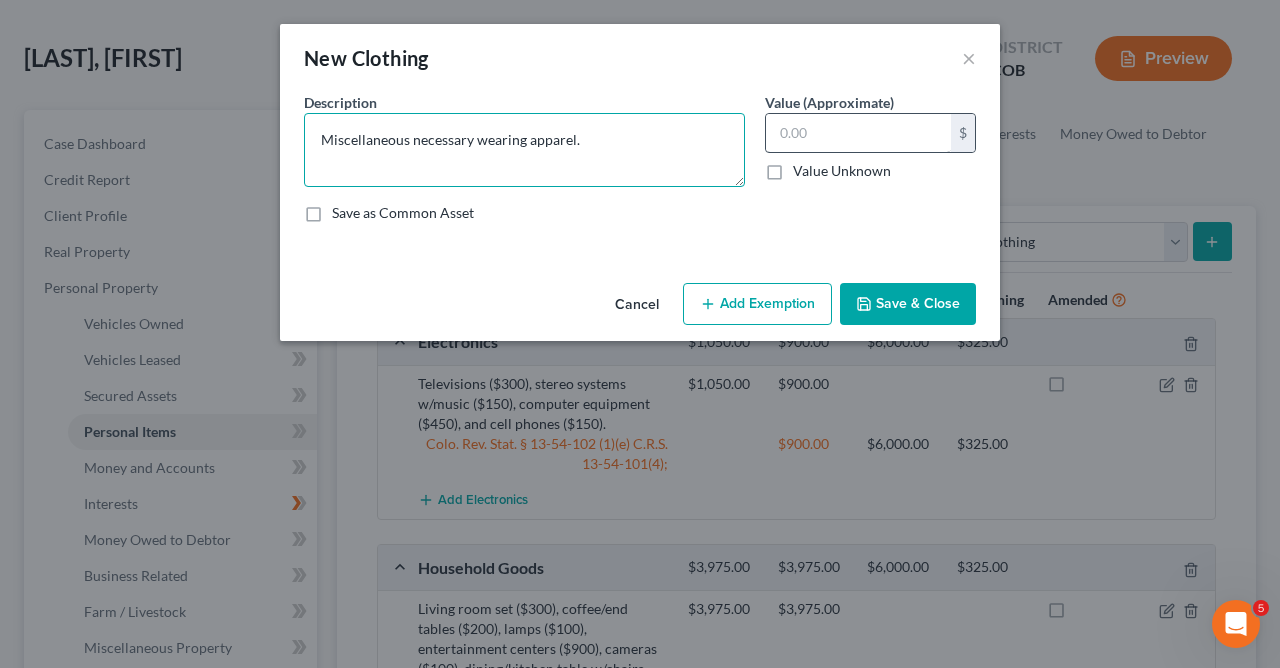 type on "Miscellaneous necessary wearing apparel." 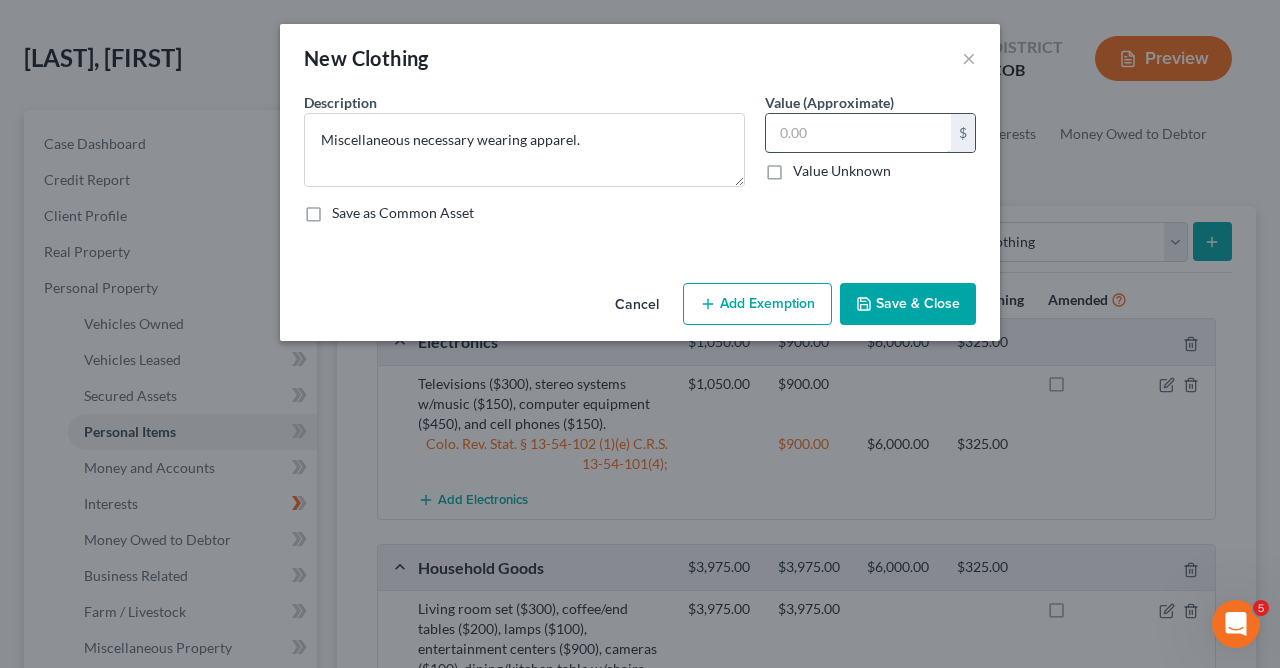 click at bounding box center (858, 133) 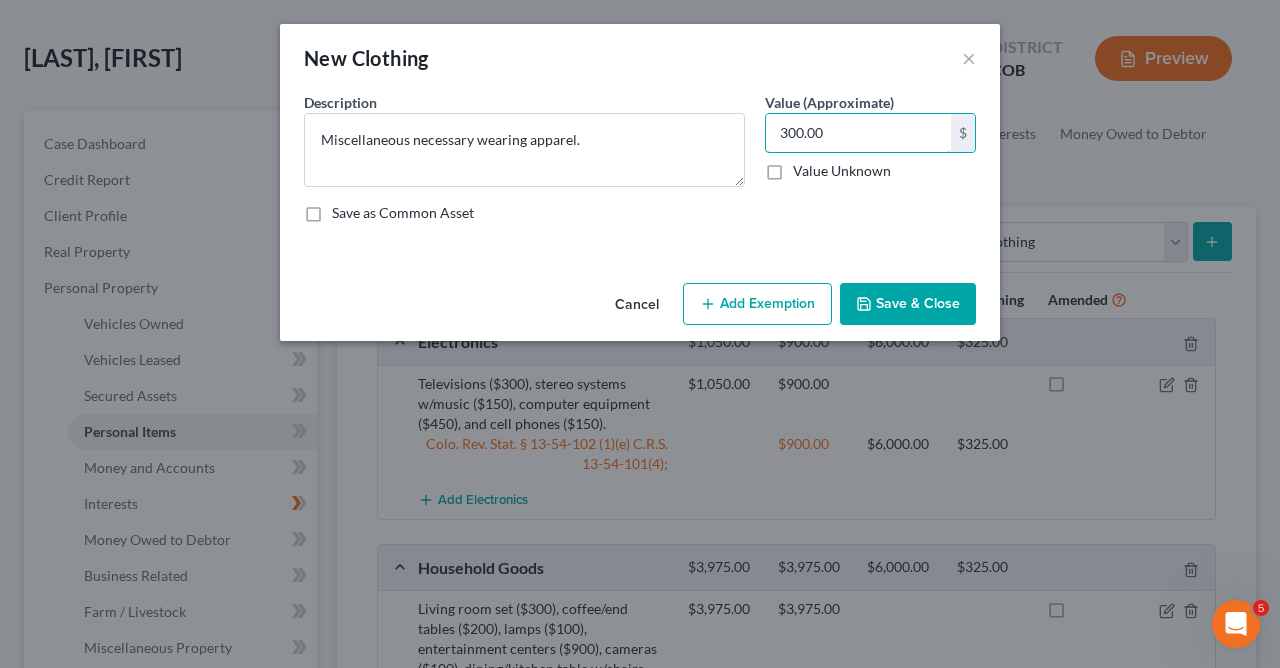 type on "300.00" 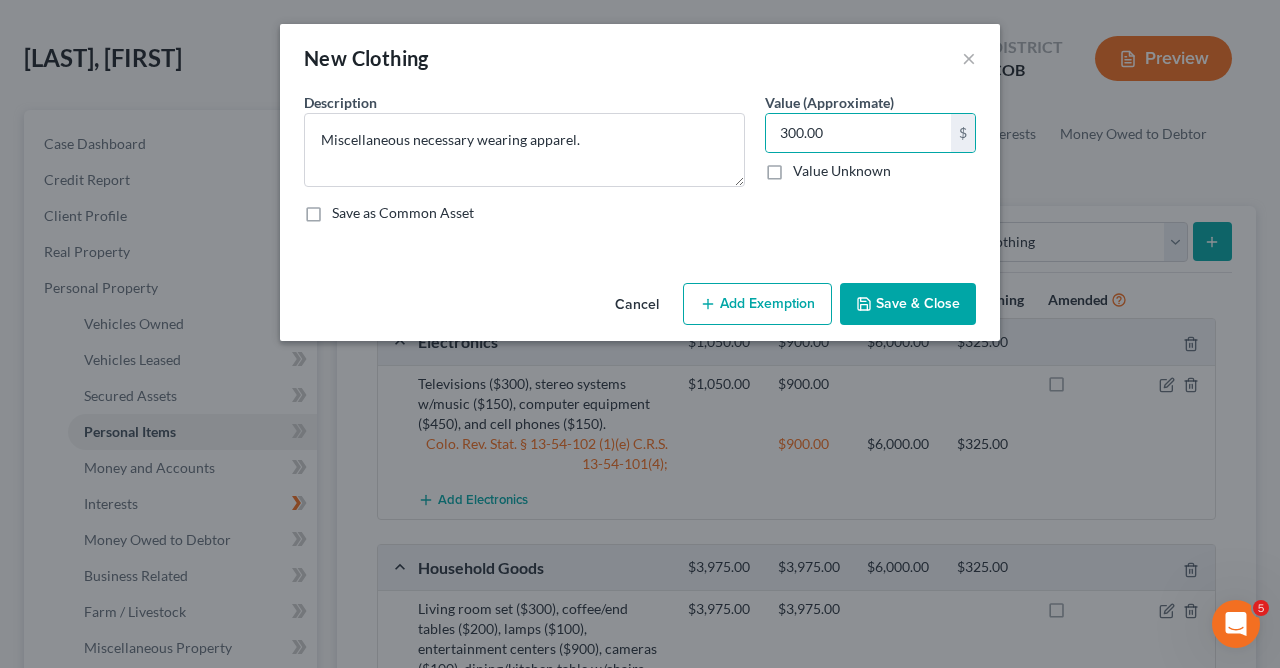 click on "Add Exemption" at bounding box center [757, 304] 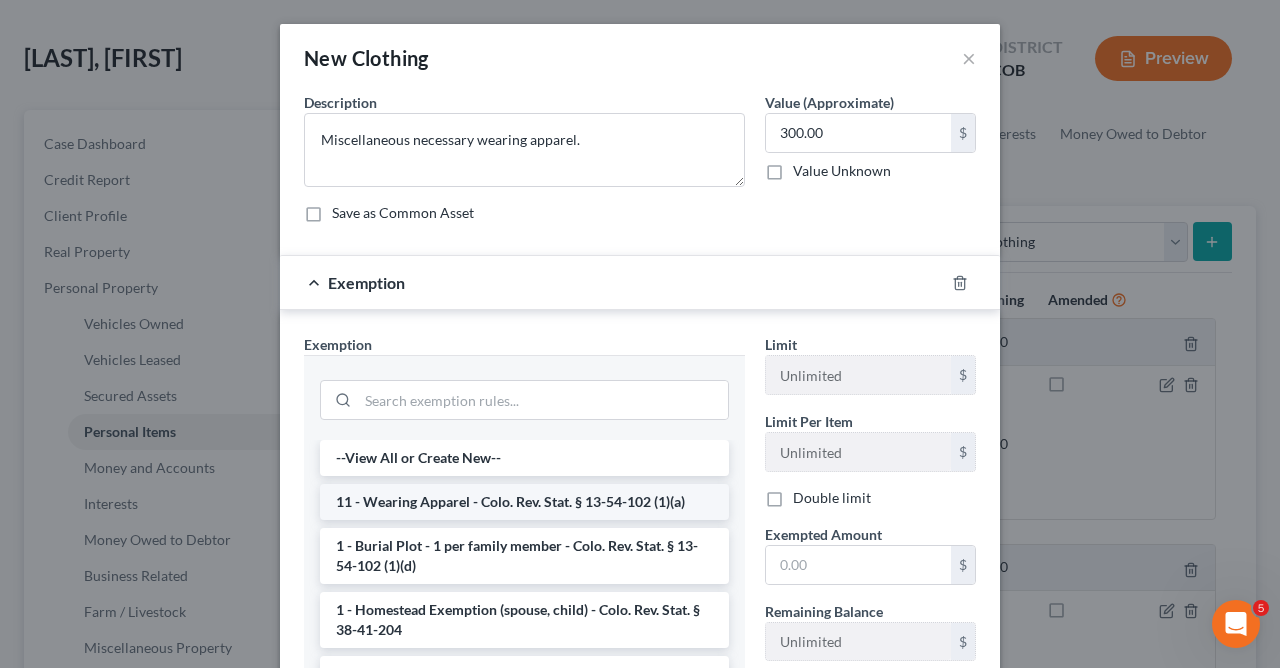 click on "11 - Wearing Apparel - Colo. Rev. Stat. § 13-54-102 (1)(a)" at bounding box center [524, 502] 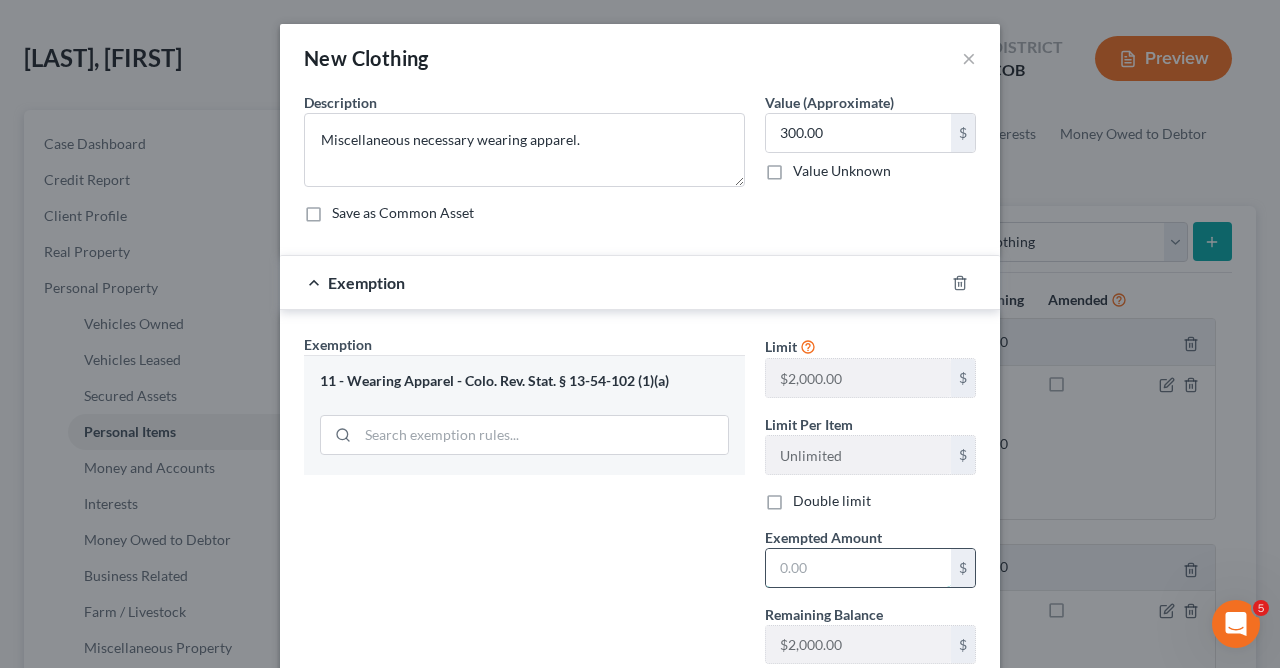 click at bounding box center [858, 568] 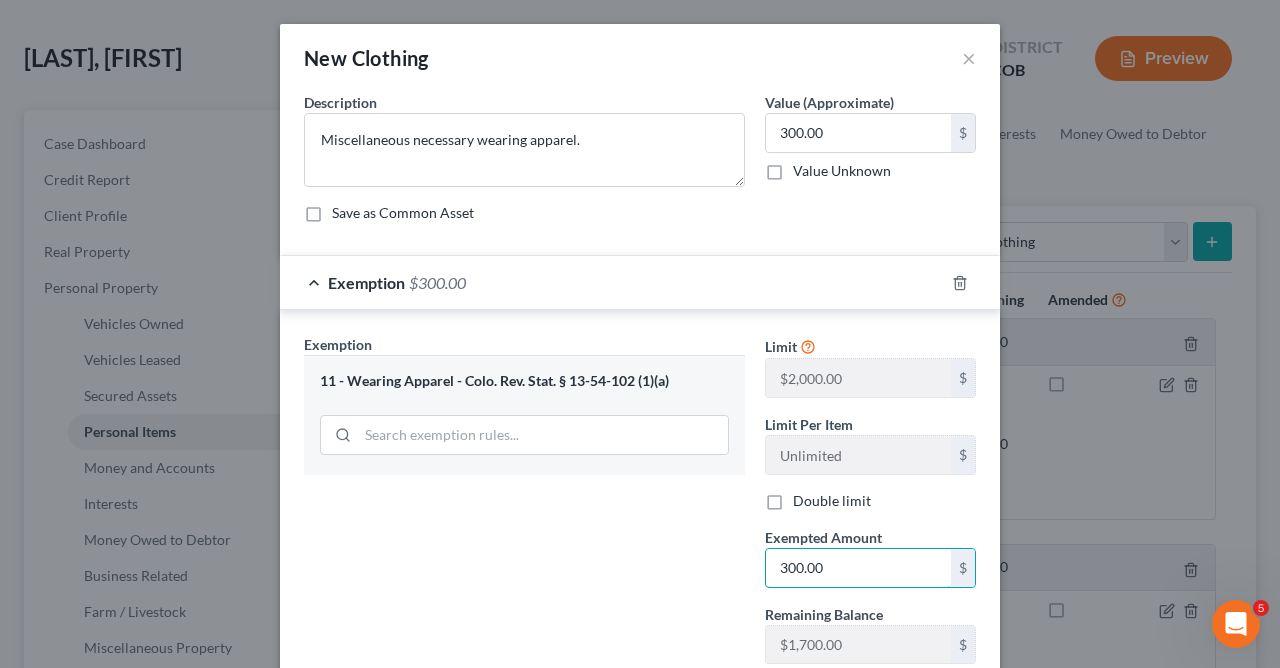 type on "300.00" 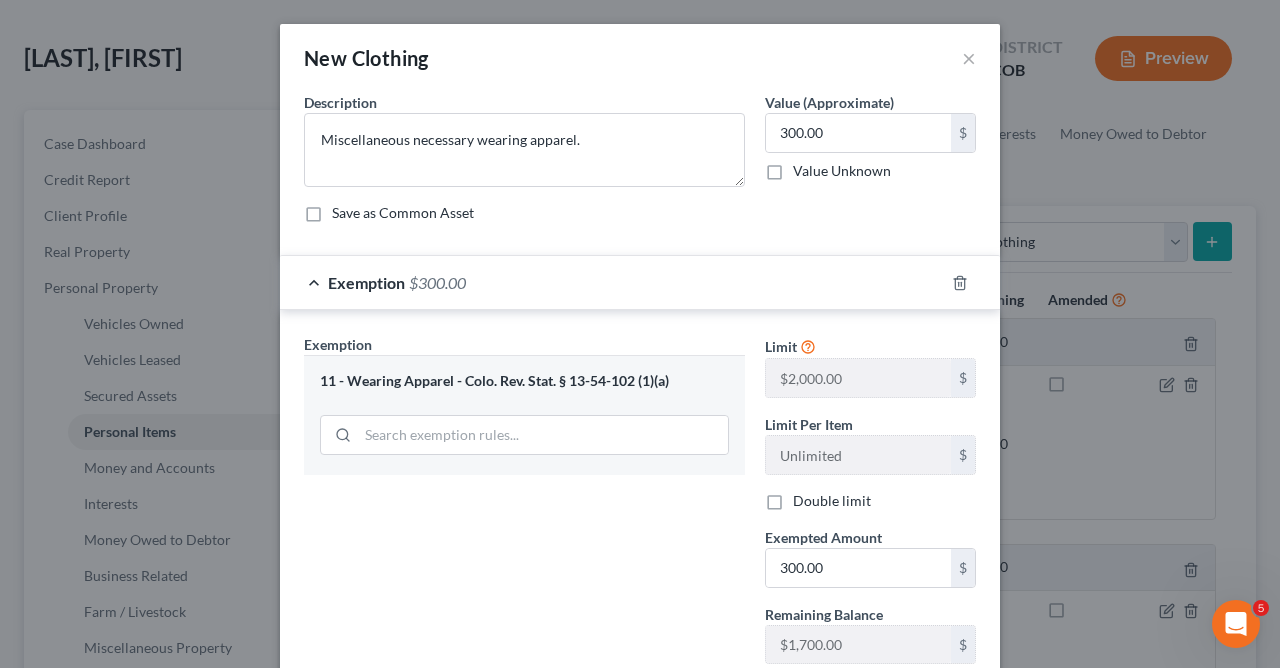scroll, scrollTop: 140, scrollLeft: 0, axis: vertical 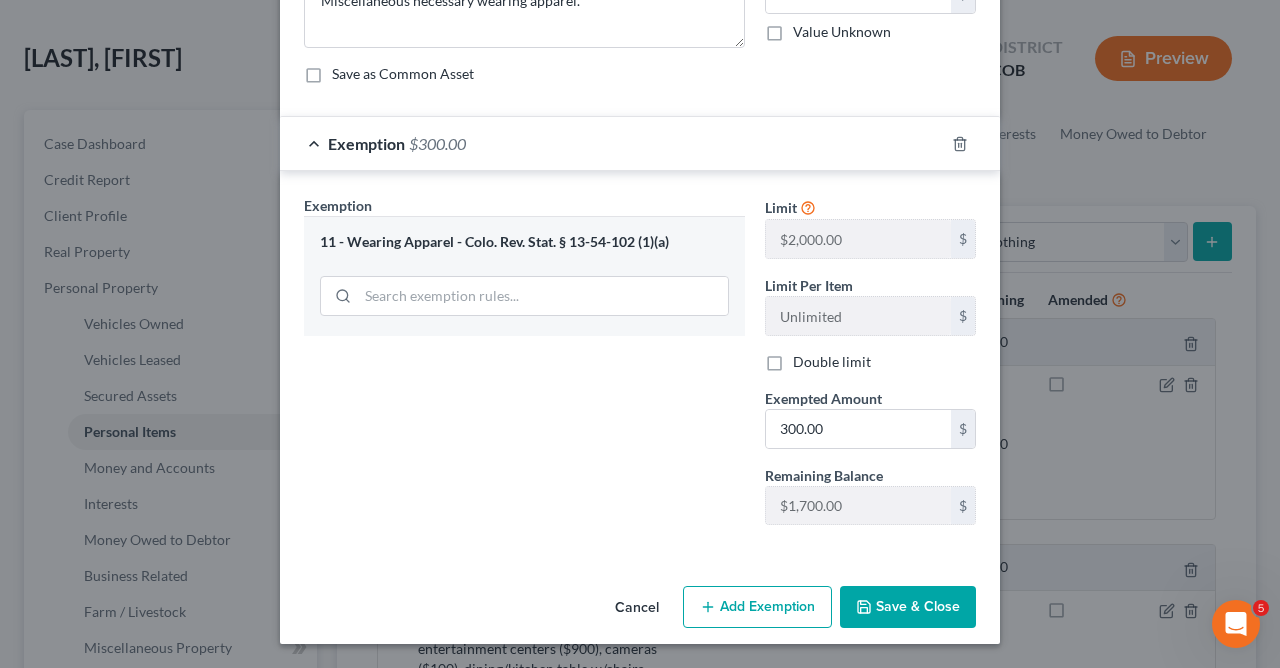 click on "Save & Close" at bounding box center [908, 607] 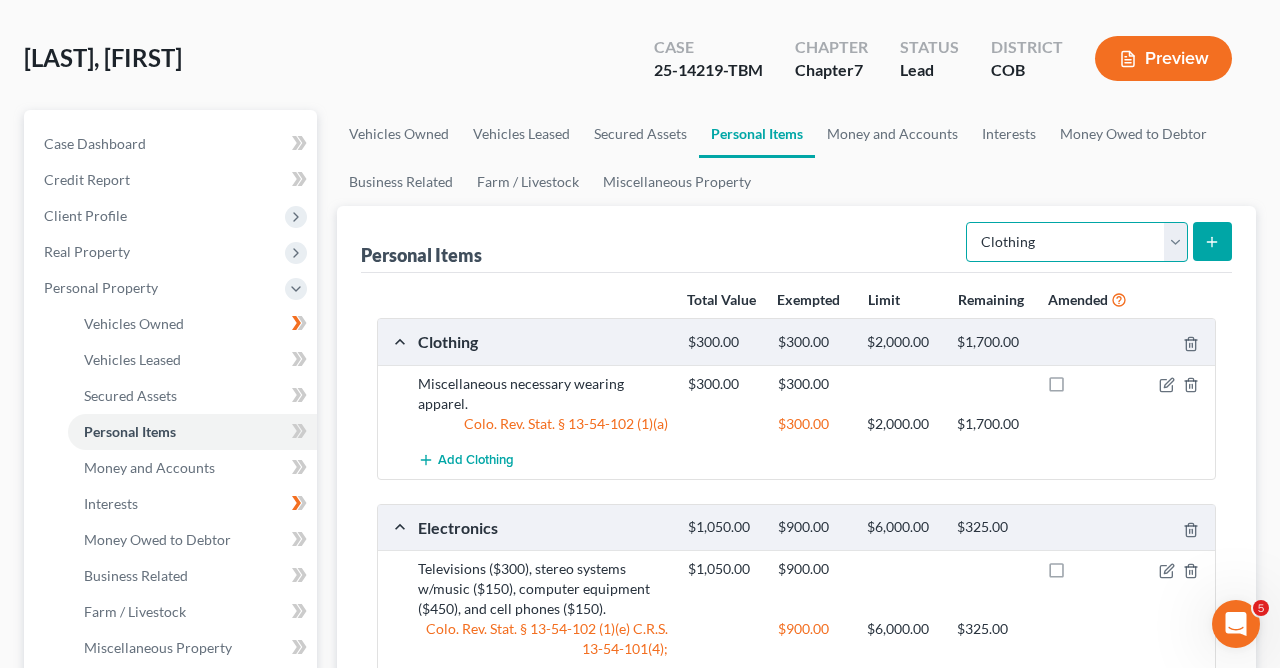 click on "Select Item Type Clothing Collectibles Of Value Electronics Firearms Household Goods Jewelry Other Pet(s) Sports & Hobby Equipment" at bounding box center [1077, 242] 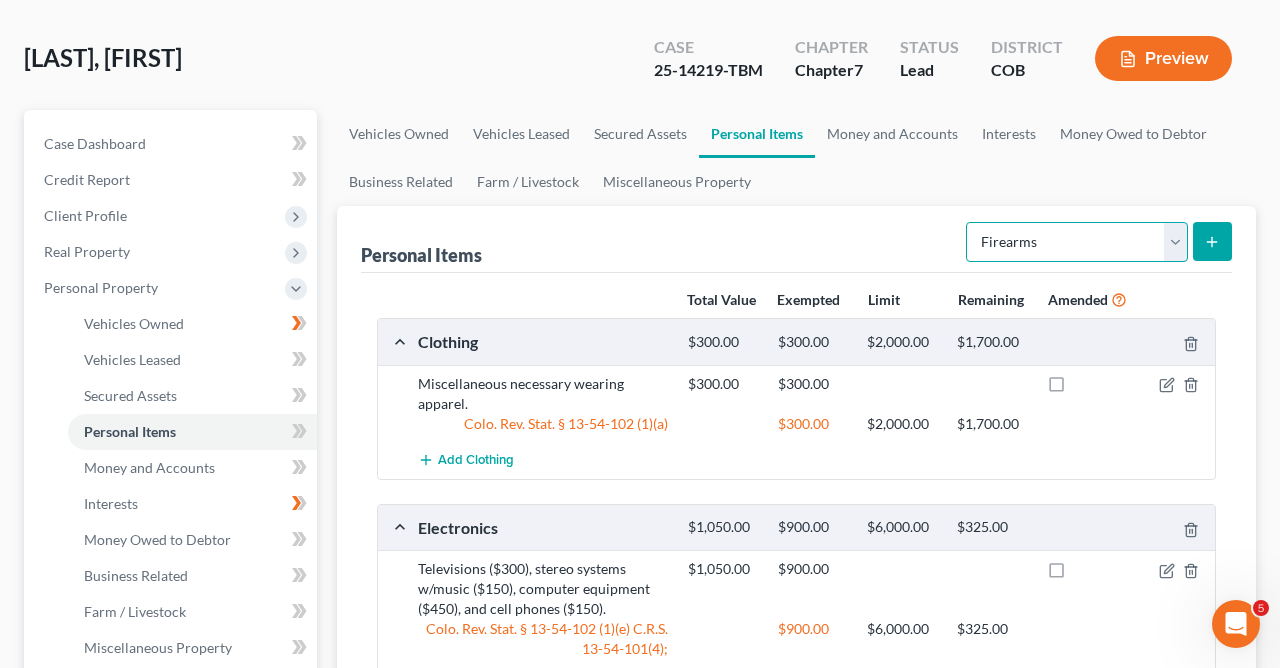 click on "Firearms" at bounding box center [0, 0] 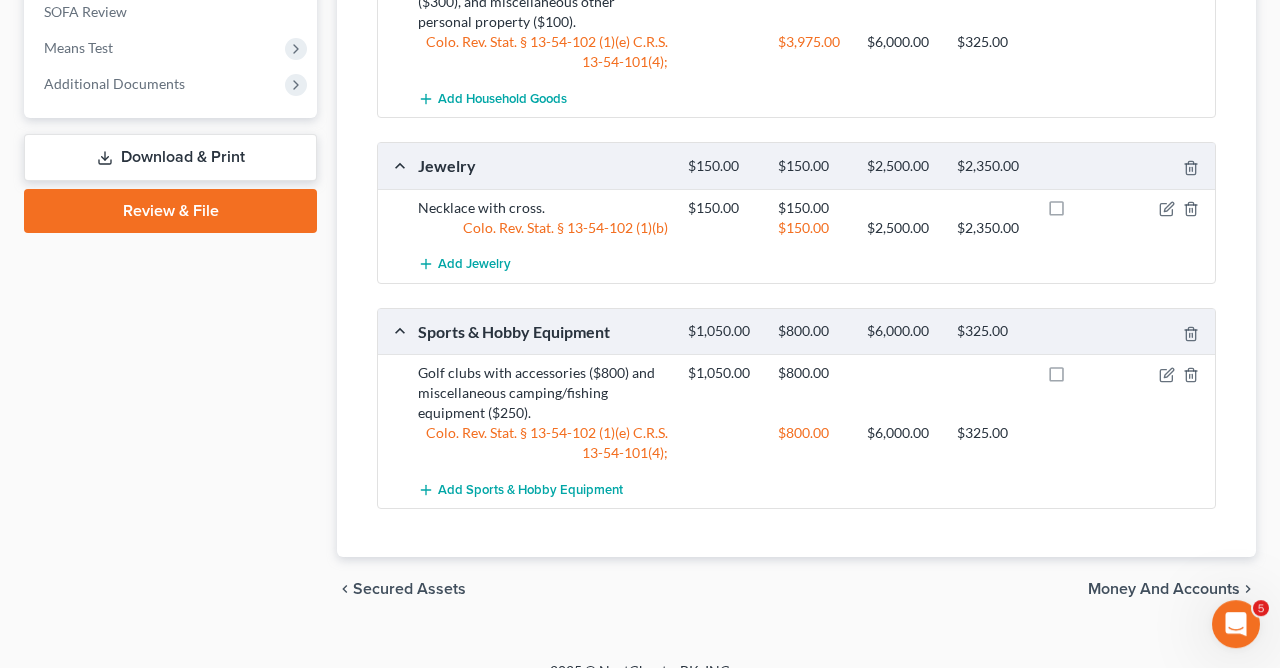 scroll, scrollTop: 1142, scrollLeft: 0, axis: vertical 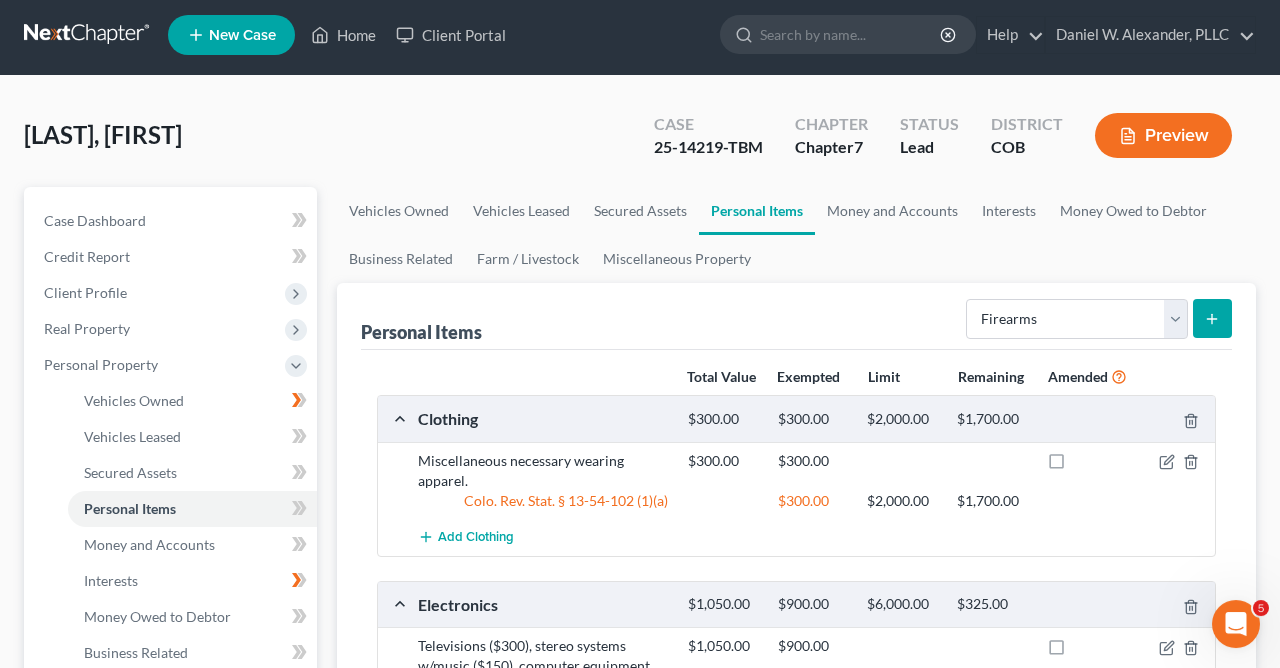click 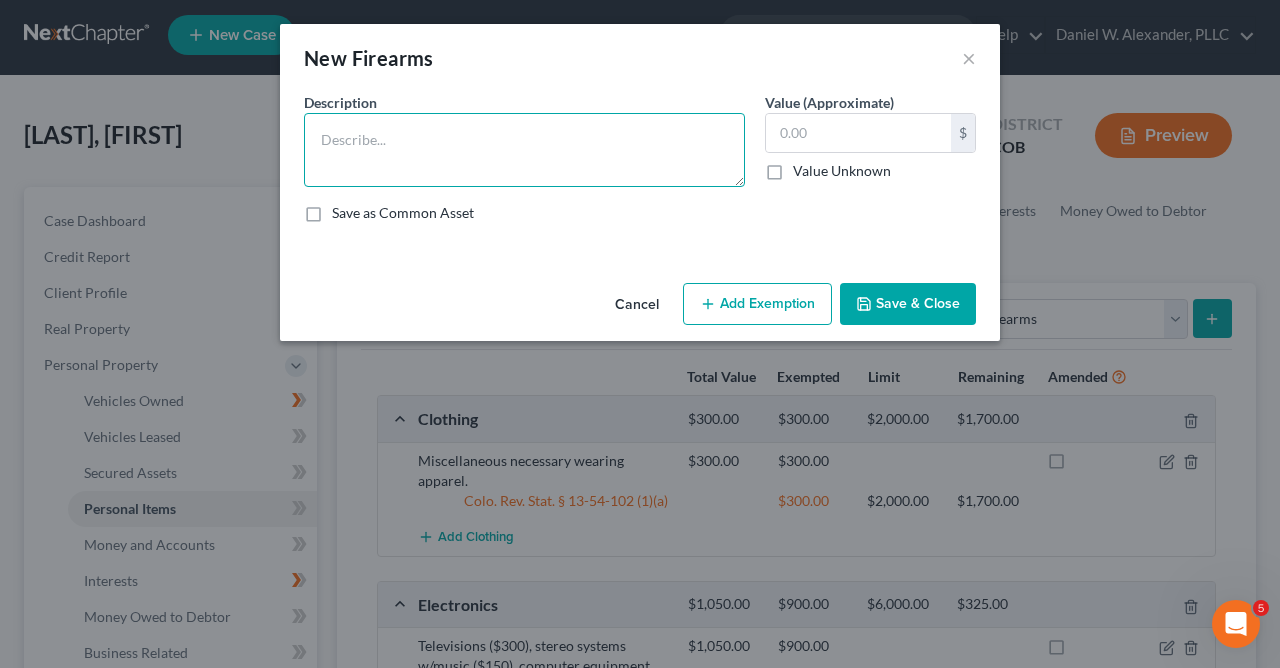 click at bounding box center [524, 150] 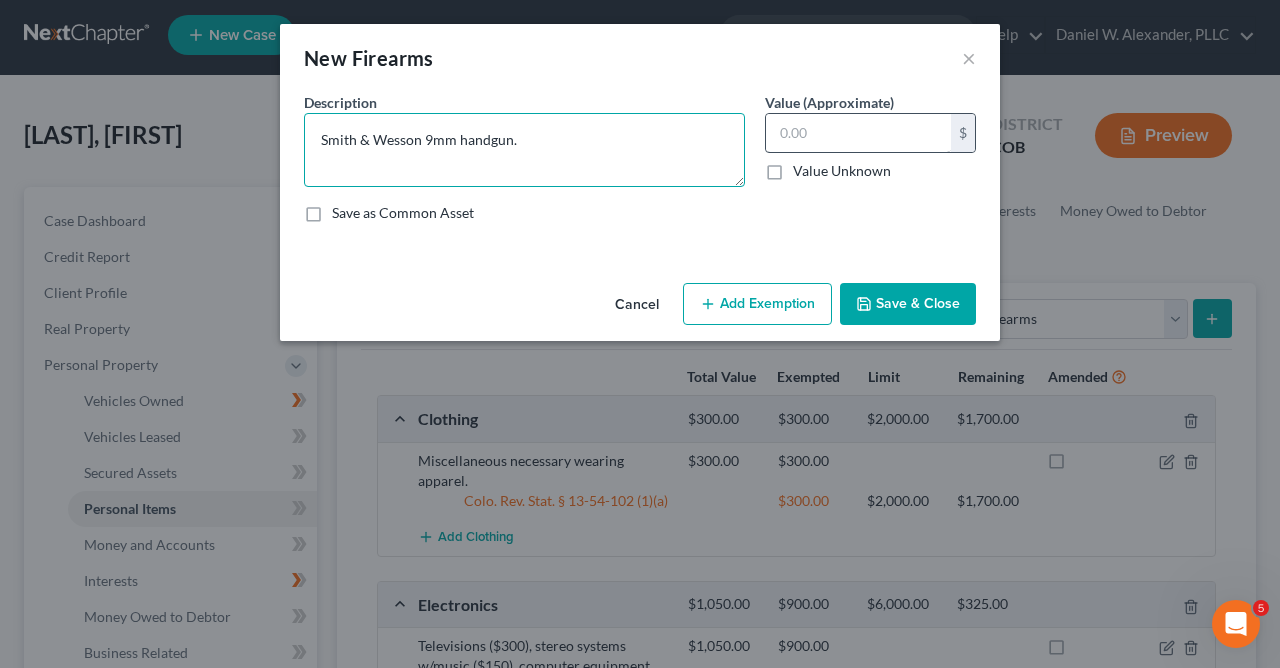 type on "Smith & Wesson 9mm handgun." 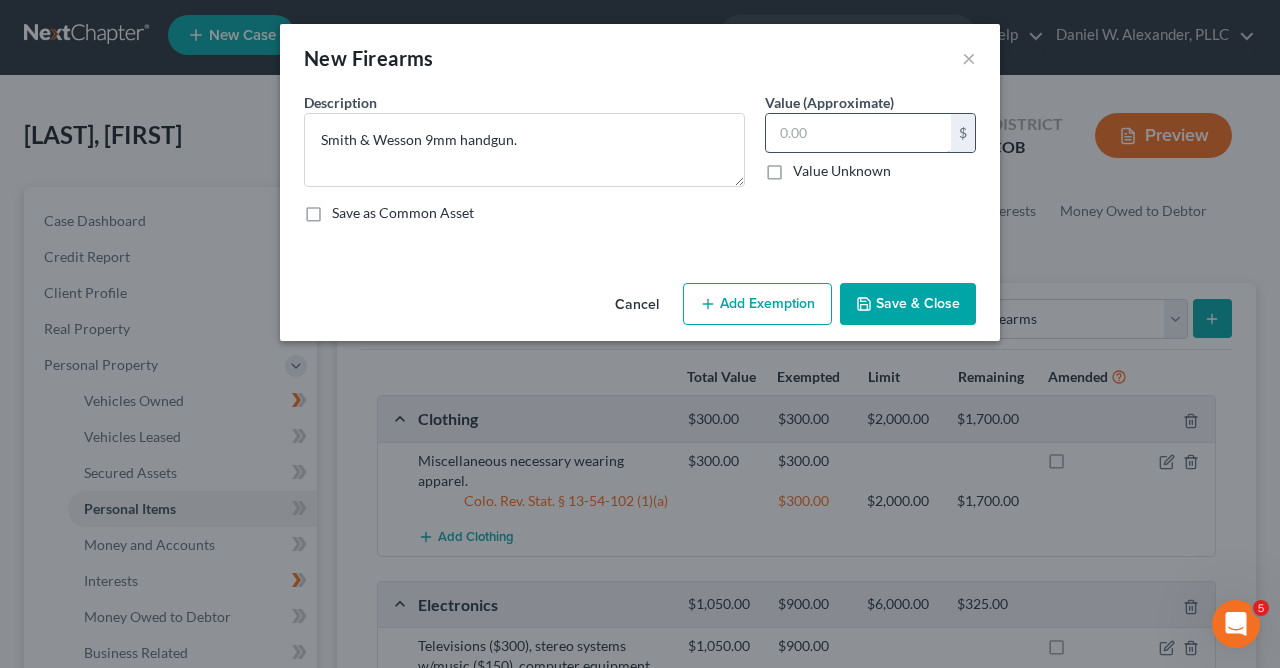 click at bounding box center [858, 133] 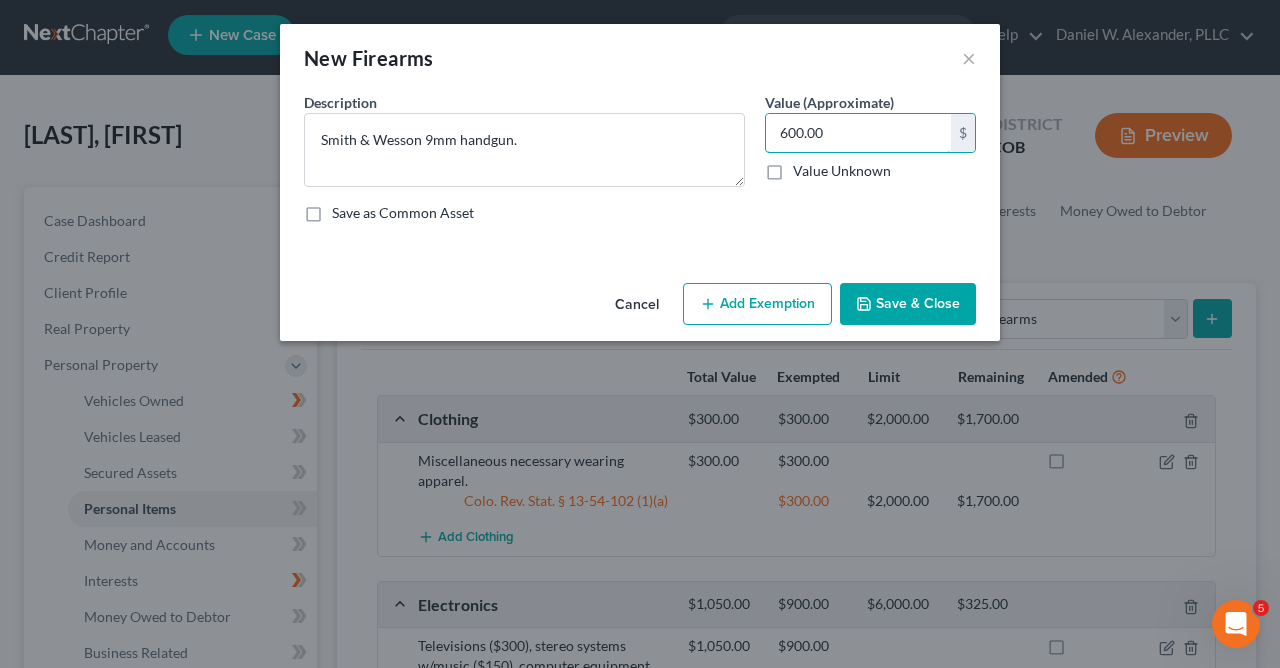 type on "600.00" 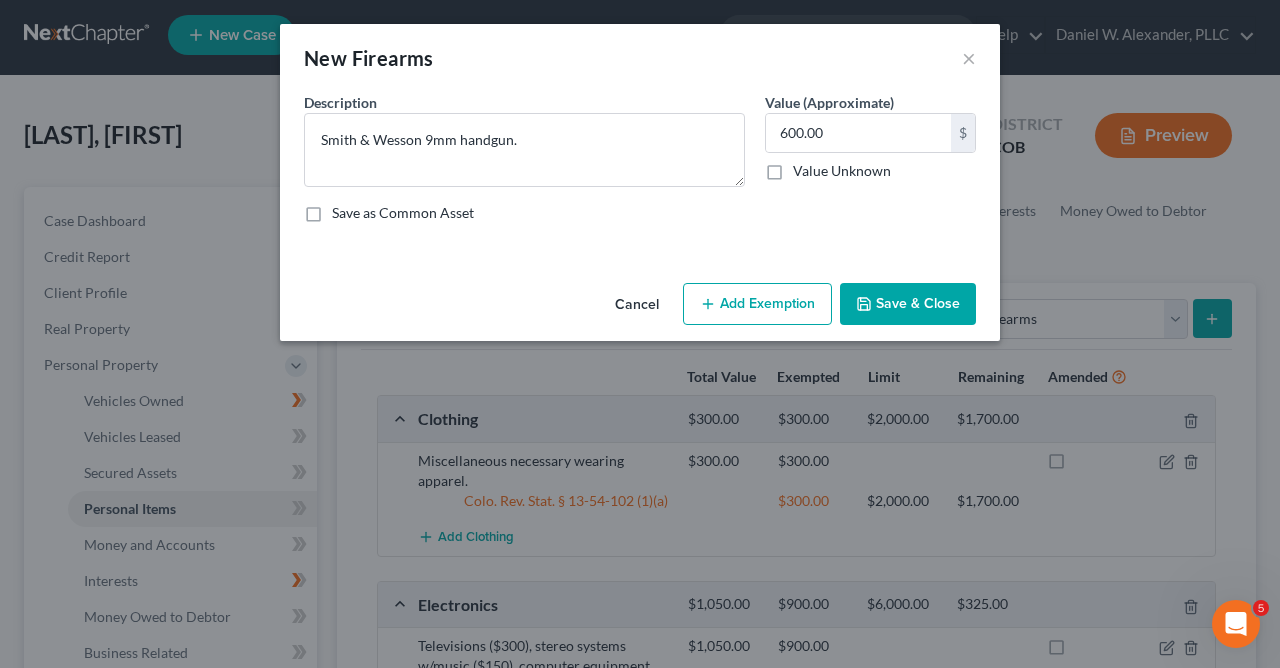 click on "Save & Close" at bounding box center [908, 304] 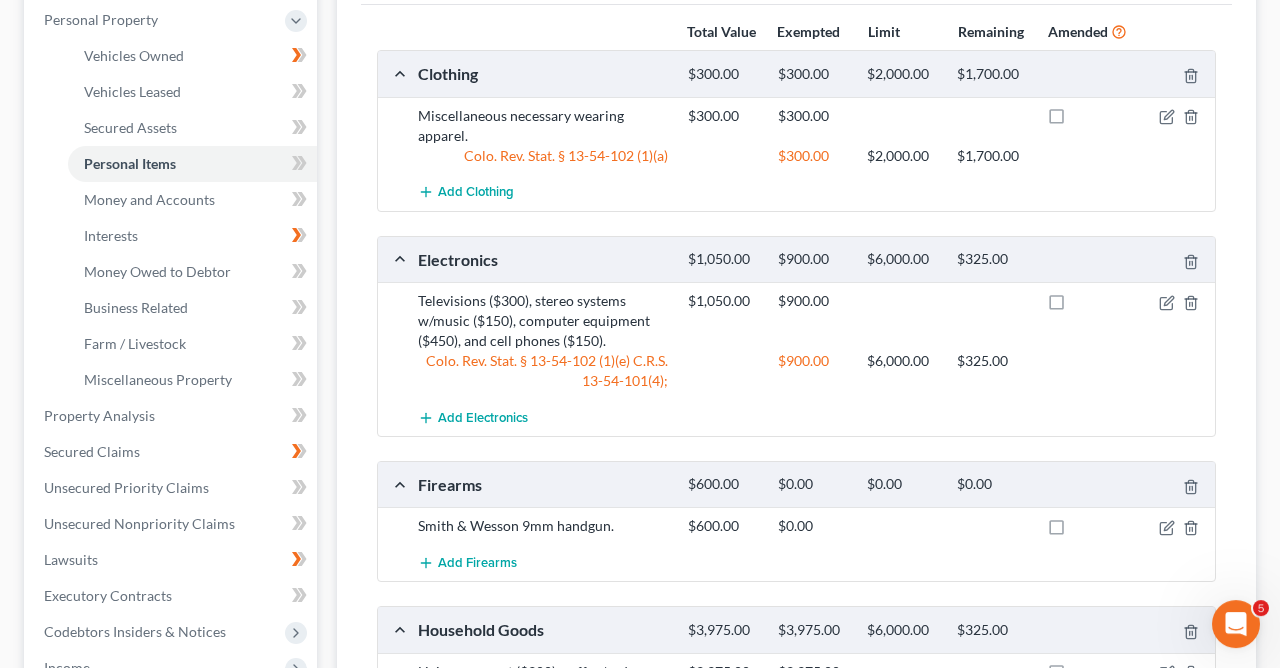scroll, scrollTop: 0, scrollLeft: 0, axis: both 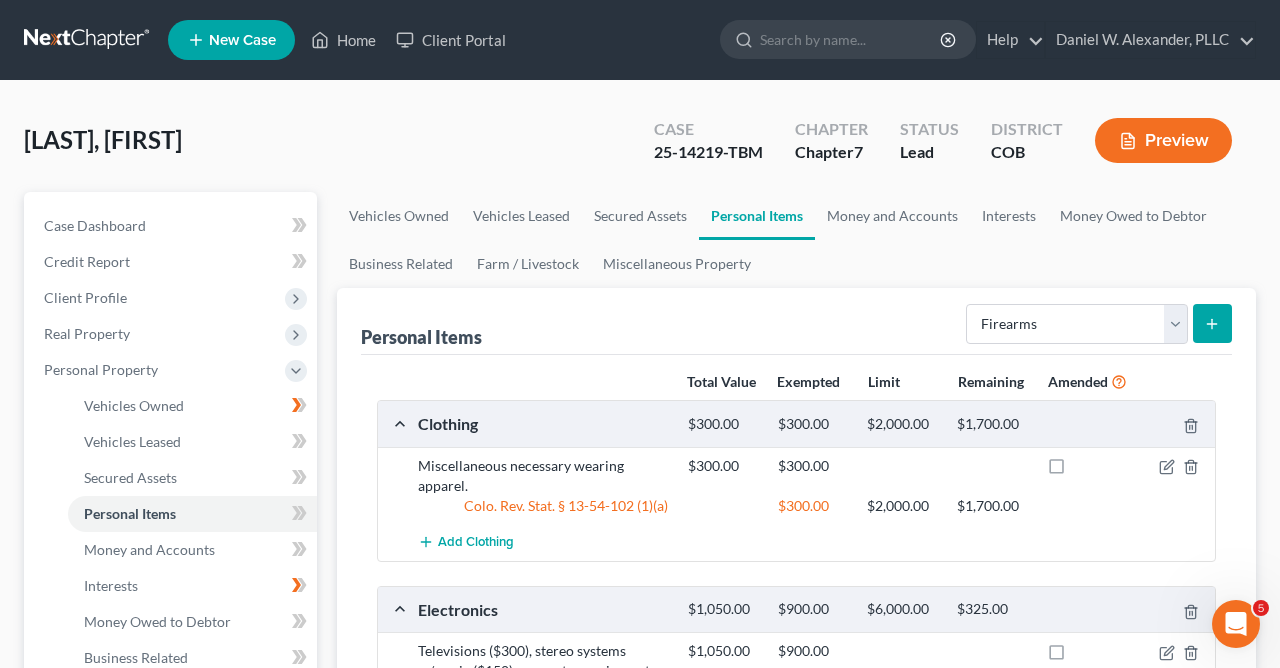 click at bounding box center (1212, 323) 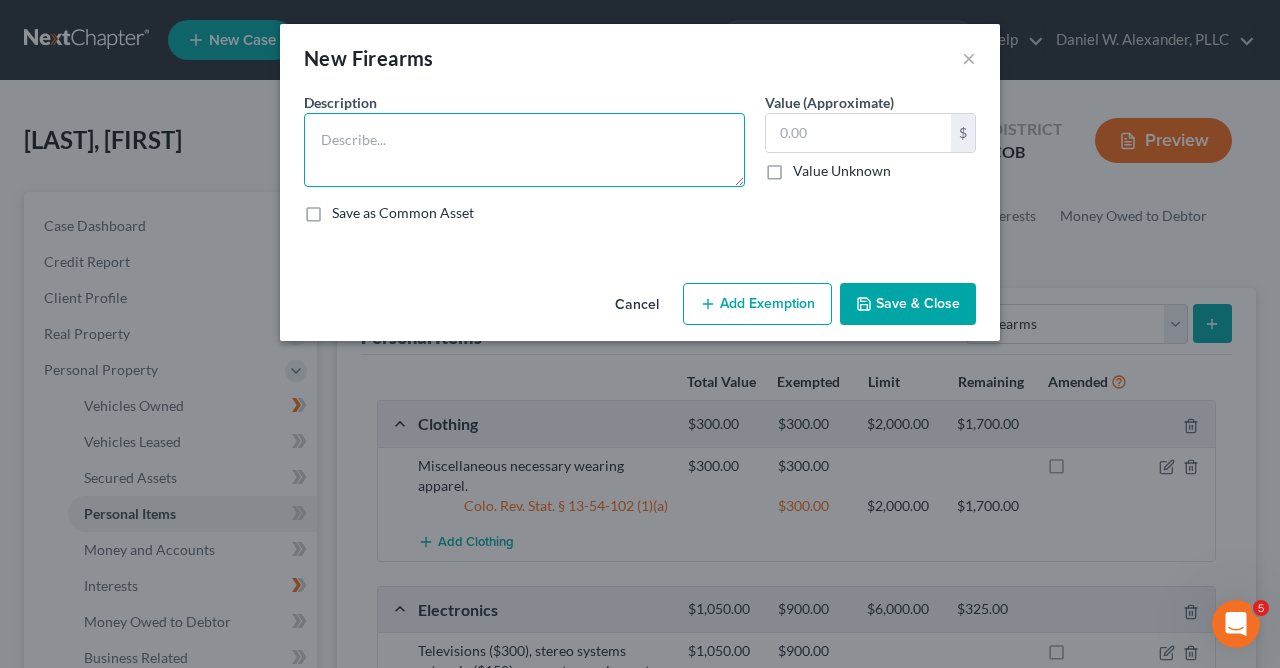 click at bounding box center [524, 150] 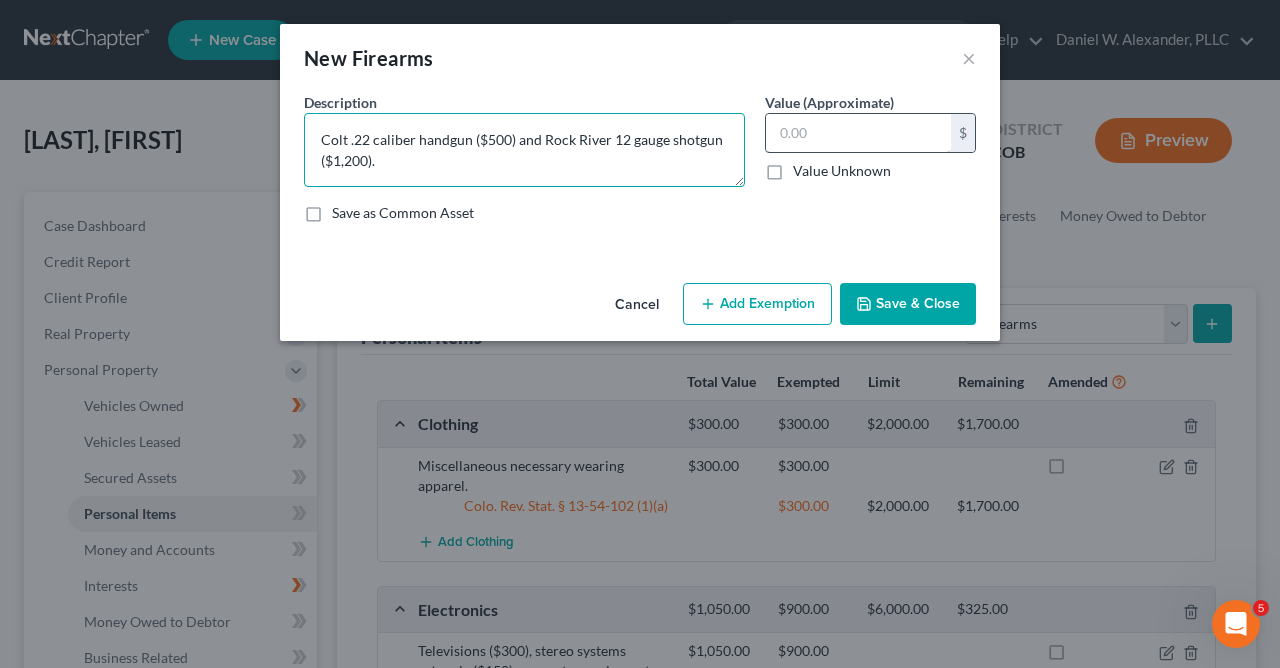 type on "Colt .22 caliber handgun ($500) and Rock River 12 gauge shotgun ($1,200)." 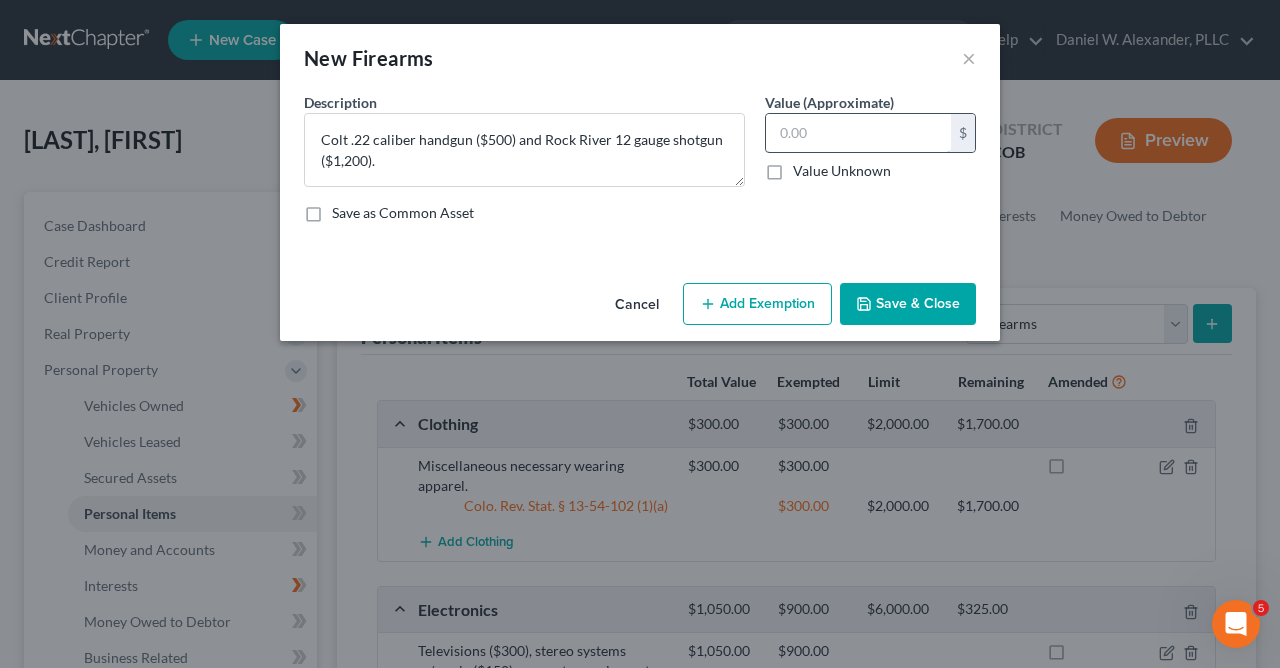 click at bounding box center (858, 133) 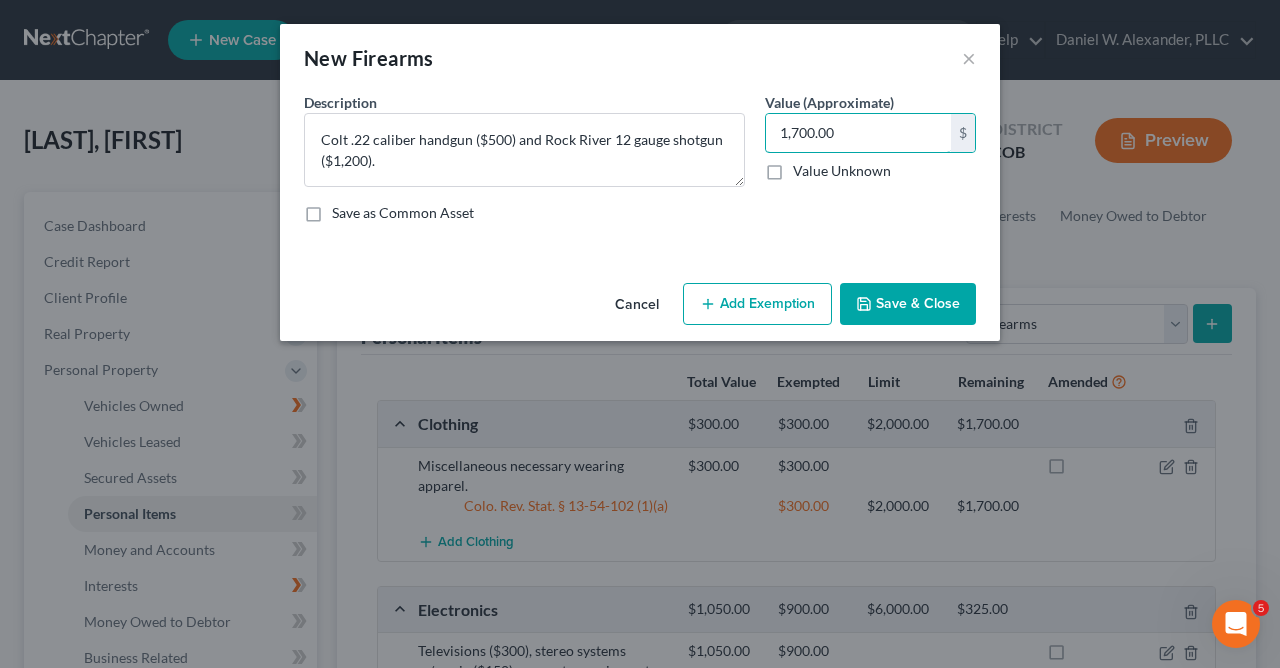 type on "1,700.00" 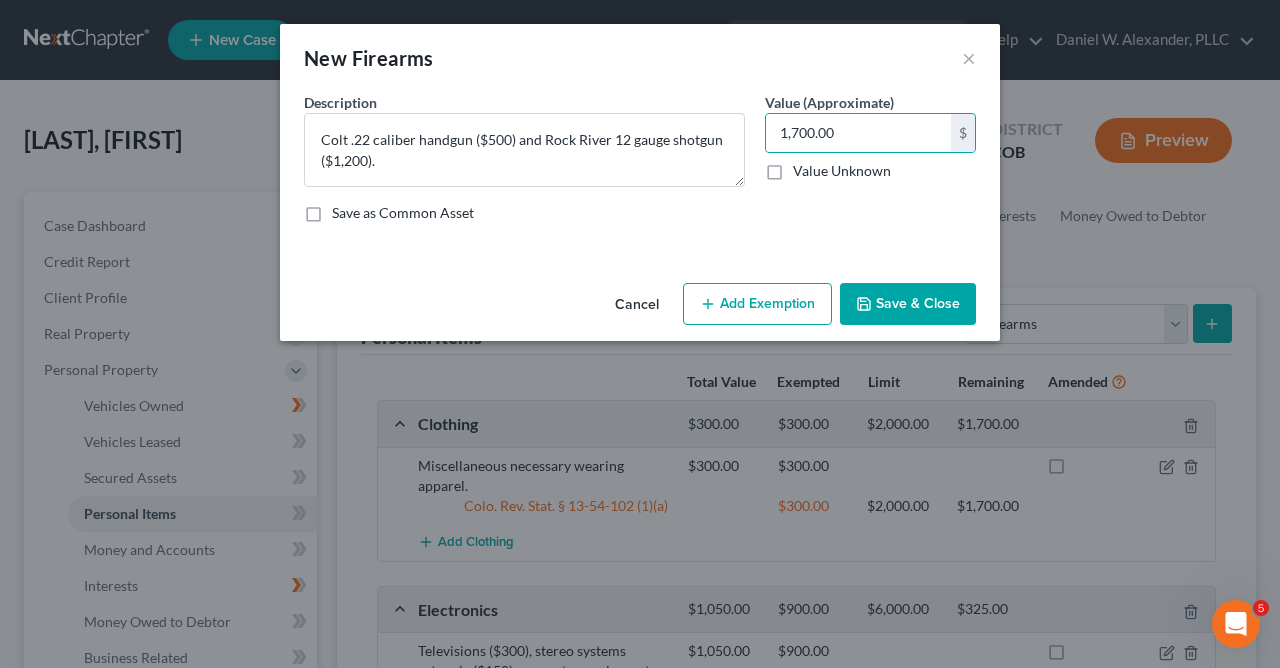 click on "Save & Close" at bounding box center [908, 304] 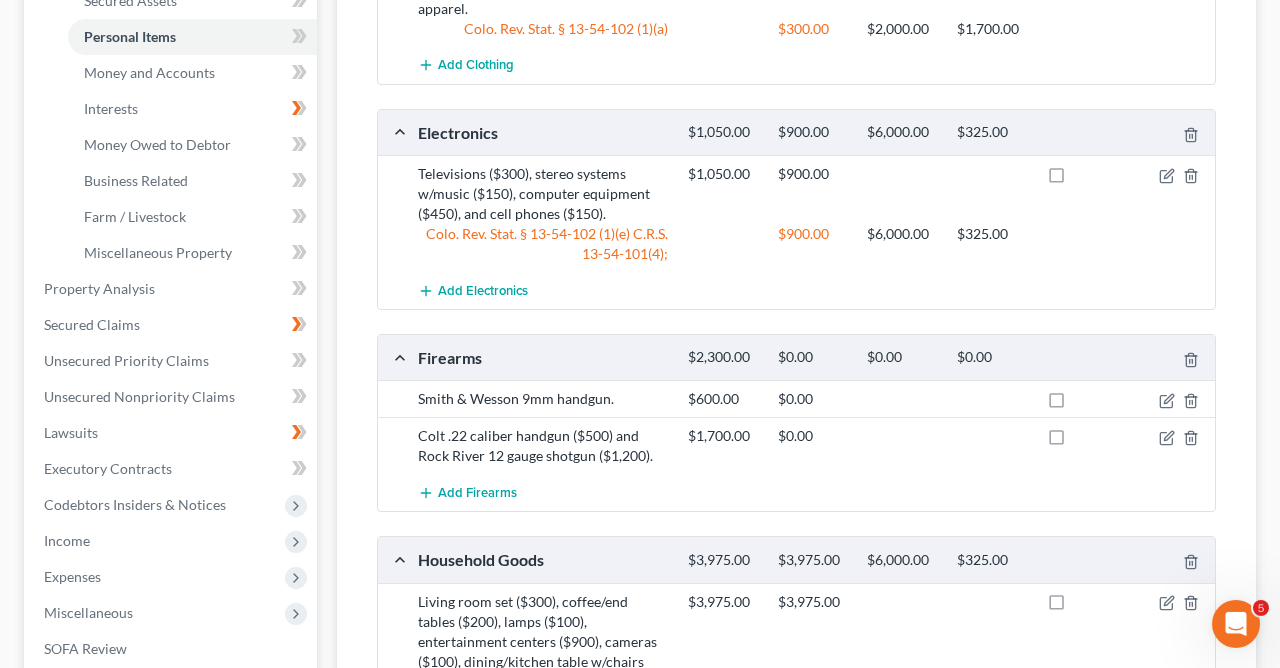 scroll, scrollTop: 597, scrollLeft: 0, axis: vertical 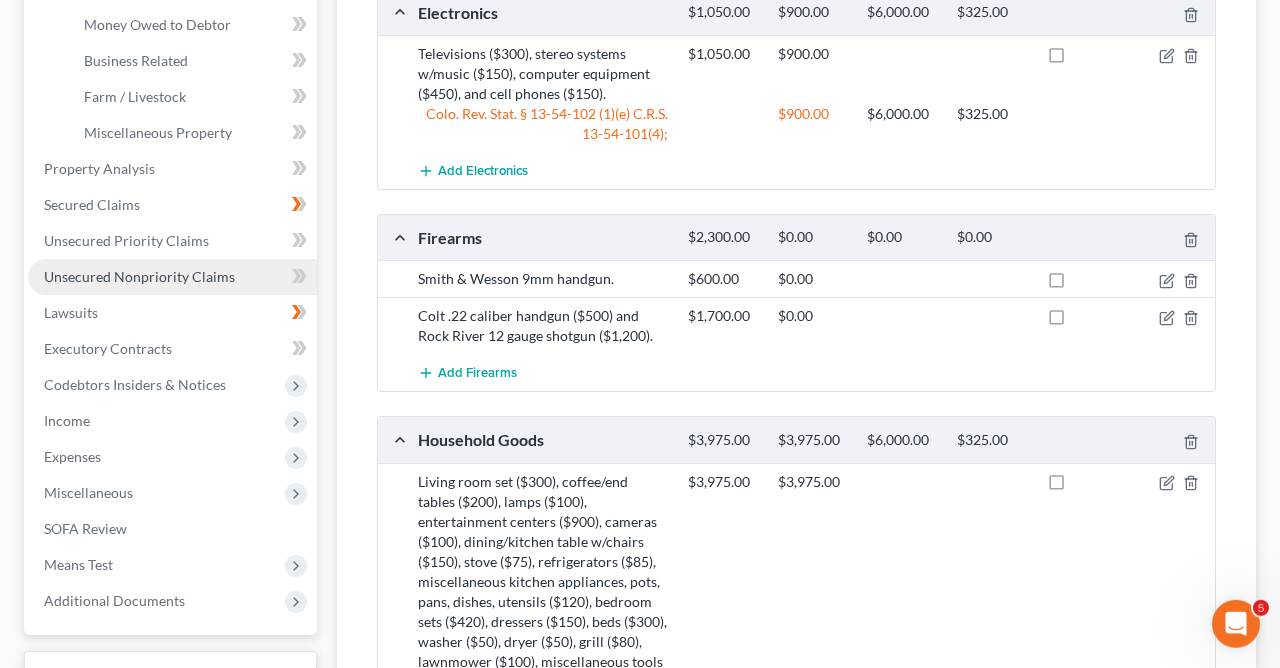 click on "Unsecured Nonpriority Claims" at bounding box center (139, 276) 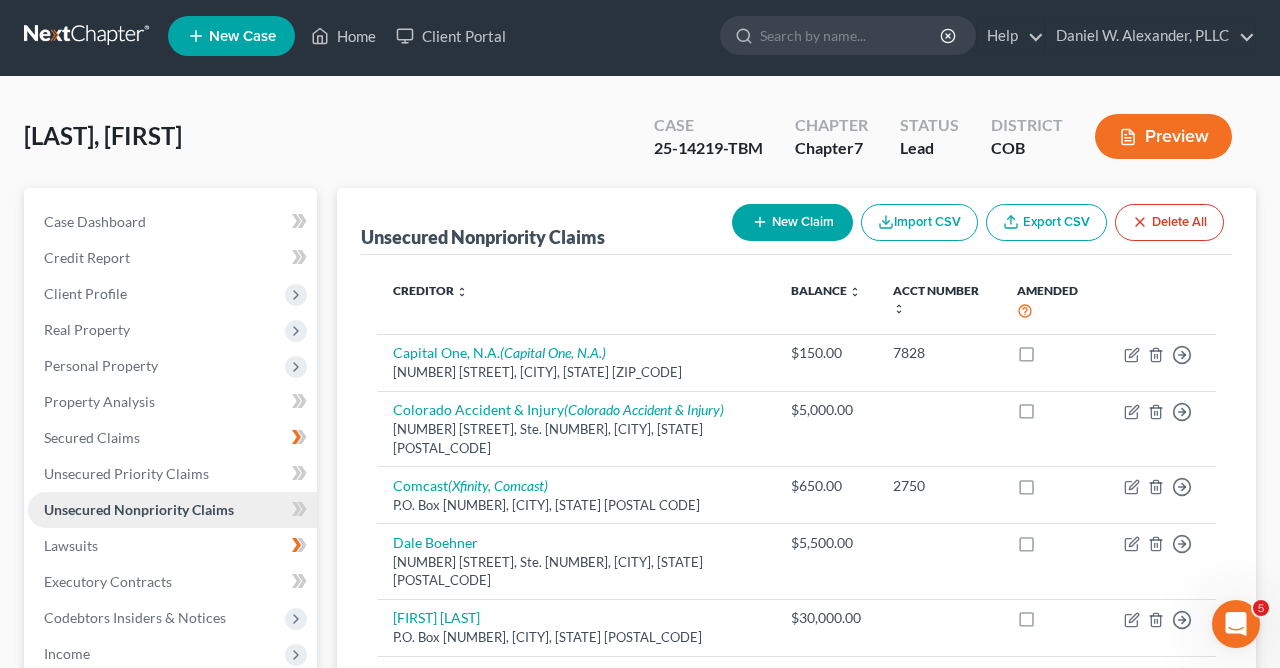 scroll, scrollTop: 0, scrollLeft: 0, axis: both 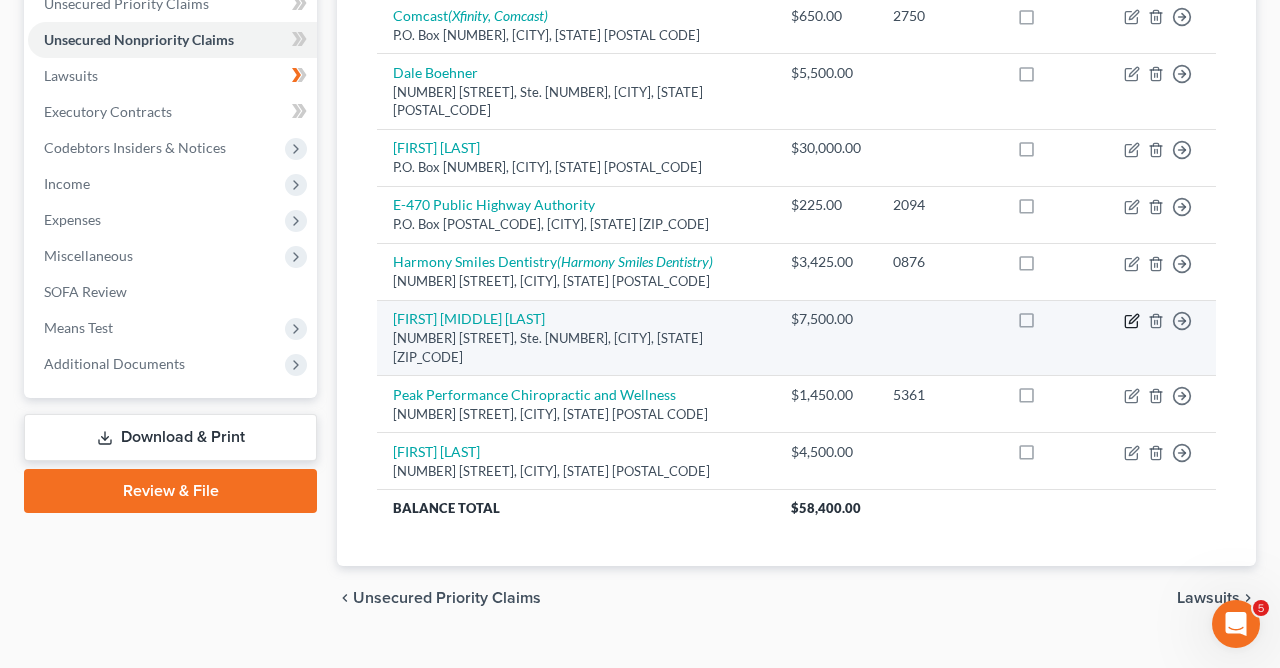 click 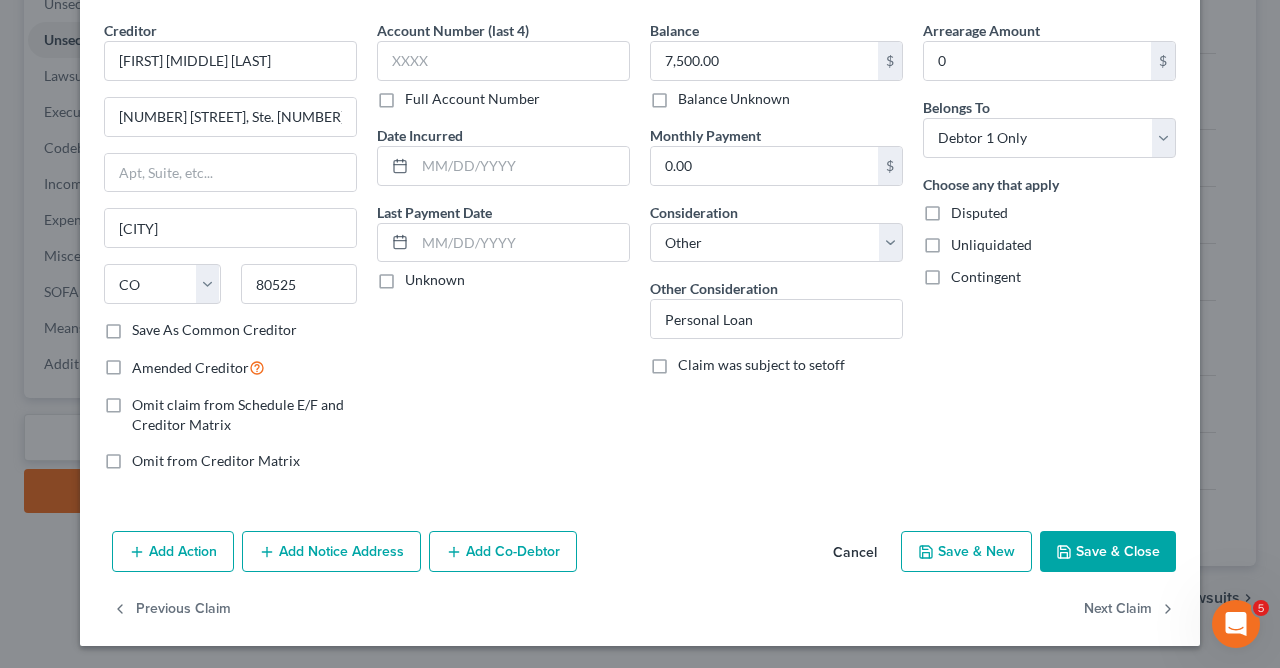 scroll, scrollTop: 75, scrollLeft: 0, axis: vertical 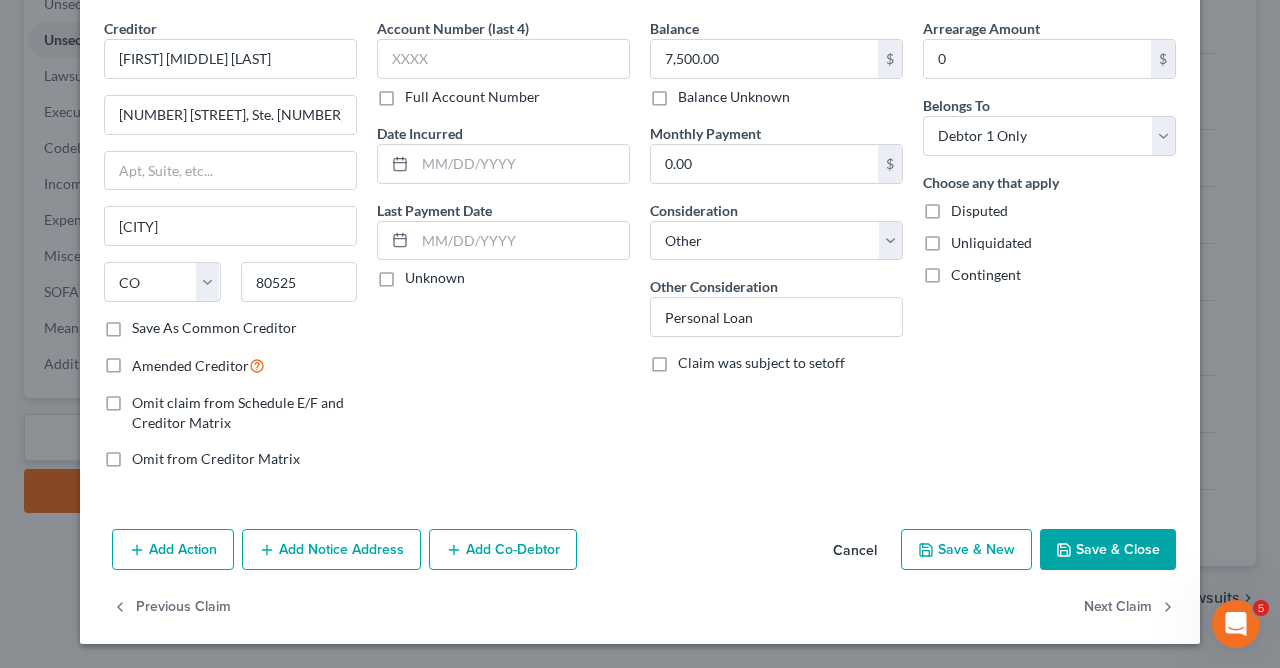 click 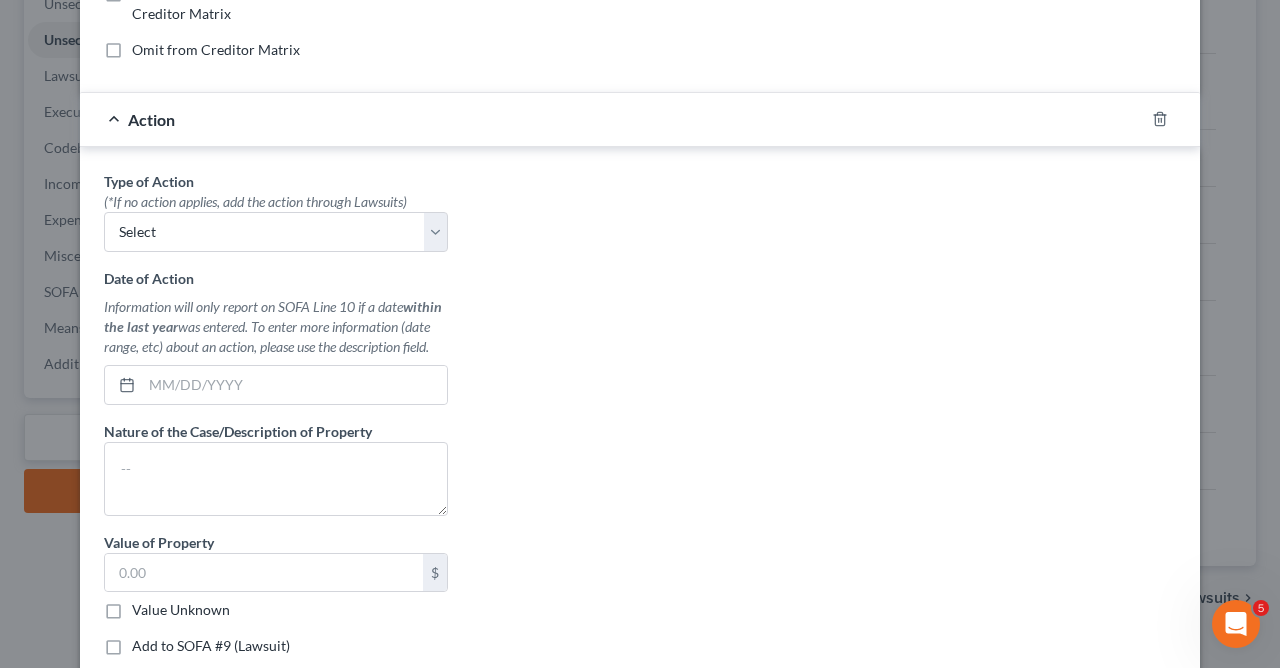 scroll, scrollTop: 546, scrollLeft: 0, axis: vertical 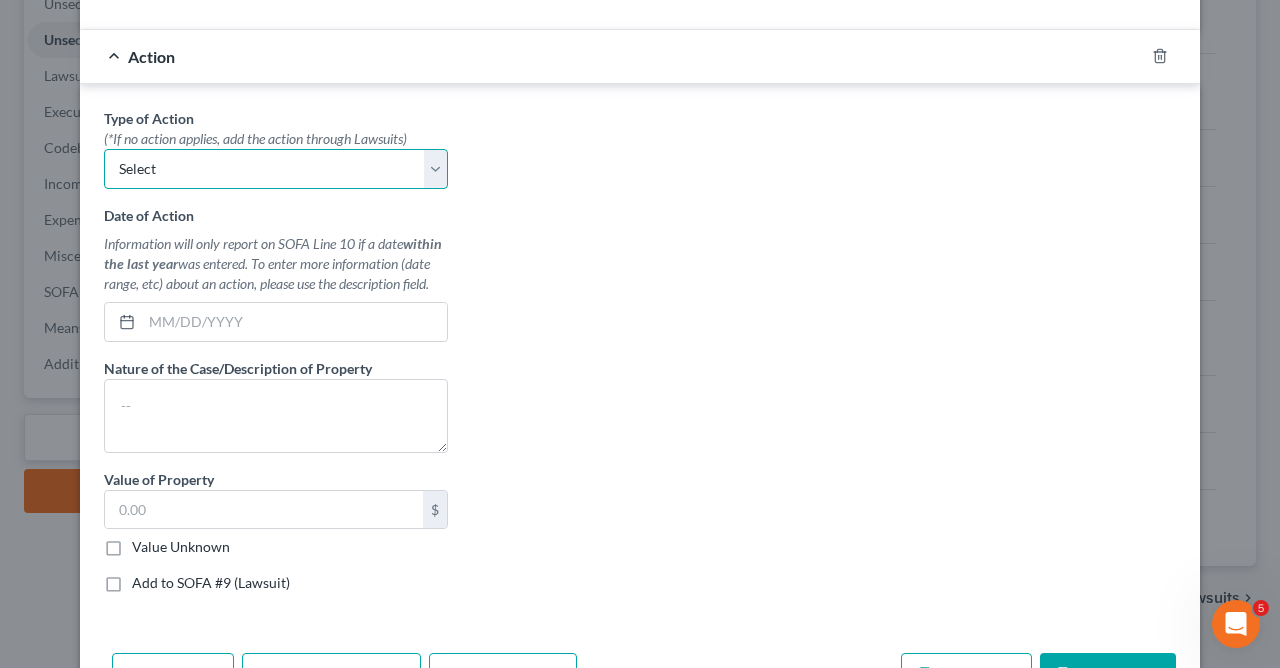 click on "Select Repossession Garnishment Foreclosure Personal Injury Attached, Seized, Or Levied" at bounding box center (276, 169) 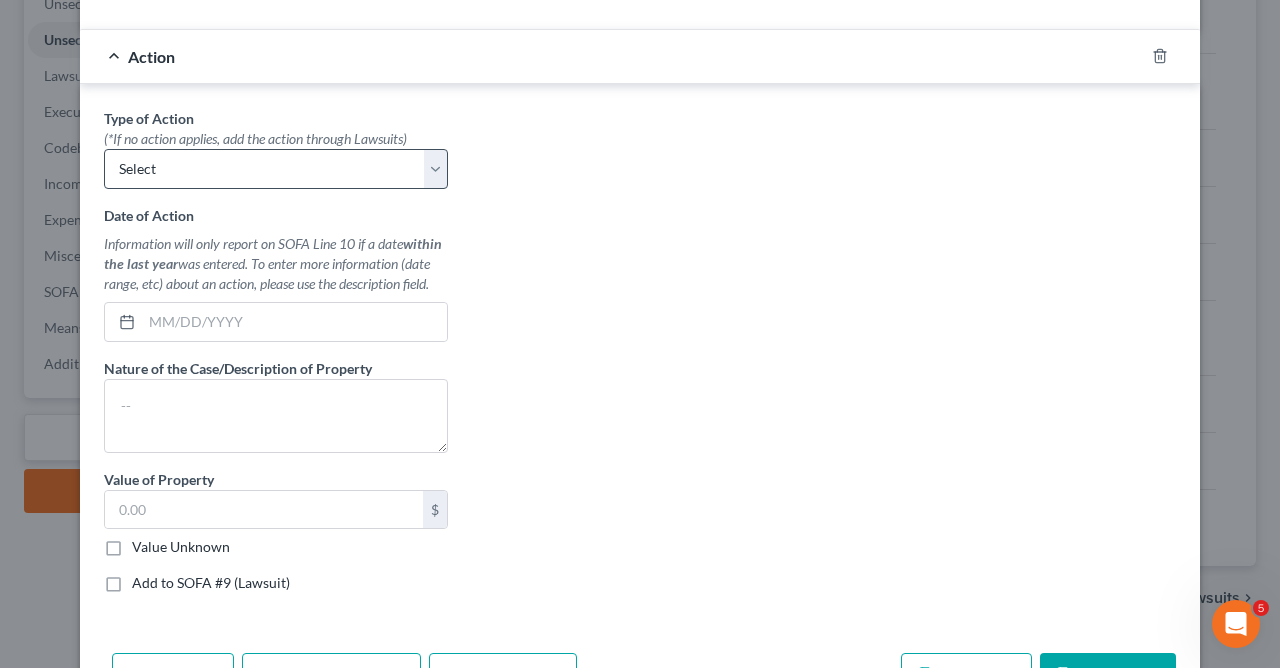 click on "Type of Action
*
(*If no action applies, add the action through Lawsuits) Select Repossession Garnishment Foreclosure Personal Injury Attached, Seized, Or Levied Date of Action Information will only report on SOFA Line 10 if a date  within the last year  was entered. To enter more information (date range, etc) about an action, please use the description field.         Nature of the Case/Description of Property Value of Property
$
Value Unknown
Balance Undetermined
$
Value Unknown
Add to SOFA #9 (Lawsuit)" at bounding box center [640, 358] 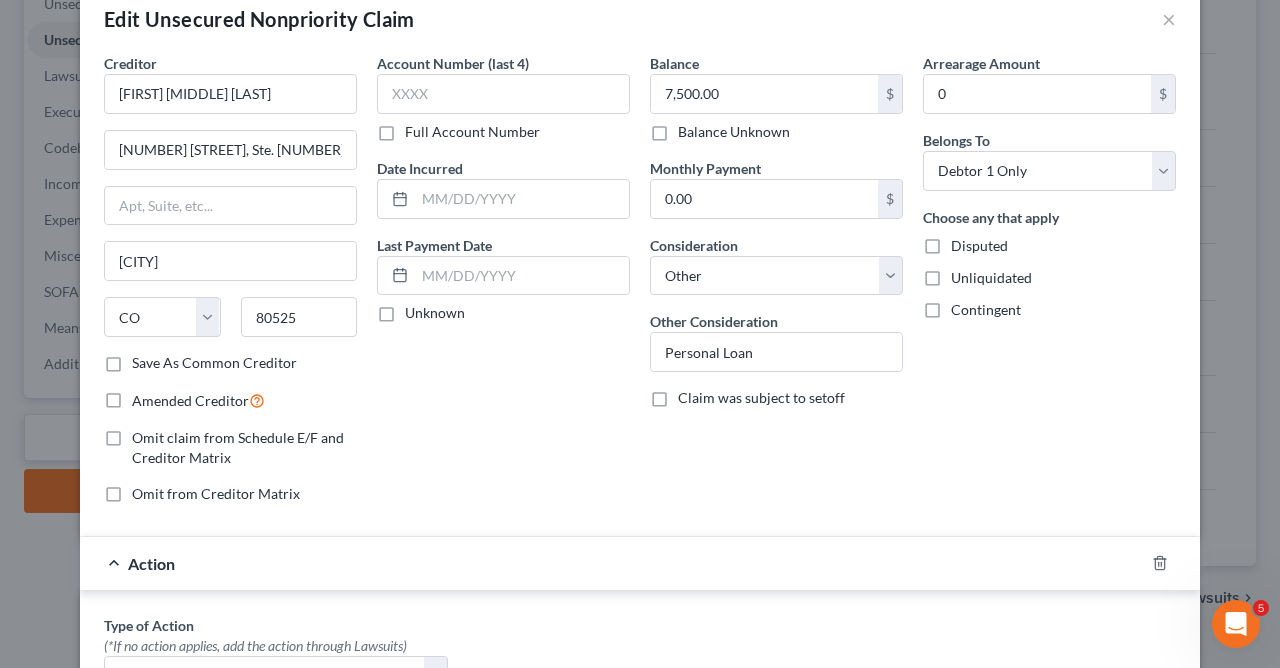 scroll, scrollTop: 34, scrollLeft: 0, axis: vertical 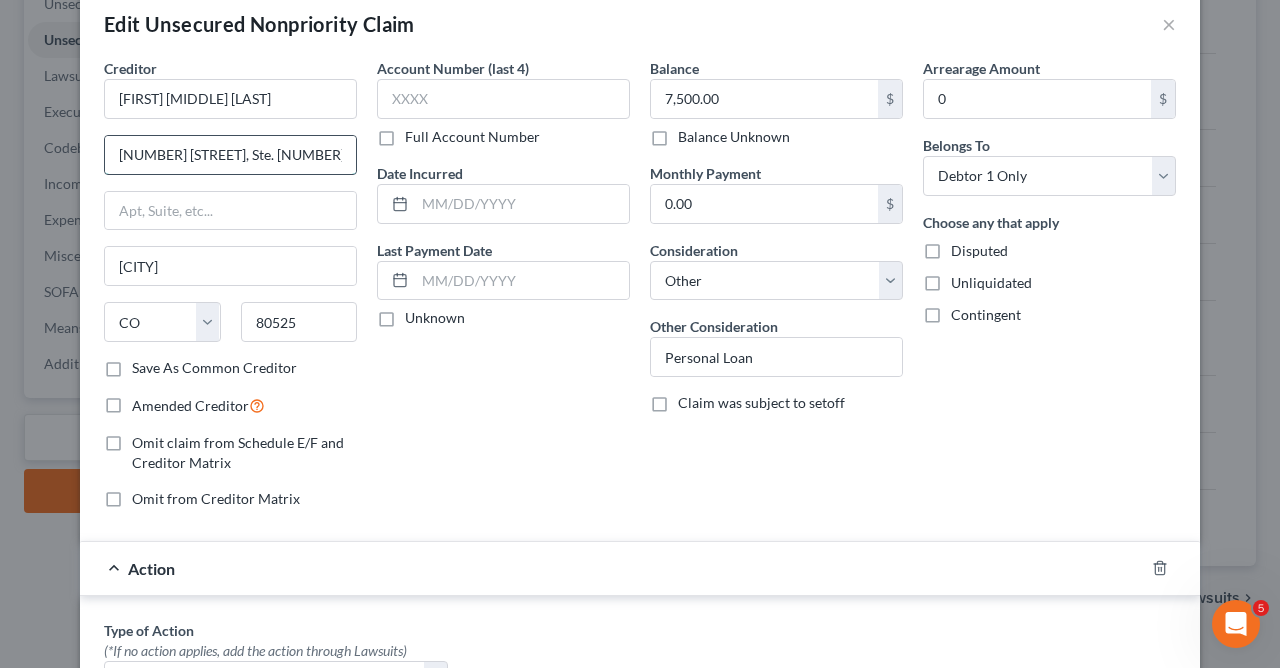 click on "[NUMBER] [STREET], Ste. [NUMBER]" at bounding box center [230, 155] 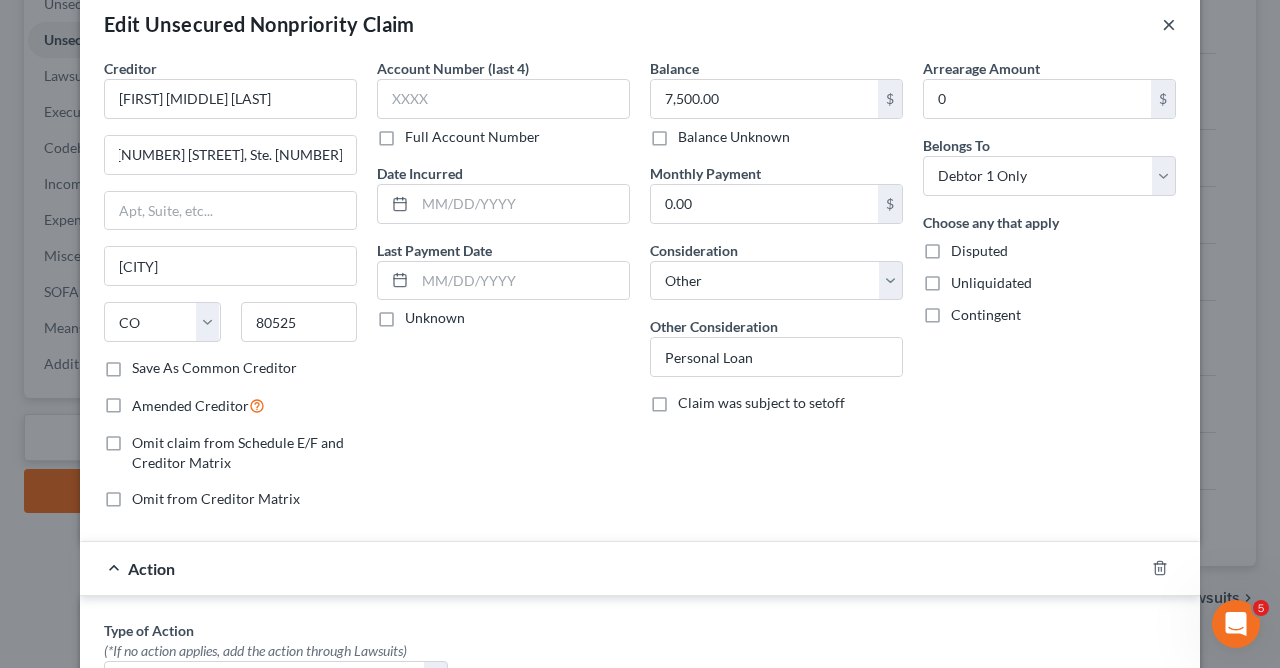 click on "×" at bounding box center [1169, 24] 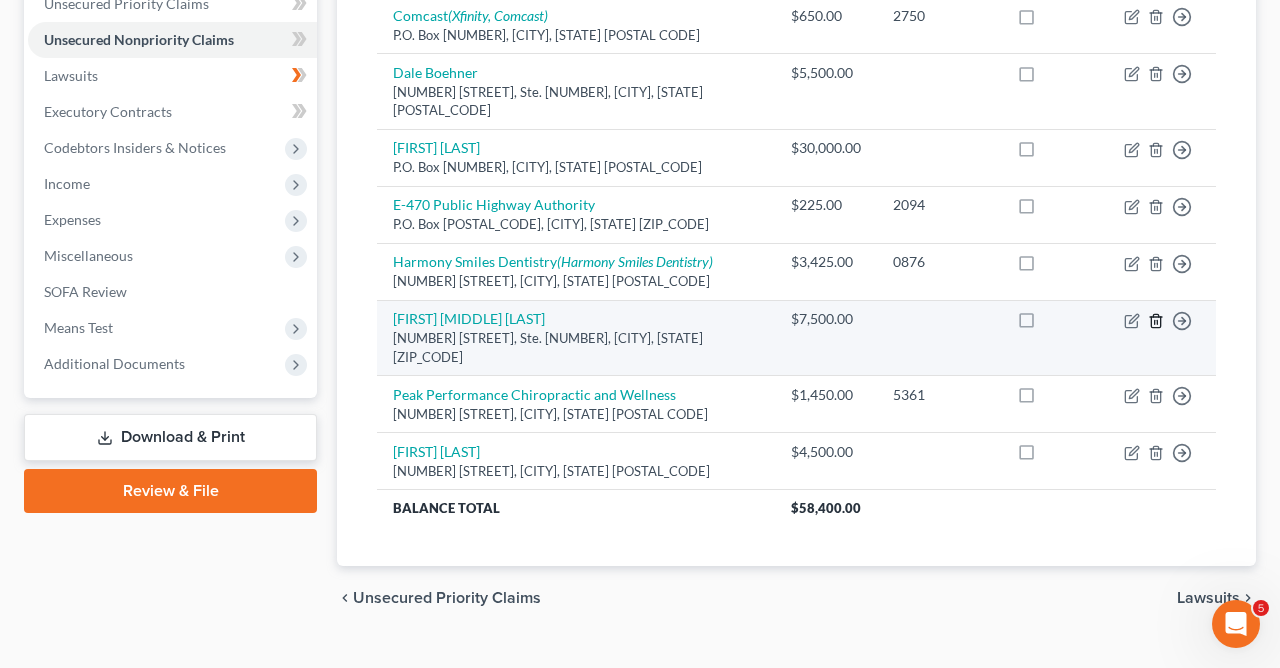 click 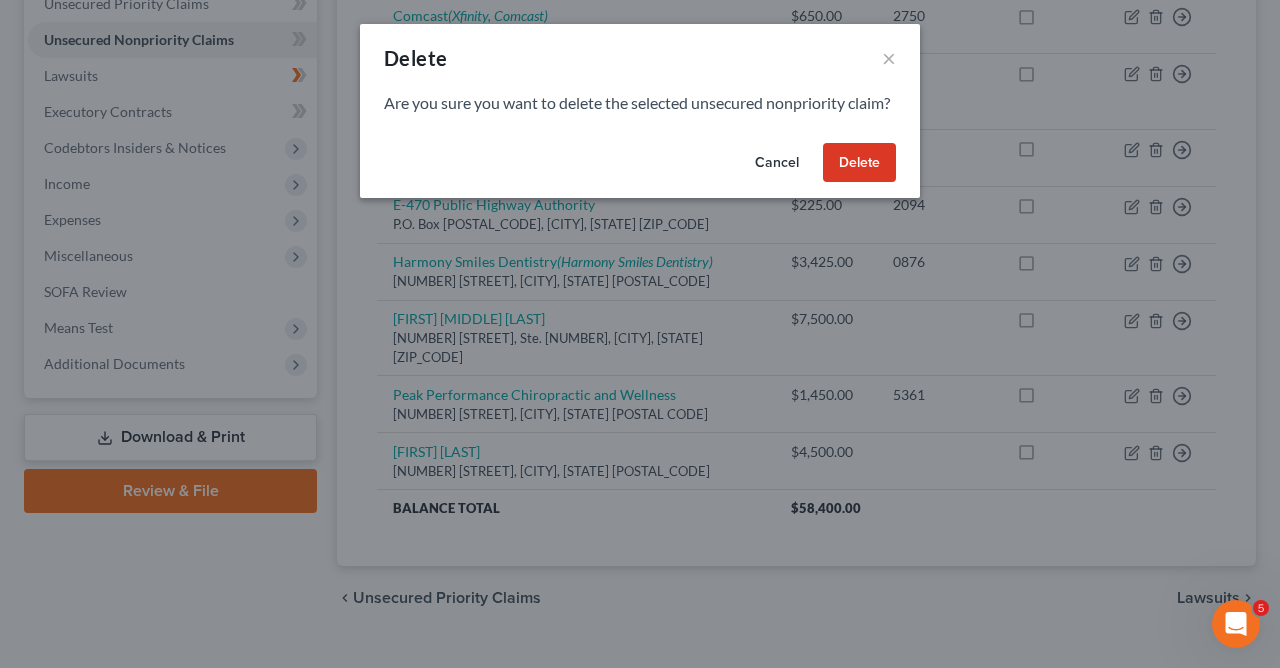 click on "Delete" at bounding box center [859, 163] 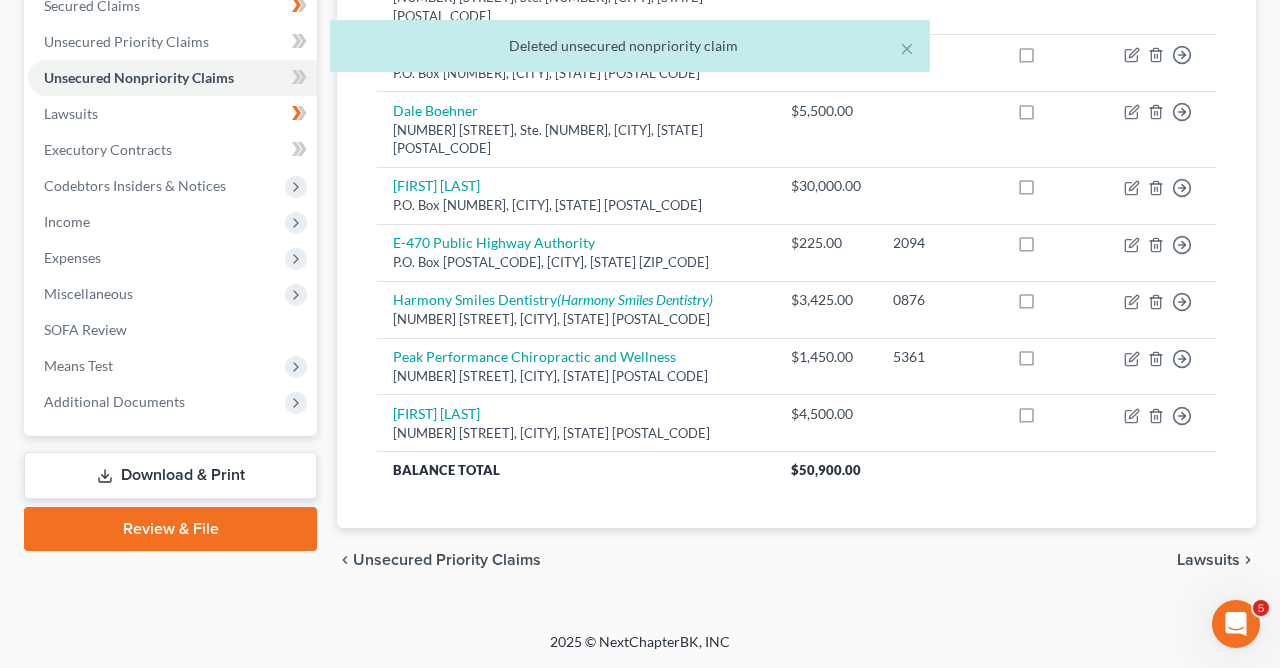 scroll, scrollTop: 417, scrollLeft: 0, axis: vertical 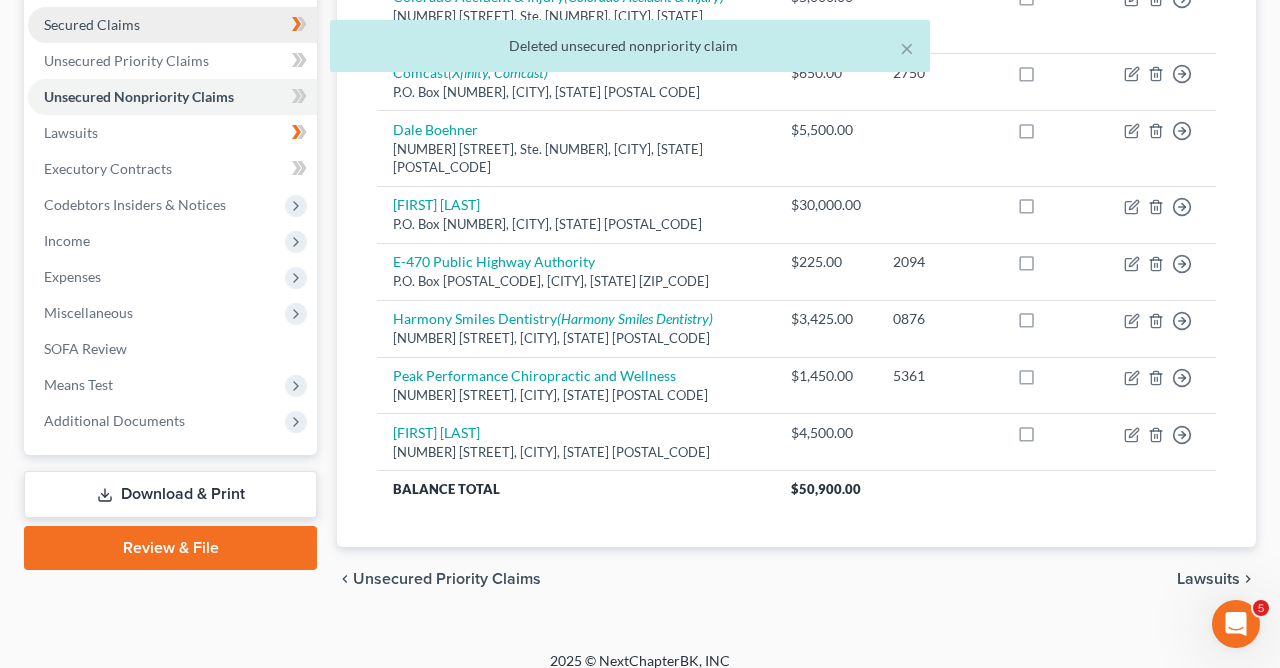 click on "Secured Claims" at bounding box center [172, 25] 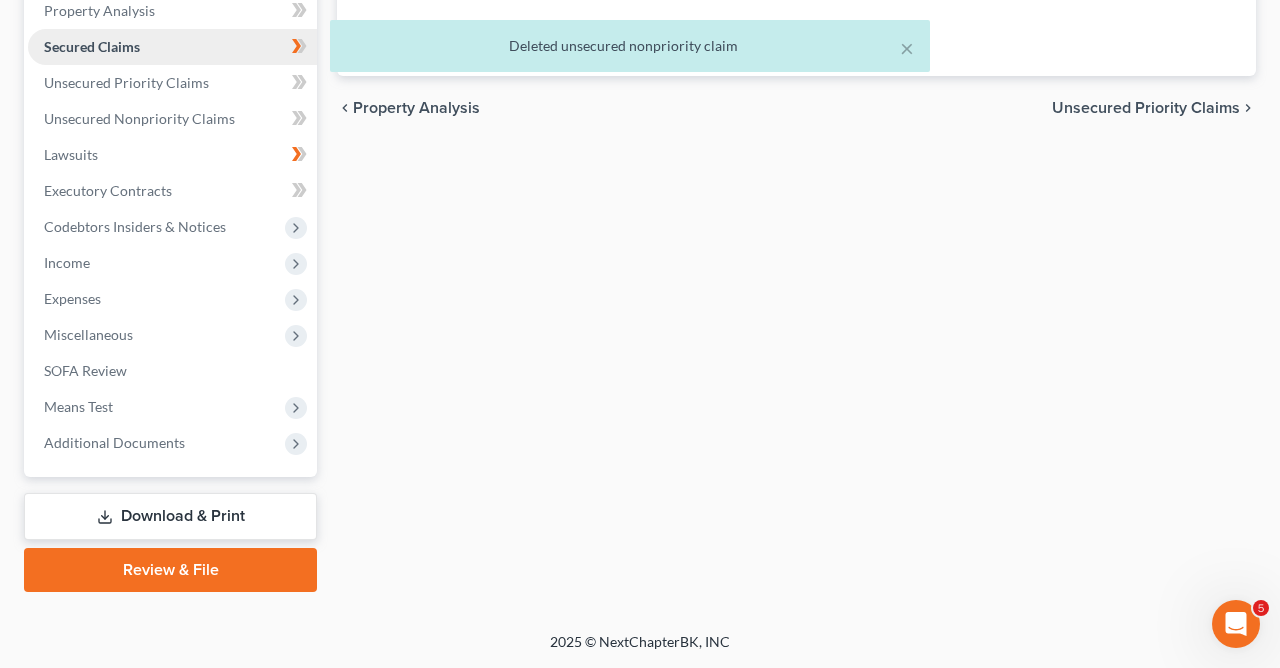 scroll, scrollTop: 393, scrollLeft: 0, axis: vertical 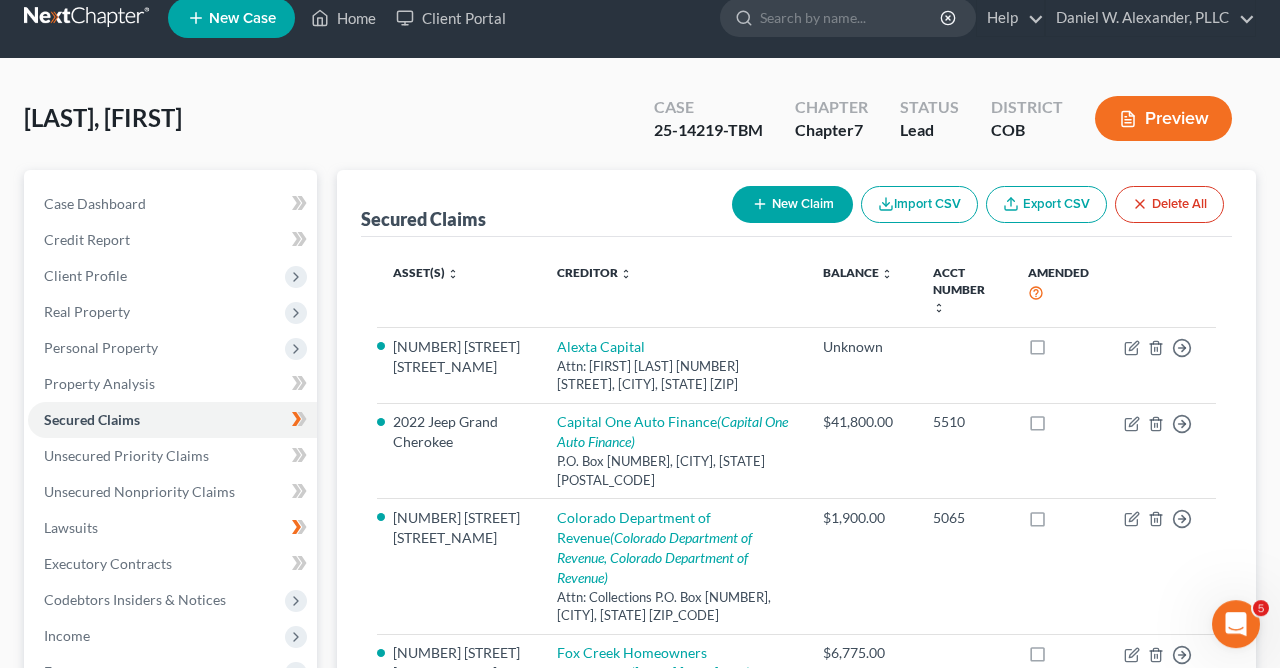 click on "New Claim" at bounding box center [792, 204] 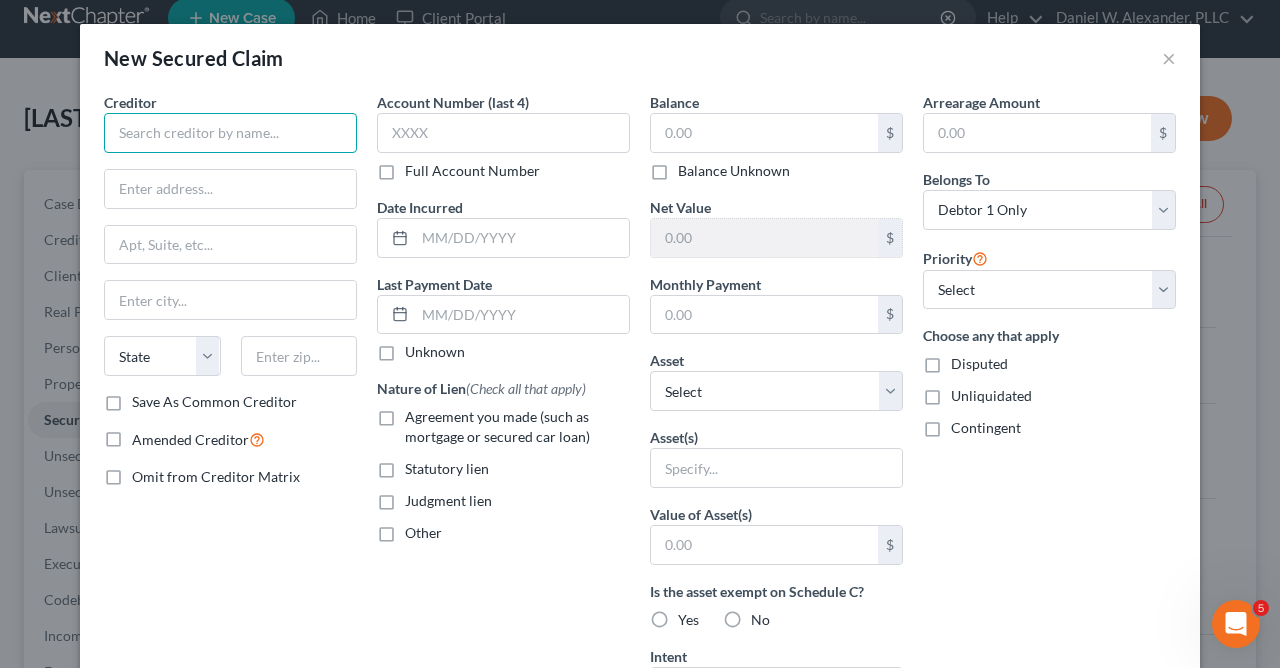 click at bounding box center (230, 133) 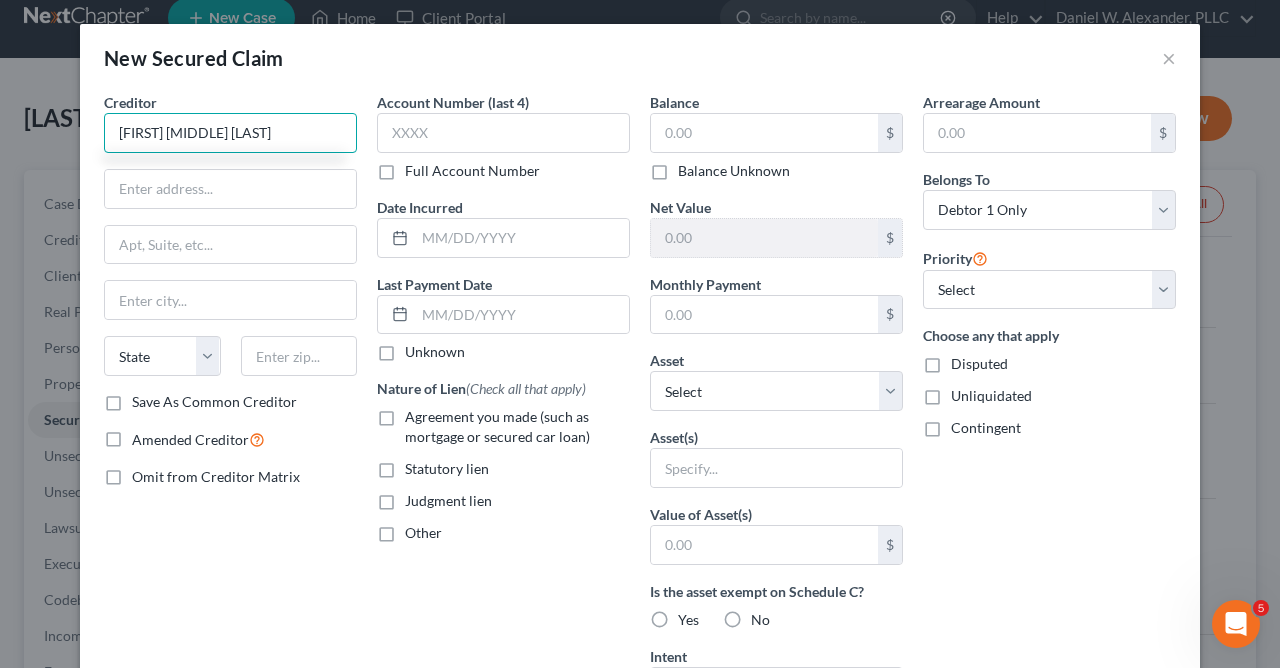 type on "[FIRST] [MIDDLE] [LAST]" 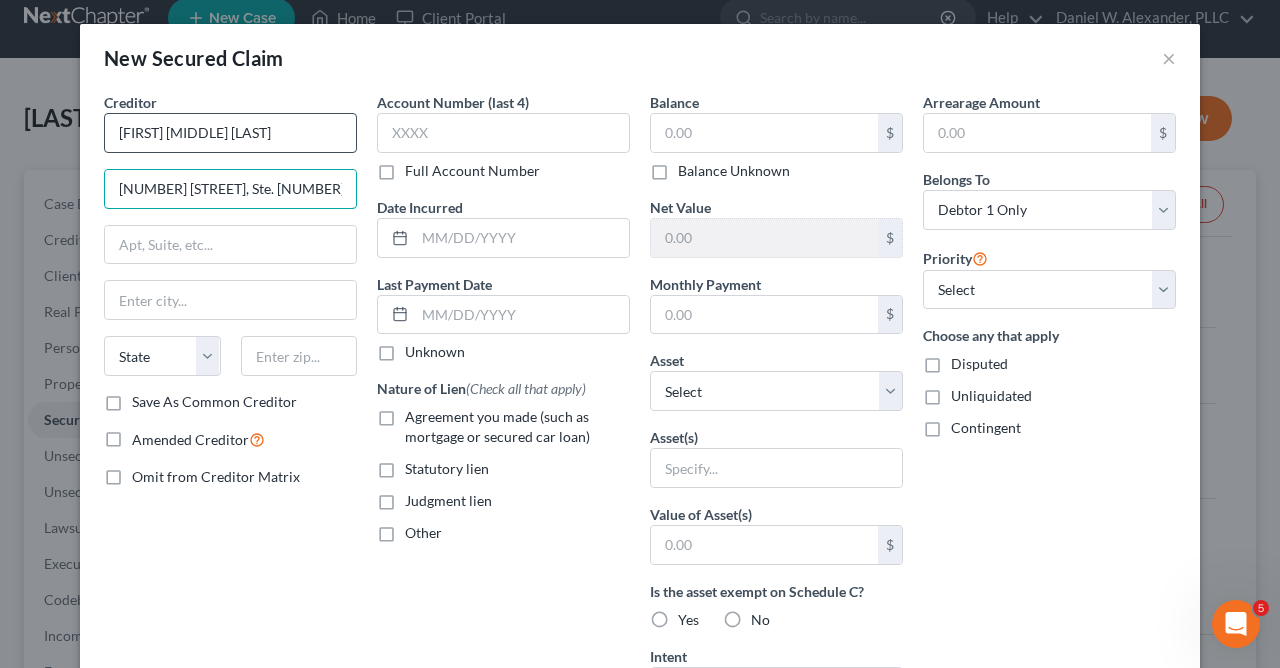 scroll, scrollTop: 0, scrollLeft: 2, axis: horizontal 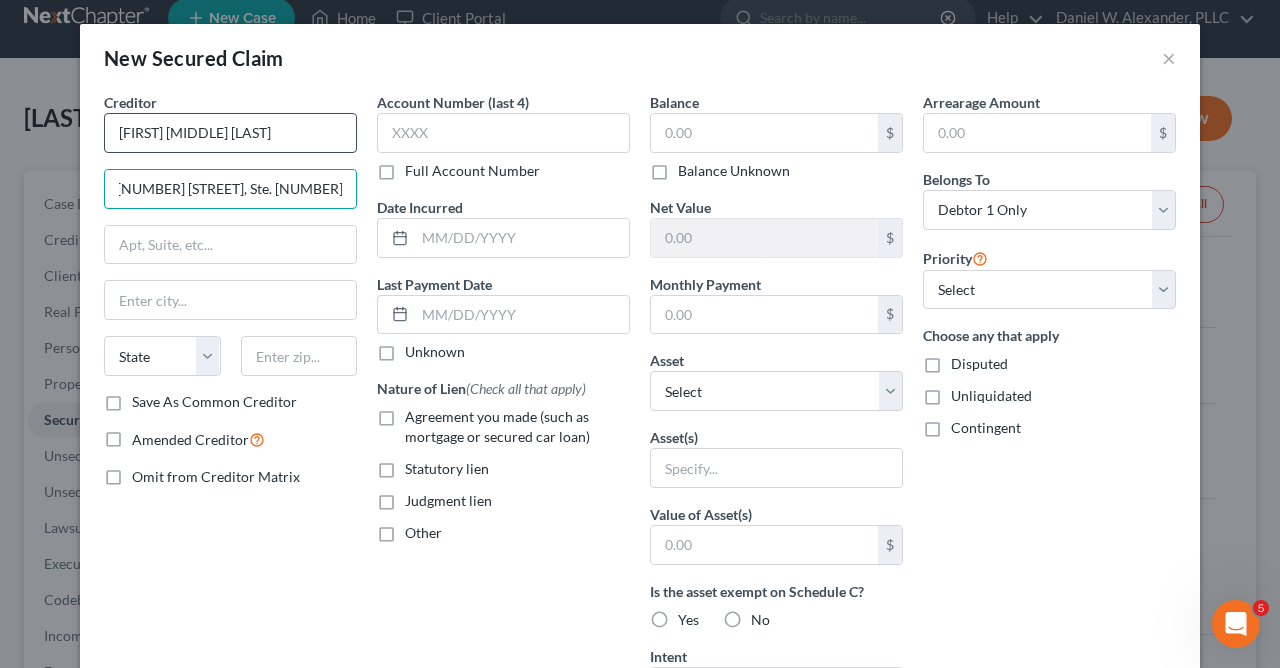 type on "[NUMBER] [STREET], Ste. [NUMBER]" 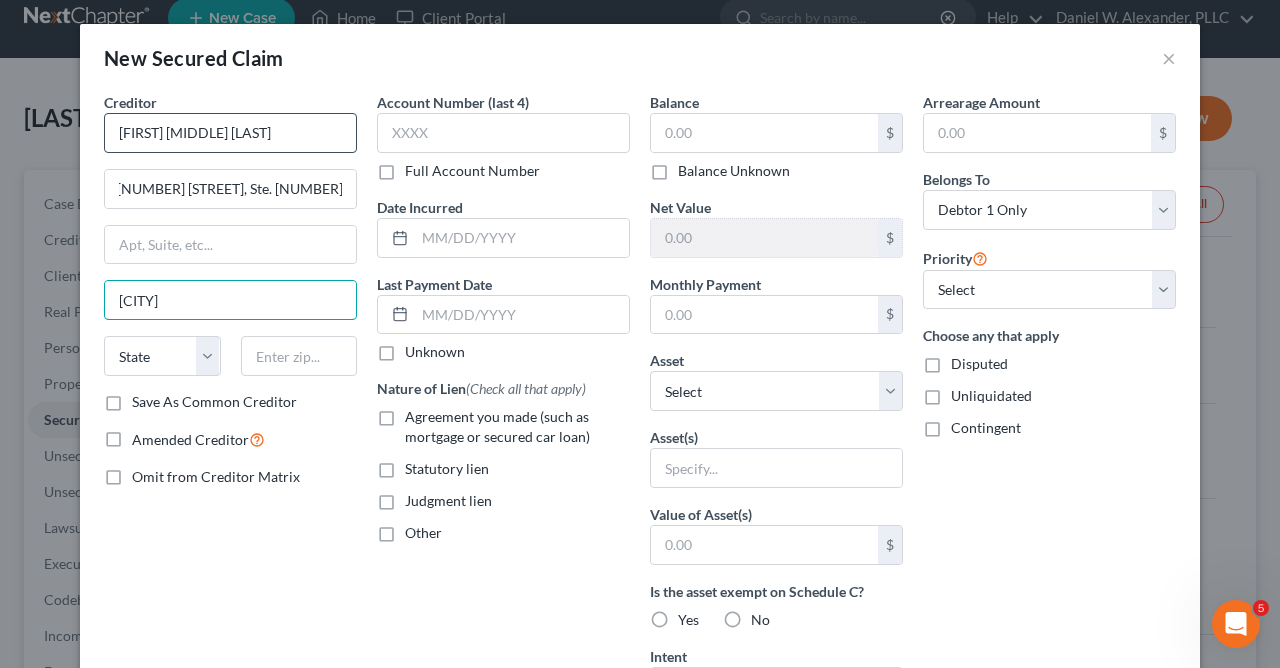 type on "[CITY]" 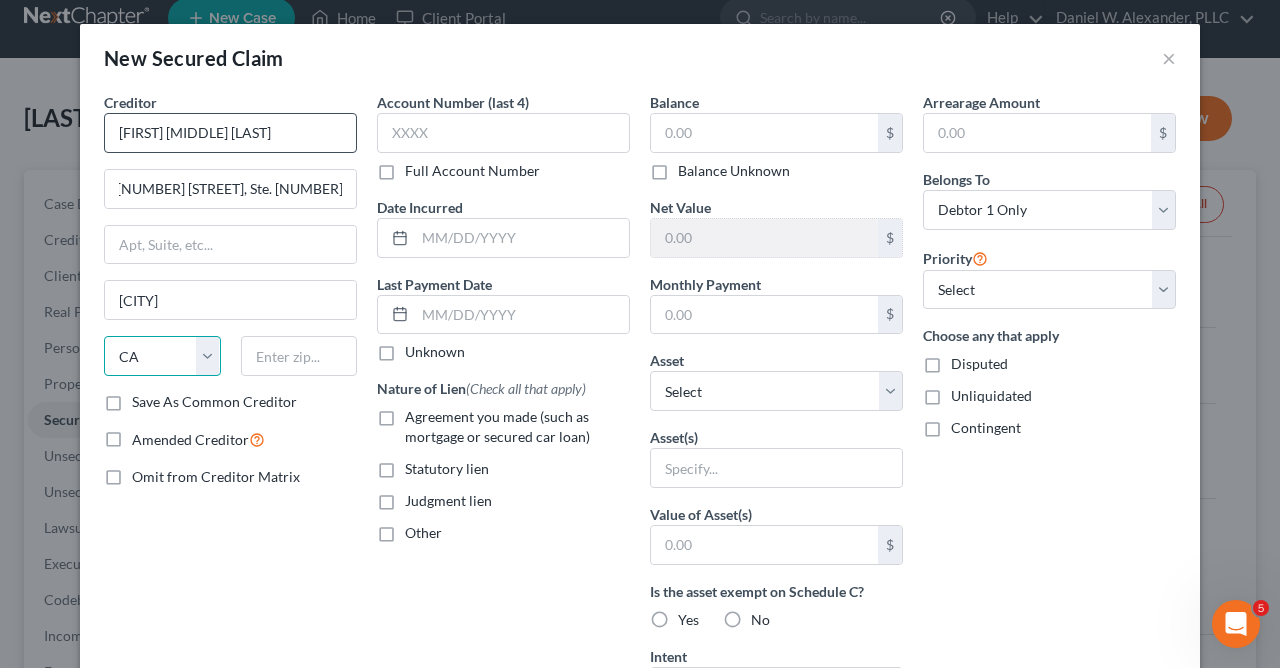select on "5" 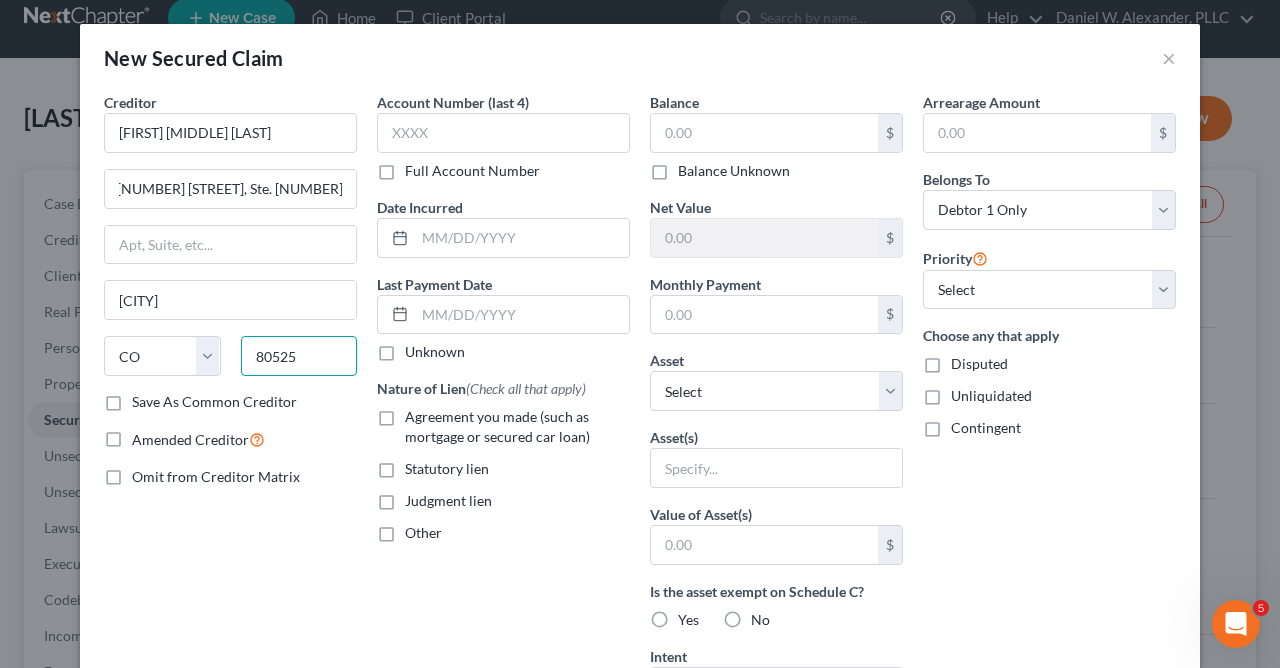 type on "80525" 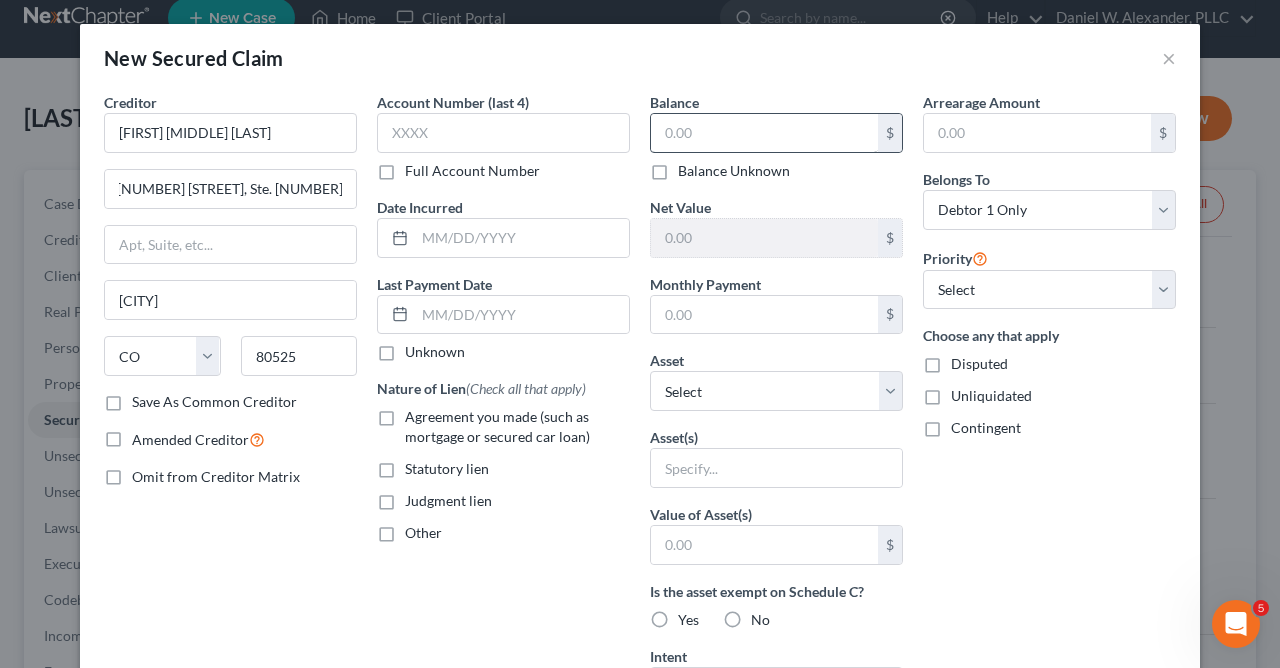 drag, startPoint x: 669, startPoint y: 107, endPoint x: 730, endPoint y: 144, distance: 71.34424 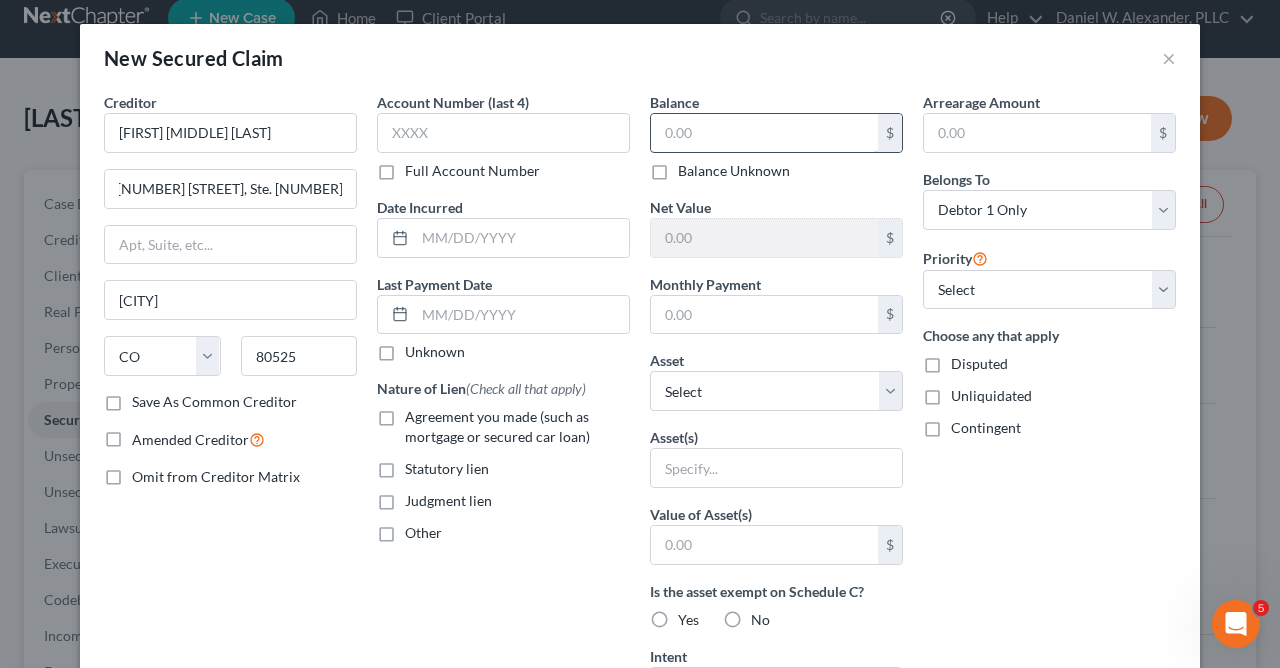 click at bounding box center (764, 133) 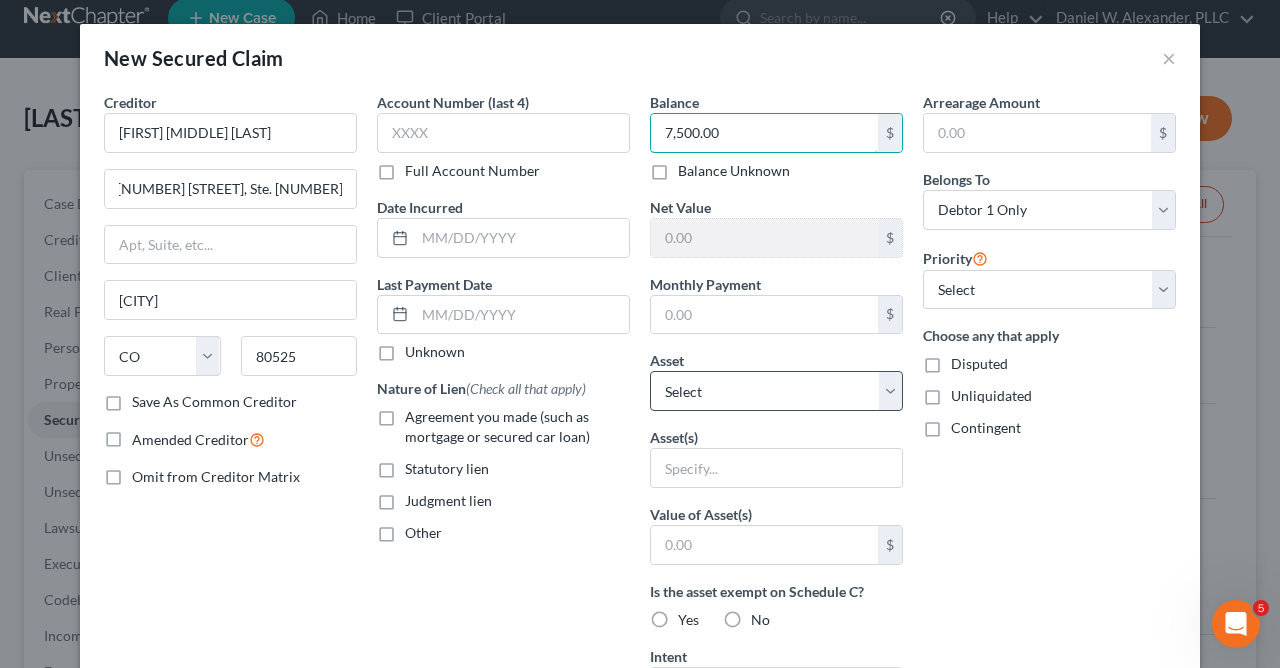 type on "7,500.00" 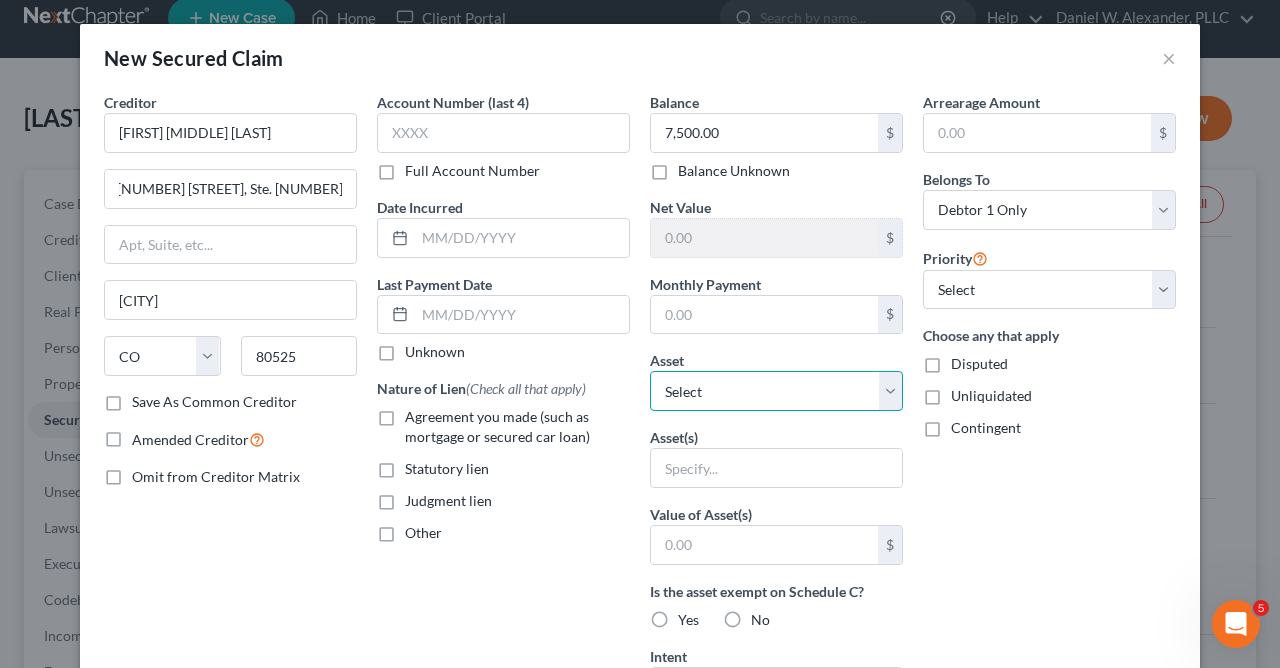 click on "Select Other Multiple Assets [NUMBER] [STREET] - $[PRICE] Household Goods - Living room set ($300), coffee/end tables ($200), lamps ($100), entertainment centers ($900), cameras ($100), dining/kitchen table w/chairs ($150), stove ($75), refrigerators ($85), miscellaneous kitchen appliances, pots, pans, dishes, utensils ($120), bedroom sets ($420), dressers ($150), beds ($300), washer ($50), dryer ($50), grill ($80), lawnmower ($100), miscellaneous tools ($300), musical instruments ($20), exercise equipment ($75), bicycles ($300), and miscellaneous other personal property ($100). - $[PRICE] Electronics - Televisions ($300), stereo systems w/music ($150), computer equipment ($450), and cell phones ($150). - $[PRICE] Jewelry - Necklace with cross. - $[PRICE] Sports & Hobby Equipment - Golf clubs with accessories ($800) and miscellaneous camping/fishing equipment ($250). - $[PRICE] Clothing - Miscellaneous necessary wearing apparel. - $[PRICE] Firearms - Smith & Wesson 9mm handgun. - $[PRICE]" at bounding box center [776, 391] 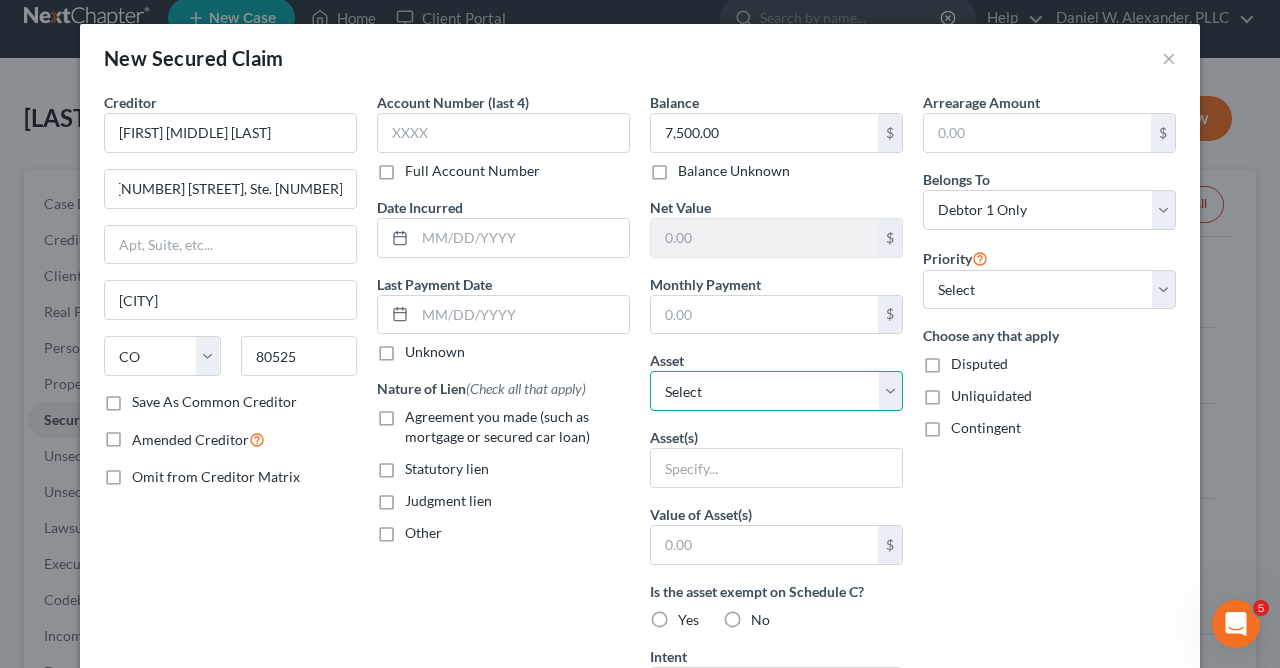 select on "9" 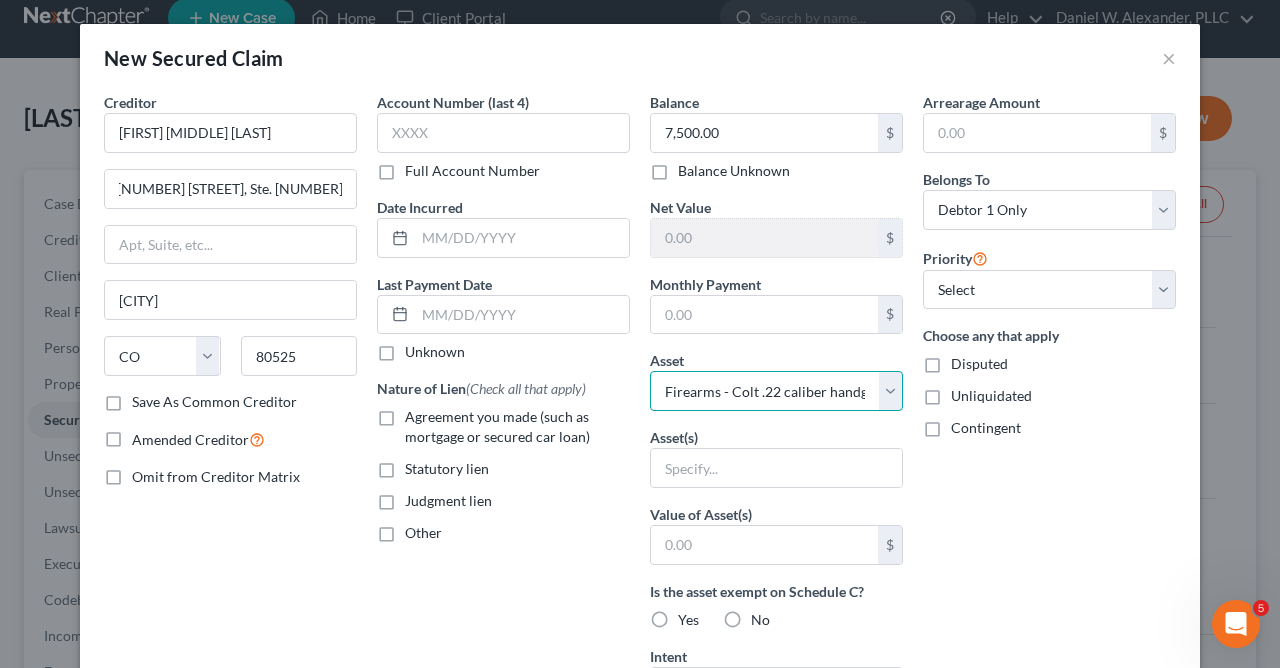 click on "Firearms - Colt .22 caliber handgun ($500) and Rock River 12 gauge shotgun ($1,200). - $1700.0" at bounding box center (0, 0) 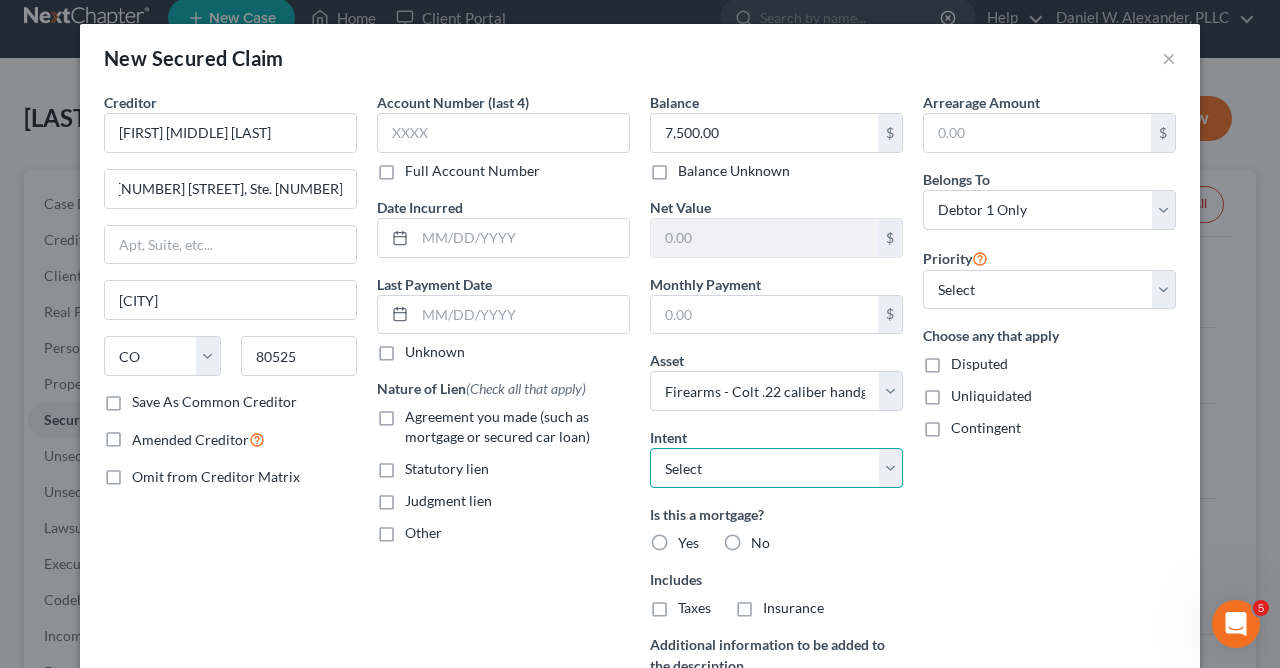 click on "Select Surrender Redeem Reaffirm Avoid Other" at bounding box center [776, 468] 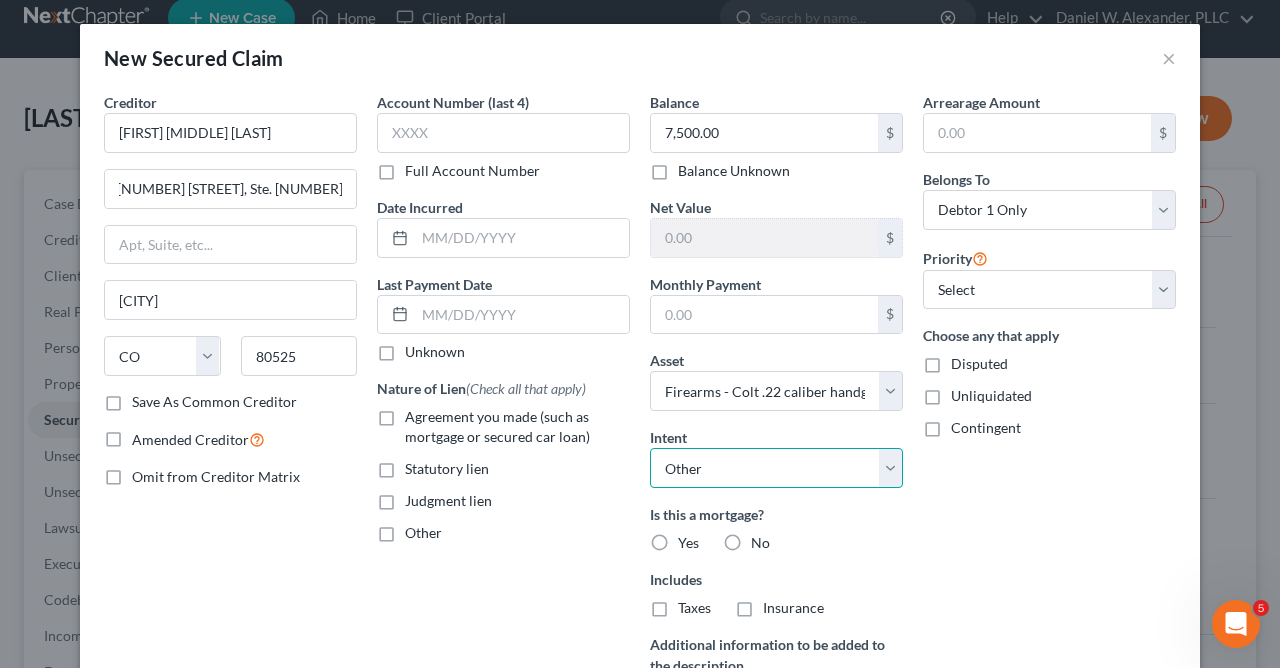click on "Other" at bounding box center [0, 0] 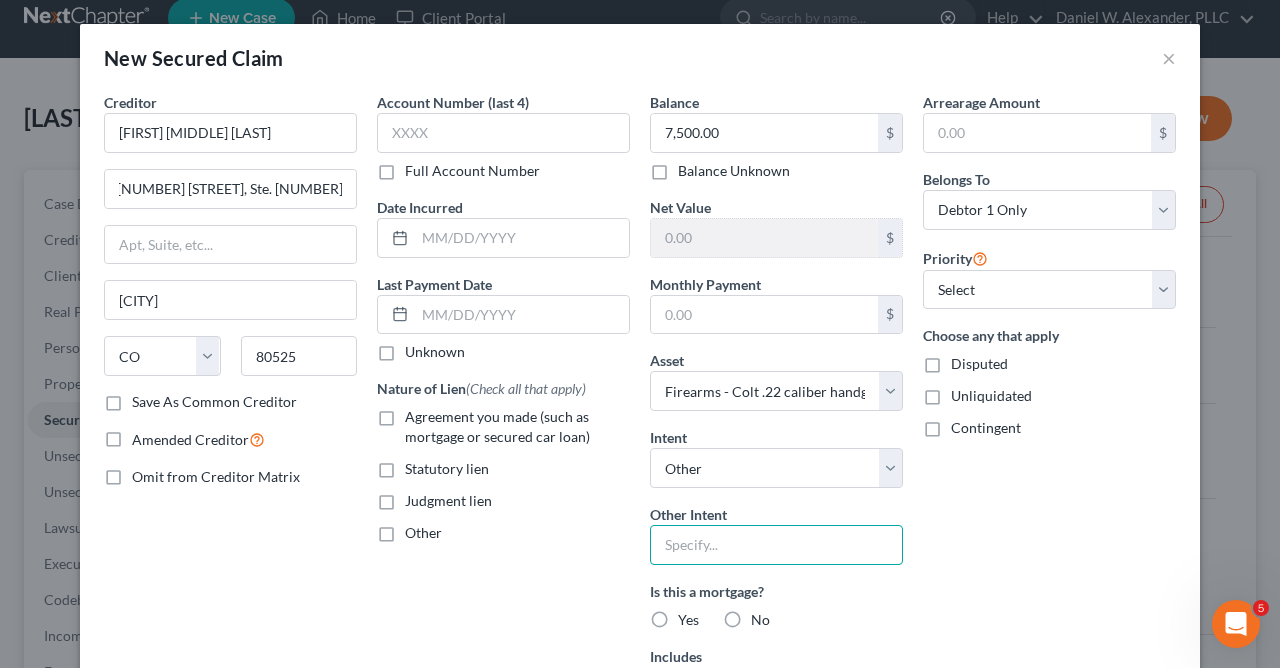 click at bounding box center [776, 545] 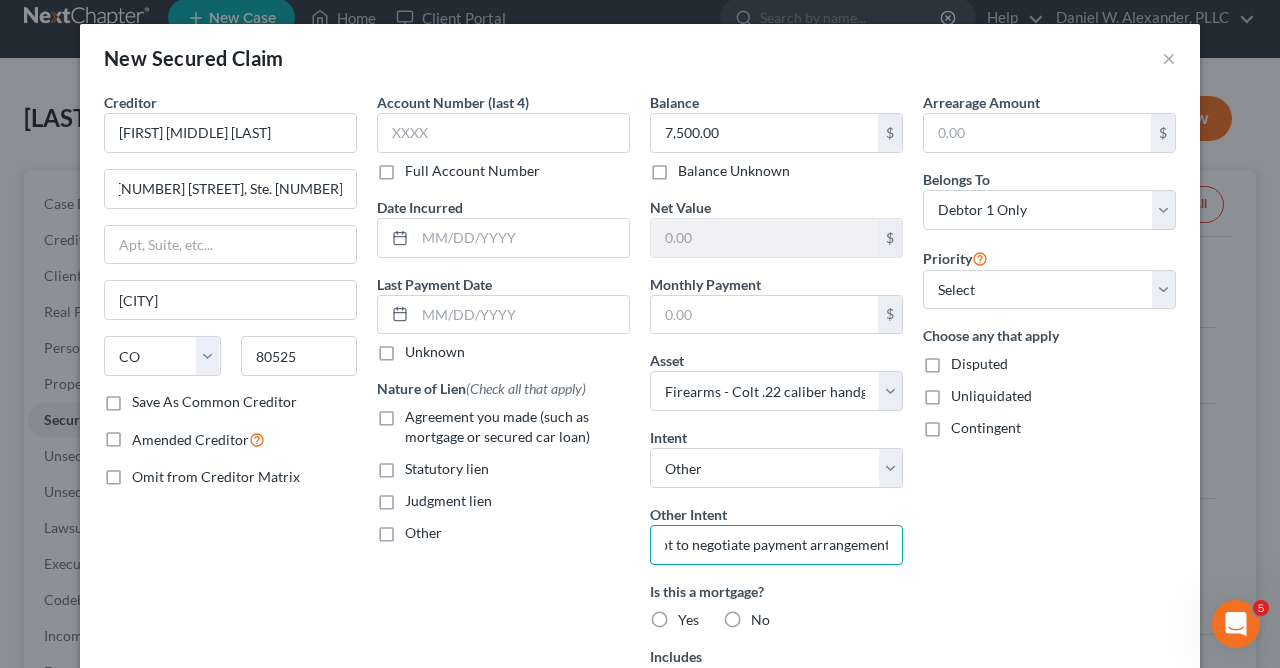 scroll, scrollTop: 0, scrollLeft: 47, axis: horizontal 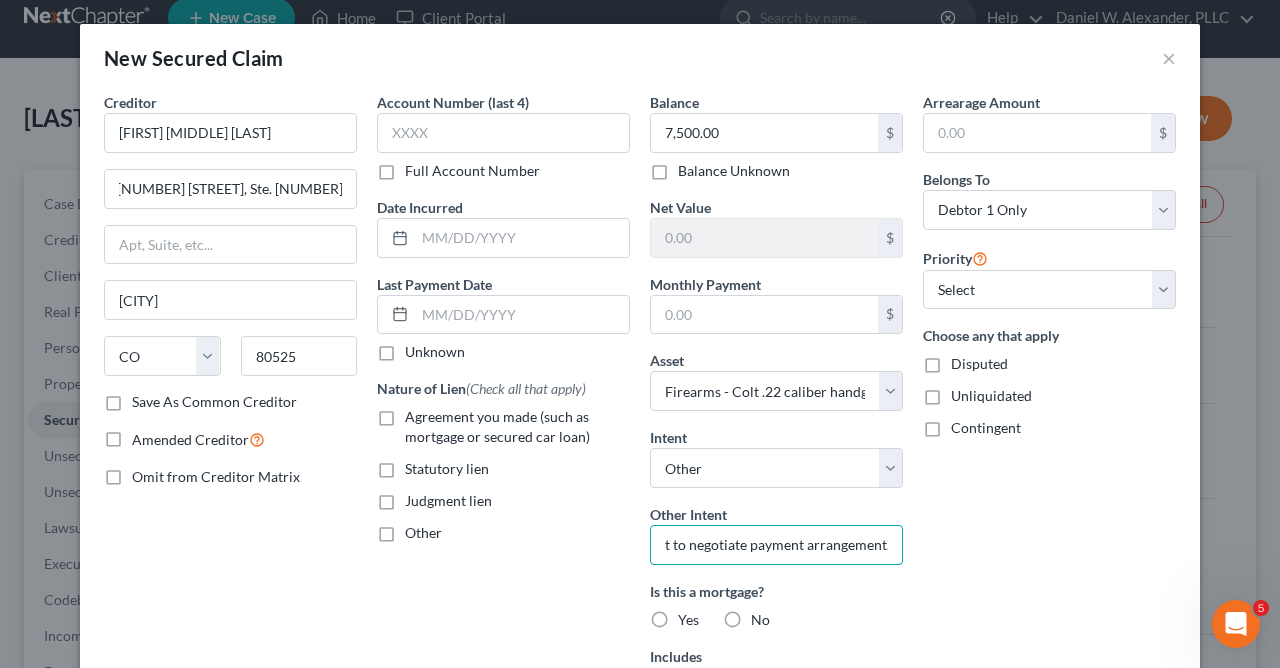 type on "Attempt to negotiate payment arrangement." 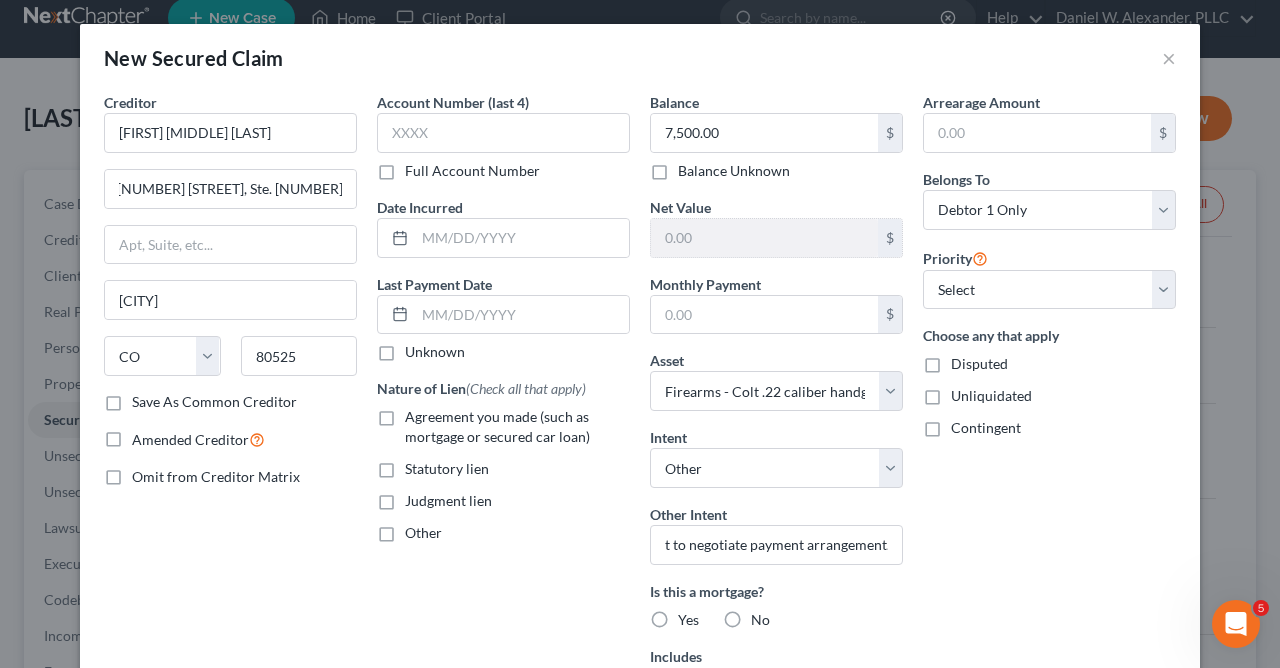 click on "No" at bounding box center (760, 620) 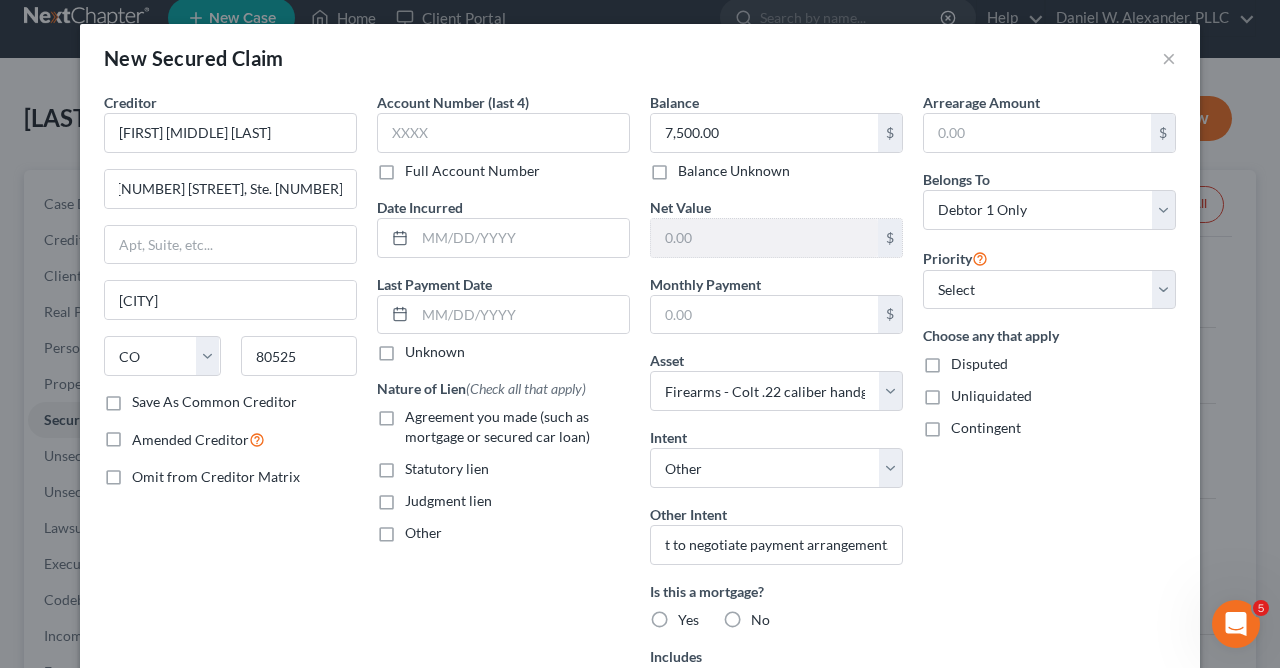click on "No" at bounding box center (765, 616) 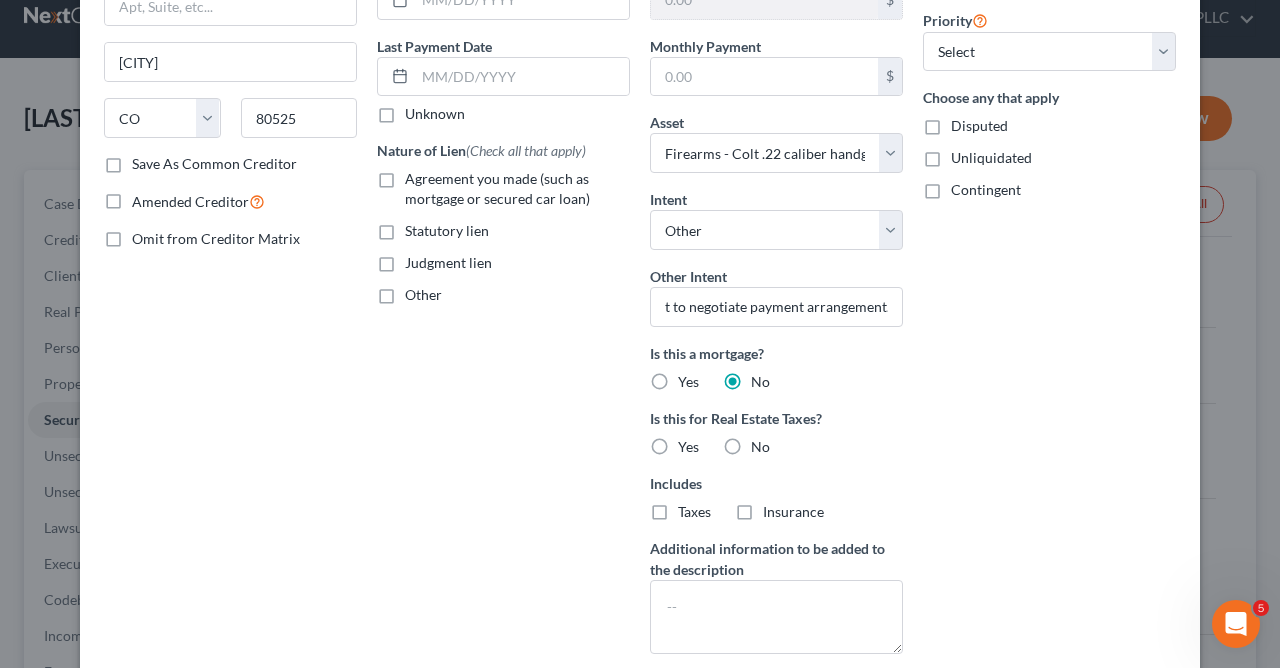scroll, scrollTop: 319, scrollLeft: 0, axis: vertical 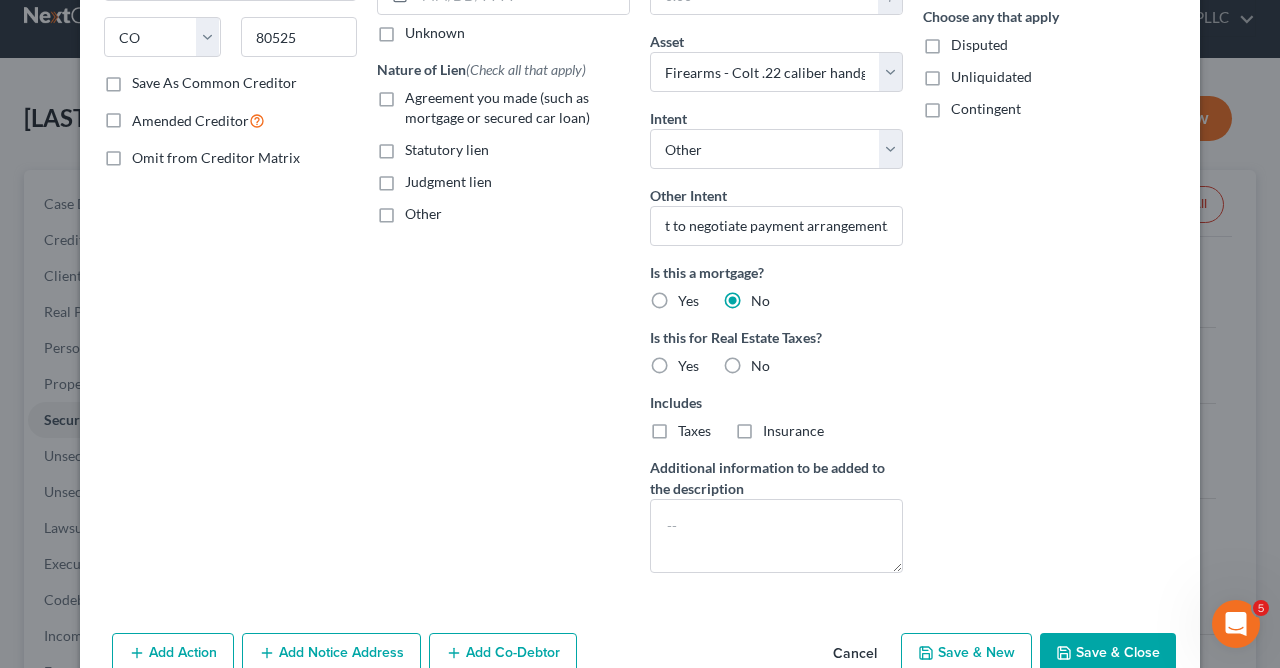 click on "No" at bounding box center (760, 366) 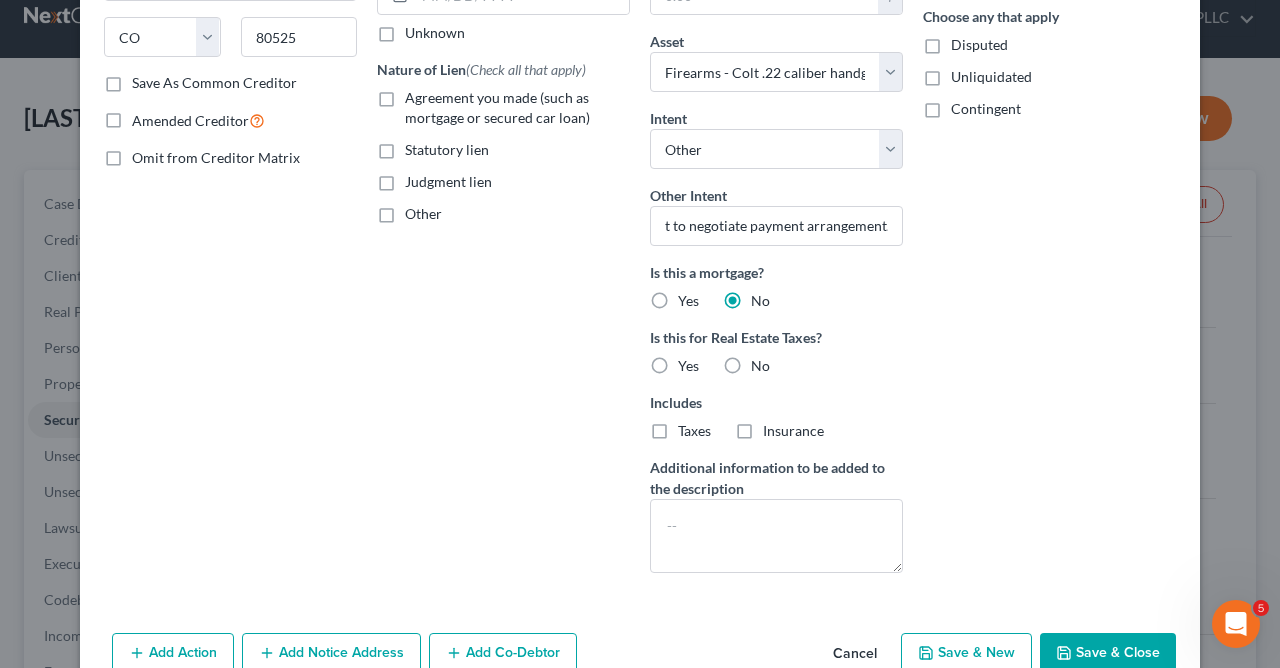 radio on "true" 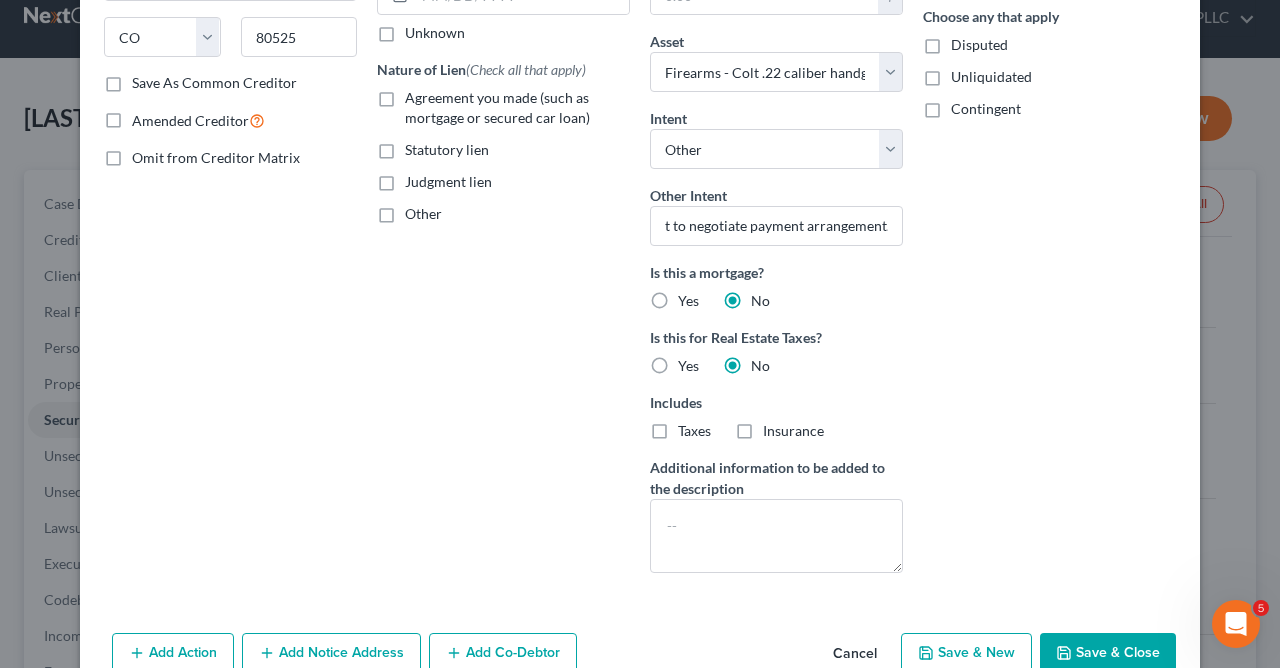click on "Agreement you made (such as mortgage or secured car loan)" at bounding box center [517, 108] 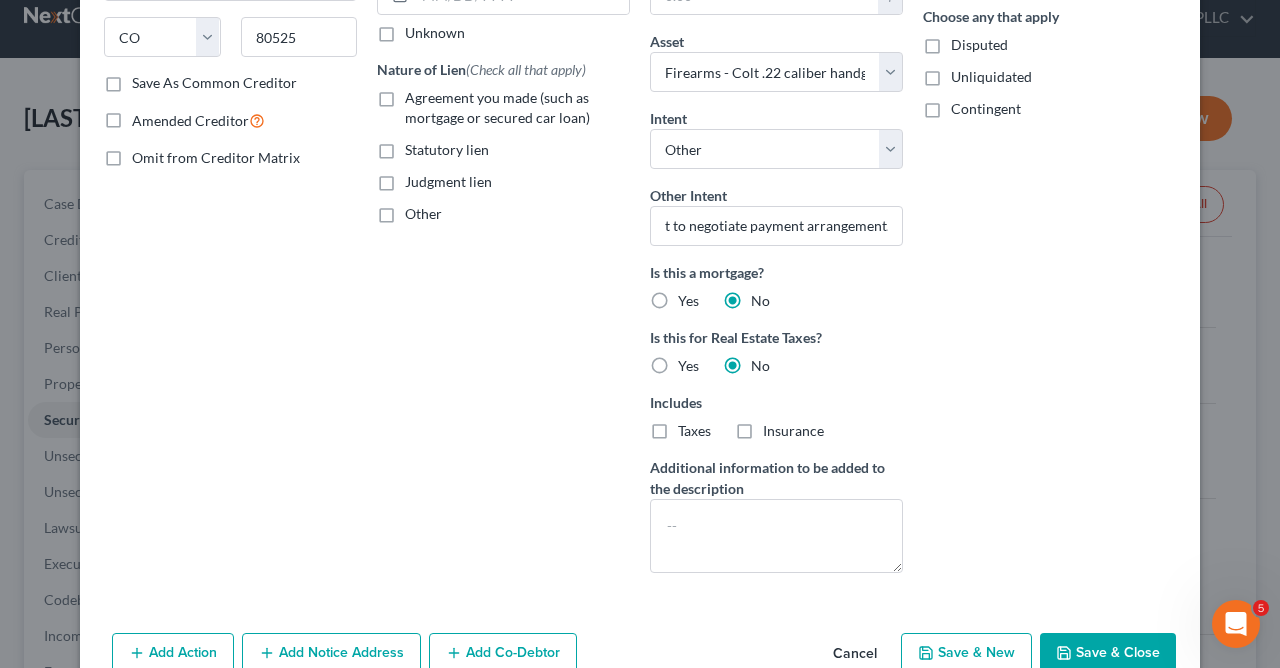 click on "Agreement you made (such as mortgage or secured car loan)" at bounding box center (419, 94) 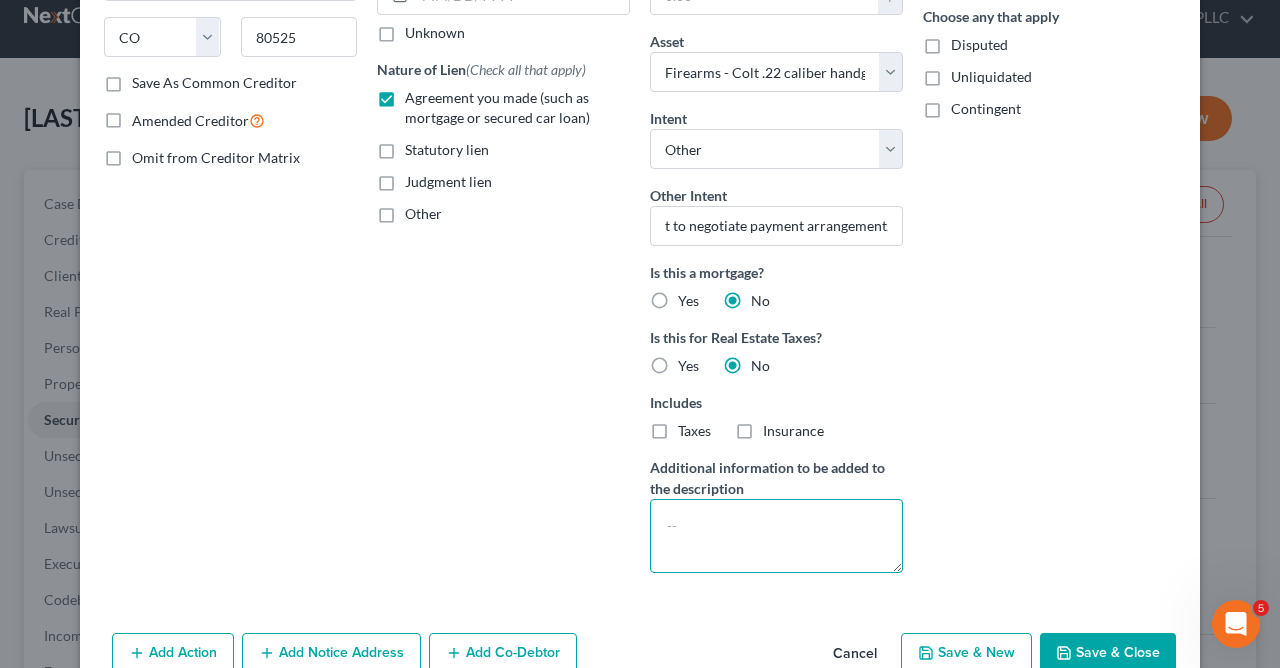 click at bounding box center [776, 536] 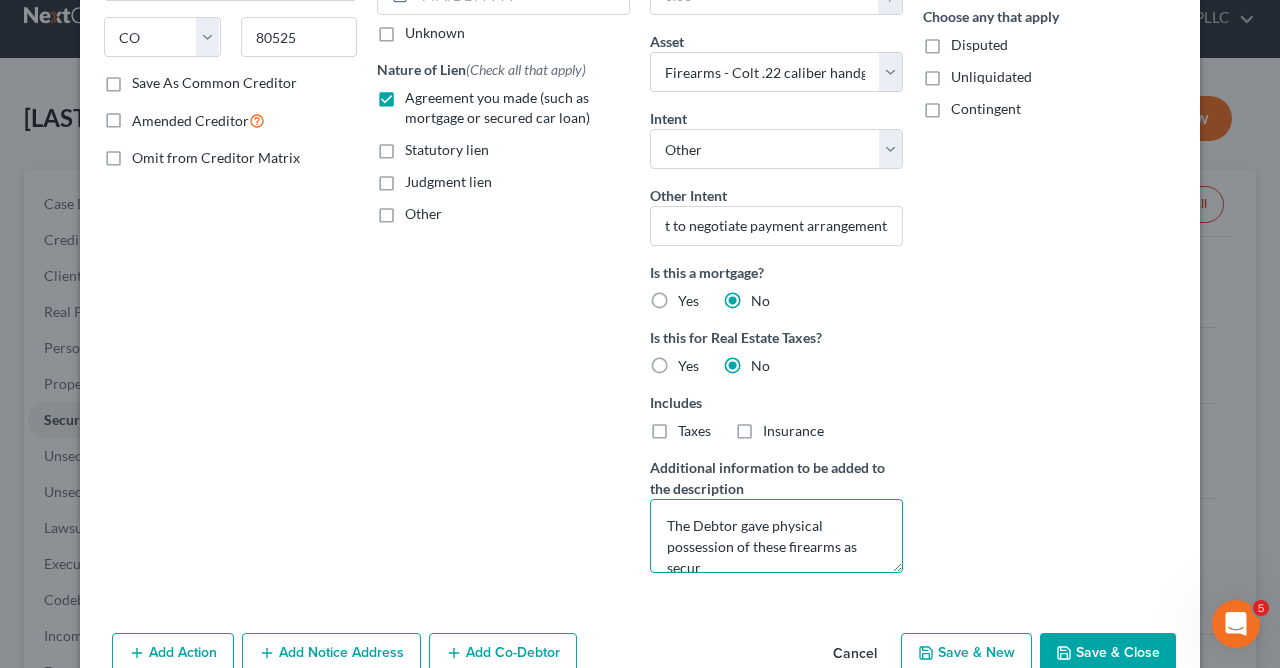 scroll, scrollTop: 4, scrollLeft: 0, axis: vertical 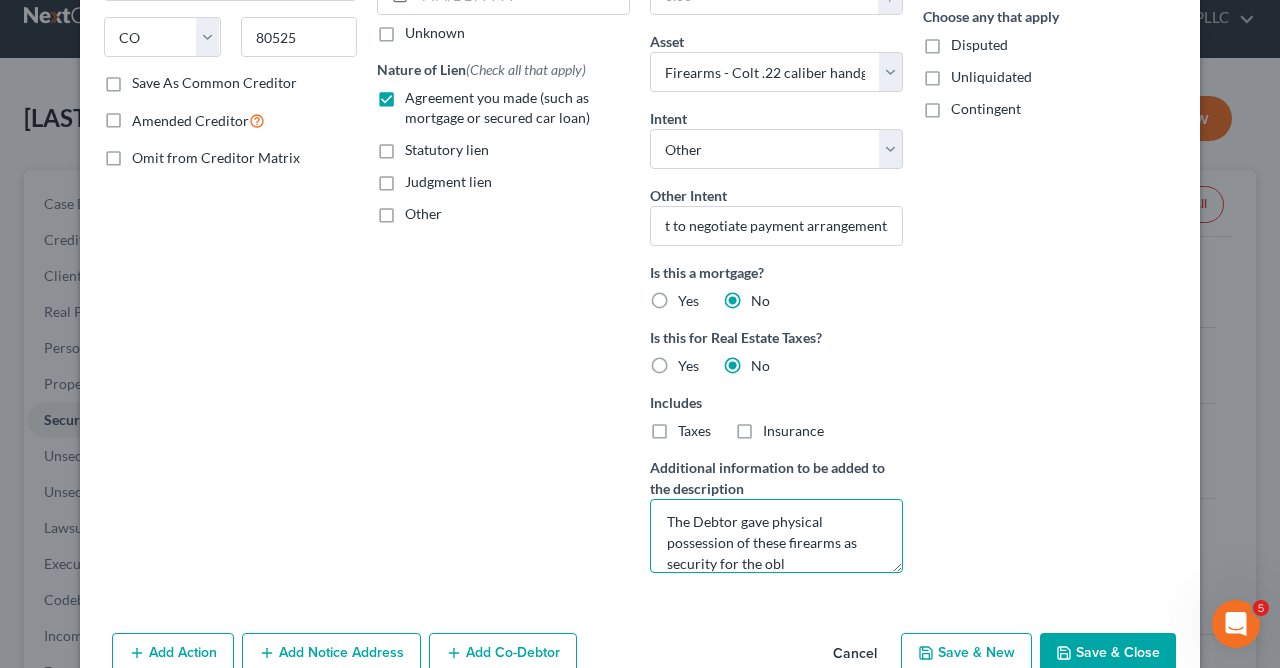 click on "The Debtor gave physical possession of these firearms as security for the obl" at bounding box center (776, 536) 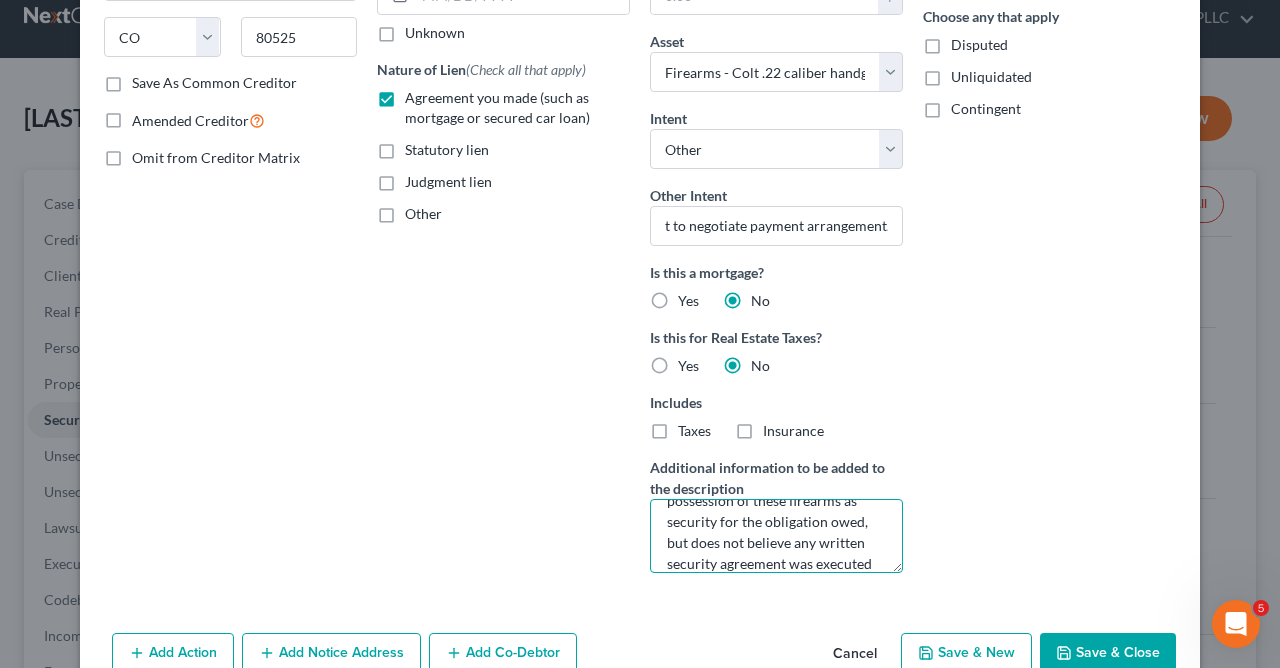 scroll, scrollTop: 67, scrollLeft: 0, axis: vertical 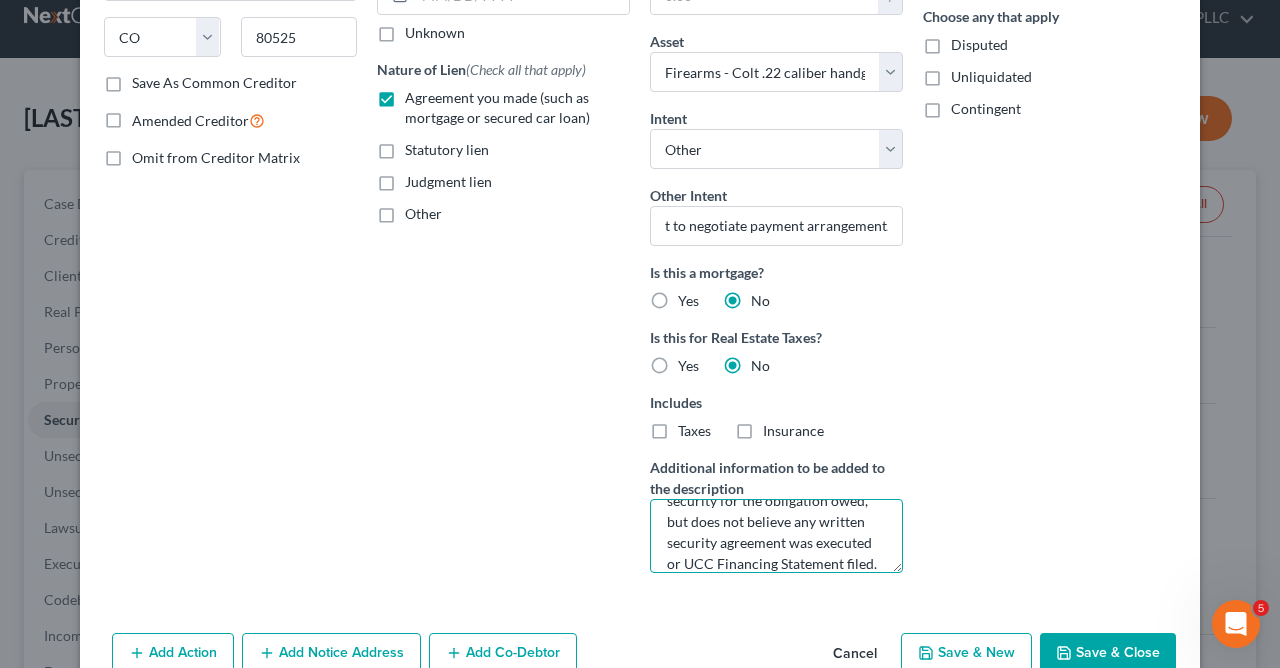 type on "The Debtor gave physical possession of these firearms as security for the obligation owed, but does not believe any written security agreement was executed or UCC Financing Statement filed." 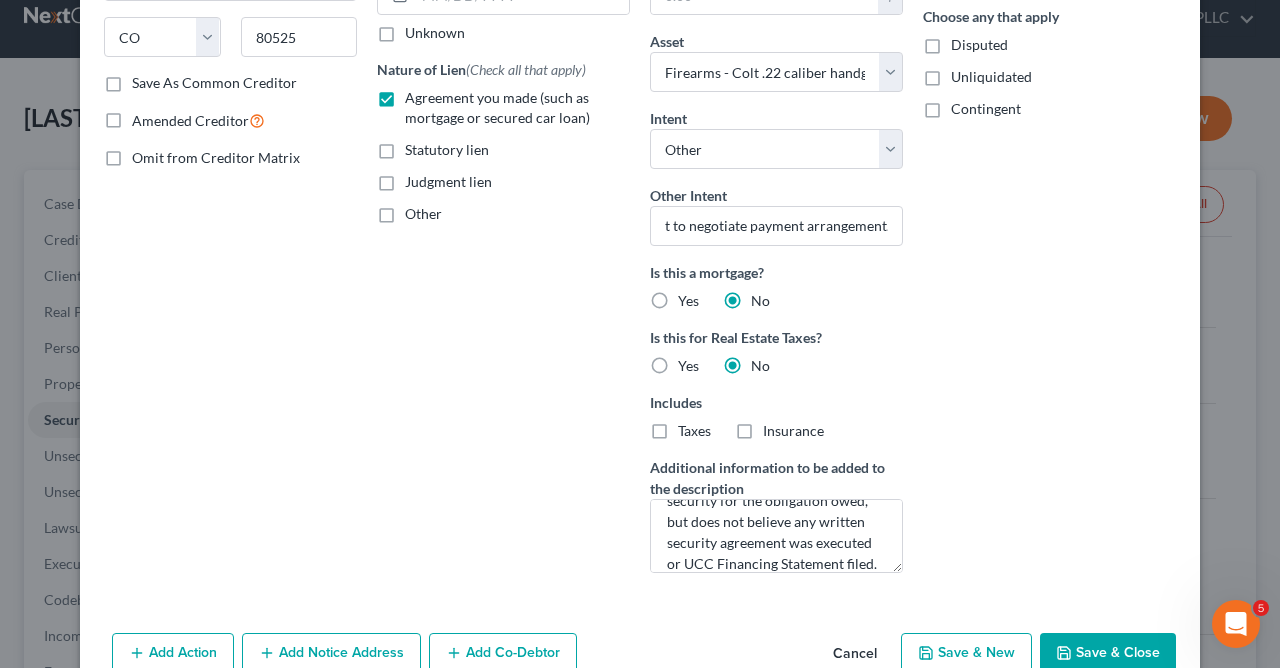 click on "Save & Close" at bounding box center [1108, 654] 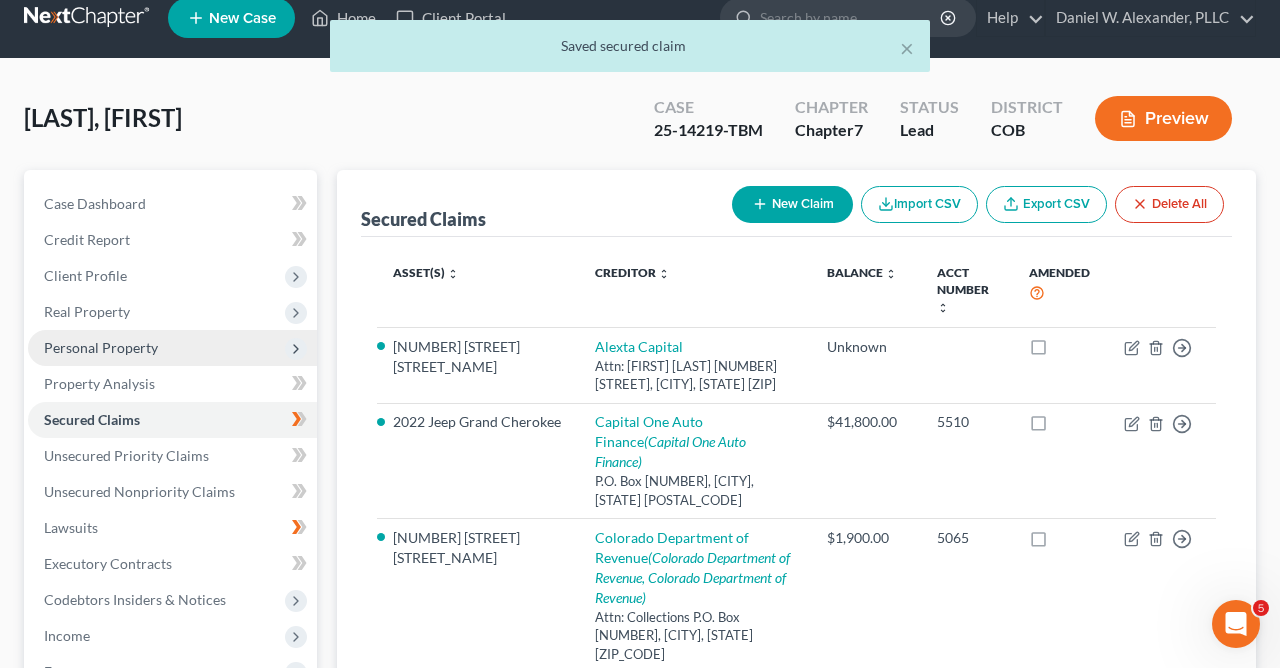 click on "Personal Property" at bounding box center [101, 347] 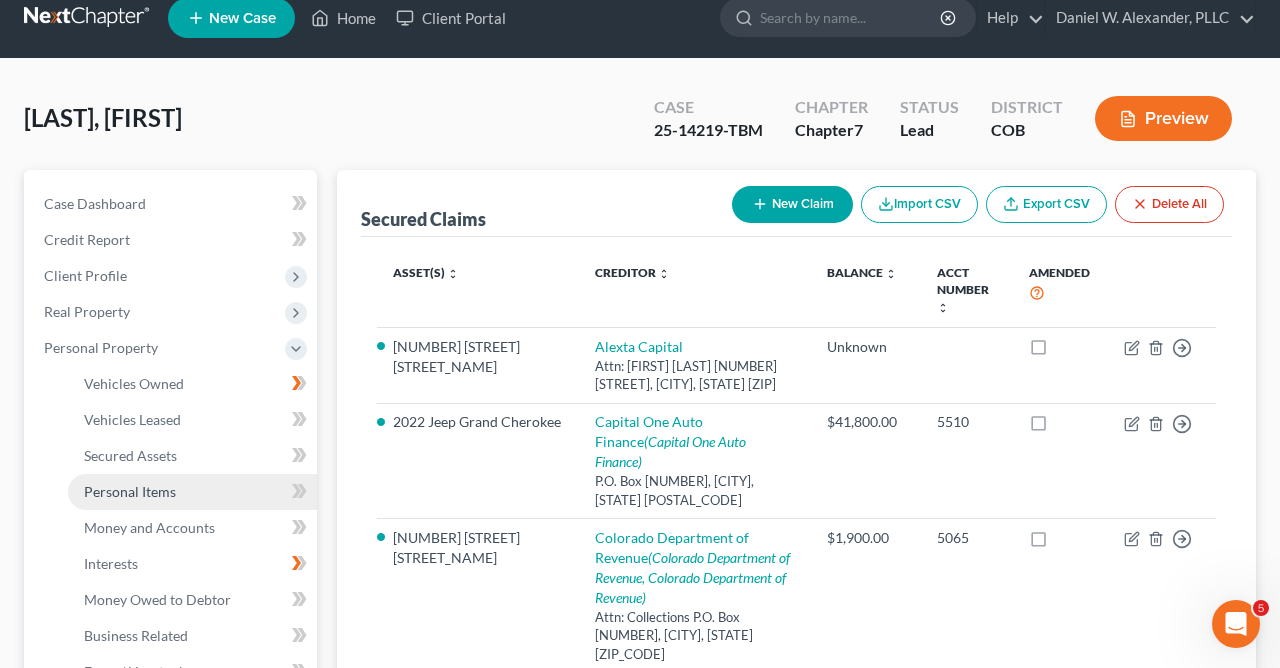 click on "Personal Items" at bounding box center [192, 492] 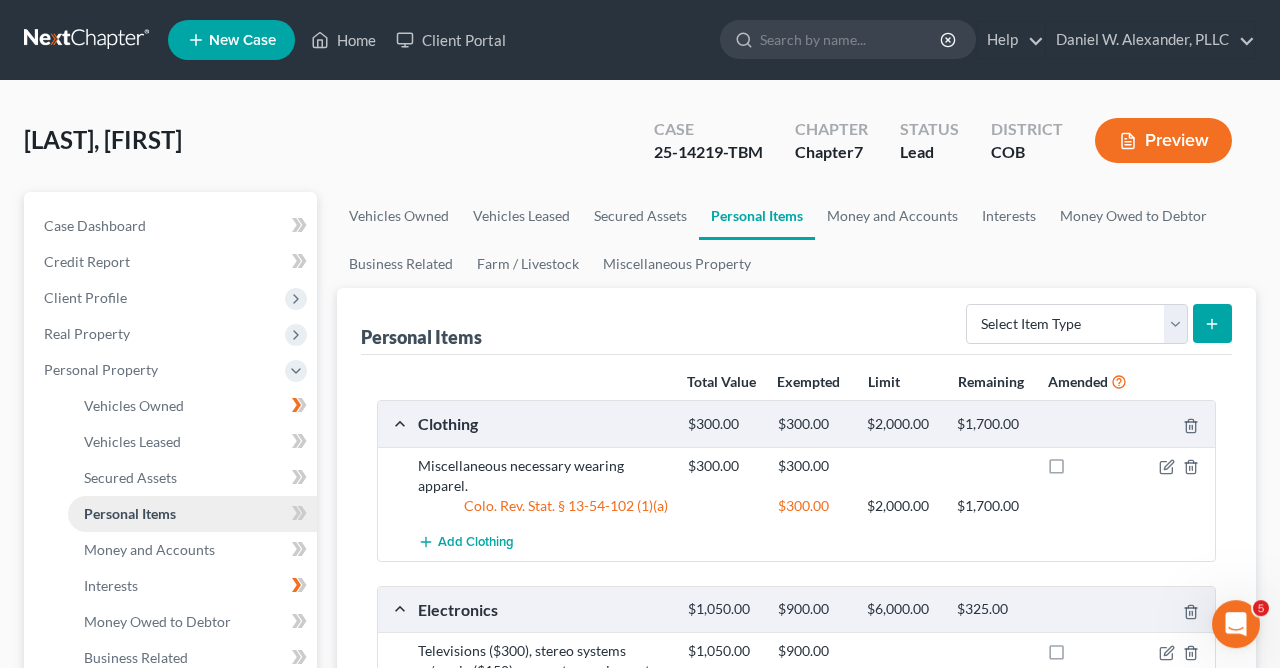 scroll, scrollTop: 0, scrollLeft: 0, axis: both 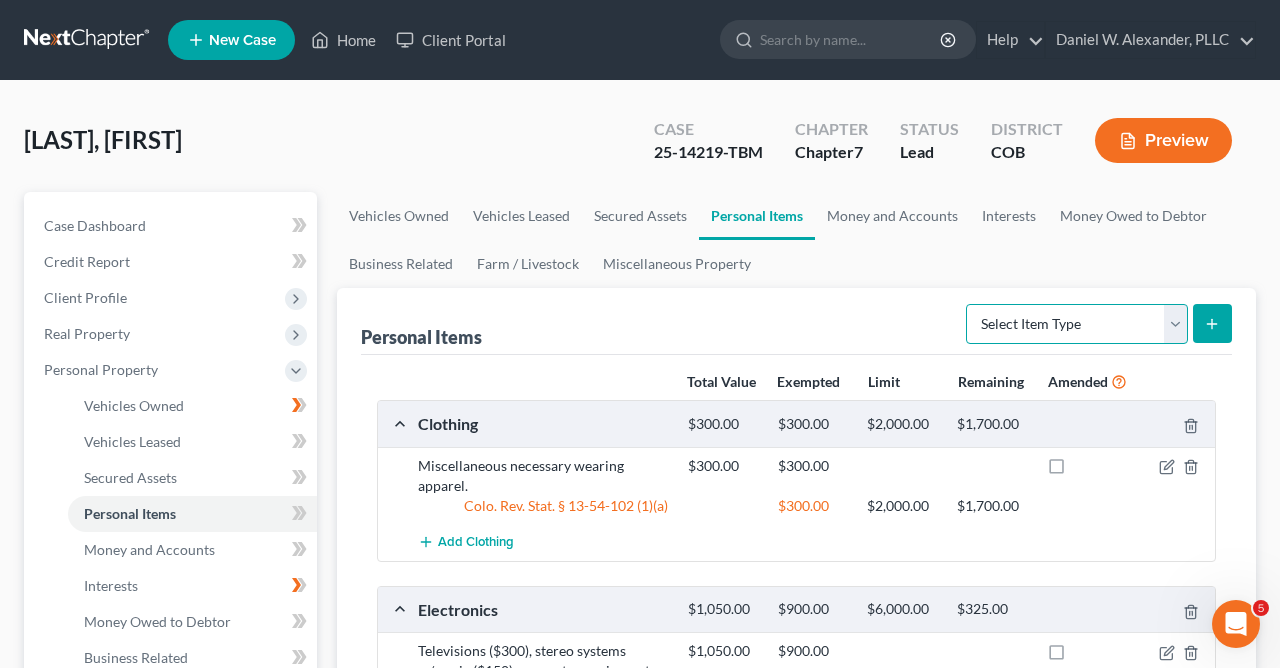 click on "Select Item Type Clothing Collectibles Of Value Electronics Firearms Household Goods Jewelry Other Pet(s) Sports & Hobby Equipment" at bounding box center [1077, 324] 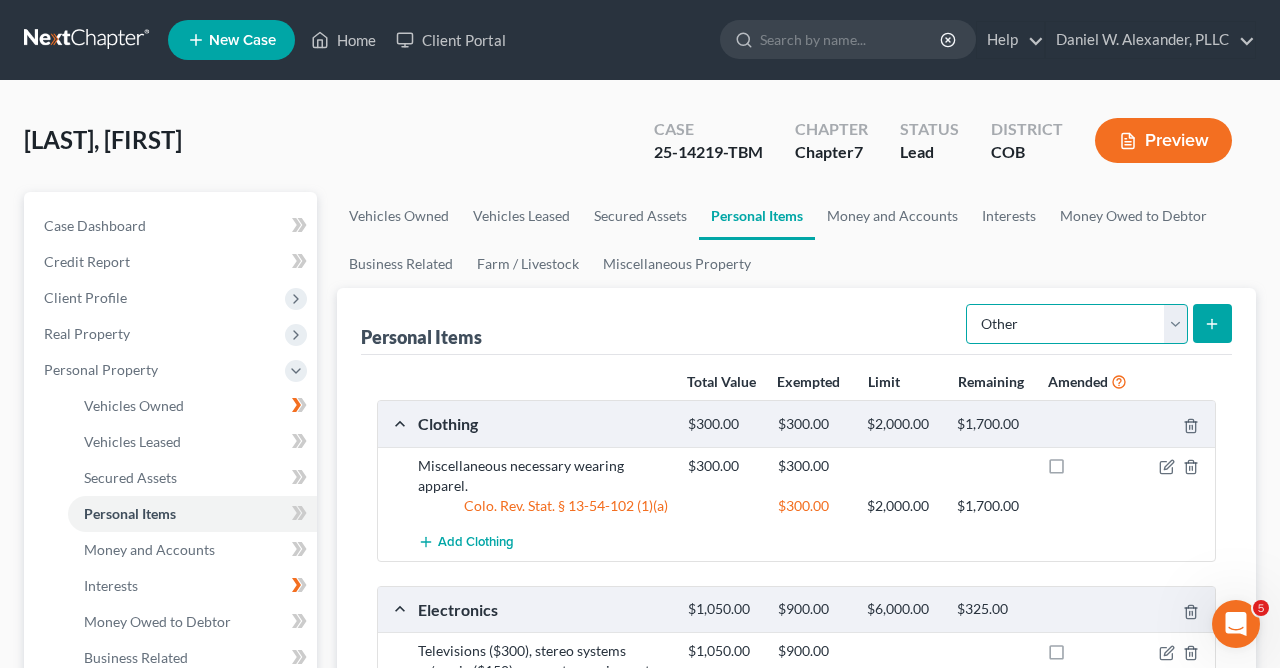 click on "Other" at bounding box center (0, 0) 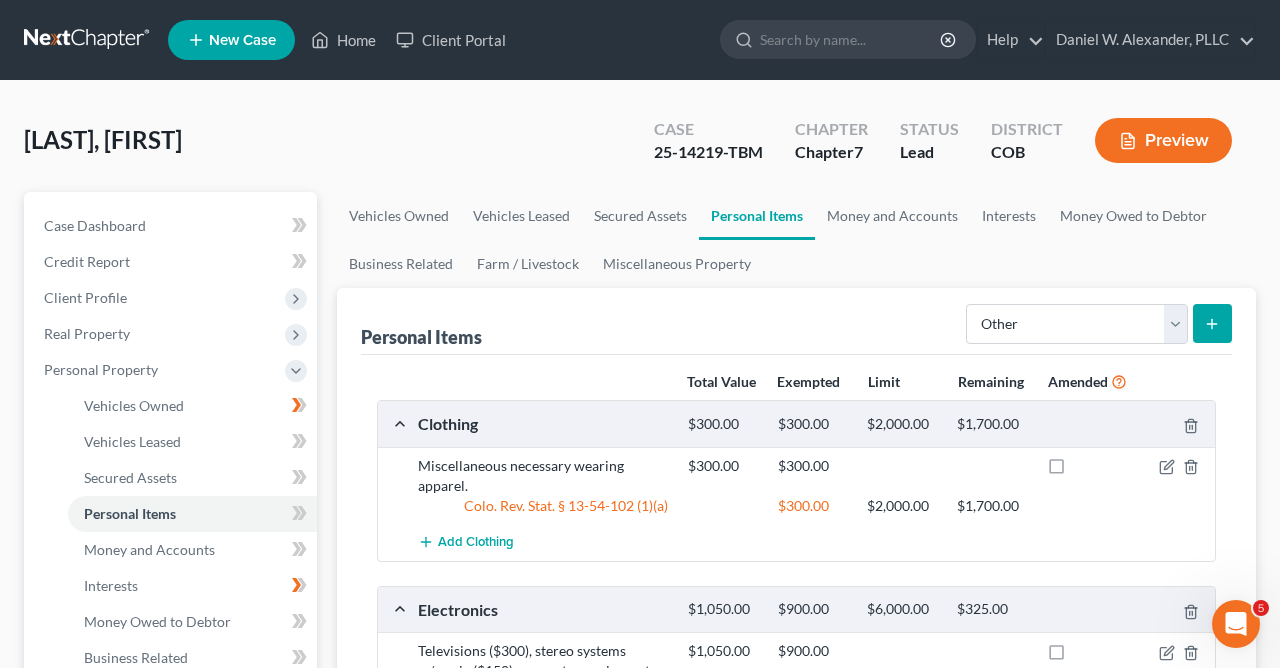 click at bounding box center [1212, 323] 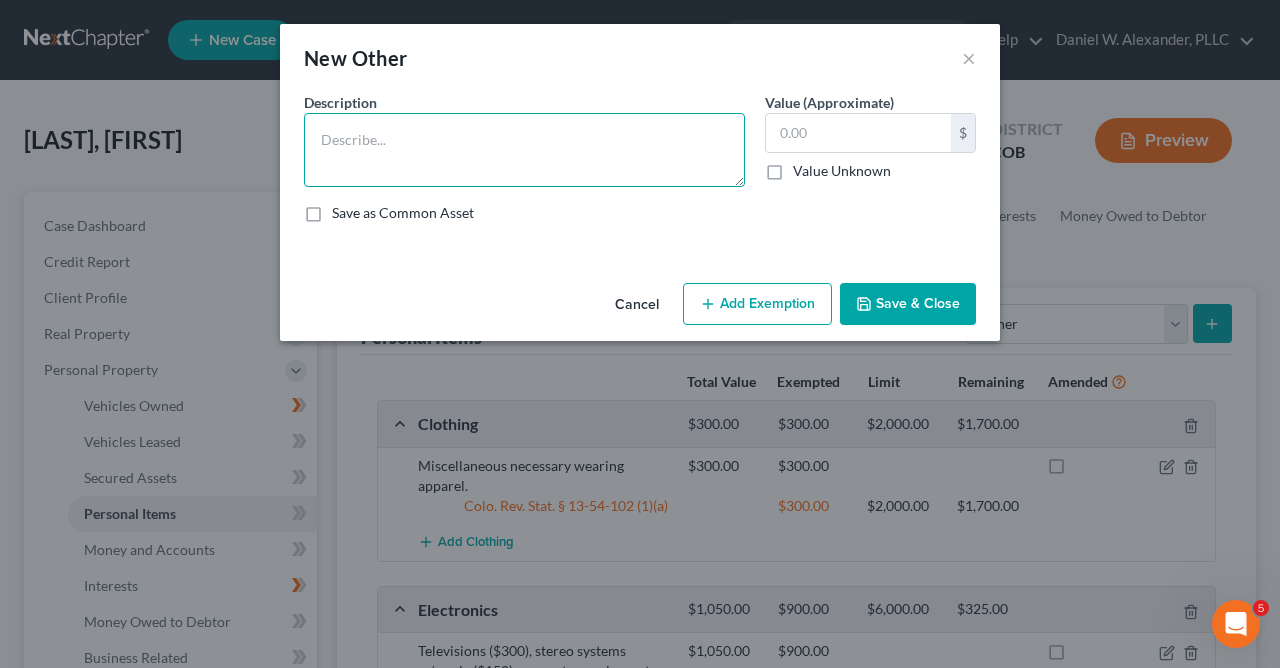 click at bounding box center (524, 150) 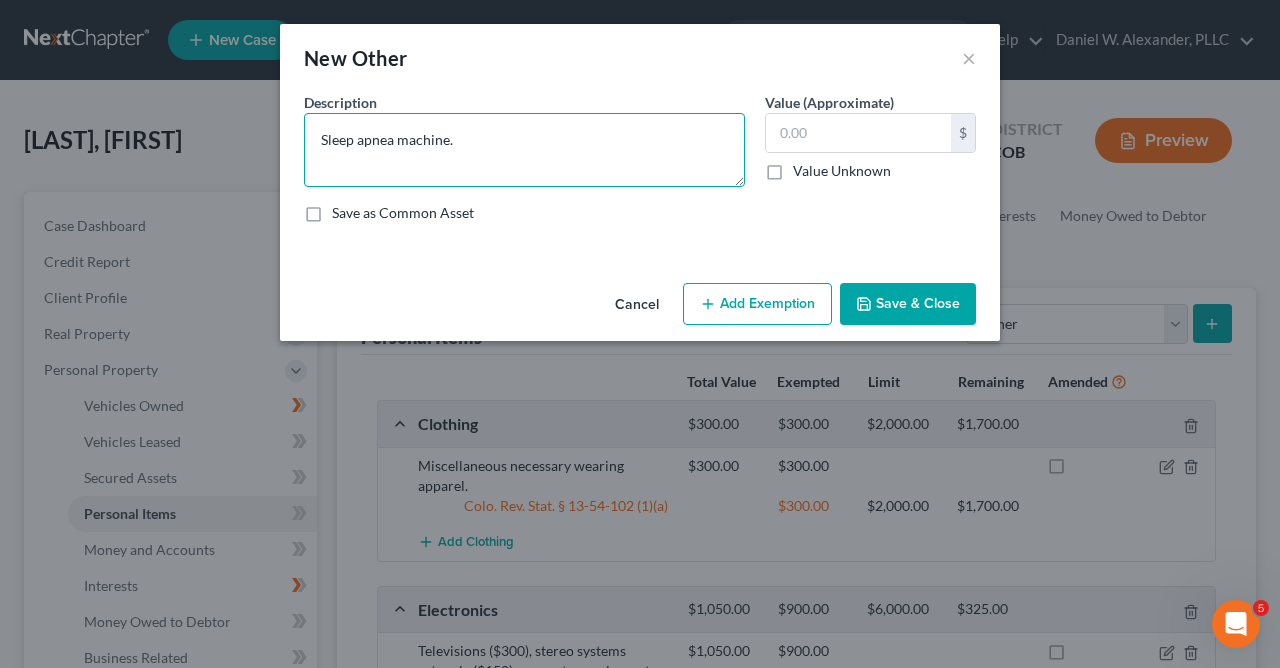 type on "Sleep apnea machine." 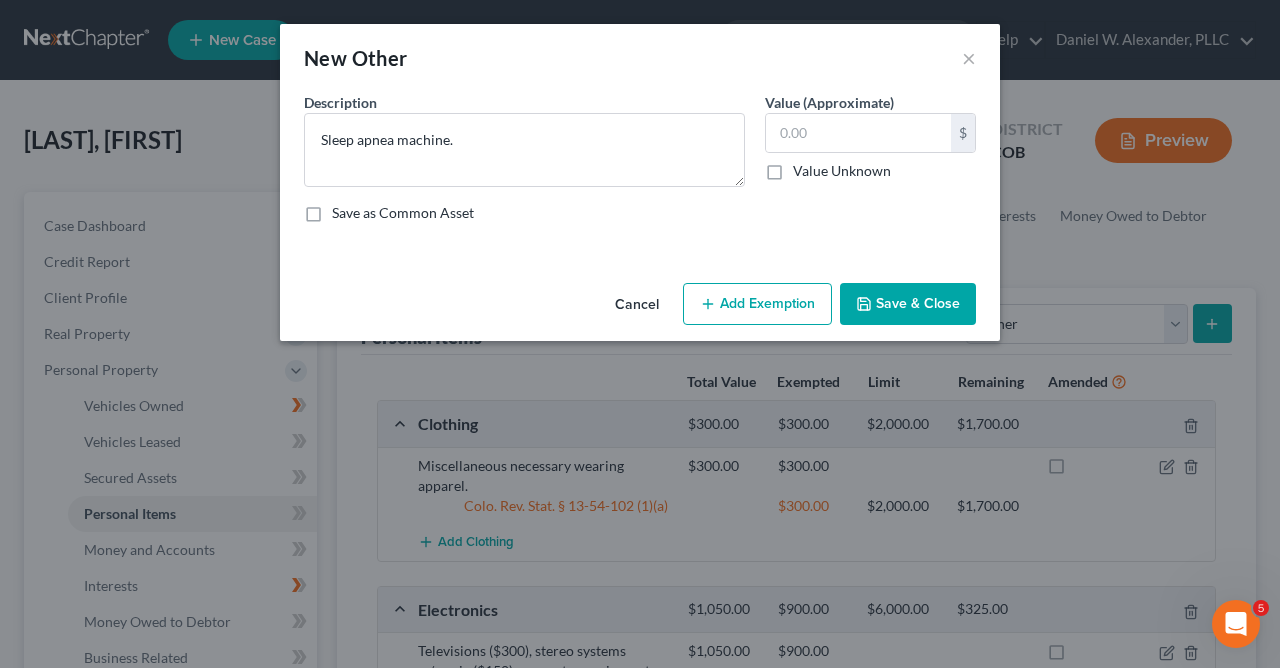 click on "Value Unknown" at bounding box center [842, 171] 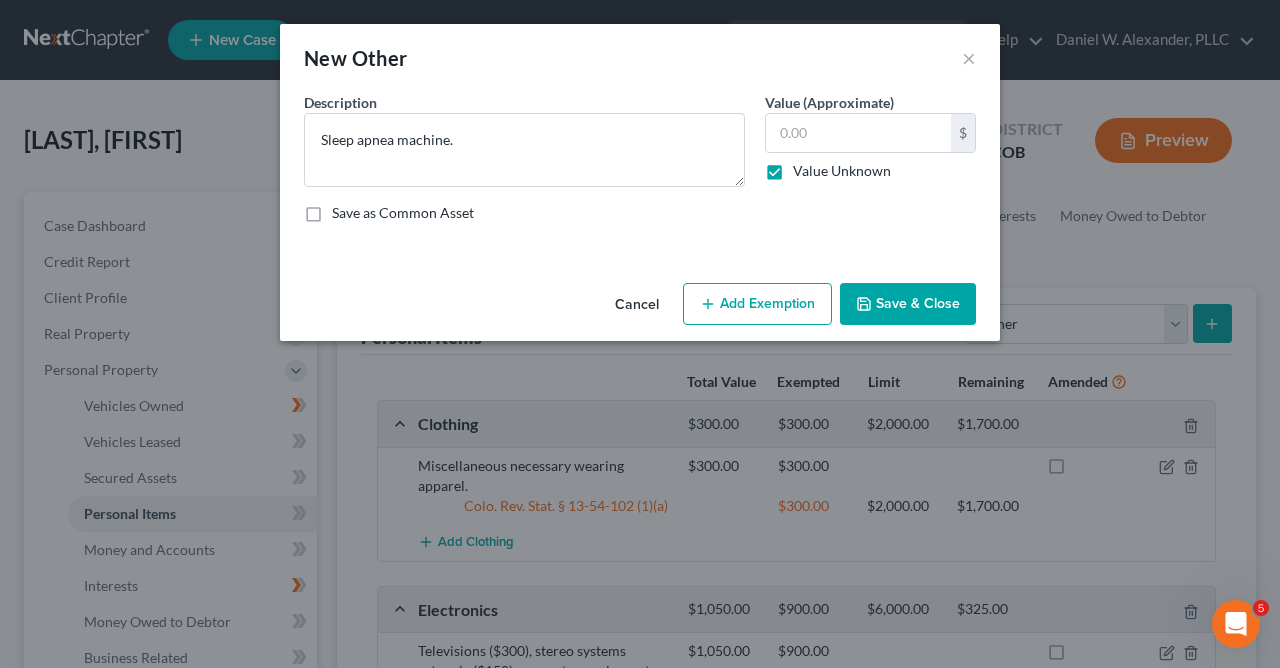 type on "0.00" 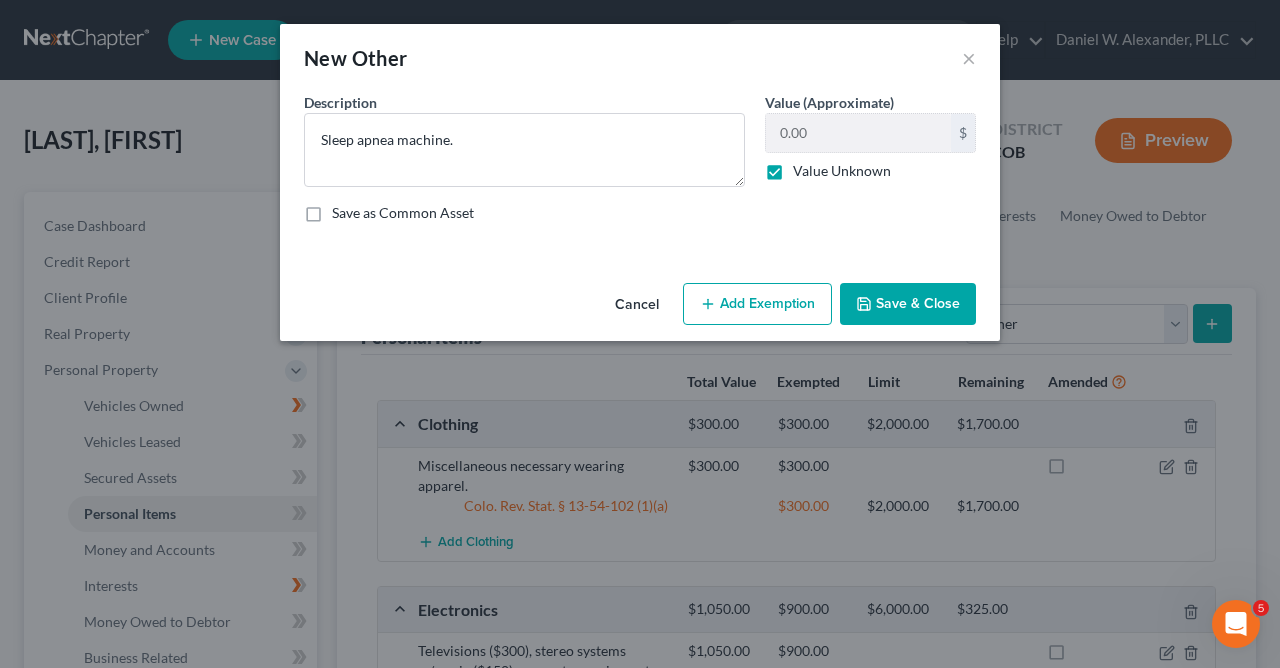 click on "Add Exemption" at bounding box center (757, 304) 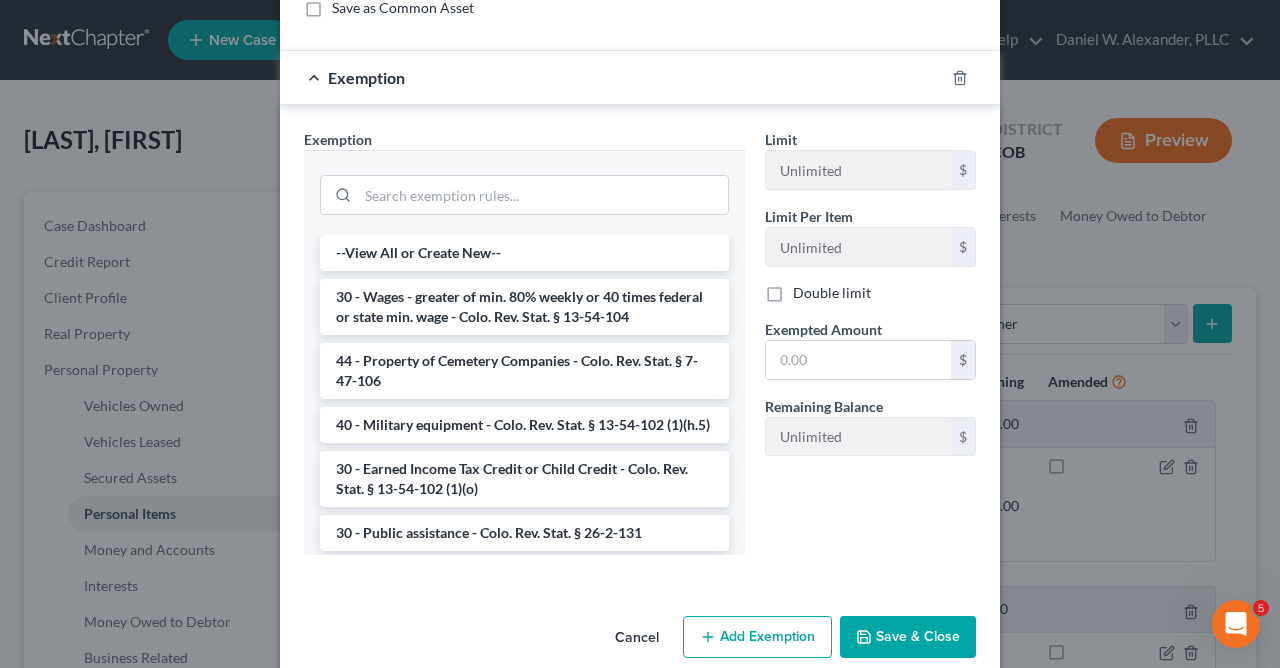 scroll, scrollTop: 235, scrollLeft: 0, axis: vertical 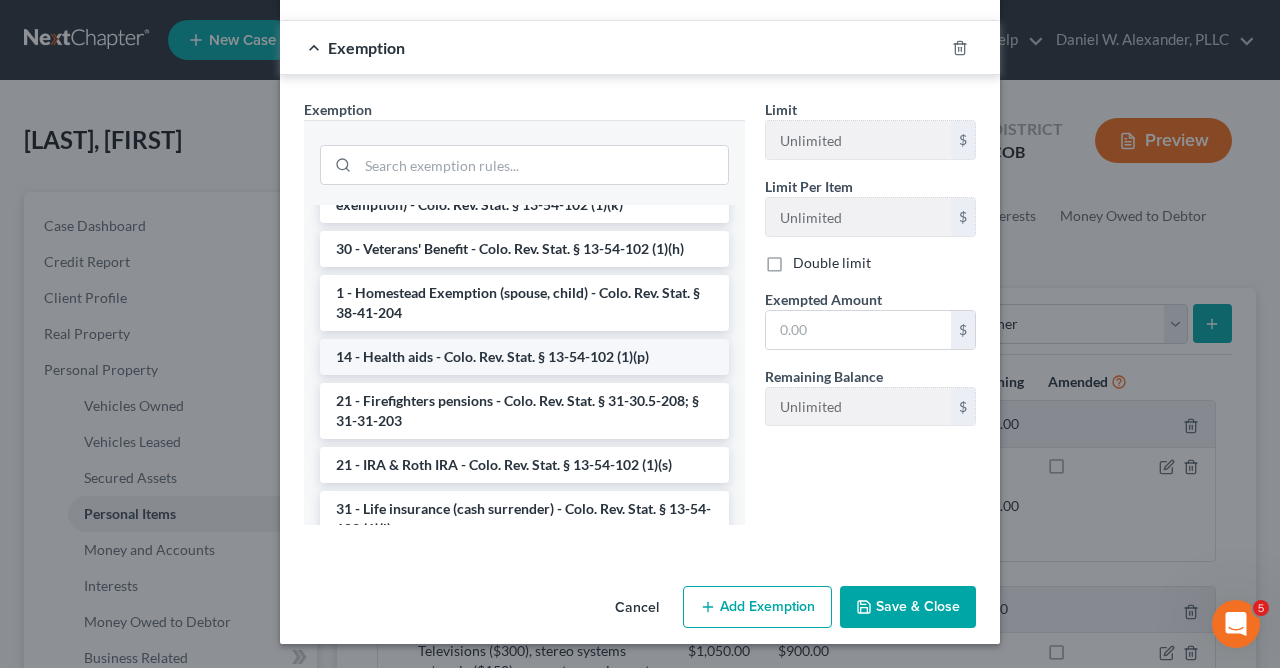 click on "14 - Health aids - Colo. Rev. Stat. § 13-54-102 (1)(p)" at bounding box center (524, 357) 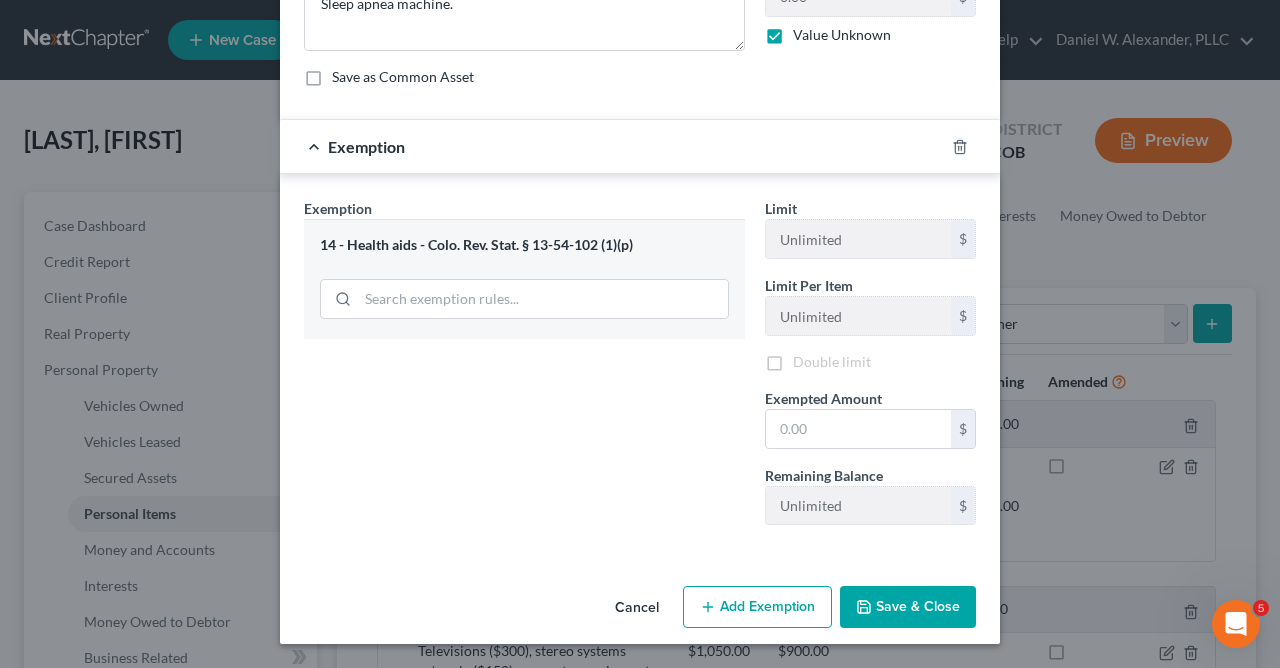 scroll, scrollTop: 137, scrollLeft: 0, axis: vertical 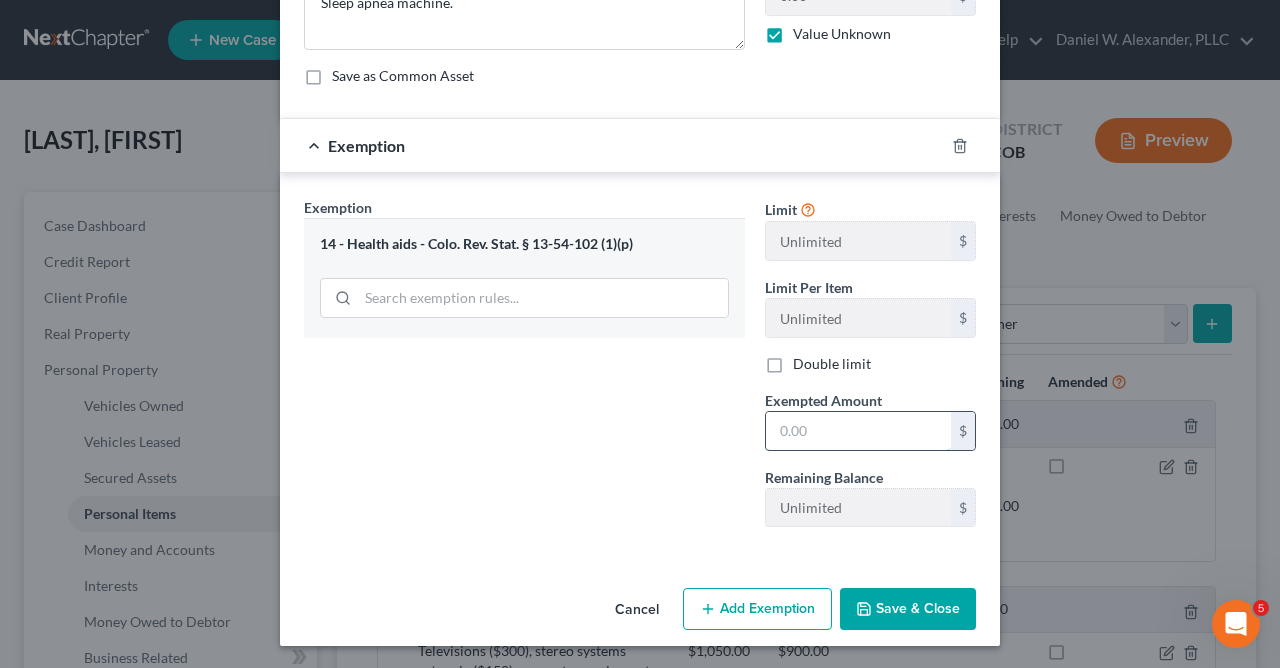 click at bounding box center (858, 431) 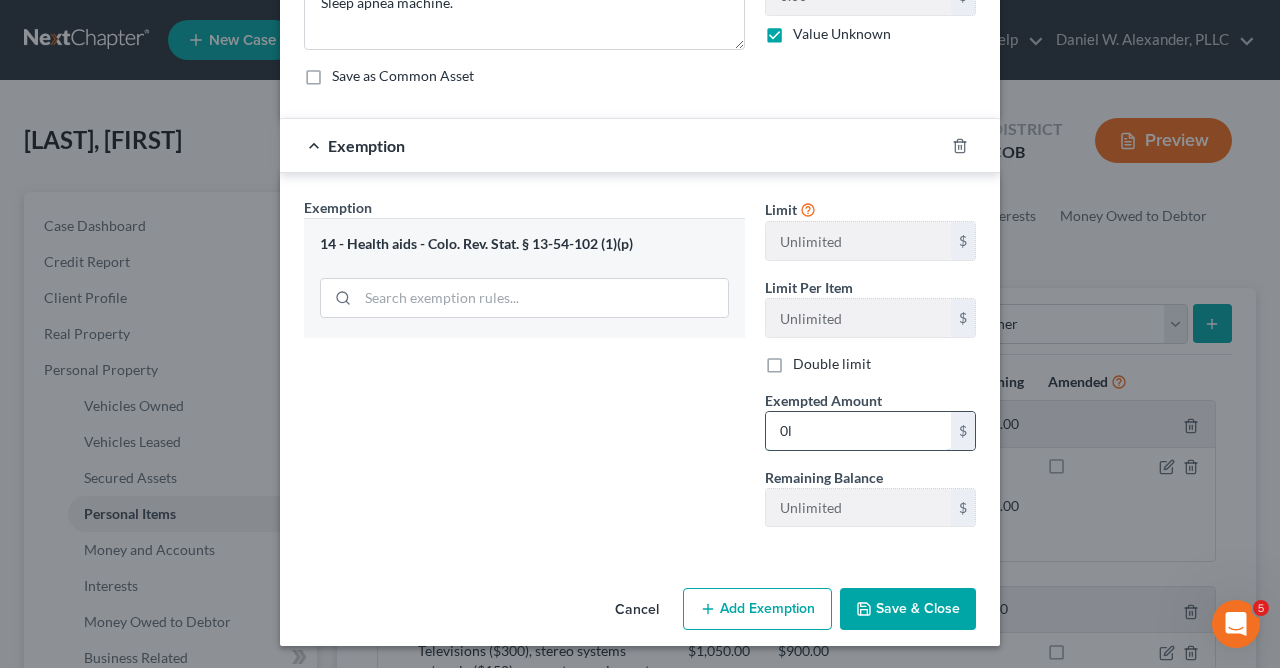 type on "0" 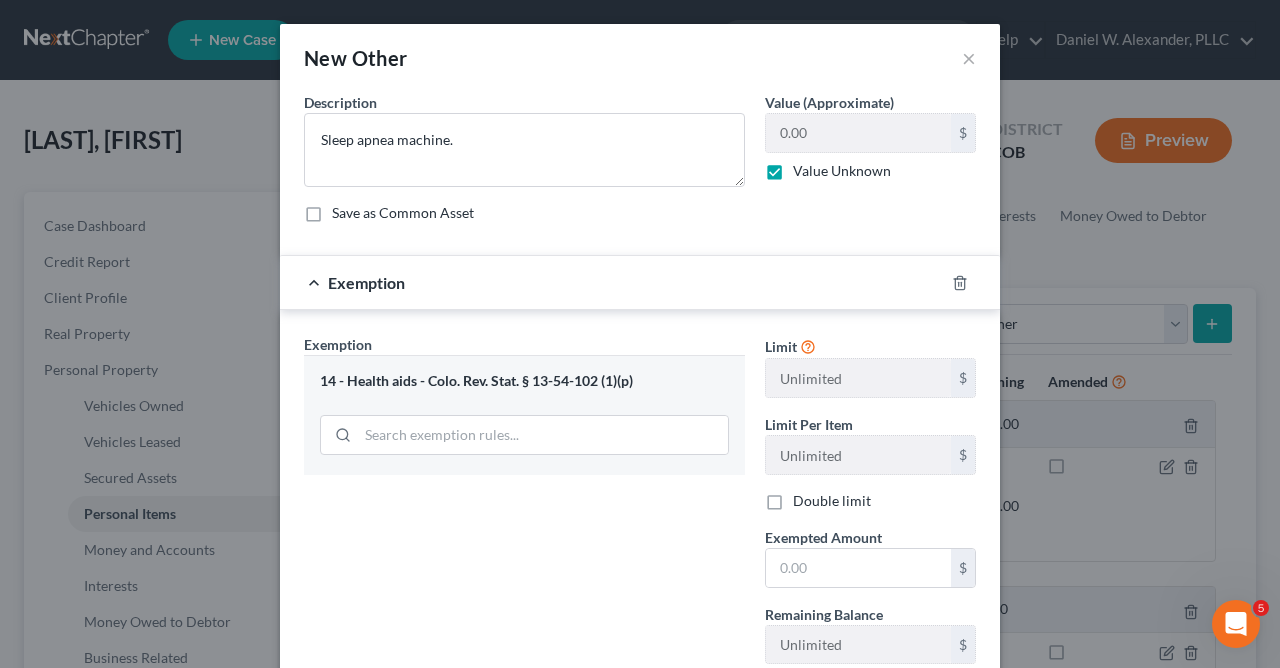 scroll, scrollTop: 140, scrollLeft: 0, axis: vertical 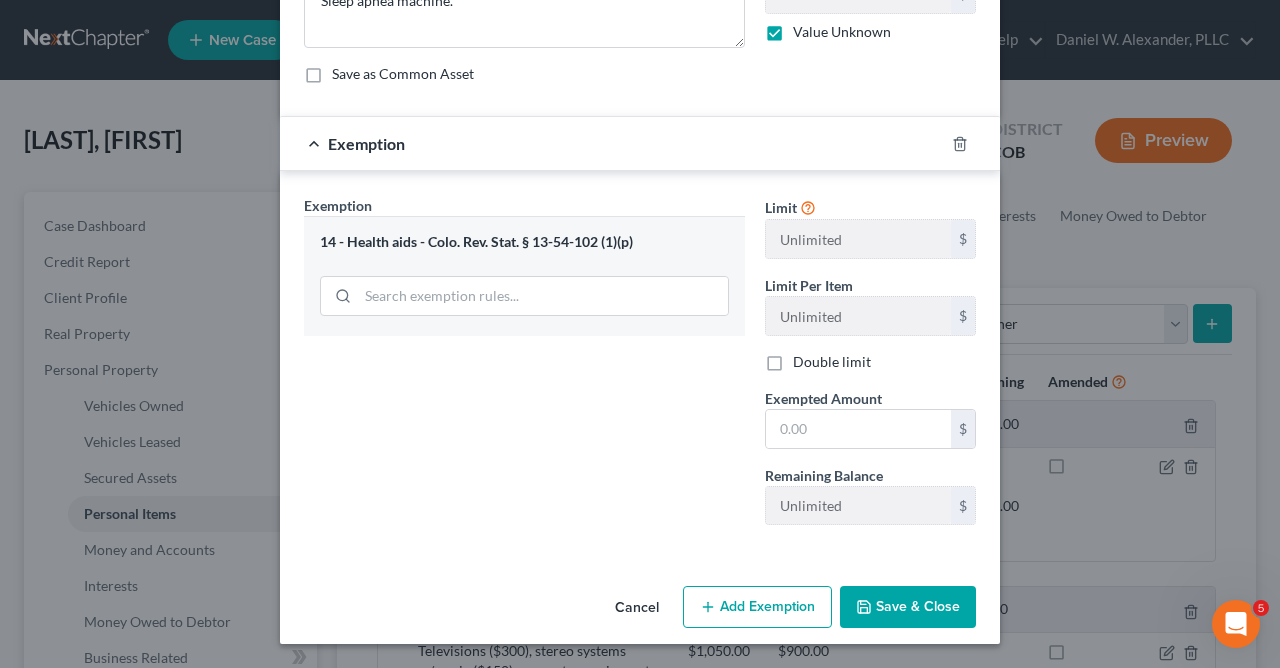 click on "Save & Close" at bounding box center (908, 607) 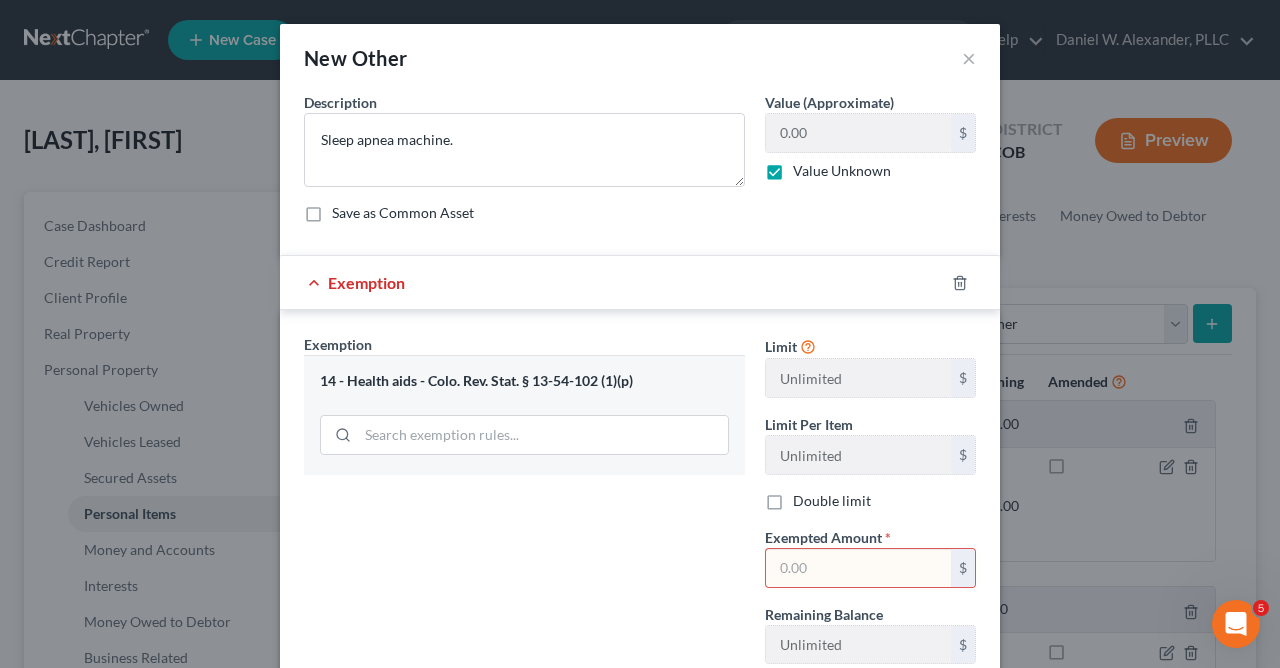 scroll, scrollTop: 18, scrollLeft: 0, axis: vertical 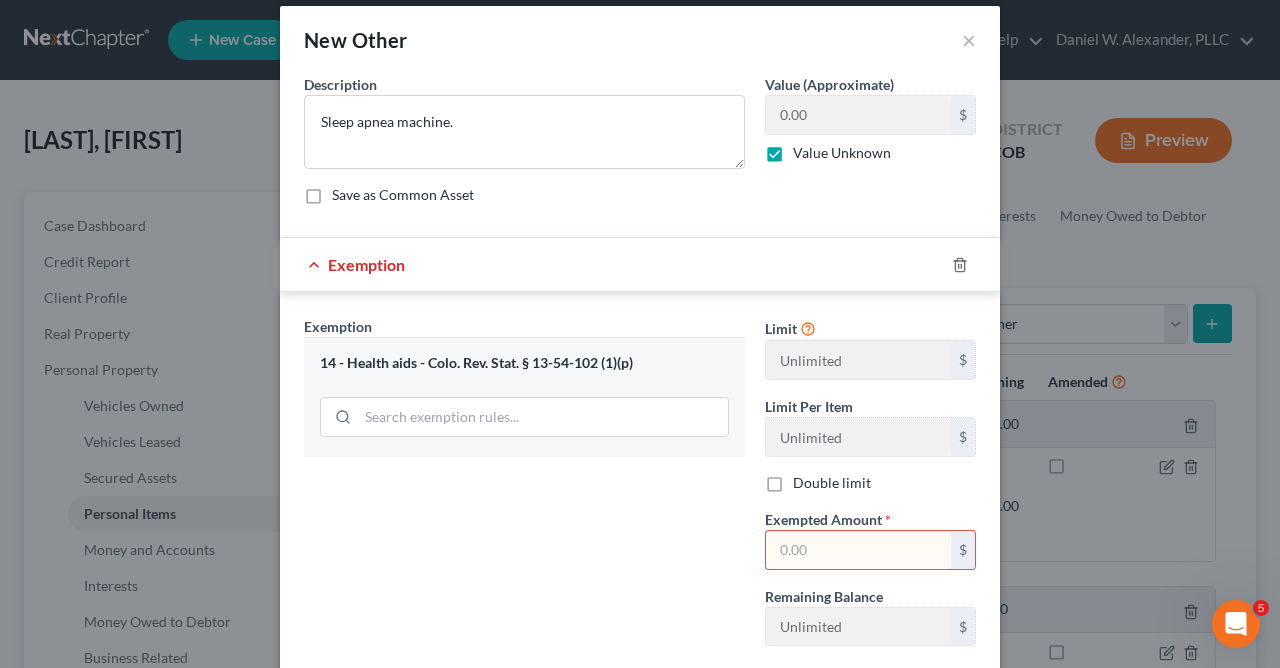 click at bounding box center (858, 550) 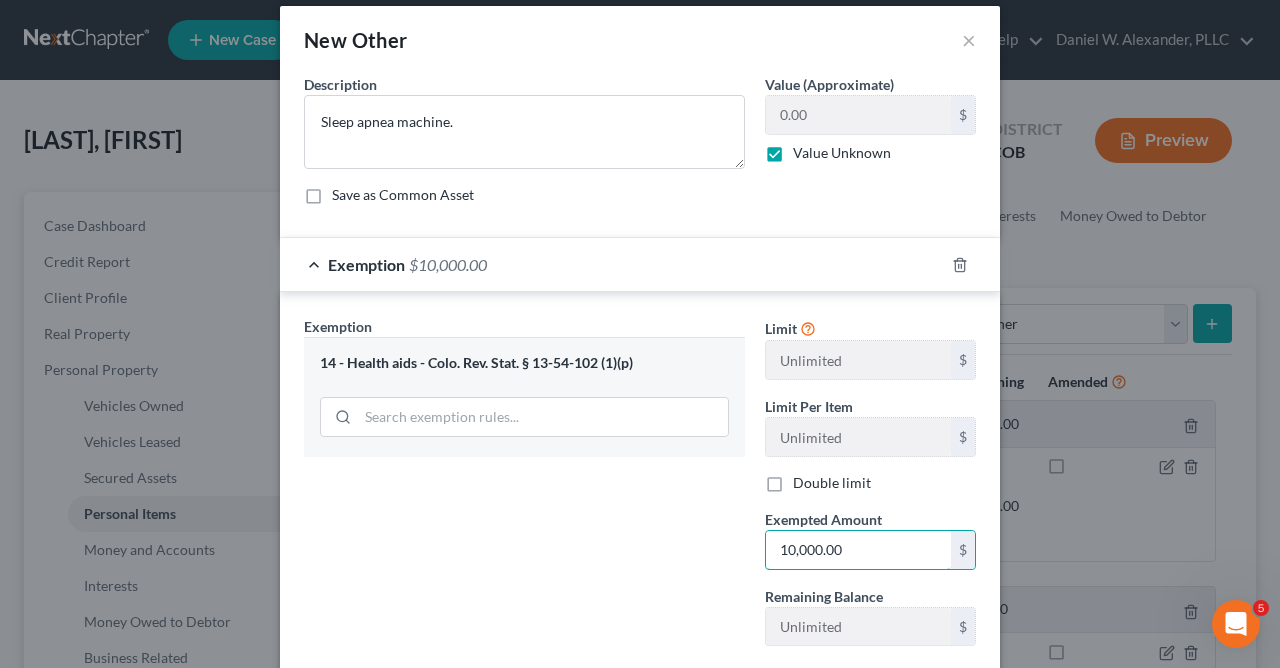 type on "10,000.00" 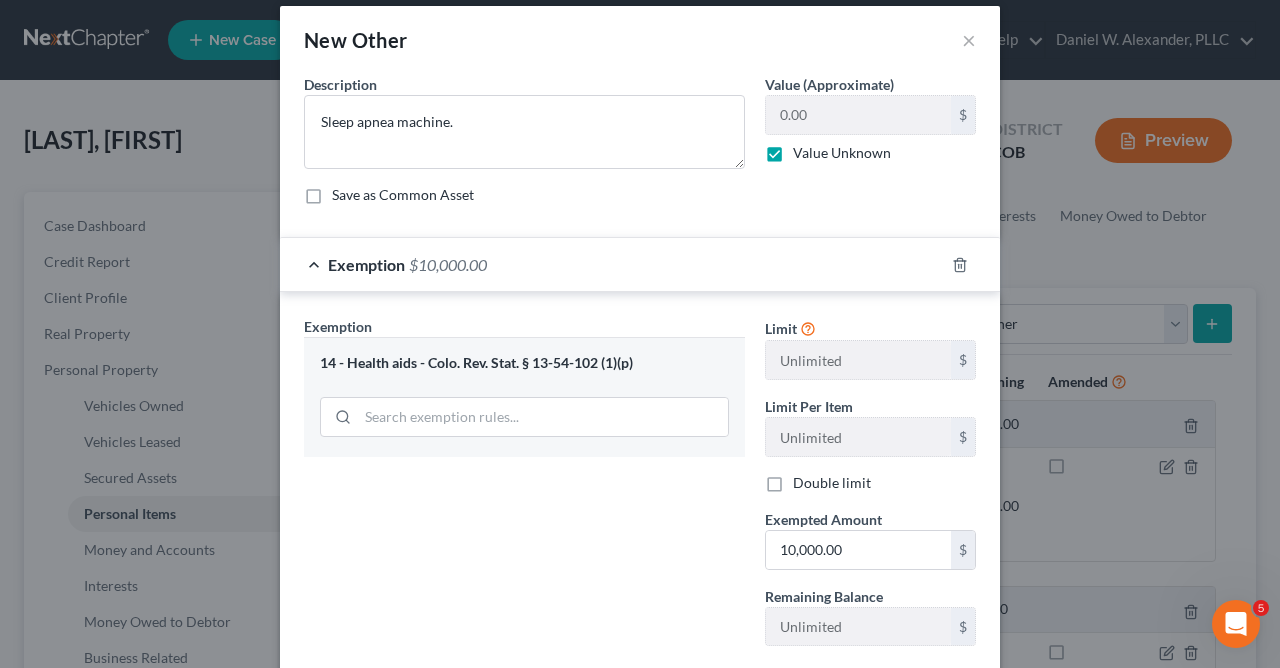 scroll, scrollTop: 140, scrollLeft: 0, axis: vertical 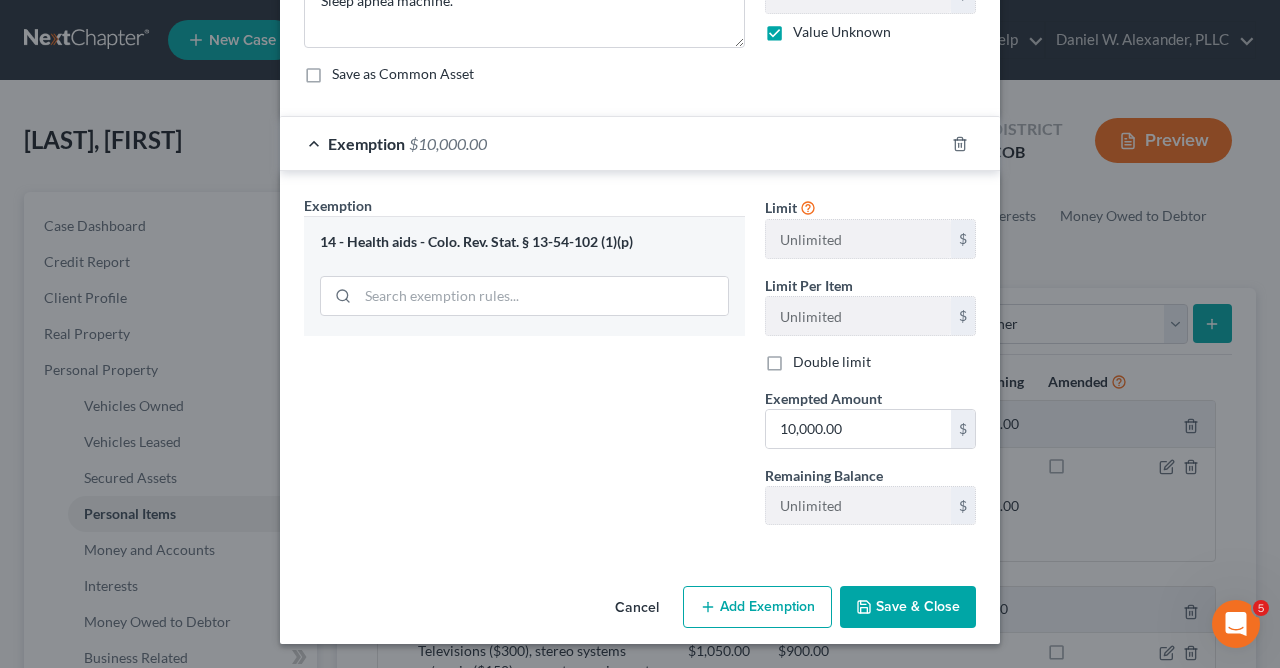 click on "Save & Close" at bounding box center (908, 607) 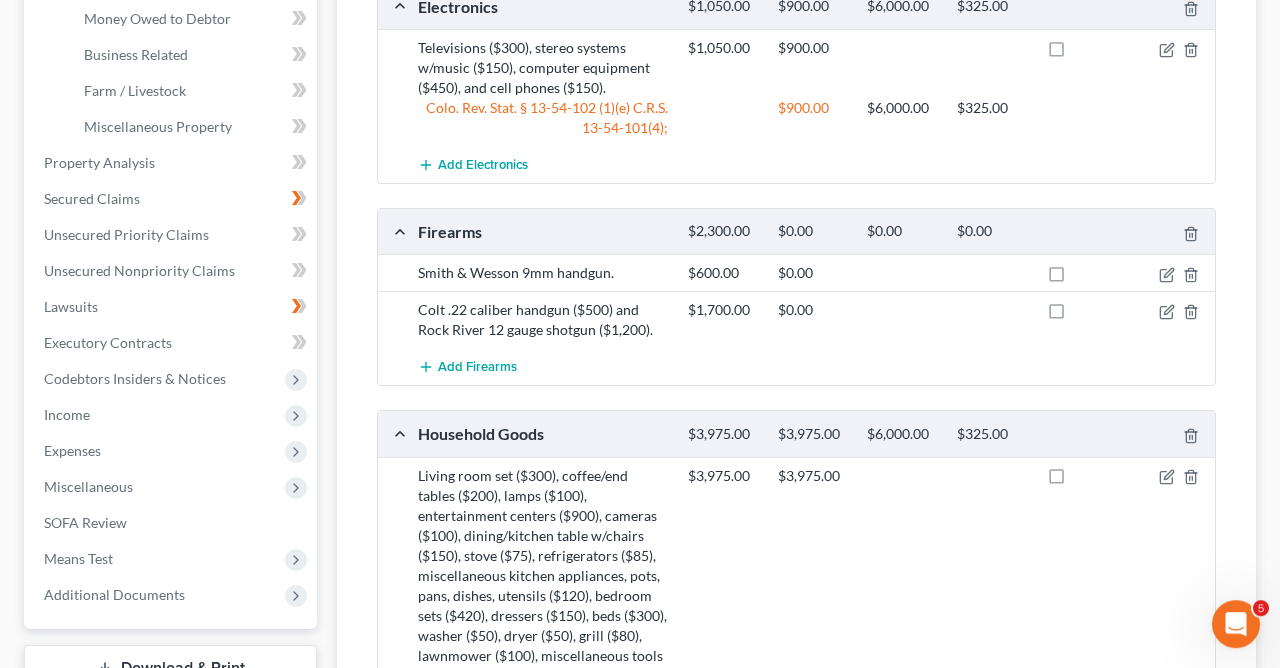 scroll, scrollTop: 612, scrollLeft: 0, axis: vertical 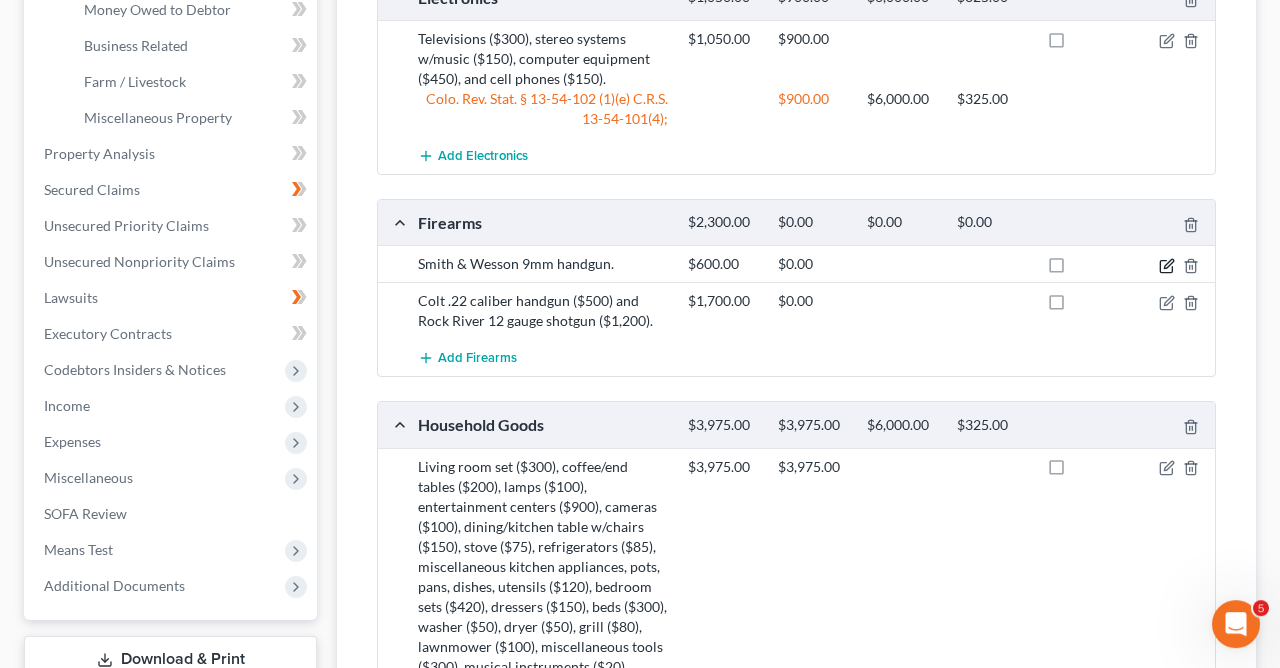 click 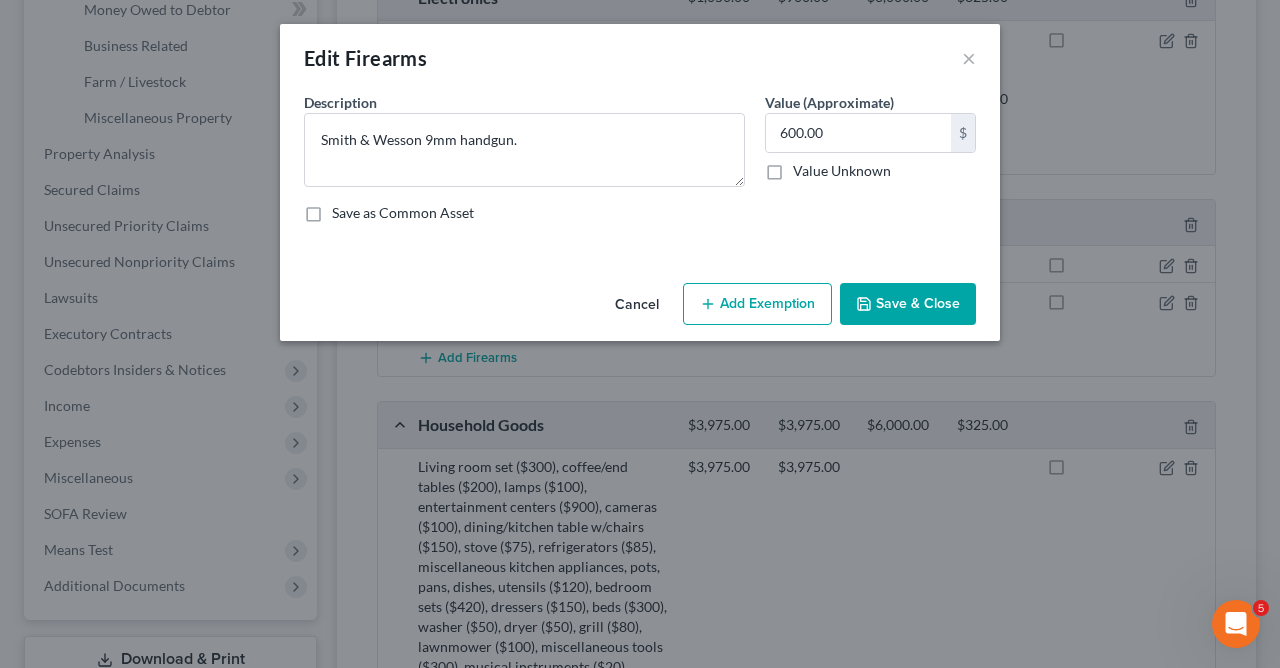 click on "Add Exemption" at bounding box center [757, 304] 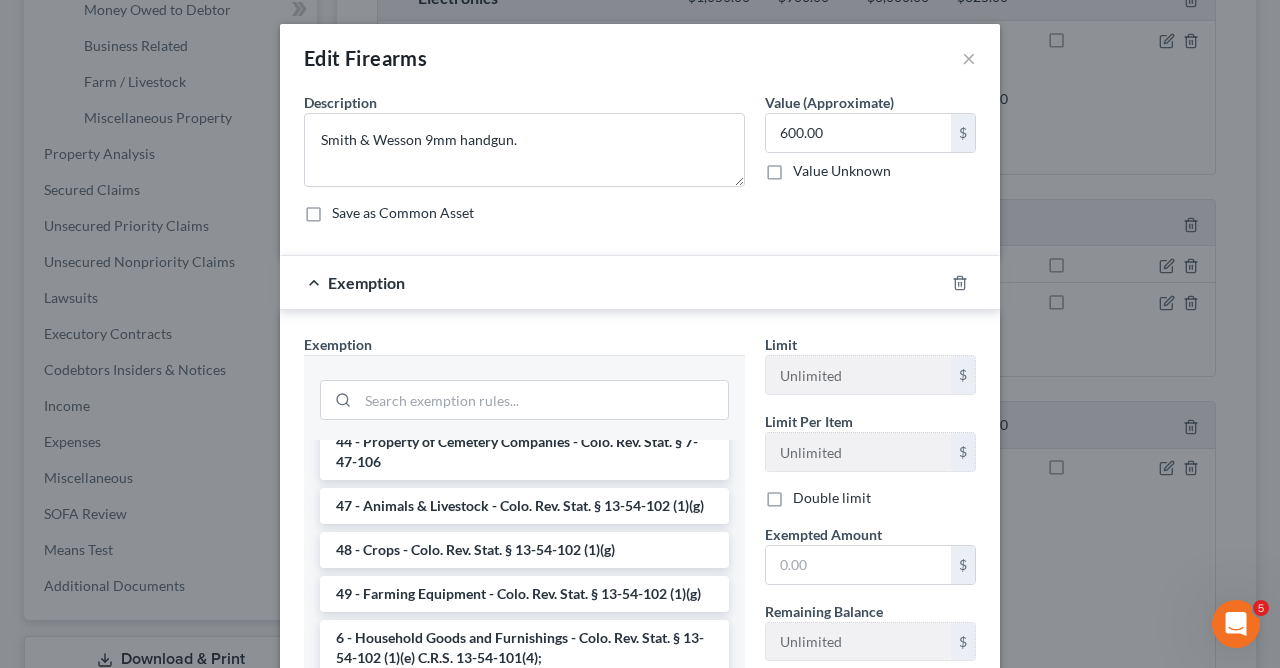 scroll, scrollTop: 2611, scrollLeft: 0, axis: vertical 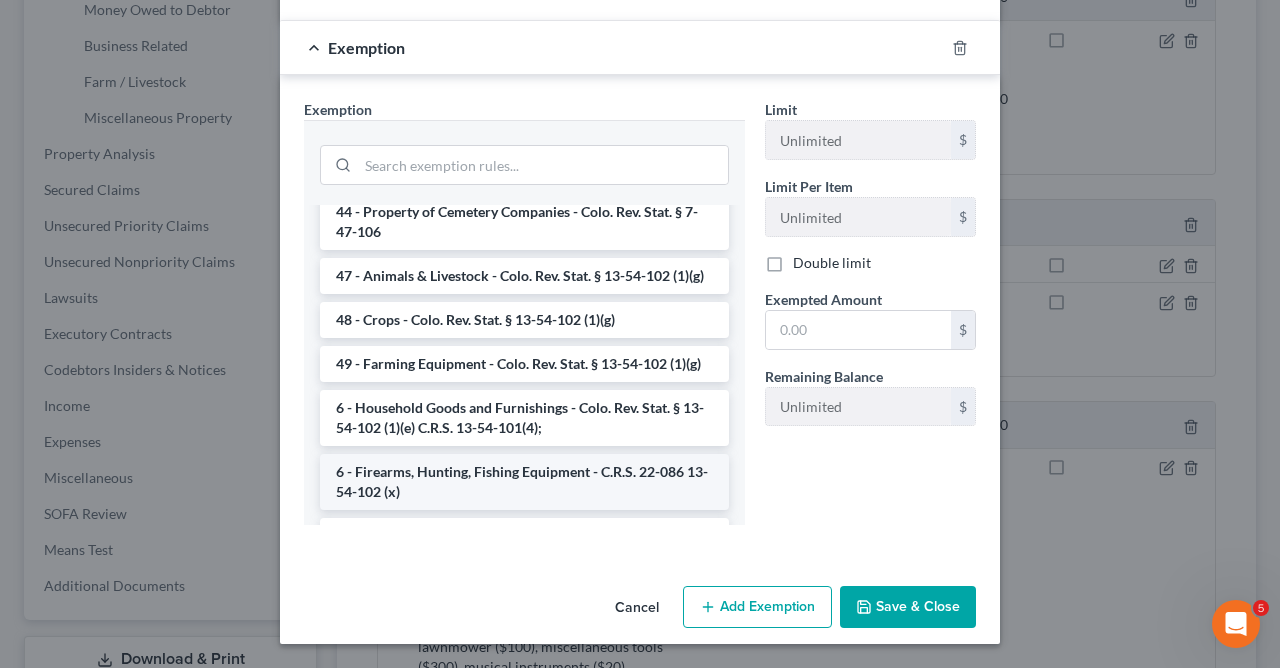 click on "6 - Firearms, Hunting, Fishing Equipment - C.R.S. 22-086 13-54-102 (x)" at bounding box center (524, 482) 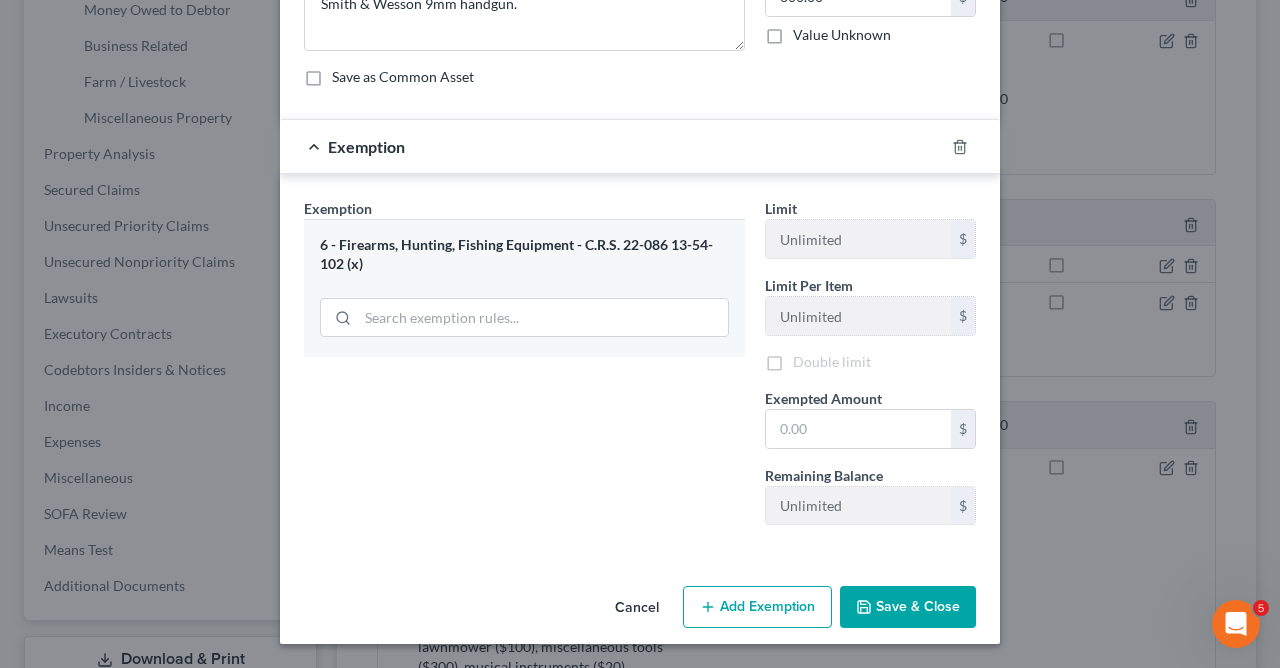 scroll, scrollTop: 137, scrollLeft: 0, axis: vertical 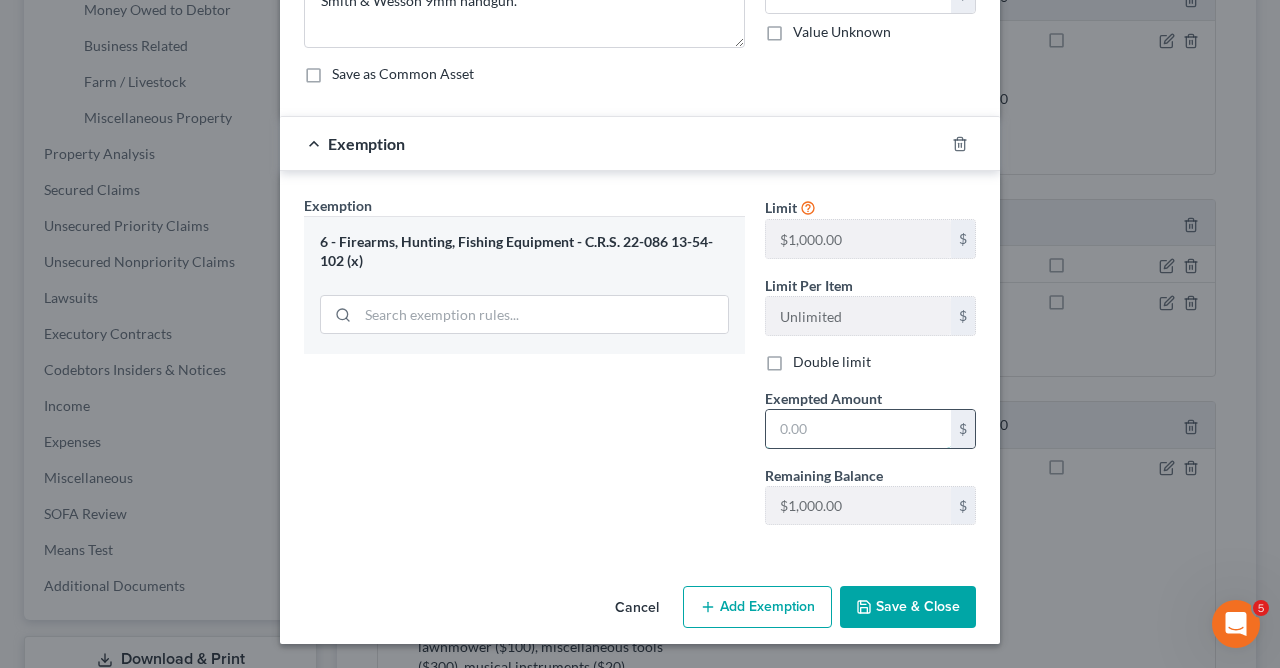 click at bounding box center (858, 429) 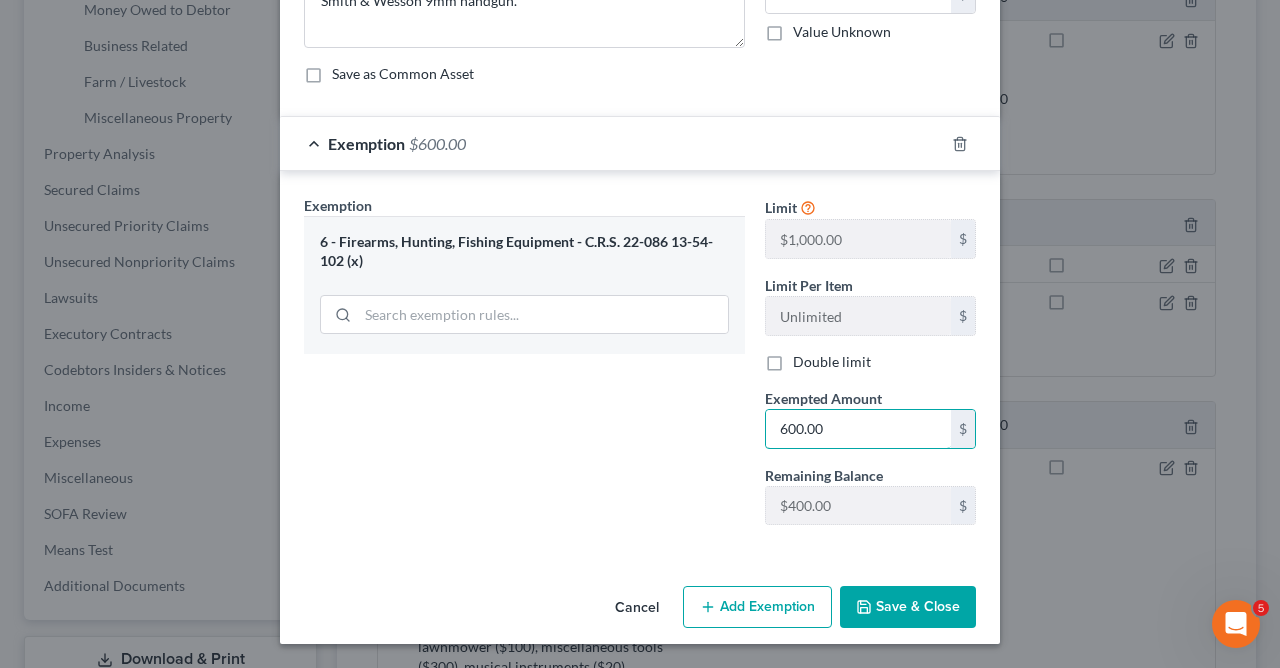 type on "600.00" 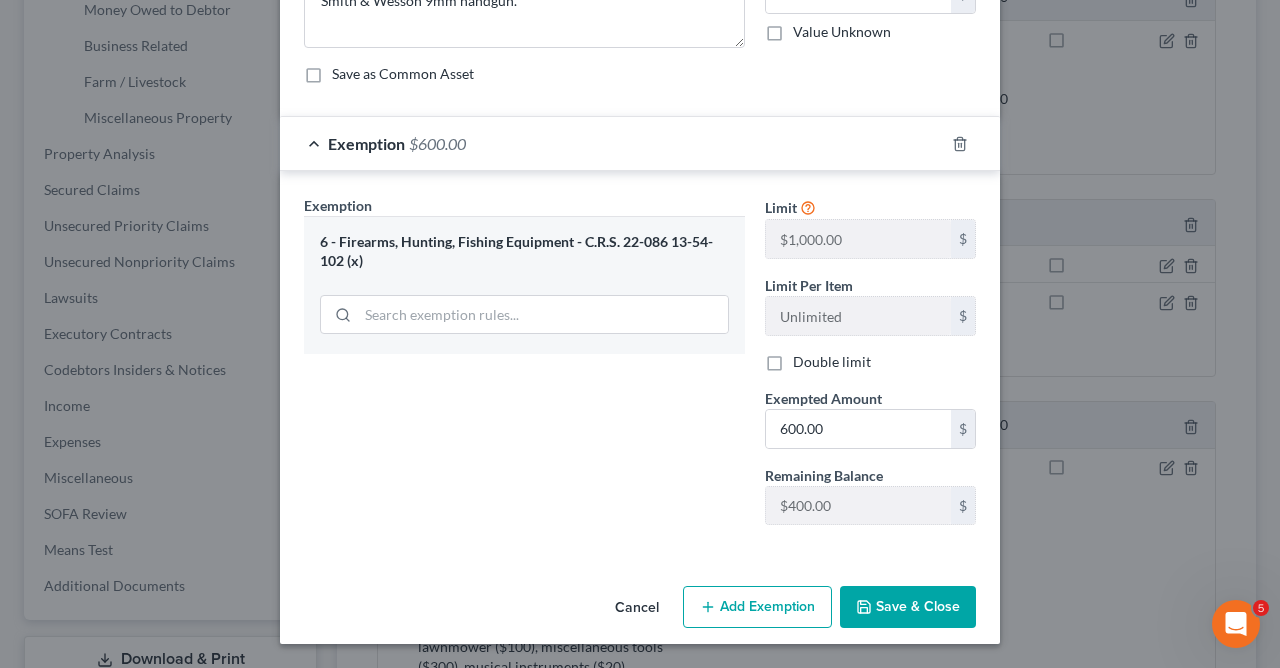 click on "Save & Close" at bounding box center (908, 607) 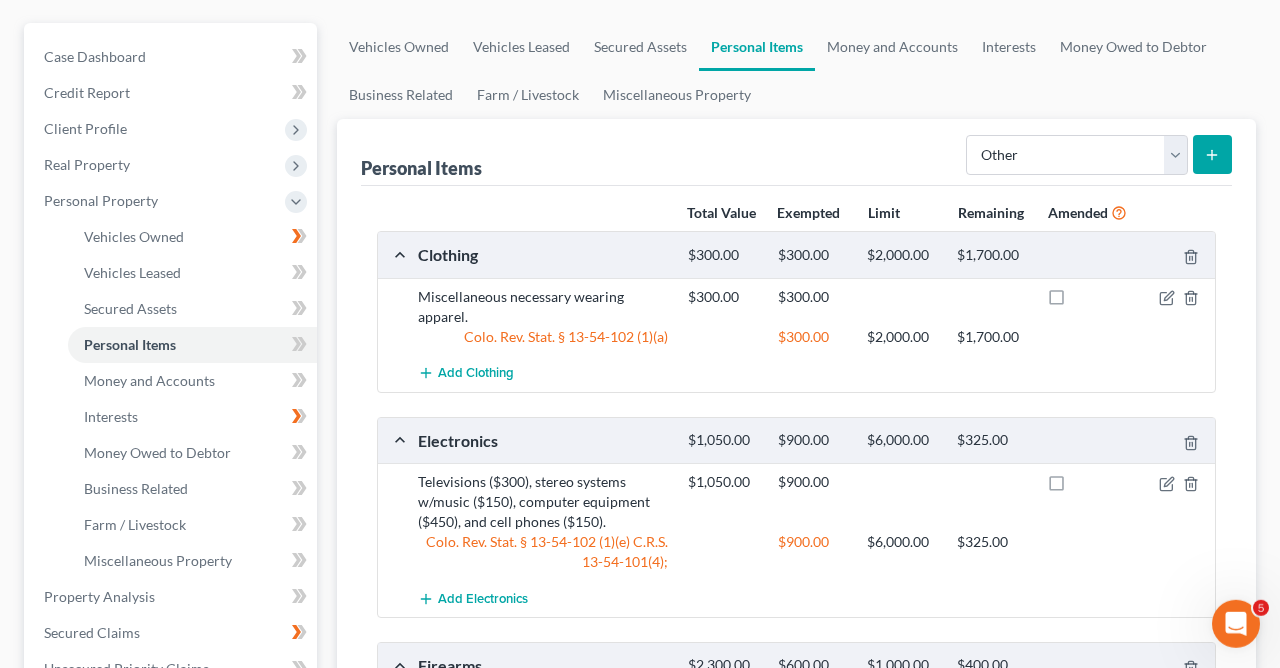 scroll, scrollTop: 0, scrollLeft: 0, axis: both 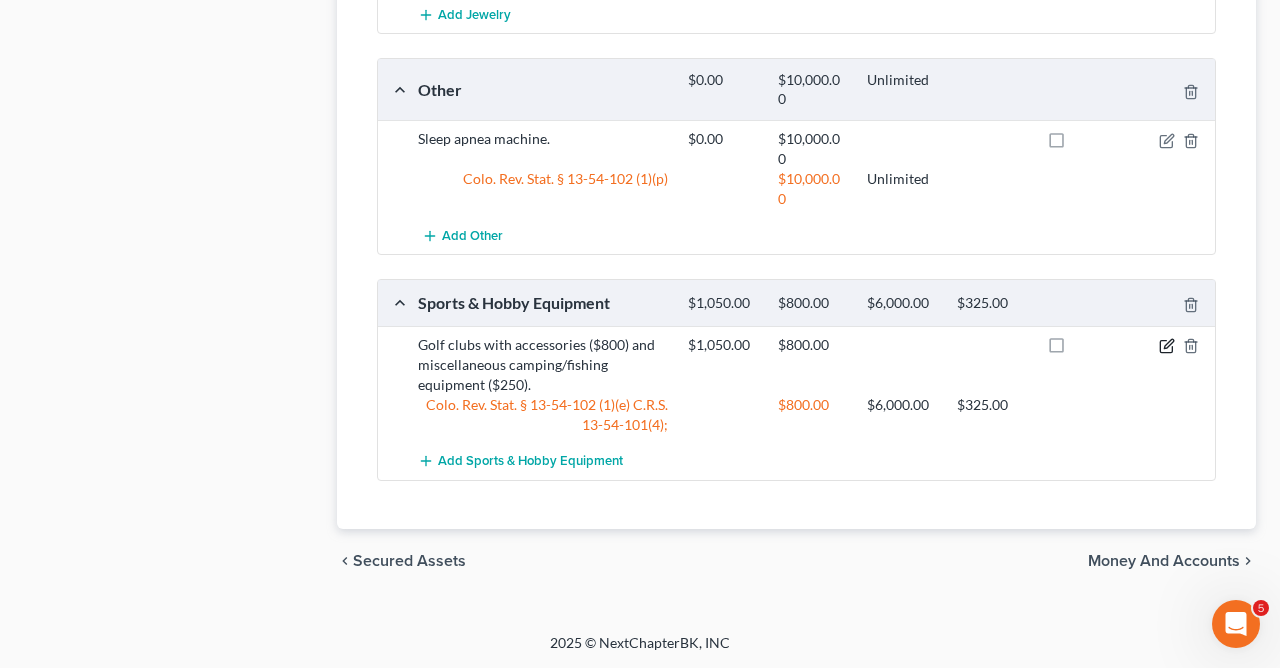 click at bounding box center (1172, 345) 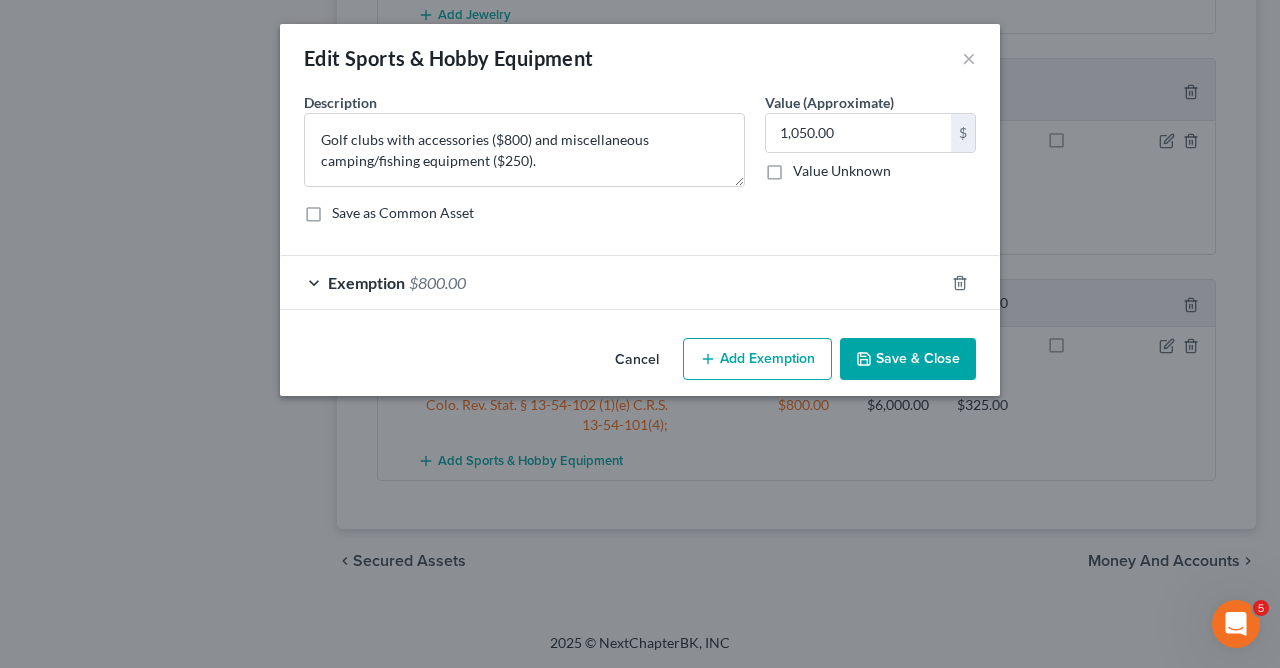 click on "Add Exemption" at bounding box center (757, 359) 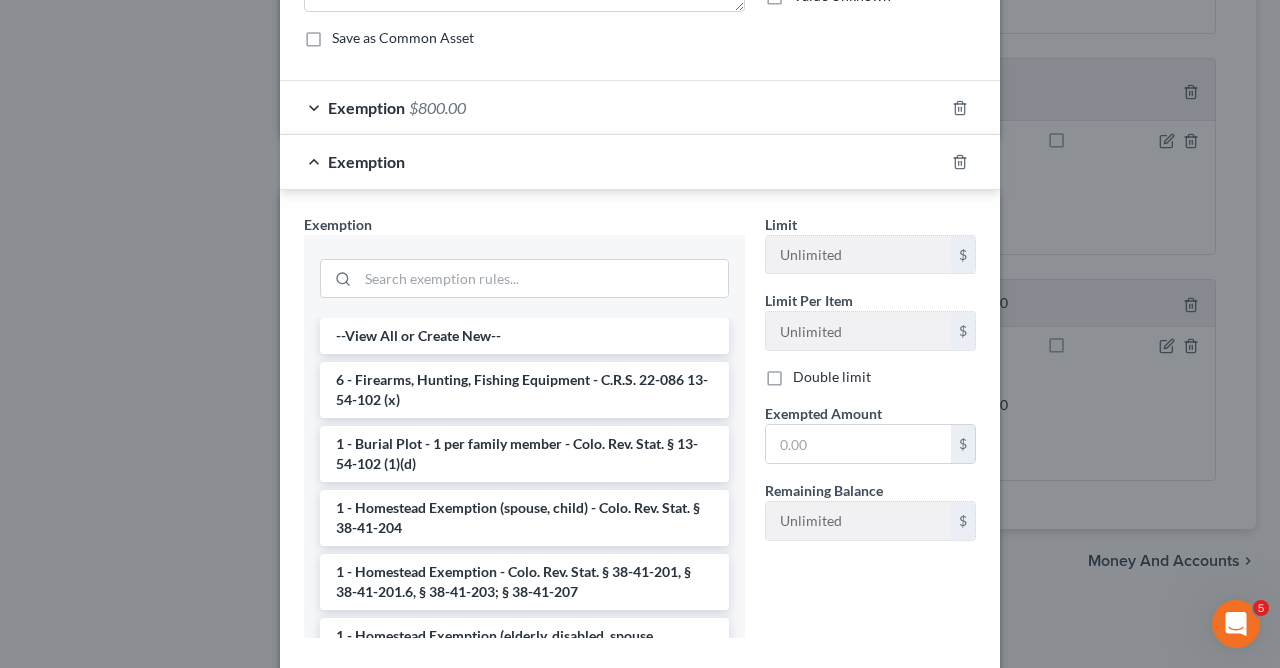 scroll, scrollTop: 289, scrollLeft: 0, axis: vertical 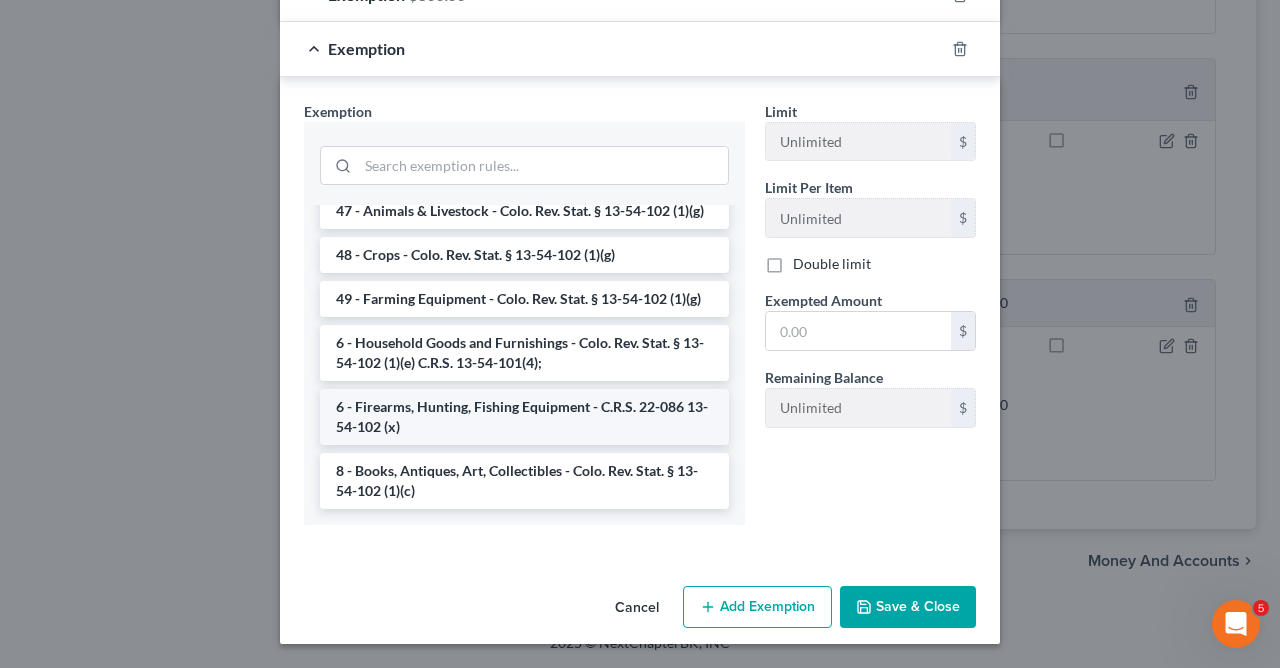 click on "6 - Firearms, Hunting, Fishing Equipment - C.R.S. 22-086 13-54-102 (x)" at bounding box center [524, 417] 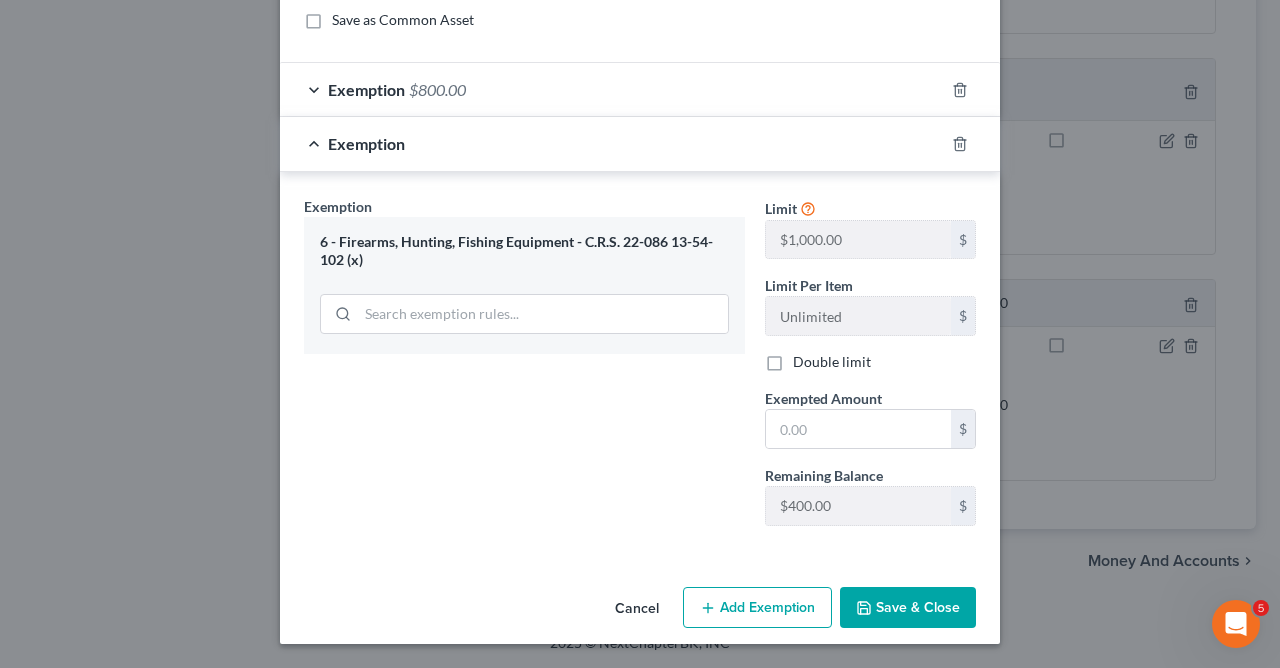 scroll, scrollTop: 194, scrollLeft: 0, axis: vertical 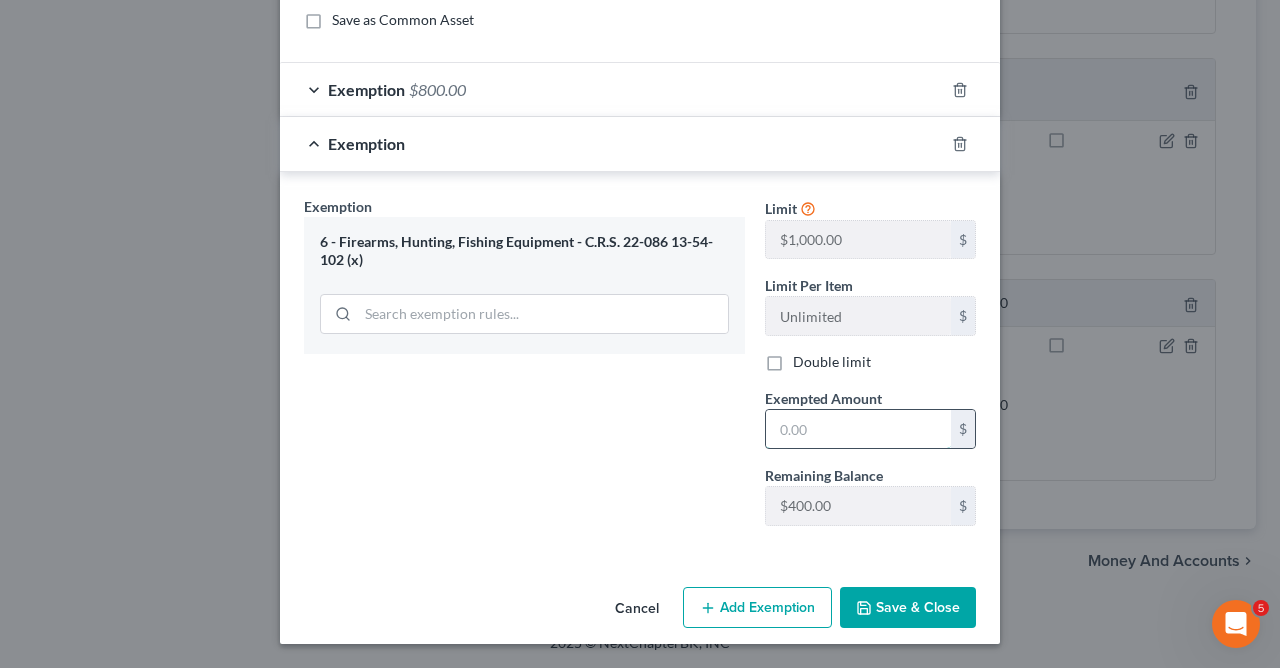 click at bounding box center (858, 429) 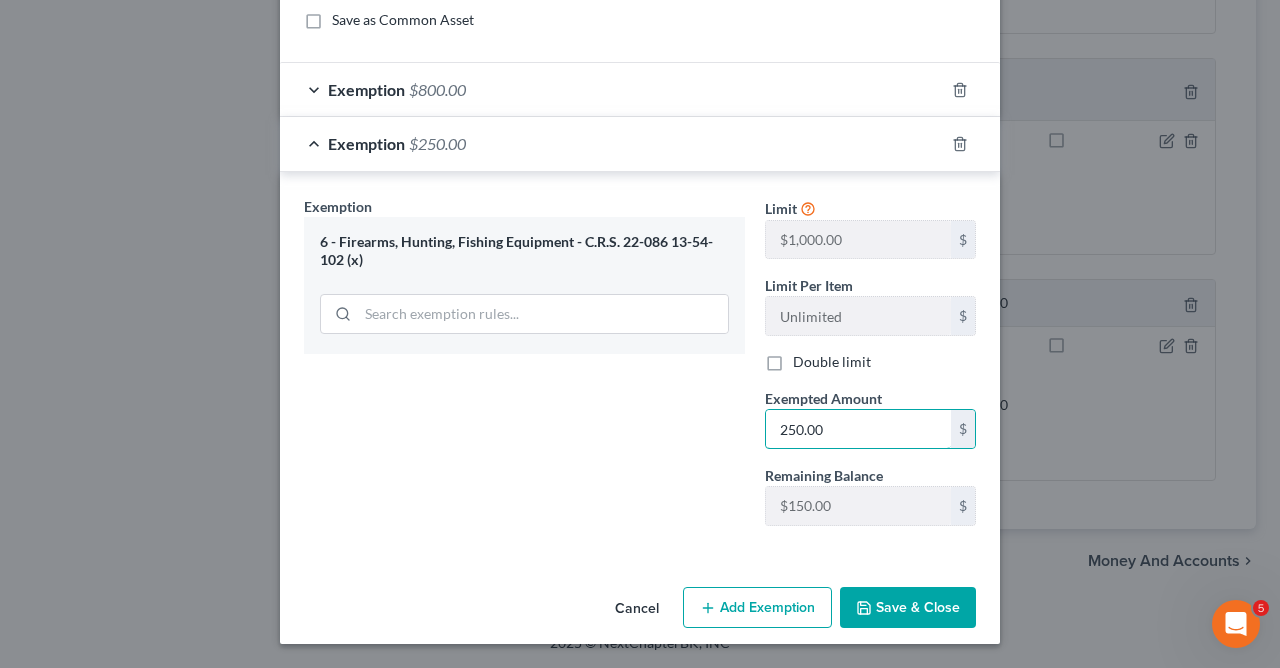type on "250.00" 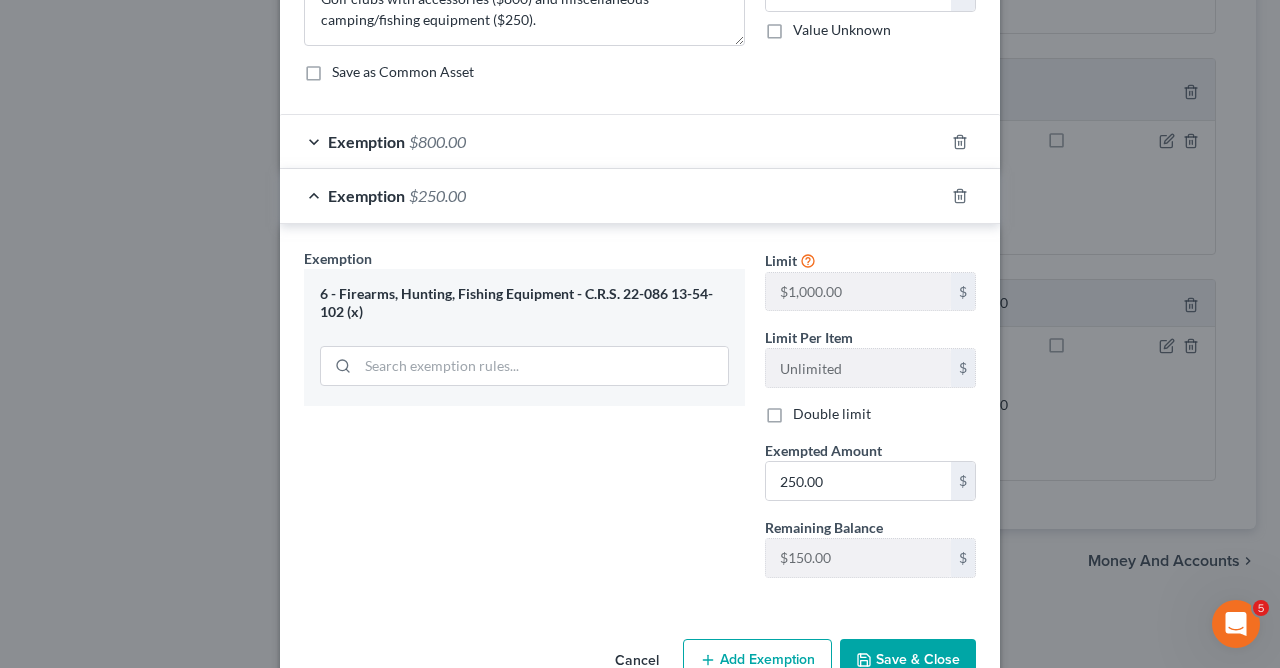 scroll, scrollTop: 194, scrollLeft: 0, axis: vertical 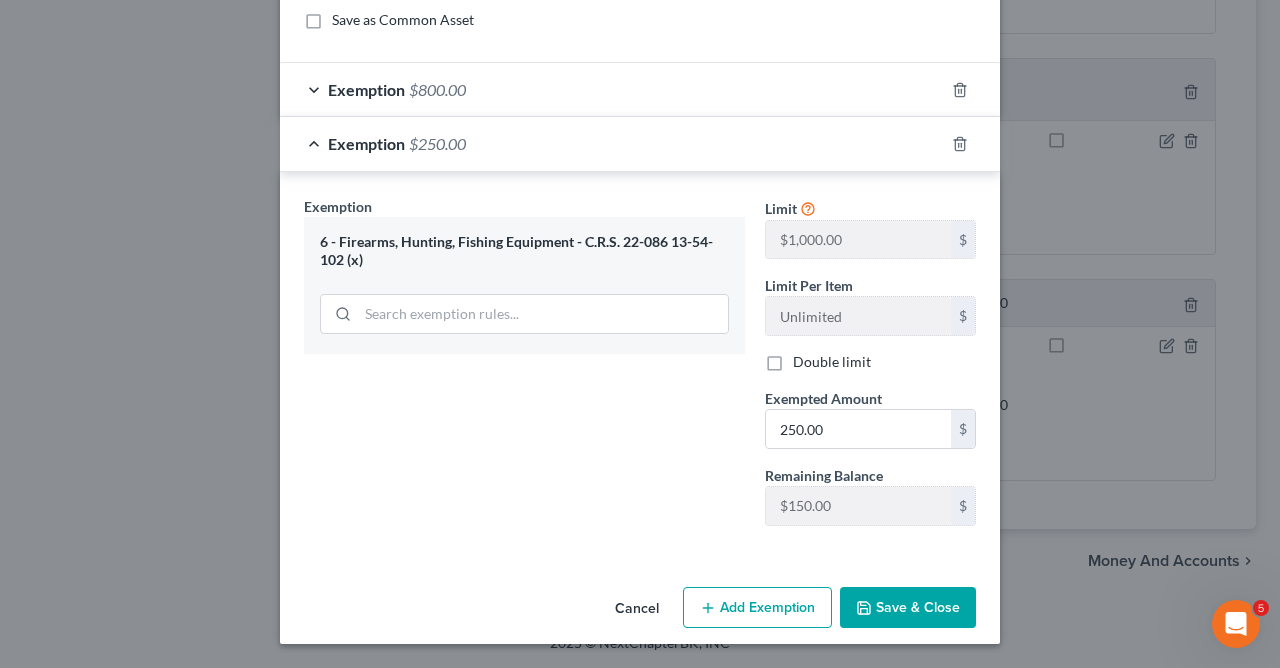 click on "Save & Close" at bounding box center (908, 608) 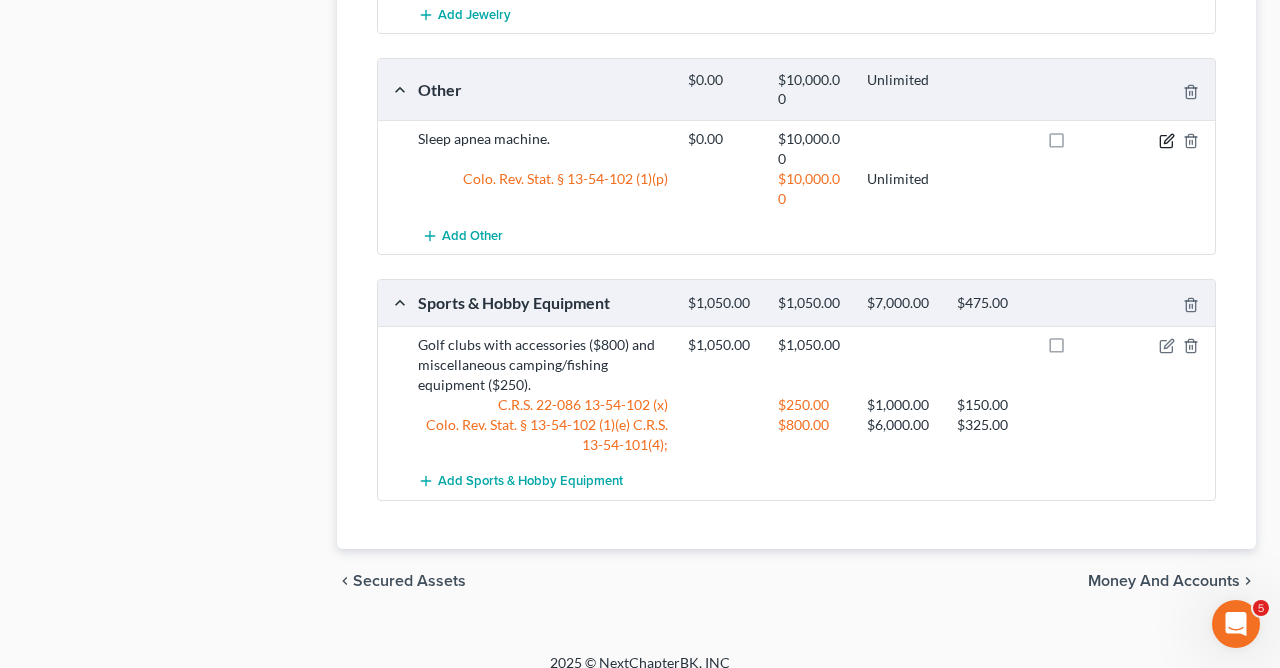 click 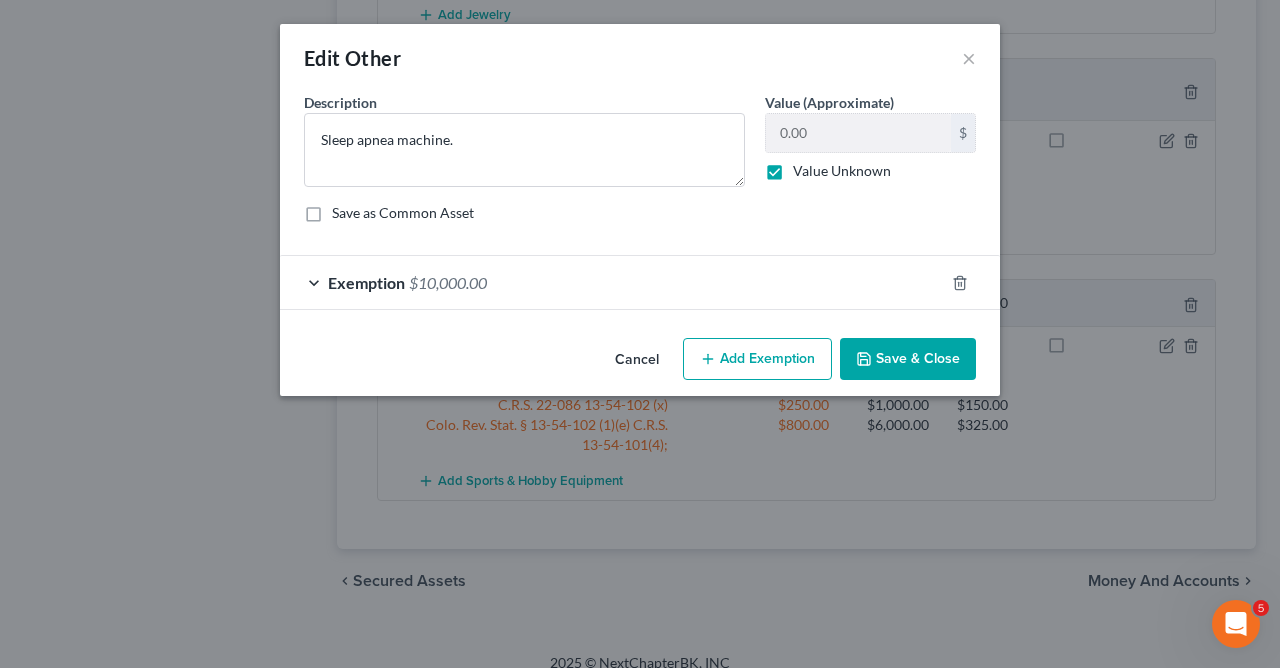 click on "Add Exemption" at bounding box center (757, 359) 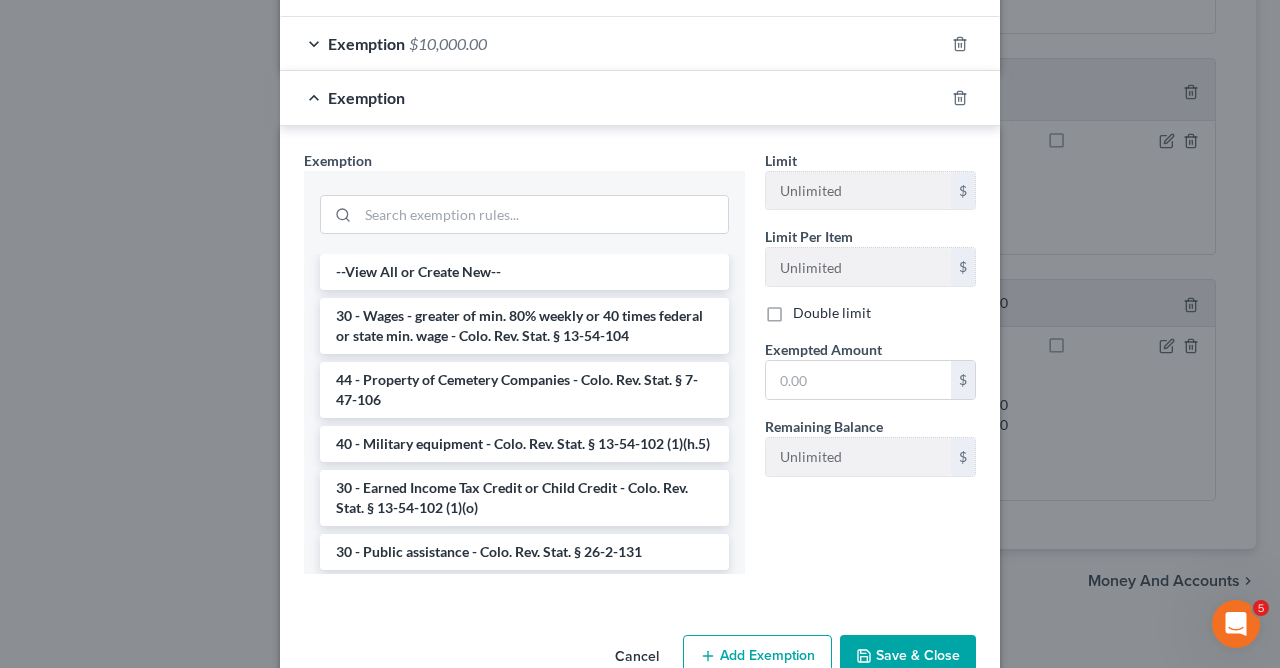 scroll, scrollTop: 289, scrollLeft: 0, axis: vertical 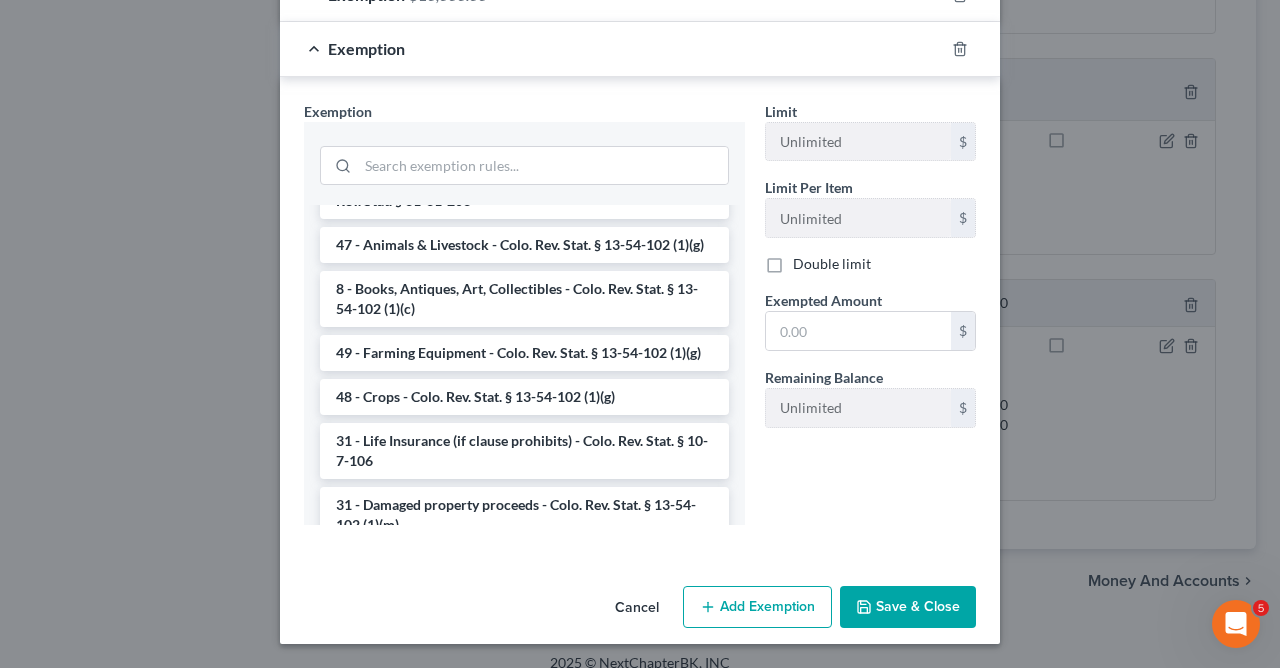 click on "Save & Close" at bounding box center [908, 607] 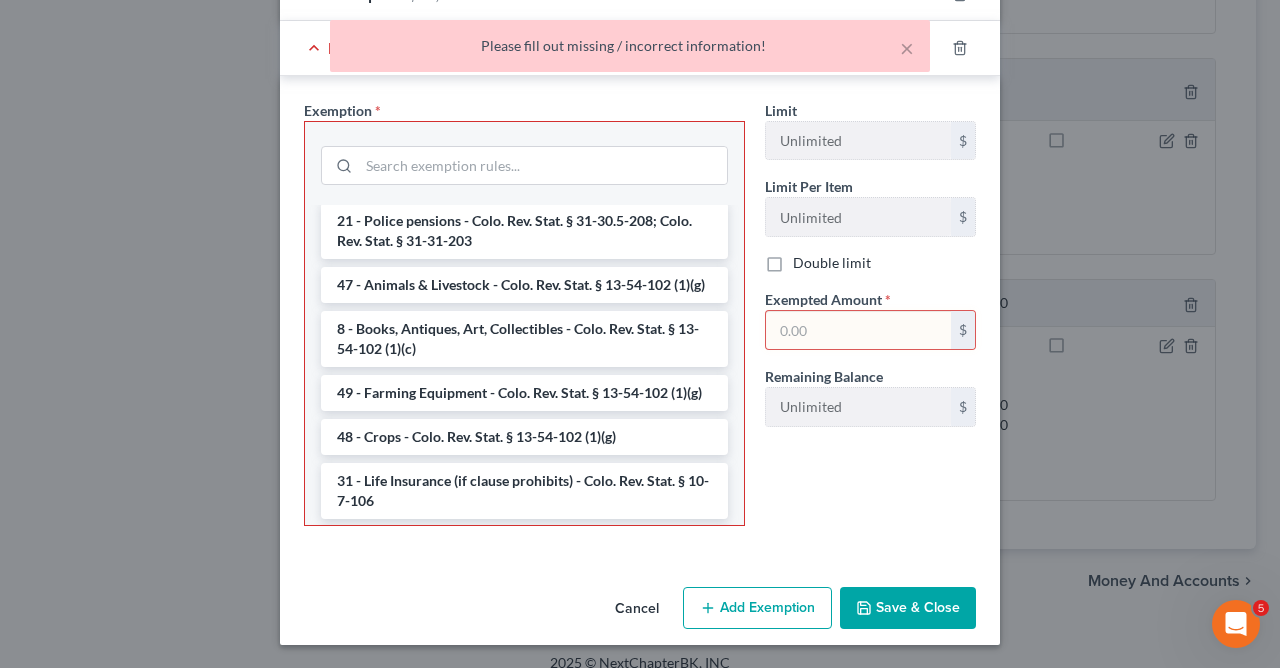 scroll, scrollTop: 2446, scrollLeft: 0, axis: vertical 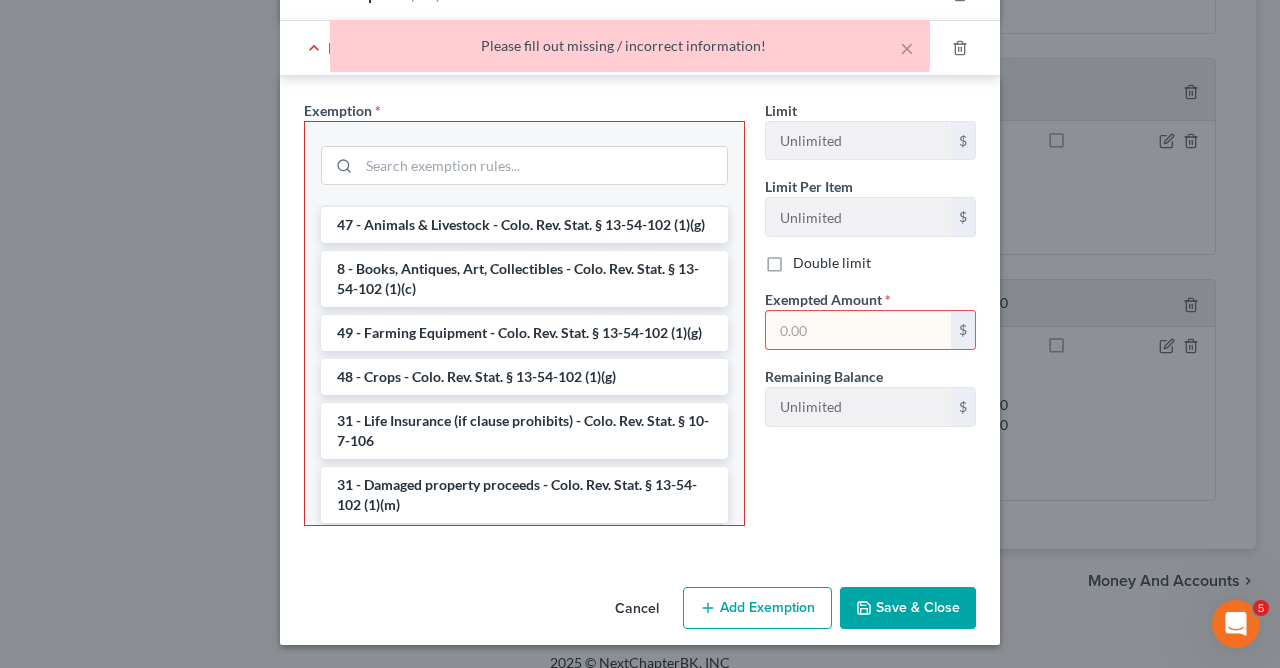 click at bounding box center [858, 330] 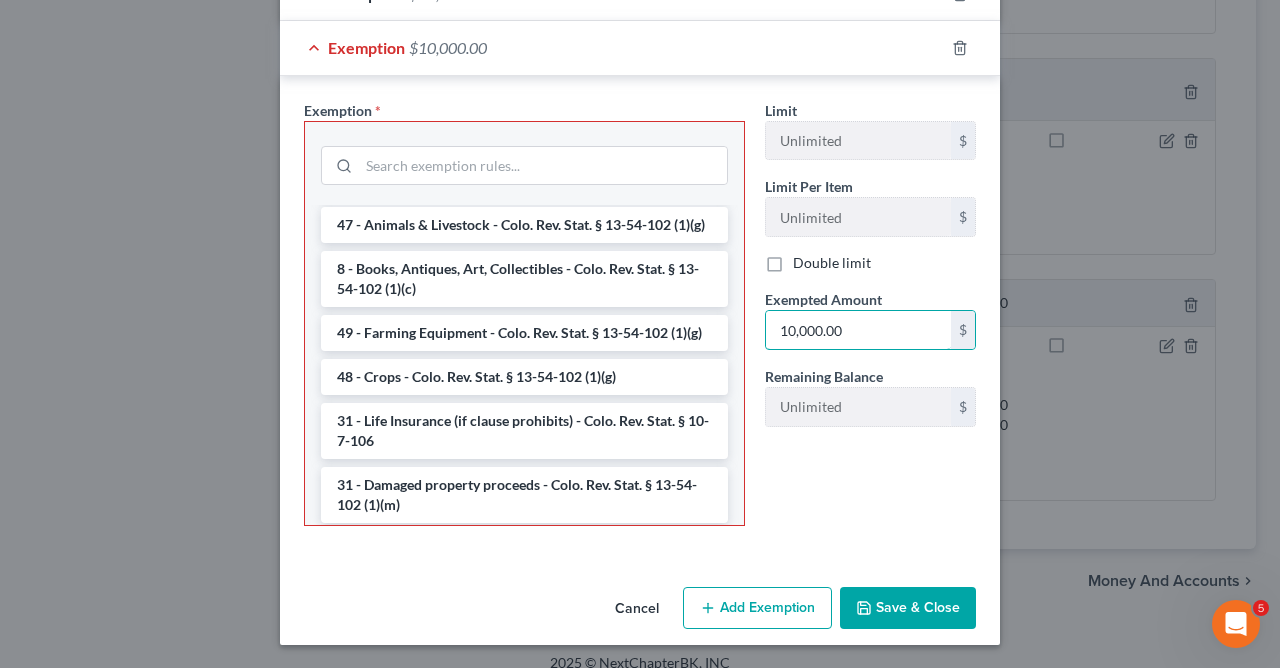 type on "10,000.00" 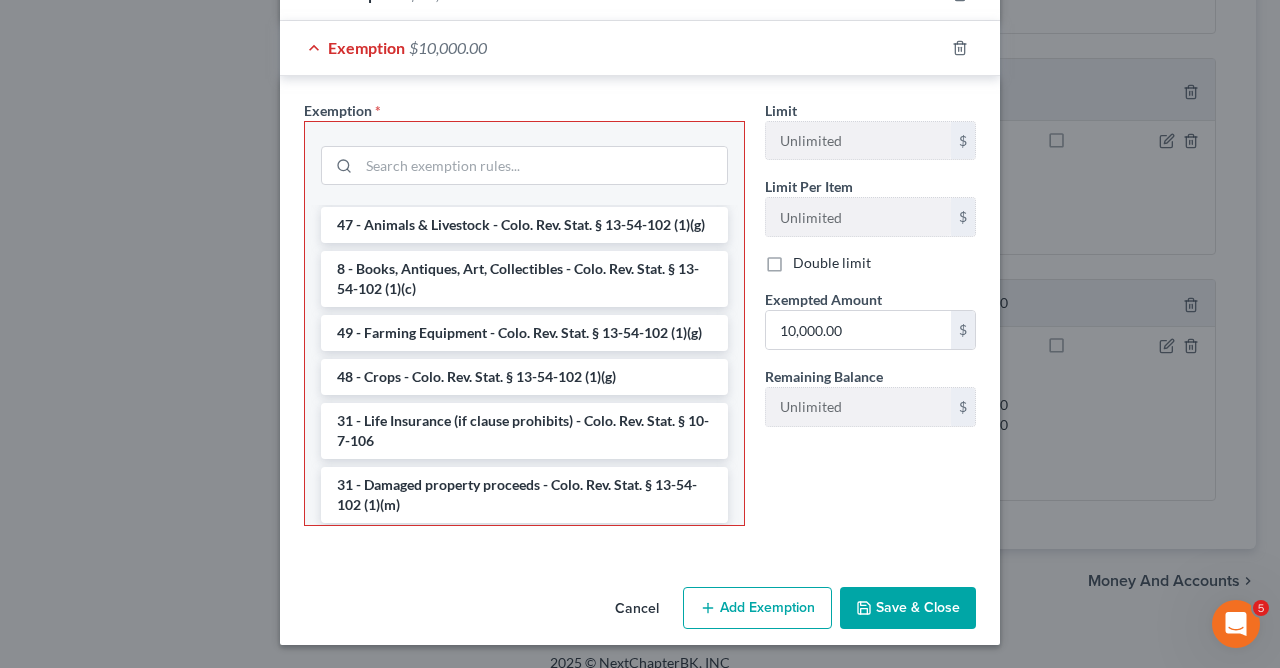 click on "Save & Close" at bounding box center (908, 608) 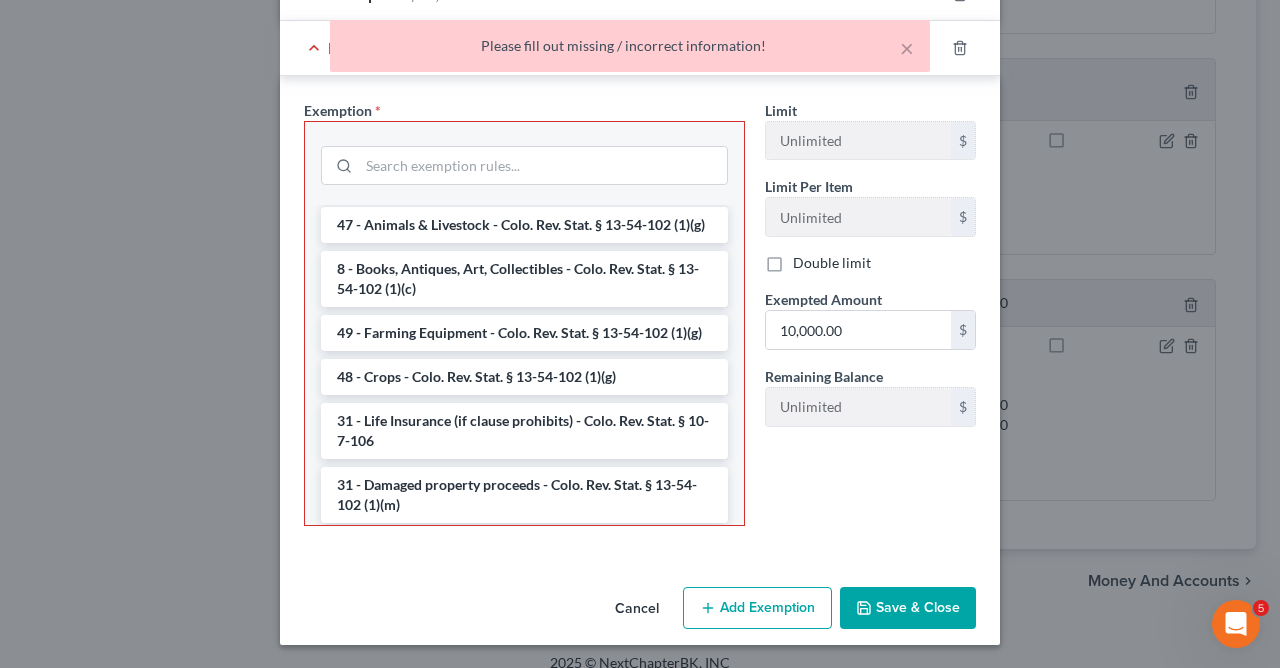 scroll, scrollTop: 0, scrollLeft: 0, axis: both 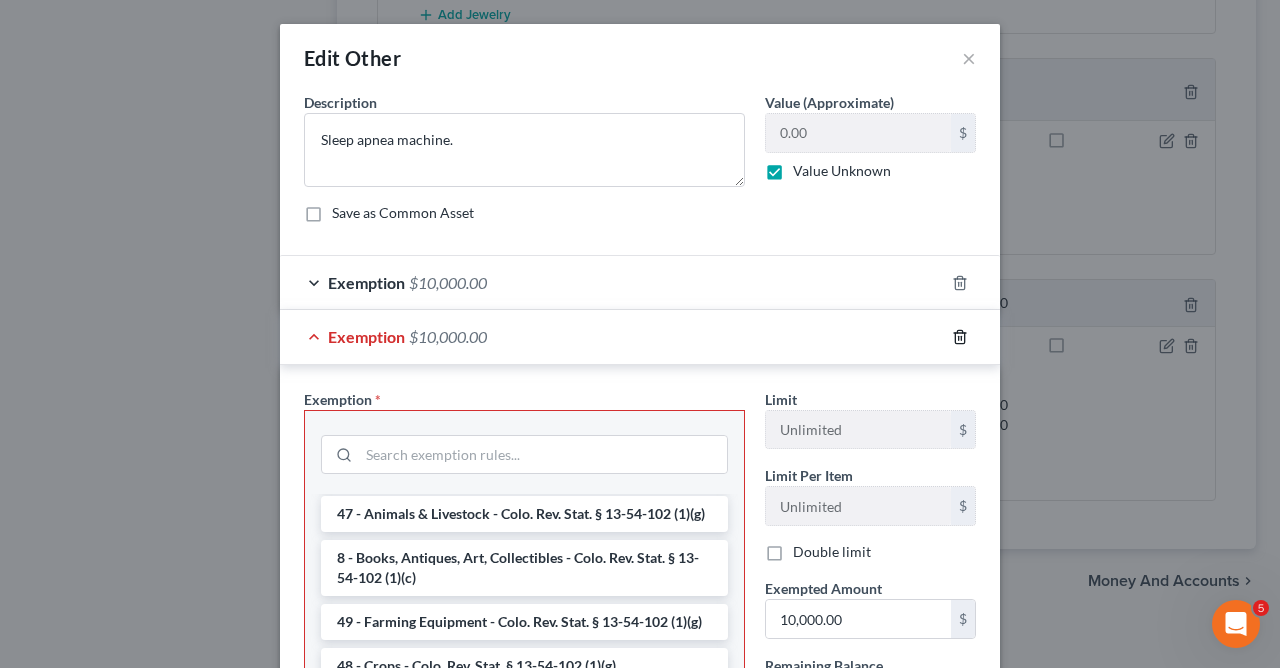 click 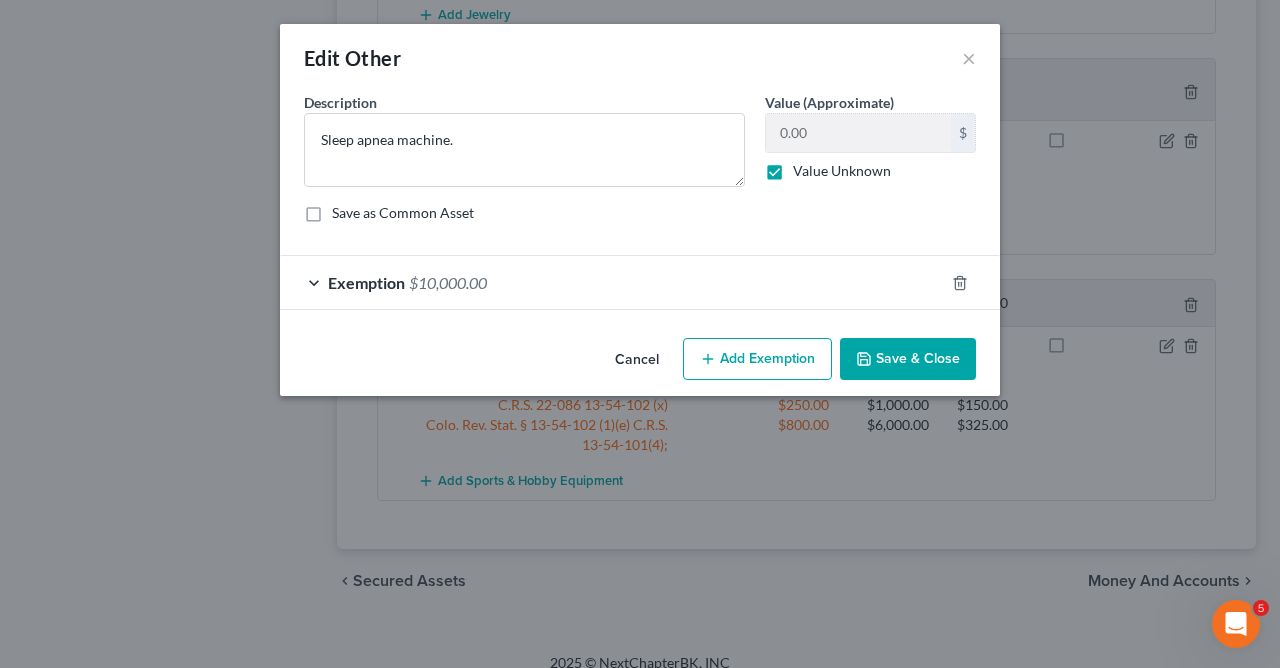 click on "Save & Close" at bounding box center [908, 359] 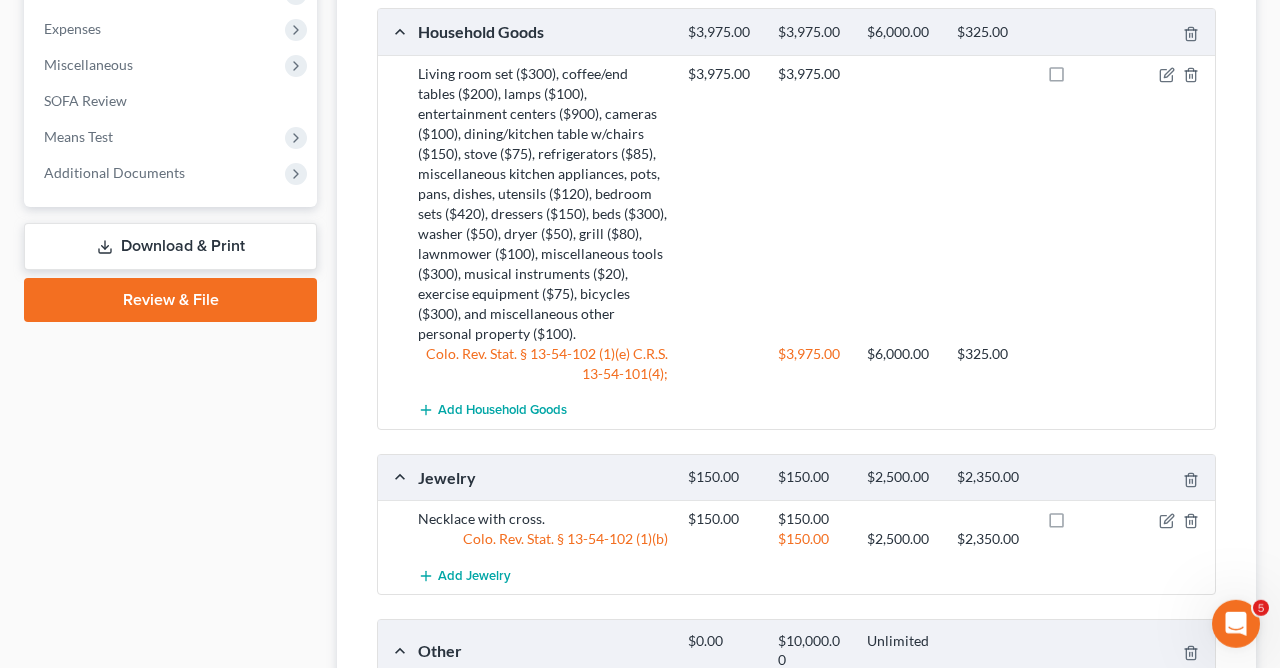 scroll, scrollTop: 954, scrollLeft: 0, axis: vertical 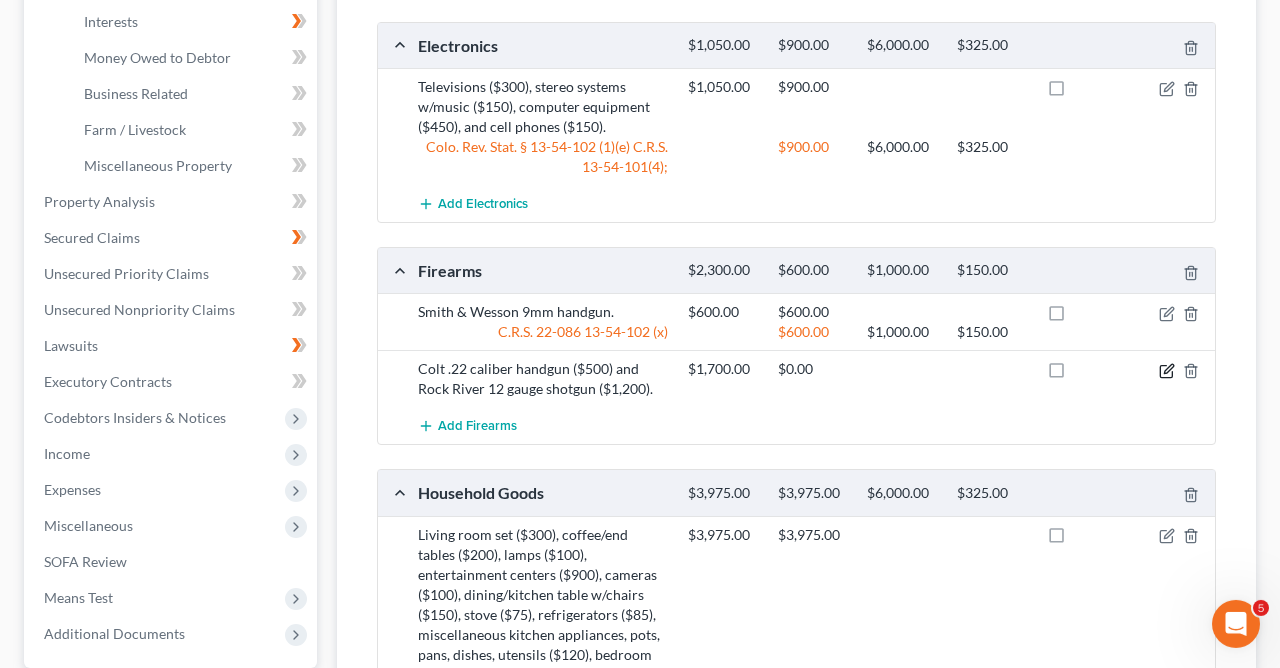 click 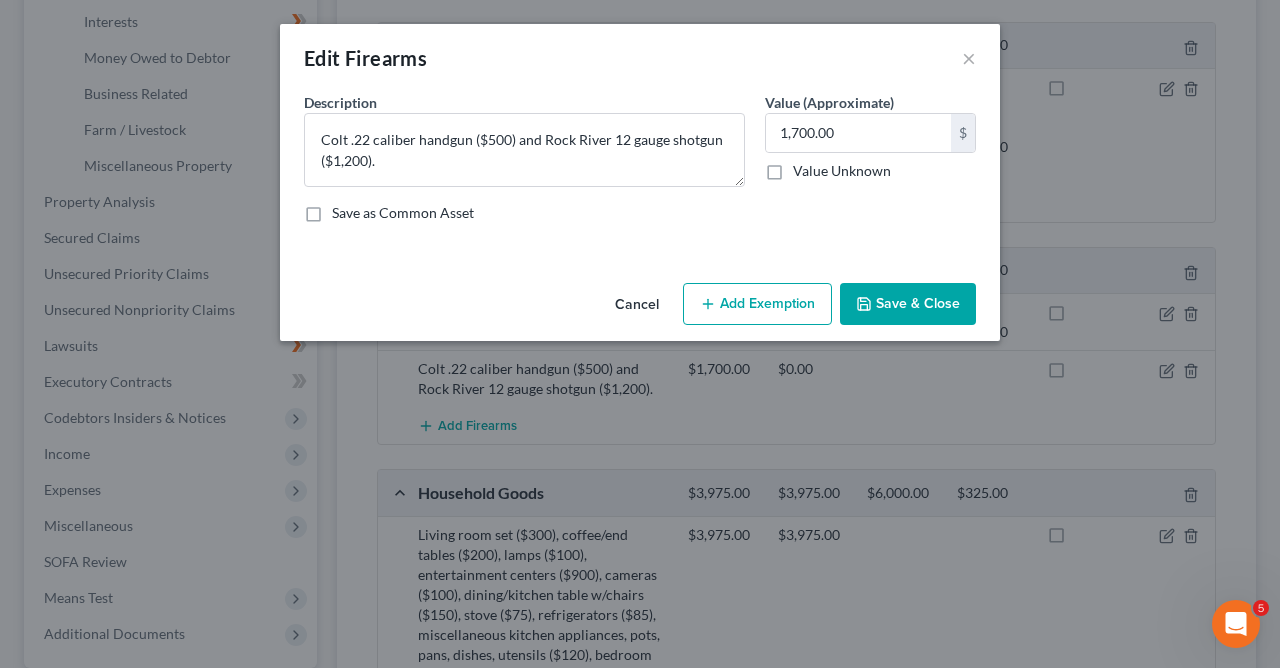 click on "Add Exemption" at bounding box center (757, 304) 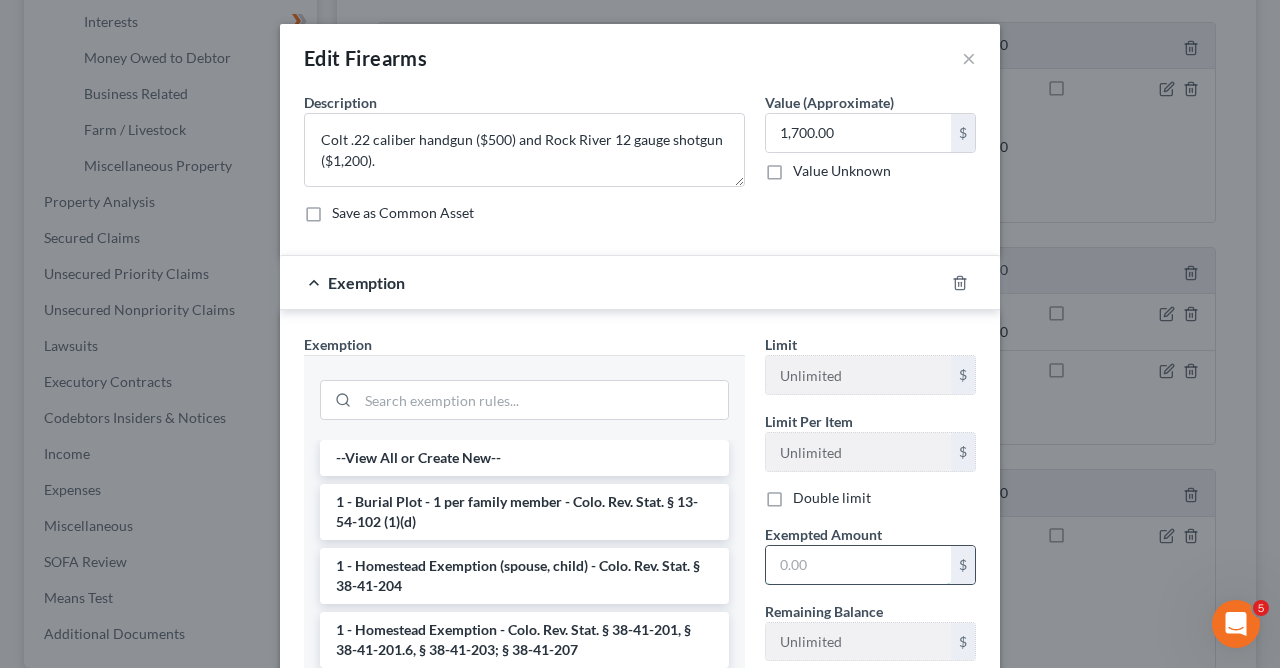 click at bounding box center (858, 565) 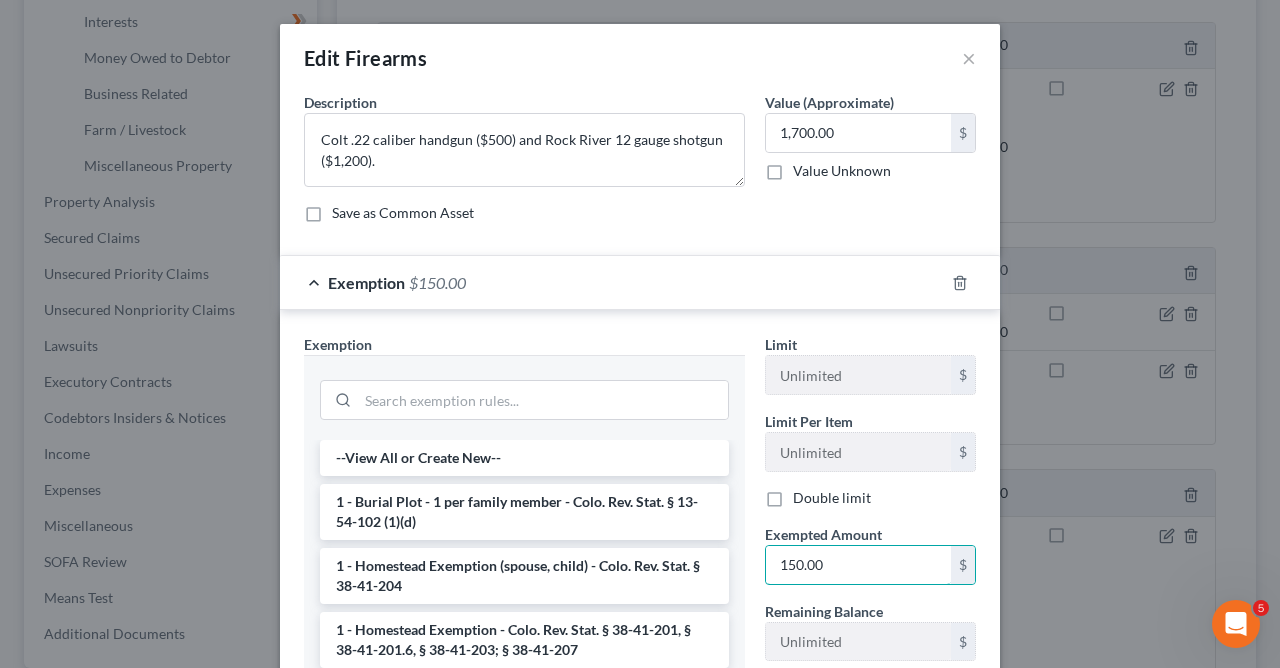 type on "150.00" 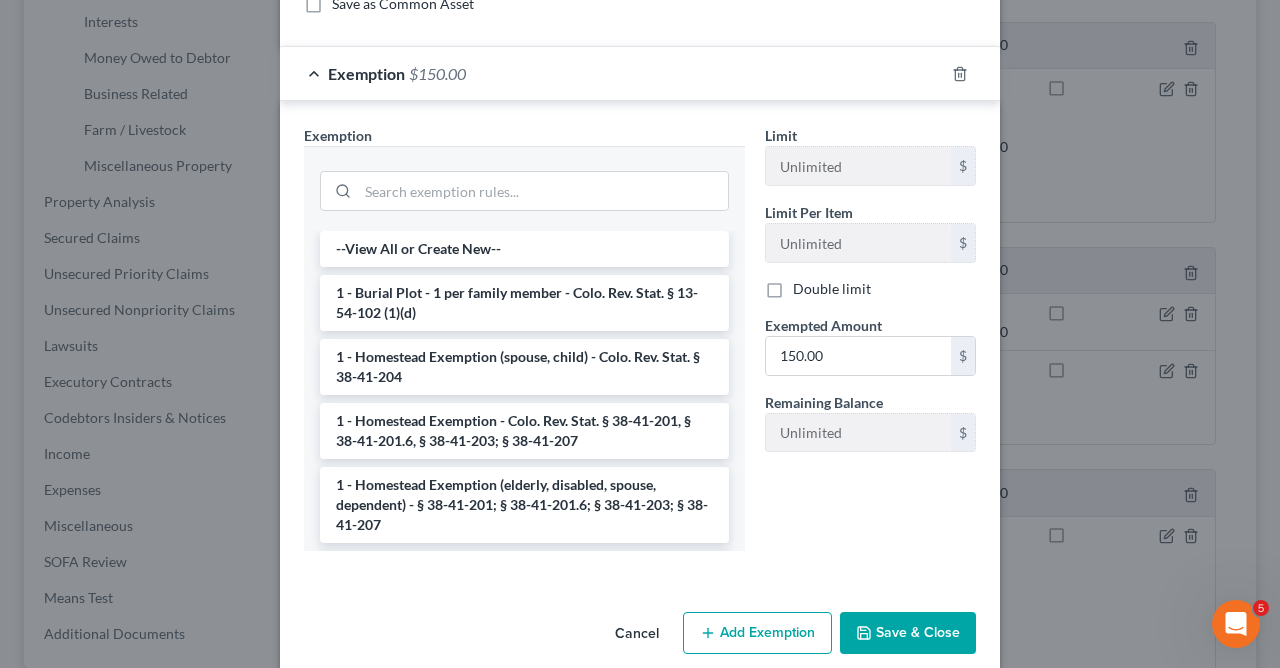 scroll, scrollTop: 235, scrollLeft: 0, axis: vertical 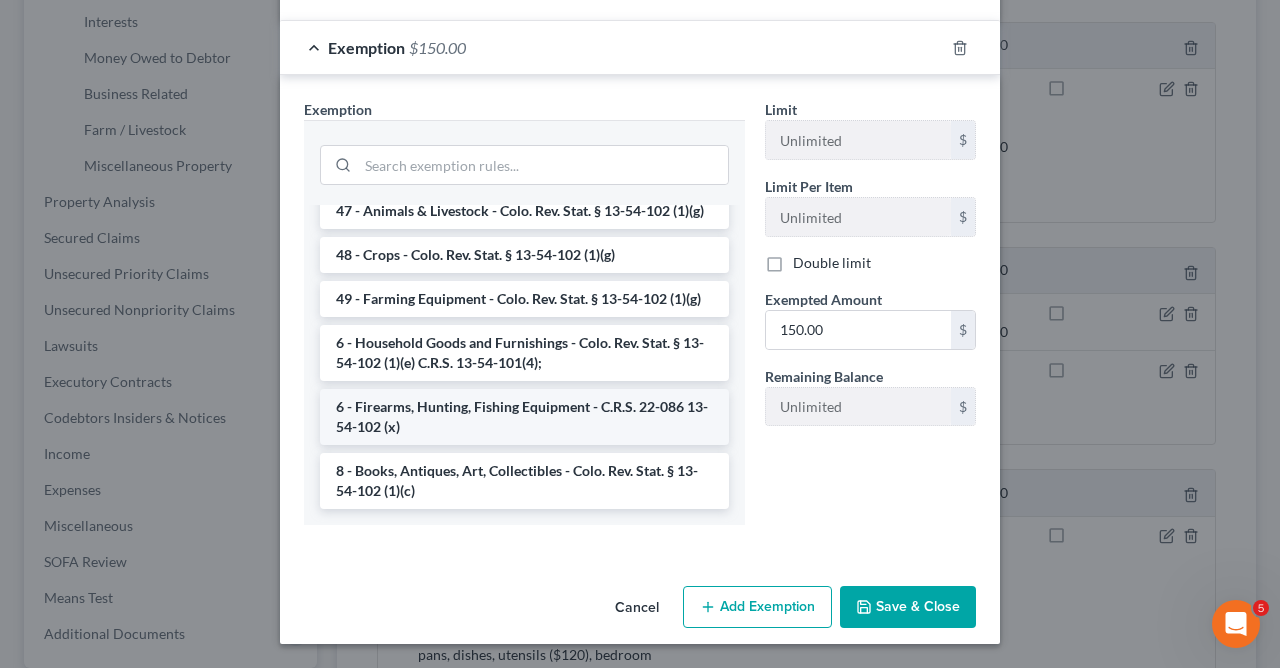 click on "6 - Firearms, Hunting, Fishing Equipment - C.R.S. 22-086 13-54-102 (x)" at bounding box center [524, 417] 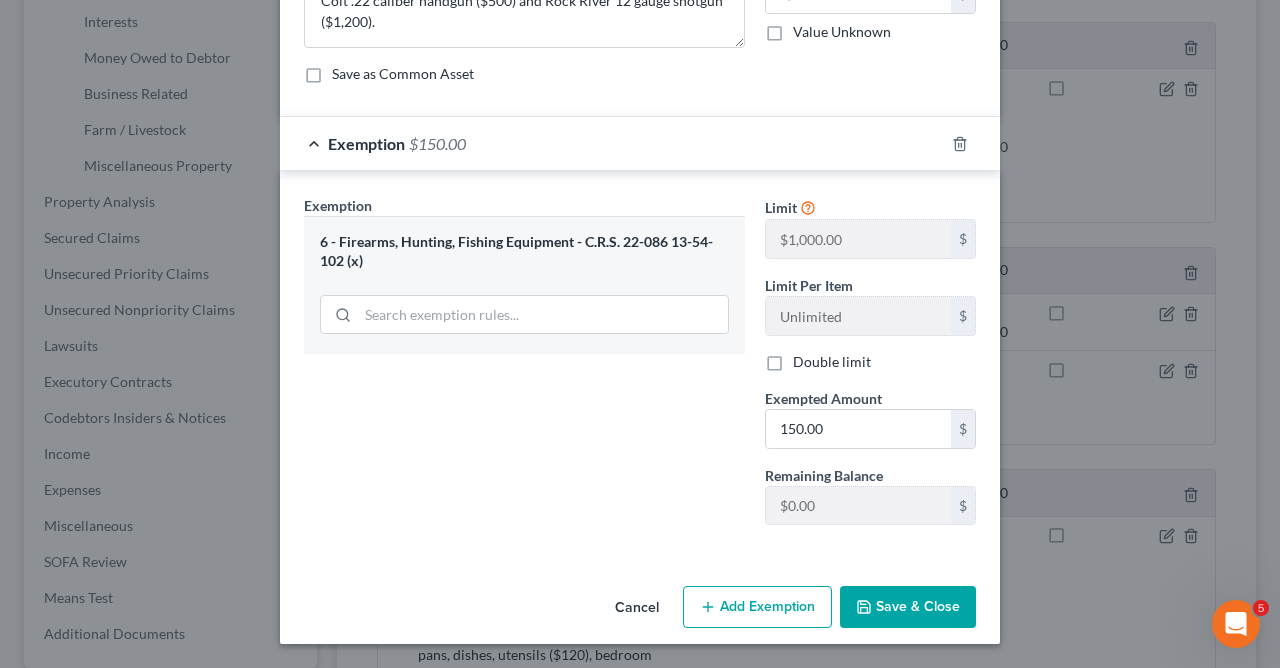 click on "Save & Close" at bounding box center [908, 607] 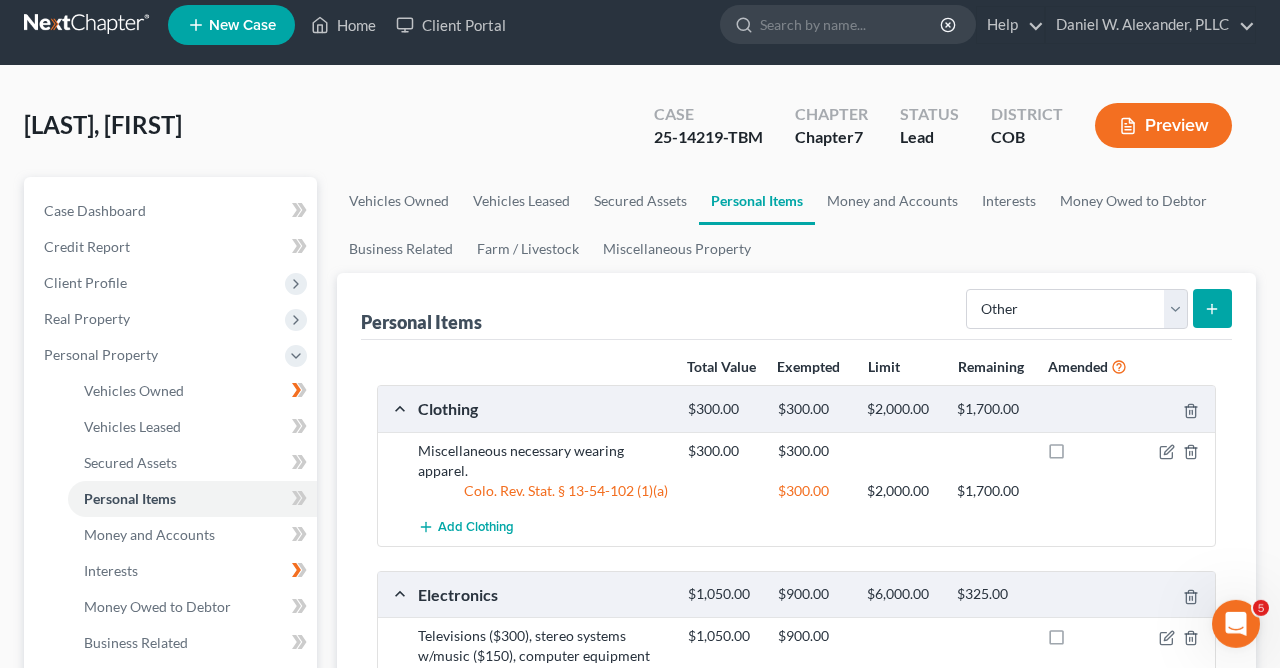 scroll, scrollTop: 12, scrollLeft: 0, axis: vertical 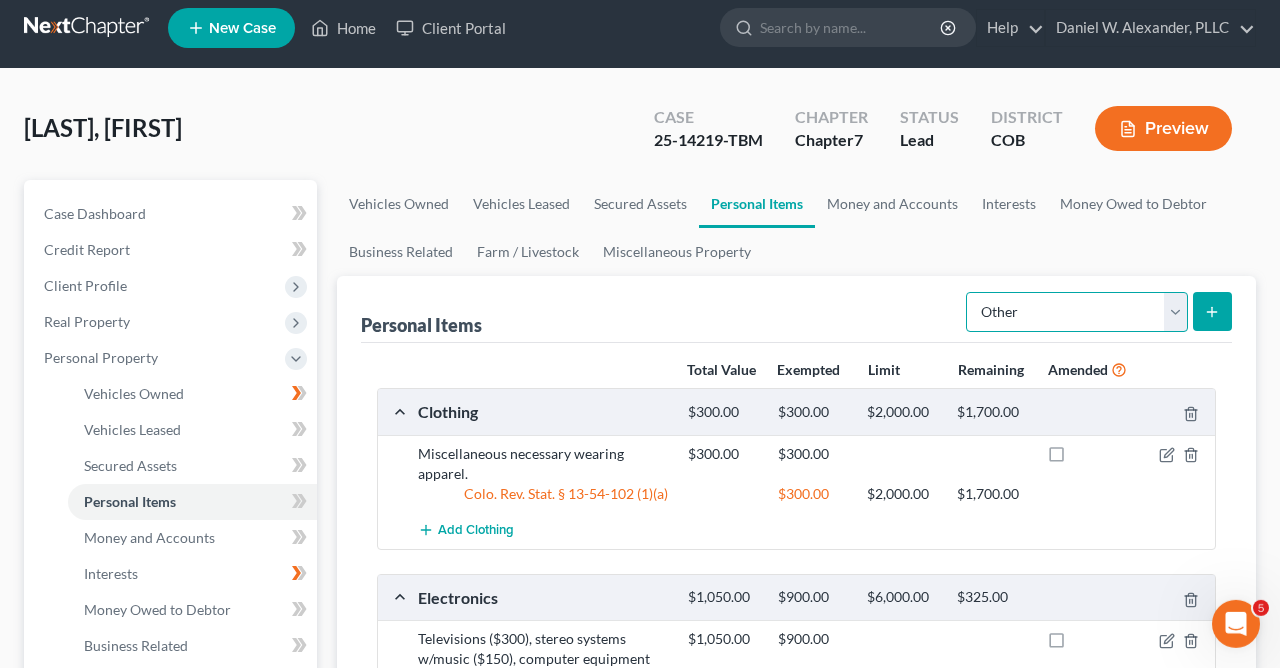 click on "Select Item Type Clothing Collectibles Of Value Electronics Firearms Household Goods Jewelry Other Pet(s) Sports & Hobby Equipment" at bounding box center [1077, 312] 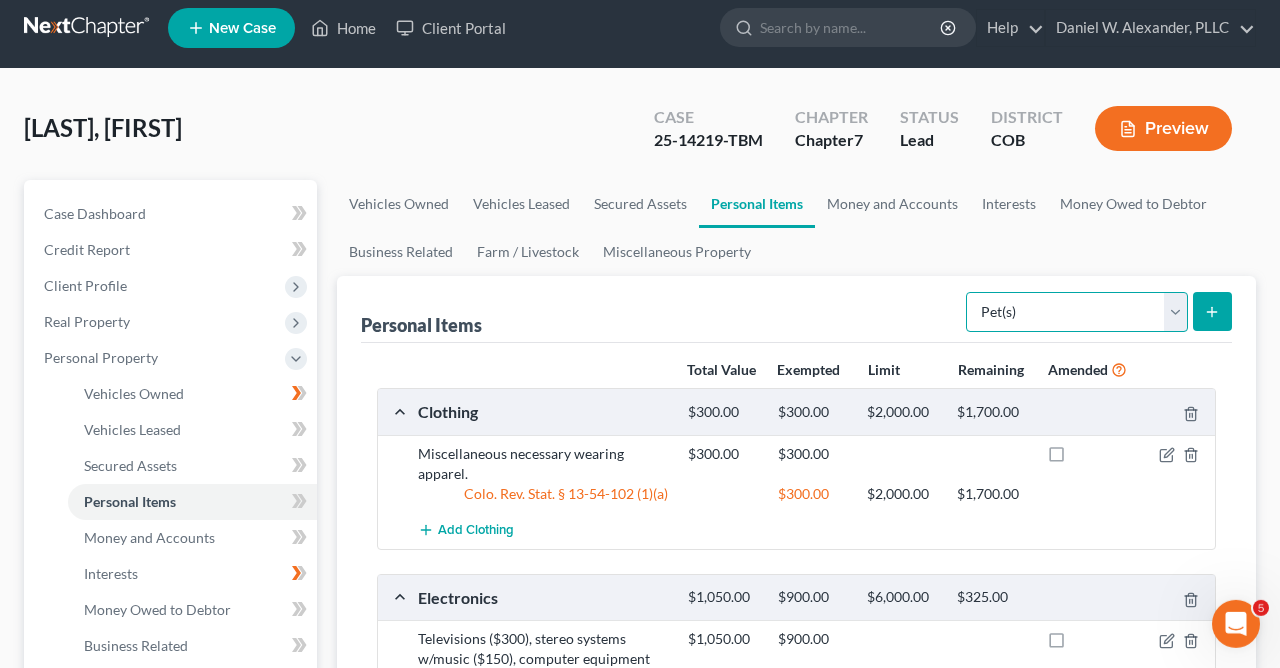 click on "Pet(s)" at bounding box center [0, 0] 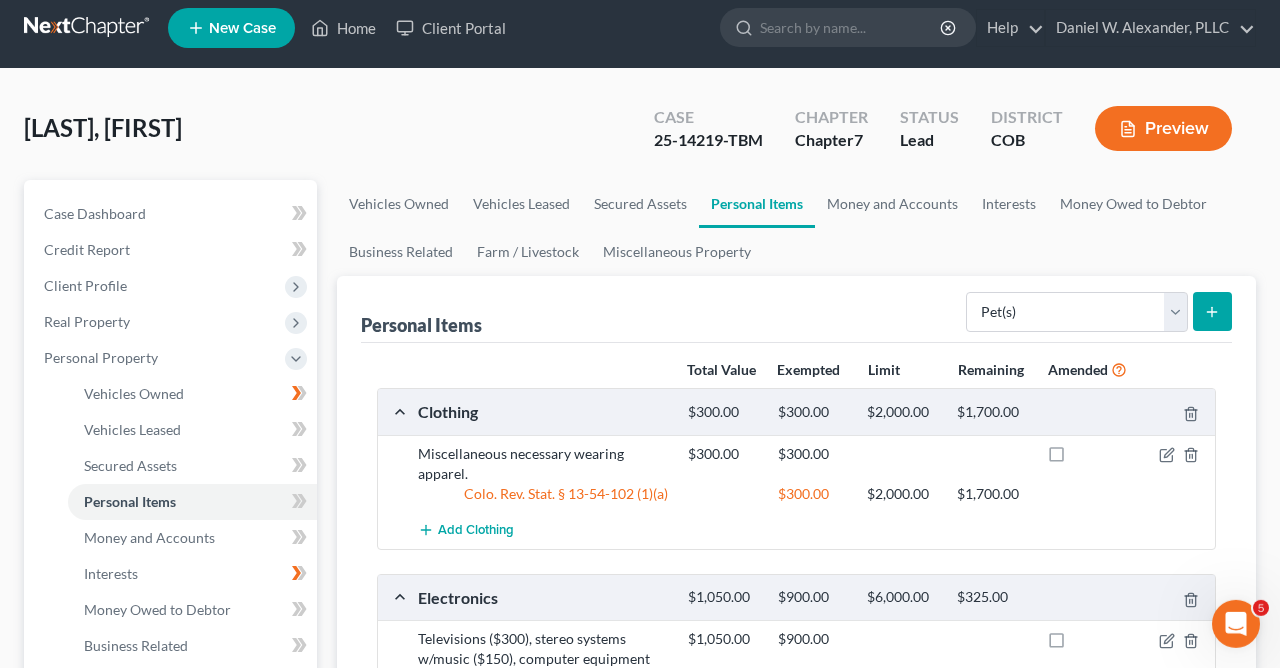 click 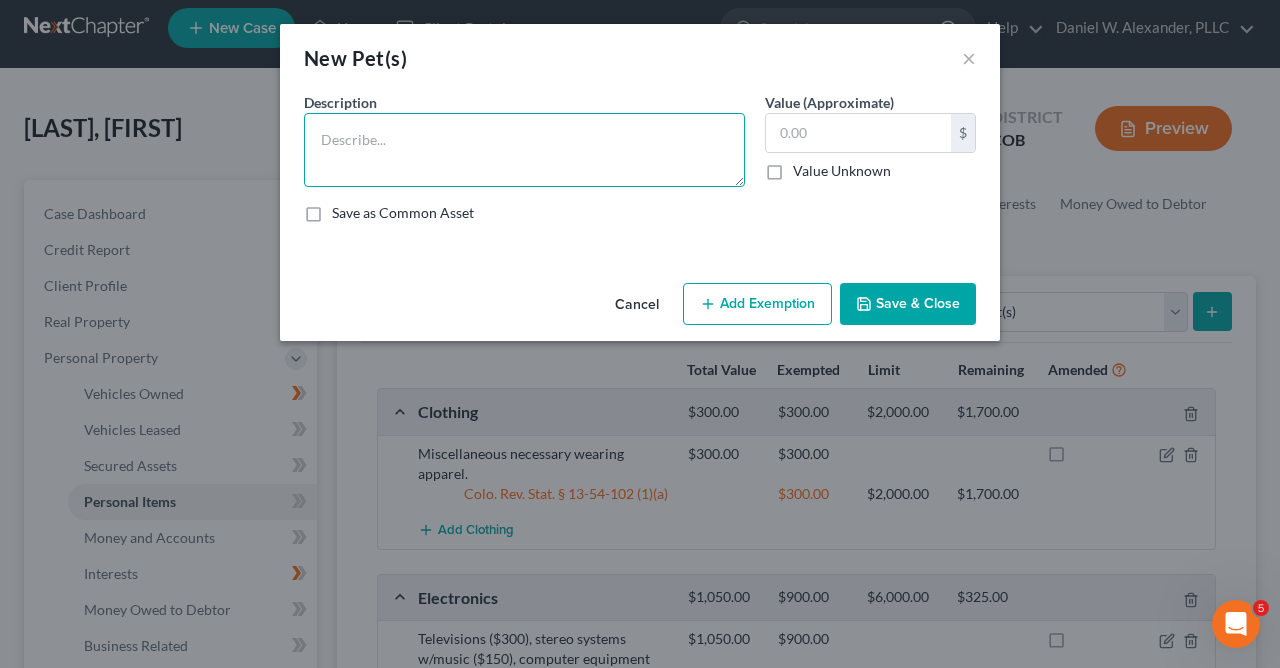 click at bounding box center (524, 150) 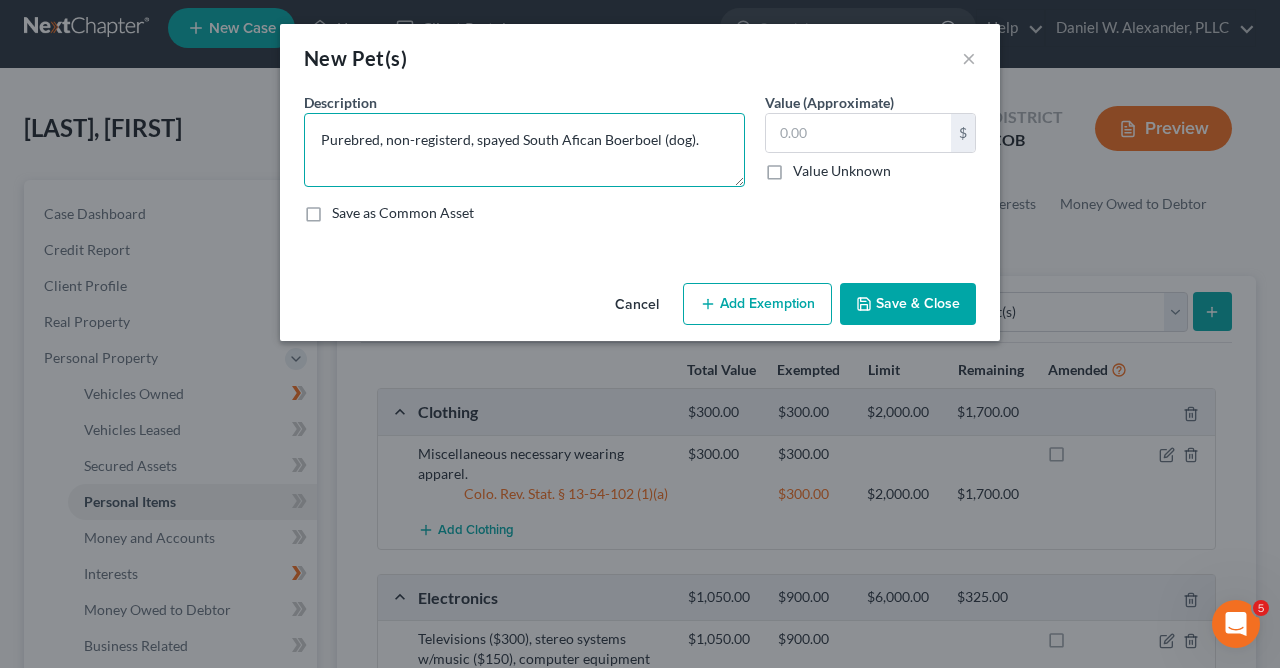 type on "Purebred, non-registerd, spayed South Afican Boerboel (dog)." 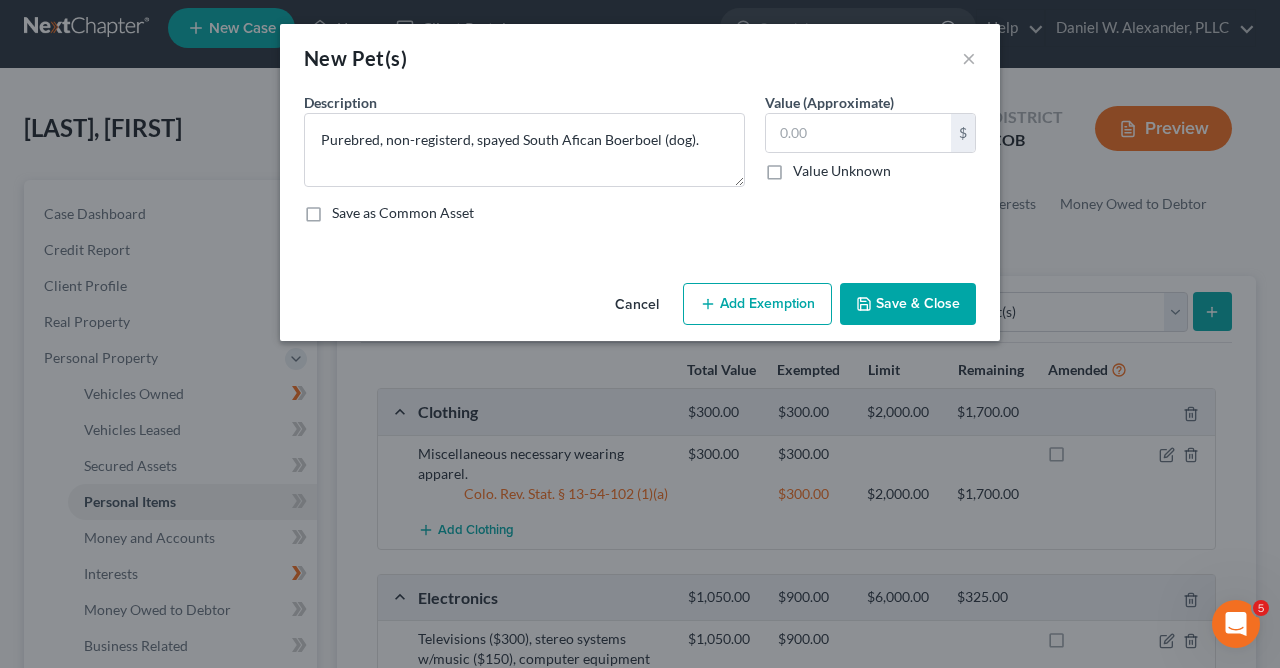 click on "Value Unknown" at bounding box center [842, 171] 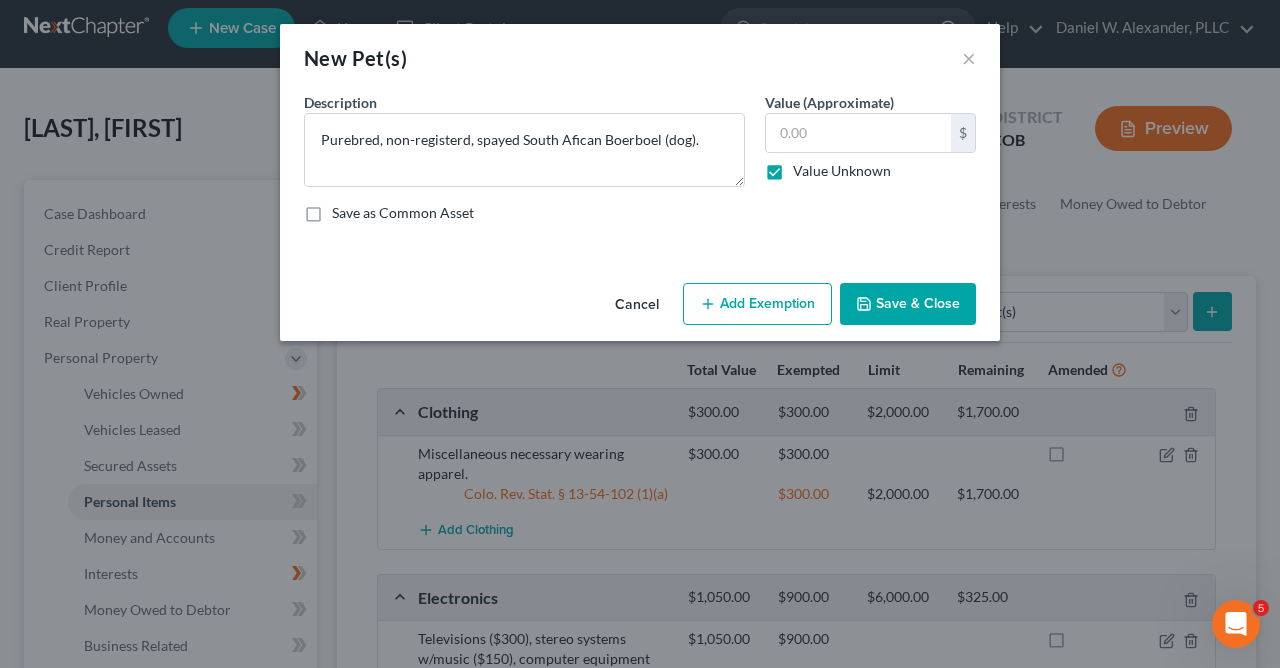 type on "0.00" 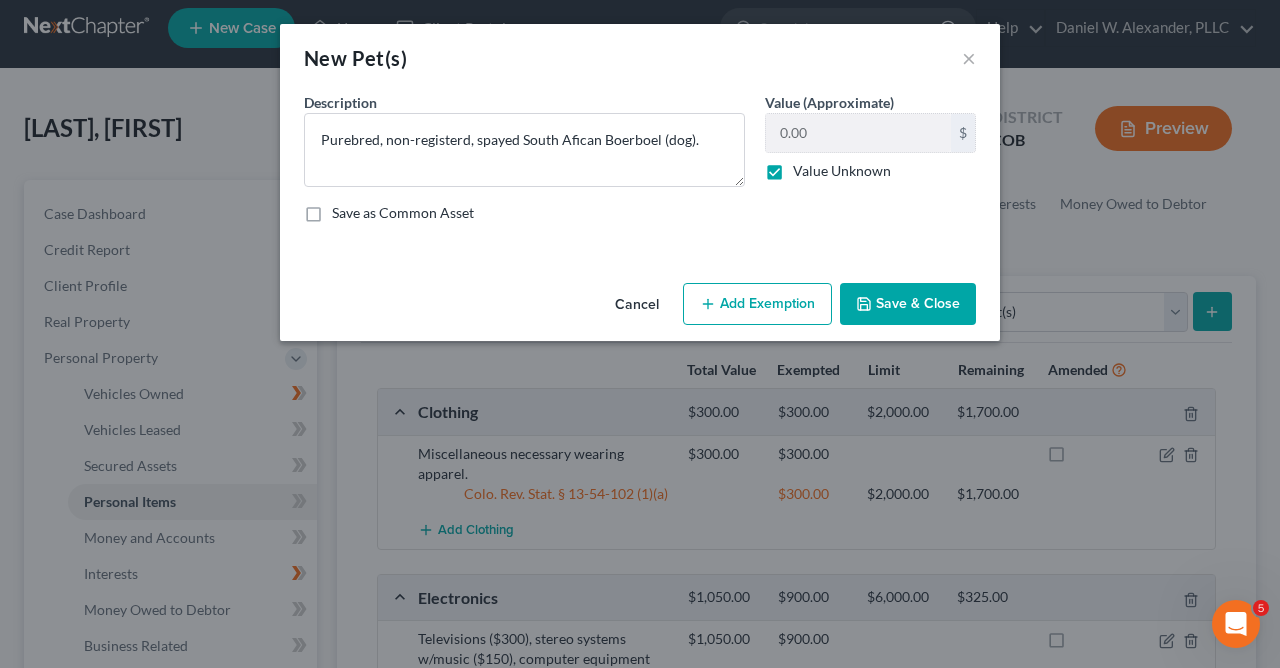 click on "Save & Close" at bounding box center [908, 304] 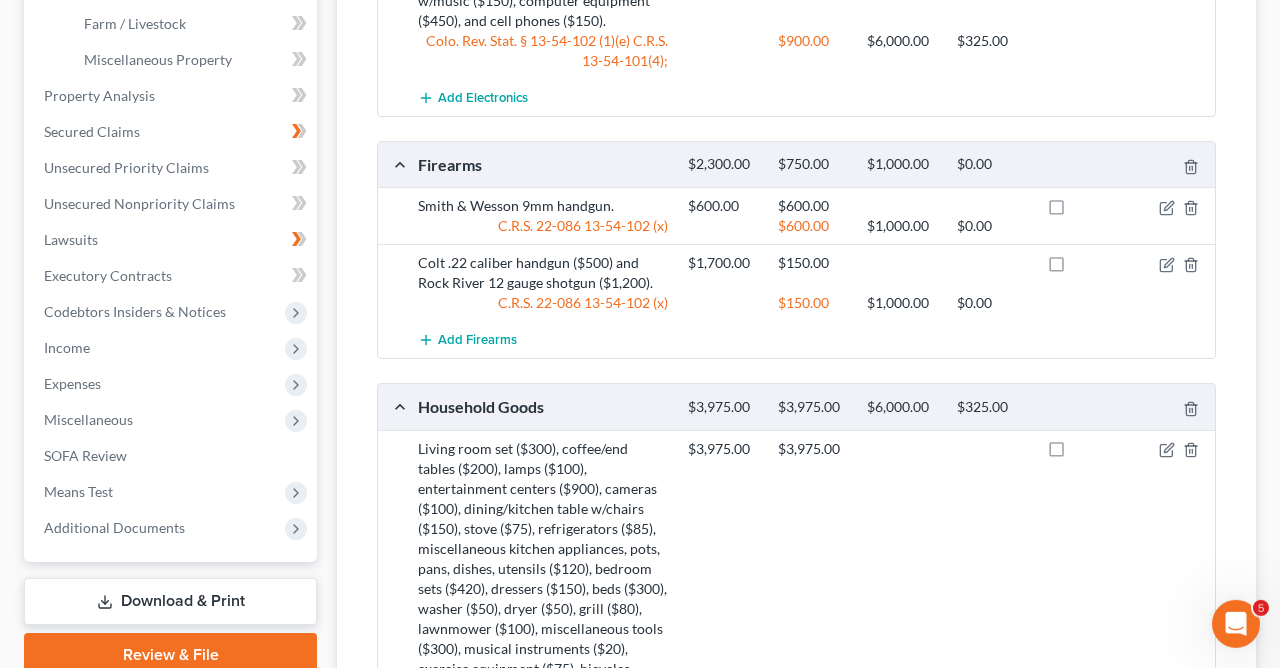scroll, scrollTop: 674, scrollLeft: 0, axis: vertical 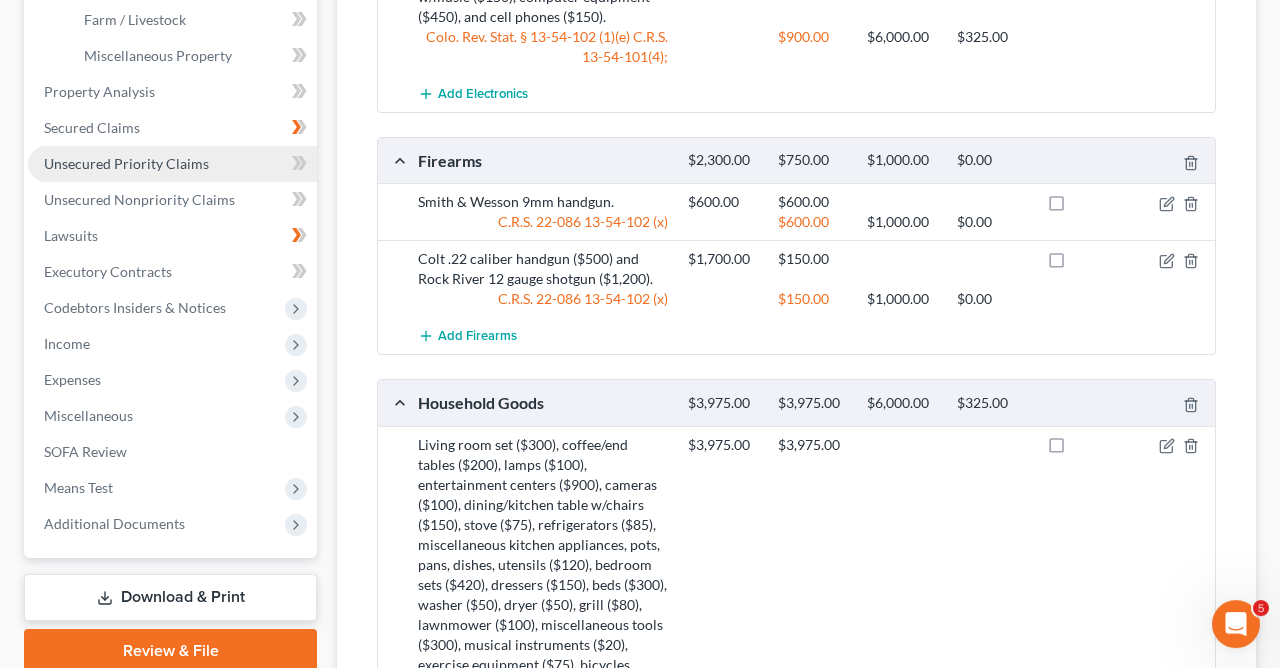 click on "Unsecured Priority Claims" at bounding box center (126, 163) 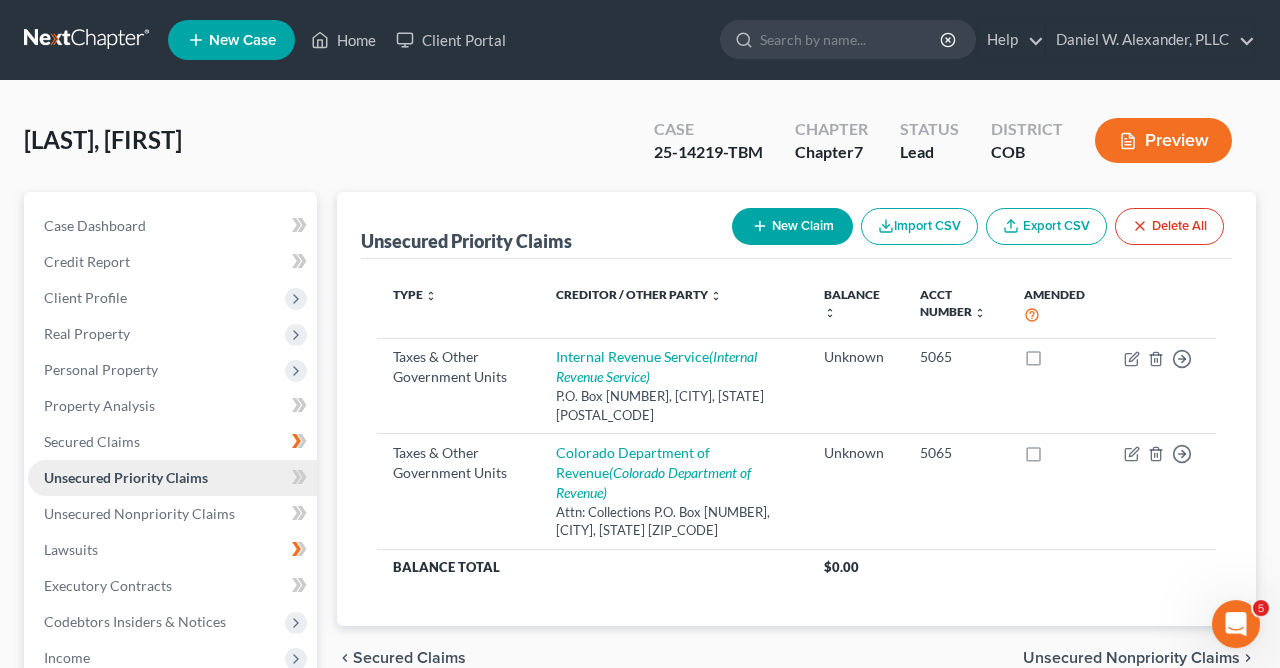 scroll, scrollTop: 0, scrollLeft: 0, axis: both 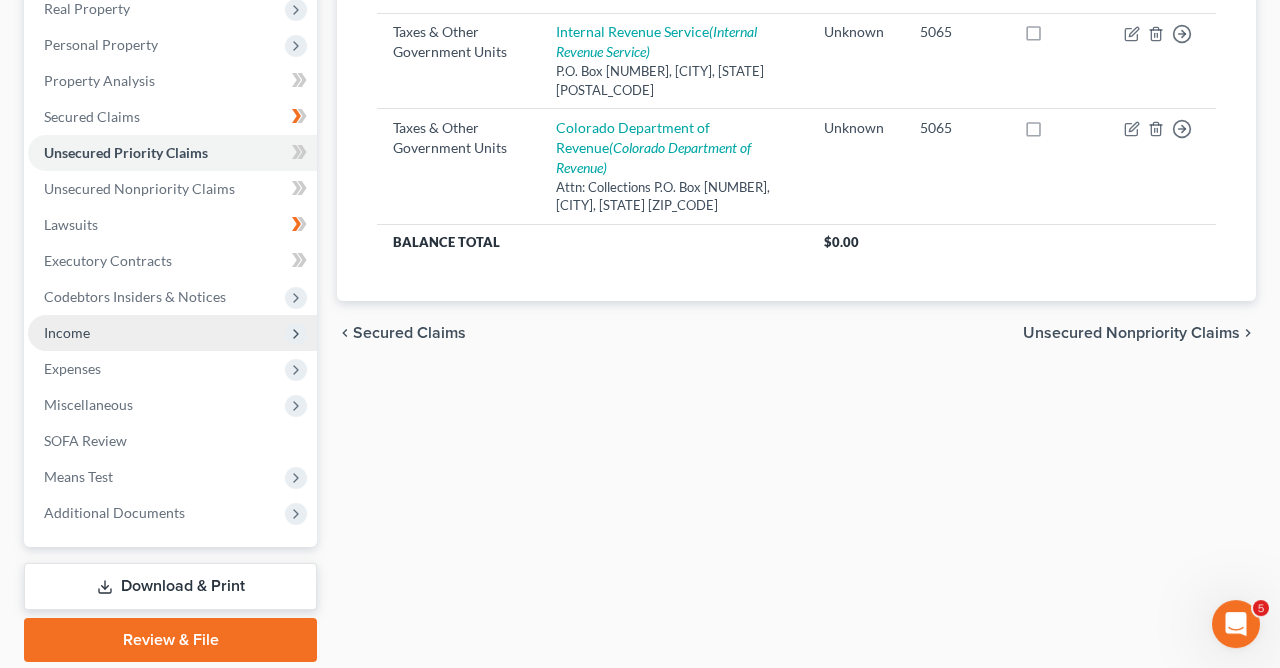 click on "Income" at bounding box center (172, 333) 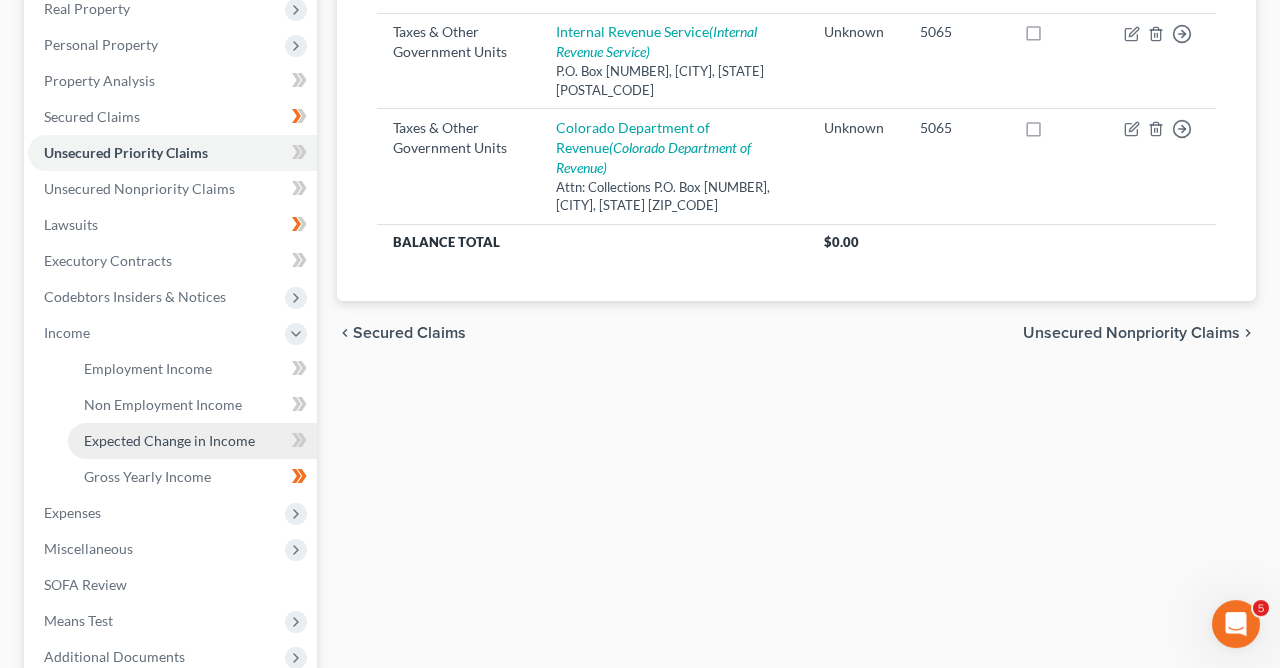 click on "Expected Change in Income" at bounding box center (169, 440) 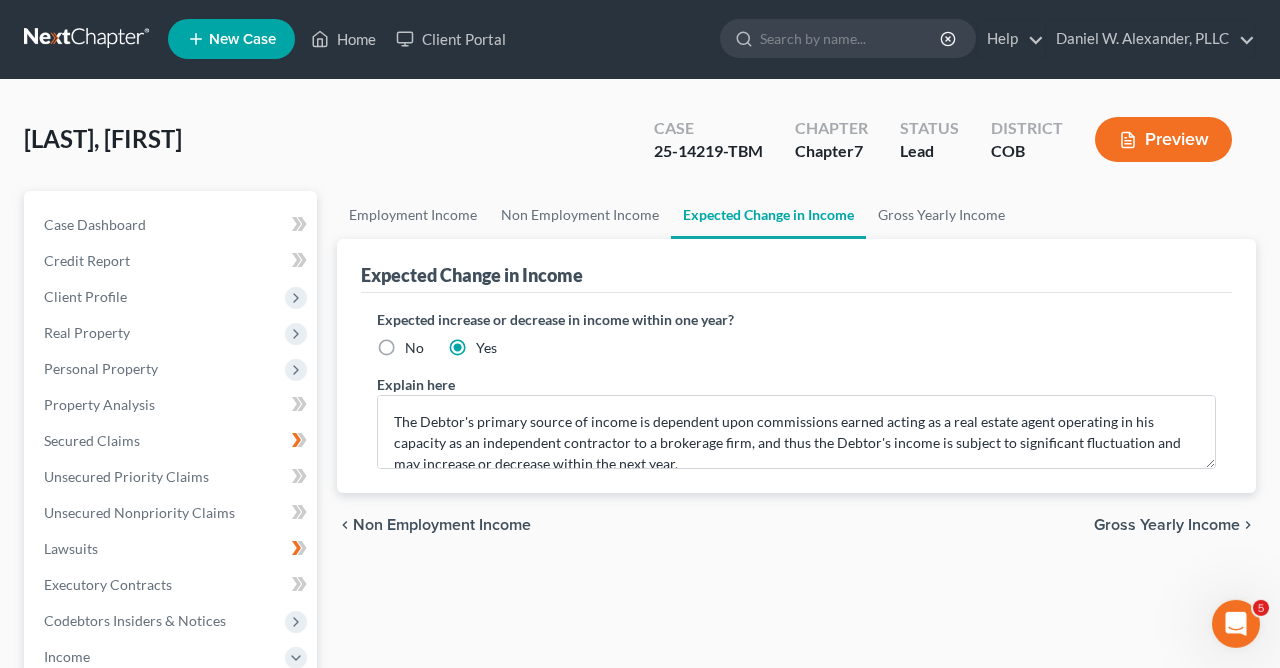 scroll, scrollTop: 0, scrollLeft: 0, axis: both 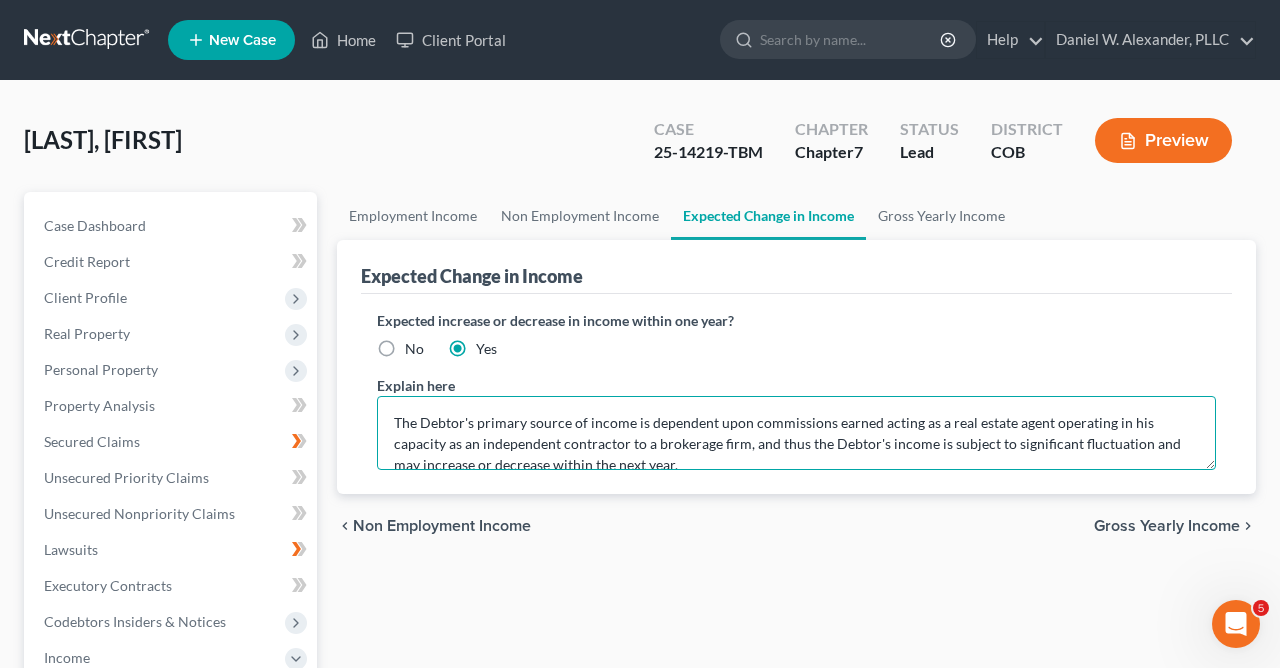 click on "The Debtor's primary source of income is dependent upon commissions earned acting as a real estate agent operating in his capacity as an independent contractor to a brokerage firm, and thus the Debtor's income is subject to significant fluctuation and may increase or decrease within the next year." at bounding box center (796, 433) 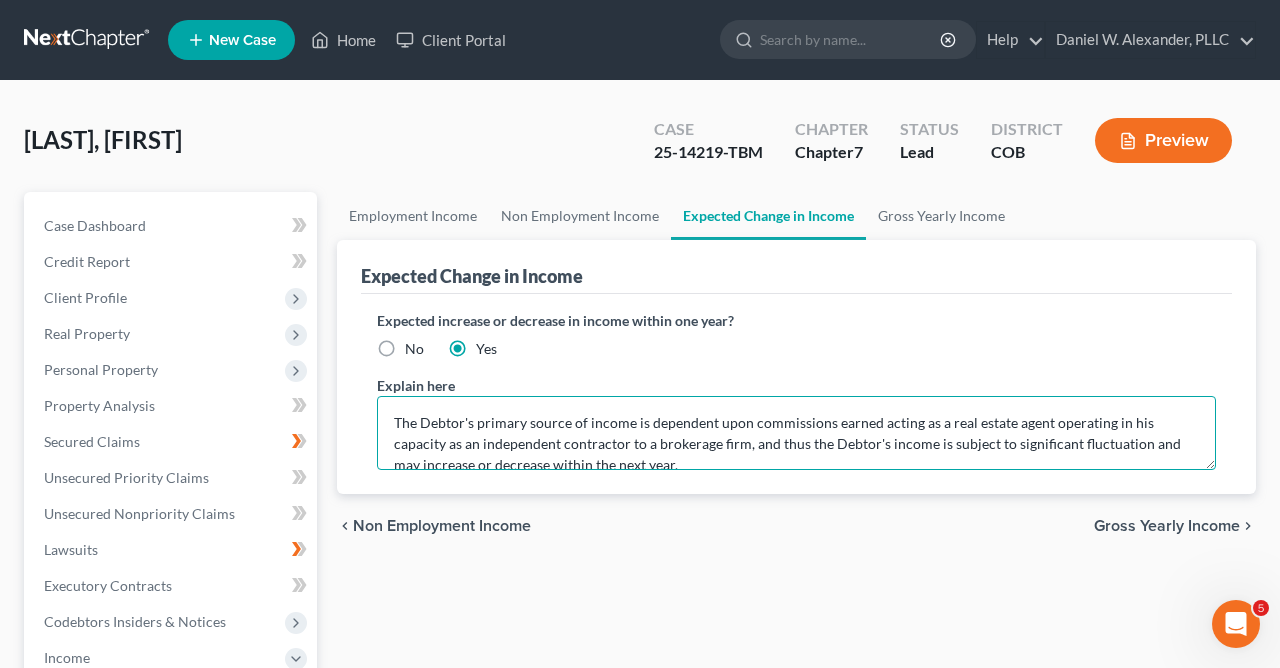 scroll, scrollTop: 6, scrollLeft: 0, axis: vertical 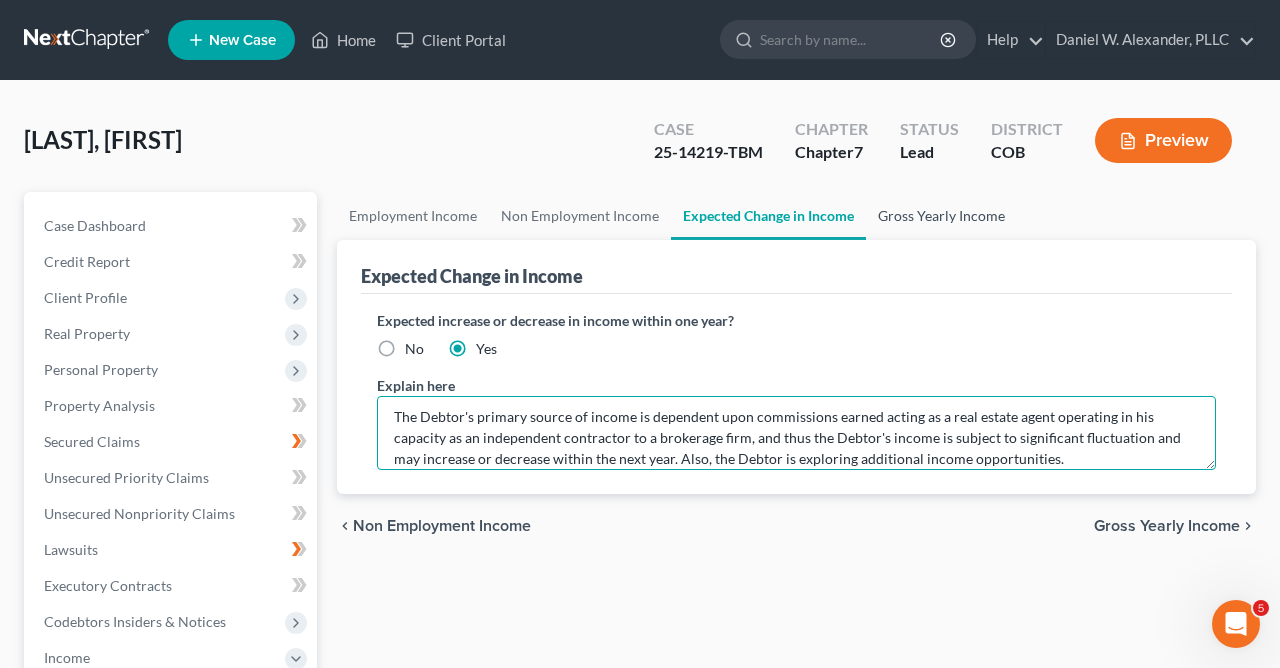 type on "The Debtor's primary source of income is dependent upon commissions earned acting as a real estate agent operating in his capacity as an independent contractor to a brokerage firm, and thus the Debtor's income is subject to significant fluctuation and may increase or decrease within the next year. Also, the Debtor is exploring additional income opportunities." 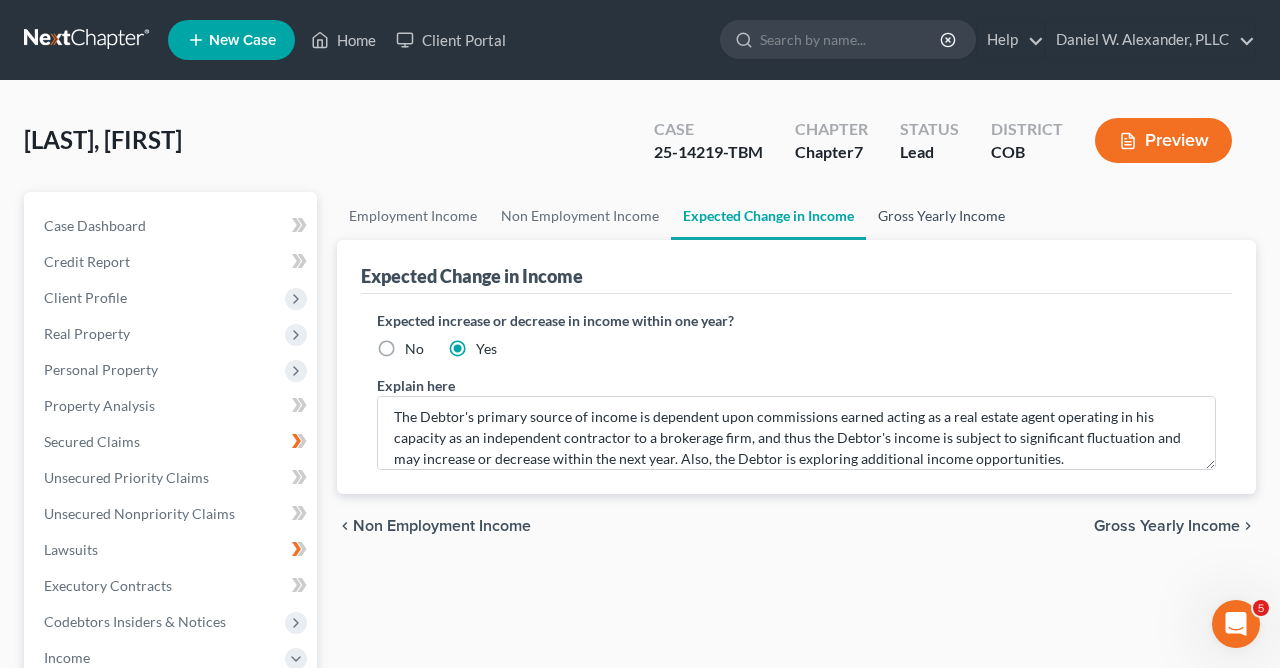 click on "Gross Yearly Income" at bounding box center [941, 216] 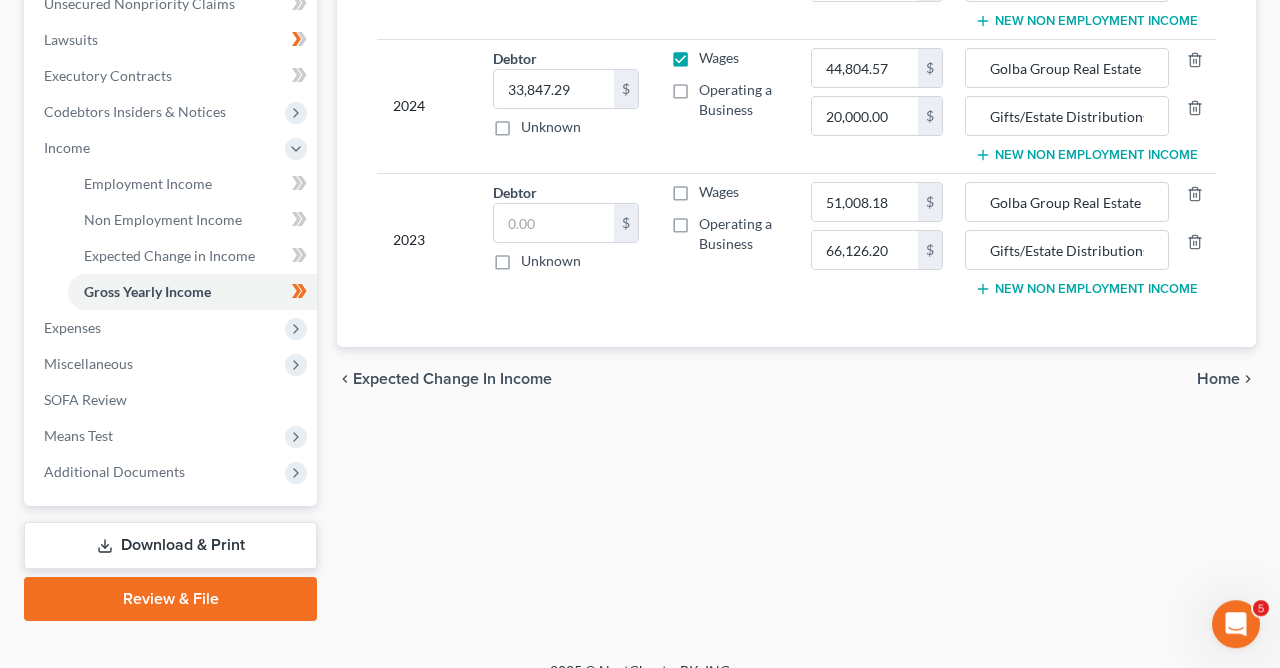 scroll, scrollTop: 537, scrollLeft: 0, axis: vertical 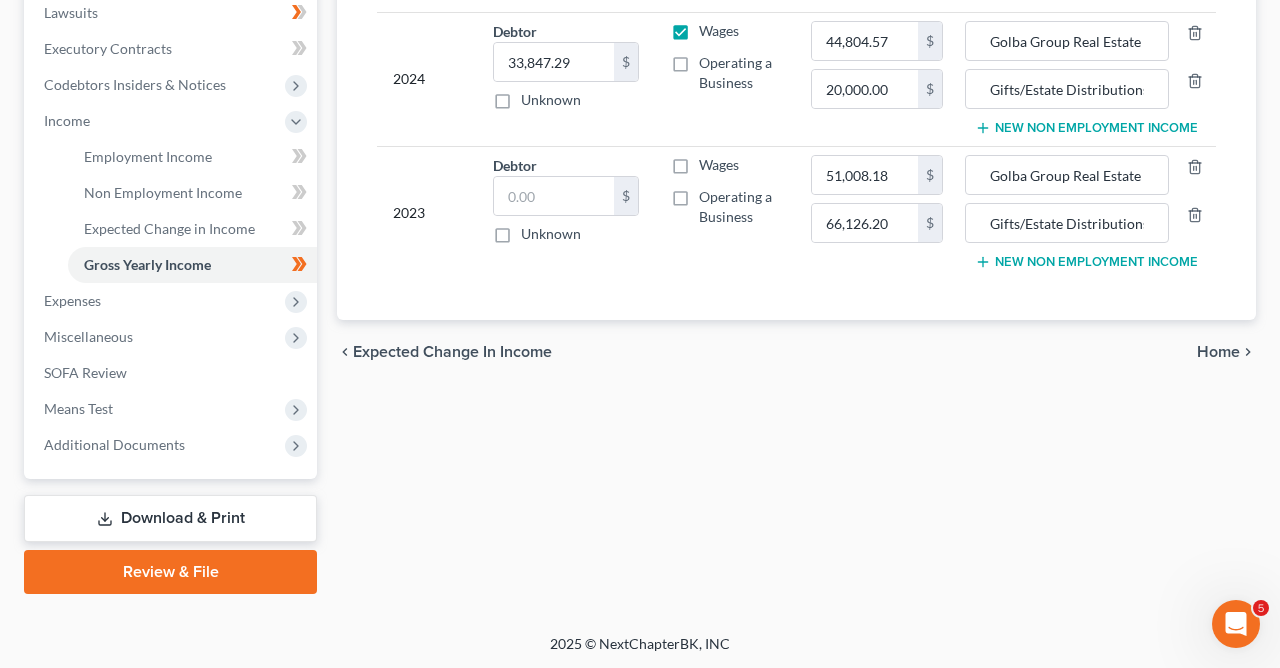 click on "Home" at bounding box center (1218, 352) 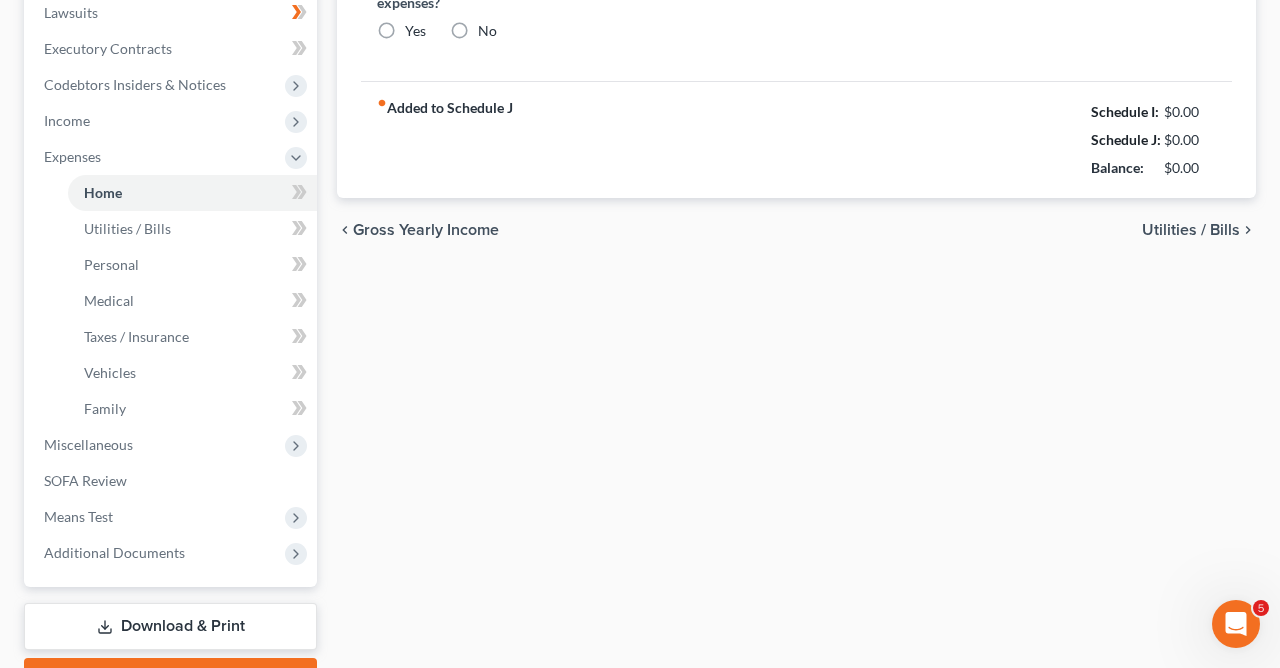 type on "0.00" 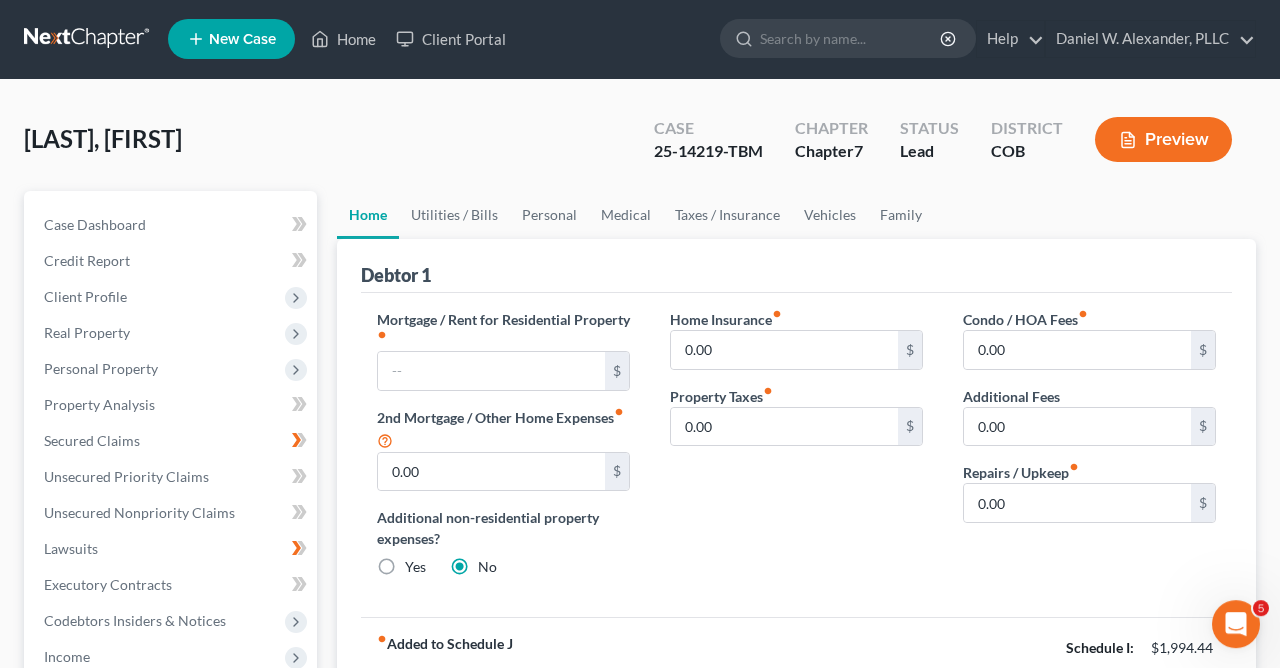 scroll, scrollTop: 0, scrollLeft: 0, axis: both 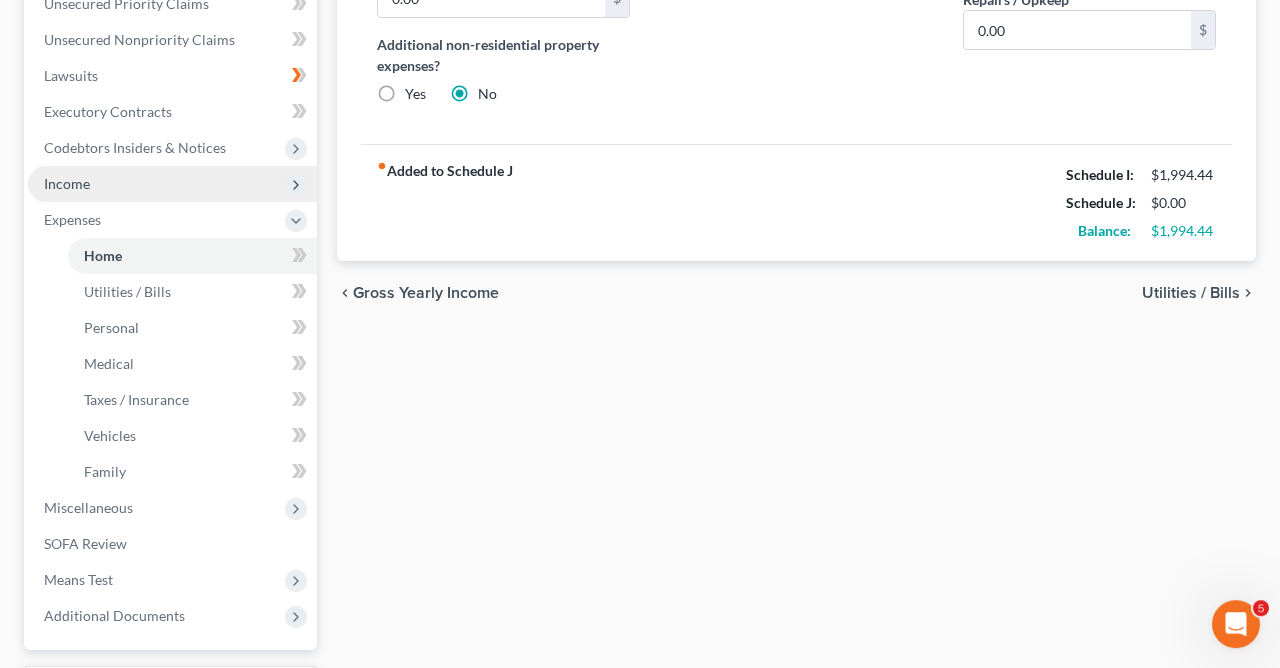 click on "Income" at bounding box center [172, 184] 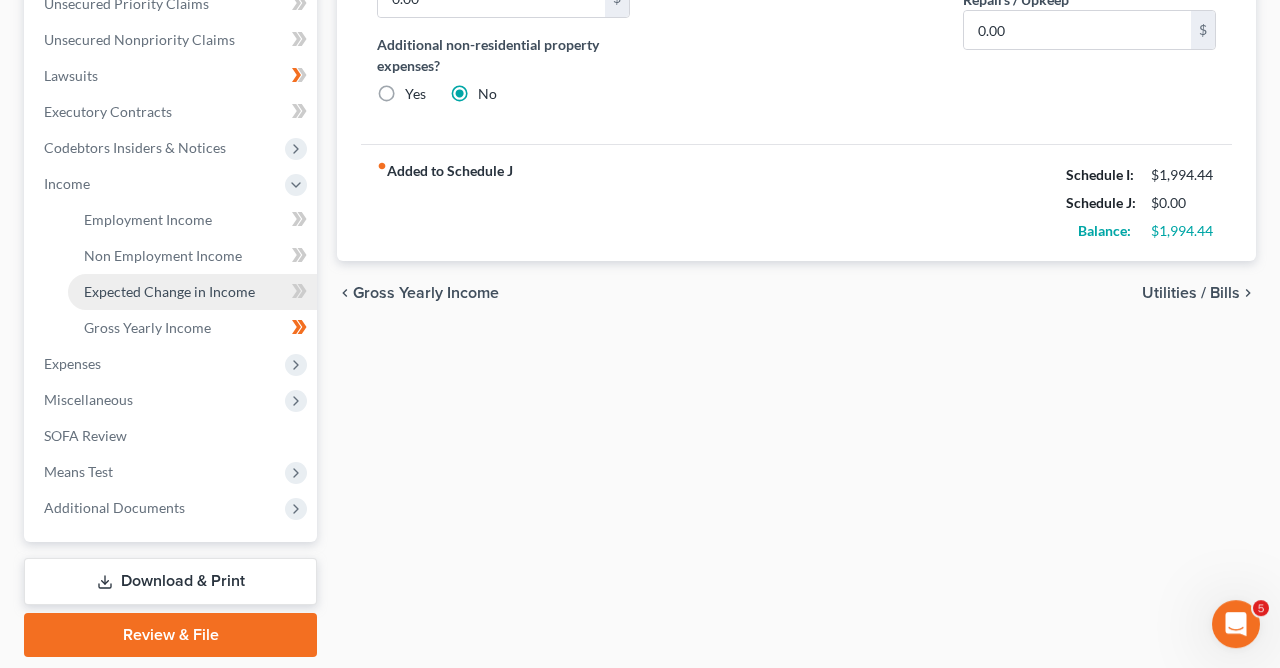 click on "Expected Change in Income" at bounding box center (169, 291) 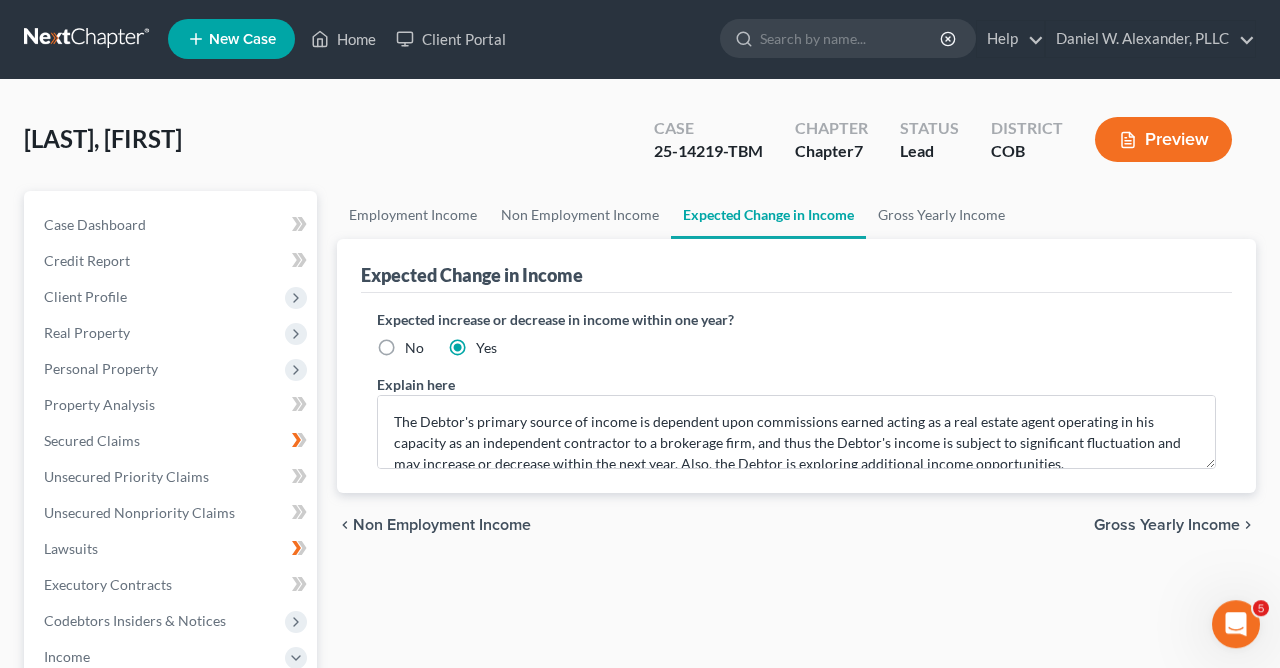 scroll, scrollTop: 0, scrollLeft: 0, axis: both 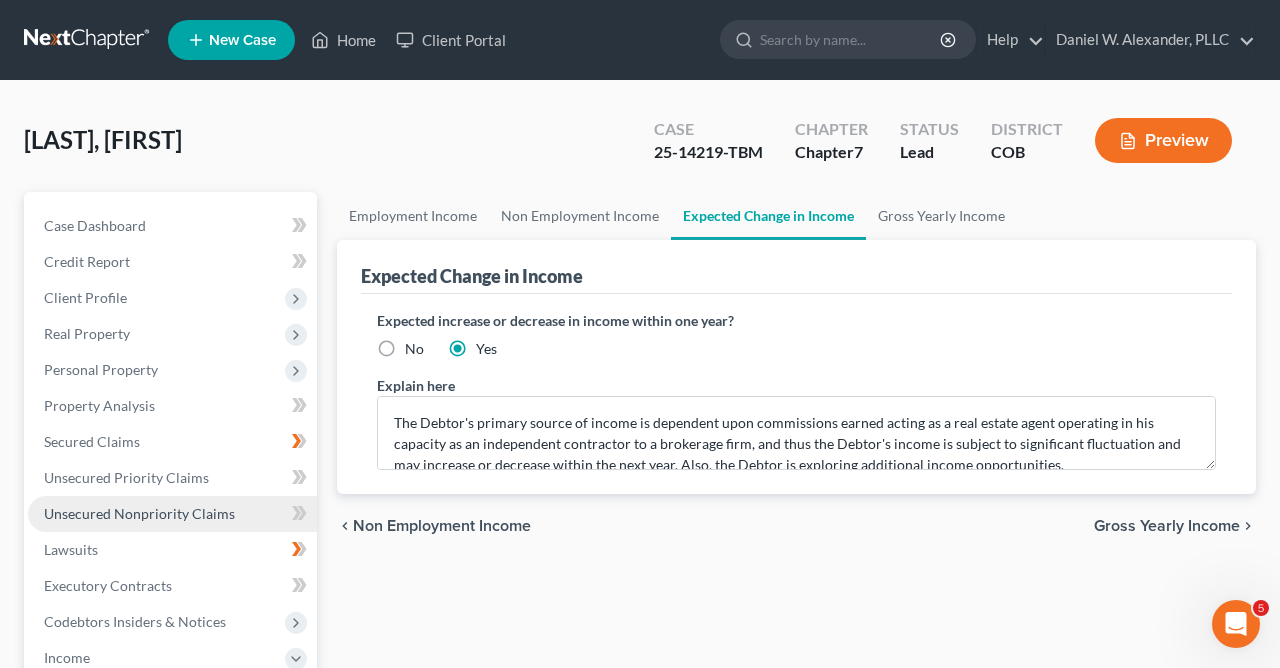 click on "Unsecured Nonpriority Claims" at bounding box center (139, 513) 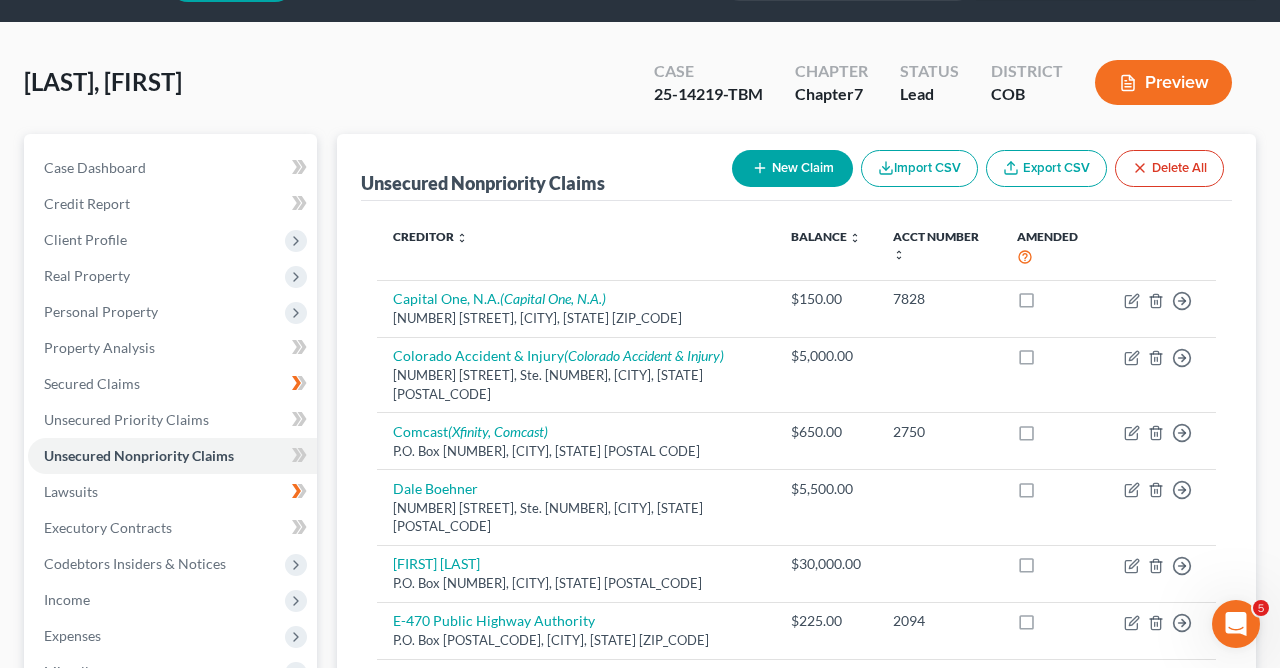 scroll, scrollTop: 0, scrollLeft: 0, axis: both 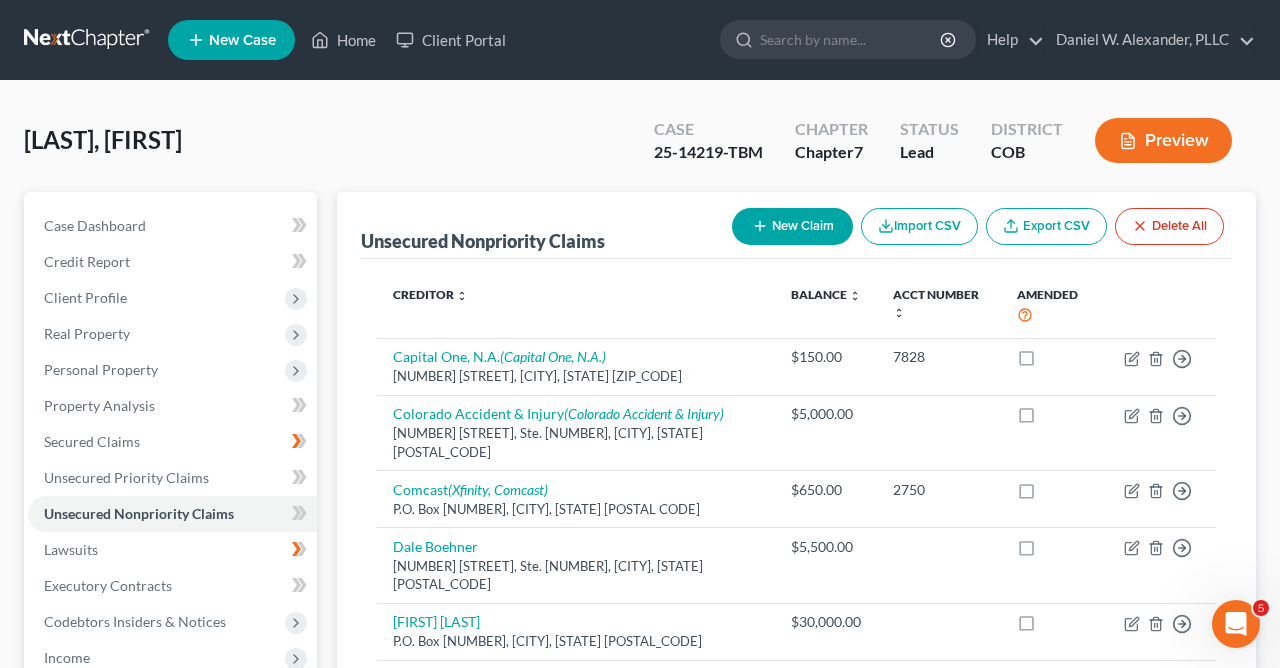 click on "Preview" at bounding box center [1163, 140] 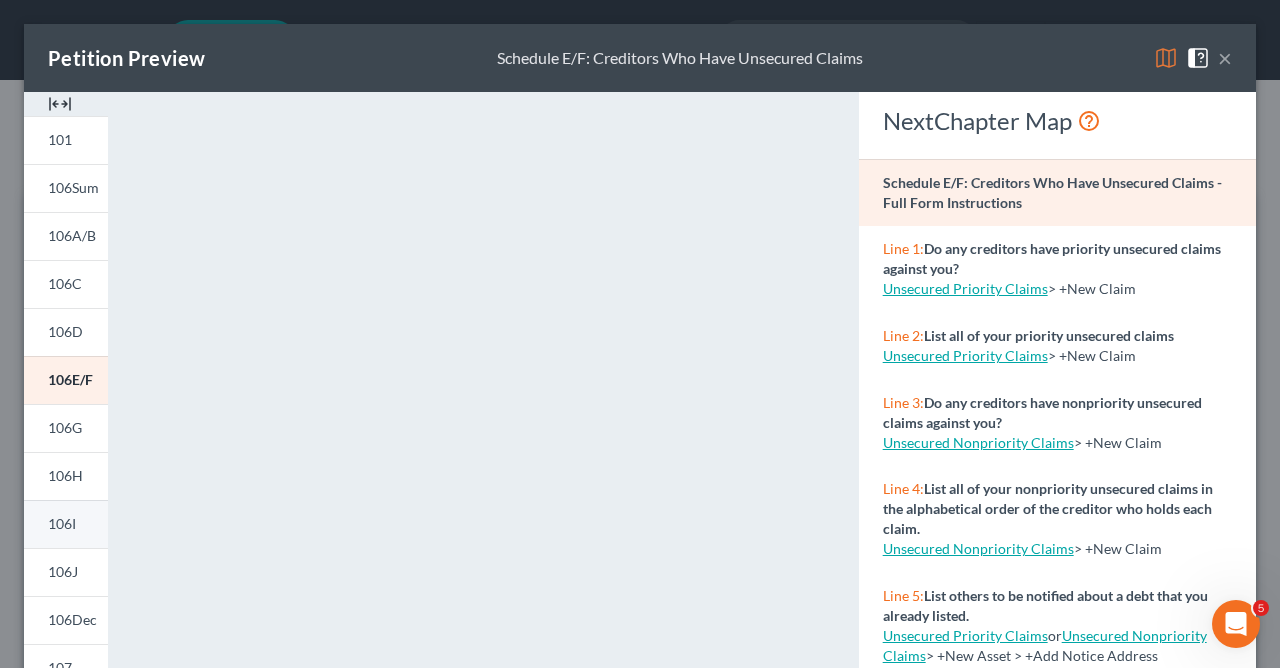 click on "106I" at bounding box center (62, 523) 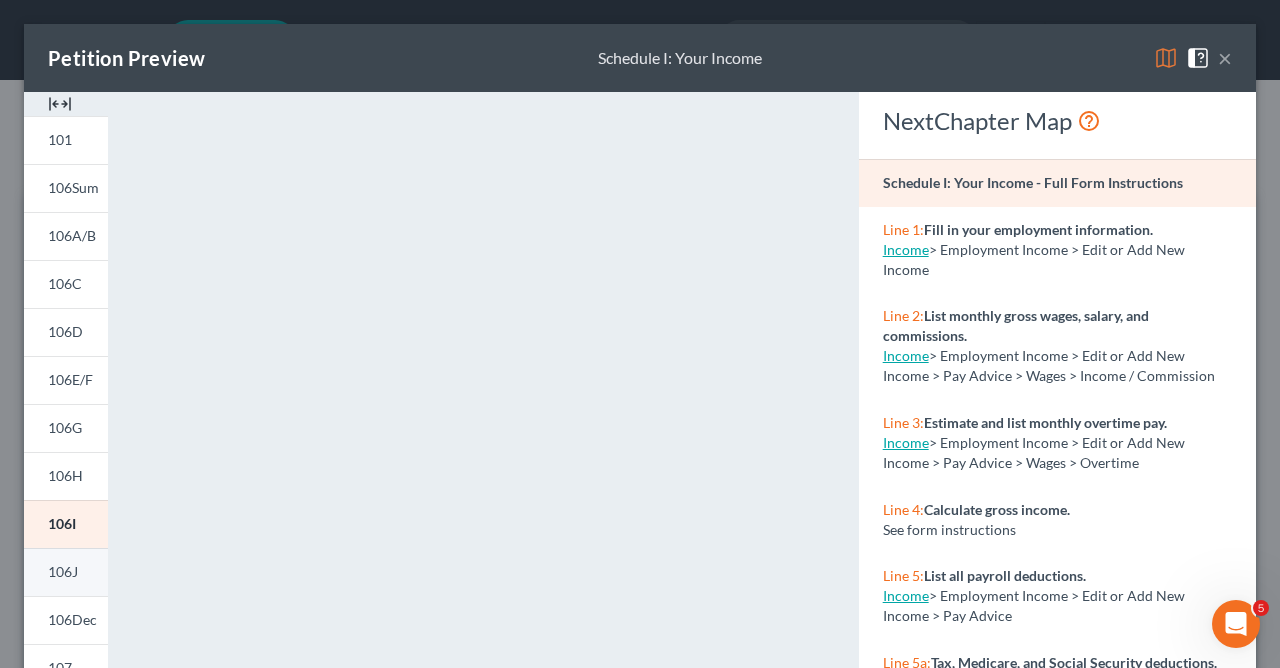 click on "106J" at bounding box center (63, 571) 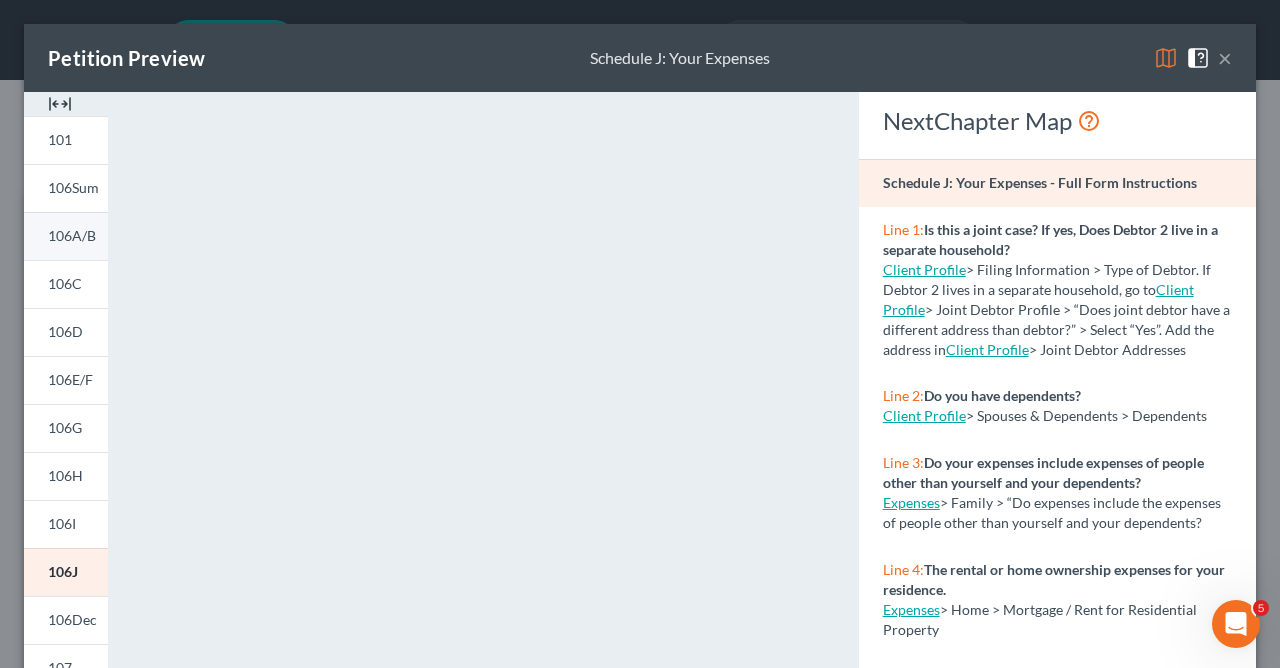 click on "106A/B" at bounding box center [72, 235] 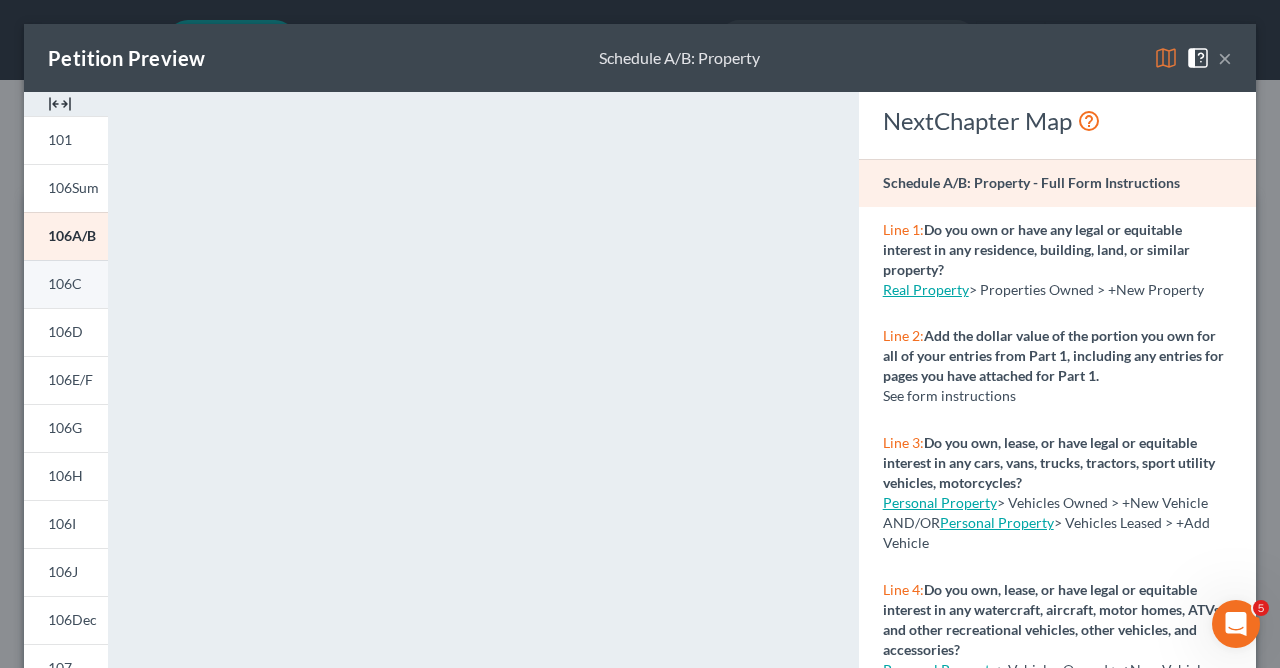 click on "106C" at bounding box center (65, 283) 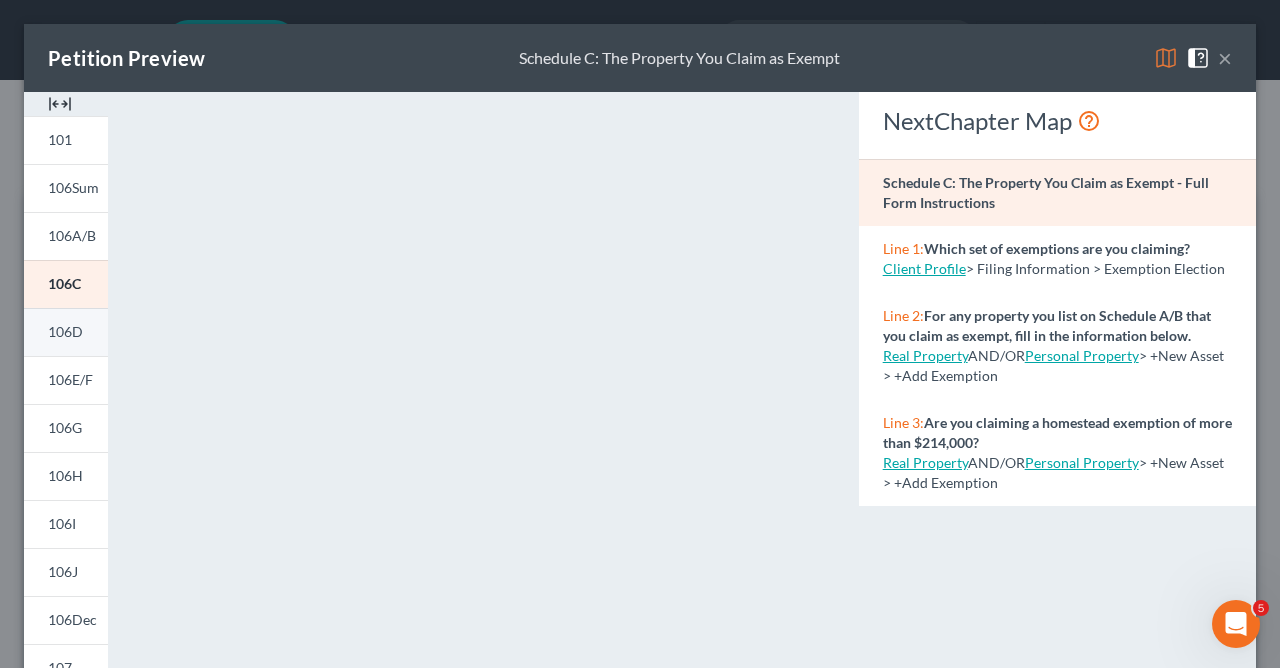 click on "106D" at bounding box center (65, 331) 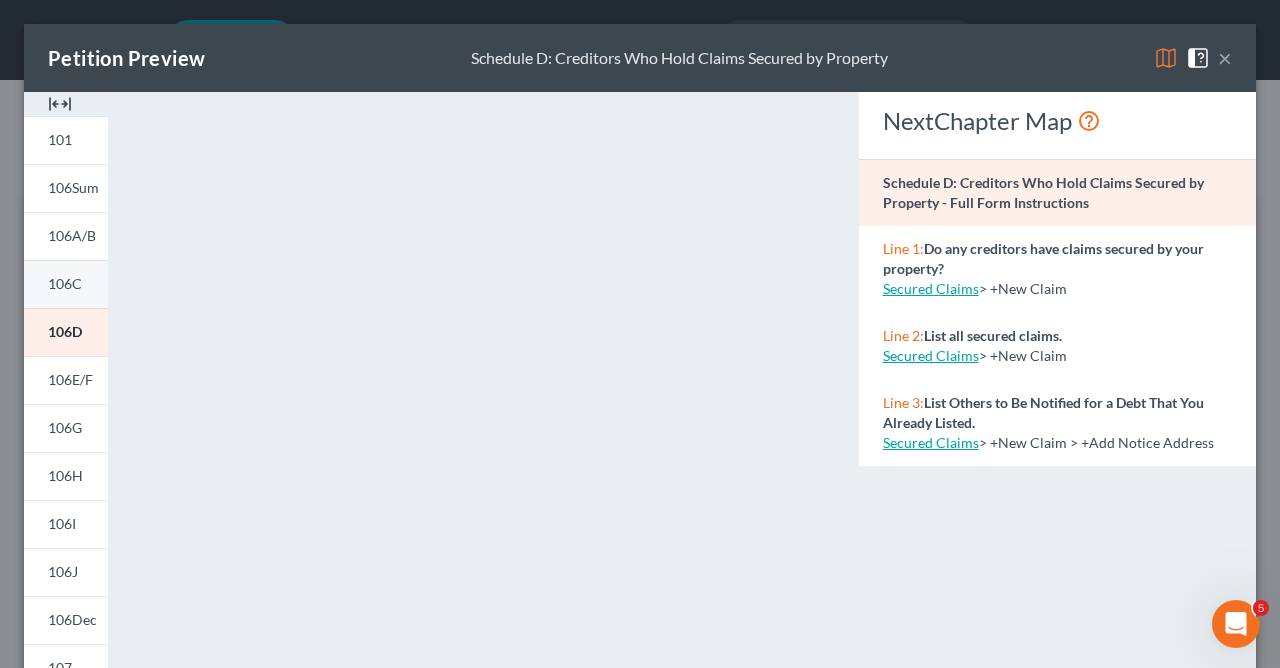 click on "106C" at bounding box center (65, 283) 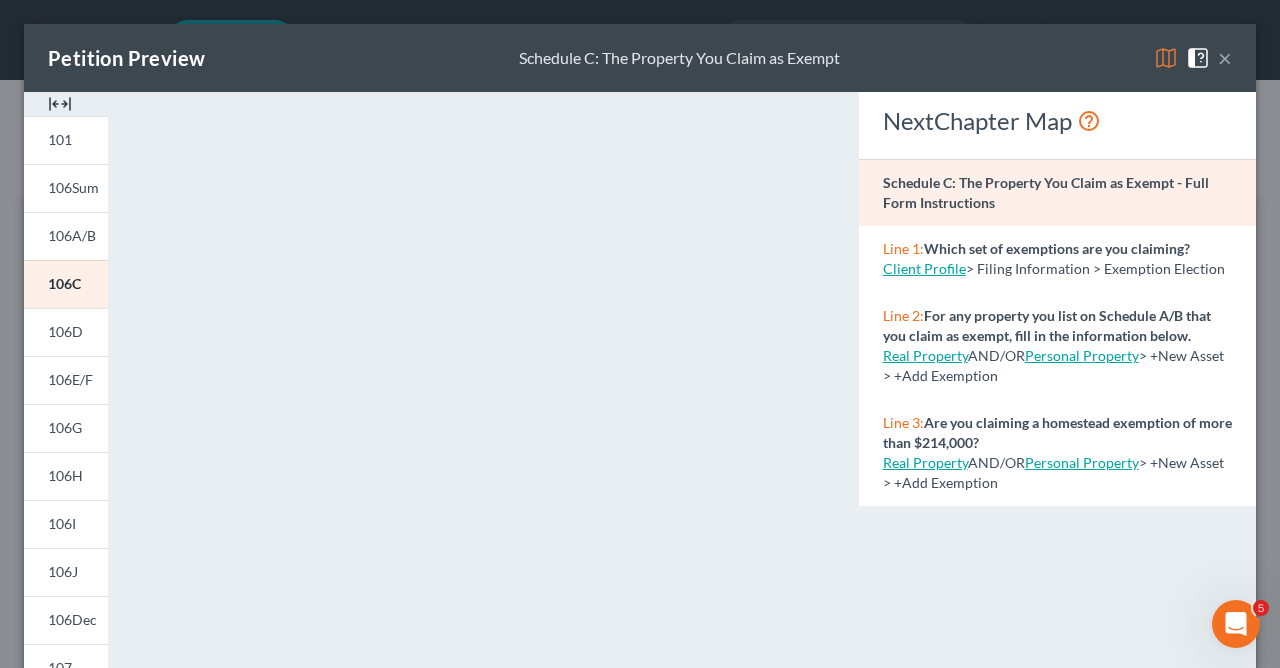 click on "×" at bounding box center [1225, 58] 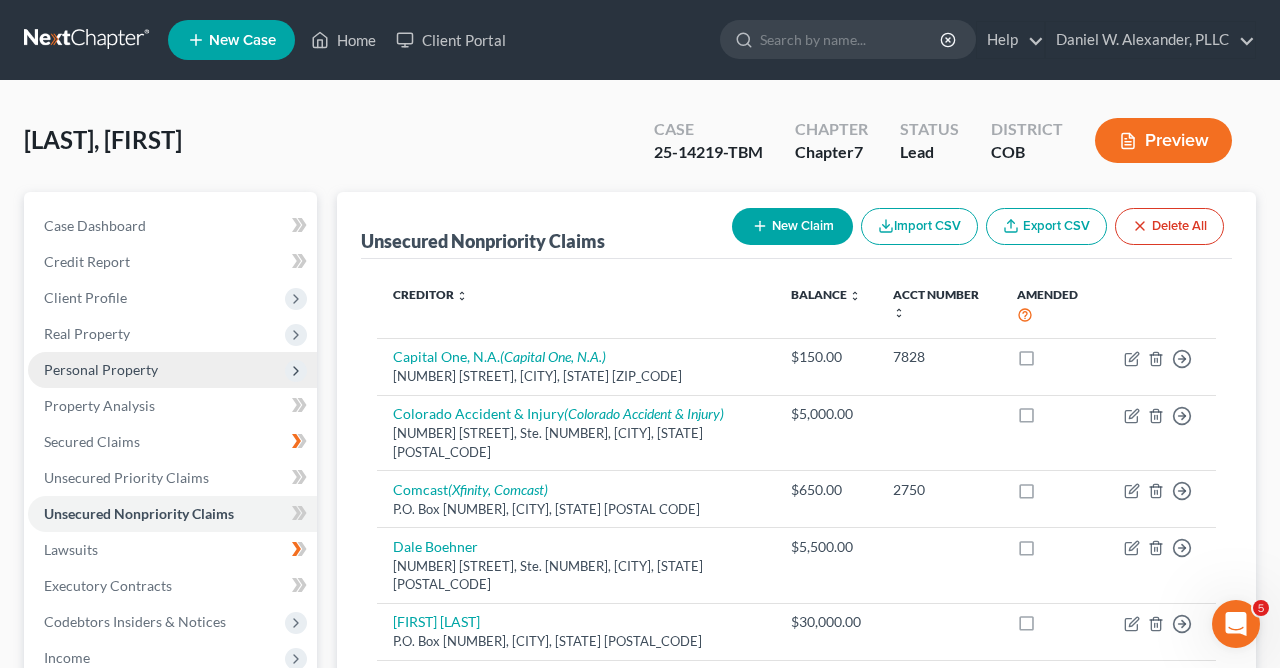 click on "Personal Property" at bounding box center (101, 369) 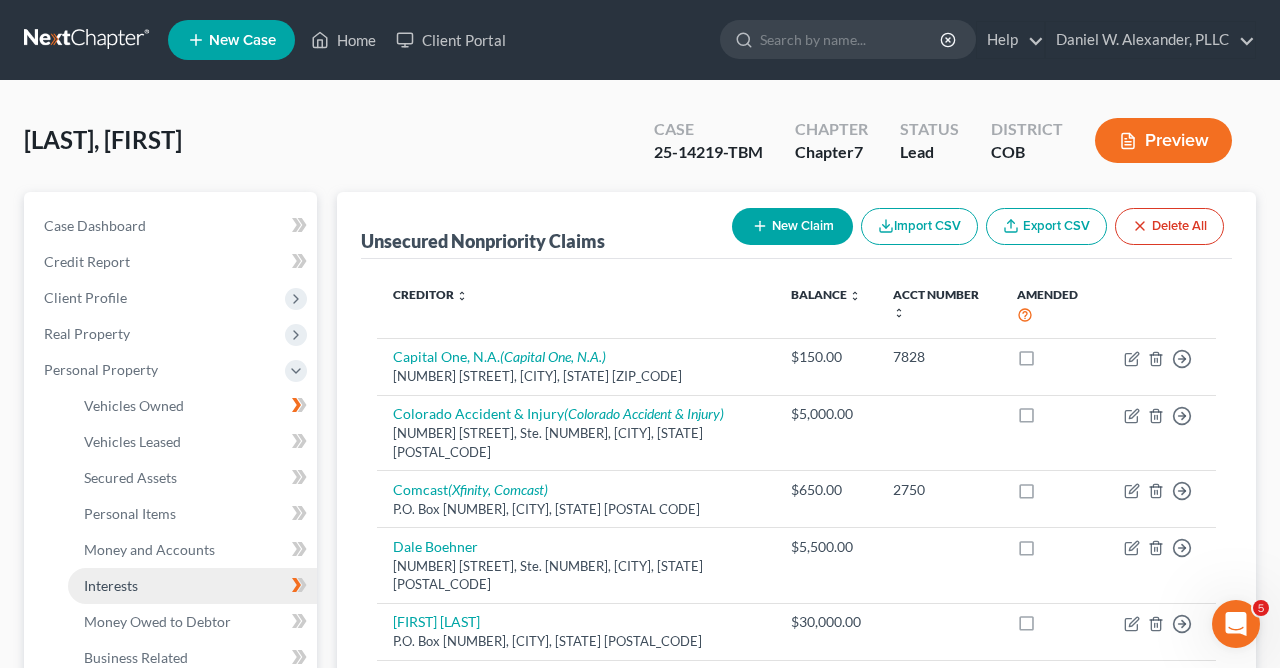 click on "Interests" at bounding box center [111, 585] 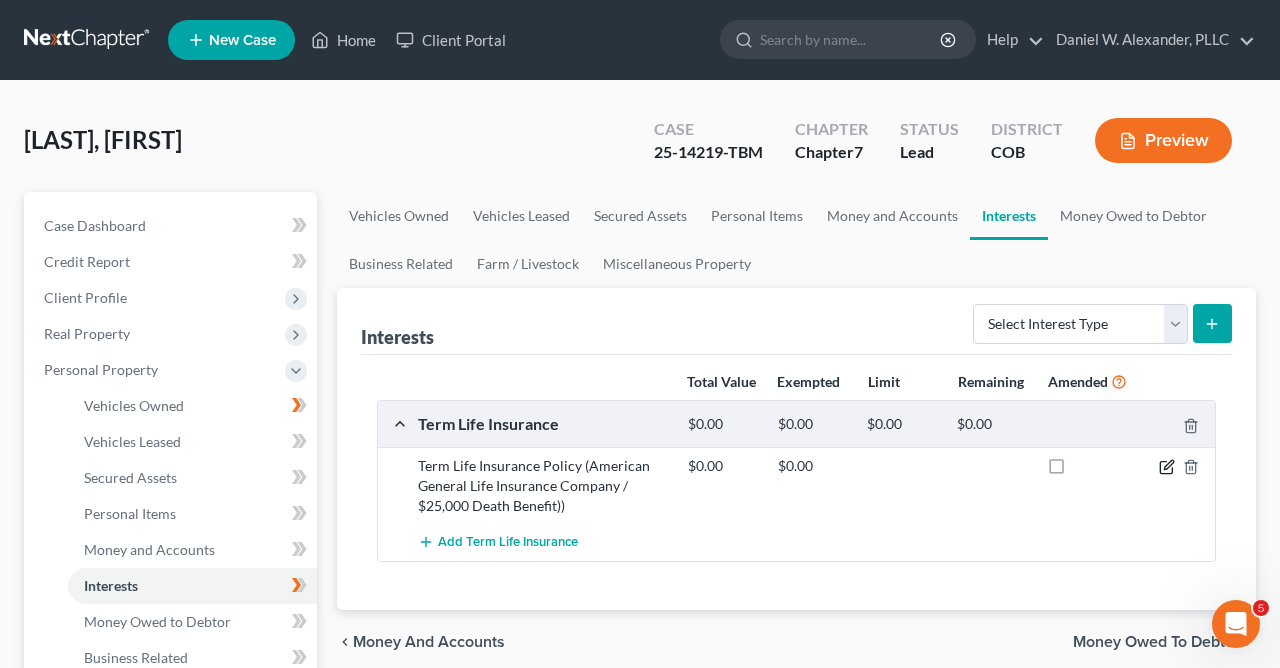 click 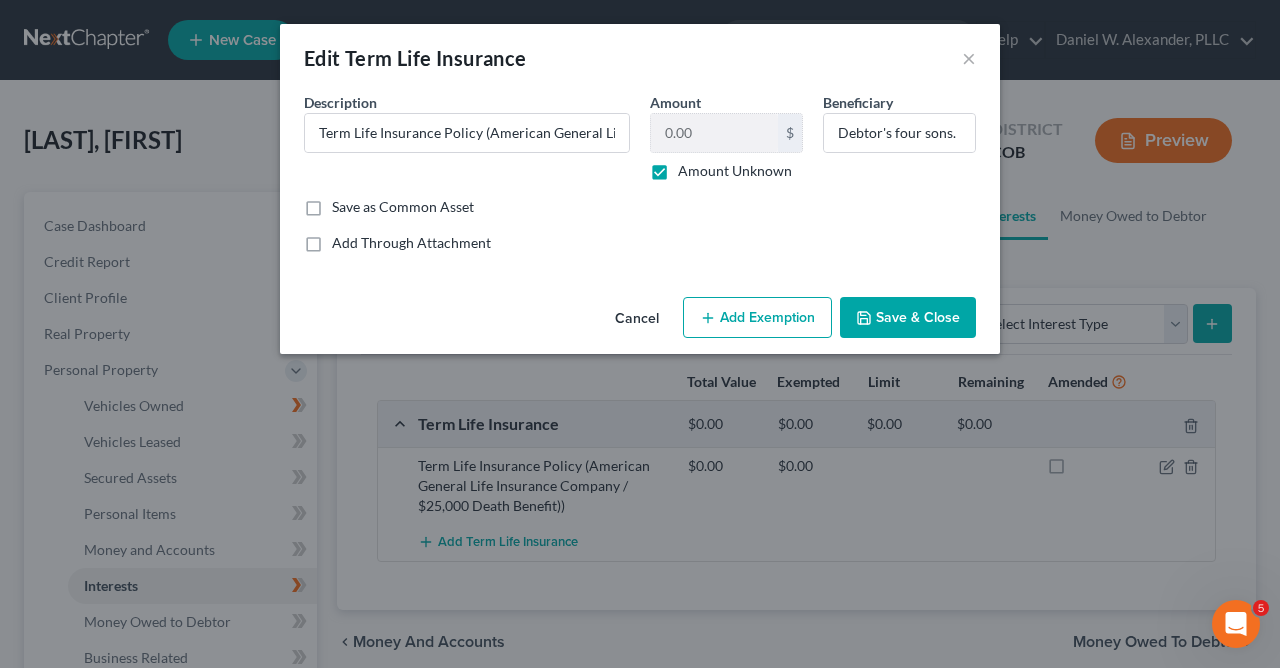 click on "Amount Unknown" at bounding box center [735, 171] 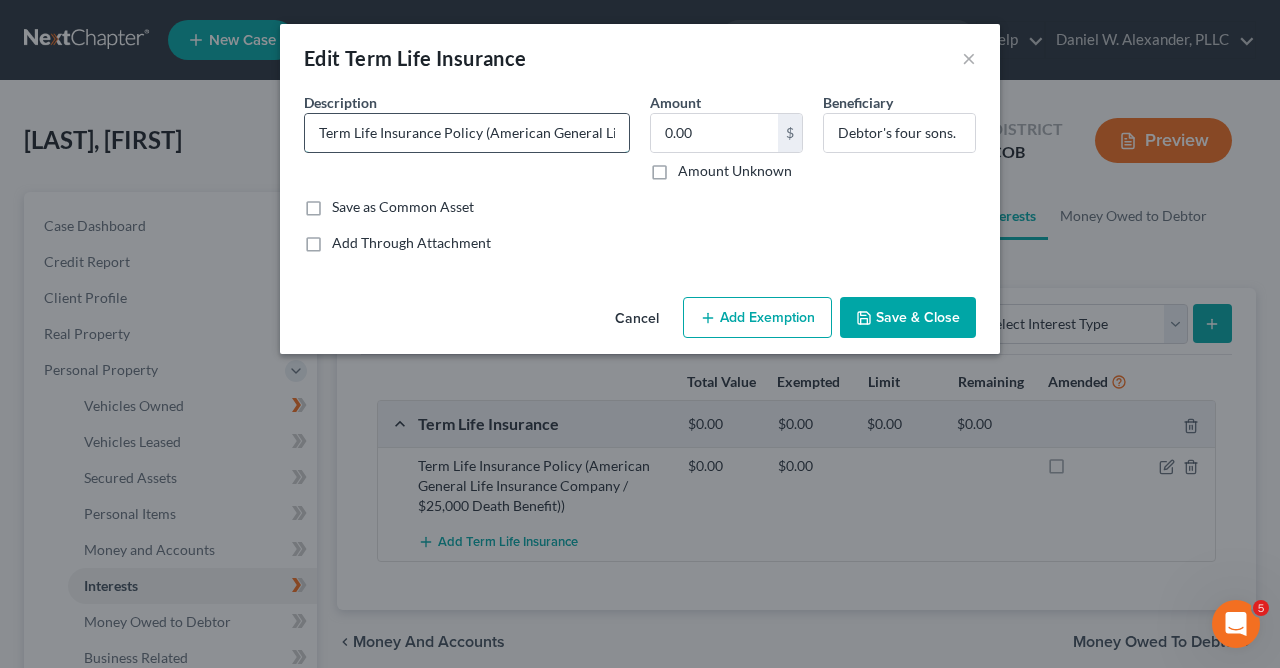 click on "Term Life Insurance Policy (American General Life Insurance Company / $25,000 Death Benefit))" at bounding box center (467, 133) 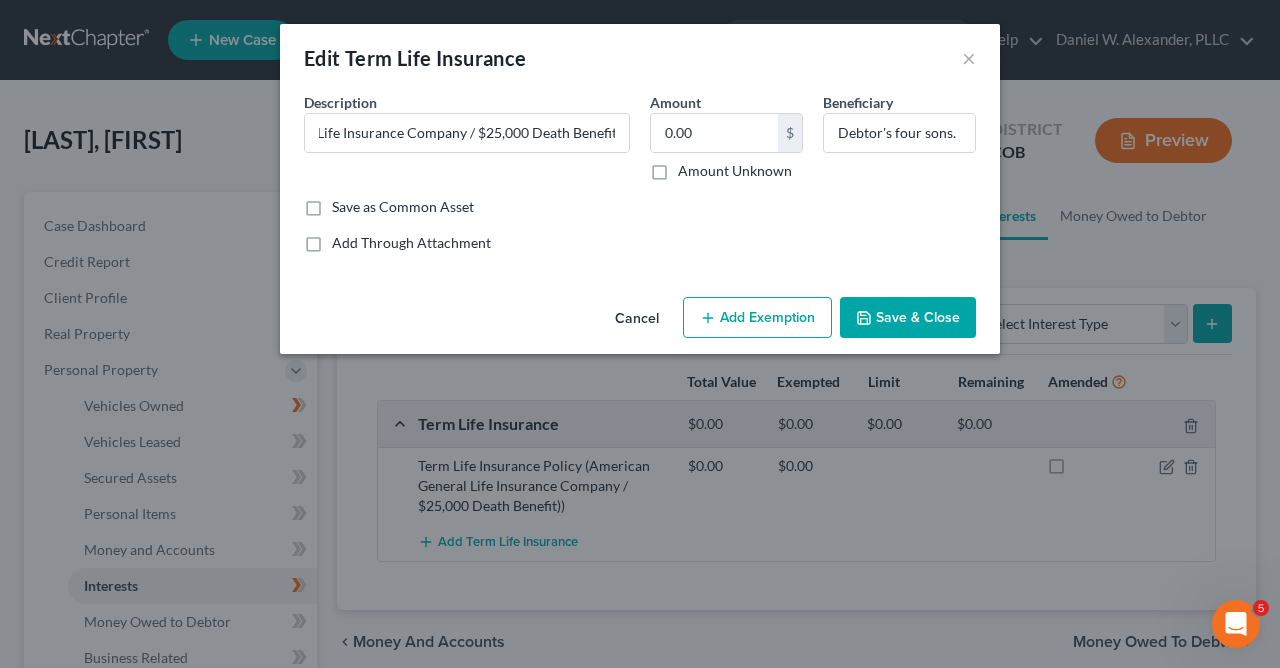 click on "Save & Close" at bounding box center [908, 318] 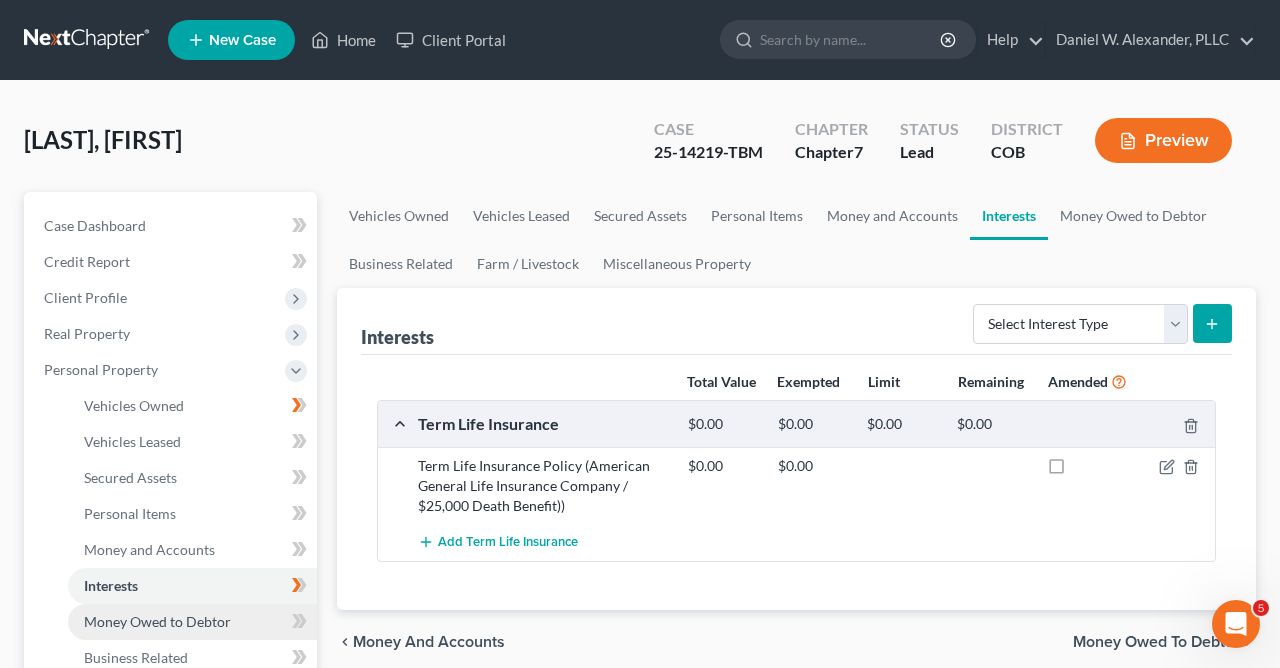 click on "Money Owed to Debtor" at bounding box center [157, 621] 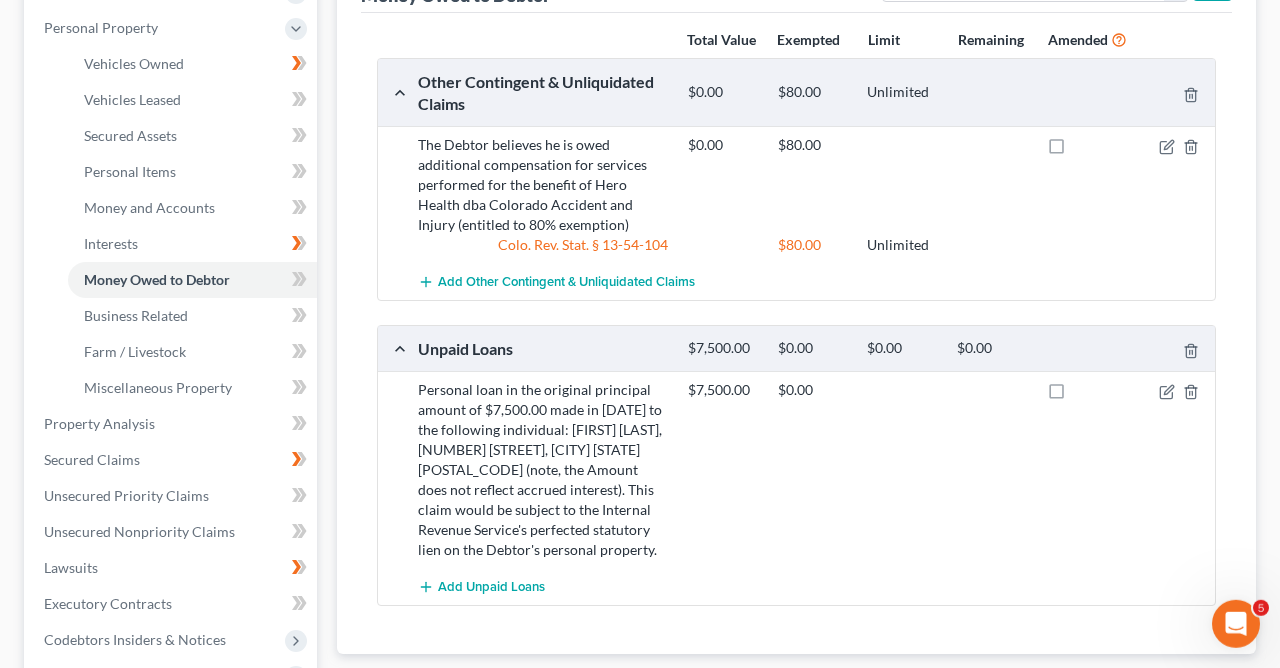 scroll, scrollTop: 394, scrollLeft: 0, axis: vertical 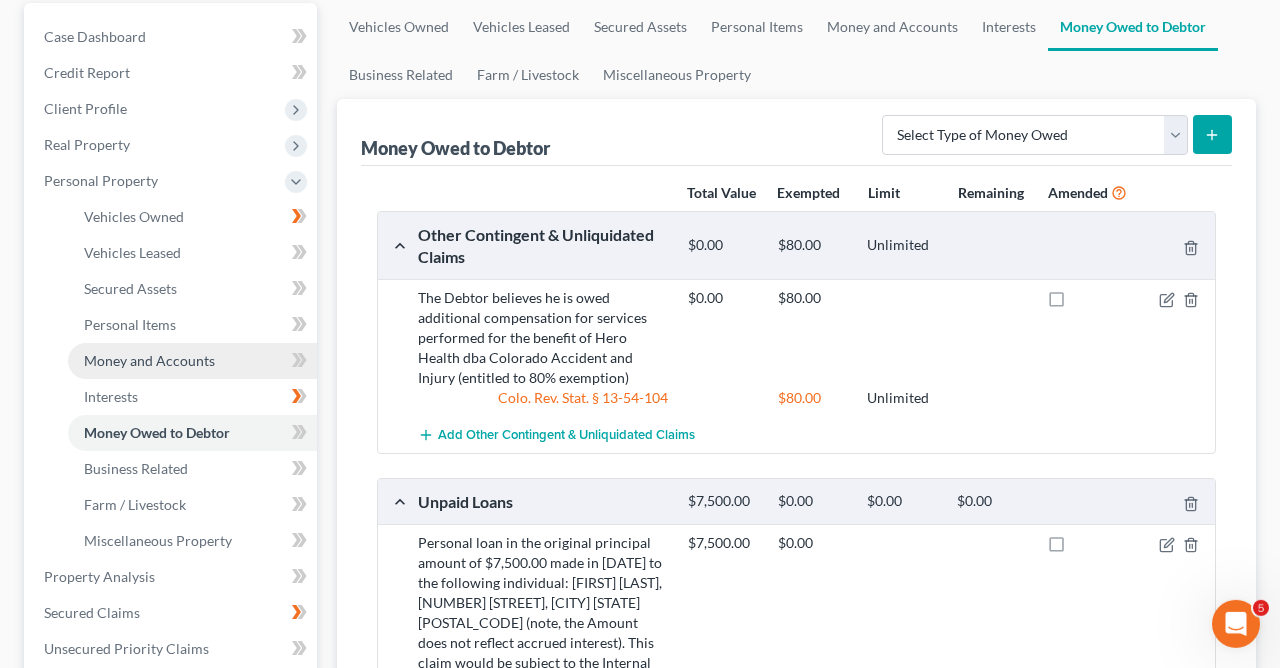 click on "Money and Accounts" at bounding box center [149, 360] 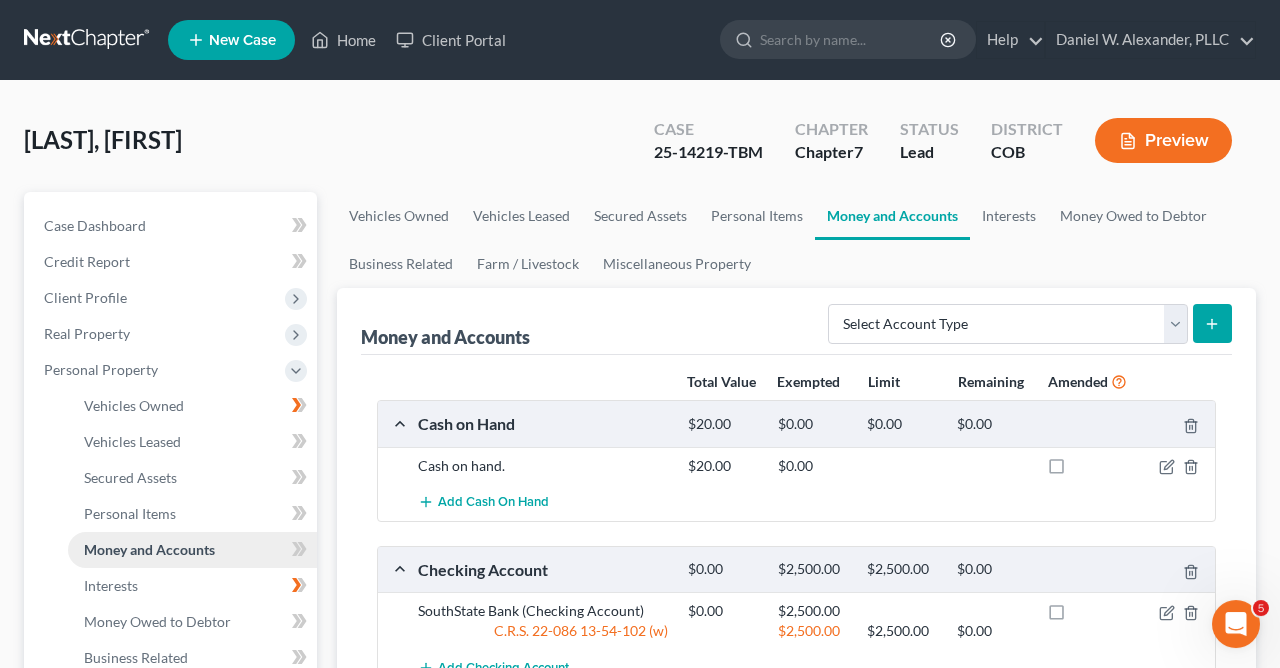 scroll, scrollTop: 0, scrollLeft: 0, axis: both 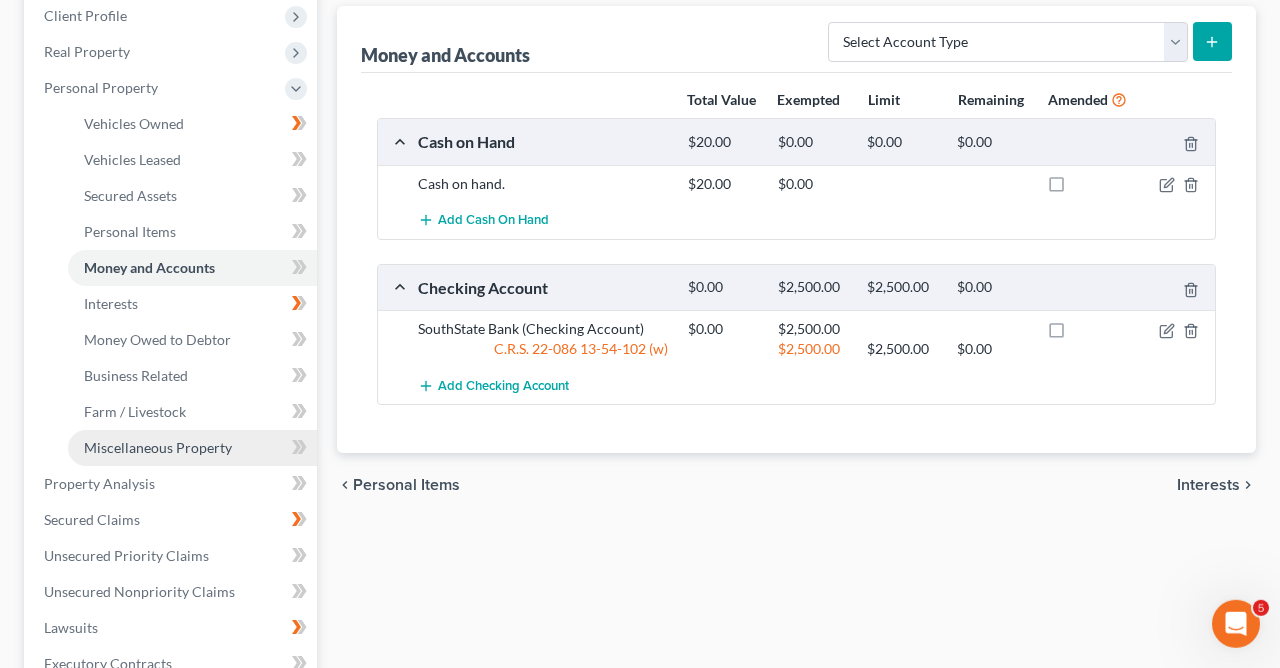 click on "Miscellaneous Property" at bounding box center (158, 447) 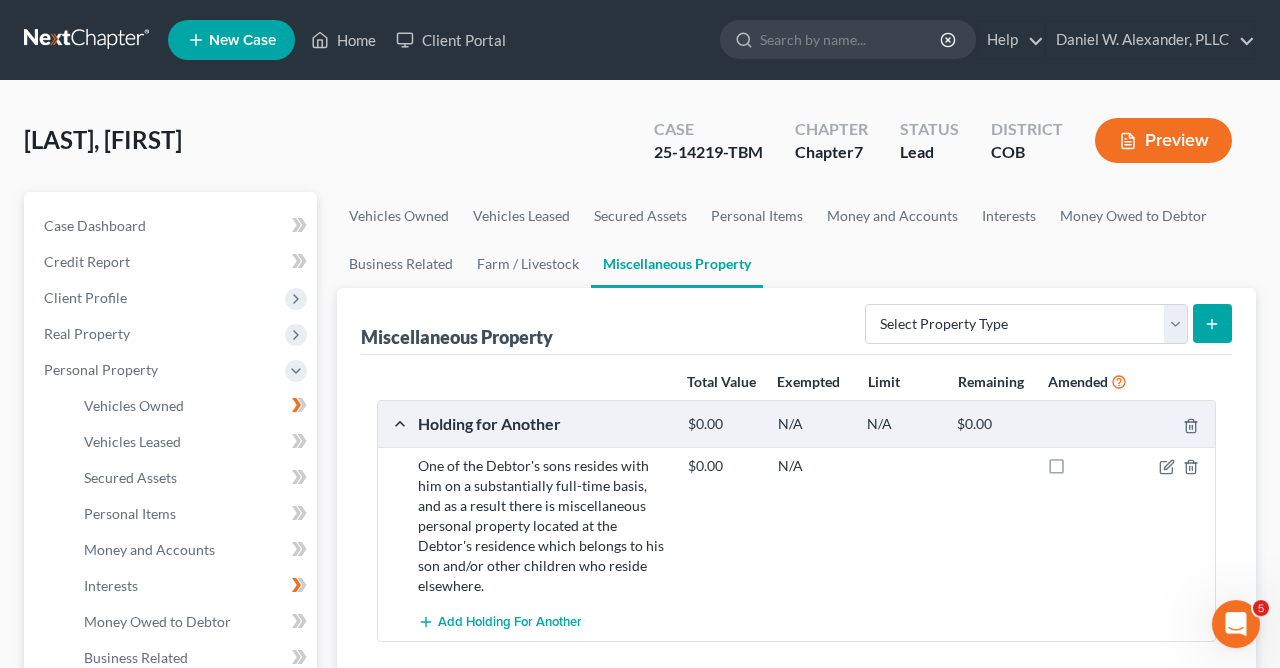 scroll, scrollTop: 0, scrollLeft: 0, axis: both 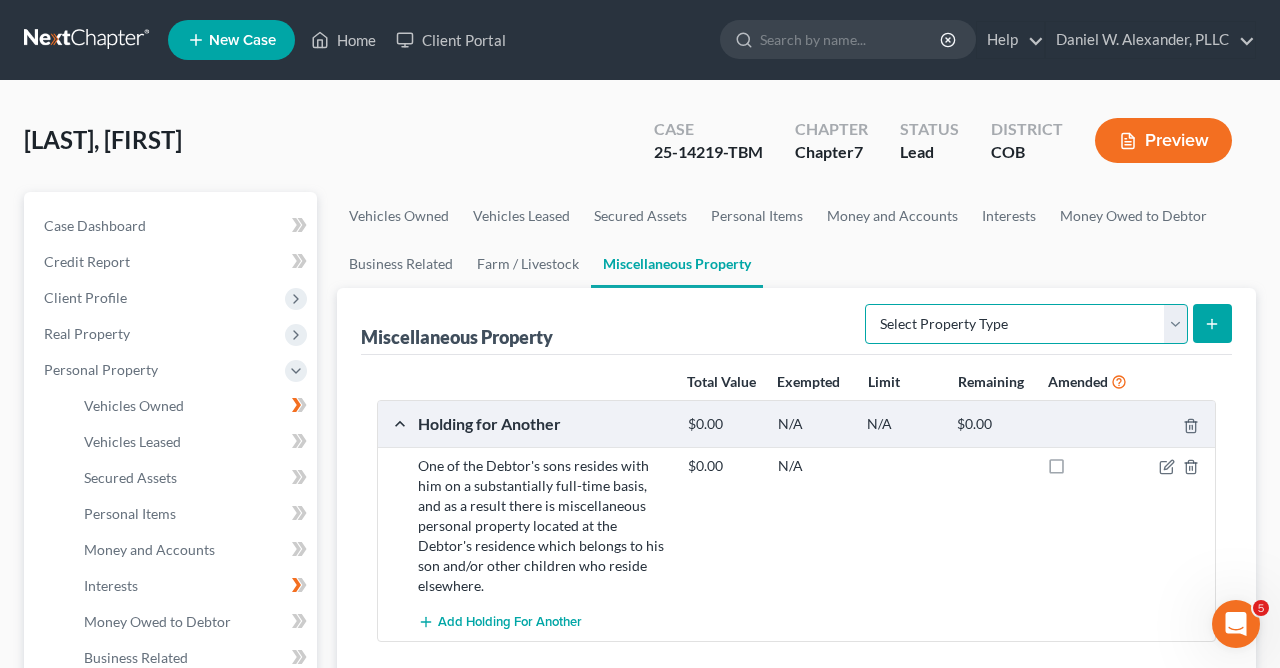 click on "Select Property Type Assigned for Creditor Benefit Within 1 Year Holding for Another Not Yet Listed Stored Within 1 Year Transferred" at bounding box center [1026, 324] 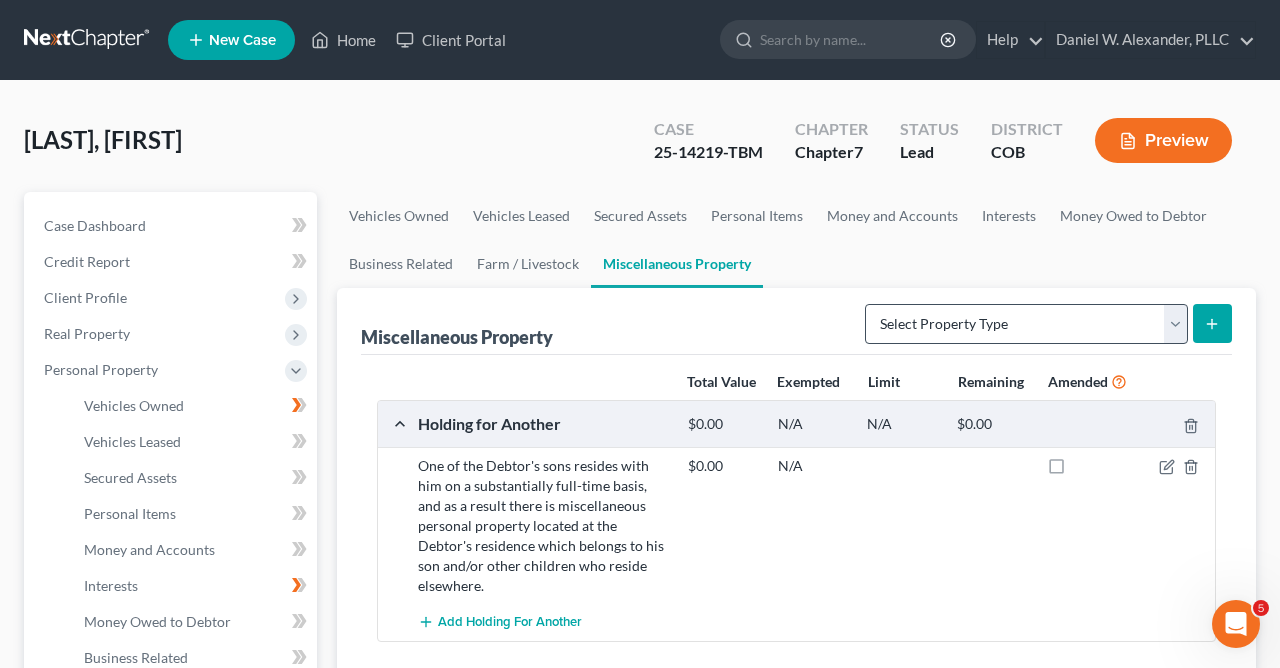 click on "Vehicles Owned
Vehicles Leased
Secured Assets
Personal Items
Money and Accounts
Interests
Money Owed to Debtor
Business Related
Farm / Livestock
Miscellaneous Property" at bounding box center [796, 240] 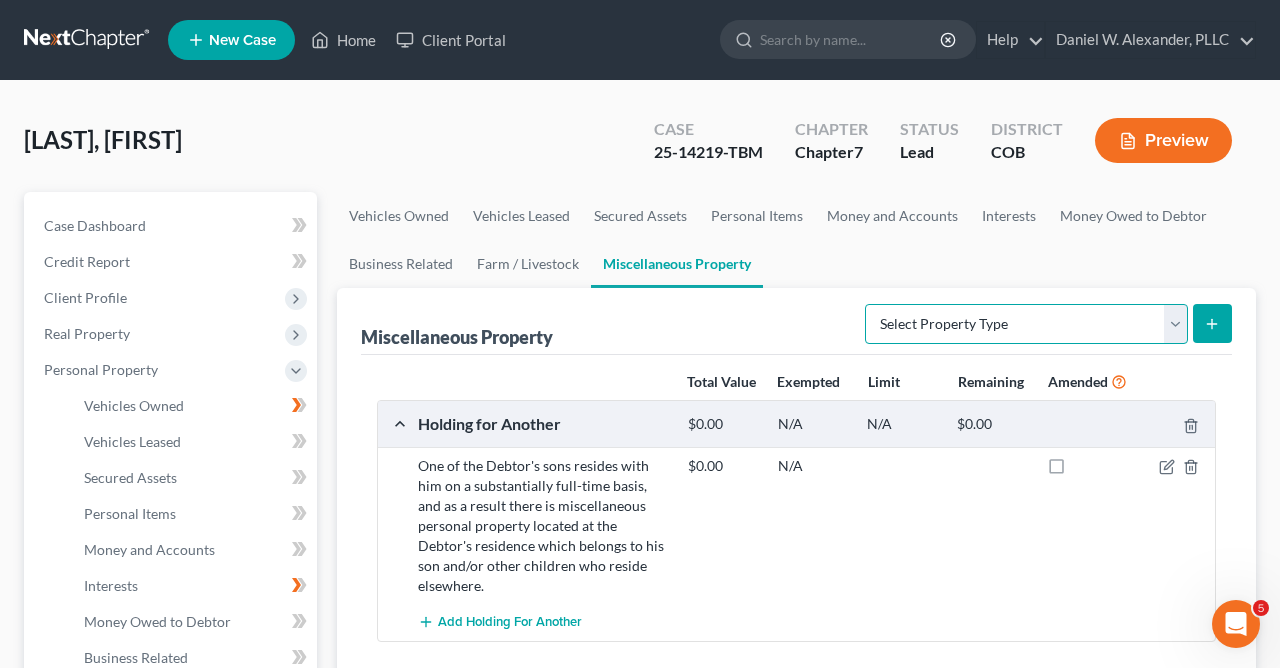 click on "Select Property Type Assigned for Creditor Benefit Within 1 Year Holding for Another Not Yet Listed Stored Within 1 Year Transferred" at bounding box center [1026, 324] 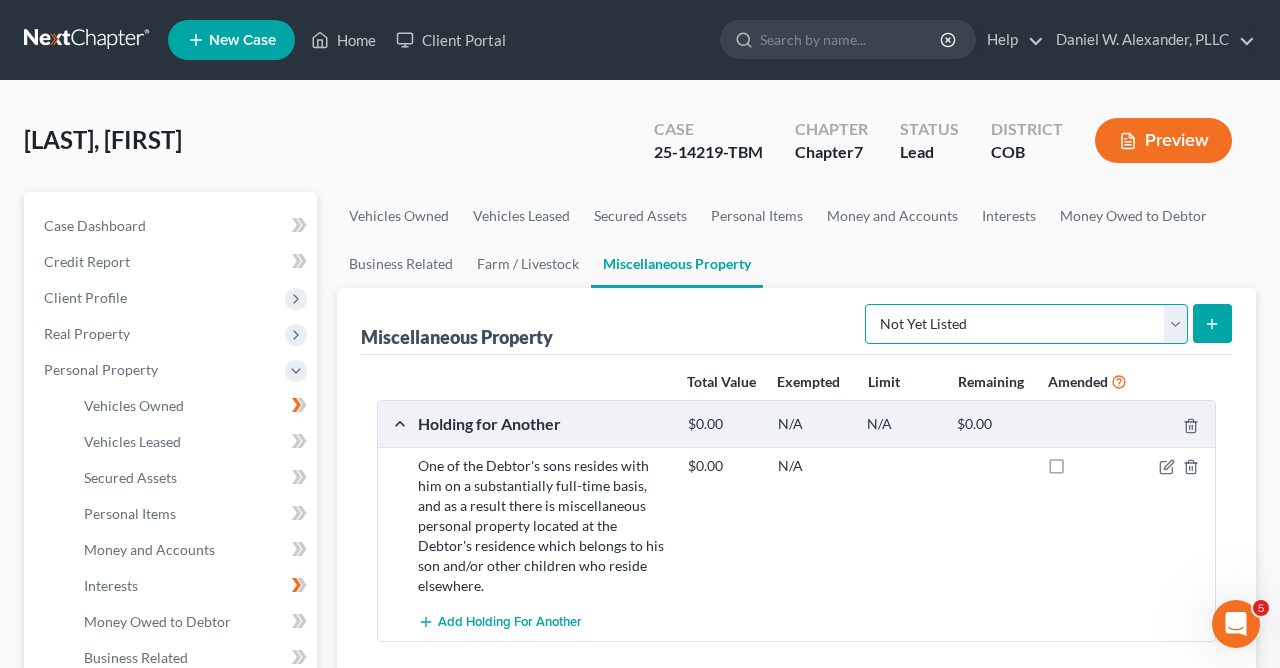 click on "Not Yet Listed" at bounding box center (0, 0) 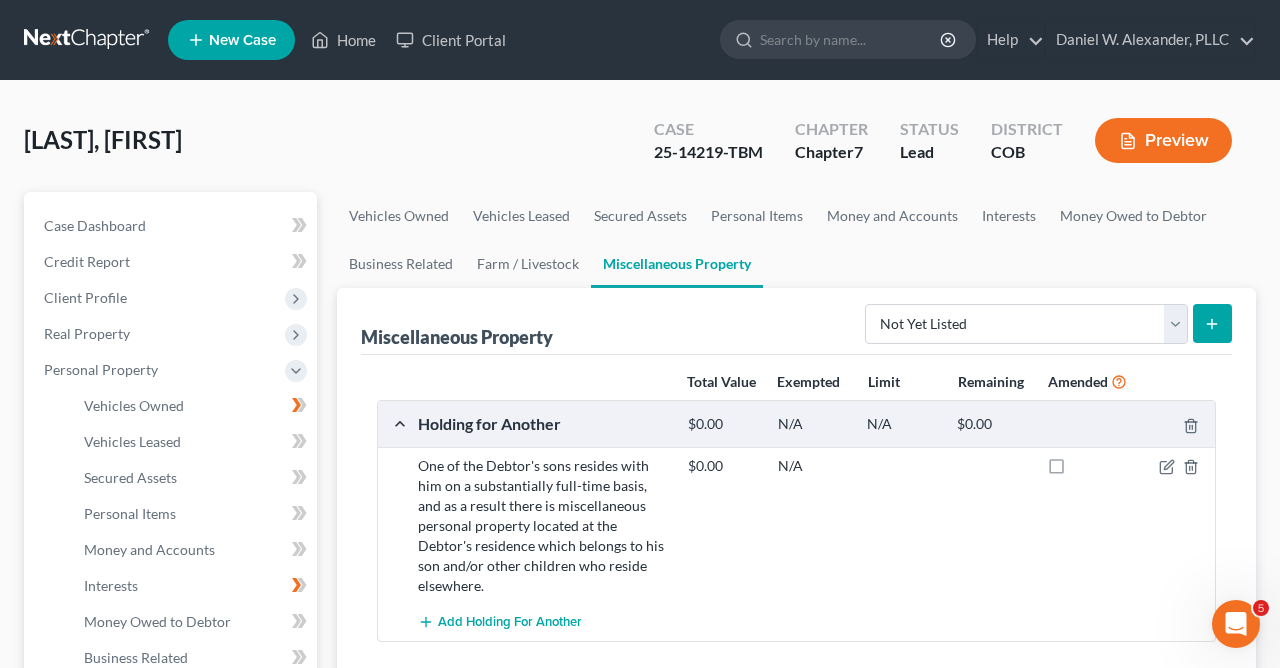 click 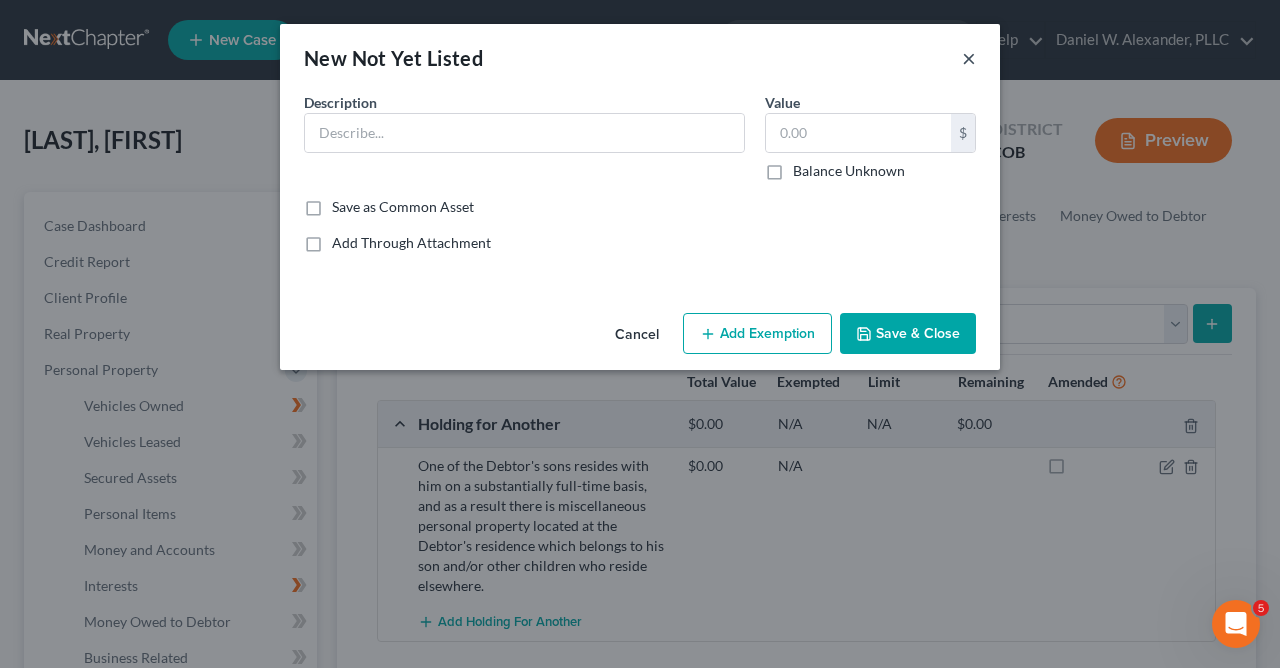 click on "×" at bounding box center [969, 58] 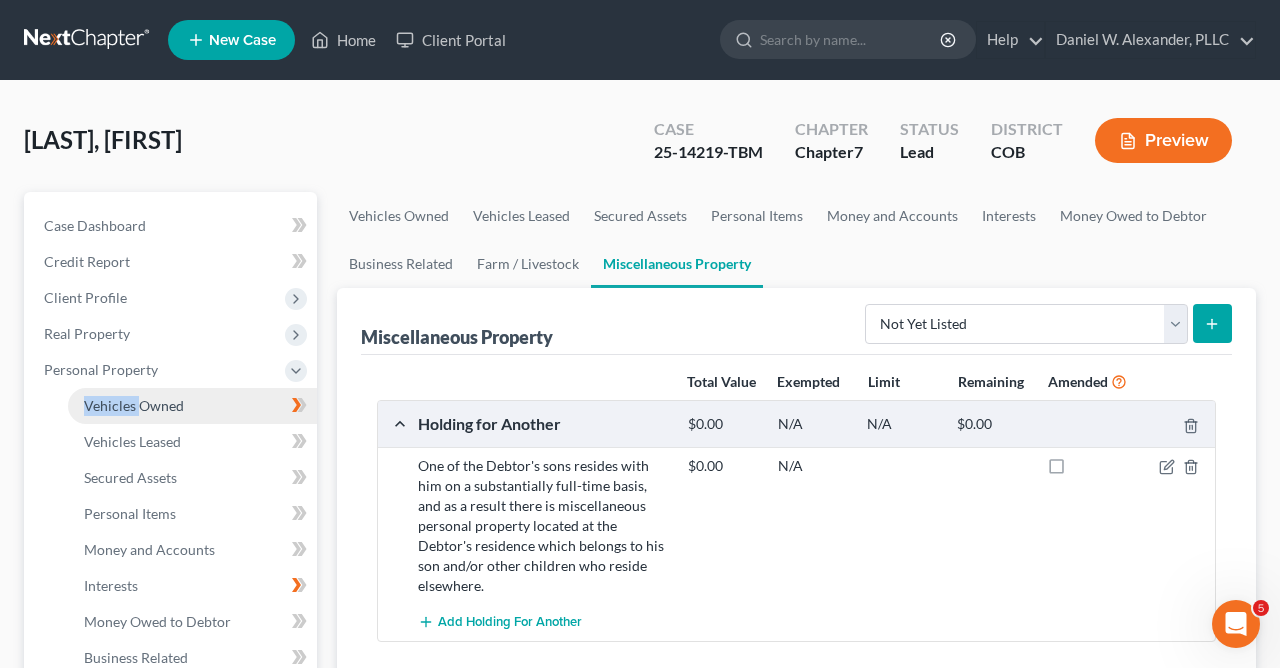 drag, startPoint x: 144, startPoint y: 345, endPoint x: 138, endPoint y: 408, distance: 63.28507 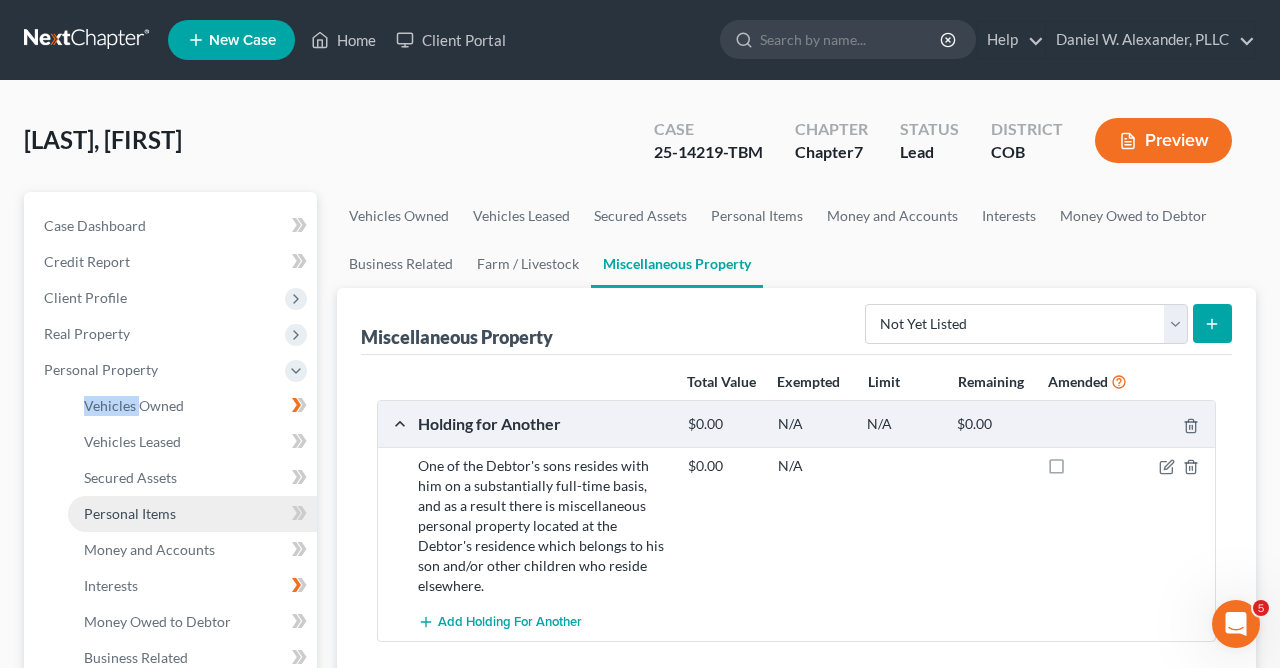click on "Personal Items" at bounding box center (130, 513) 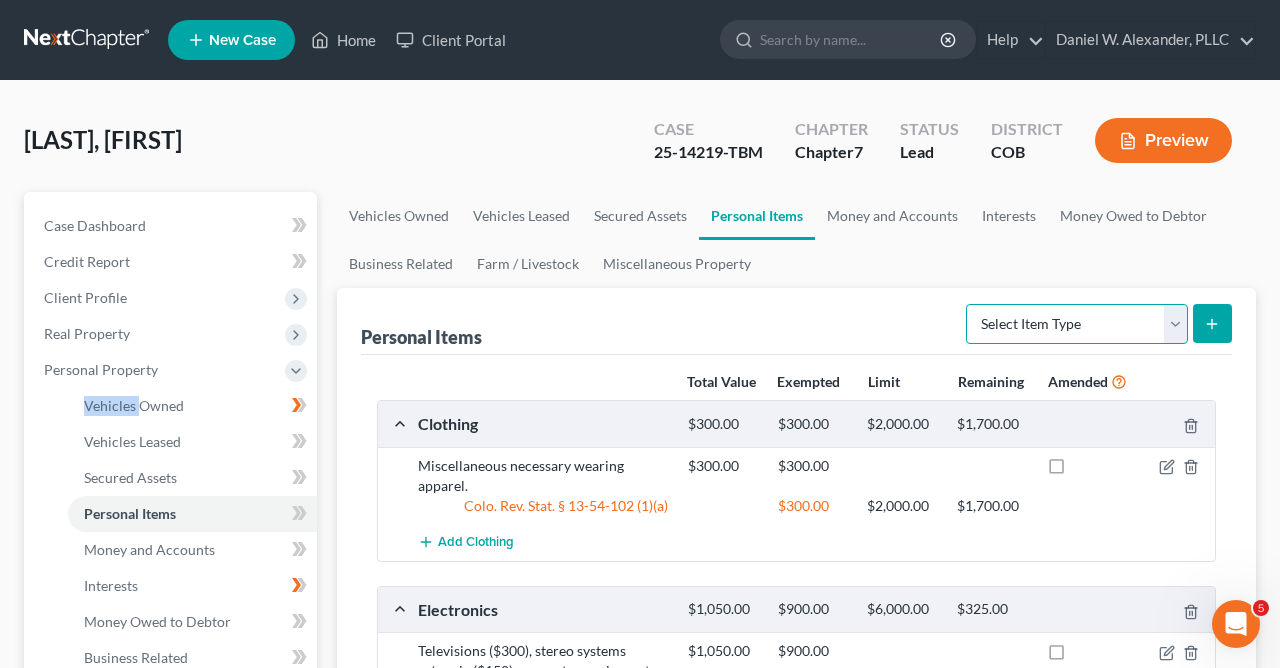 click on "Select Item Type Clothing Collectibles Of Value Electronics Firearms Household Goods Jewelry Other Pet(s) Sports & Hobby Equipment" at bounding box center (1077, 324) 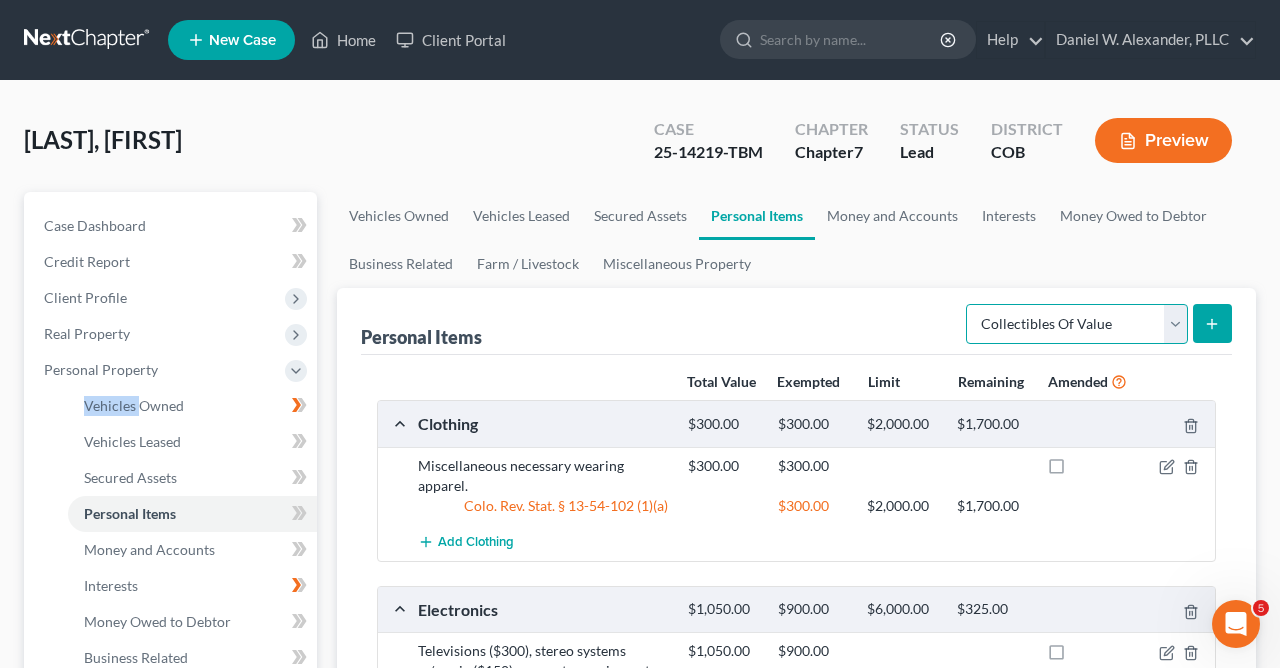 click on "Collectibles Of Value" at bounding box center (0, 0) 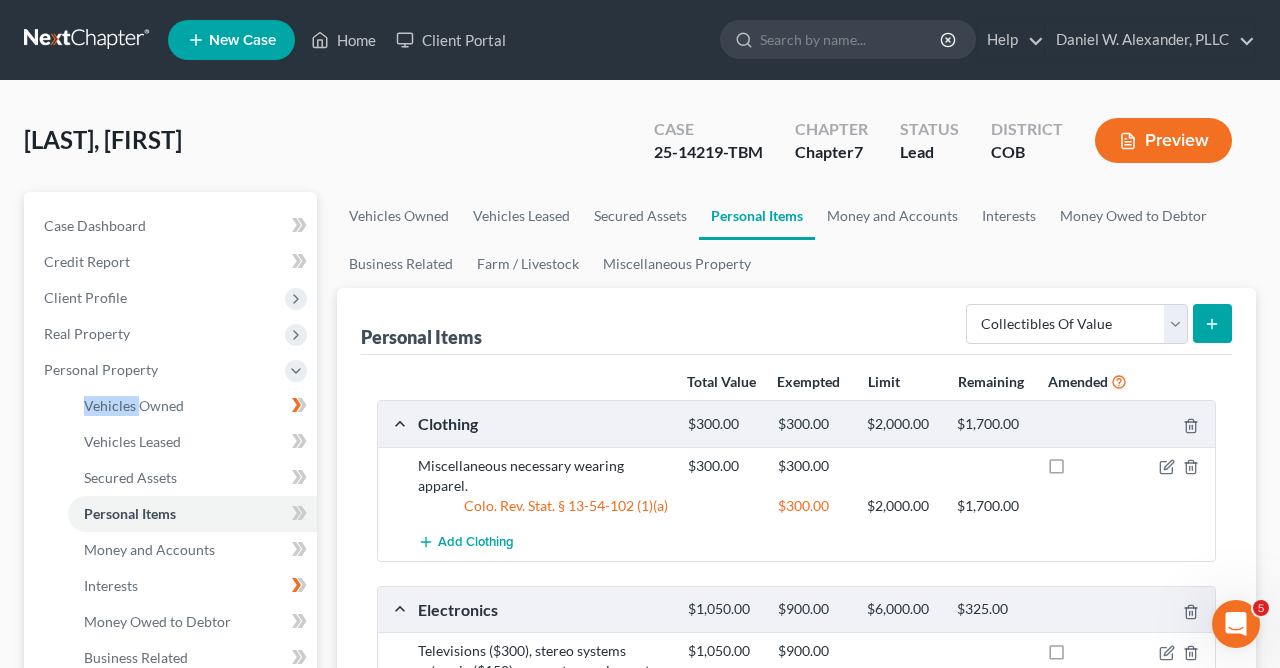 click 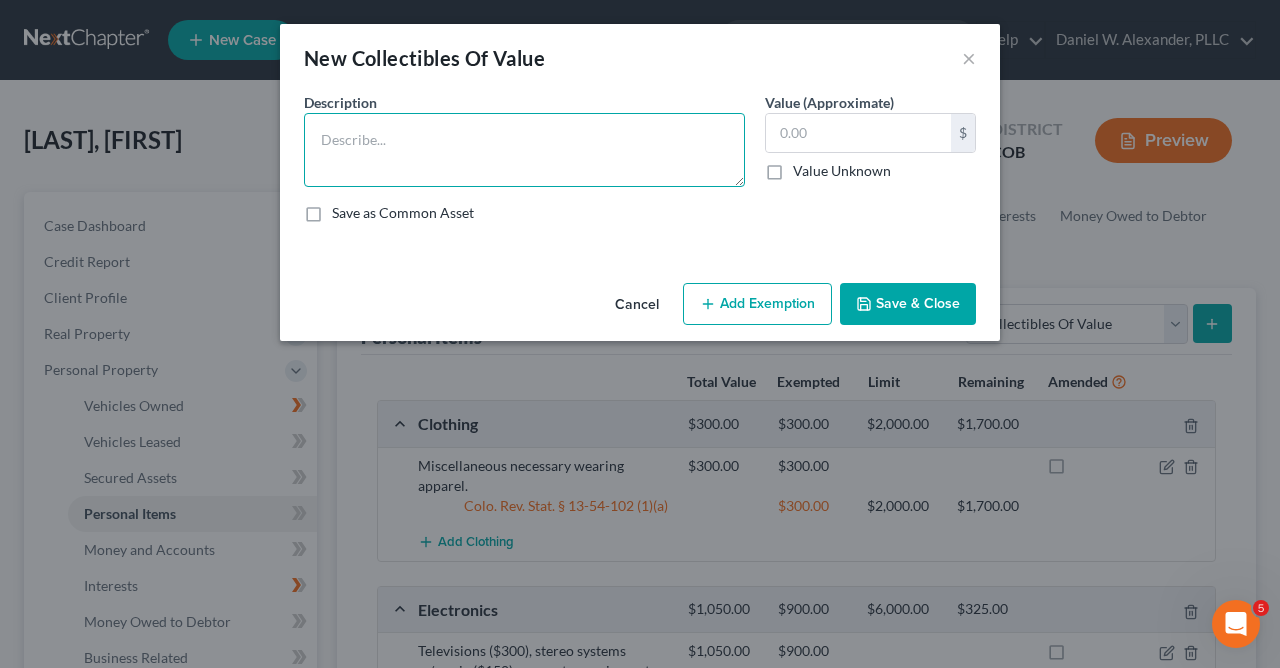 click at bounding box center [524, 150] 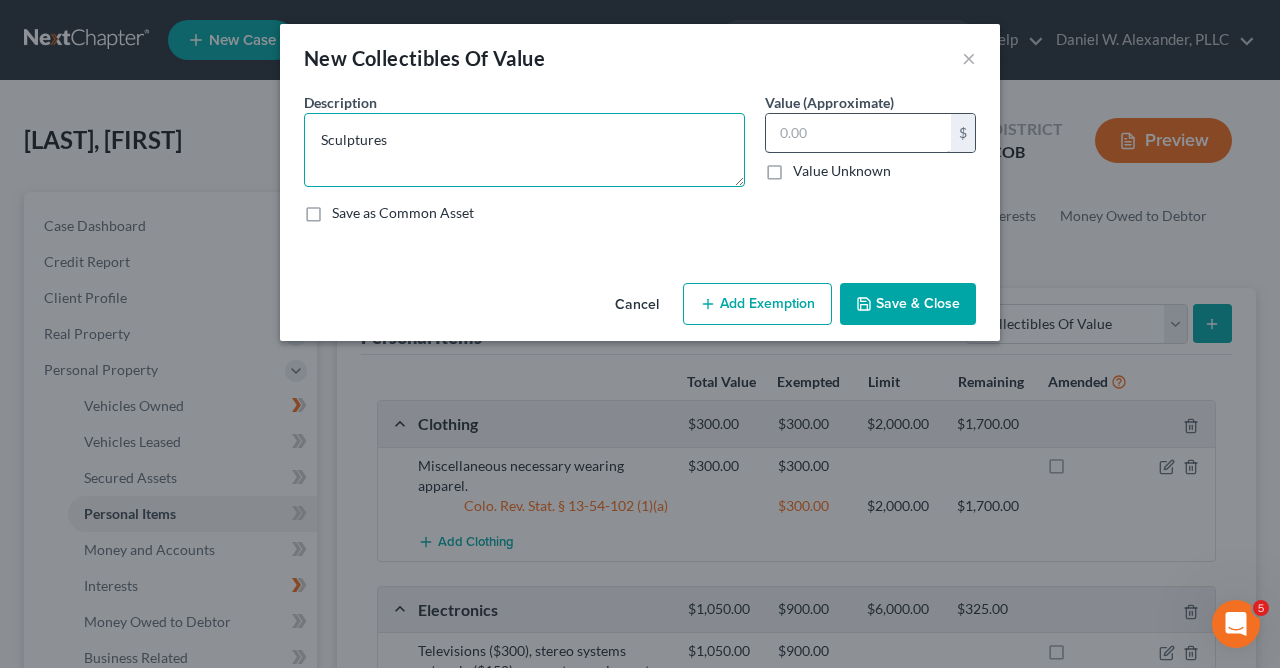 type on "Sculptures" 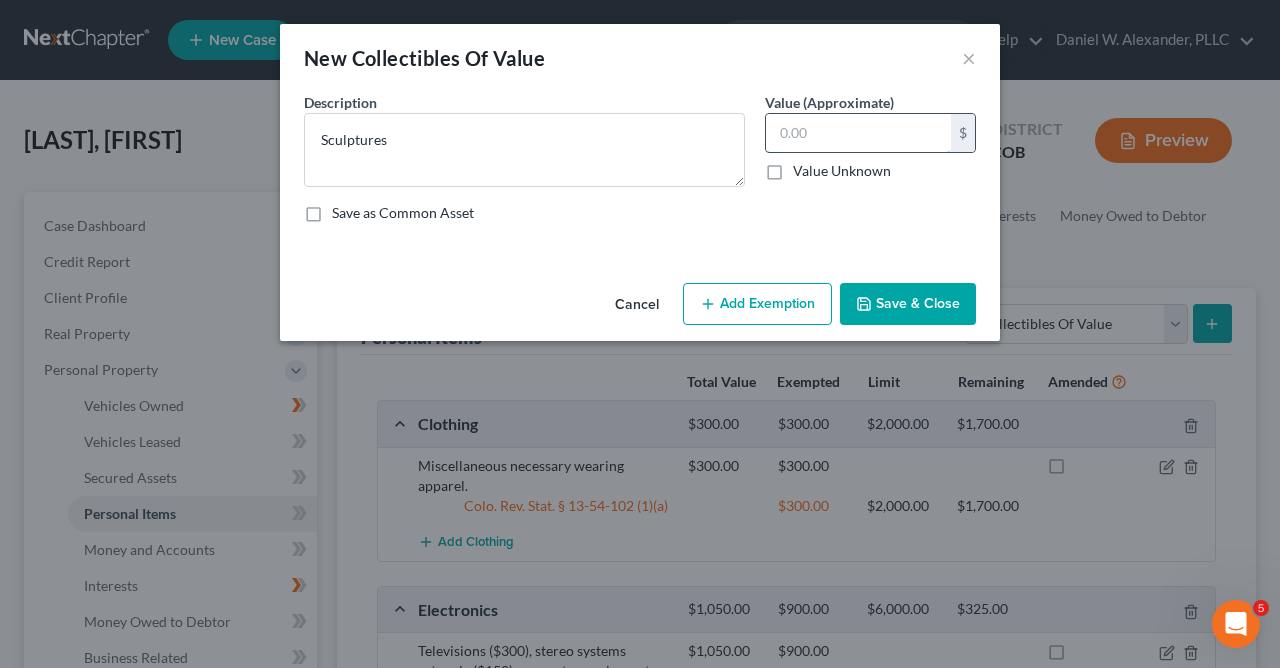 click at bounding box center [858, 133] 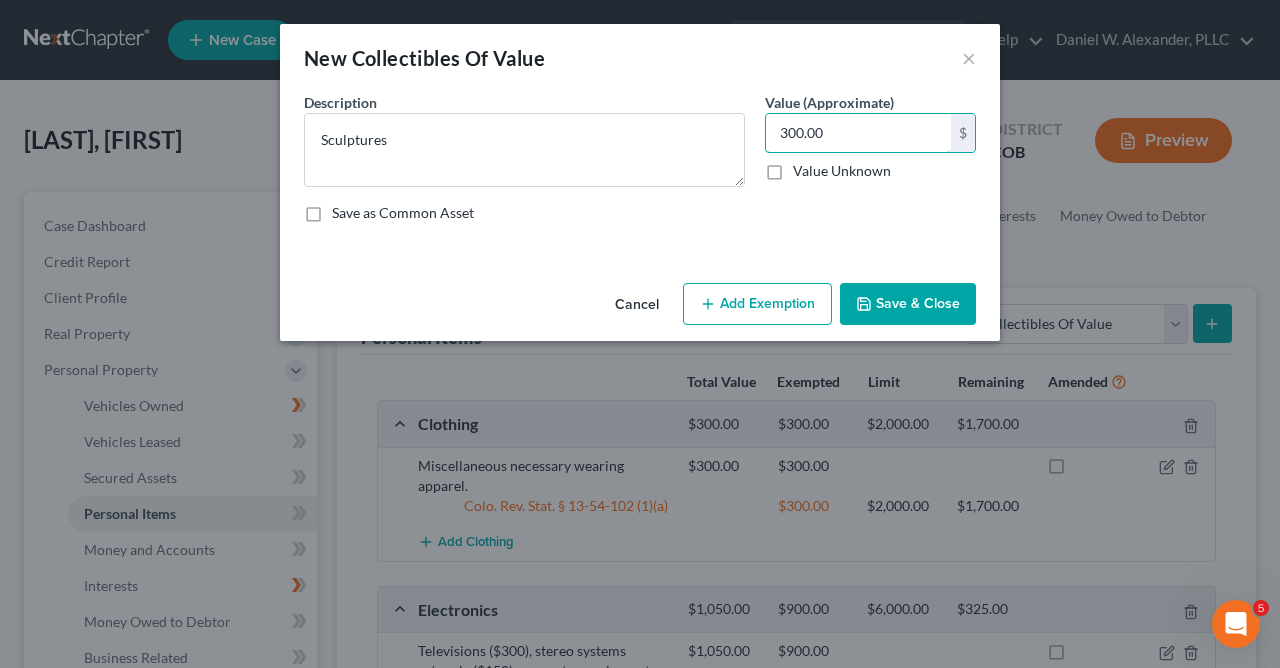 type on "300.00" 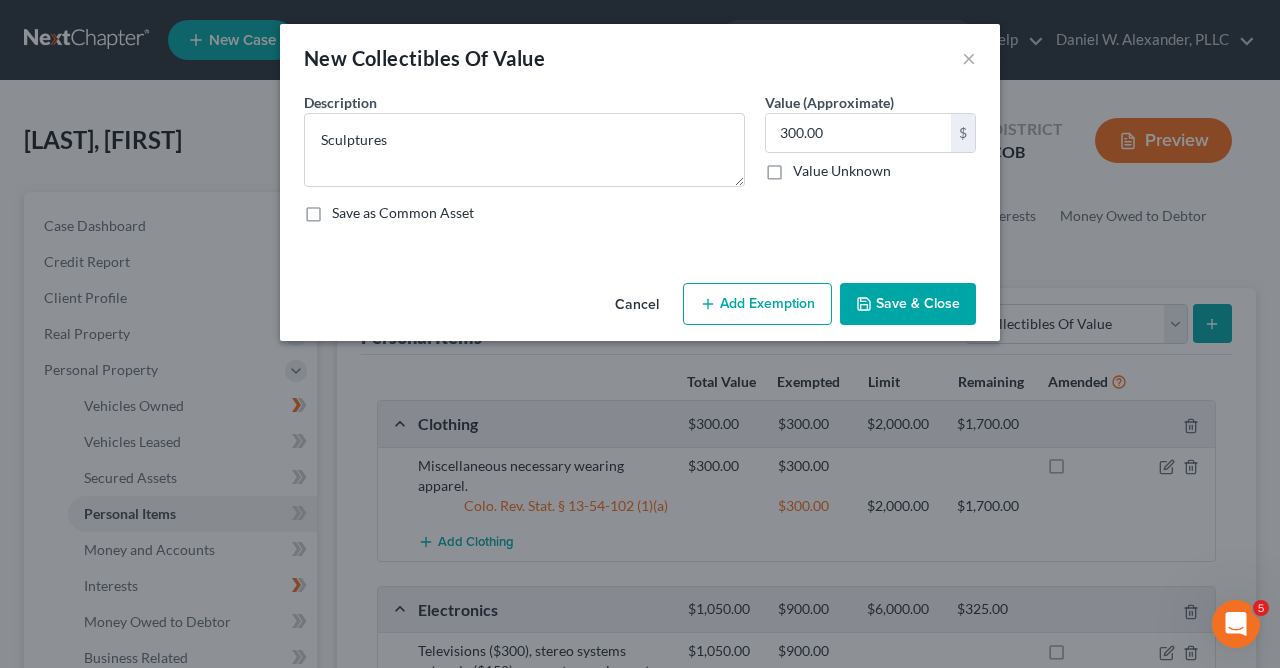 click on "Save & Close" at bounding box center [908, 304] 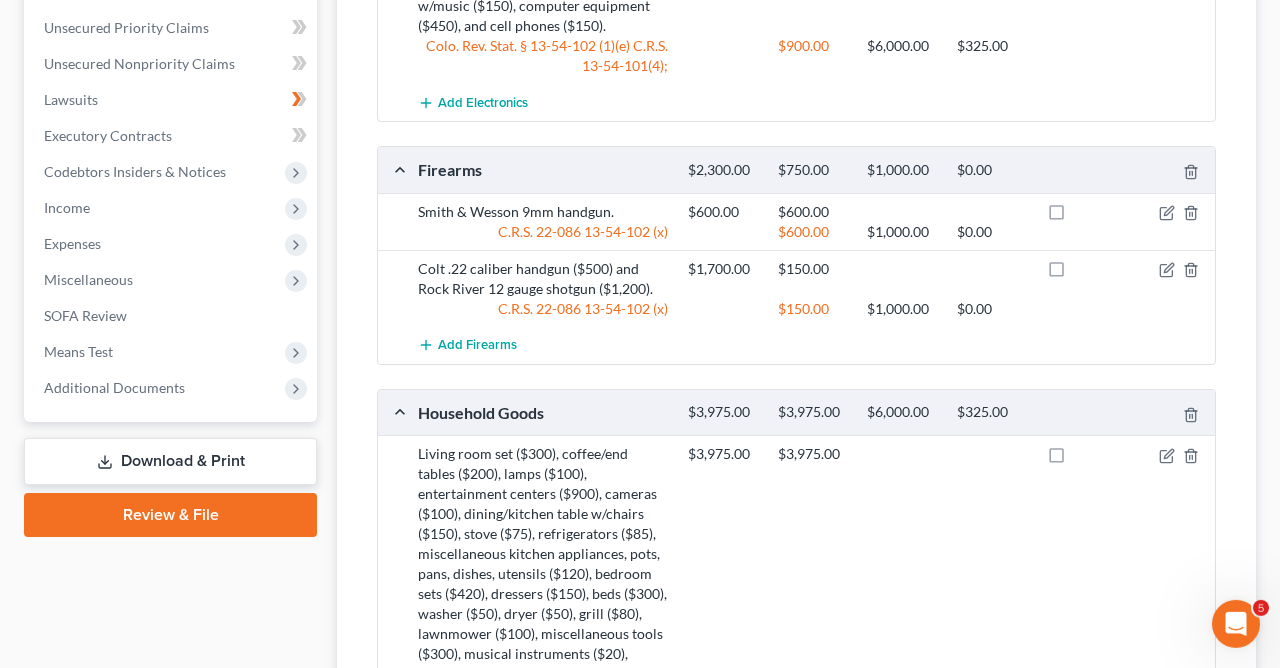 scroll, scrollTop: 1062, scrollLeft: 0, axis: vertical 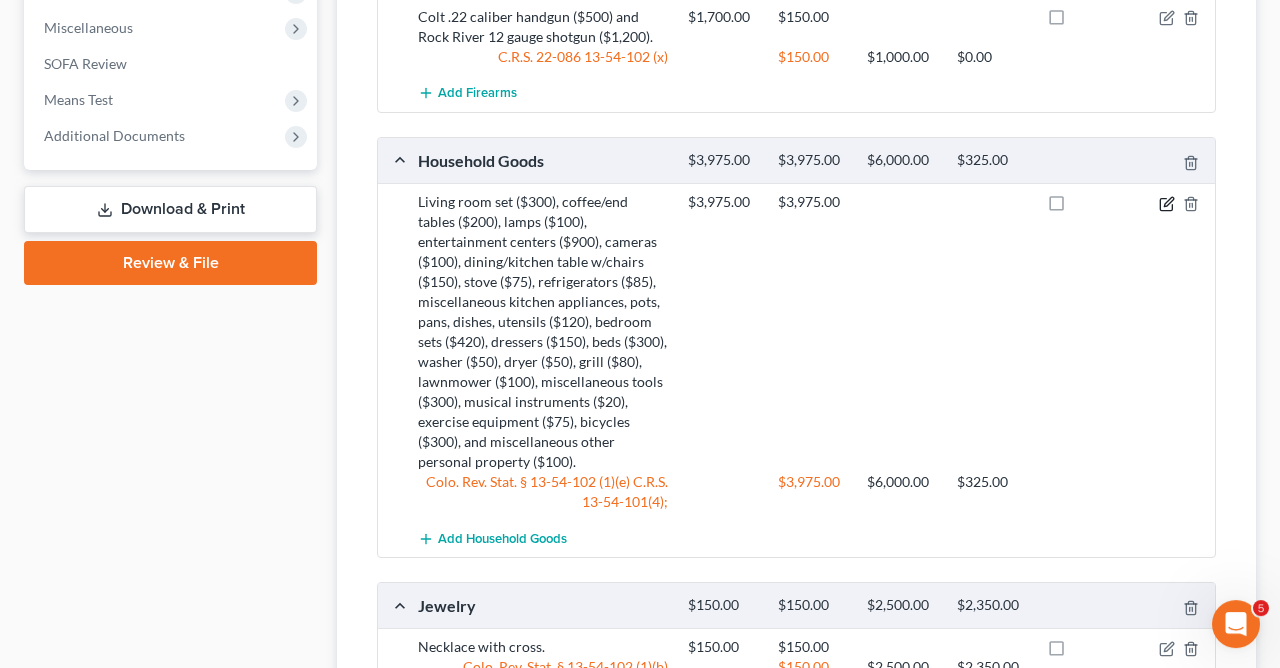 click 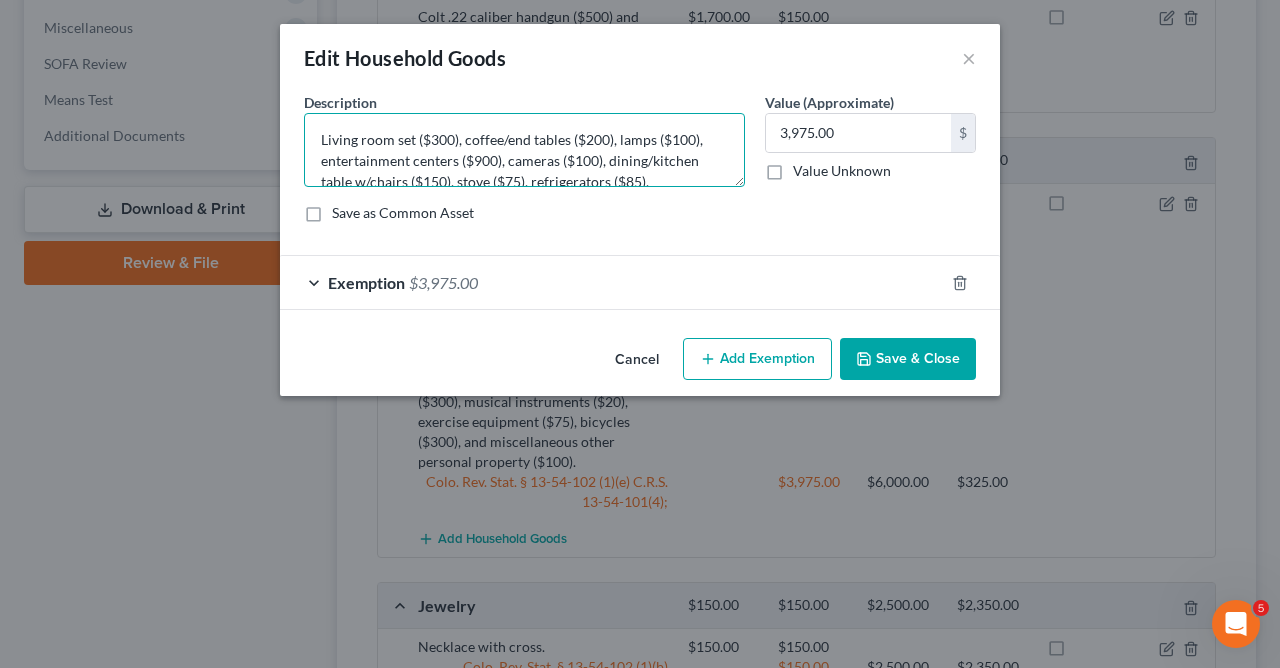 click on "Living room set ($300), coffee/end tables ($200), lamps ($100), entertainment centers ($900), cameras ($100), dining/kitchen table w/chairs ($150), stove ($75), refrigerators ($85), miscellaneous kitchen appliances, pots, pans, dishes, utensils ($120), bedroom sets ($420), dressers ($150), beds ($300), washer ($50), dryer ($50), grill ($80), lawnmower ($100), miscellaneous tools ($300), musical instruments ($20), exercise equipment ($75), bicycles ($300), and miscellaneous other personal property ($100)." at bounding box center [524, 150] 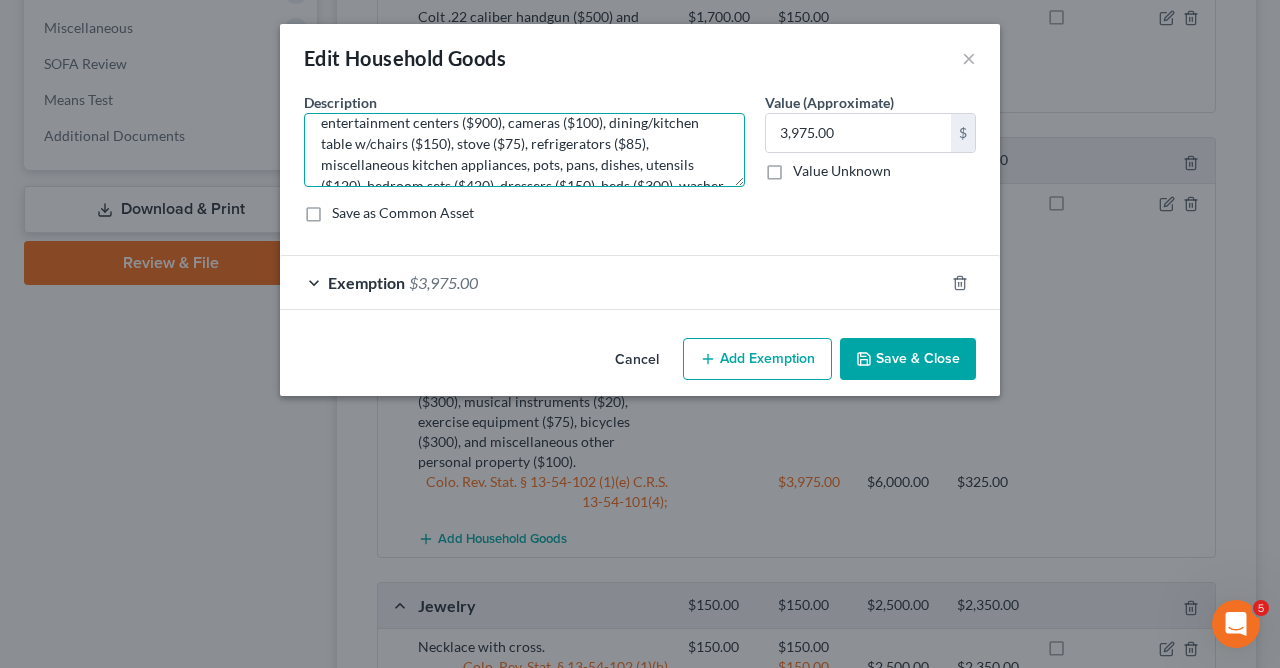 scroll, scrollTop: 17, scrollLeft: 0, axis: vertical 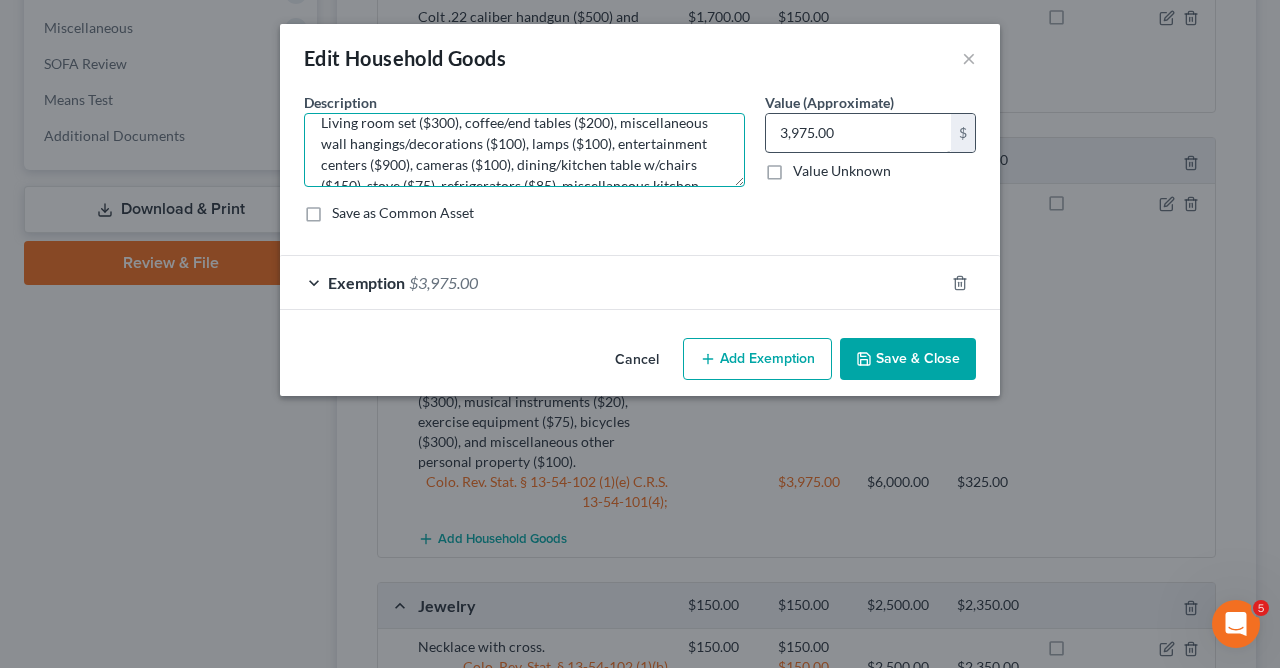 type on "Living room set ($300), coffee/end tables ($200), miscellaneous wall hangings/decorations ($100), lamps ($100), entertainment centers ($900), cameras ($100), dining/kitchen table w/chairs ($150), stove ($75), refrigerators ($85), miscellaneous kitchen appliances, pots, pans, dishes, utensils ($120), bedroom sets ($420), dressers ($150), beds ($300), washer ($50), dryer ($50), grill ($80), lawnmower ($100), miscellaneous tools ($300), musical instruments ($20), exercise equipment ($75), bicycles ($300), and miscellaneous other personal property ($100)." 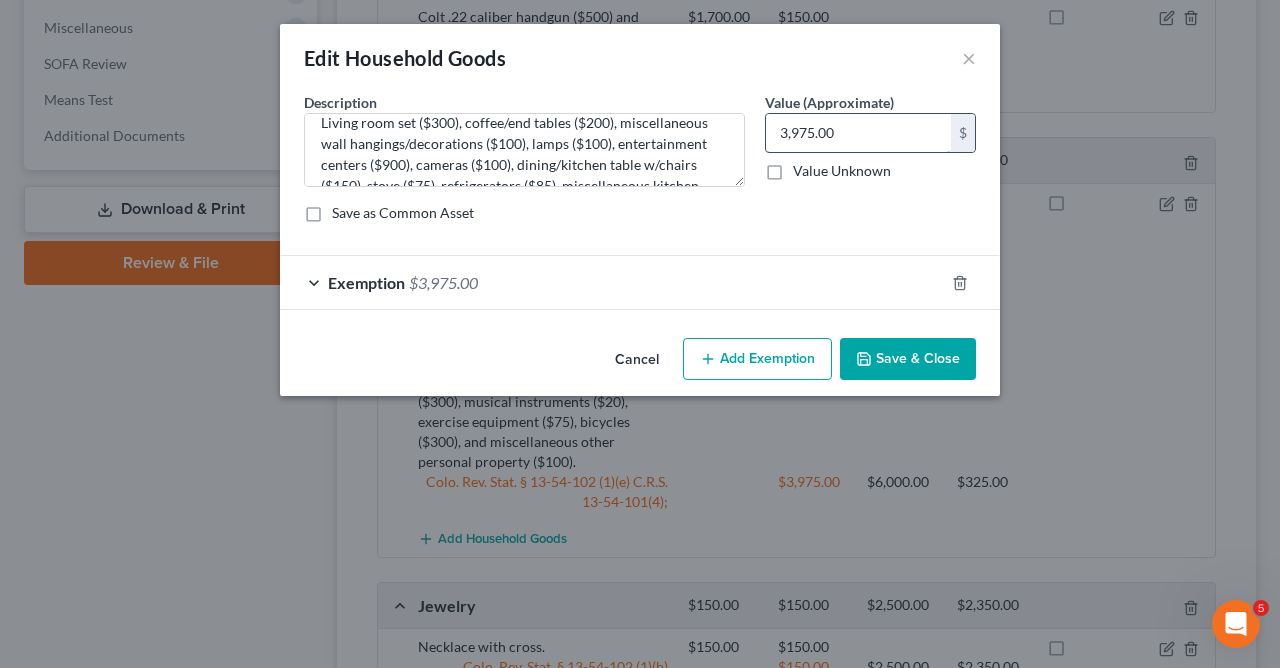 click on "3,975.00" at bounding box center [858, 133] 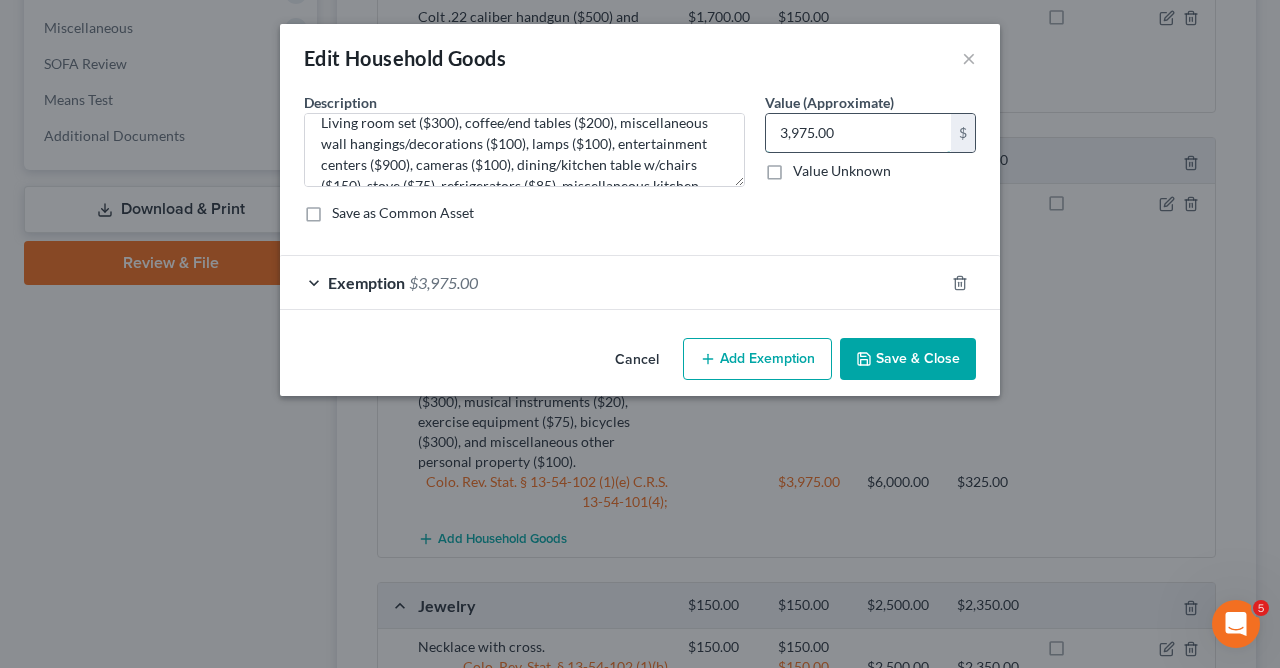 click on "3,975.00" at bounding box center (858, 133) 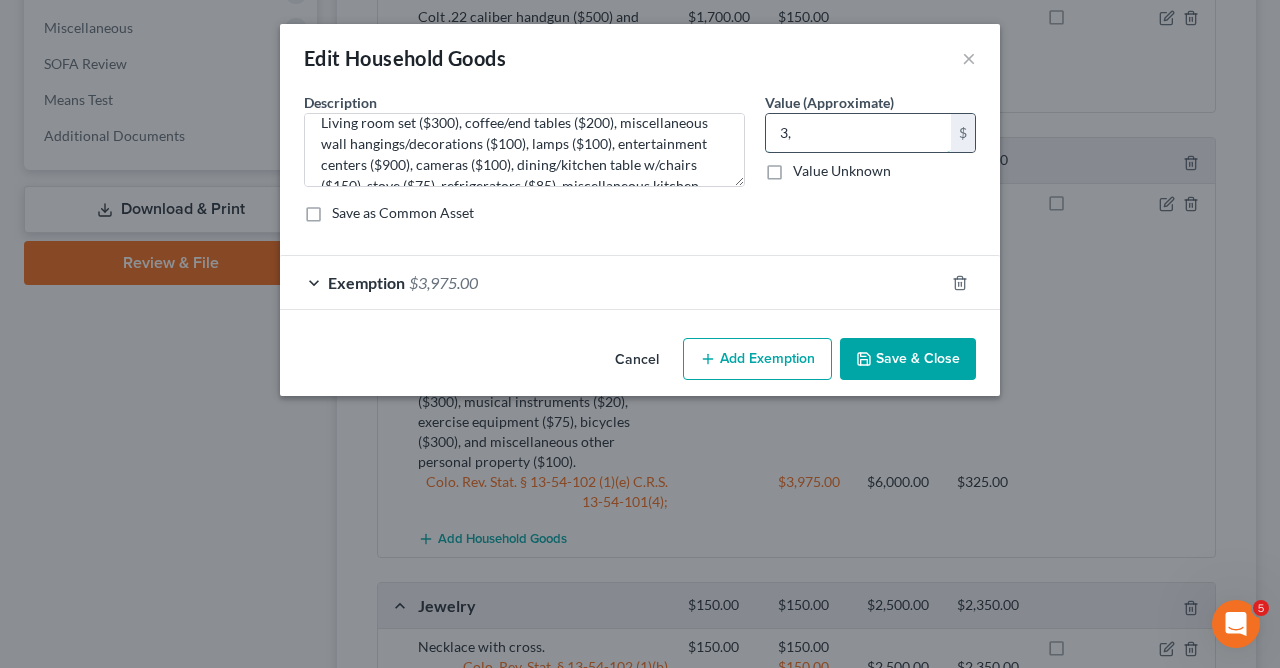type on "3" 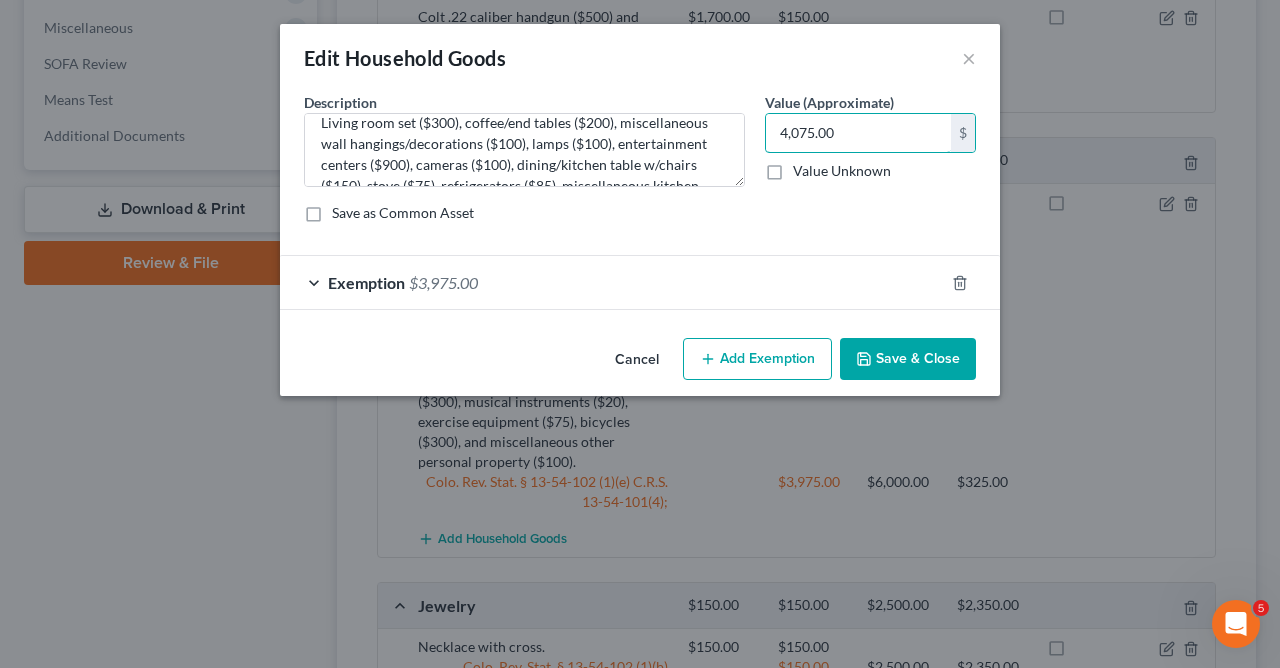 type on "4,075.00" 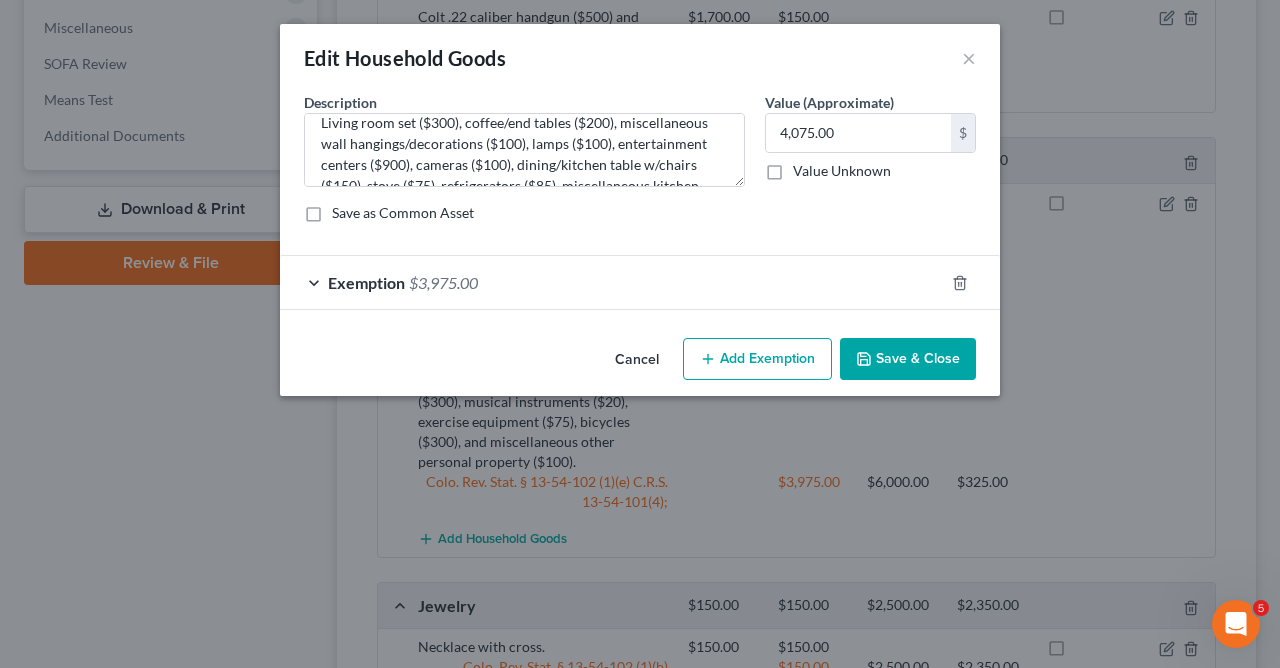 click on "Exemption $3,975.00" at bounding box center (612, 282) 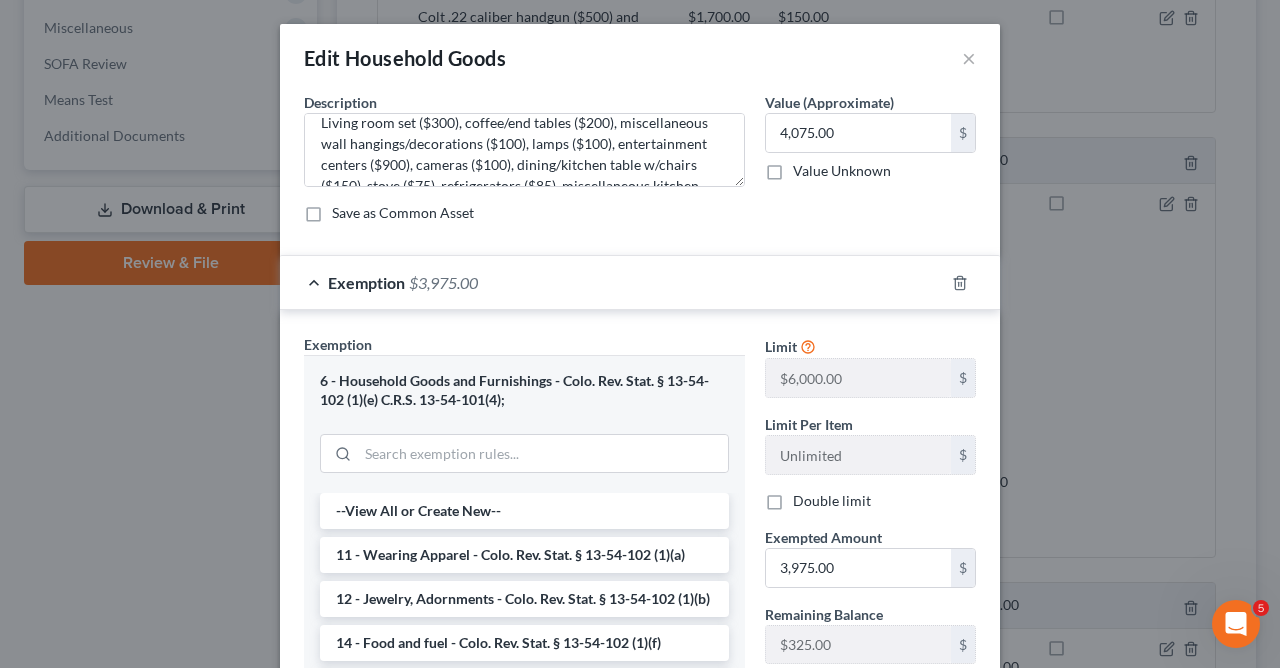 click on "Exemption" at bounding box center (366, 282) 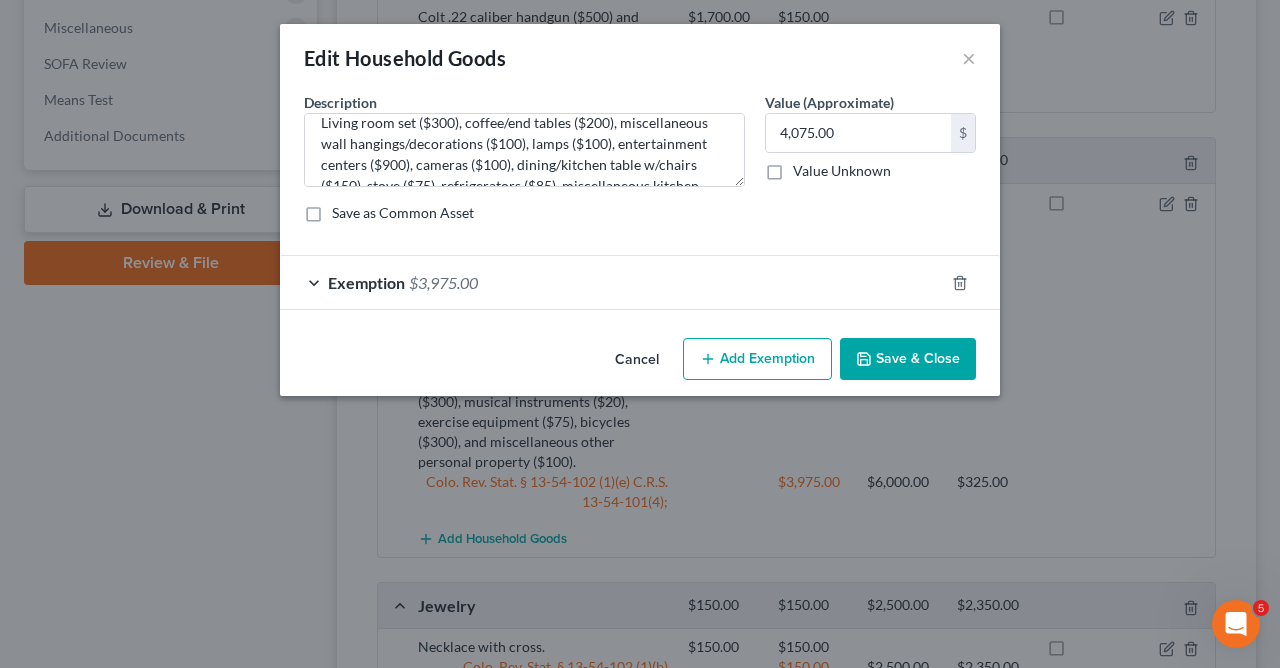click on "Exemption $3,975.00" at bounding box center [612, 282] 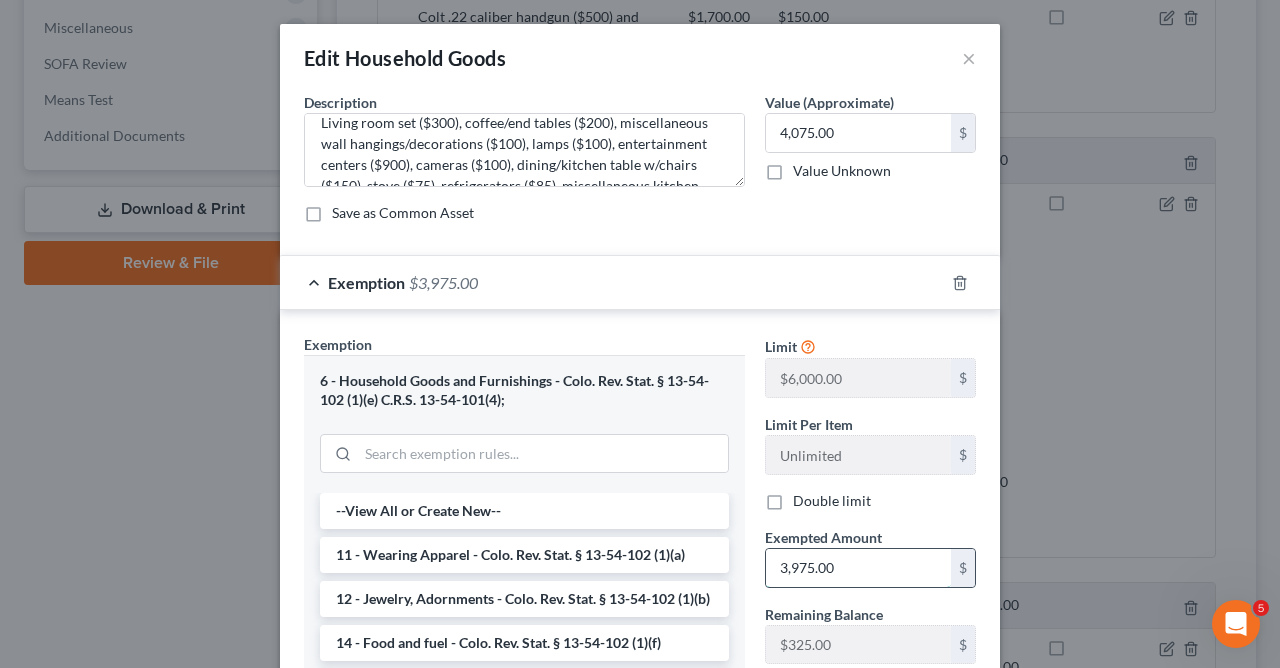click on "3,975.00" at bounding box center [858, 568] 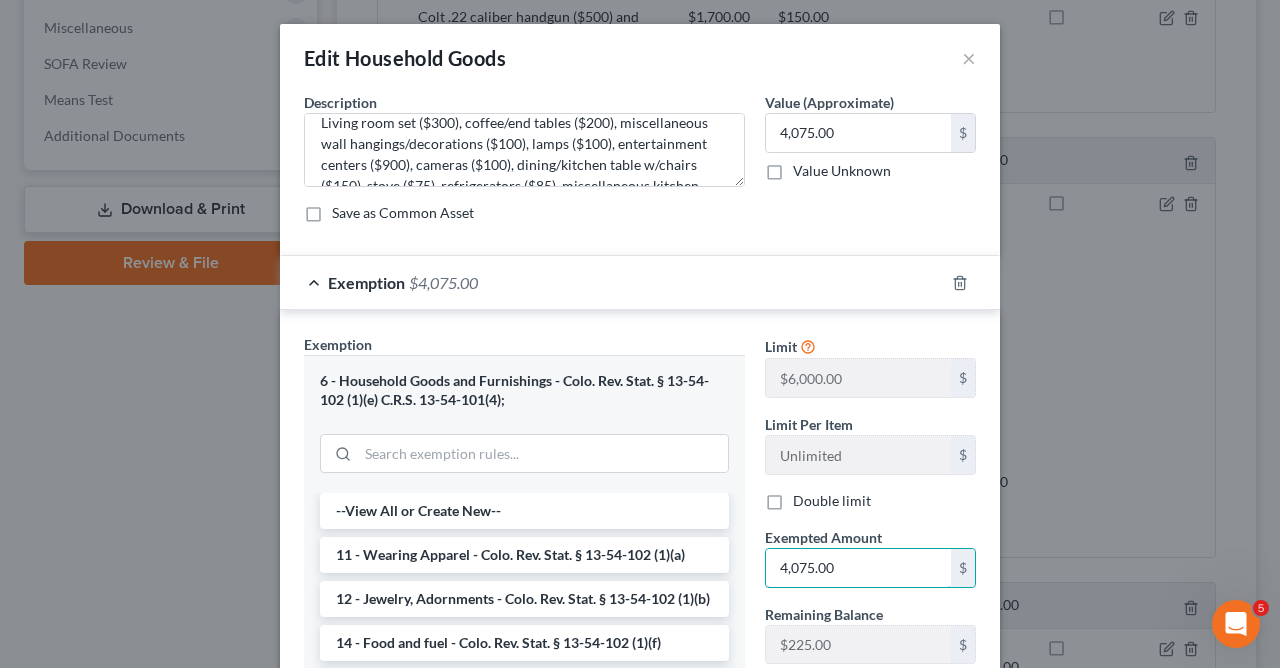 type on "4,075.00" 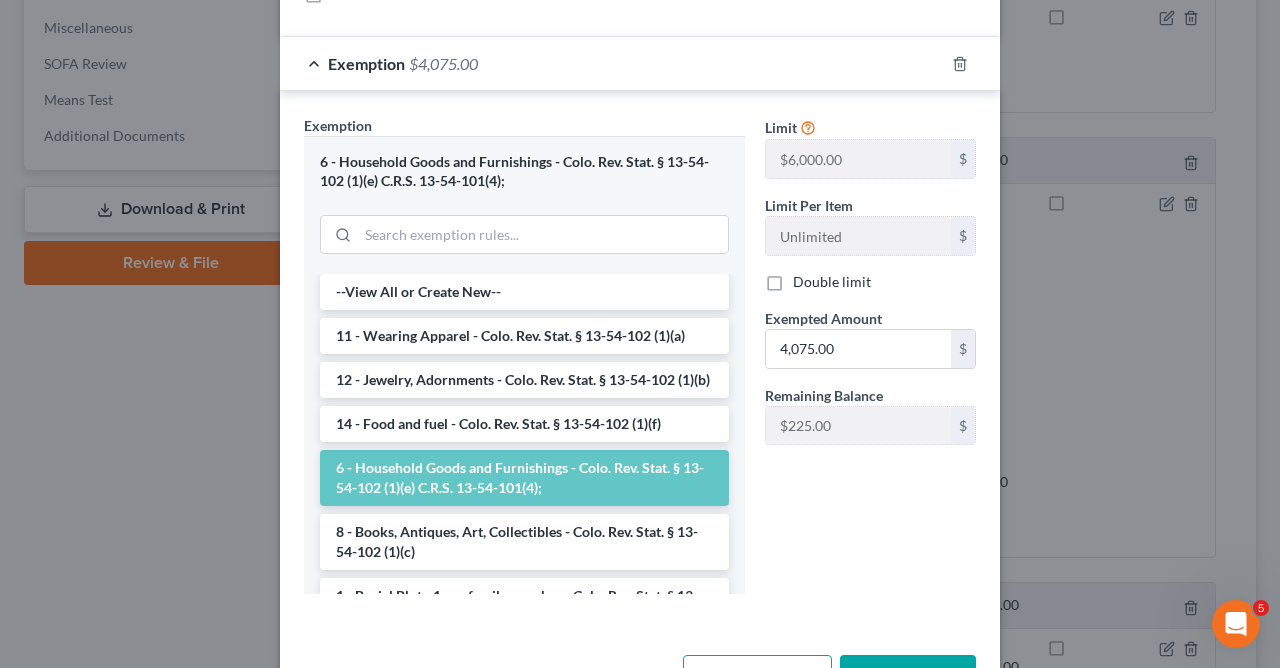 scroll, scrollTop: 289, scrollLeft: 0, axis: vertical 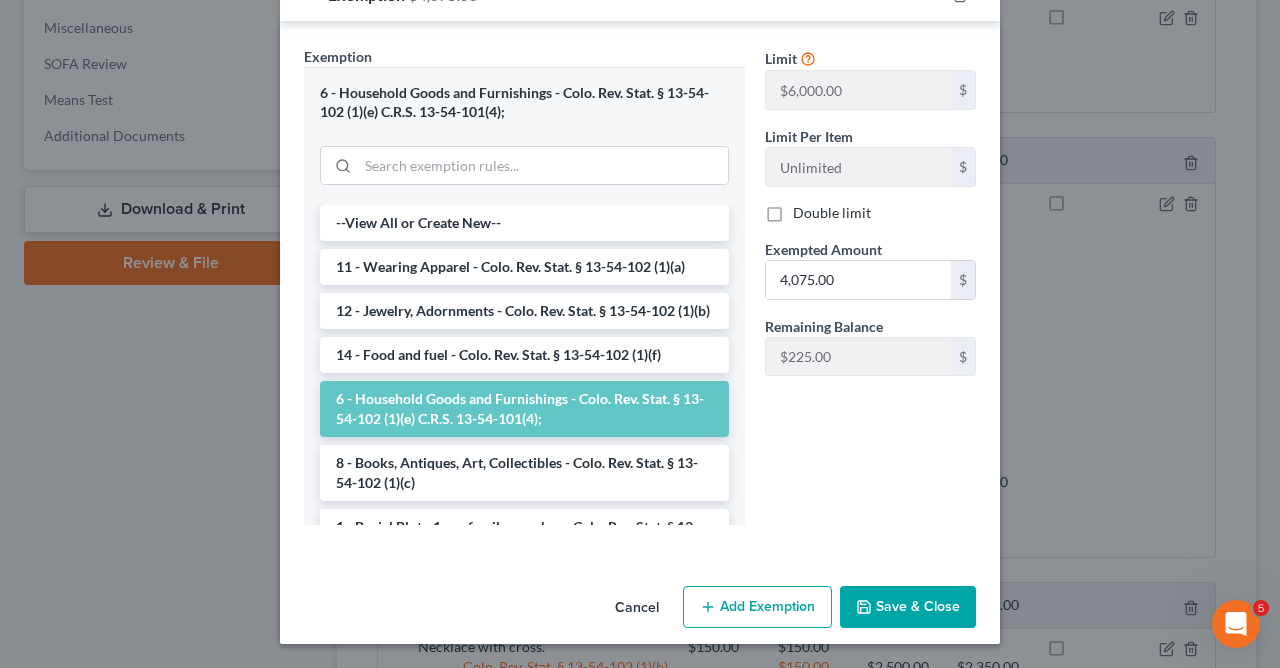 click on "Save & Close" at bounding box center [908, 607] 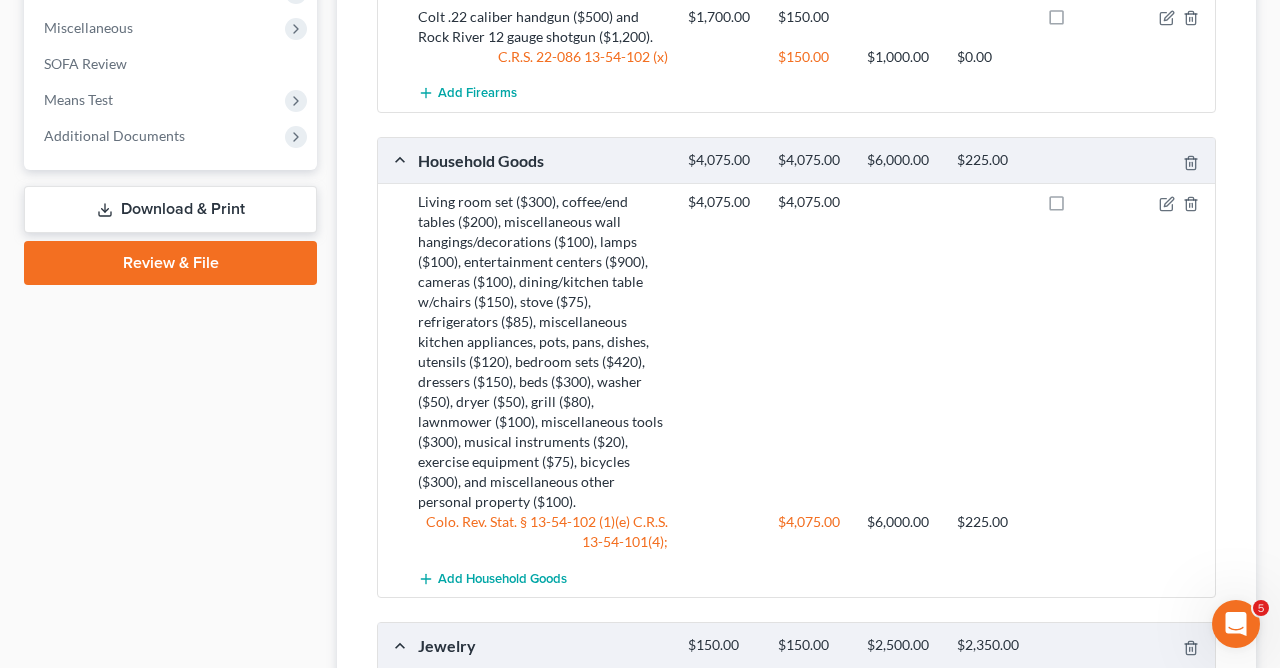 scroll, scrollTop: 0, scrollLeft: 0, axis: both 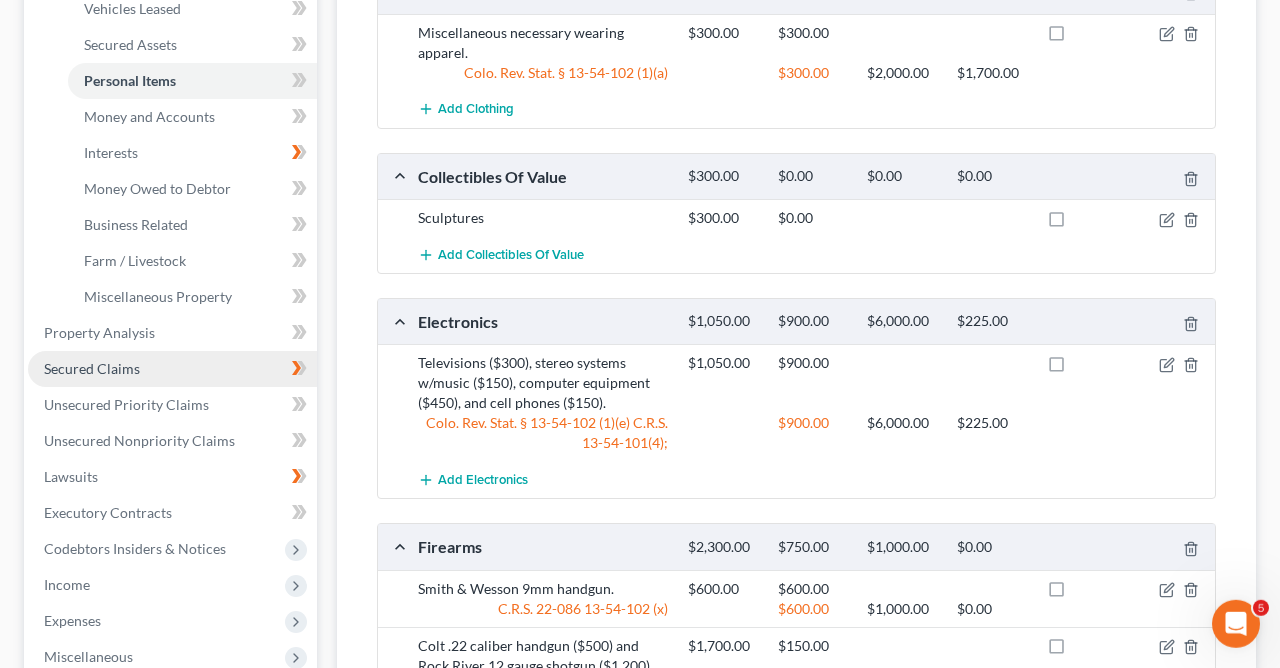 click on "Secured Claims" at bounding box center [92, 368] 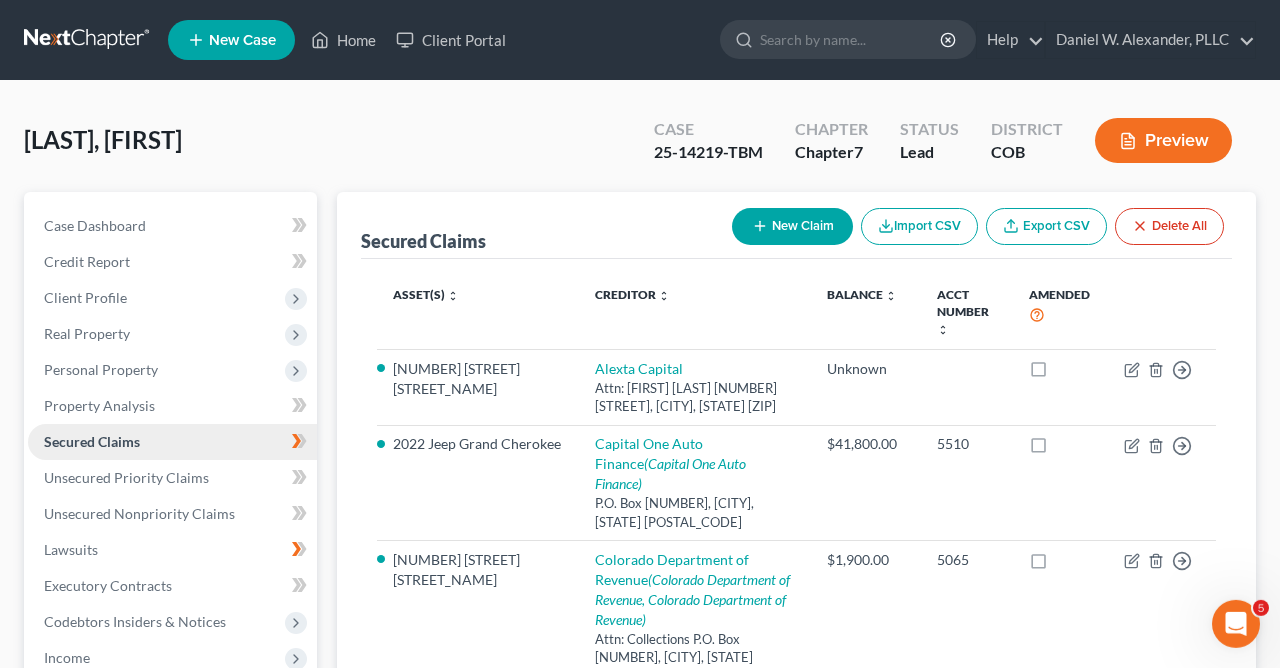 scroll, scrollTop: 0, scrollLeft: 0, axis: both 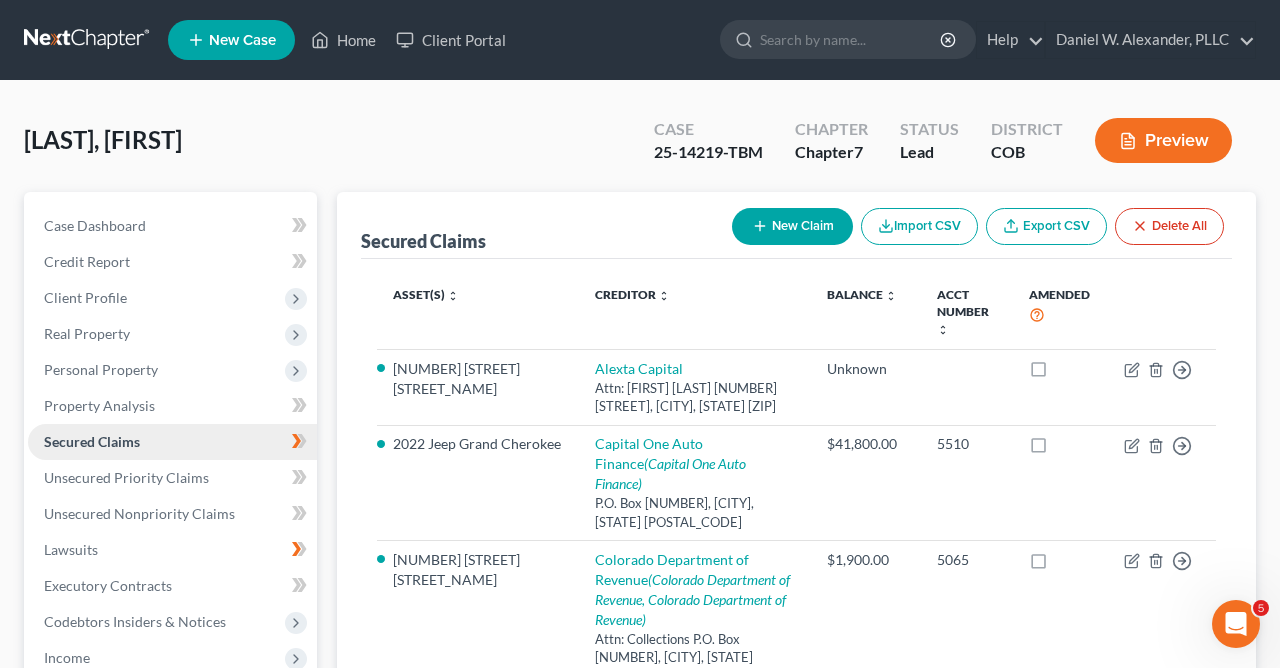 click on "Secured Claims" at bounding box center (172, 442) 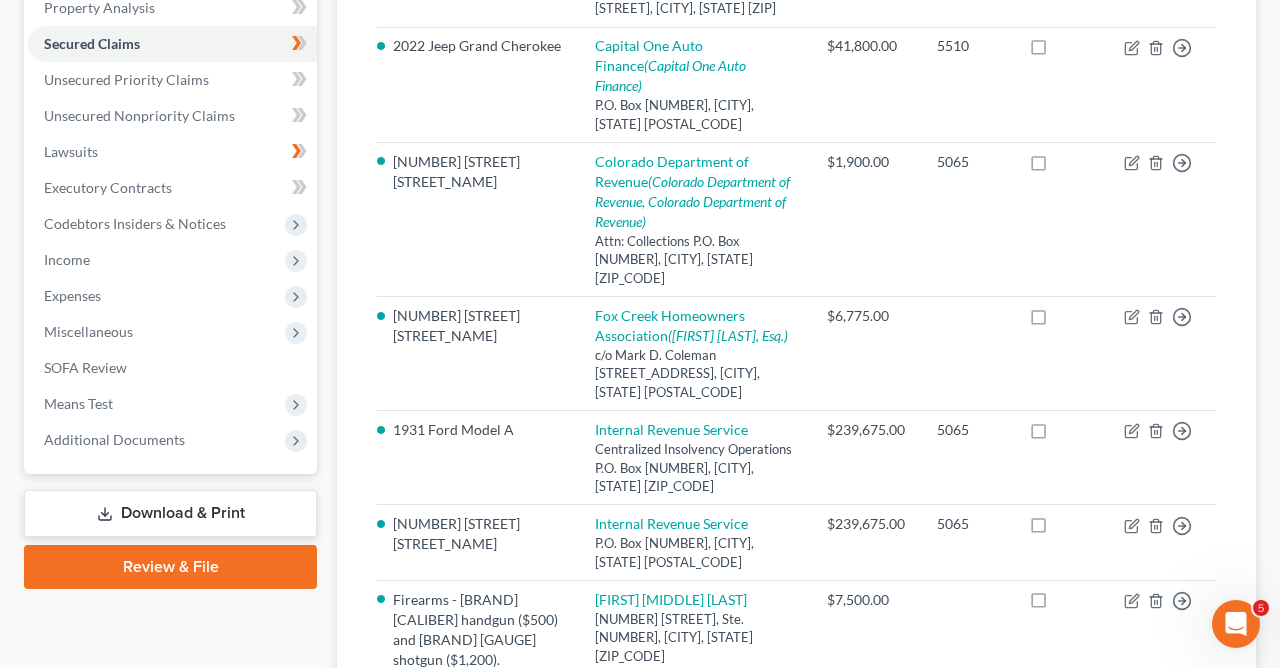 scroll, scrollTop: 465, scrollLeft: 0, axis: vertical 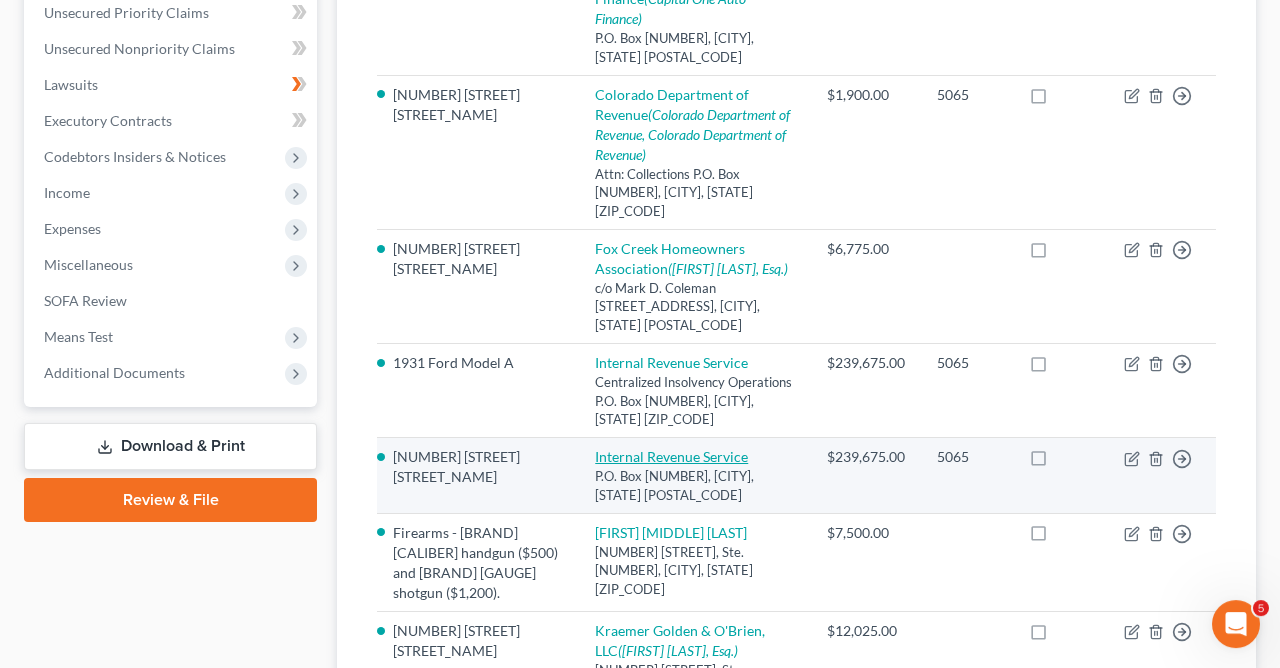 click on "Internal Revenue Service" at bounding box center [671, 456] 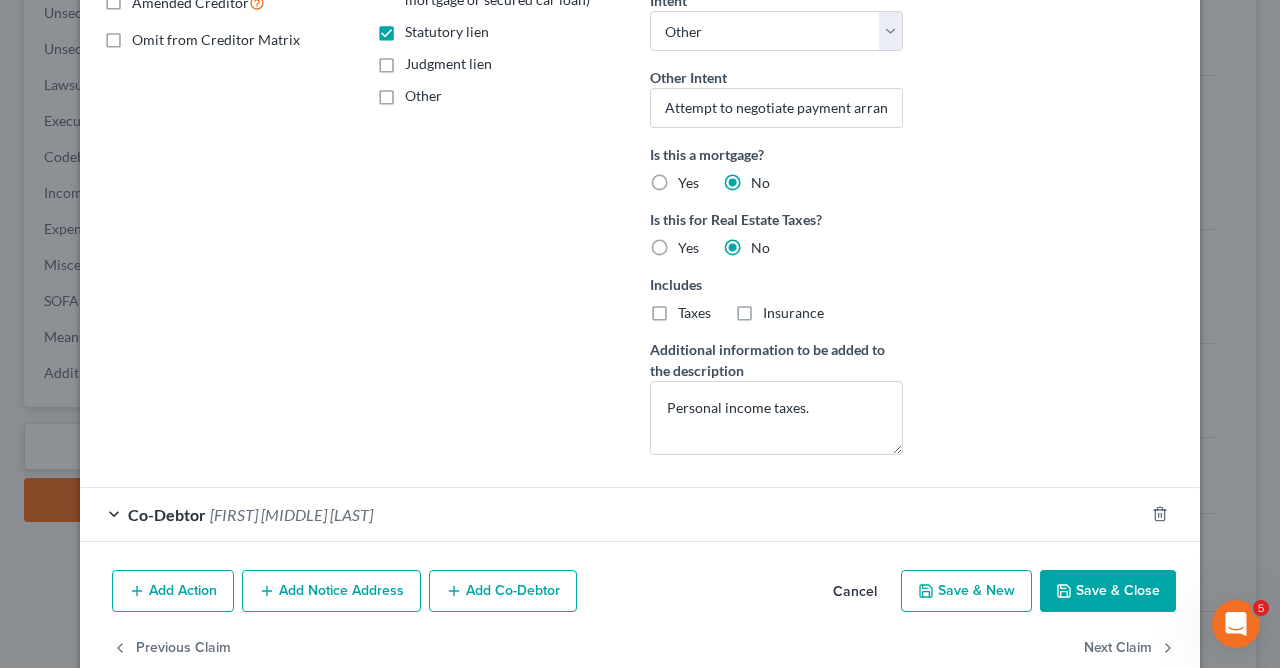 scroll, scrollTop: 479, scrollLeft: 0, axis: vertical 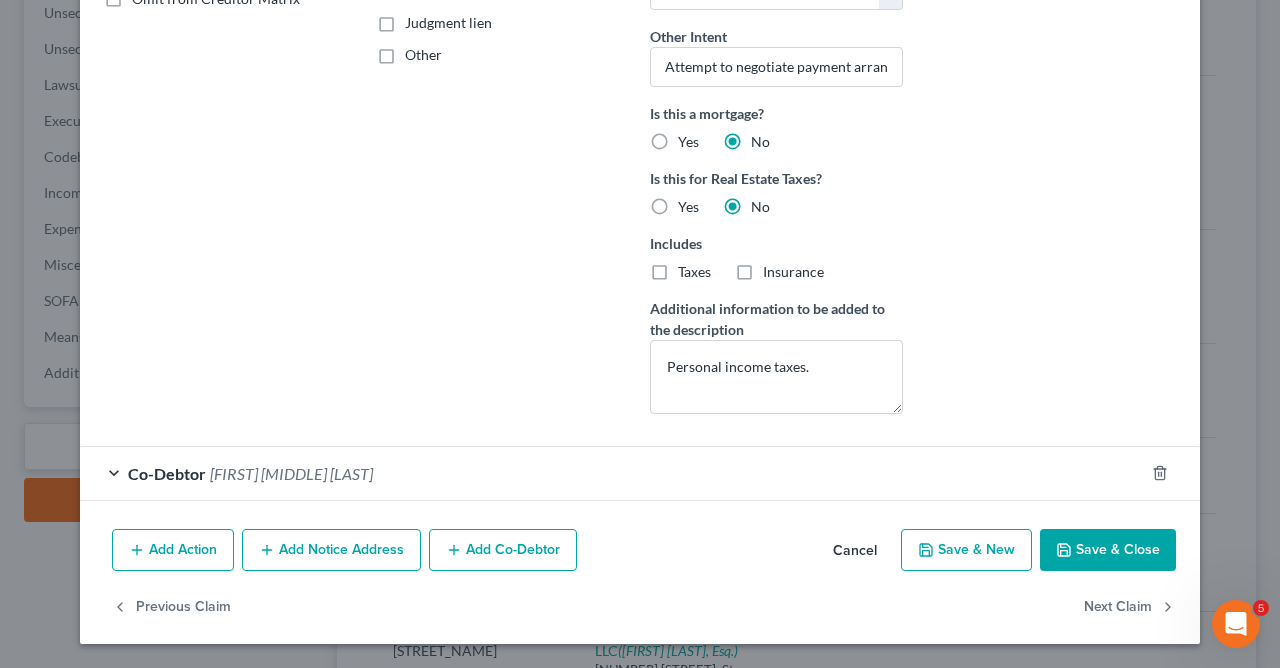 click on "Add Action" at bounding box center (173, 550) 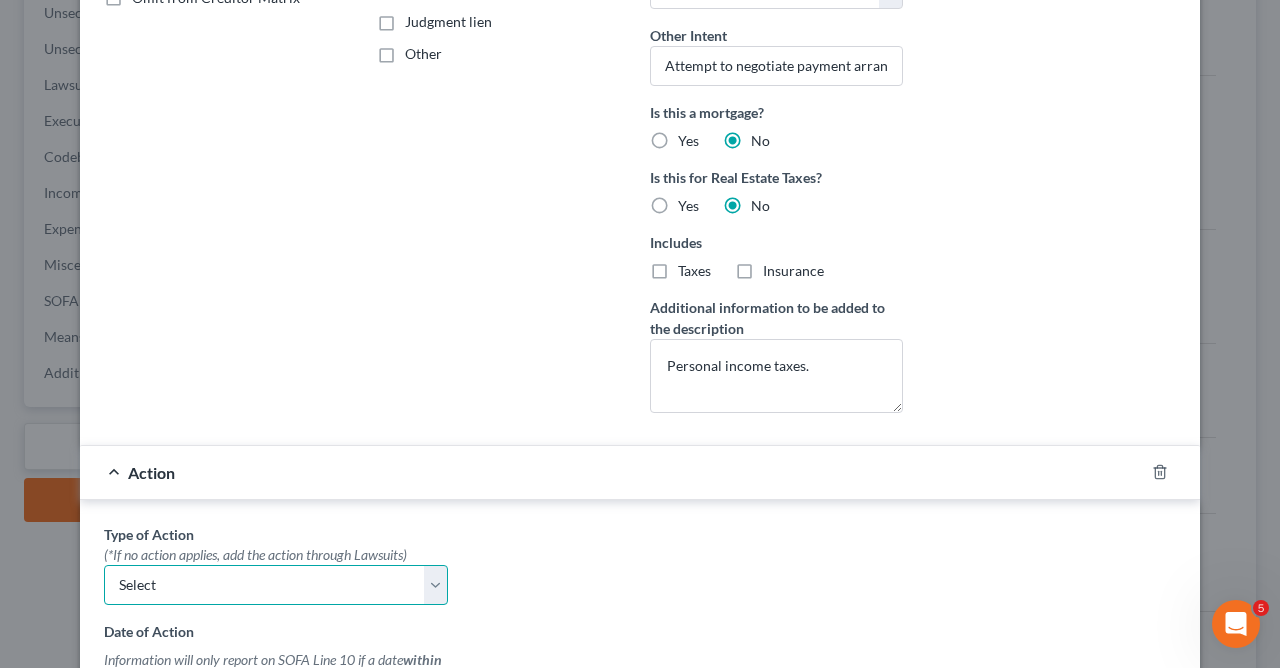 click on "Select Repossession Garnishment Foreclosure Personal Injury Attached, Seized, Or Levied" at bounding box center [276, 585] 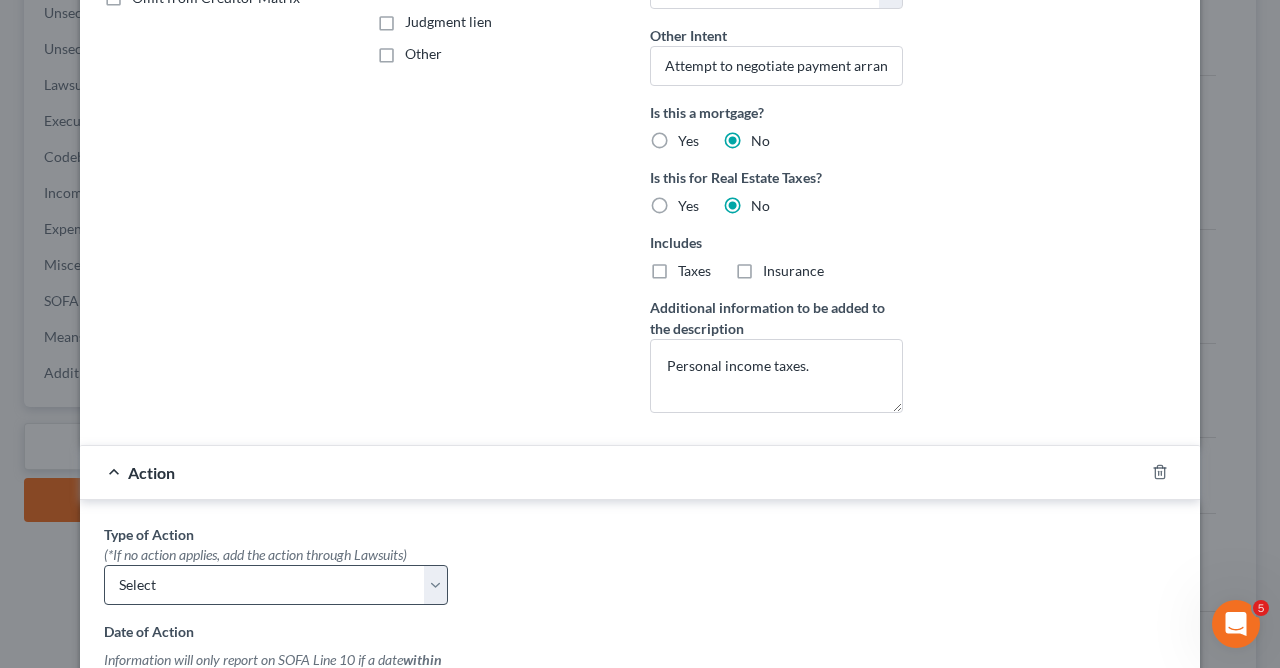 click on "Type of Action
*
(*If no action applies, add the action through Lawsuits) Select Repossession Garnishment Foreclosure Personal Injury Attached, Seized, Or Levied Date of Action Information will only report on SOFA Line 10 if a date  within the last year  was entered. To enter more information (date range, etc) about an action, please use the description field.         Nature of the Case/Description of Property Value of Property
$
Value Unknown
Balance Undetermined
$
Value Unknown
Add to SOFA #9 (Lawsuit)" at bounding box center [640, 774] 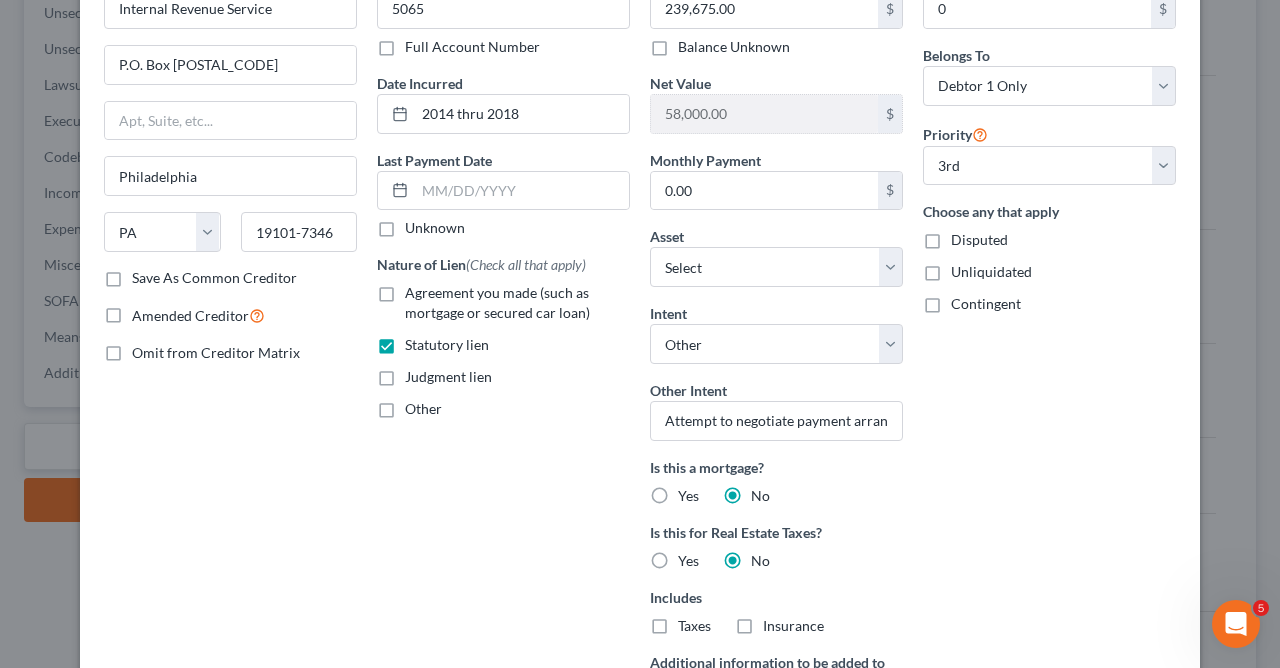 scroll, scrollTop: 322, scrollLeft: 0, axis: vertical 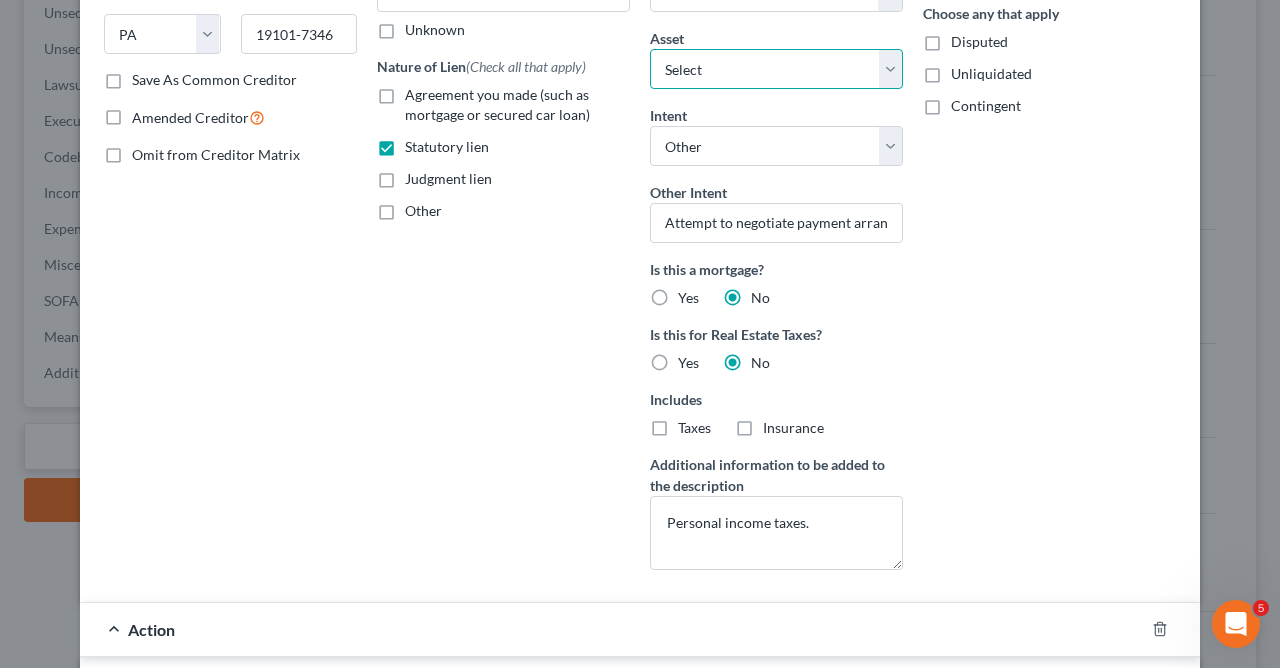 click on "Select Other Multiple Assets 2513 Fox Run Court - $712000.0 Household Goods - Living room set ($300), coffee/end tables ($200), miscellaneous wall hangings/decorations ($100), lamps ($100), entertainment centers ($900), cameras ($100), dining/kitchen table w/chairs ($150), stove ($75), refrigerators ($85), miscellaneous kitchen appliances, pots, pans, dishes, utensils ($120), bedroom sets ($420), dressers ($150), beds ($300), washer ($50), dryer ($50), grill ($80), lawnmower ($100), miscellaneous tools ($300), musical instruments ($20), exercise equipment ($75), bicycles ($300), and miscellaneous other personal property ($100). - $4075.0 Electronics - Televisions ($300), stereo systems w/music ($150), computer equipment ($450), and cell phones ($150). - $1050.0 Jewelry - Necklace with cross. - $150.0 Sports & Hobby Equipment - Golf clubs with accessories ($800) and miscellaneous camping/fishing equipment ($250). - $1050.0 Clothing - Miscellaneous necessary wearing apparel. - $300.0" at bounding box center [776, 69] 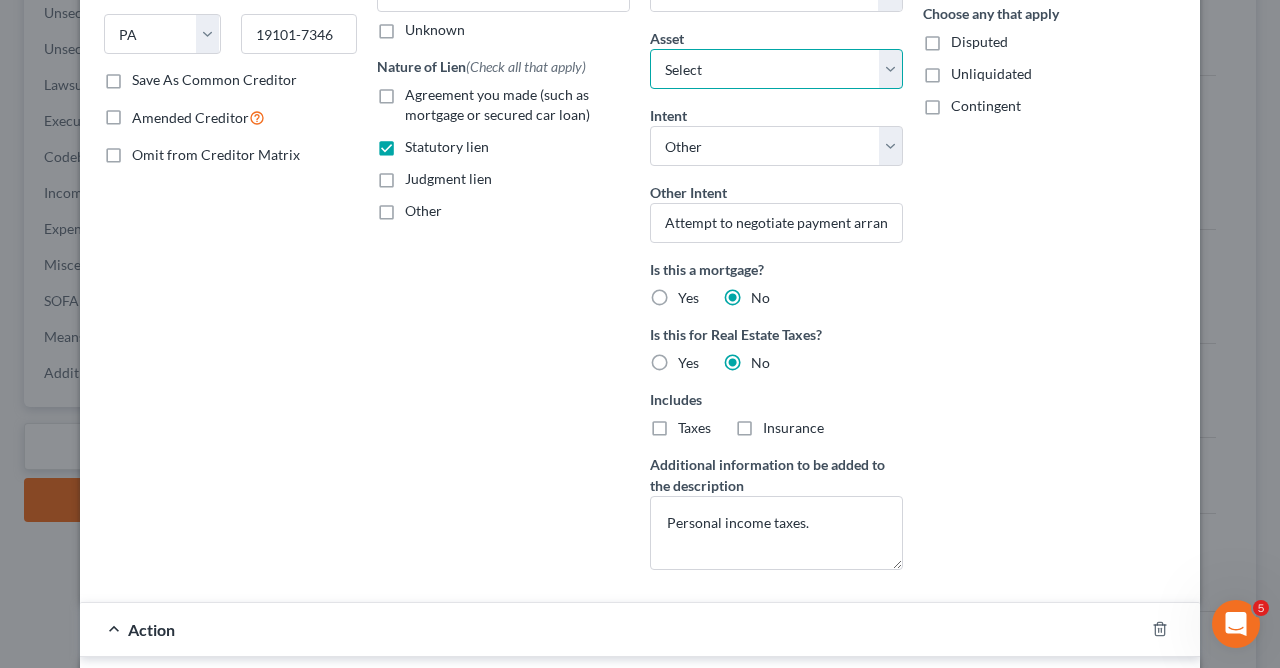 select on "13" 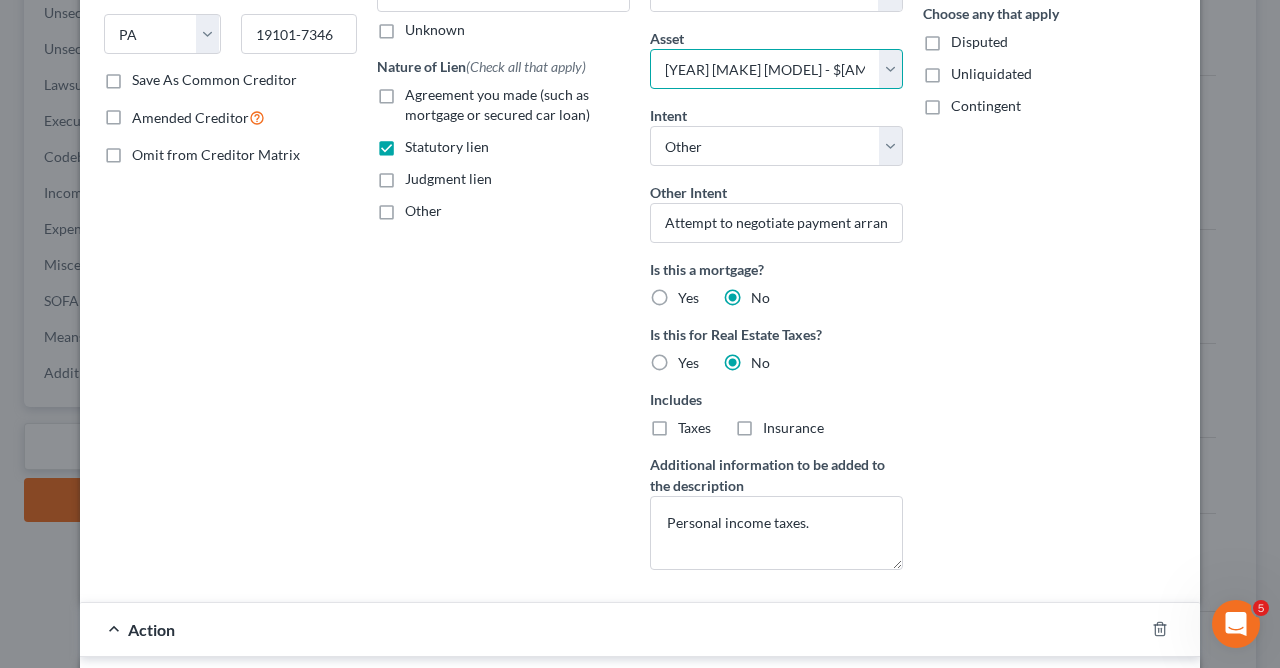 click on "[YEAR] [MAKE] [MODEL] - $[AMOUNT]" at bounding box center [0, 0] 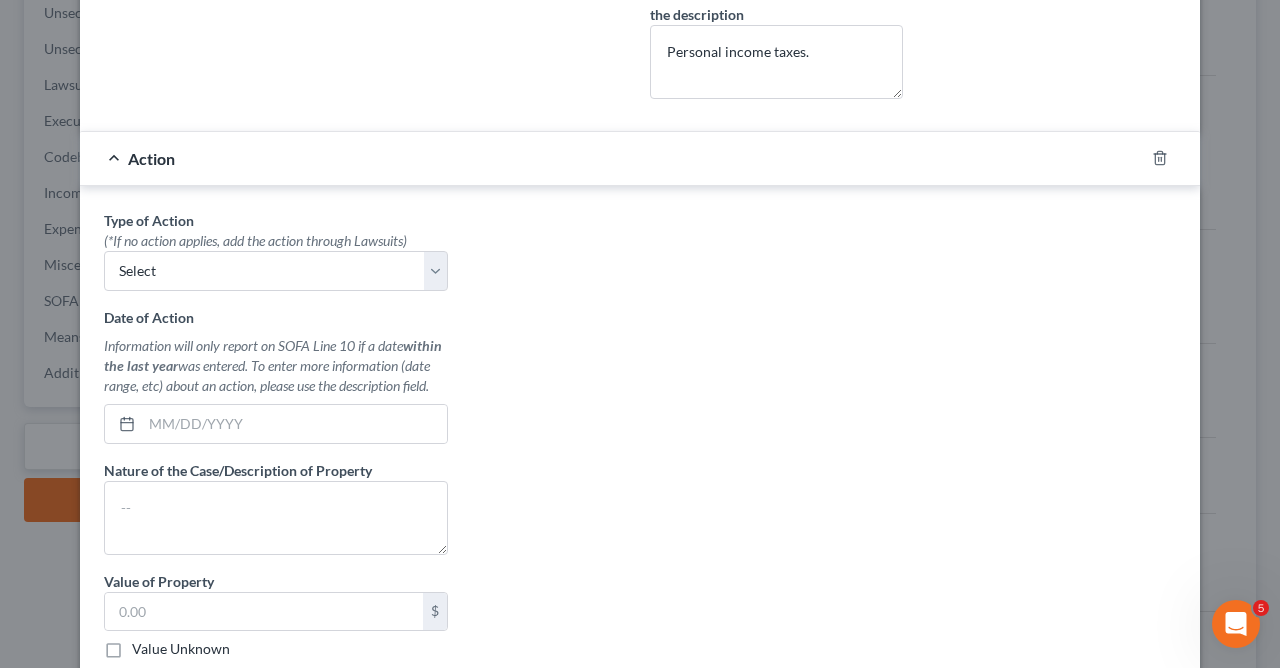 scroll, scrollTop: 1076, scrollLeft: 0, axis: vertical 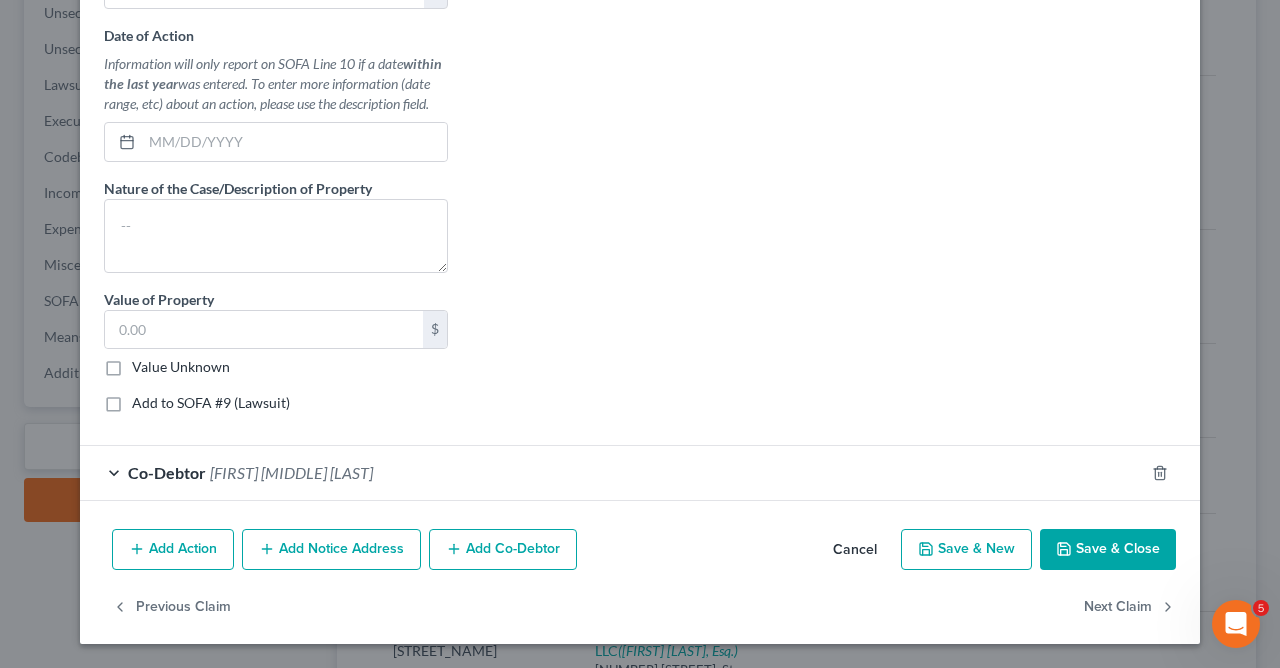 click on "Save & Close" at bounding box center (1108, 550) 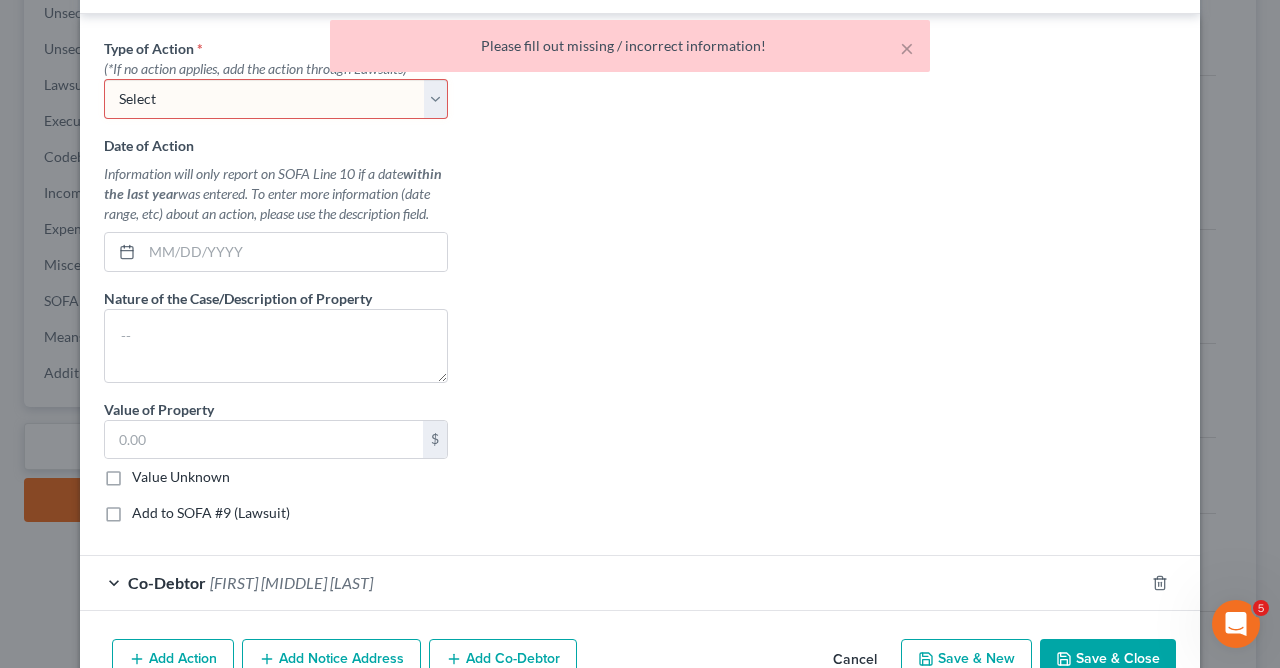 scroll, scrollTop: 852, scrollLeft: 0, axis: vertical 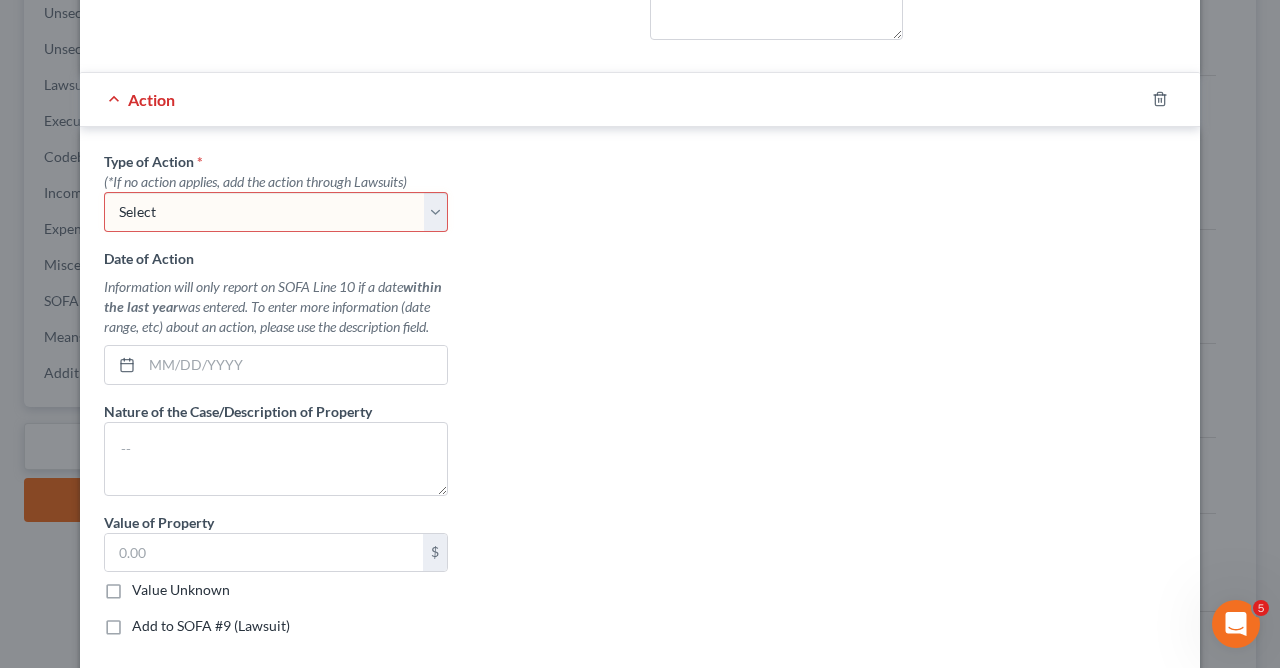 click on "Action" at bounding box center [612, 99] 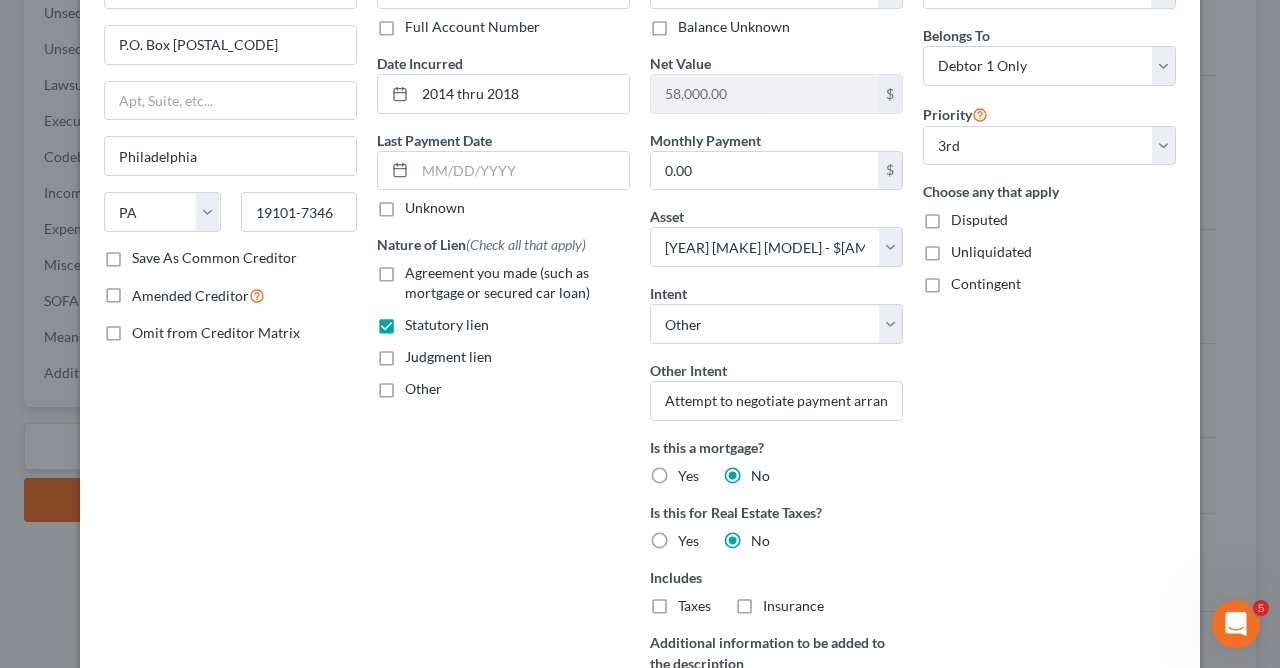 scroll, scrollTop: 0, scrollLeft: 0, axis: both 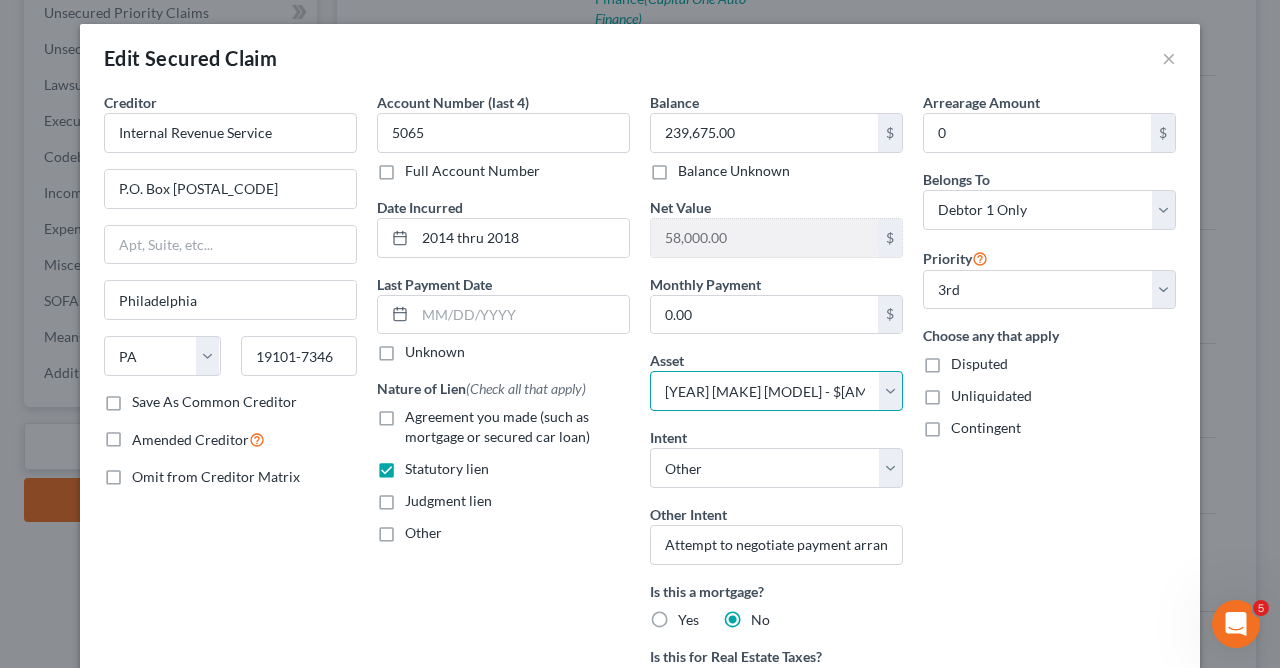 click on "Select Other Multiple Assets 2513 Fox Run Court - $712000.0 Household Goods - Living room set ($300), coffee/end tables ($200), miscellaneous wall hangings/decorations ($100), lamps ($100), entertainment centers ($900), cameras ($100), dining/kitchen table w/chairs ($150), stove ($75), refrigerators ($85), miscellaneous kitchen appliances, pots, pans, dishes, utensils ($120), bedroom sets ($420), dressers ($150), beds ($300), washer ($50), dryer ($50), grill ($80), lawnmower ($100), miscellaneous tools ($300), musical instruments ($20), exercise equipment ($75), bicycles ($300), and miscellaneous other personal property ($100). - $4075.0 Electronics - Televisions ($300), stereo systems w/music ($150), computer equipment ($450), and cell phones ($150). - $1050.0 Jewelry - Necklace with cross. - $150.0 Sports & Hobby Equipment - Golf clubs with accessories ($800) and miscellaneous camping/fishing equipment ($250). - $1050.0 Clothing - Miscellaneous necessary wearing apparel. - $300.0" at bounding box center (776, 391) 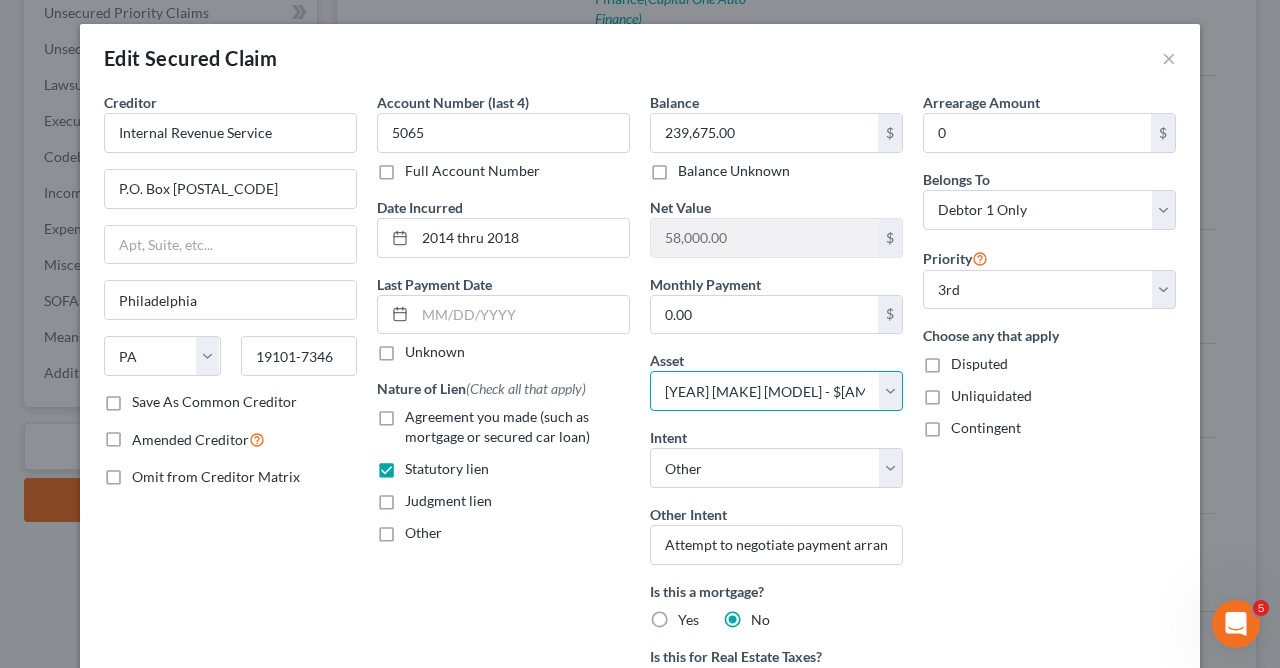 select on "2" 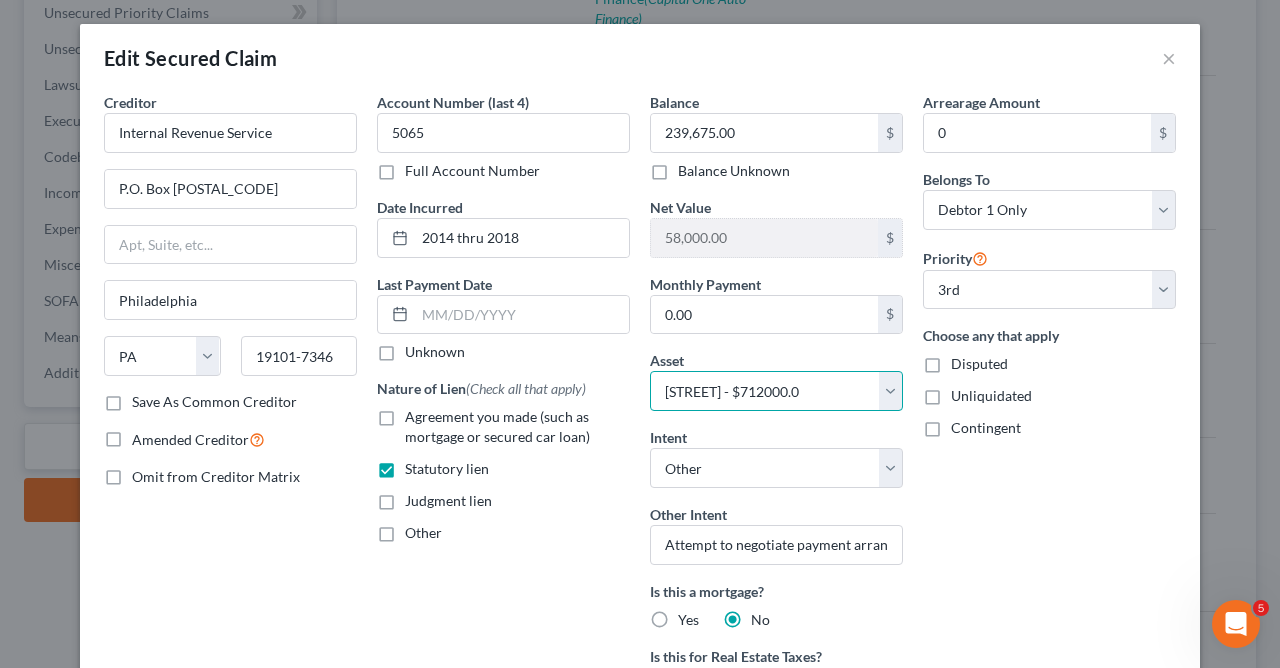 click on "[STREET] - $712000.0" at bounding box center [0, 0] 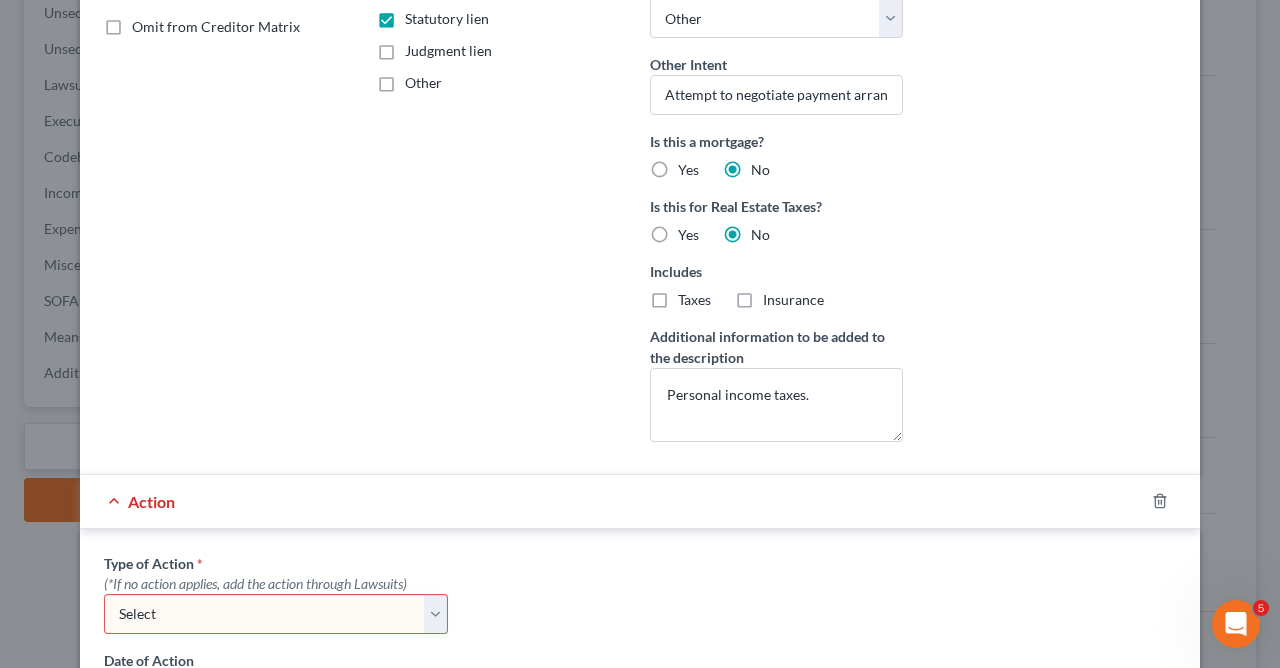 scroll, scrollTop: 533, scrollLeft: 0, axis: vertical 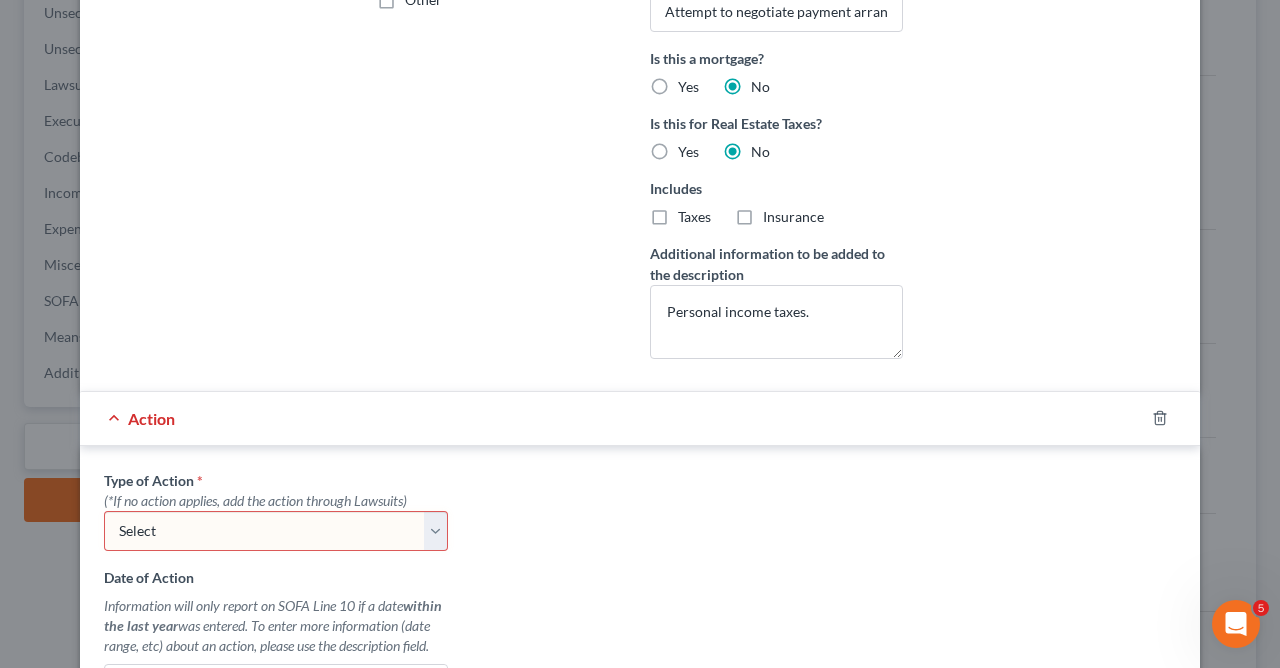 click on "Select Repossession Garnishment Foreclosure Personal Injury Attached, Seized, Or Levied" at bounding box center [276, 531] 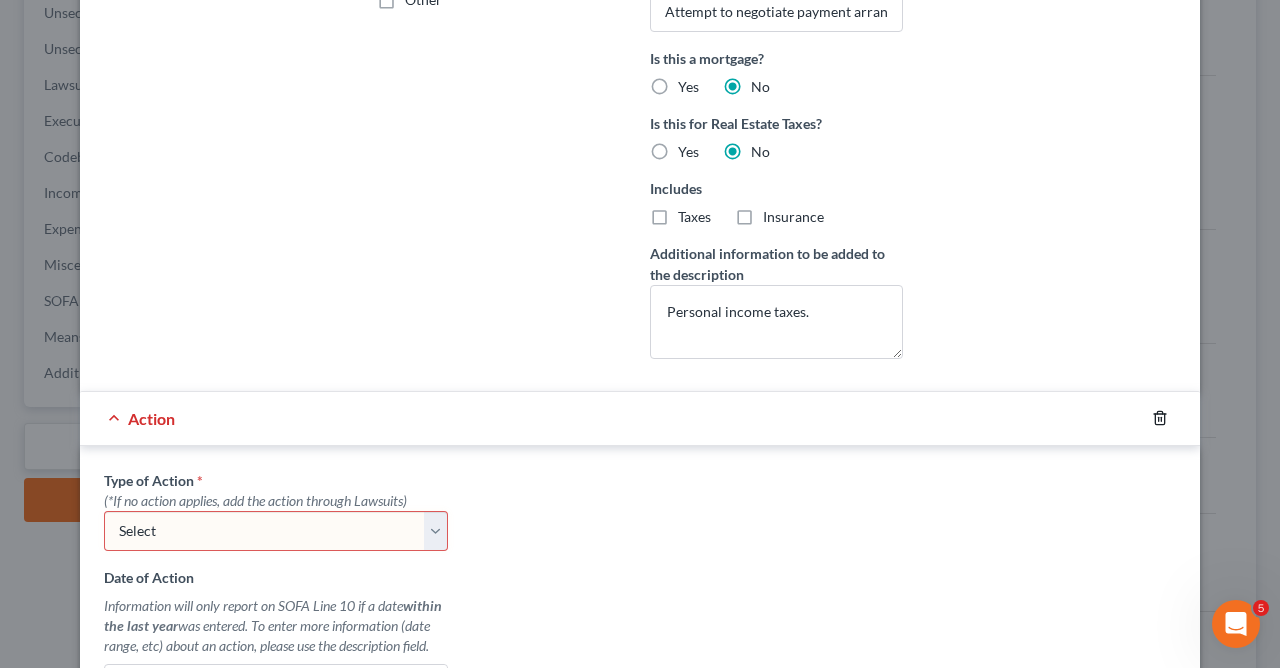 click 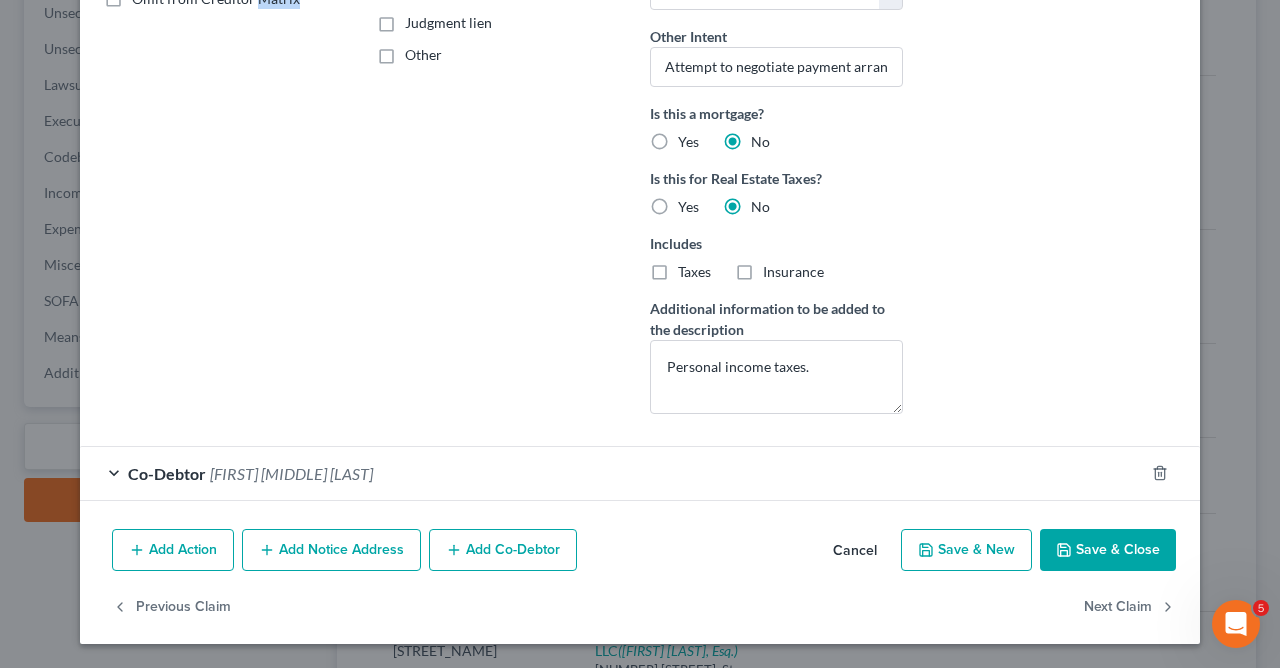 click on "Save & Close" at bounding box center [1108, 550] 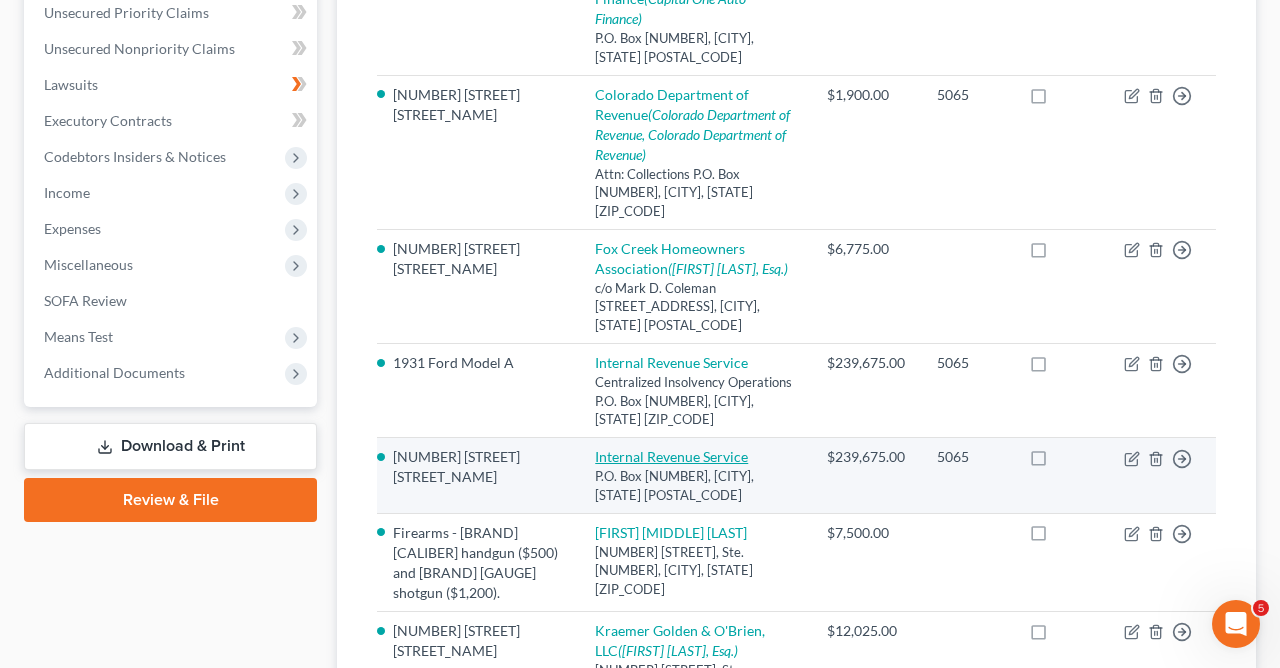 click on "Internal Revenue Service" at bounding box center (671, 456) 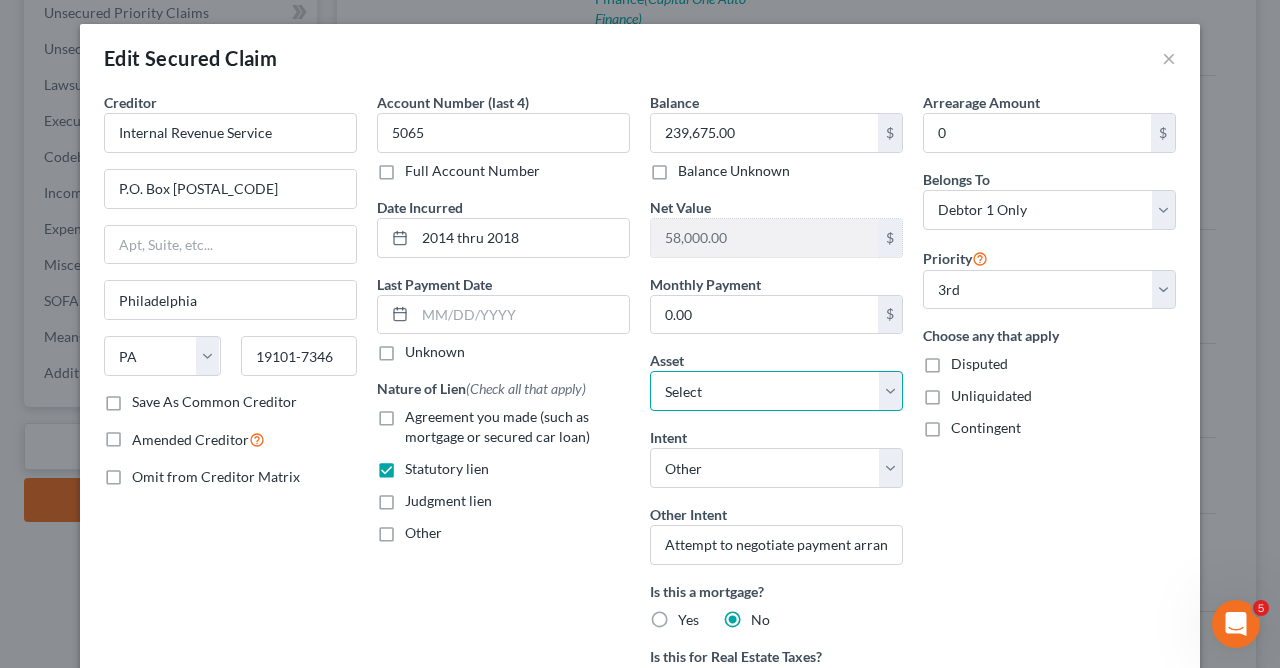 click on "Select Other Multiple Assets 2513 Fox Run Court - $712000.0 Household Goods - Living room set ($300), coffee/end tables ($200), miscellaneous wall hangings/decorations ($100), lamps ($100), entertainment centers ($900), cameras ($100), dining/kitchen table w/chairs ($150), stove ($75), refrigerators ($85), miscellaneous kitchen appliances, pots, pans, dishes, utensils ($120), bedroom sets ($420), dressers ($150), beds ($300), washer ($50), dryer ($50), grill ($80), lawnmower ($100), miscellaneous tools ($300), musical instruments ($20), exercise equipment ($75), bicycles ($300), and miscellaneous other personal property ($100). - $4075.0 Electronics - Televisions ($300), stereo systems w/music ($150), computer equipment ($450), and cell phones ($150). - $1050.0 Jewelry - Necklace with cross. - $150.0 Sports & Hobby Equipment - Golf clubs with accessories ($800) and miscellaneous camping/fishing equipment ($250). - $1050.0 Clothing - Miscellaneous necessary wearing apparel. - $300.0" at bounding box center (776, 391) 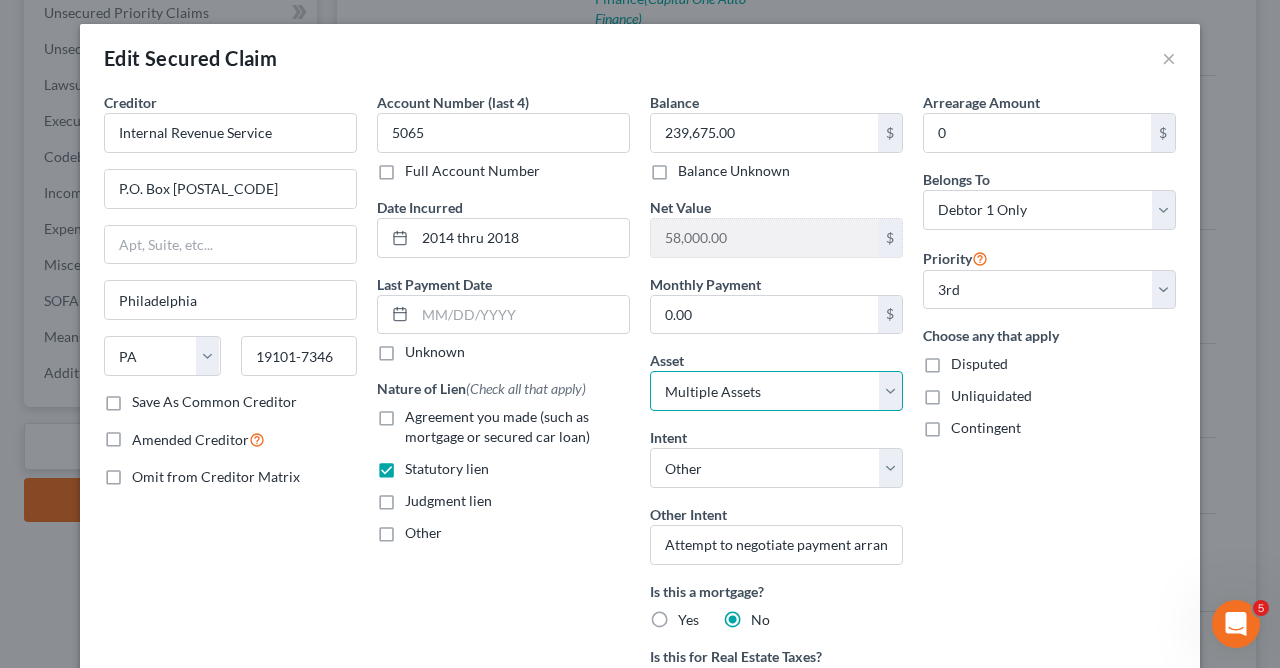 click on "Multiple Assets" at bounding box center [0, 0] 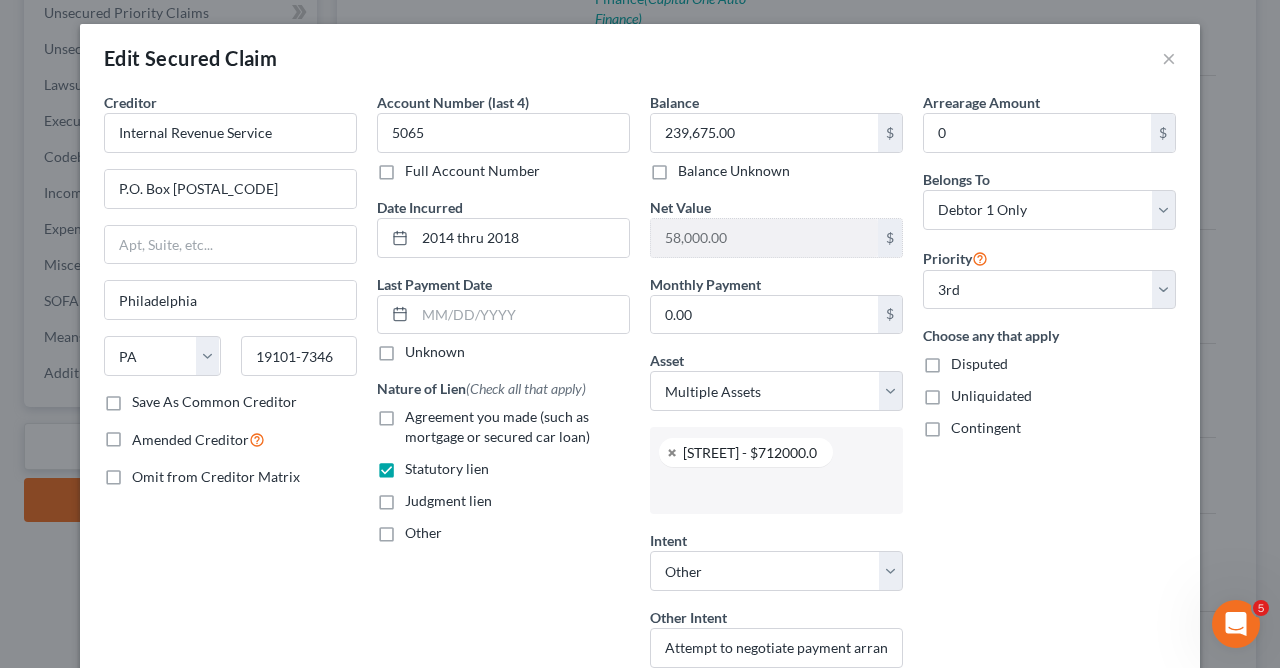 click on "[STREET] - $712000.0" at bounding box center (750, 452) 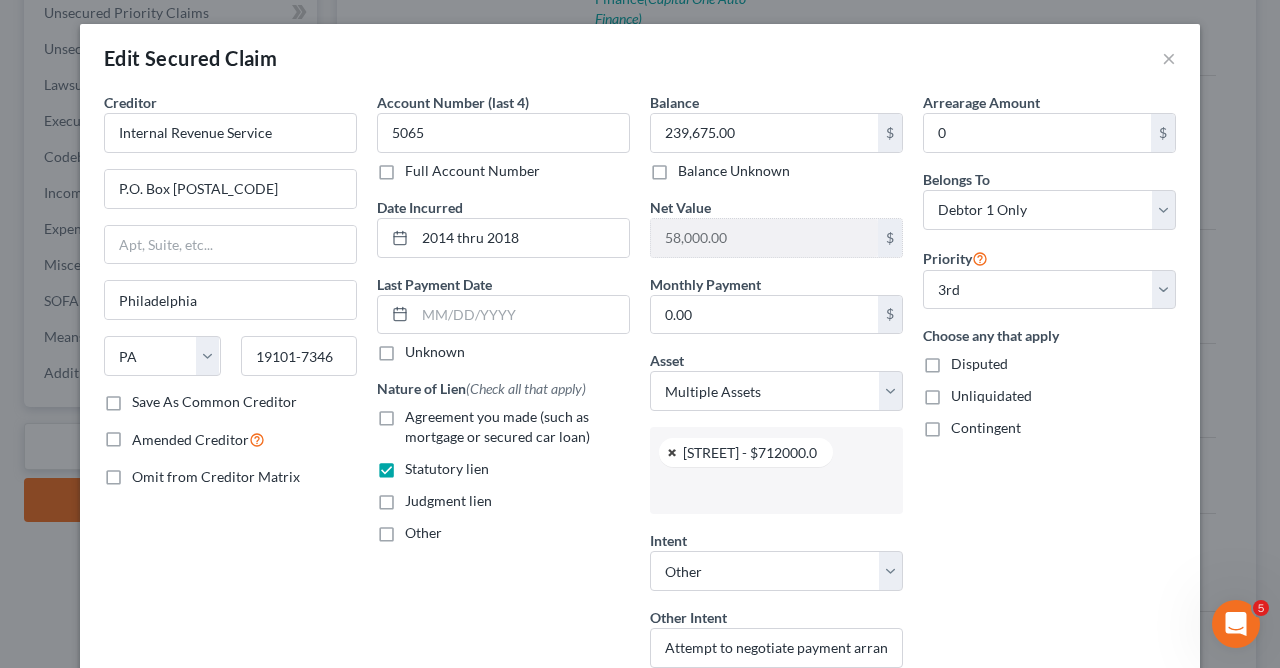 click at bounding box center (774, 490) 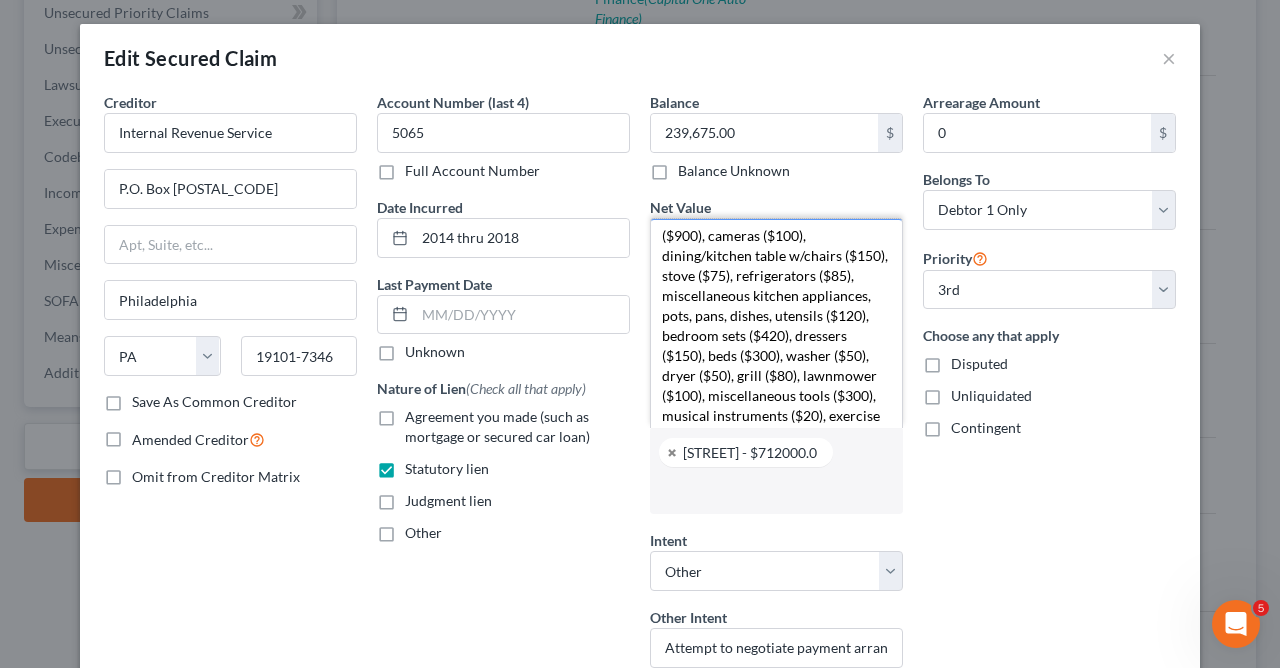 scroll, scrollTop: 0, scrollLeft: 0, axis: both 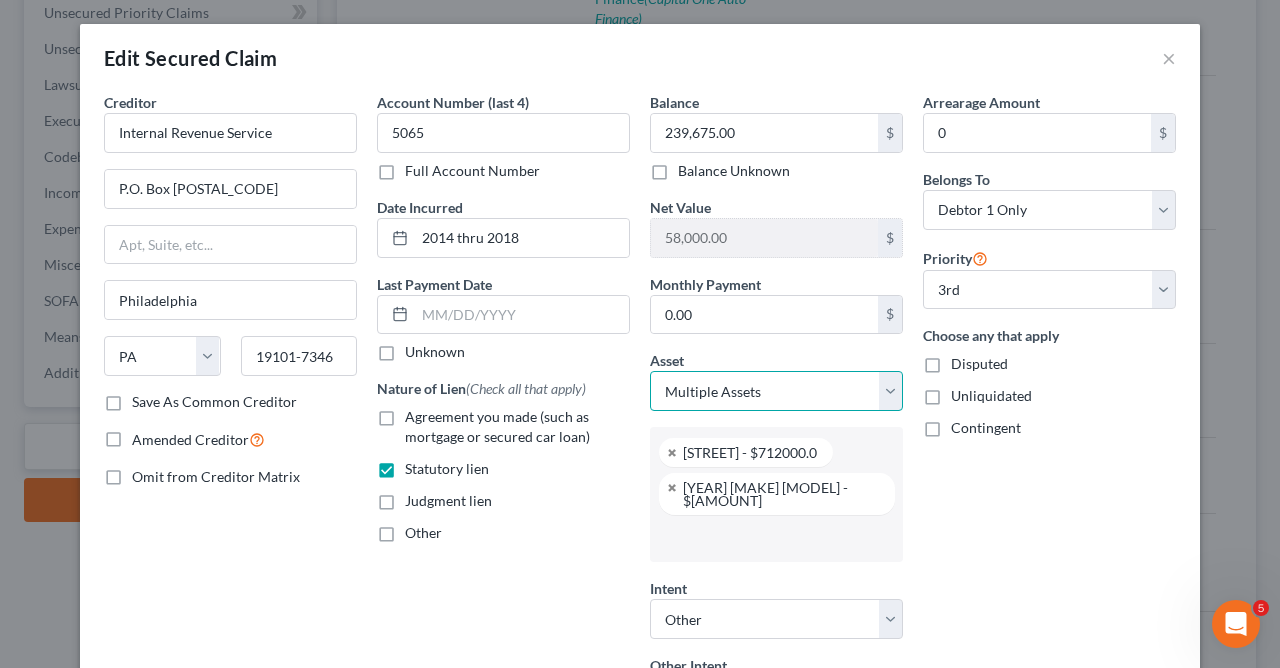 click on "Select Other Multiple Assets 2513 Fox Run Court - $712000.0 Household Goods - Living room set ($300), coffee/end tables ($200), miscellaneous wall hangings/decorations ($100), lamps ($100), entertainment centers ($900), cameras ($100), dining/kitchen table w/chairs ($150), stove ($75), refrigerators ($85), miscellaneous kitchen appliances, pots, pans, dishes, utensils ($120), bedroom sets ($420), dressers ($150), beds ($300), washer ($50), dryer ($50), grill ($80), lawnmower ($100), miscellaneous tools ($300), musical instruments ($20), exercise equipment ($75), bicycles ($300), and miscellaneous other personal property ($100). - $4075.0 Electronics - Televisions ($300), stereo systems w/music ($150), computer equipment ($450), and cell phones ($150). - $1050.0 Jewelry - Necklace with cross. - $150.0 Sports & Hobby Equipment - Golf clubs with accessories ($800) and miscellaneous camping/fishing equipment ($250). - $1050.0 Clothing - Miscellaneous necessary wearing apparel. - $300.0" at bounding box center [776, 391] 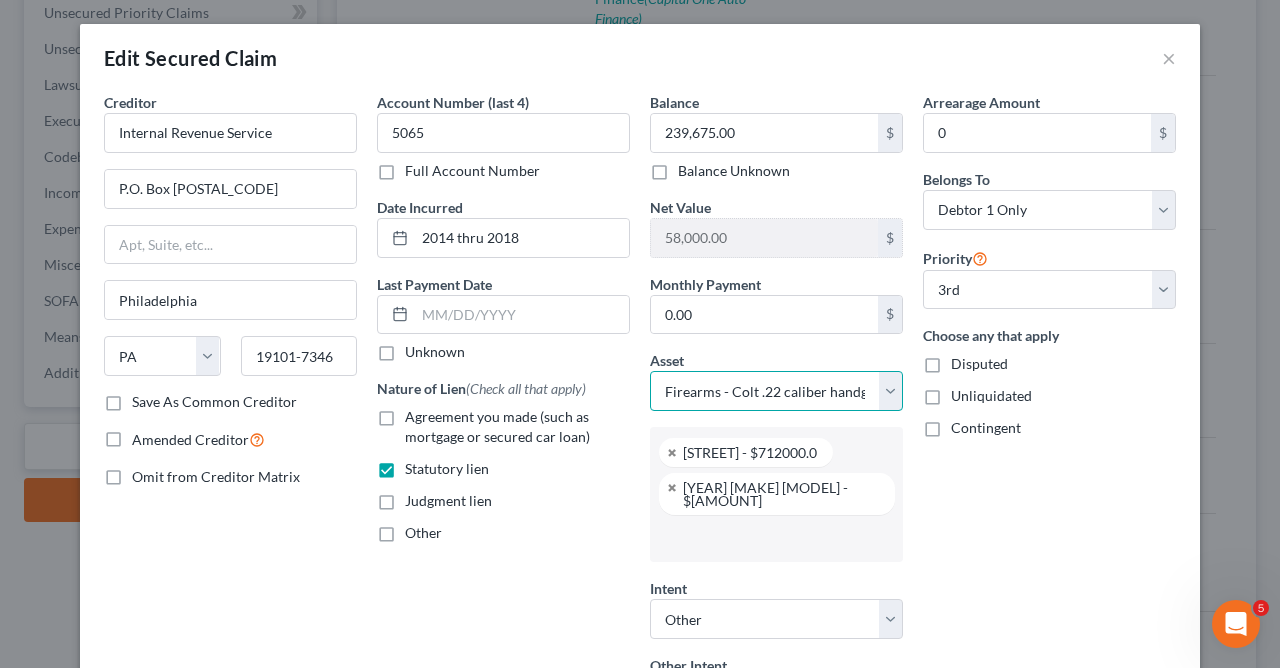 click on "Firearms - Colt .22 caliber handgun ($500) and Rock River 12 gauge shotgun ($1,200). - $1700.0" at bounding box center [0, 0] 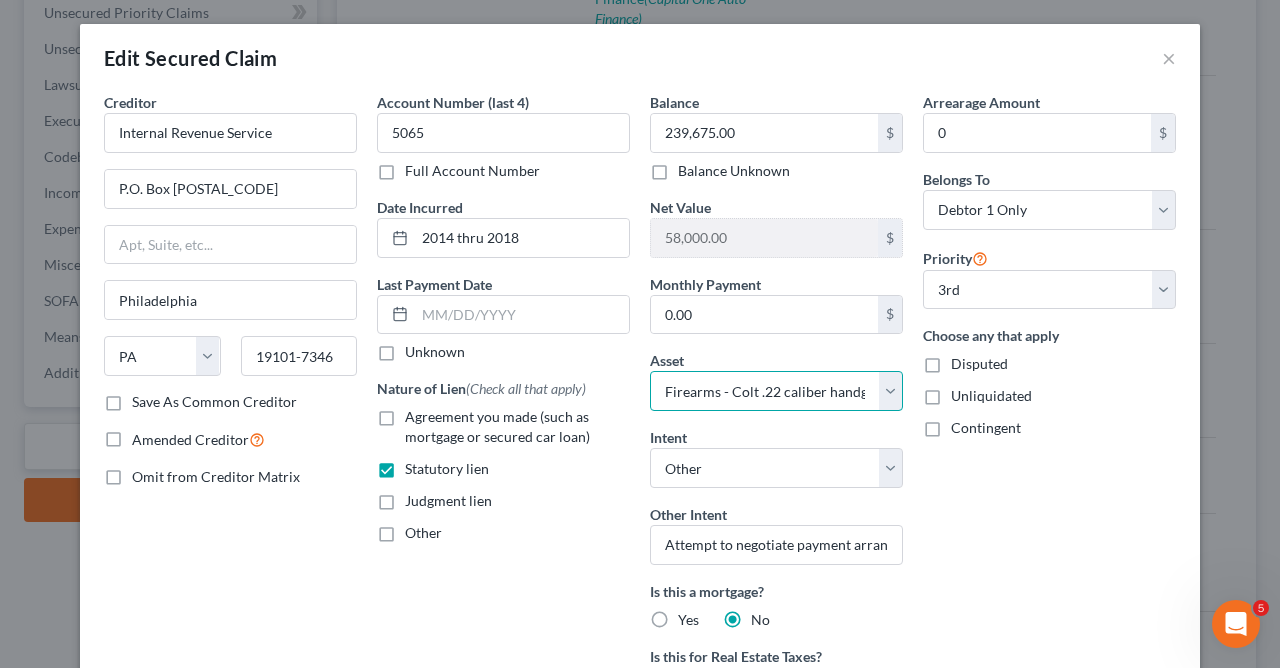 click on "Select Other Multiple Assets 2513 Fox Run Court - $712000.0 Household Goods - Living room set ($300), coffee/end tables ($200), miscellaneous wall hangings/decorations ($100), lamps ($100), entertainment centers ($900), cameras ($100), dining/kitchen table w/chairs ($150), stove ($75), refrigerators ($85), miscellaneous kitchen appliances, pots, pans, dishes, utensils ($120), bedroom sets ($420), dressers ($150), beds ($300), washer ($50), dryer ($50), grill ($80), lawnmower ($100), miscellaneous tools ($300), musical instruments ($20), exercise equipment ($75), bicycles ($300), and miscellaneous other personal property ($100). - $4075.0 Electronics - Televisions ($300), stereo systems w/music ($150), computer equipment ($450), and cell phones ($150). - $1050.0 Jewelry - Necklace with cross. - $150.0 Sports & Hobby Equipment - Golf clubs with accessories ($800) and miscellaneous camping/fishing equipment ($250). - $1050.0 Clothing - Miscellaneous necessary wearing apparel. - $300.0" at bounding box center (776, 391) 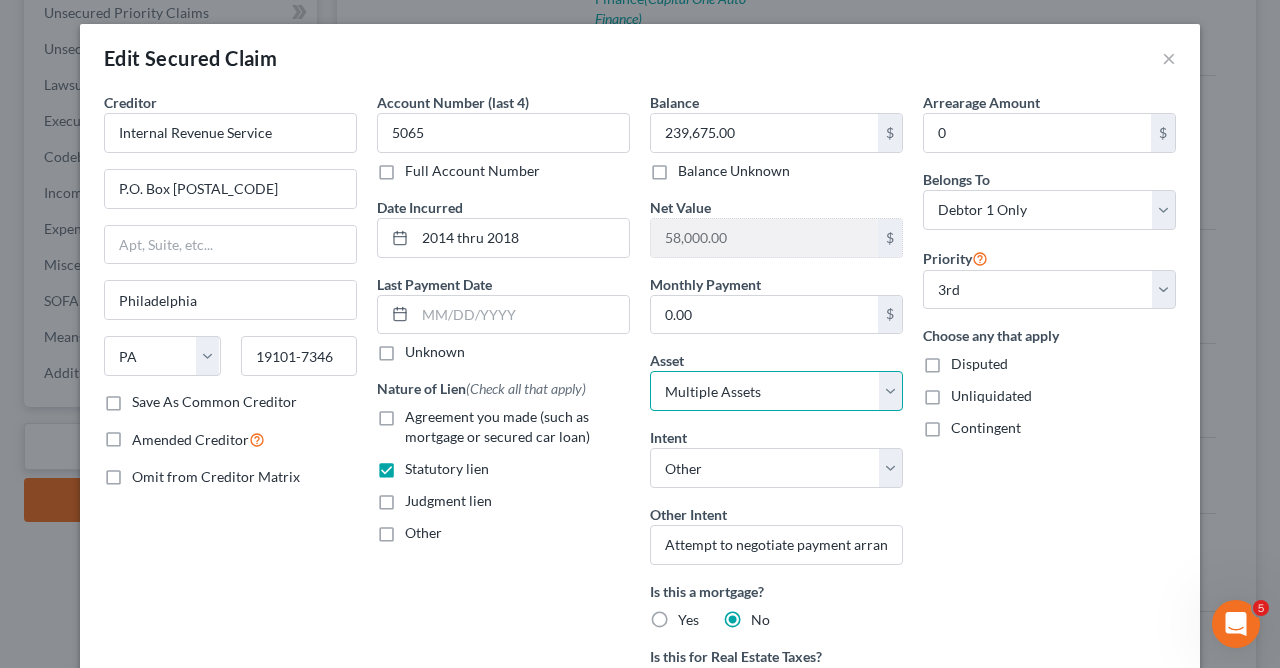 click on "Multiple Assets" at bounding box center (0, 0) 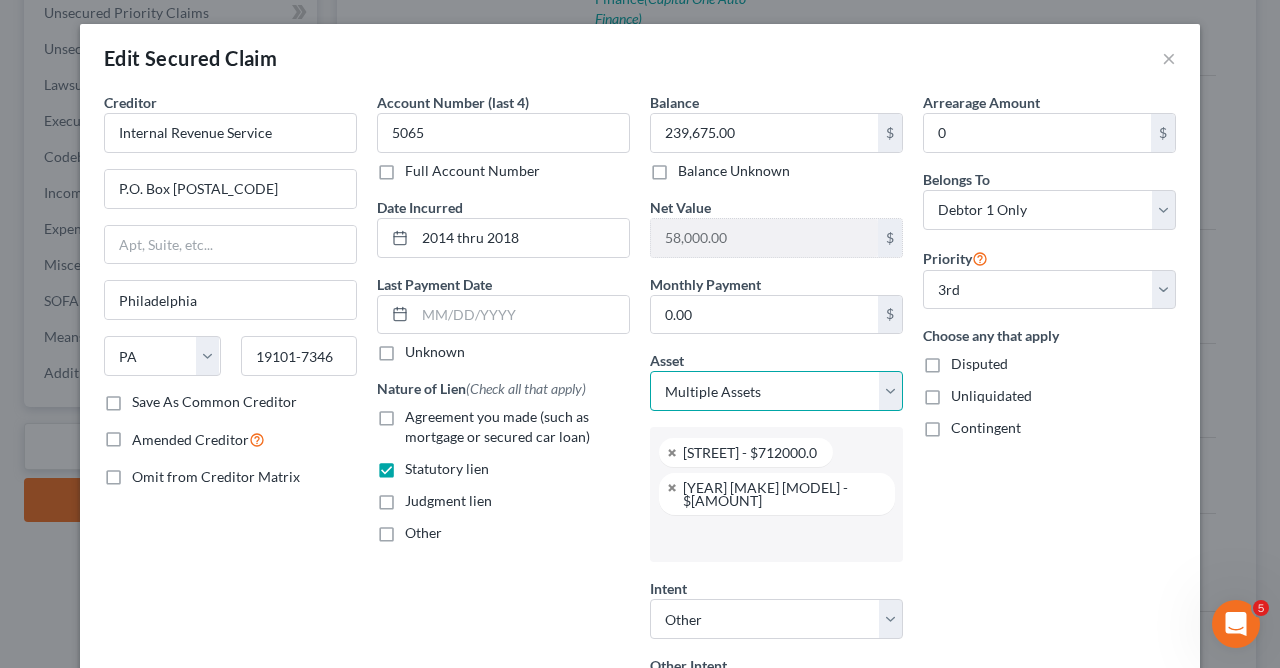 scroll, scrollTop: 231, scrollLeft: 0, axis: vertical 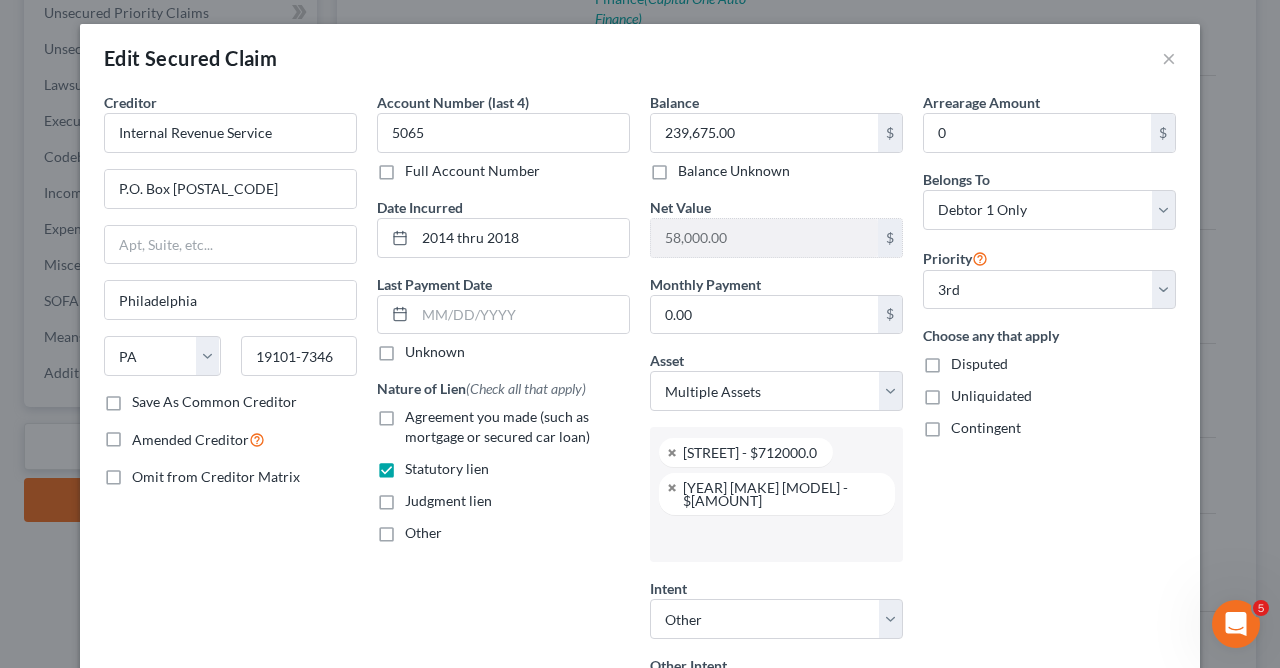 click at bounding box center (774, 538) 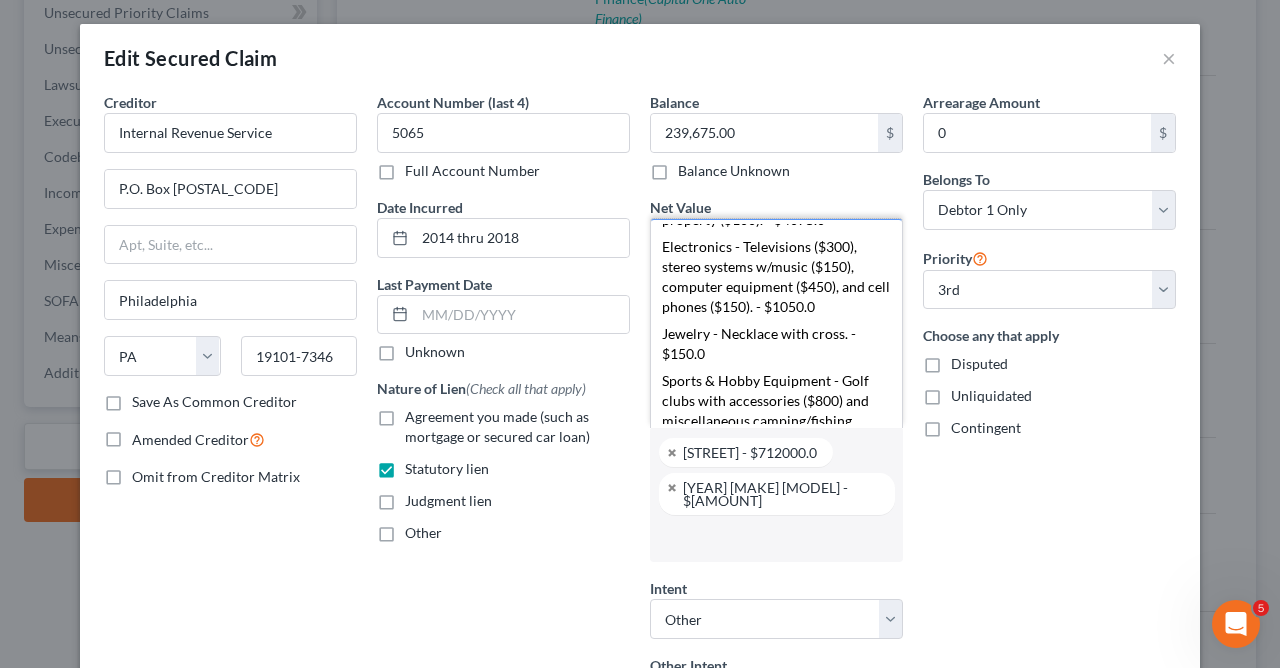 scroll, scrollTop: 391, scrollLeft: 0, axis: vertical 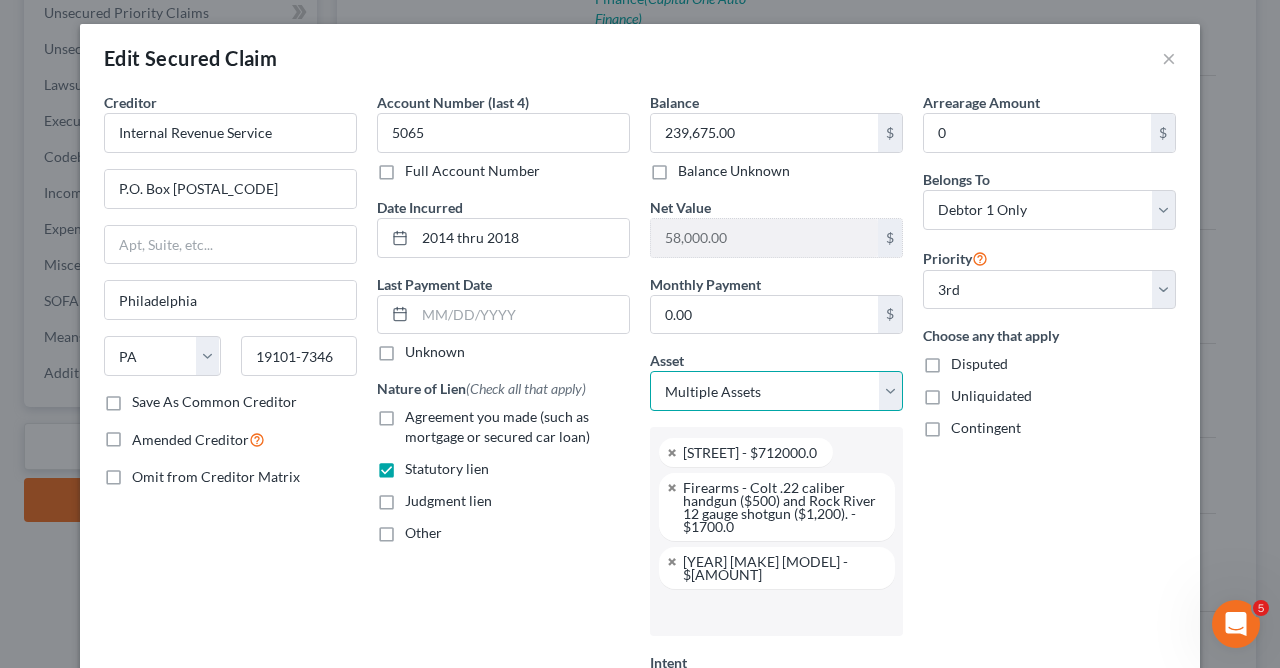 click on "Select Other Multiple Assets 2513 Fox Run Court - $712000.0 Household Goods - Living room set ($300), coffee/end tables ($200), miscellaneous wall hangings/decorations ($100), lamps ($100), entertainment centers ($900), cameras ($100), dining/kitchen table w/chairs ($150), stove ($75), refrigerators ($85), miscellaneous kitchen appliances, pots, pans, dishes, utensils ($120), bedroom sets ($420), dressers ($150), beds ($300), washer ($50), dryer ($50), grill ($80), lawnmower ($100), miscellaneous tools ($300), musical instruments ($20), exercise equipment ($75), bicycles ($300), and miscellaneous other personal property ($100). - $4075.0 Electronics - Televisions ($300), stereo systems w/music ($150), computer equipment ($450), and cell phones ($150). - $1050.0 Jewelry - Necklace with cross. - $150.0 Sports & Hobby Equipment - Golf clubs with accessories ($800) and miscellaneous camping/fishing equipment ($250). - $1050.0 Clothing - Miscellaneous necessary wearing apparel. - $300.0" at bounding box center (776, 391) 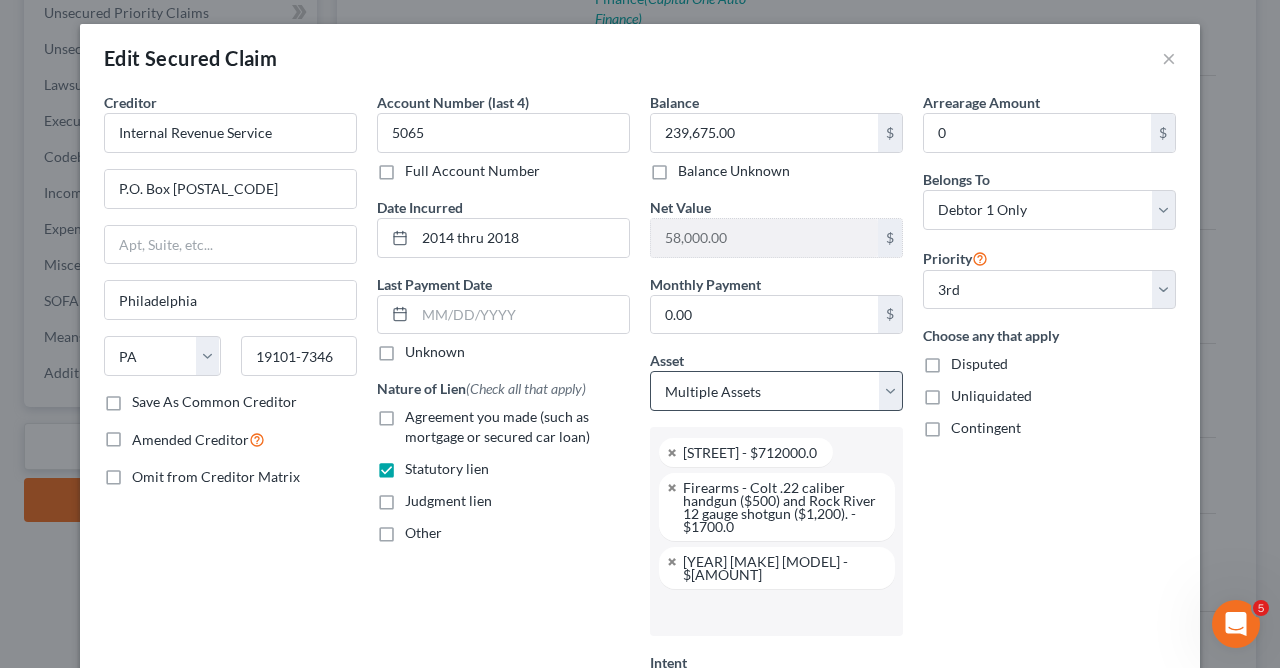 click on "Arrearage Amount 0 $
Belongs To
*
Select Debtor 1 Only Debtor 2 Only Debtor 1 And Debtor 2 Only At Least One Of The Debtors And Another Community Property Priority  Select 1st 2nd 3rd 4th 5th 6th 7th 8th 9th 10th 11th 12th 13th 14th 15th 16th 17th 18th 19th 20th 21th 22th 23th 24th 25th 26th 27th 28th 29th 30th Choose any that apply Disputed Unliquidated Contingent" at bounding box center [1049, 612] 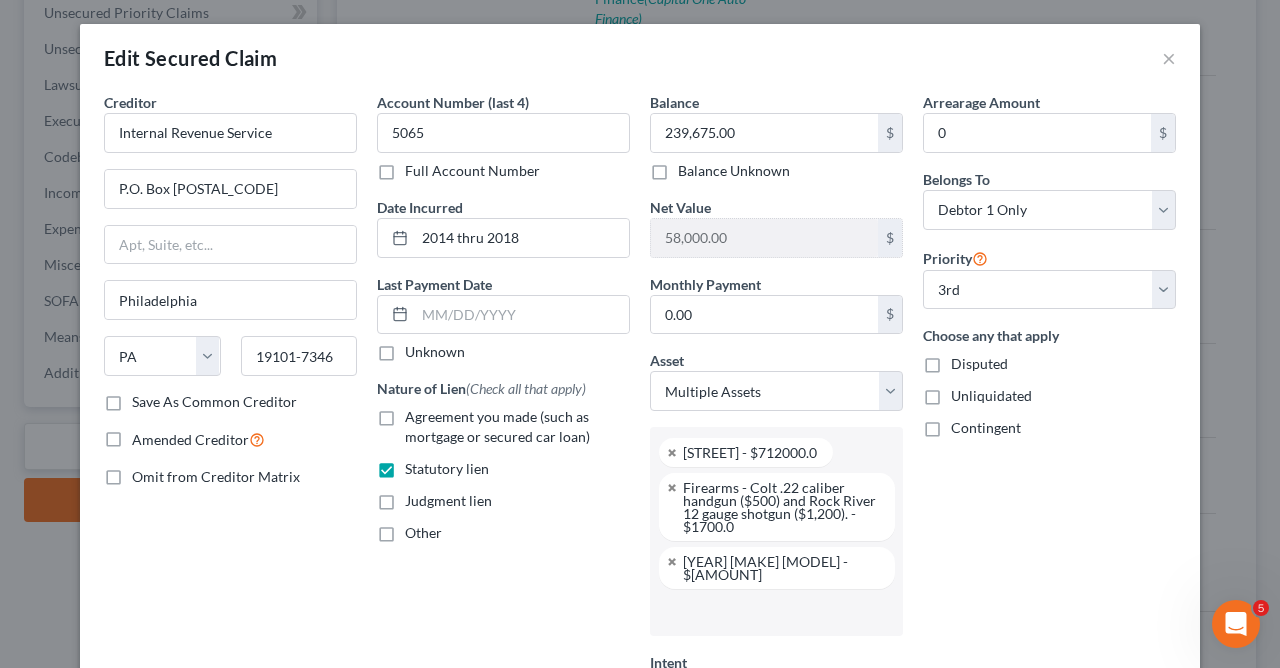 click at bounding box center [774, 612] 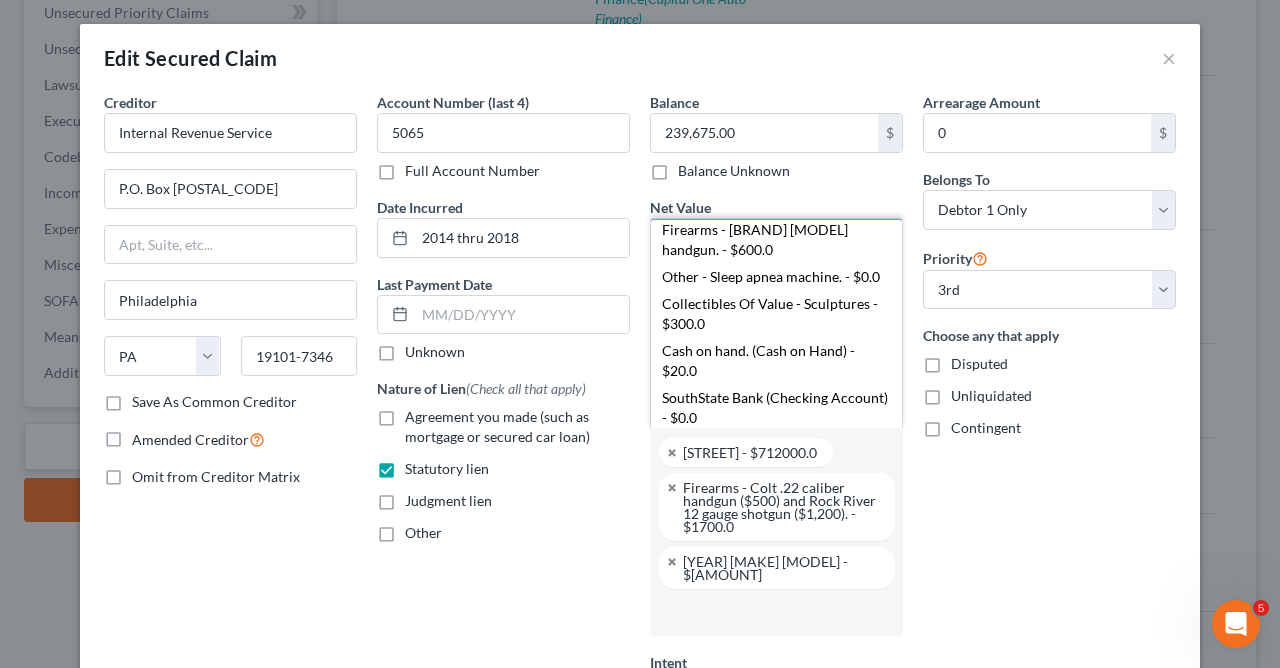 scroll, scrollTop: 714, scrollLeft: 0, axis: vertical 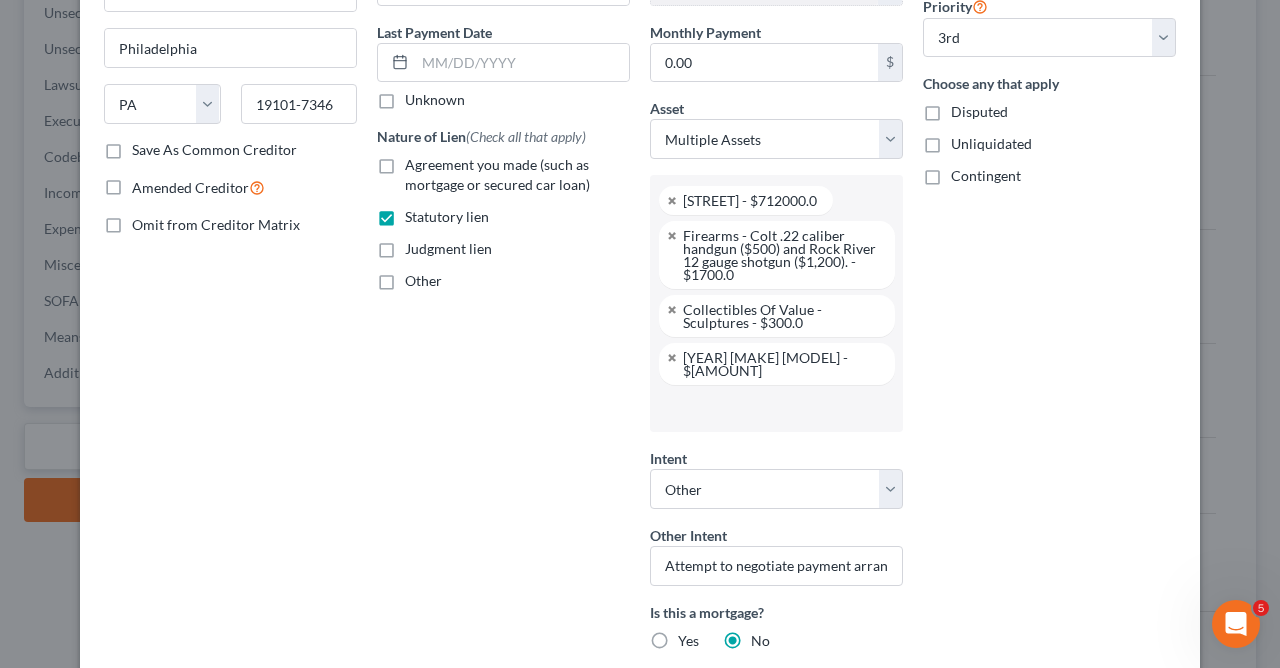 click on "[NUMBER] [STREET] - $712000.0           Firearms - [BRAND] [CALIBER] handgun ($500) and [BRAND] [GAUGE] shotgun ($1,200). - $1700.0           Collectibles Of Value - Sculptures - $300.0           1931 [BRAND] Model A - $26000.0" at bounding box center [776, 303] 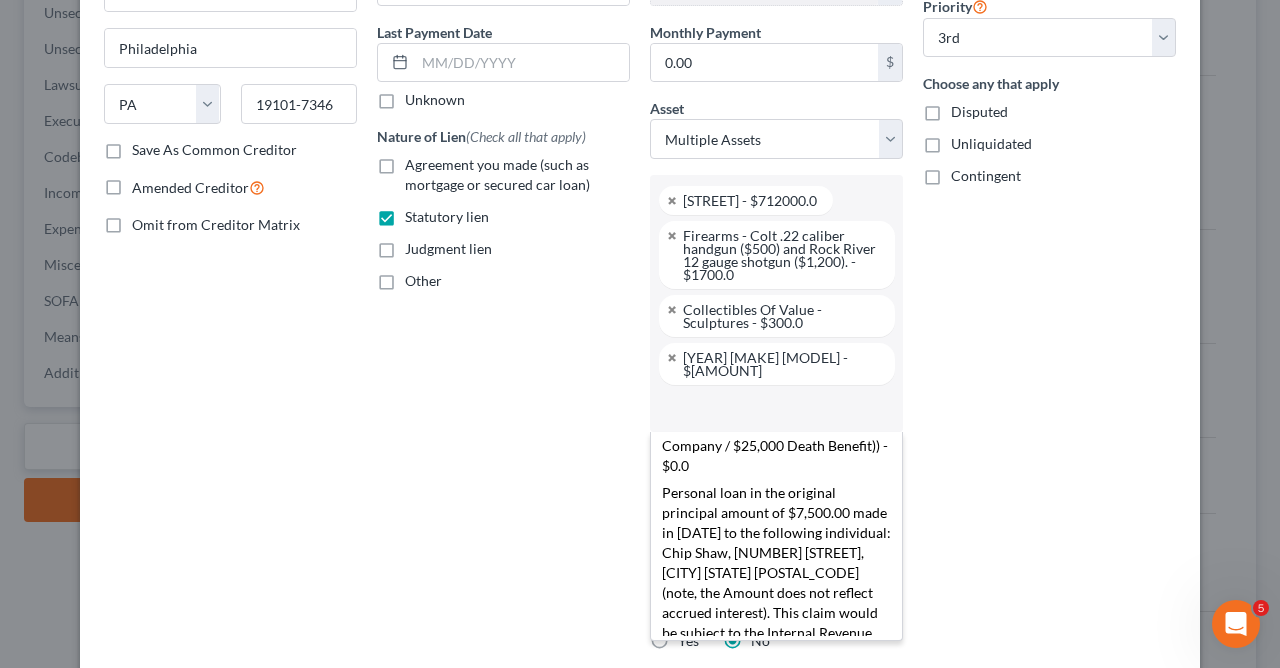 scroll, scrollTop: 1131, scrollLeft: 0, axis: vertical 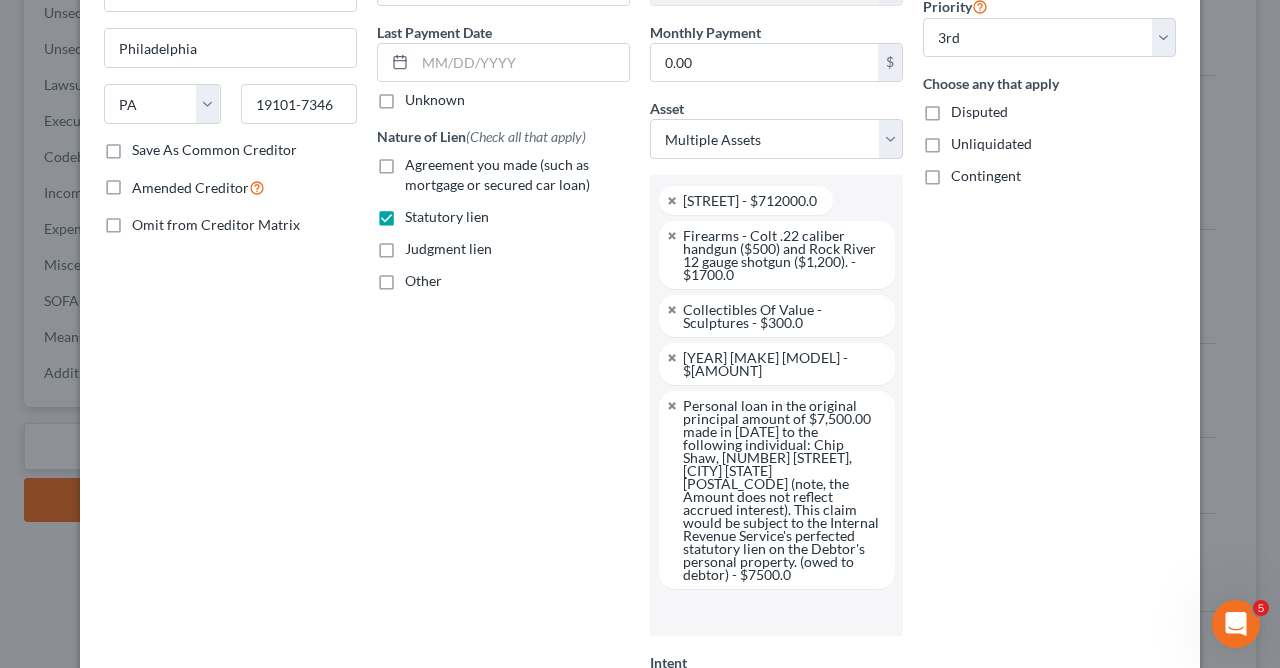 click at bounding box center [774, 612] 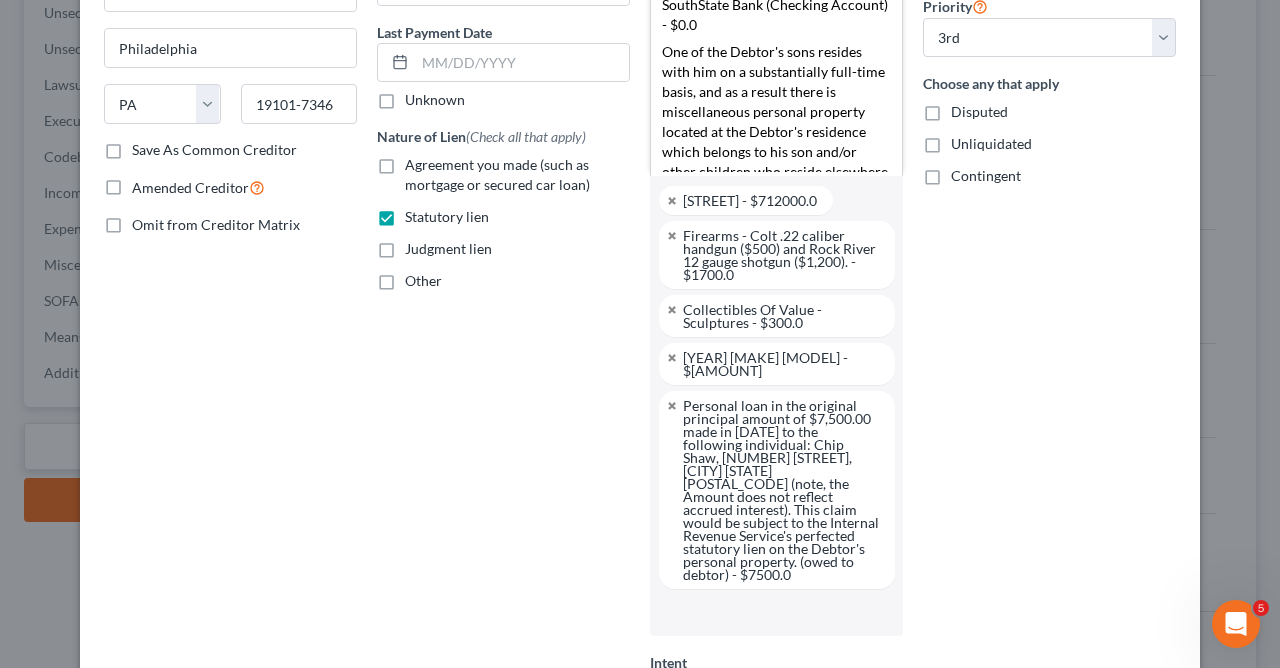 scroll, scrollTop: 623, scrollLeft: 0, axis: vertical 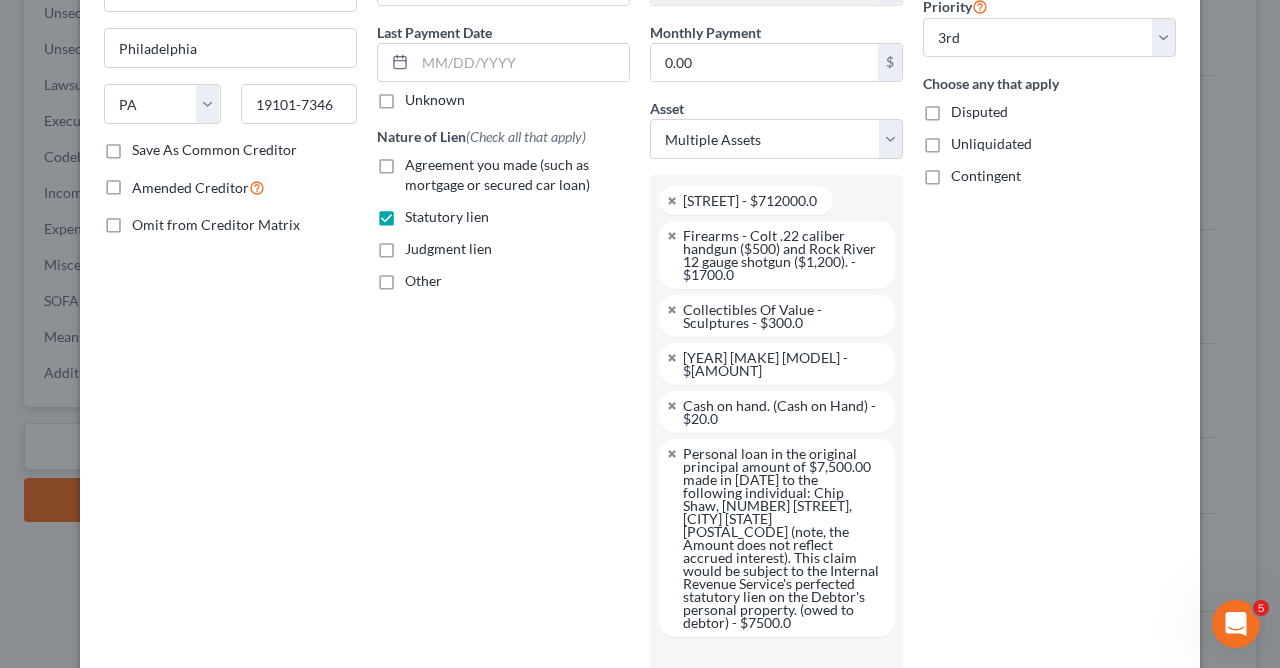 click at bounding box center [774, 660] 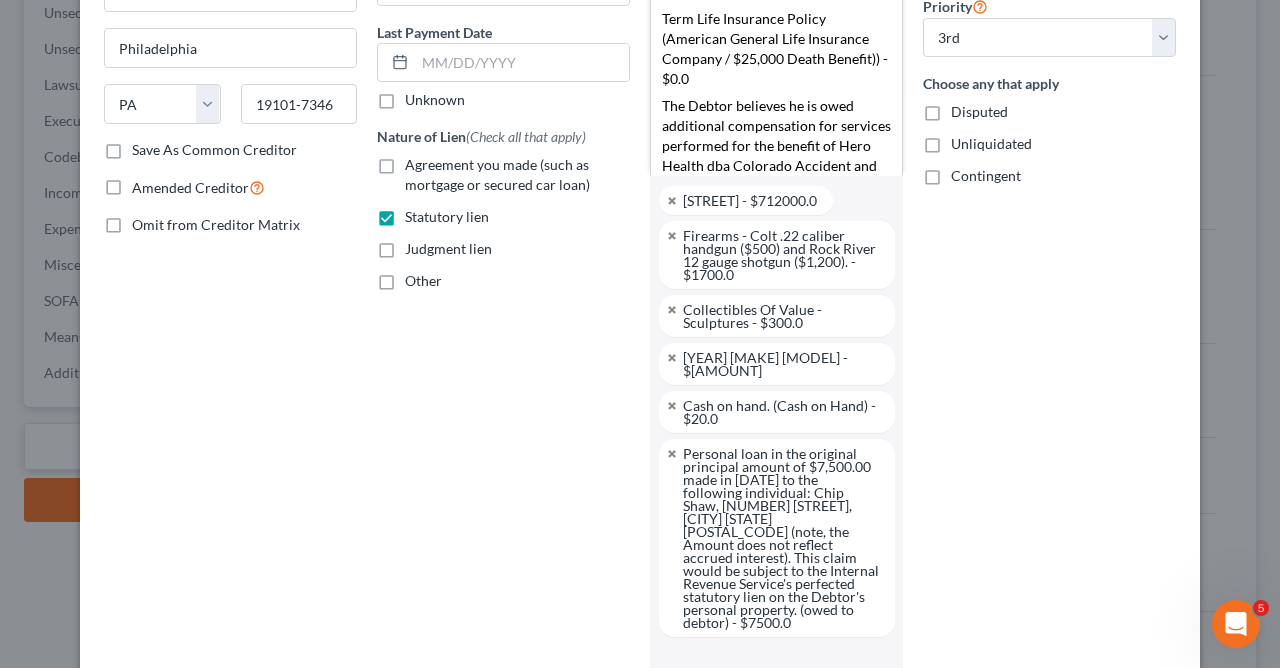 scroll, scrollTop: 1031, scrollLeft: 0, axis: vertical 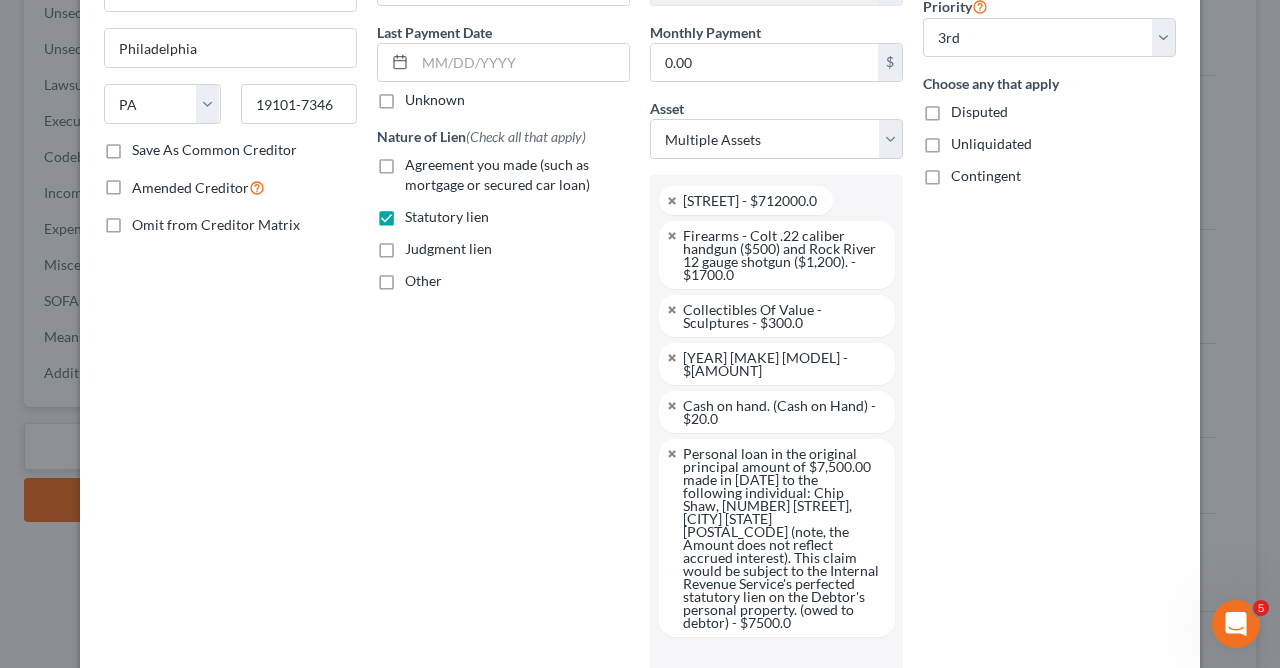 click on "Home New Case Client Portal Daniel W. Alexander, PLLC kdanlawyer@aol.com My Account Settings Plan + Billing Account Add-Ons Upgrade to Whoa Help Center Webinars Training Videos What's new Log out New Case Home Client Portal         - No Result - See all results Or Press Enter... Help Help Center Webinars Training Videos What's new Daniel W. Alexander, PLLC Daniel W. Alexander, PLLC kdanlawyer@aol.com My Account Settings Plan + Billing Account Add-Ons Upgrade to Whoa Log out 	 Baca, Clyde Upgraded Case 25-14219-TBM Chapter Chapter  7 Status Lead District COB Preview Petition Navigation
Case Dashboard
Payments
Invoices
Payments" at bounding box center (640, 364) 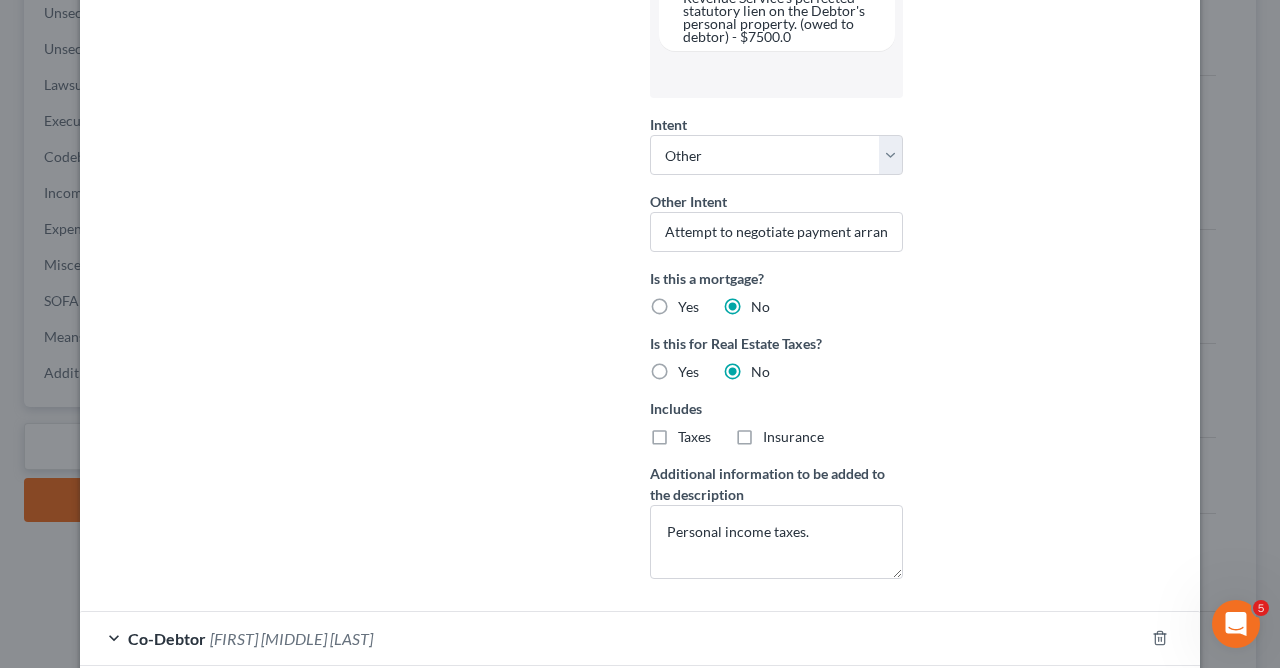scroll, scrollTop: 896, scrollLeft: 0, axis: vertical 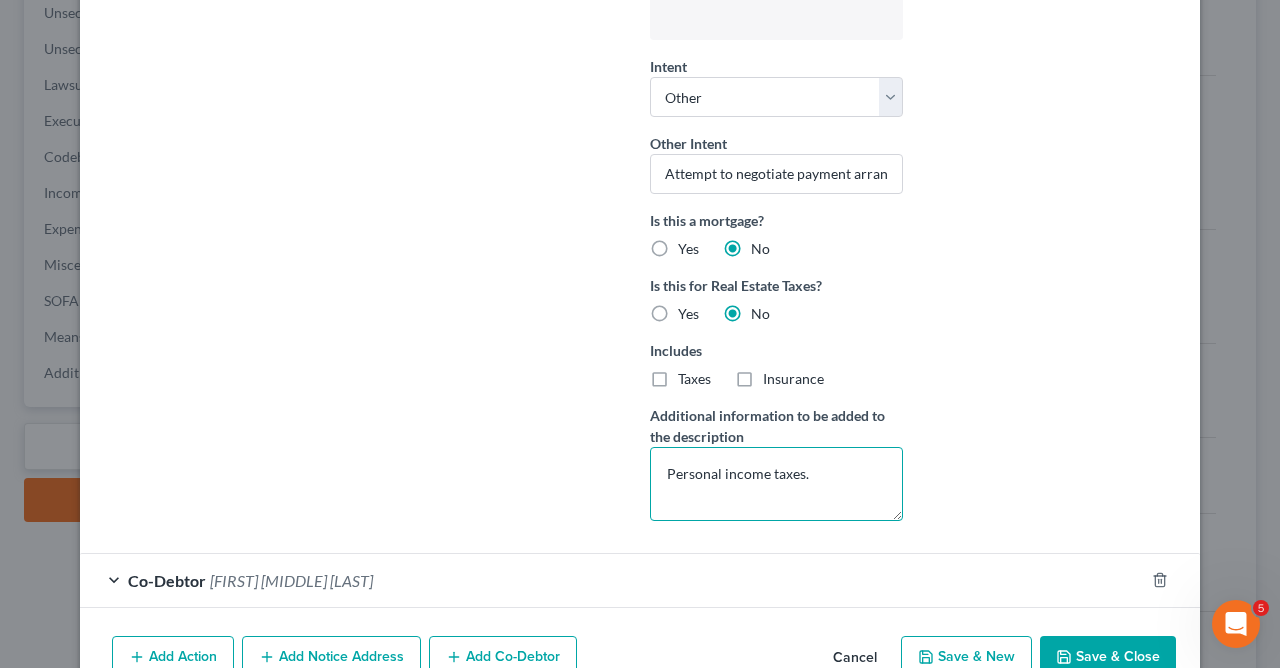 click on "Personal income taxes." at bounding box center [776, 484] 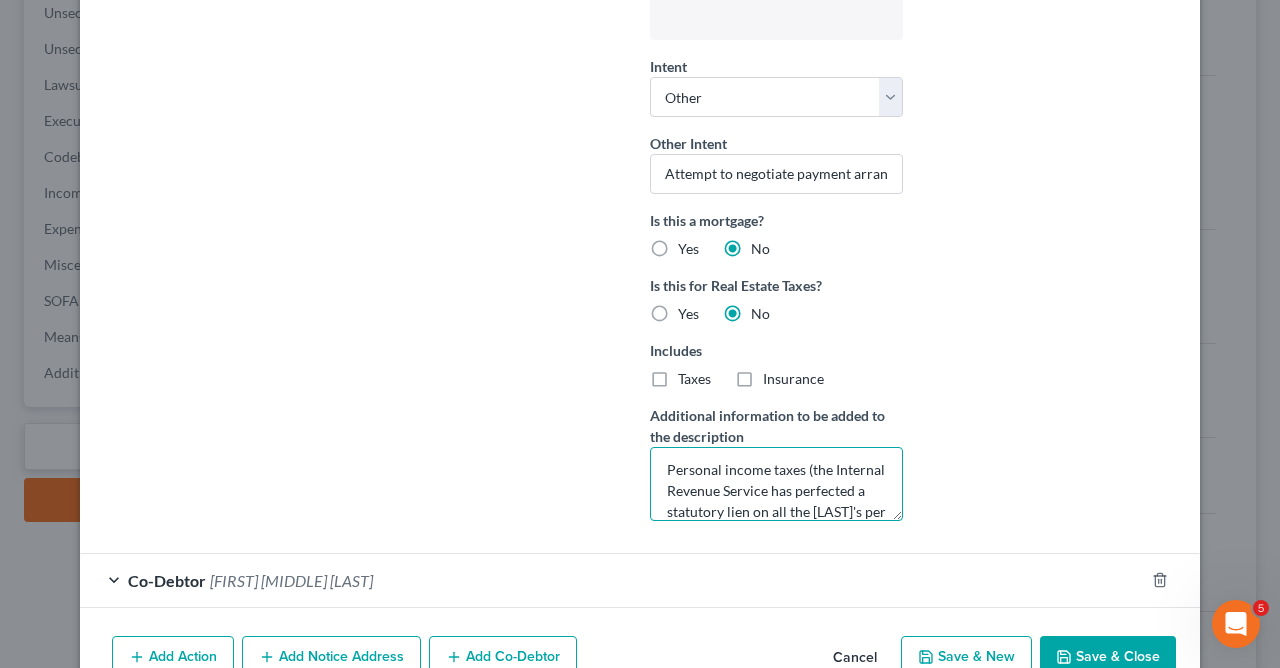 scroll, scrollTop: 25, scrollLeft: 0, axis: vertical 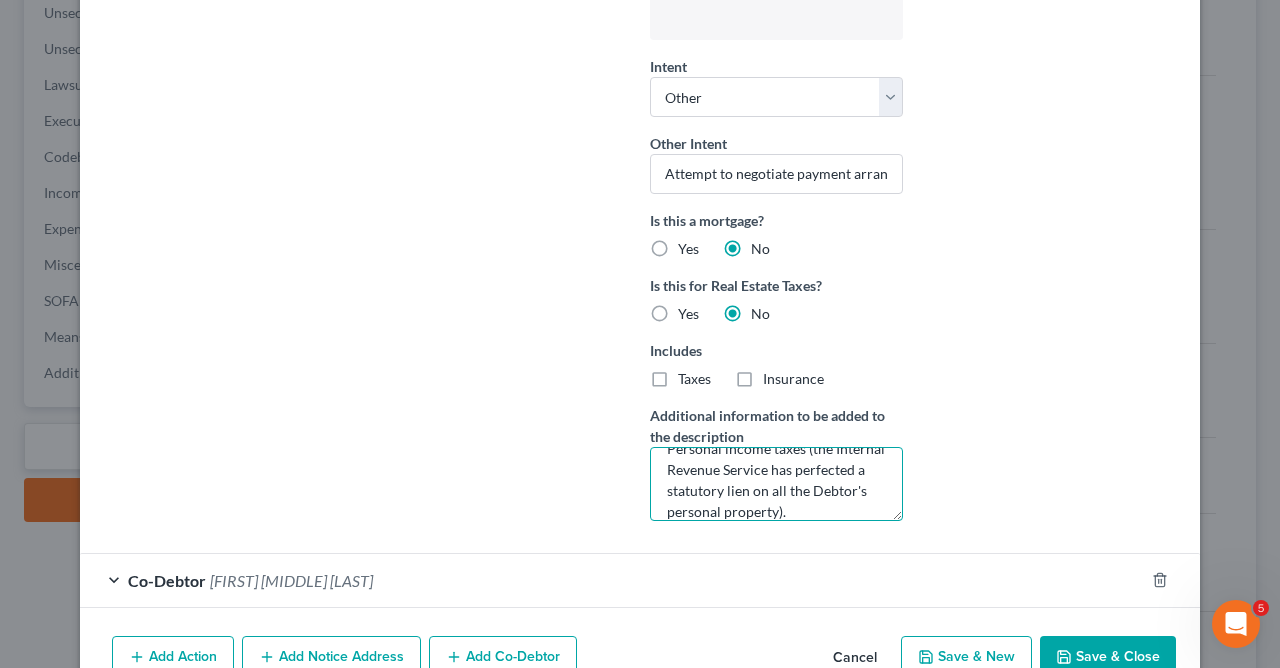 type on "Personal income taxes (the Internal Revenue Service has perfected a statutory lien on all the Debtor's personal property)." 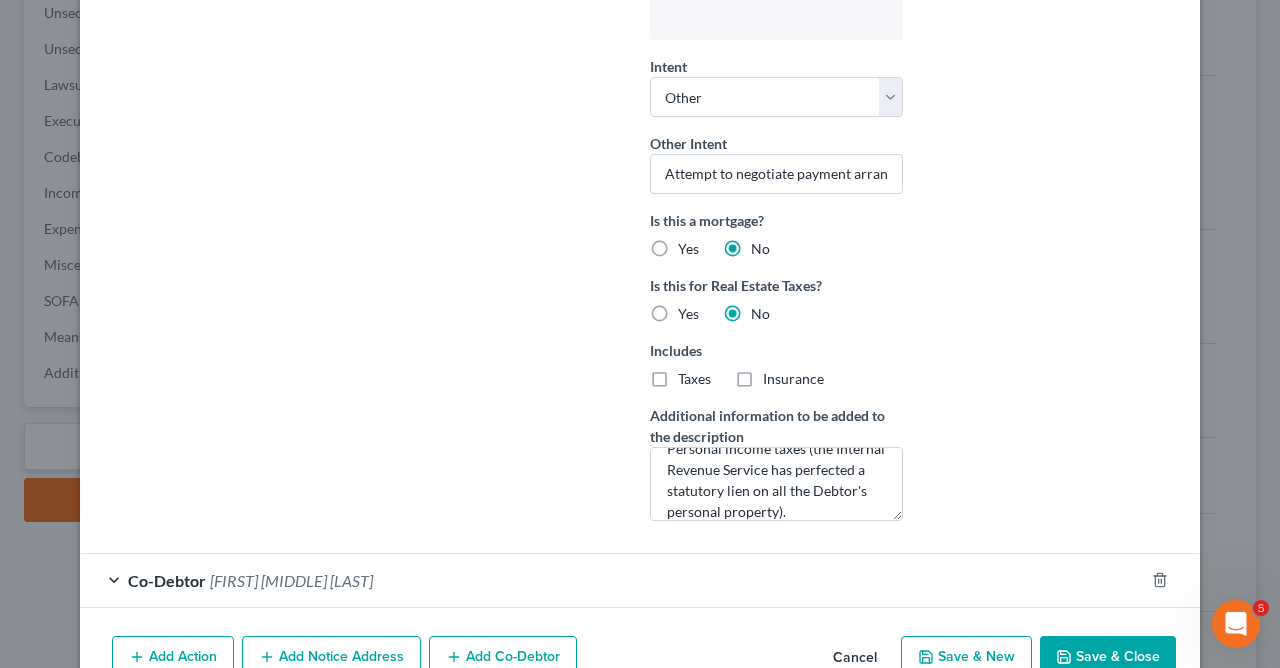 click on "Save & Close" at bounding box center (1108, 657) 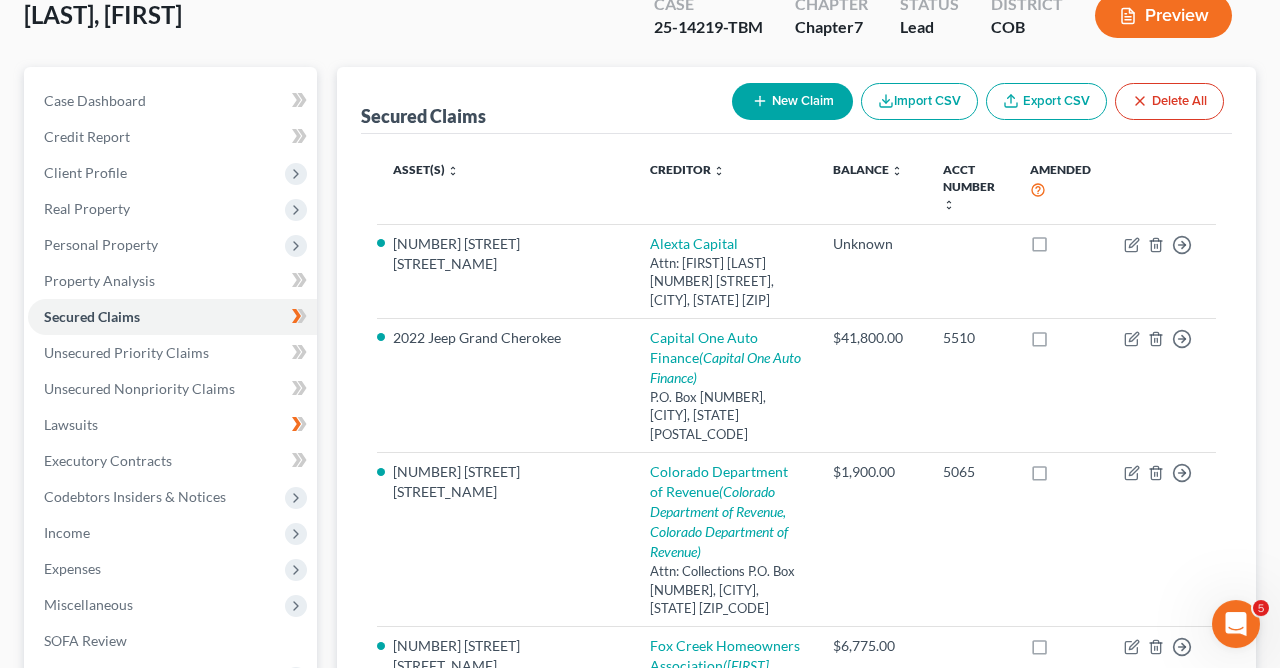 scroll, scrollTop: 127, scrollLeft: 0, axis: vertical 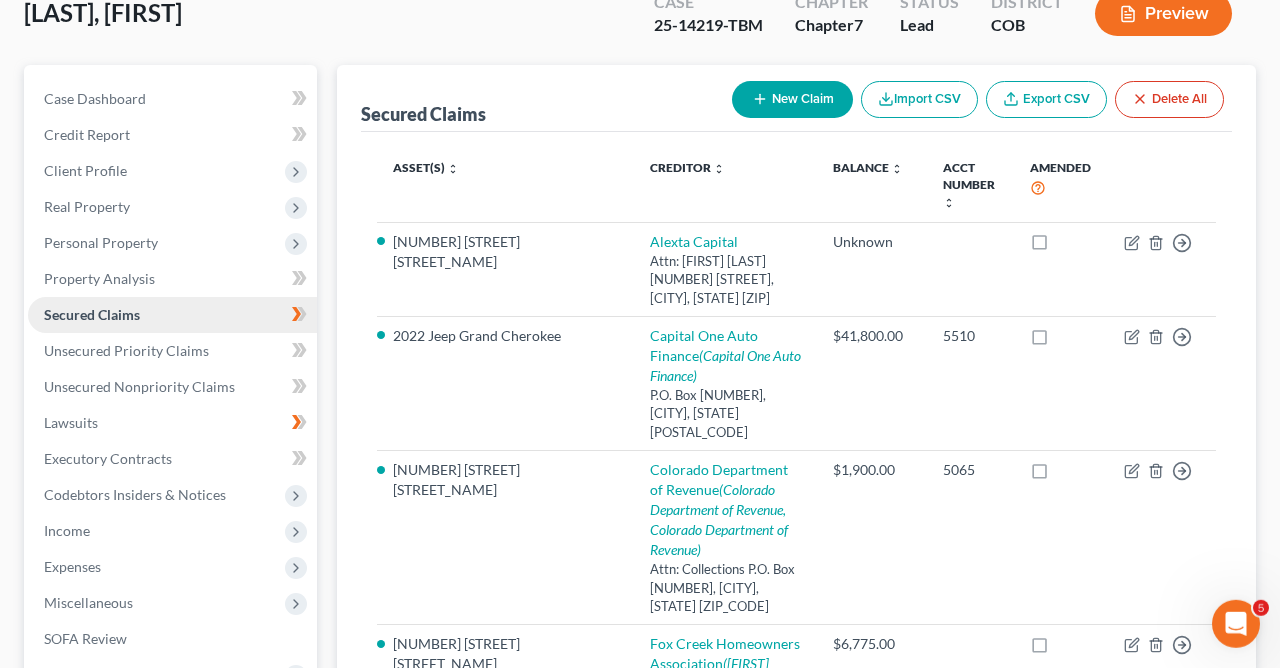 click on "Secured Claims" at bounding box center (92, 314) 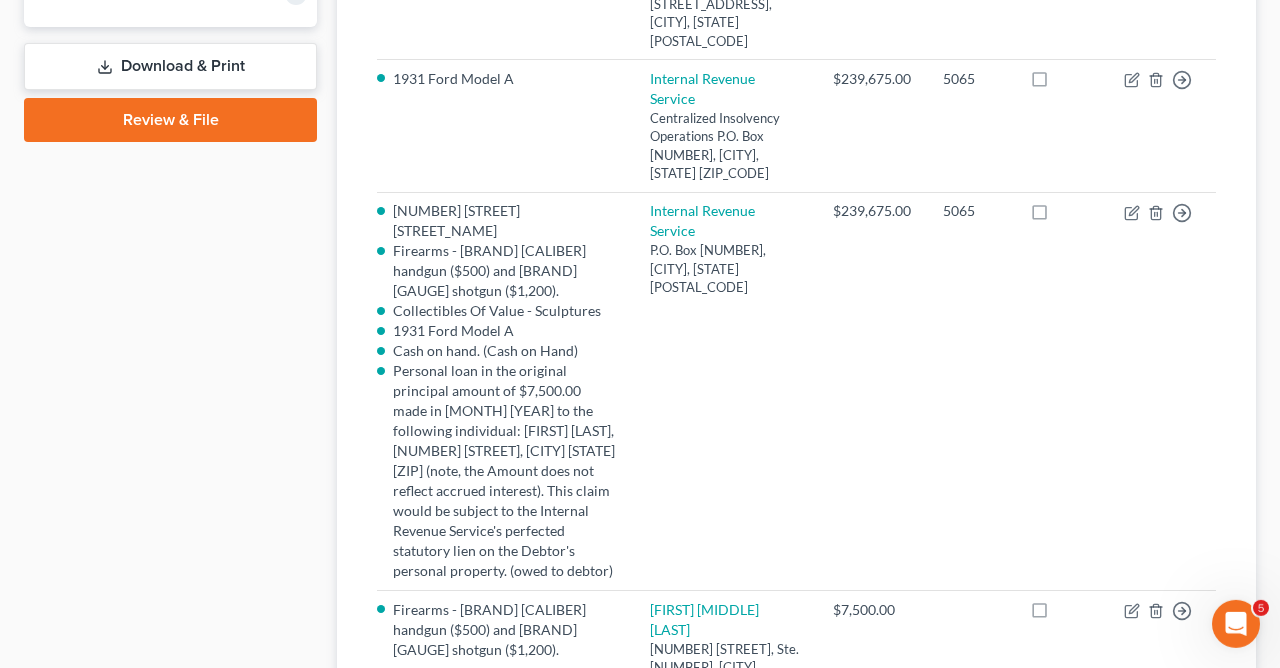 scroll, scrollTop: 868, scrollLeft: 0, axis: vertical 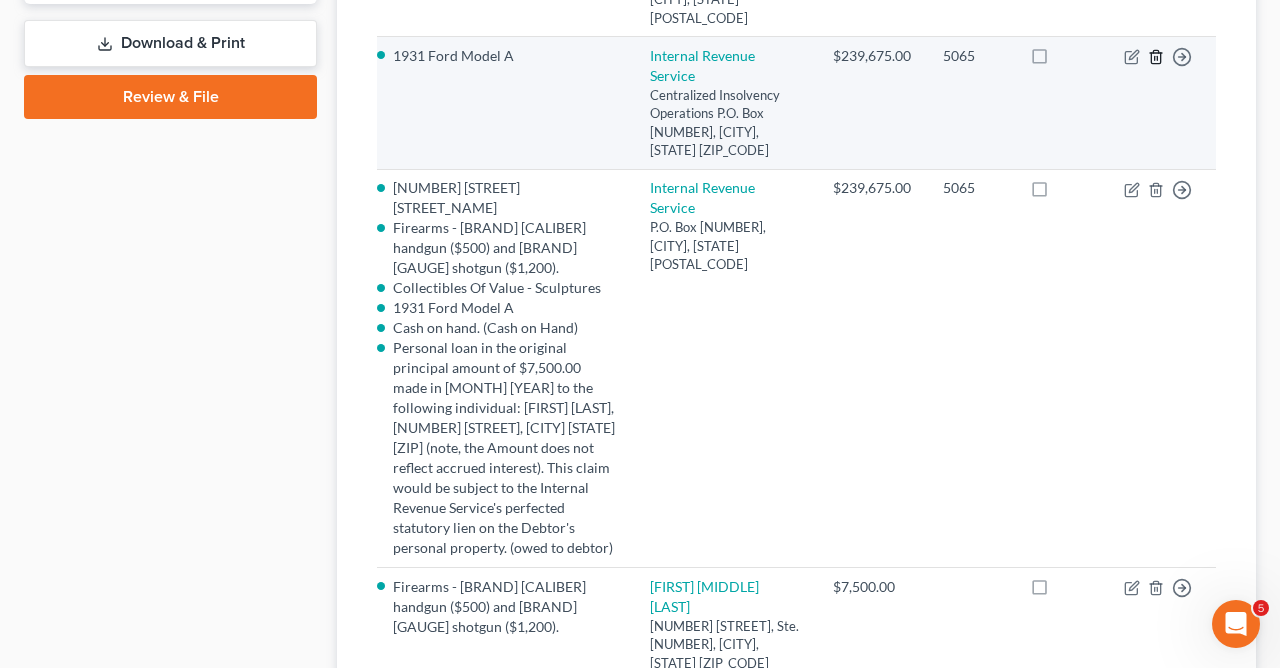 click 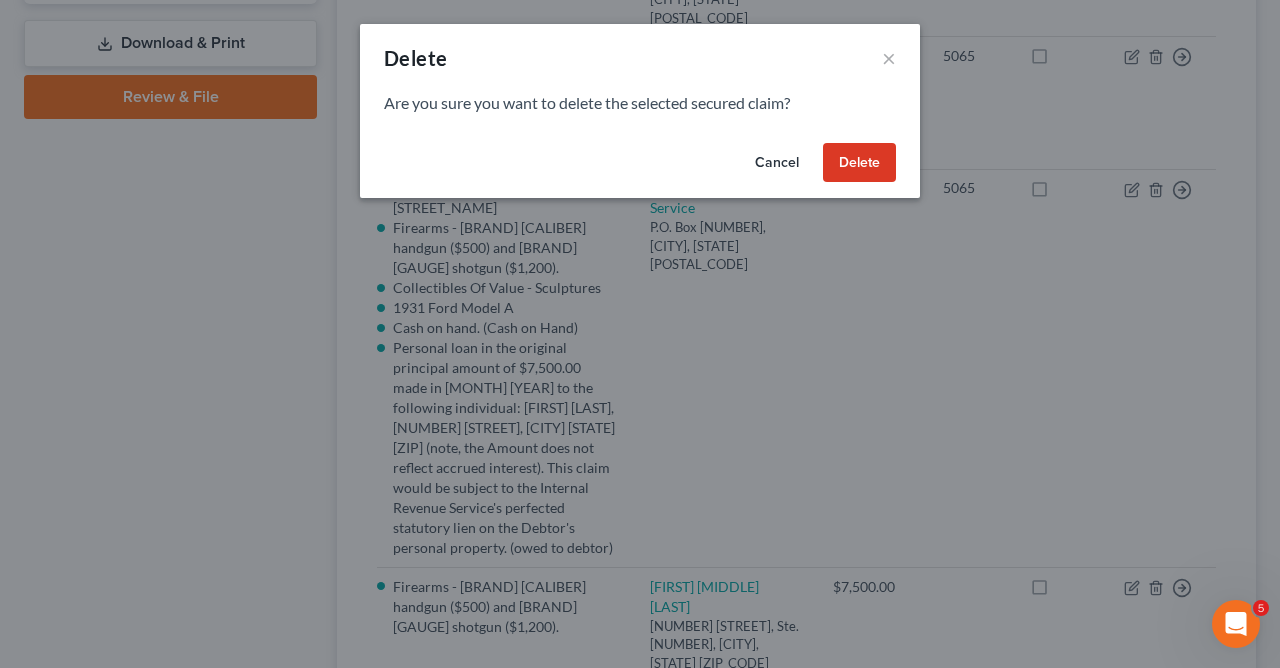 click on "Delete" at bounding box center (859, 163) 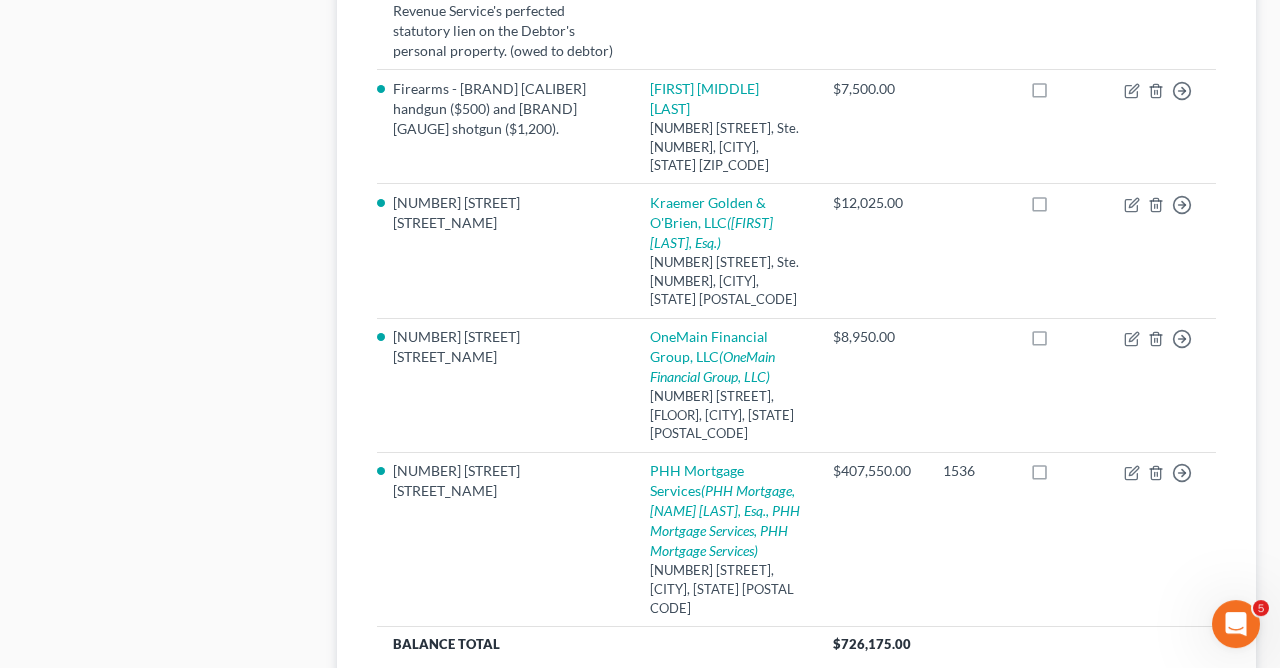 scroll, scrollTop: 1447, scrollLeft: 0, axis: vertical 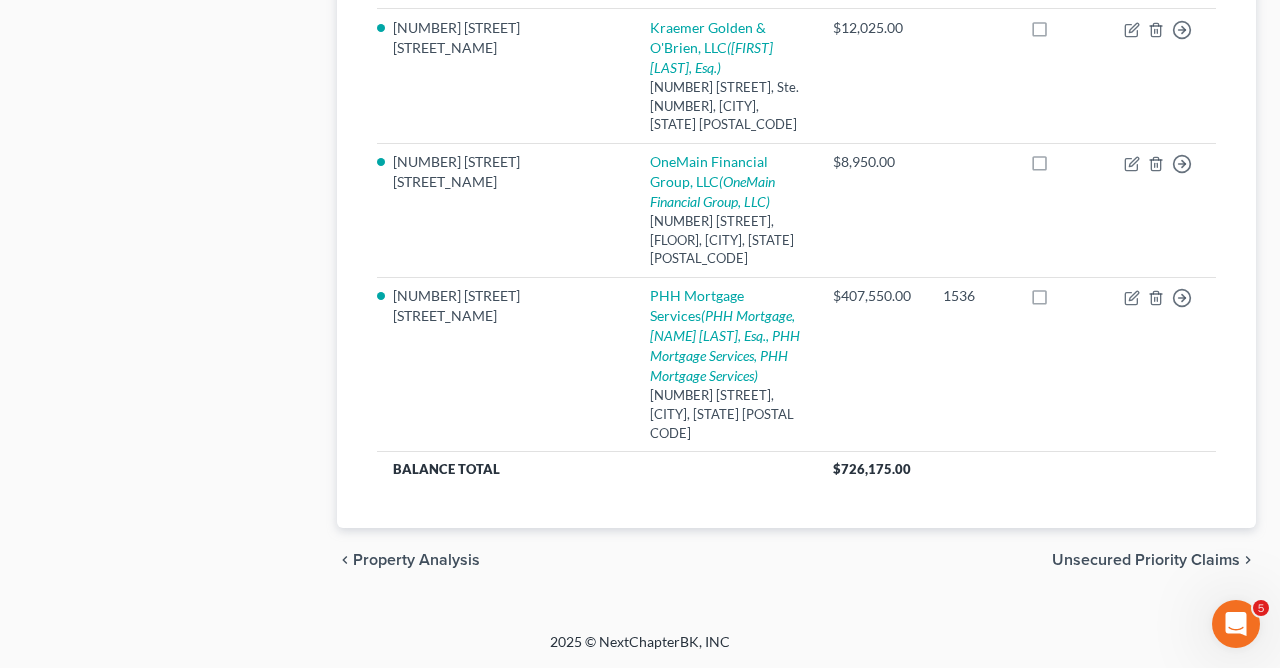click on "Unsecured Priority Claims" at bounding box center [1146, 560] 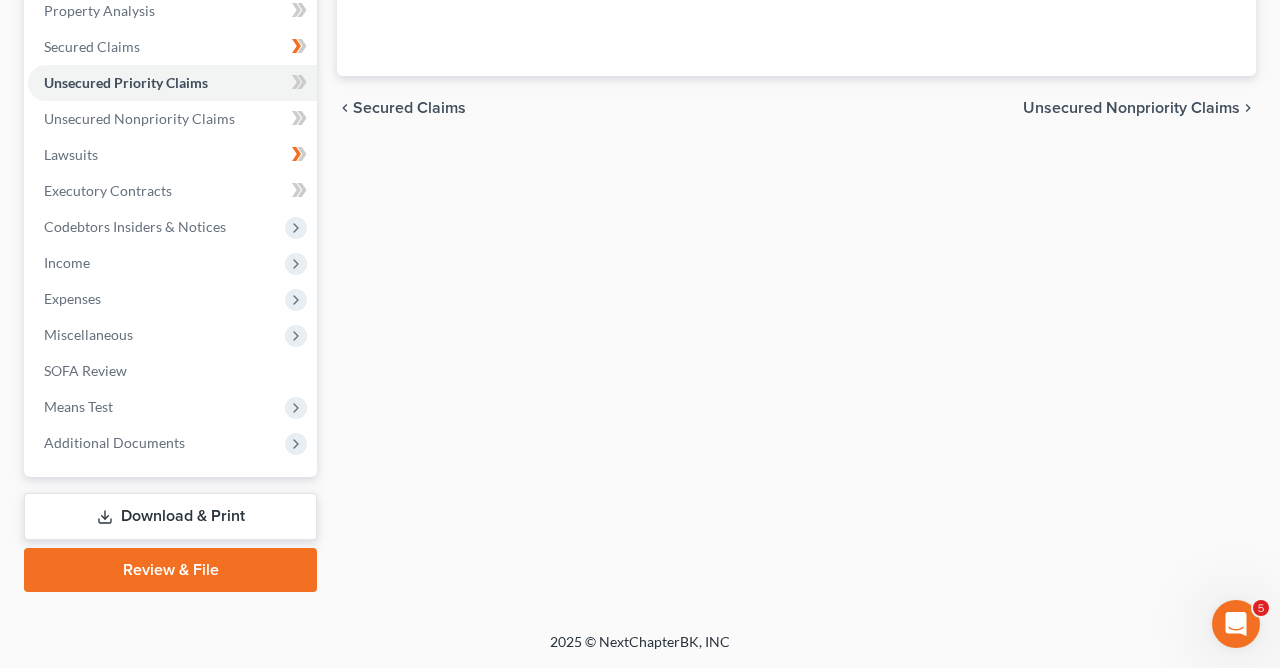 scroll, scrollTop: 393, scrollLeft: 0, axis: vertical 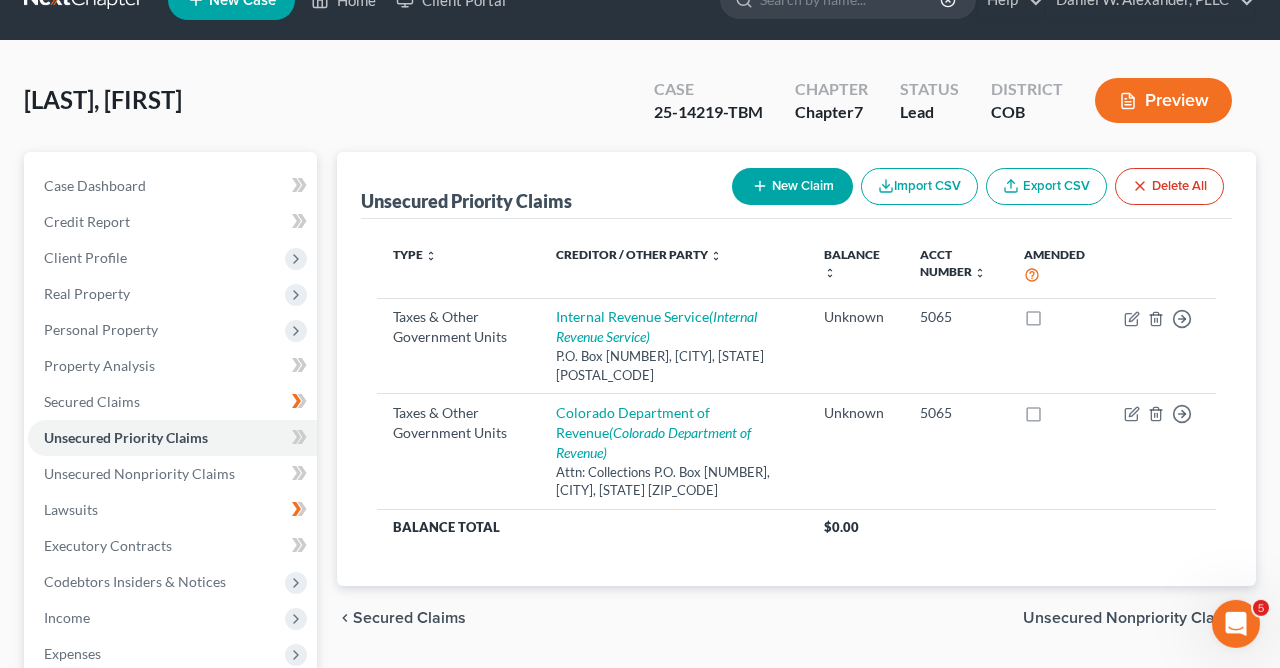 click on "Preview" at bounding box center (1163, 100) 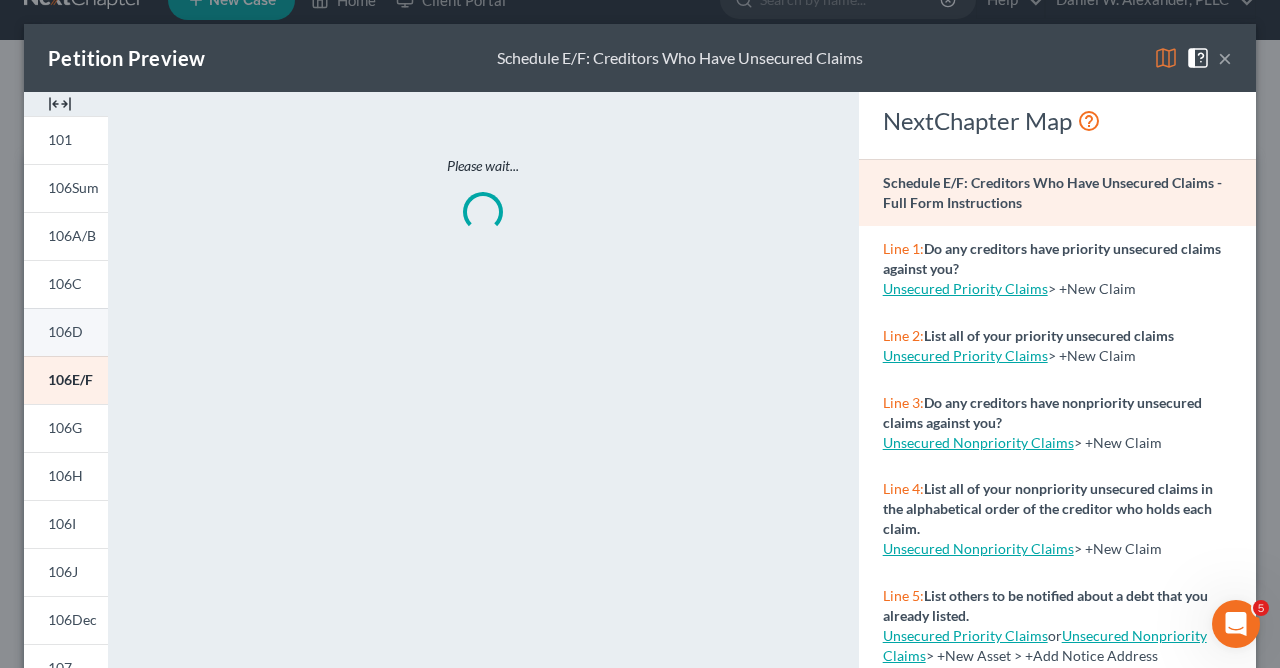 click on "106D" at bounding box center (65, 331) 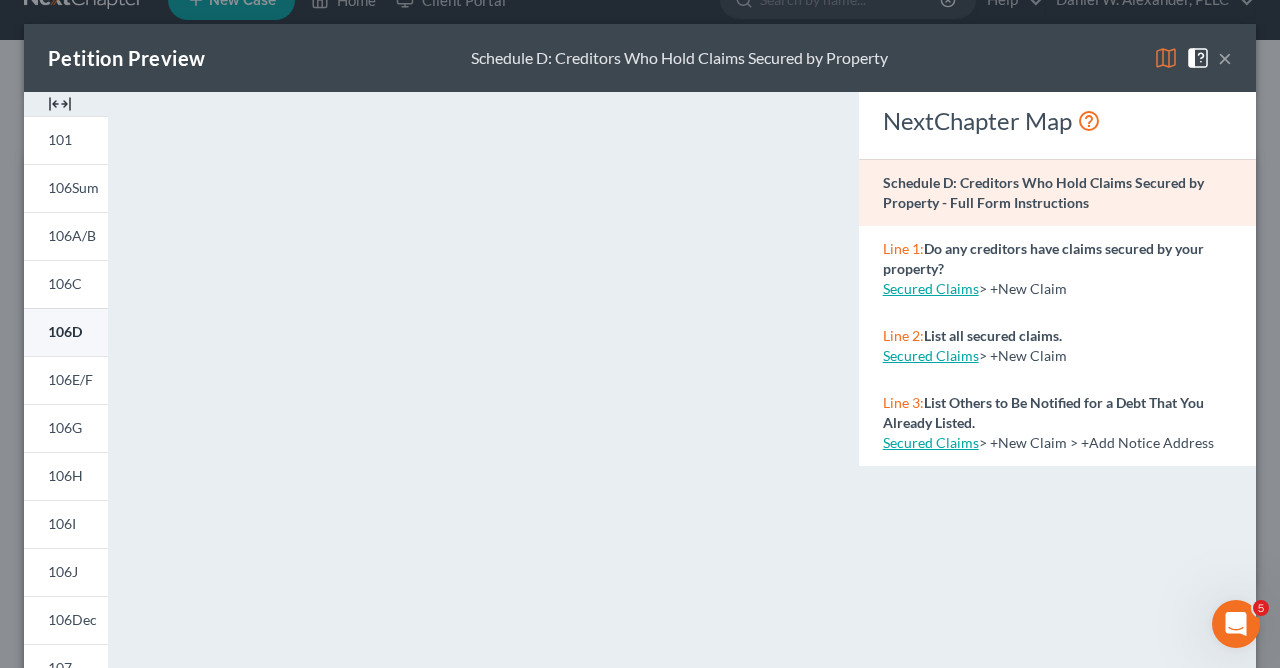 click on "106D" at bounding box center [65, 331] 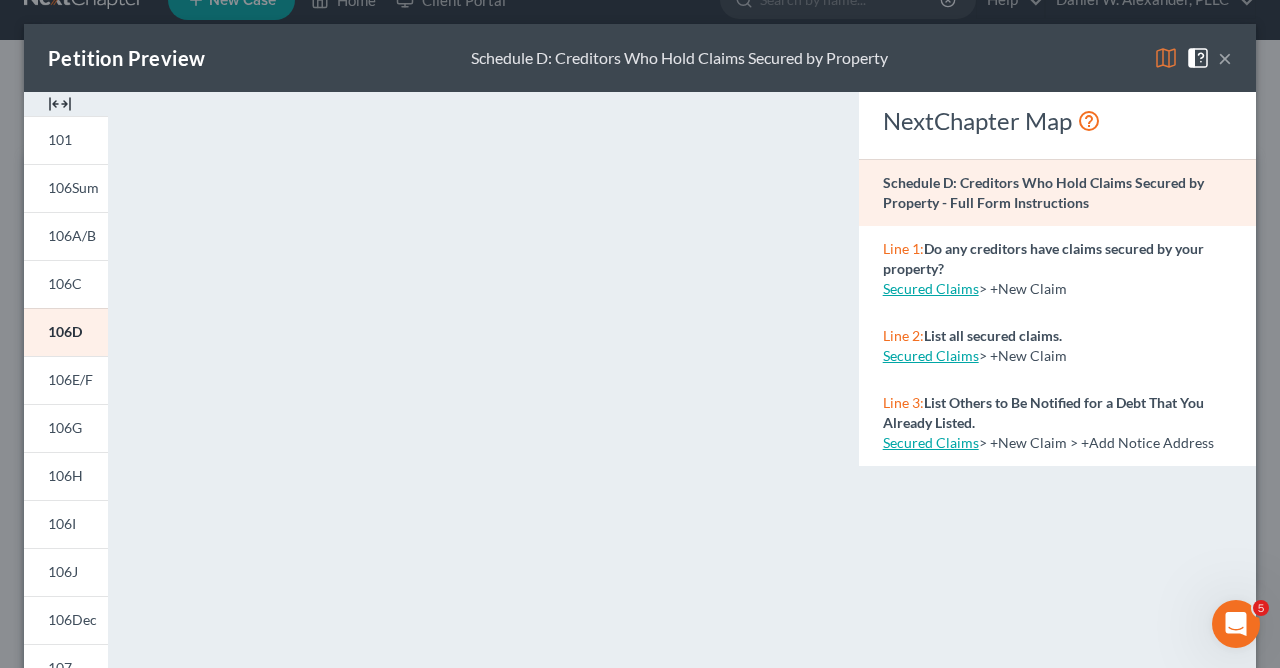 click on "NextChapter Map   Schedule D: Creditors Who Hold Claims Secured by Property - Full Form Instructions  Line 1:  Do any creditors have claims secured by your property?
Secured Claims  > +New Claim
Line 2:  List all secured claims.
Secured Claims  > +New Claim
Line 3:  List Others to Be Notified for a Debt That You Already Listed.
Secured Claims  > +New Claim > +Add Notice Address" at bounding box center (1057, 588) 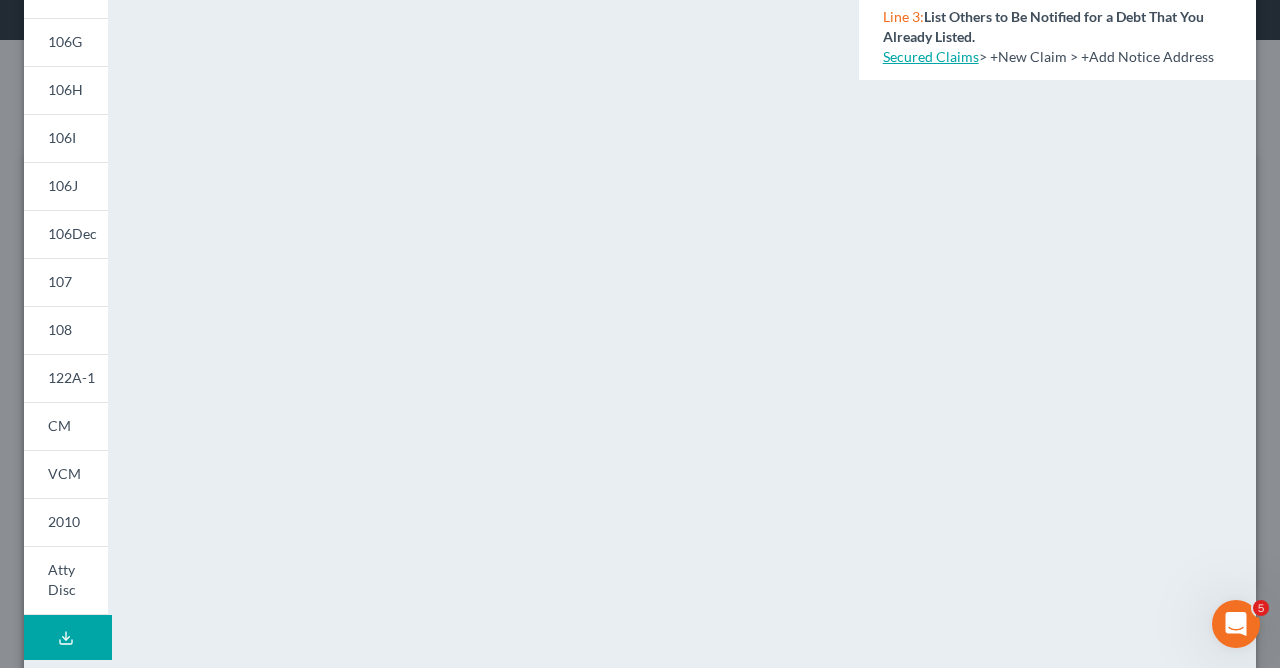 scroll, scrollTop: 460, scrollLeft: 0, axis: vertical 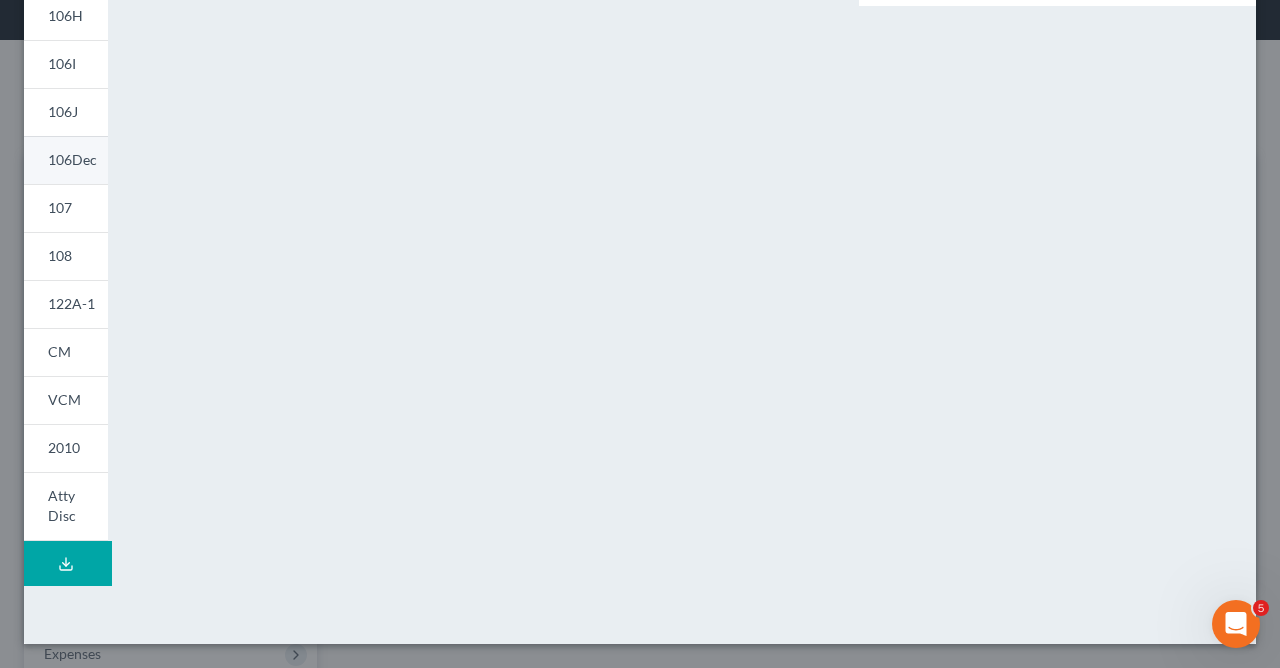 click on "106Dec" at bounding box center [66, 160] 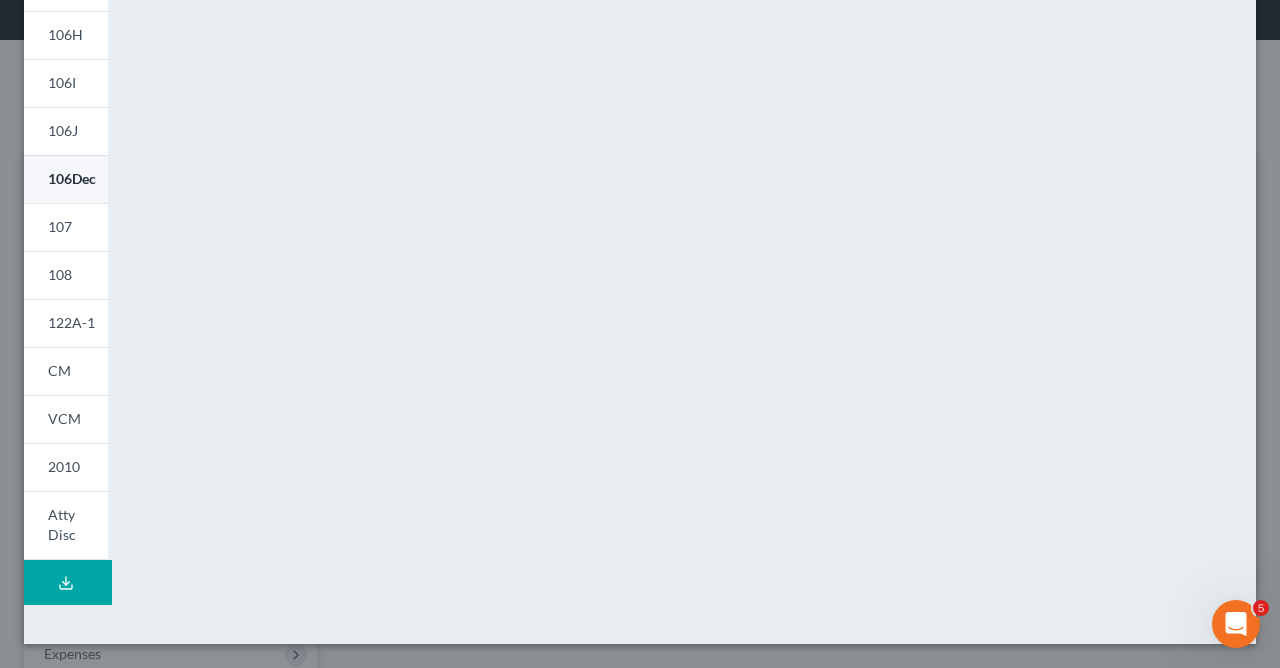 scroll, scrollTop: 442, scrollLeft: 0, axis: vertical 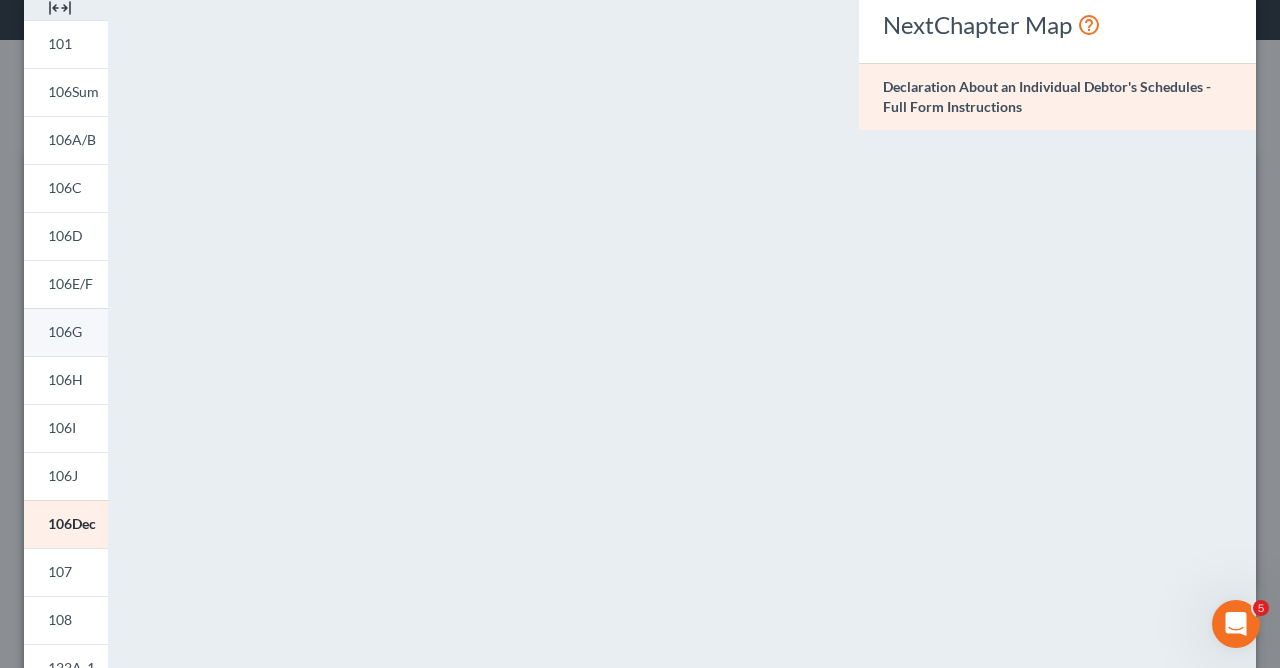 click on "106G" at bounding box center [65, 331] 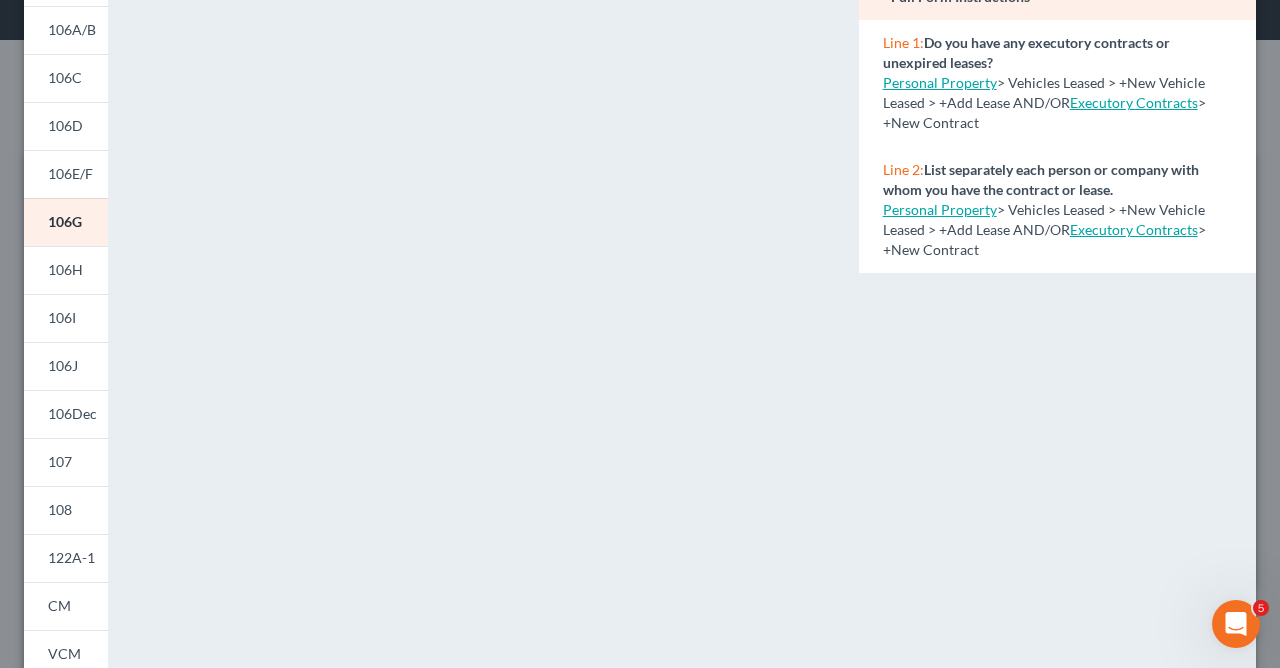scroll, scrollTop: 19, scrollLeft: 0, axis: vertical 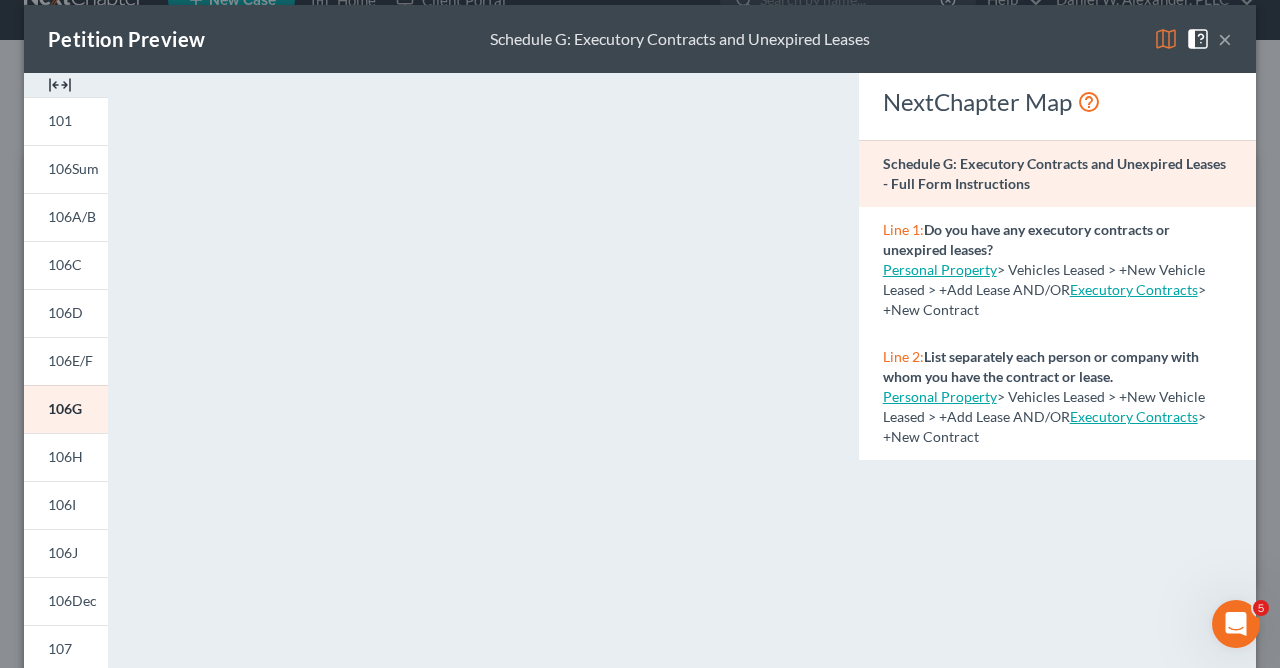 click on "×" at bounding box center [1225, 39] 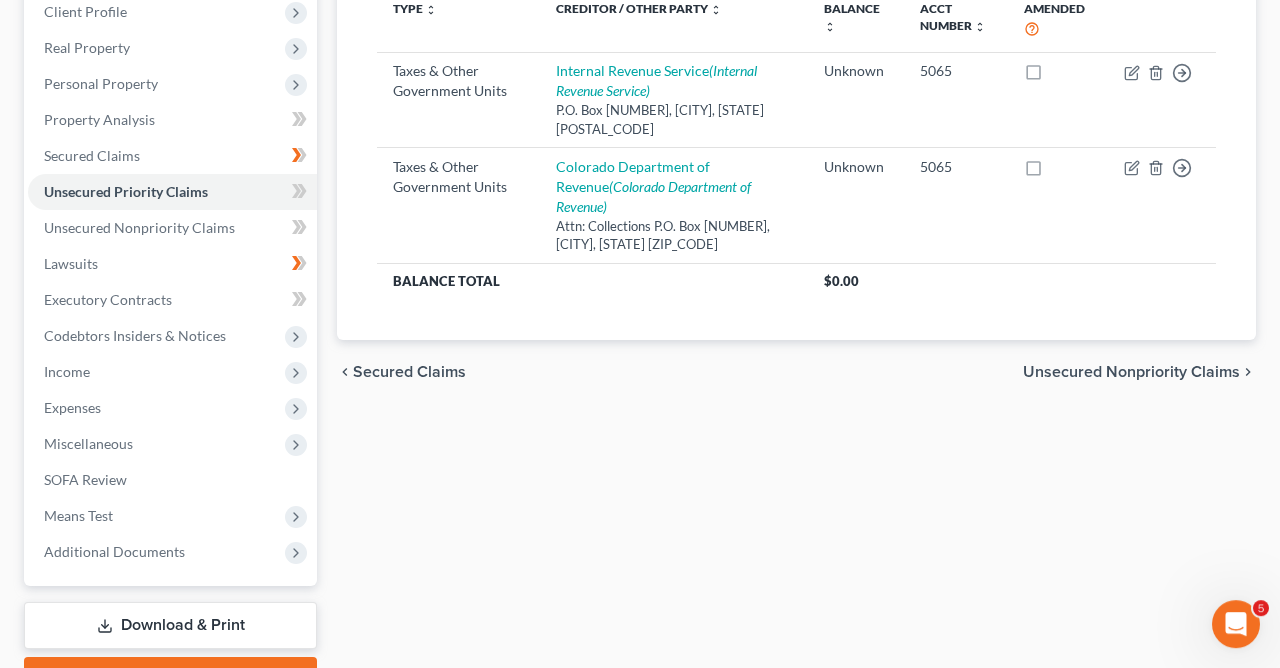 scroll, scrollTop: 393, scrollLeft: 0, axis: vertical 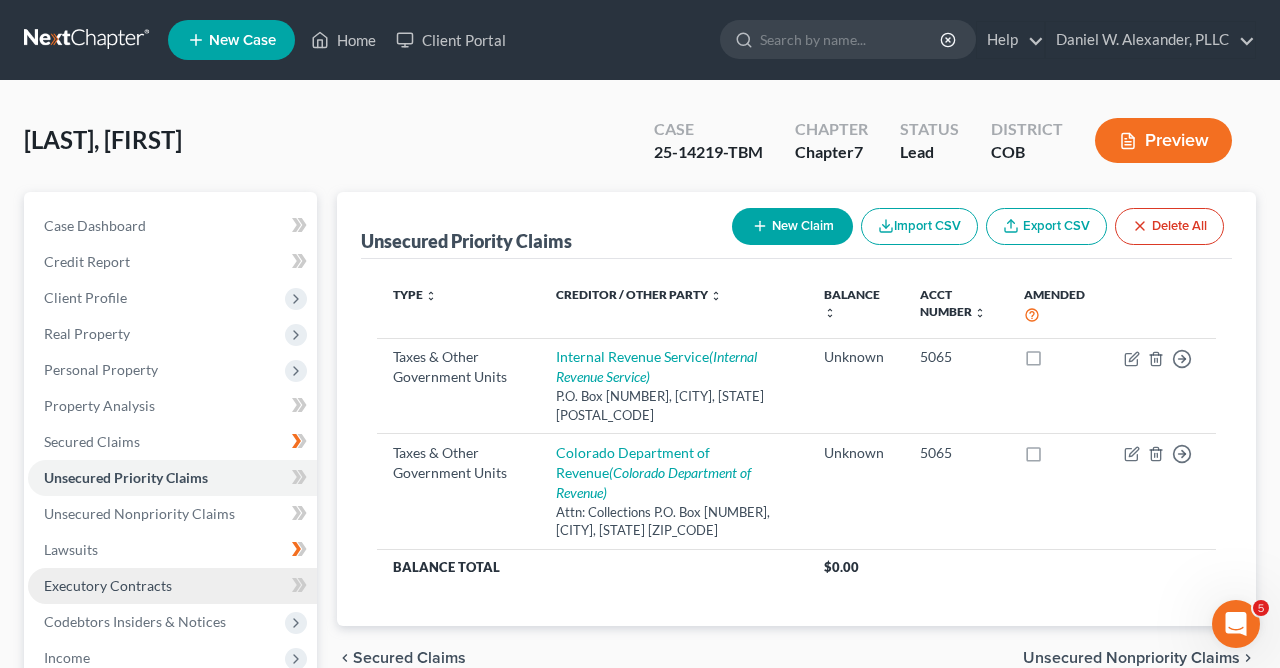 click on "Executory Contracts" at bounding box center (108, 585) 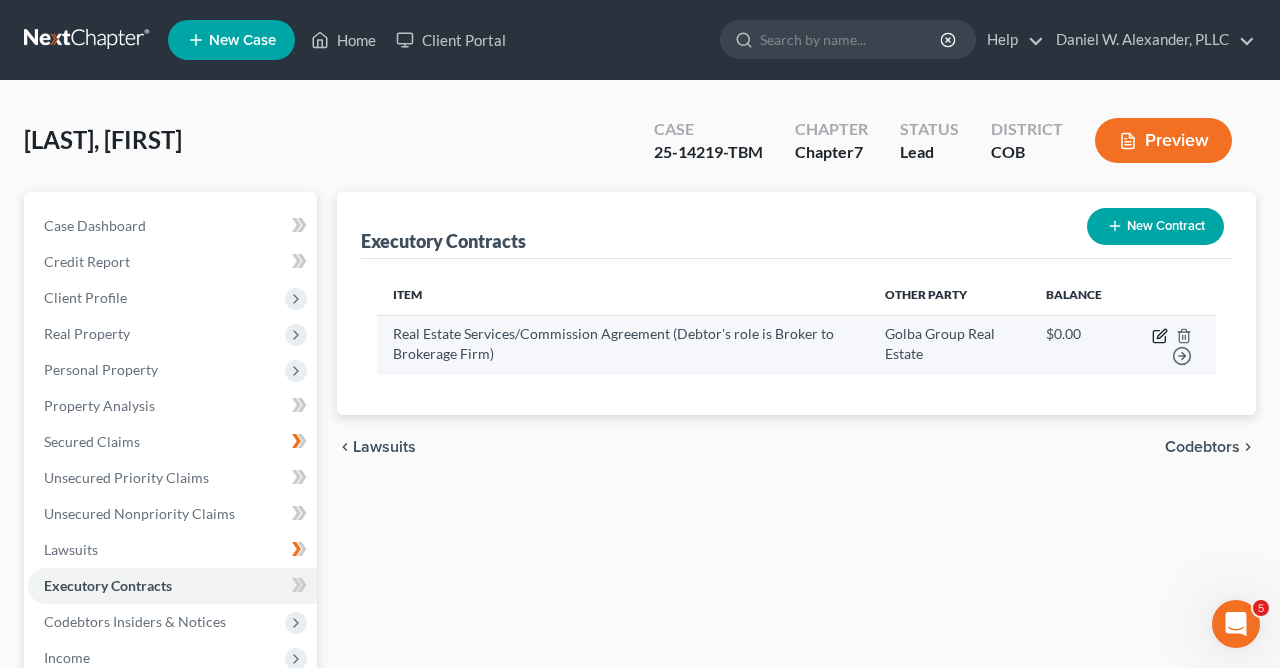 click 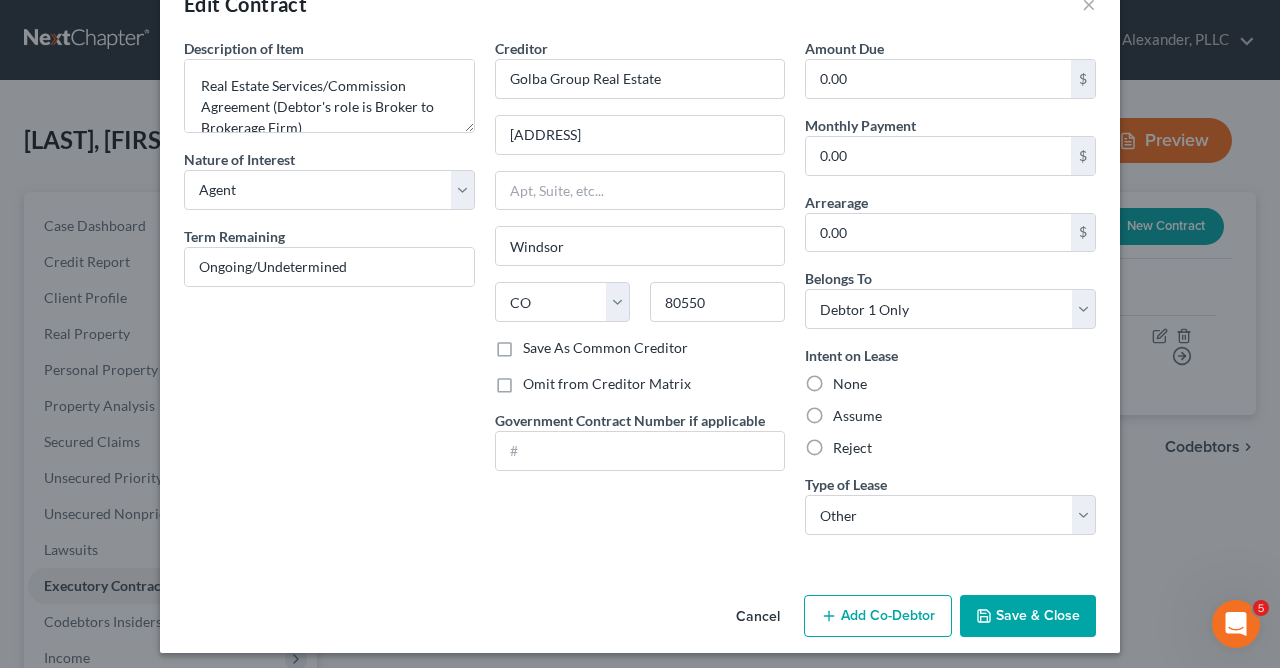 scroll, scrollTop: 63, scrollLeft: 0, axis: vertical 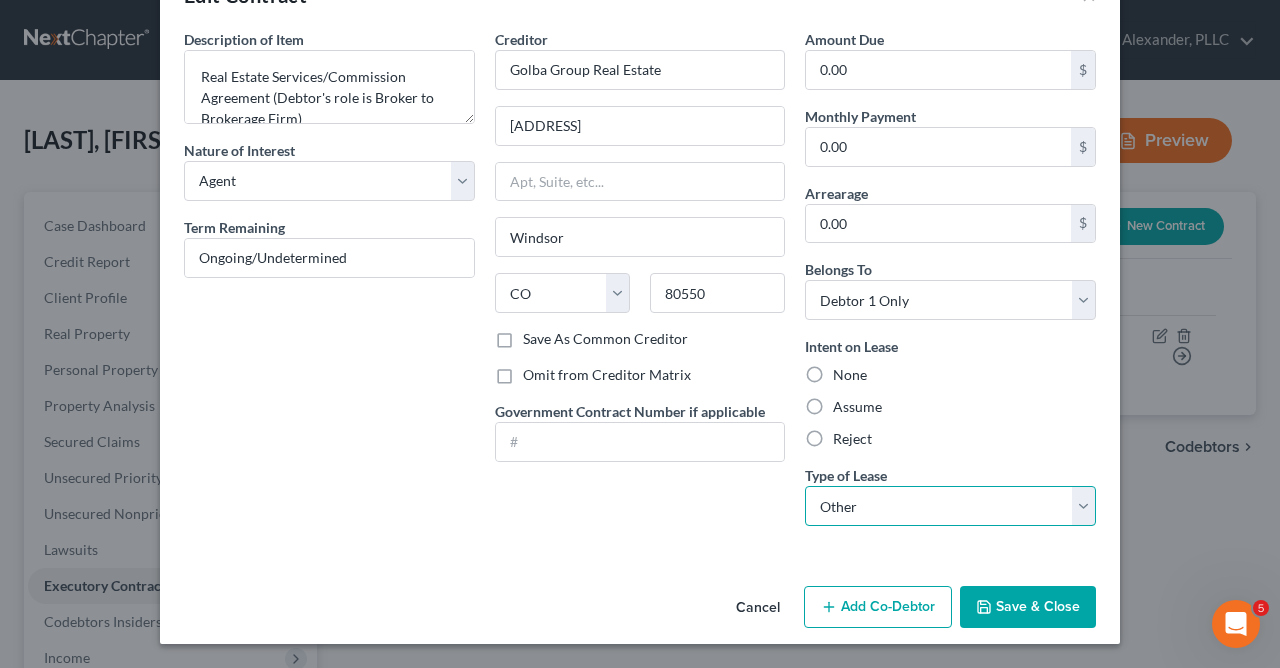 click on "Select Real Estate Car Other" at bounding box center [950, 506] 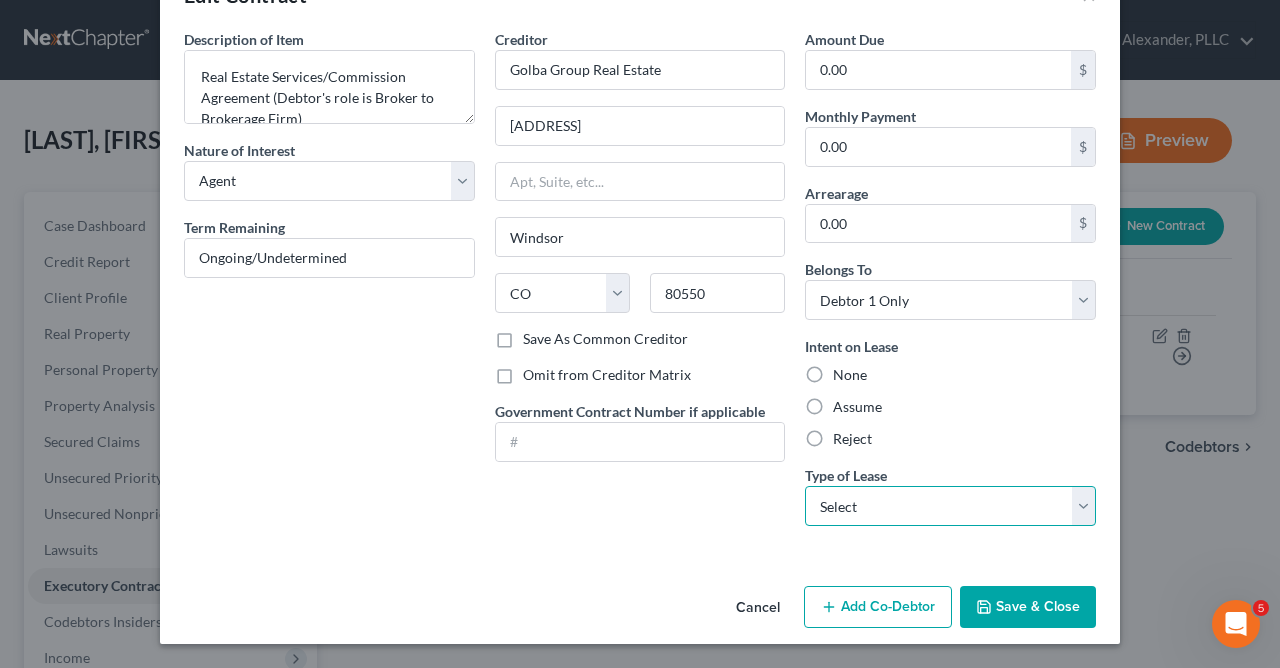 click on "Select" at bounding box center (0, 0) 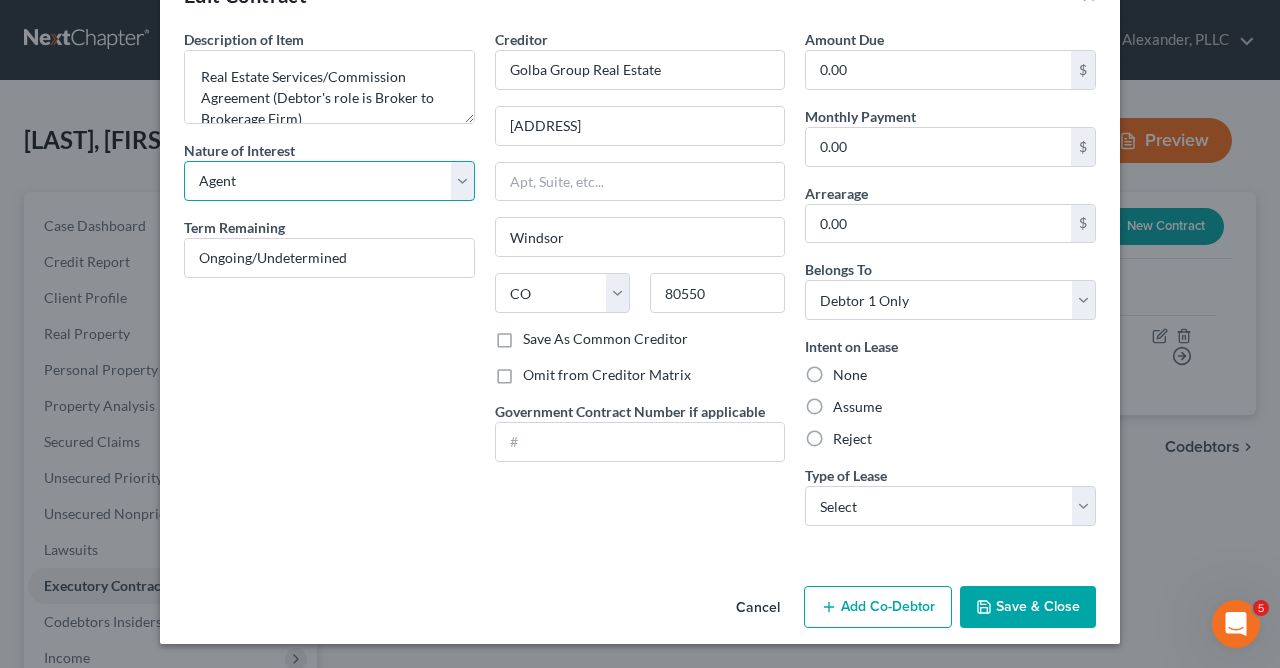 click on "Select Purchaser Agent Lessor Lessee" at bounding box center (329, 181) 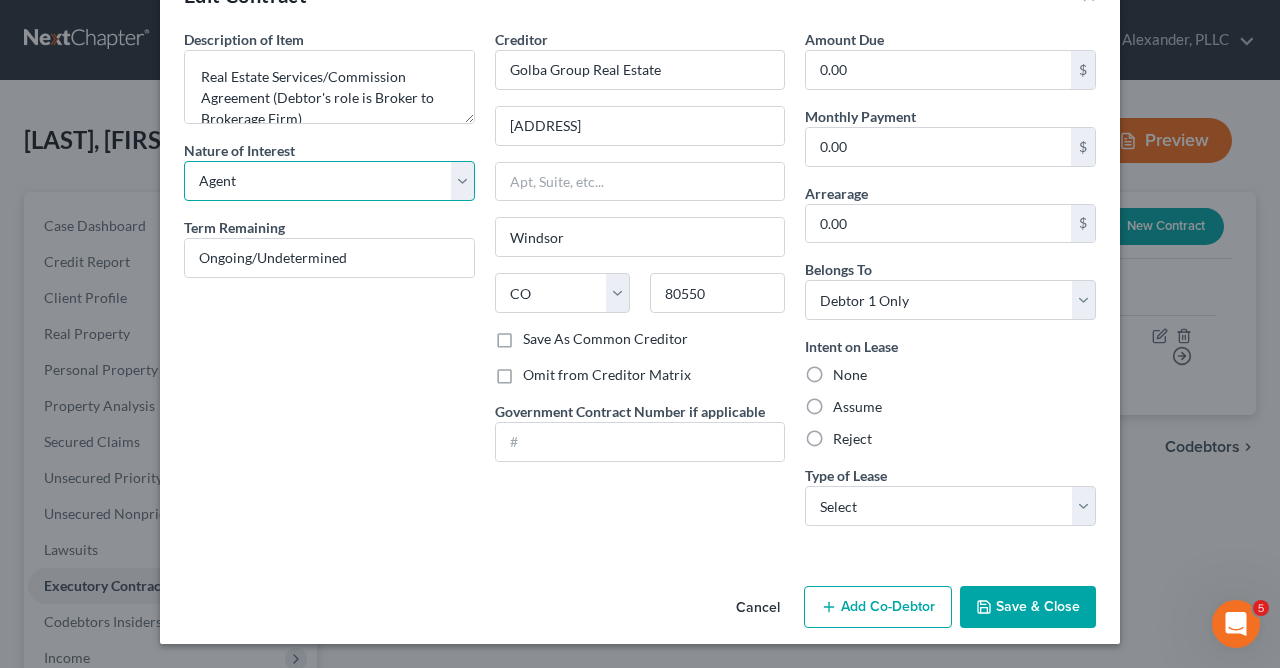 click on "Agent" at bounding box center (0, 0) 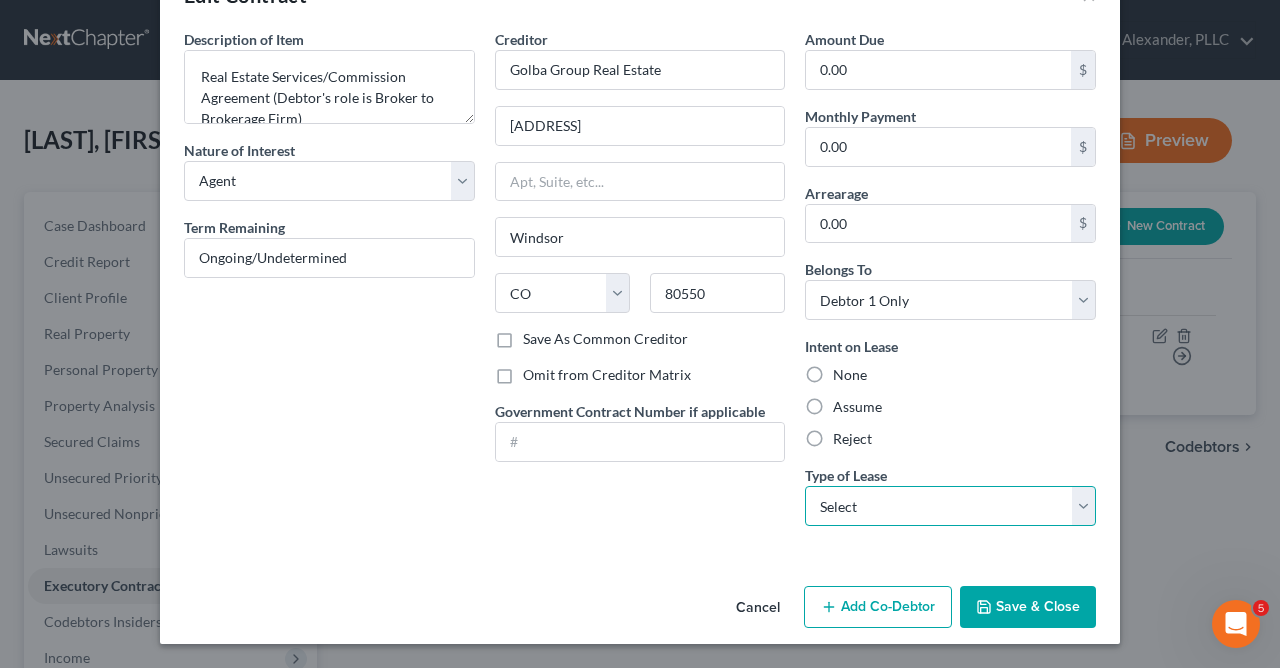 click on "Select Real Estate Car Other" at bounding box center [950, 506] 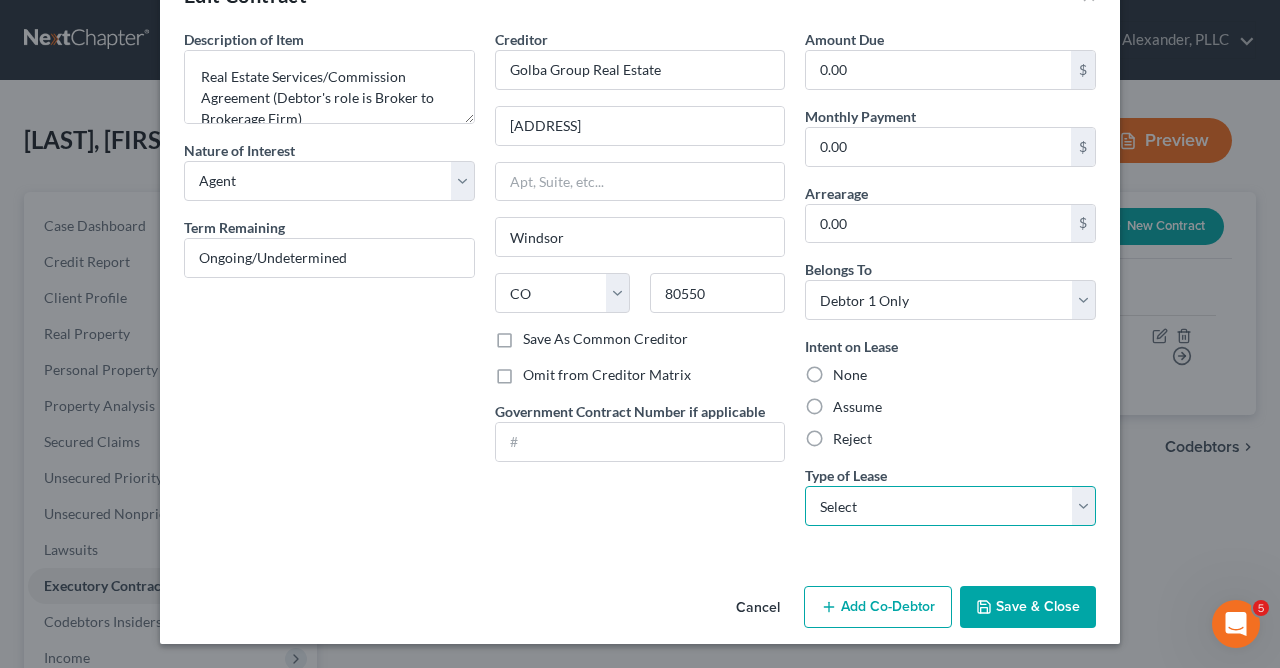 click on "Select" at bounding box center (0, 0) 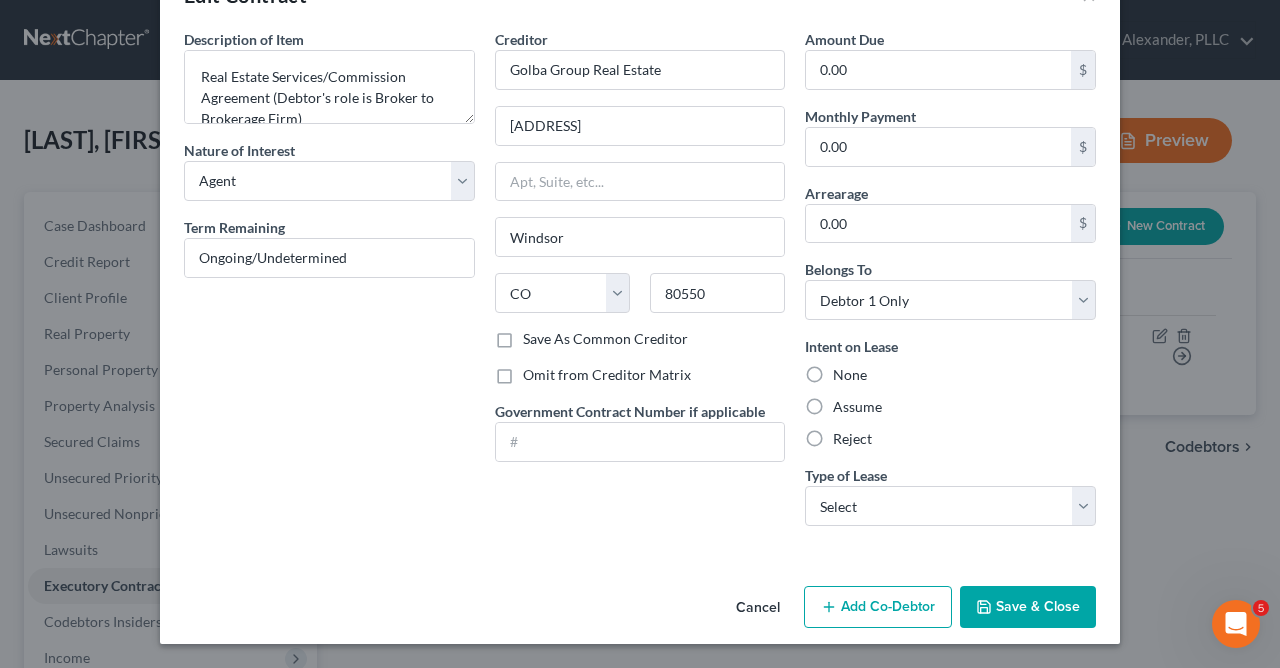 click on "Save & Close" at bounding box center [1028, 607] 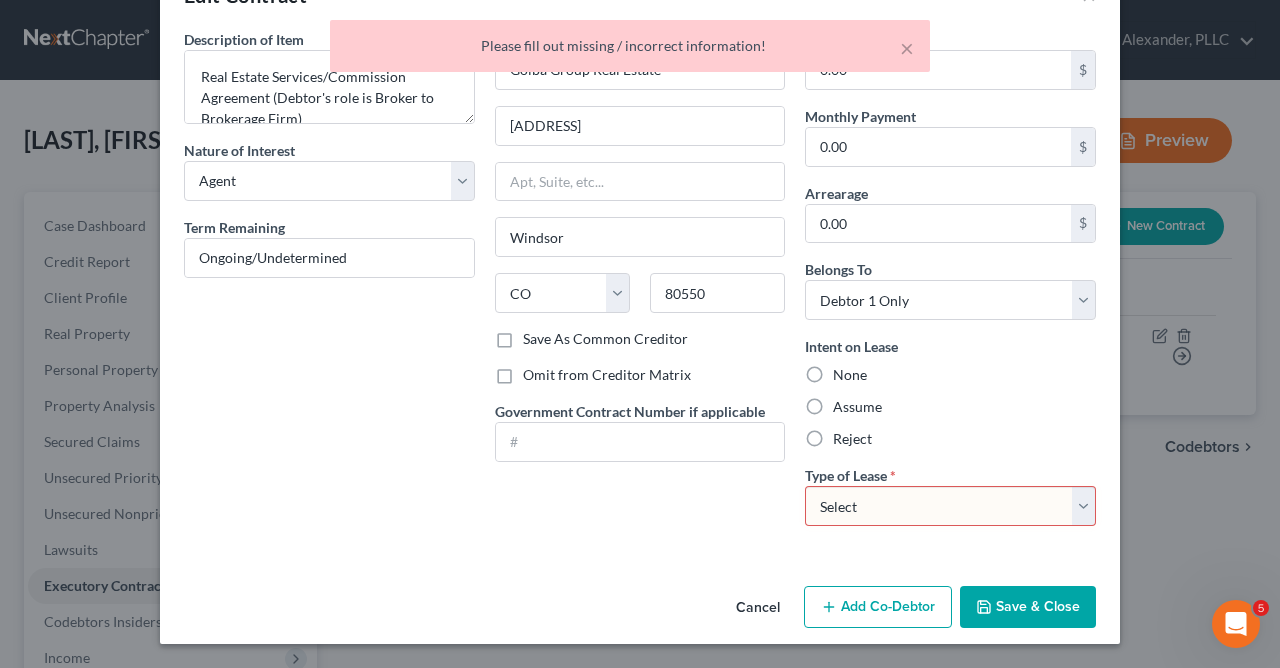 click on "Select Real Estate Car Other" at bounding box center (950, 506) 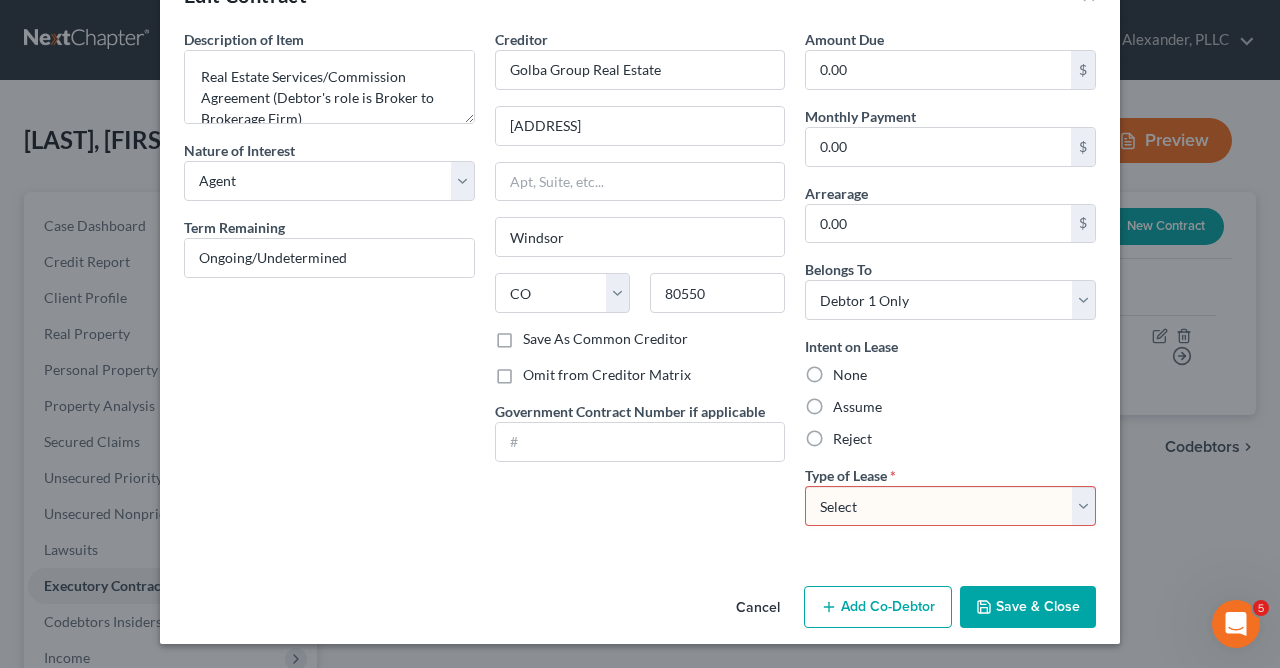 click on "Select Real Estate Car Other" at bounding box center [950, 506] 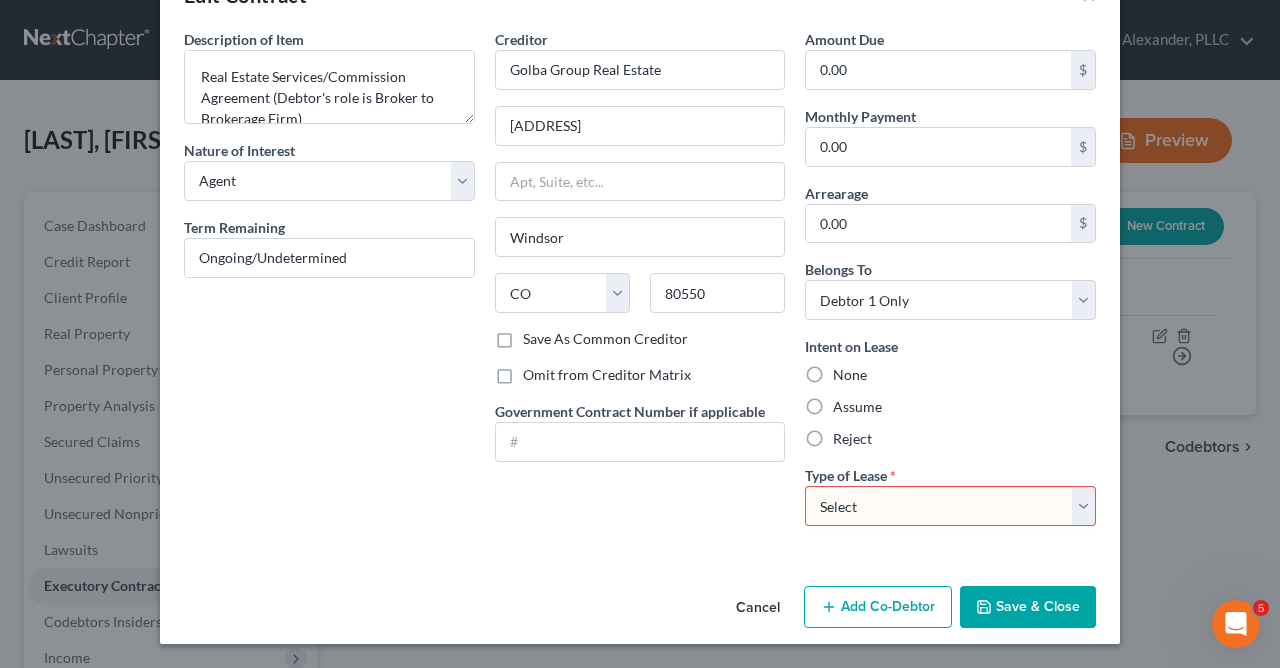 click on "None" at bounding box center [850, 375] 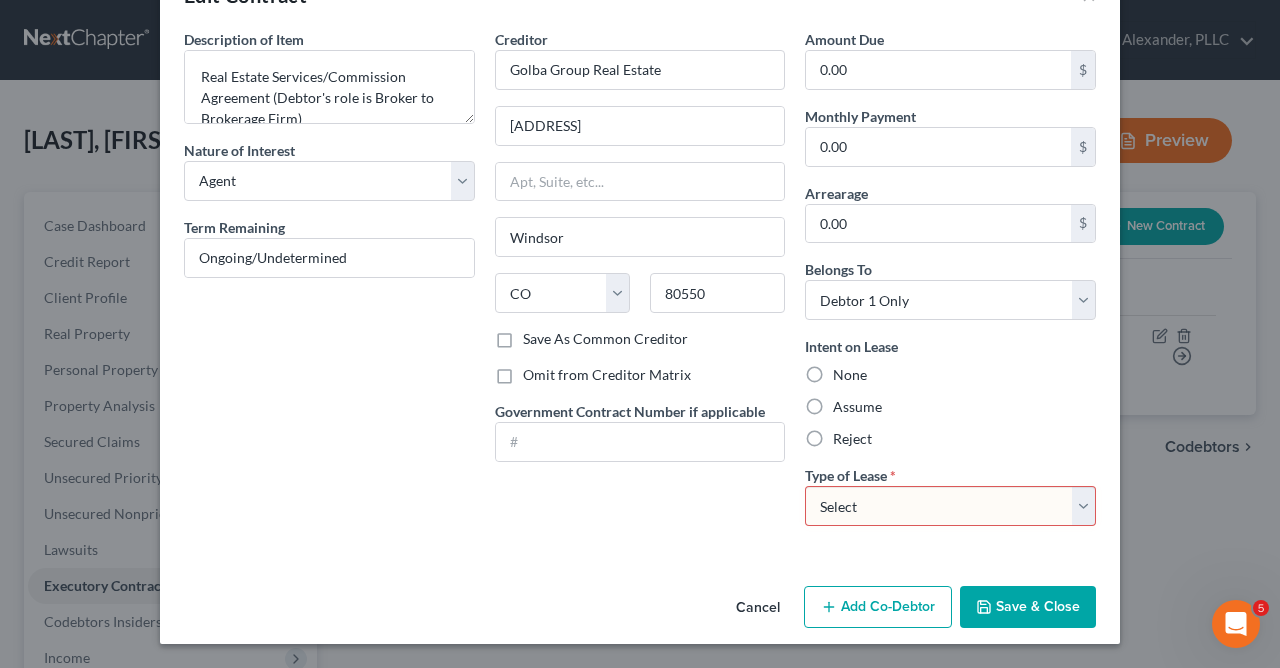 click on "None" at bounding box center [847, 371] 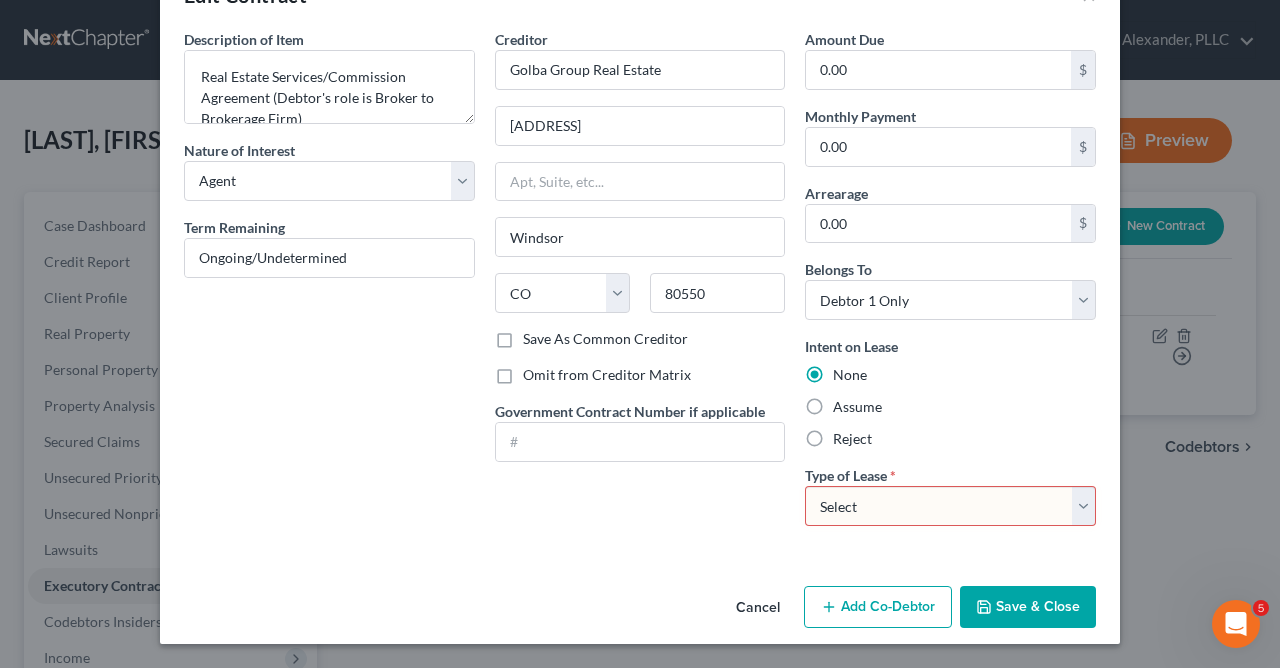 click on "Select Real Estate Car Other" at bounding box center [950, 506] 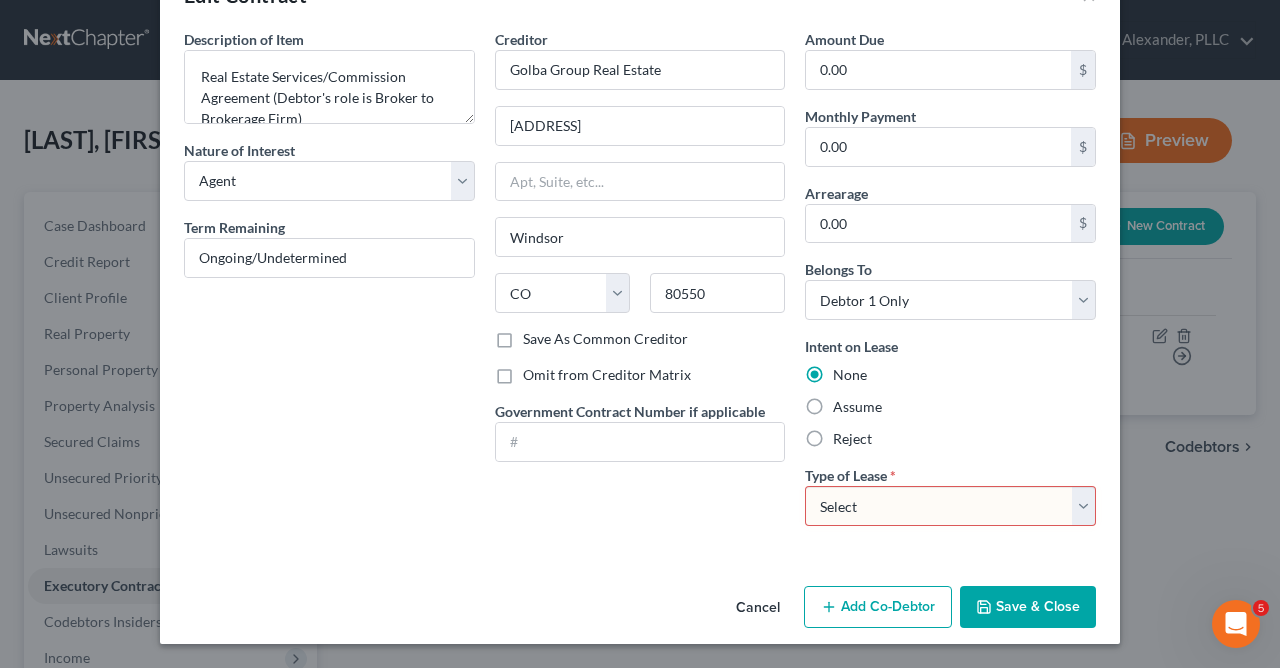 select on "2" 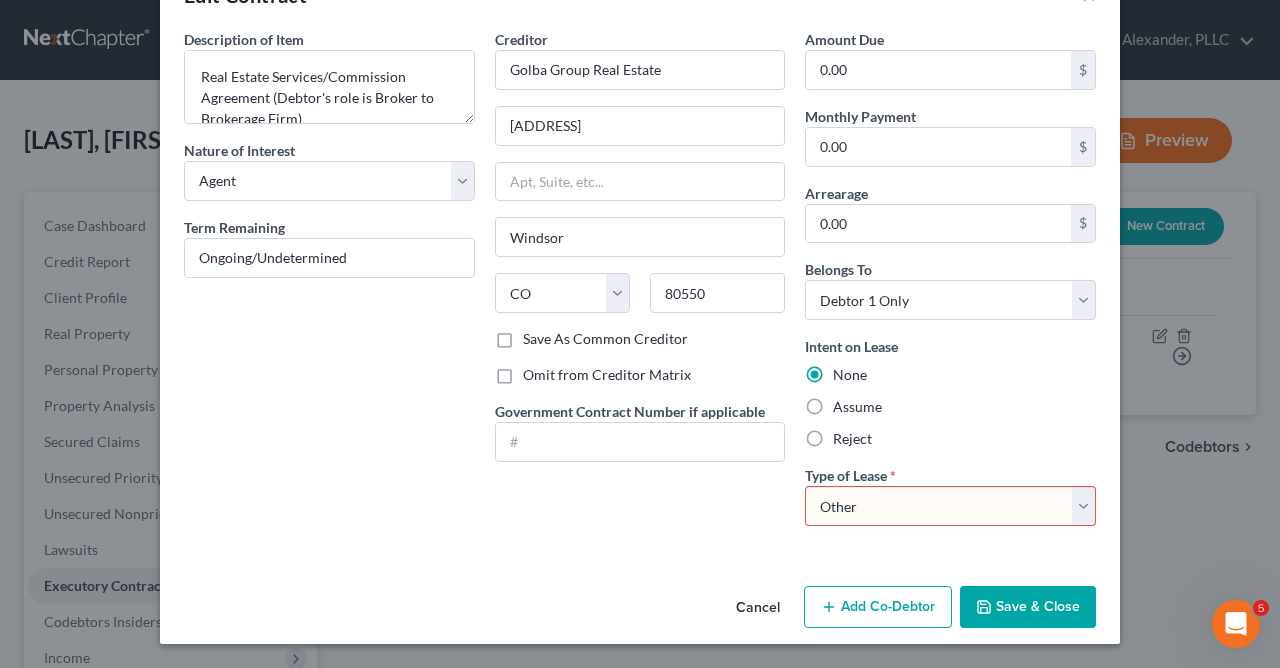 click on "Other" at bounding box center [0, 0] 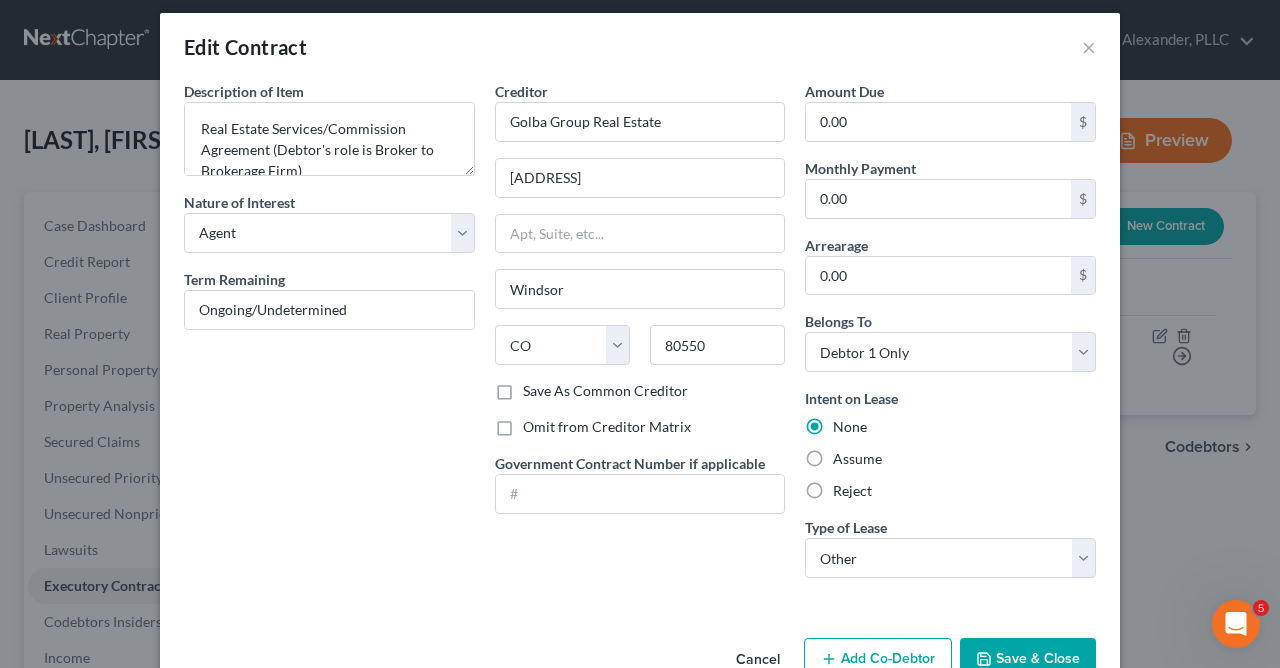 scroll, scrollTop: 0, scrollLeft: 0, axis: both 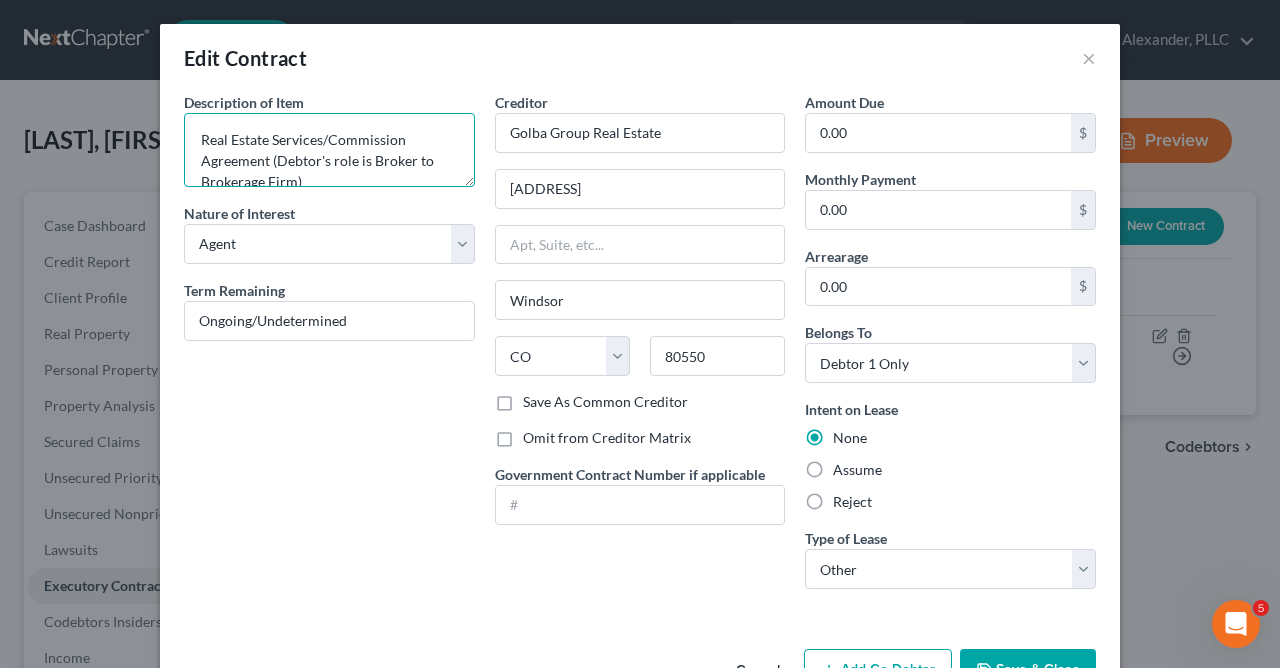 click on "Real Estate Services/Commission Agreement (Debtor's role is Broker to Brokerage Firm)" at bounding box center [329, 150] 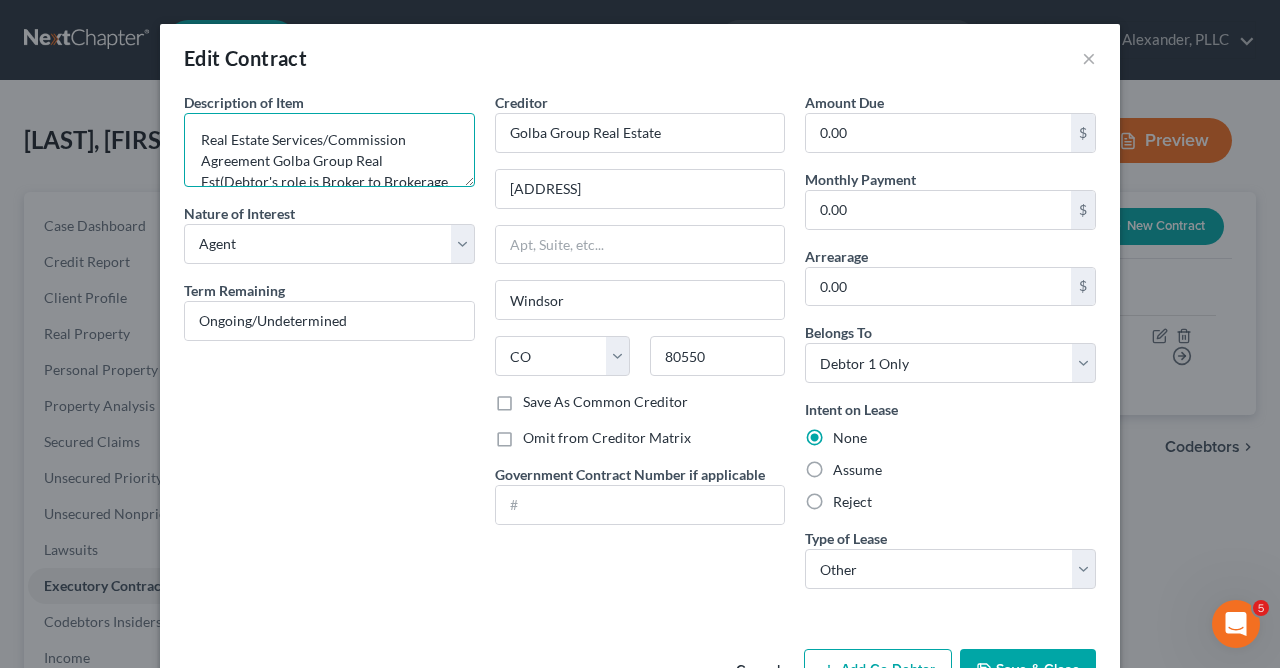 scroll, scrollTop: 4, scrollLeft: 0, axis: vertical 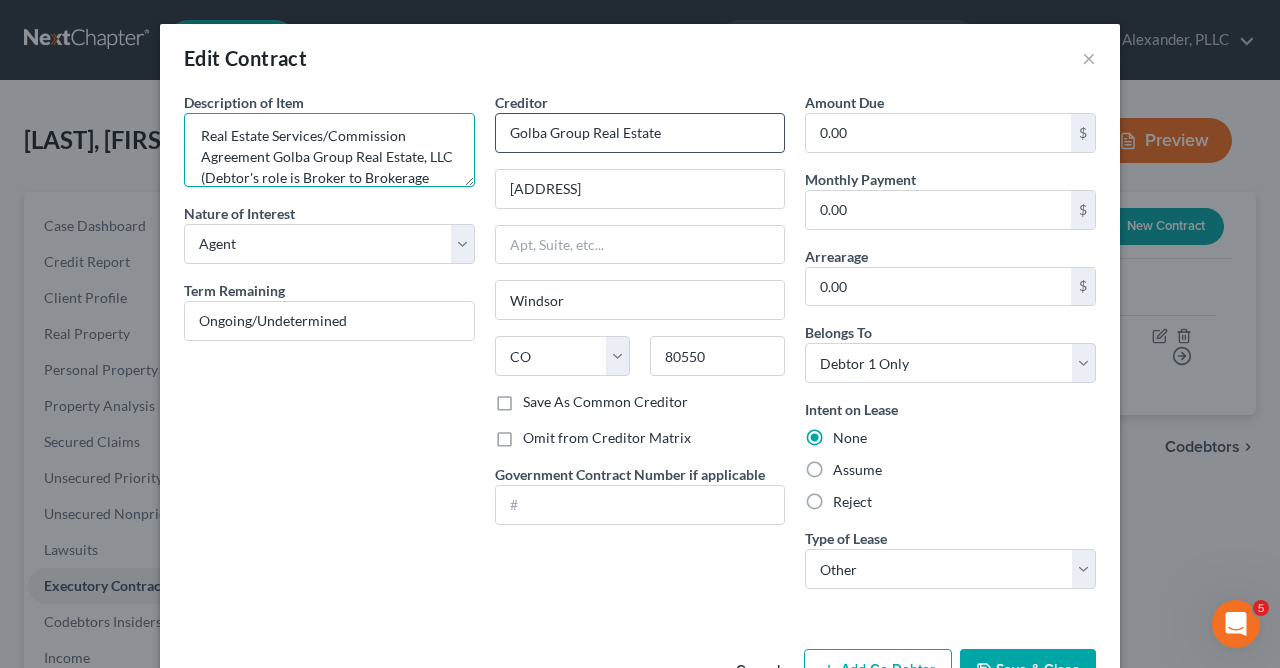 type on "Real Estate Services/Commission Agreement Golba Group Real Estate, LLC (Debtor's role is Broker to Brokerage Firm)" 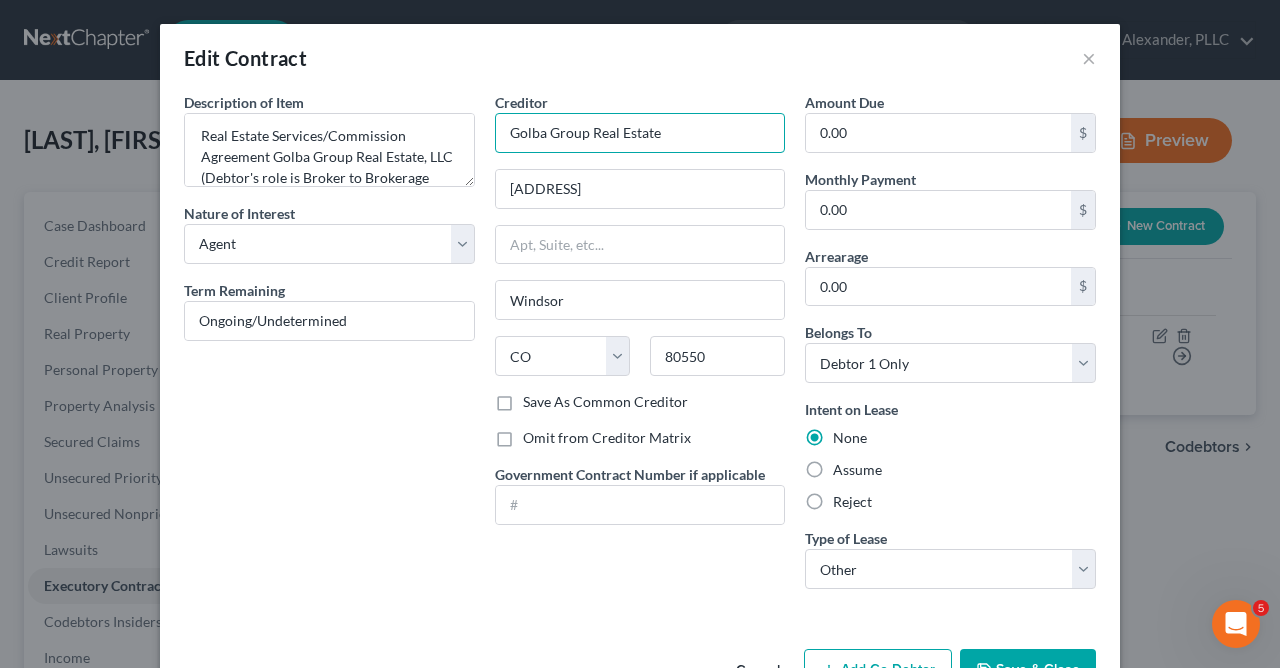 click on "Golba Group Real Estate" at bounding box center [640, 133] 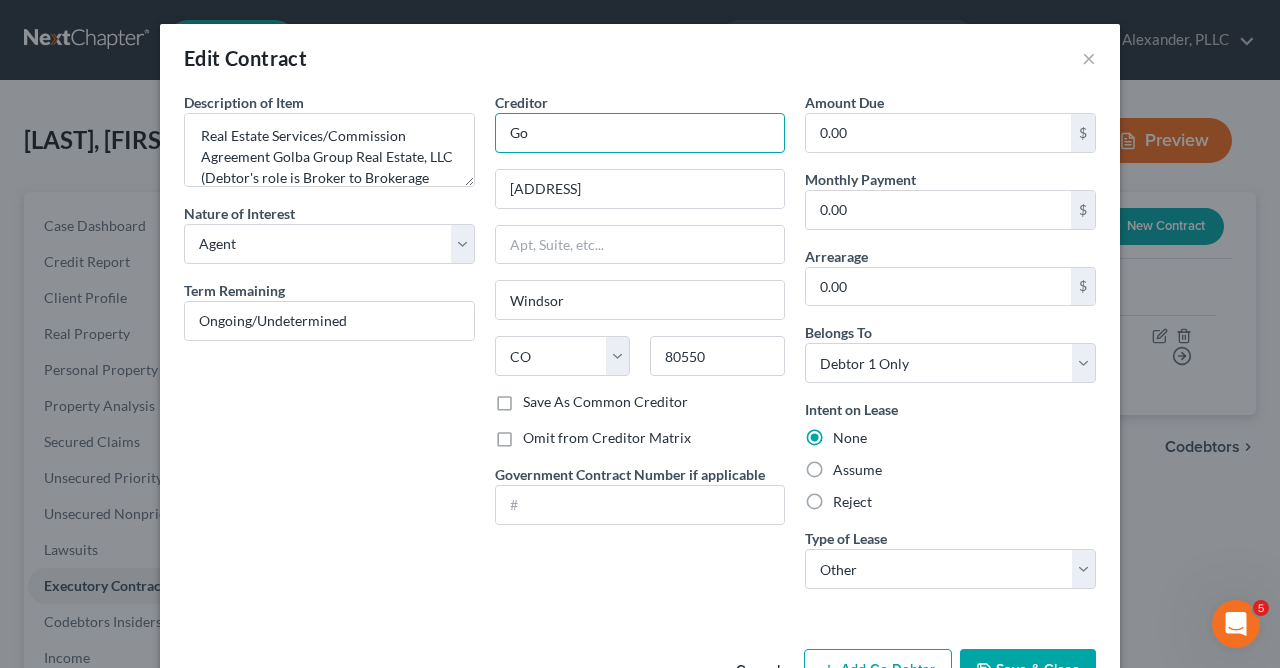 type on "G" 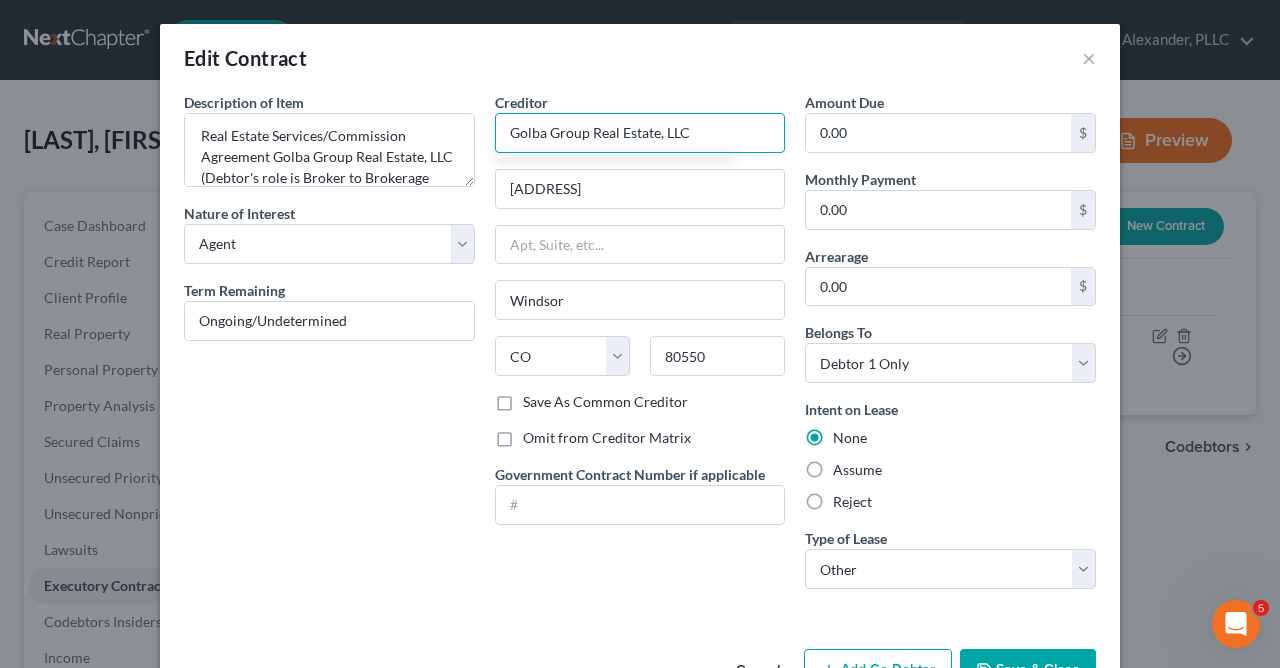 type on "Golba Group Real Estate, LLC" 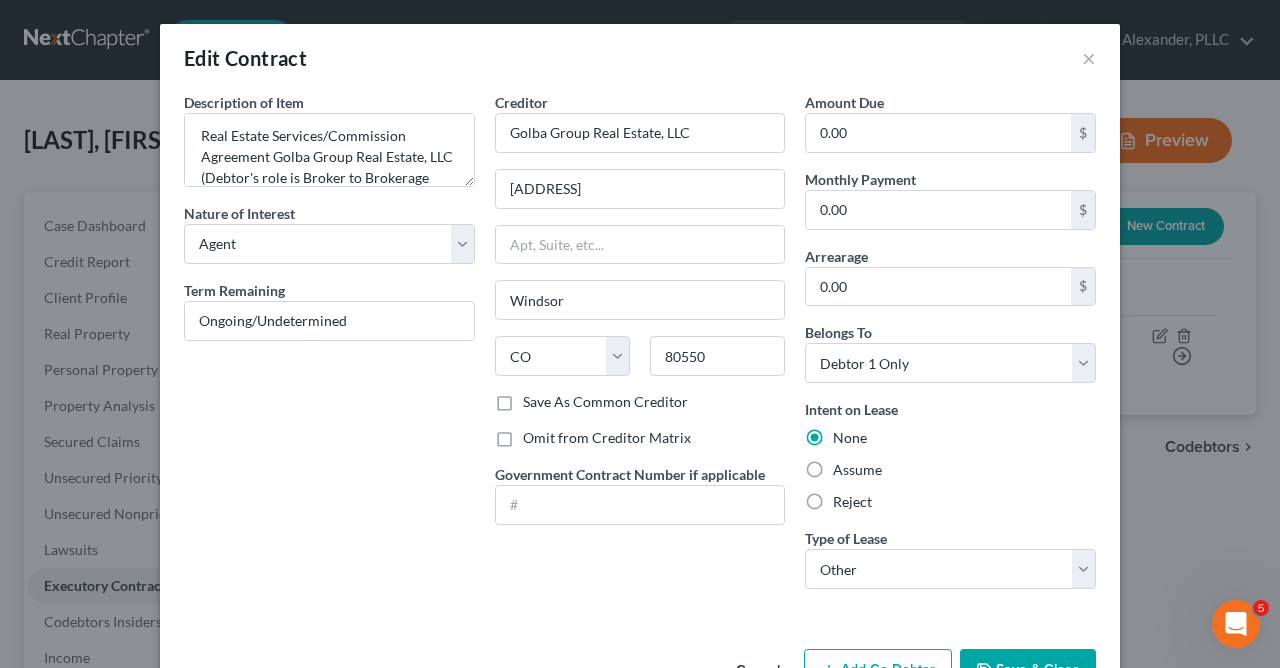 click on "Save & Close" at bounding box center (1028, 670) 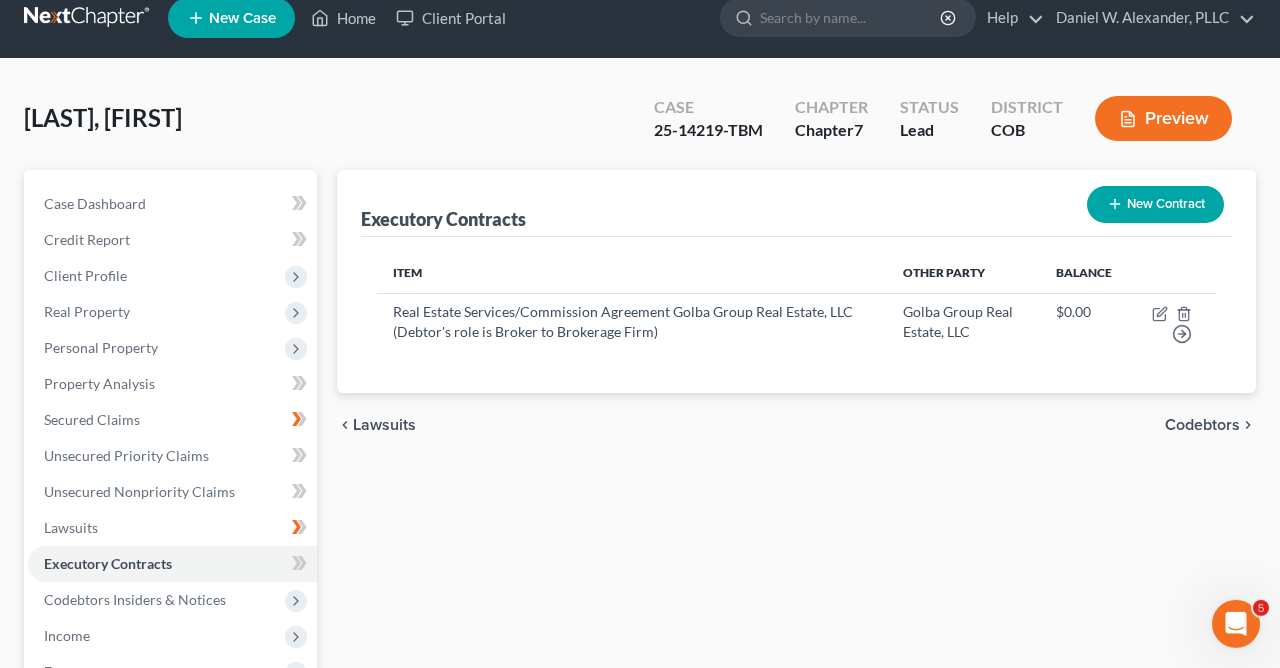 scroll, scrollTop: 0, scrollLeft: 0, axis: both 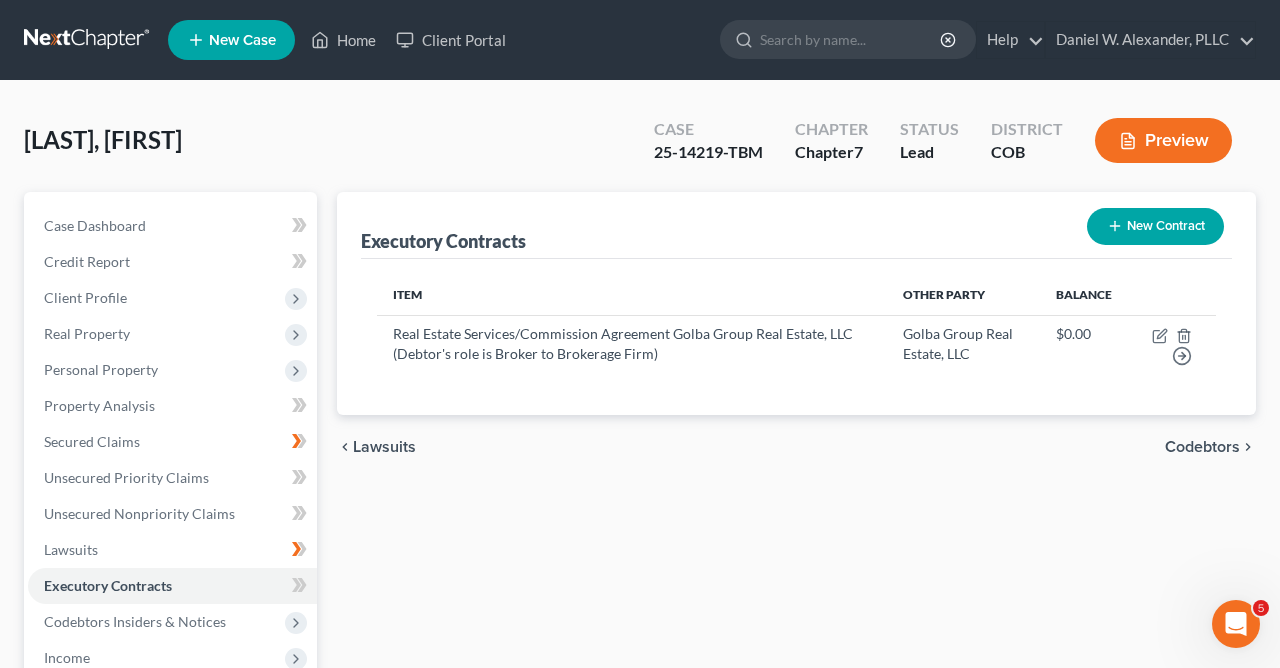click on "Preview" at bounding box center (1163, 140) 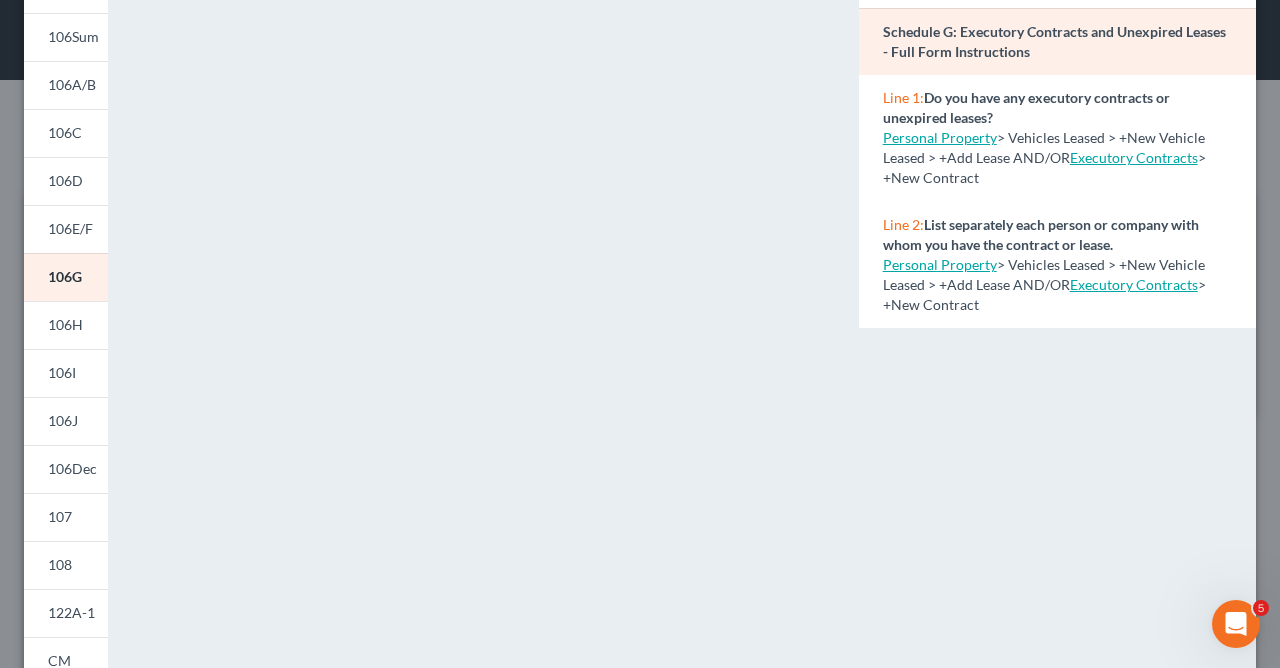 scroll, scrollTop: 242, scrollLeft: 0, axis: vertical 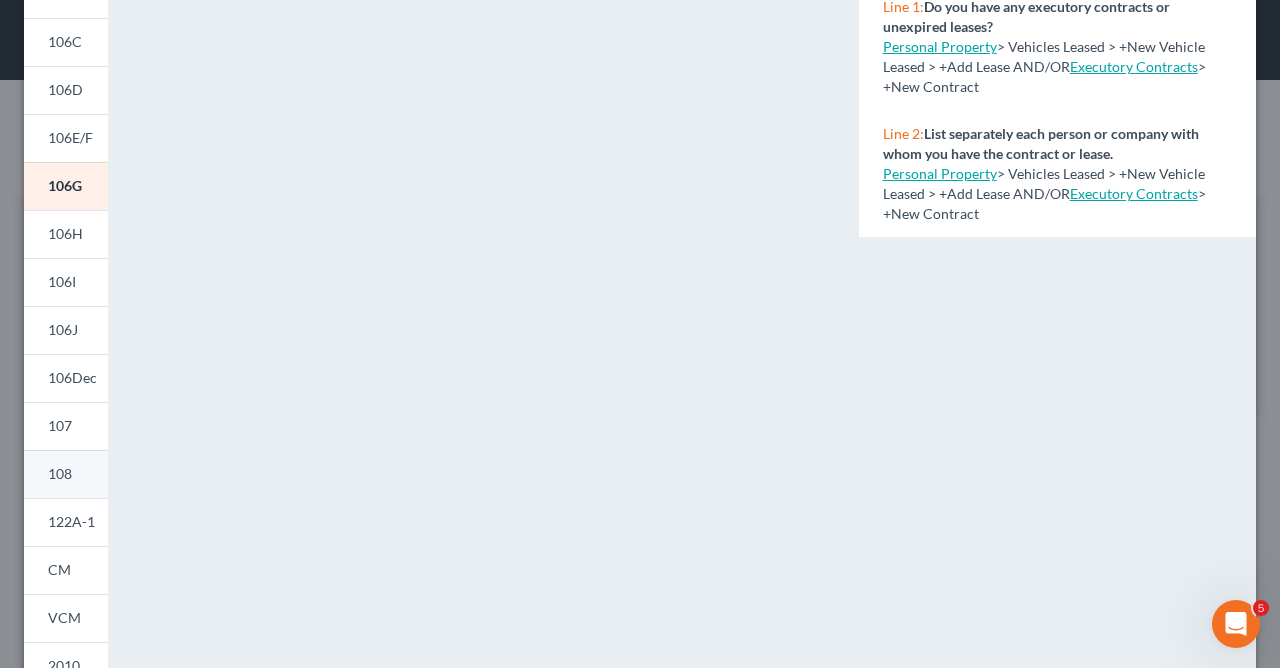 click on "108" at bounding box center [66, 474] 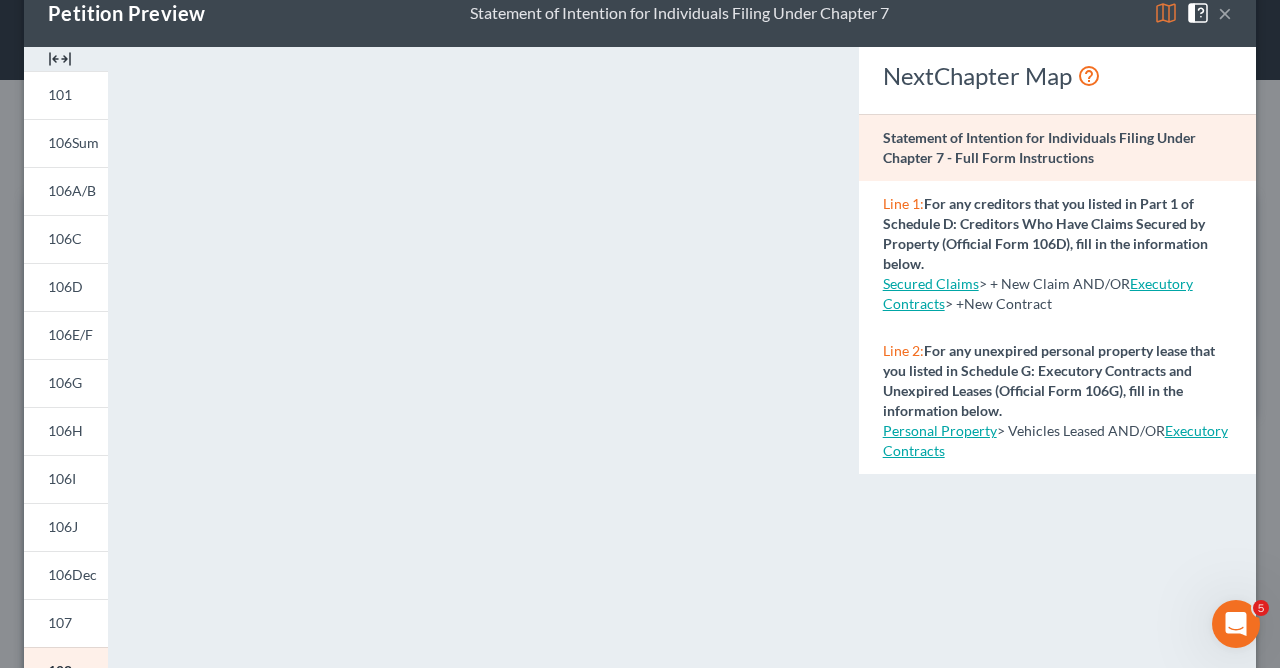 scroll, scrollTop: 0, scrollLeft: 0, axis: both 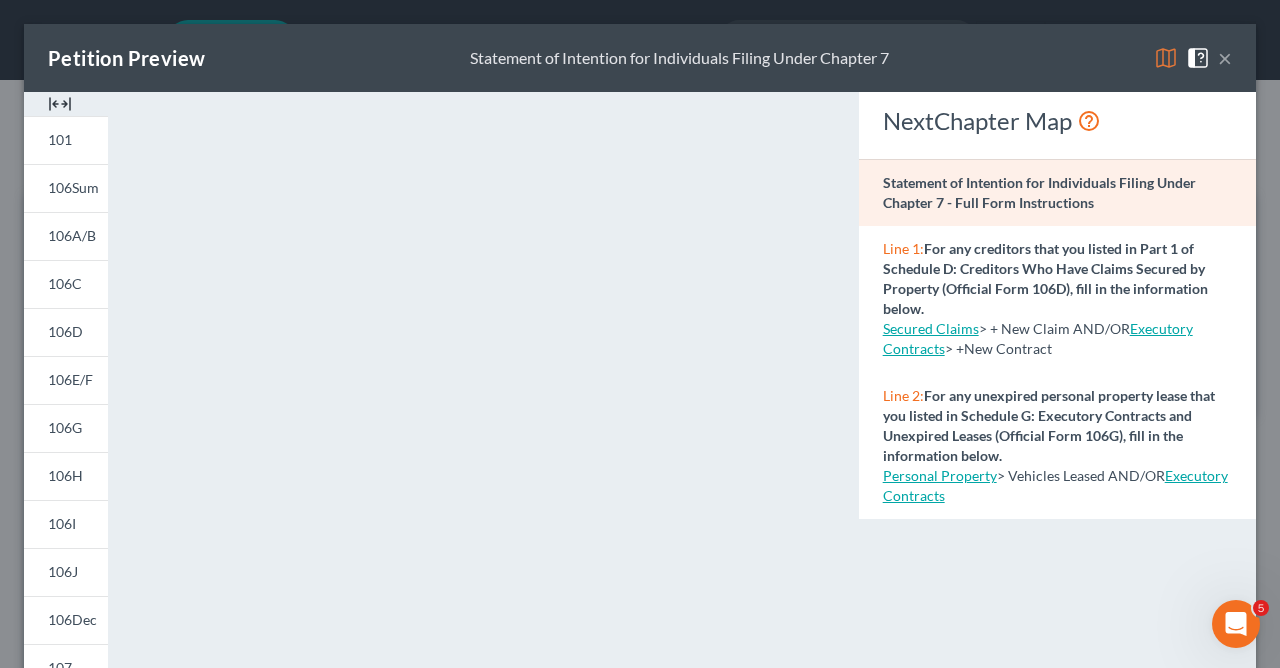 click on "×" at bounding box center (1225, 58) 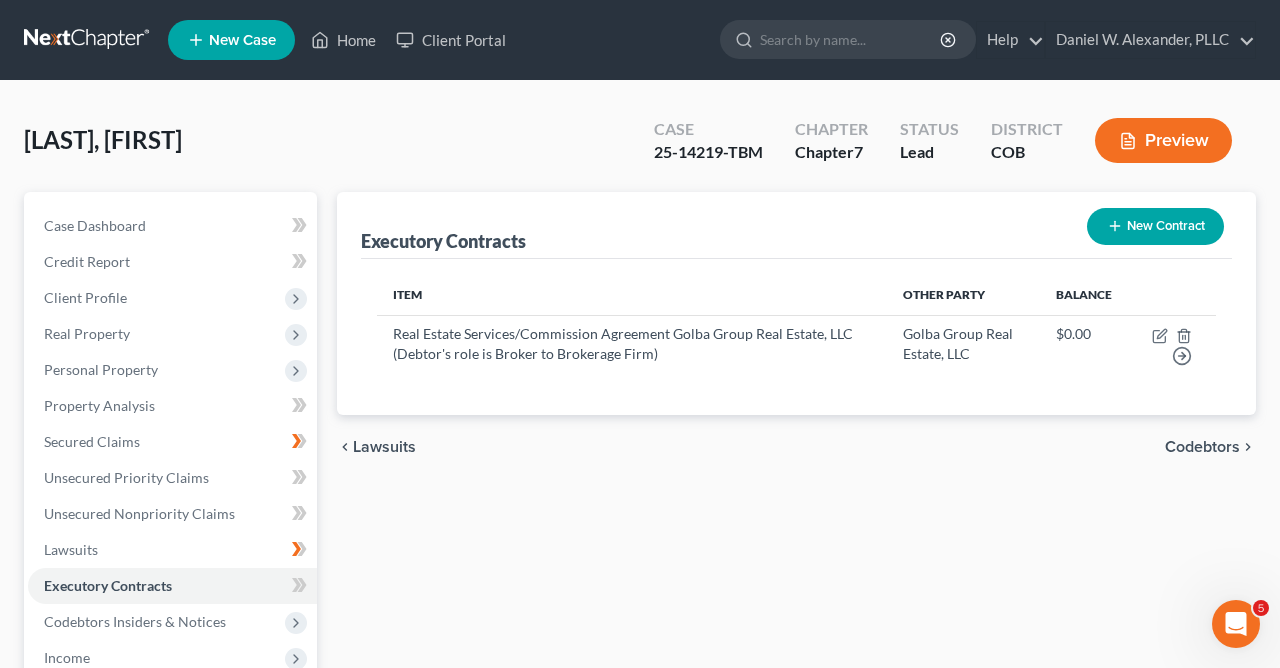 click on "Preview" at bounding box center (1163, 140) 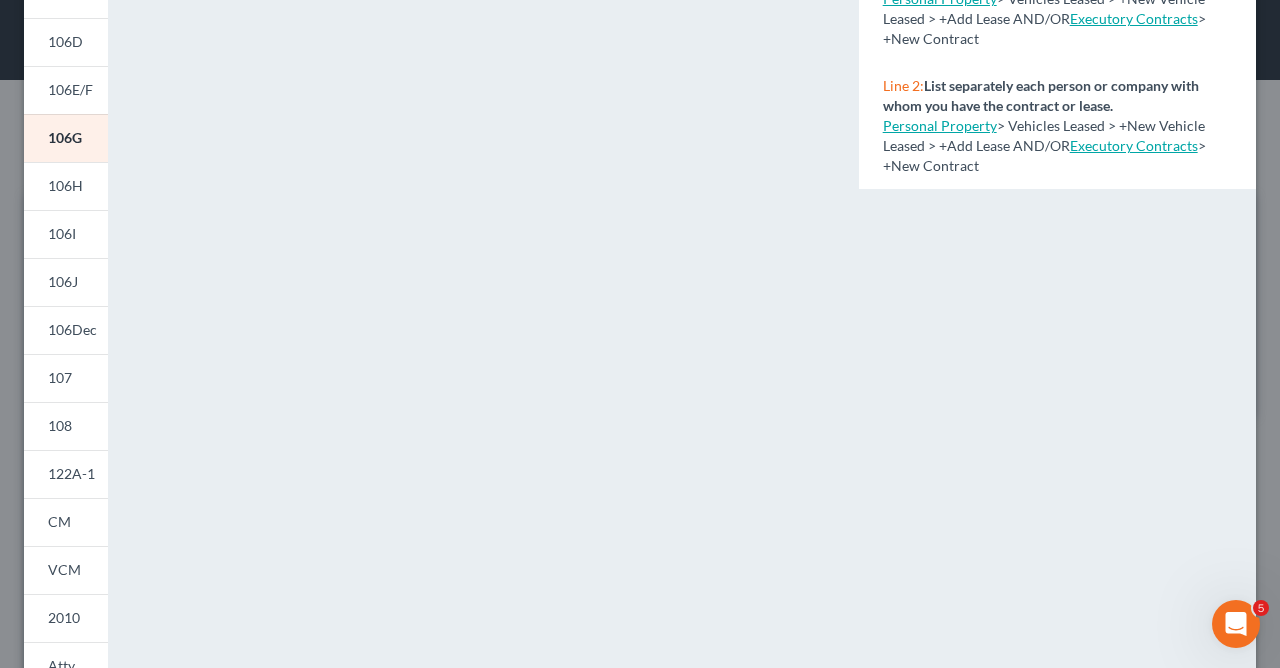 scroll, scrollTop: 0, scrollLeft: 0, axis: both 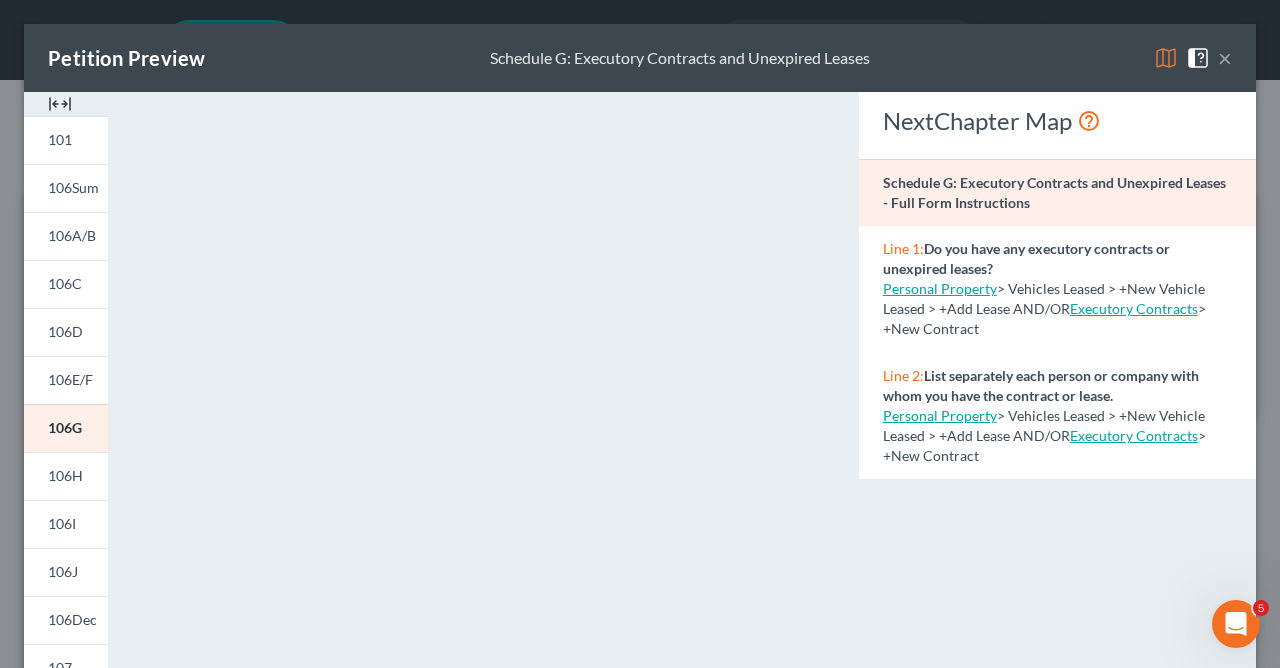 click on "×" at bounding box center [1225, 58] 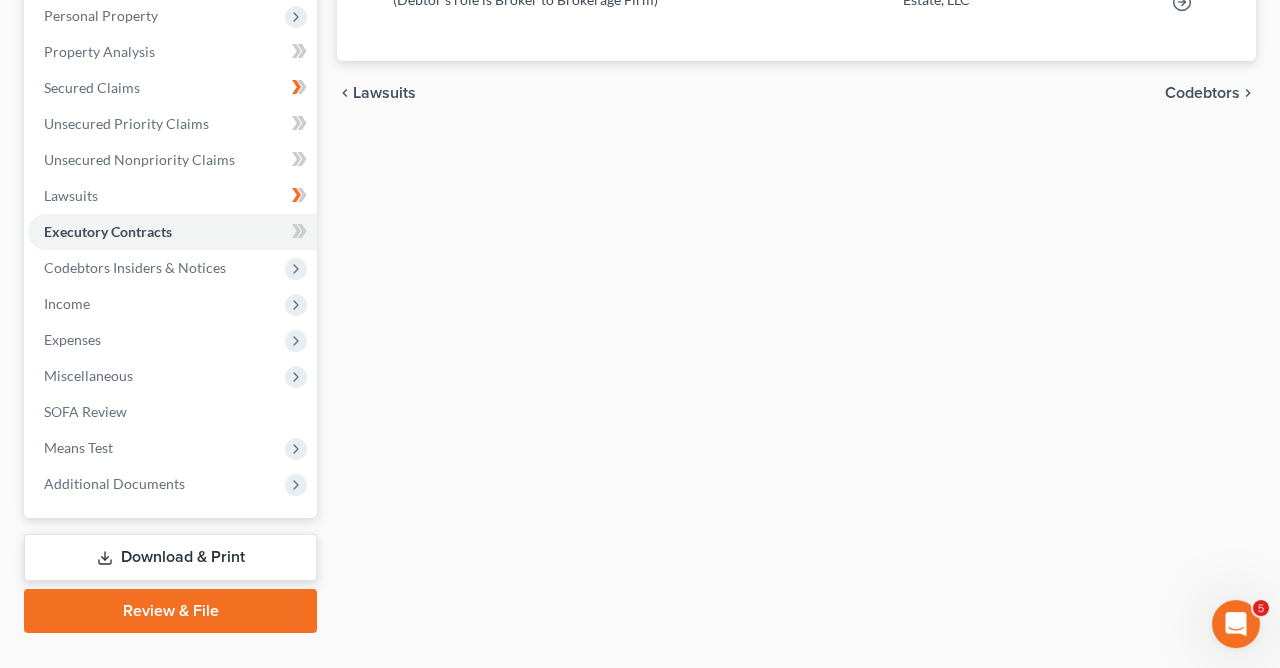 scroll, scrollTop: 393, scrollLeft: 0, axis: vertical 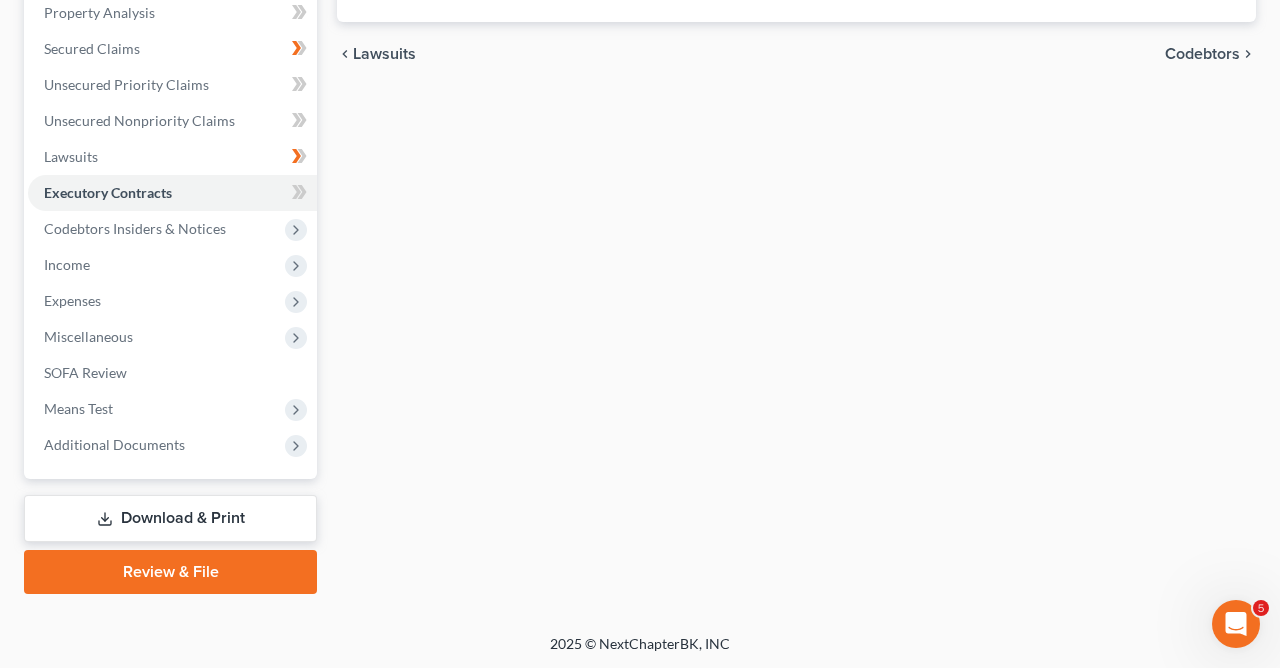 click on "Download & Print" at bounding box center (170, 518) 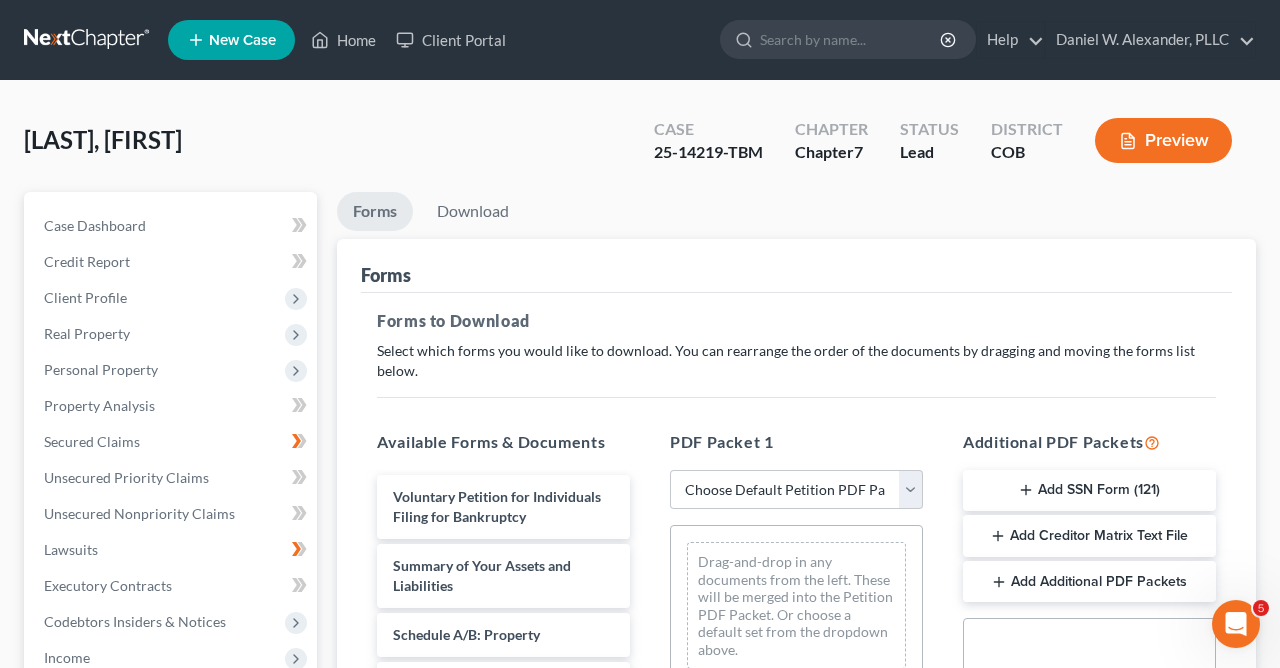 scroll, scrollTop: 0, scrollLeft: 0, axis: both 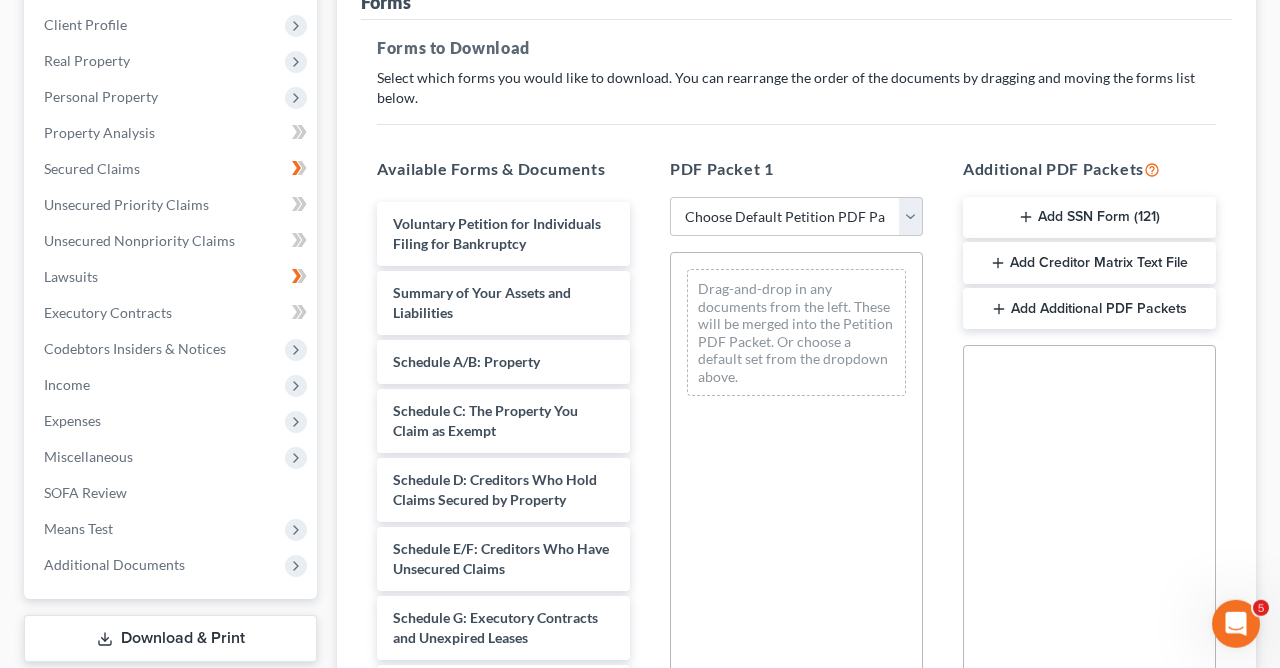 click on "Add Additional PDF Packets" at bounding box center (1089, 309) 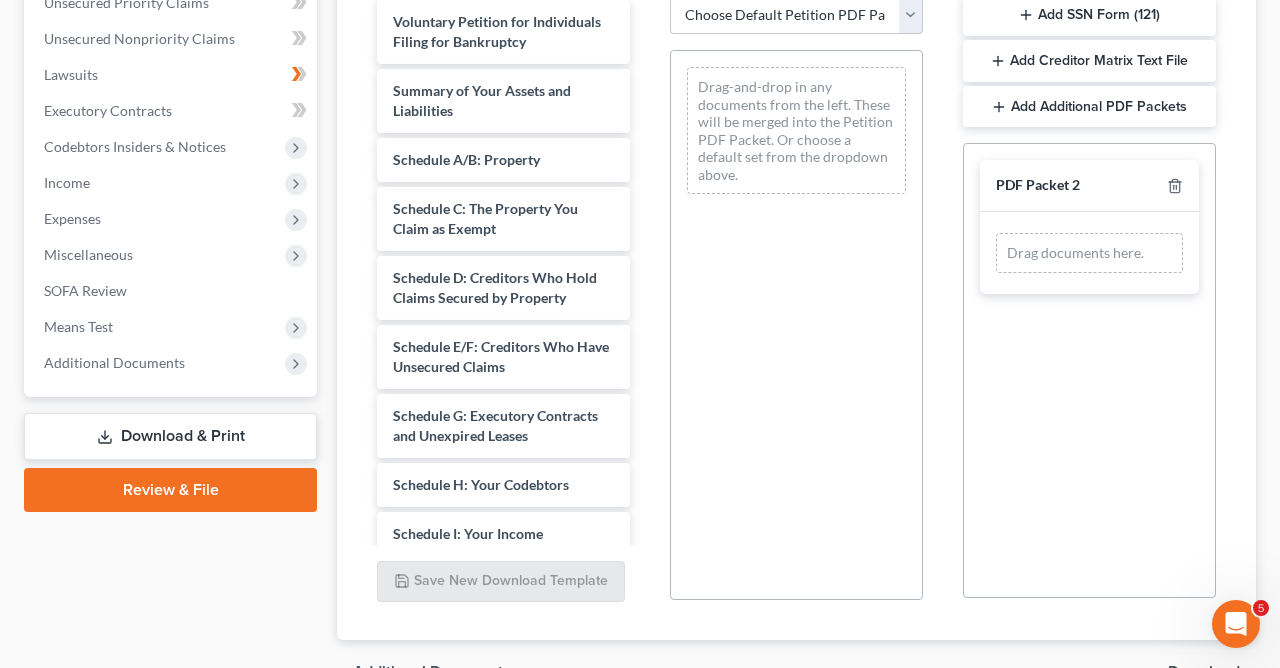 scroll, scrollTop: 519, scrollLeft: 0, axis: vertical 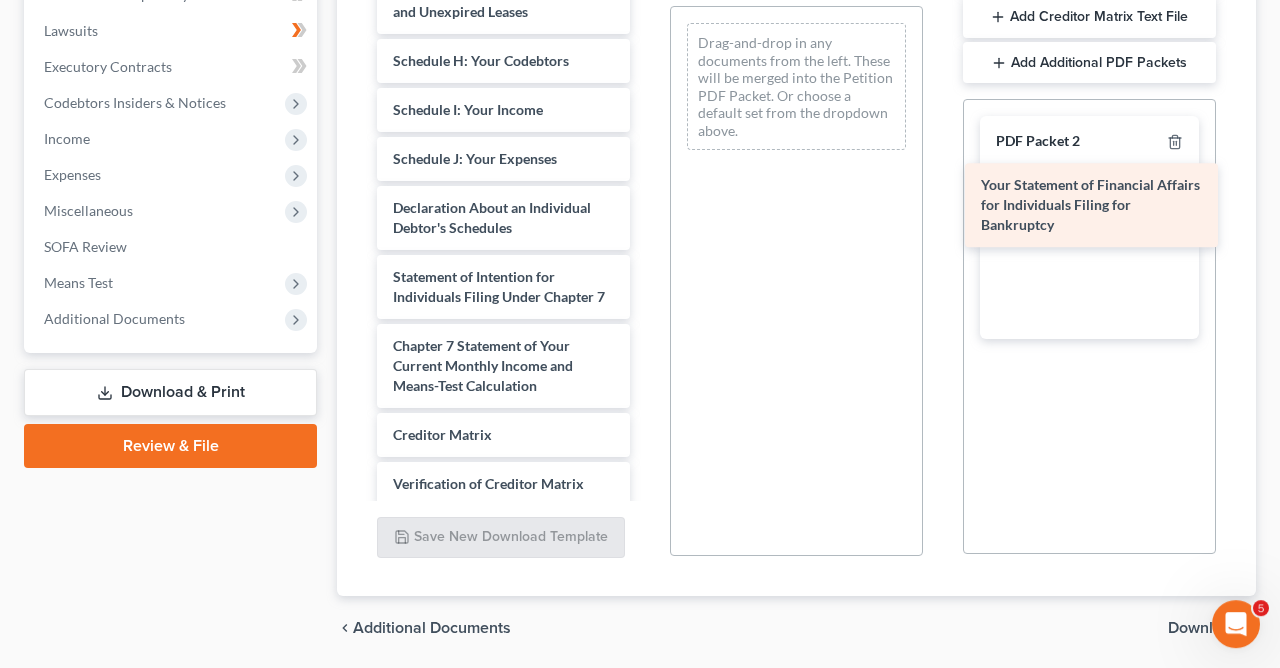 drag, startPoint x: 512, startPoint y: 285, endPoint x: 1100, endPoint y: 195, distance: 594.8479 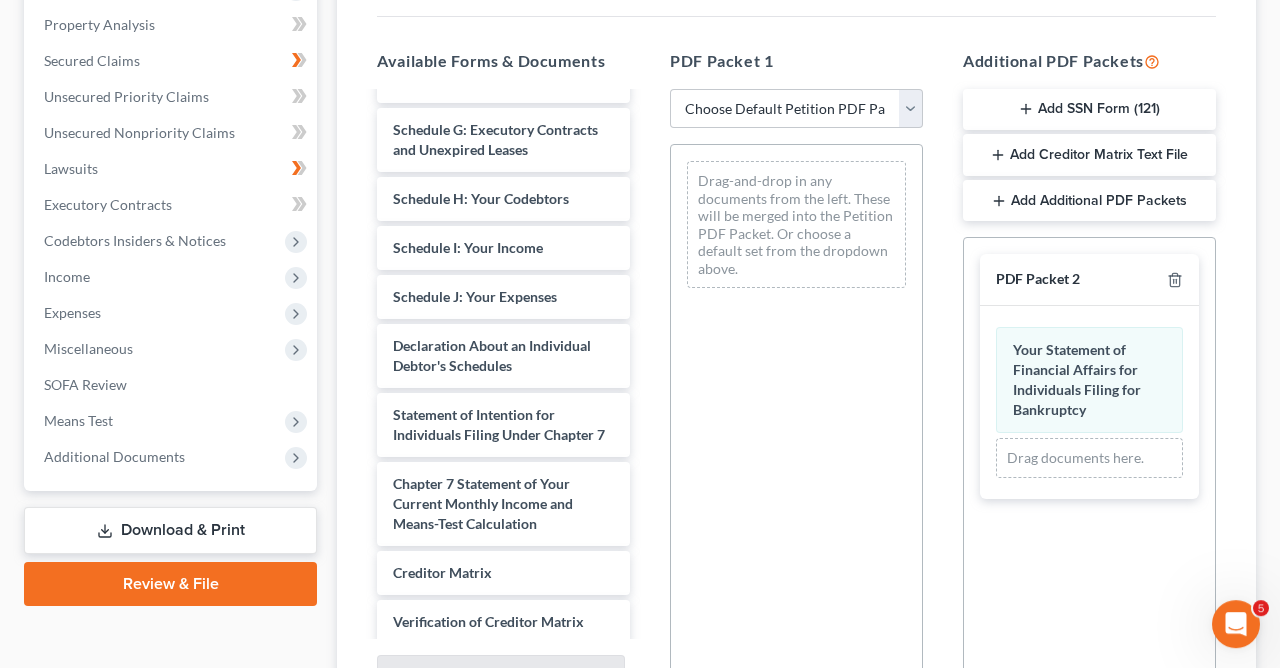 scroll, scrollTop: 379, scrollLeft: 0, axis: vertical 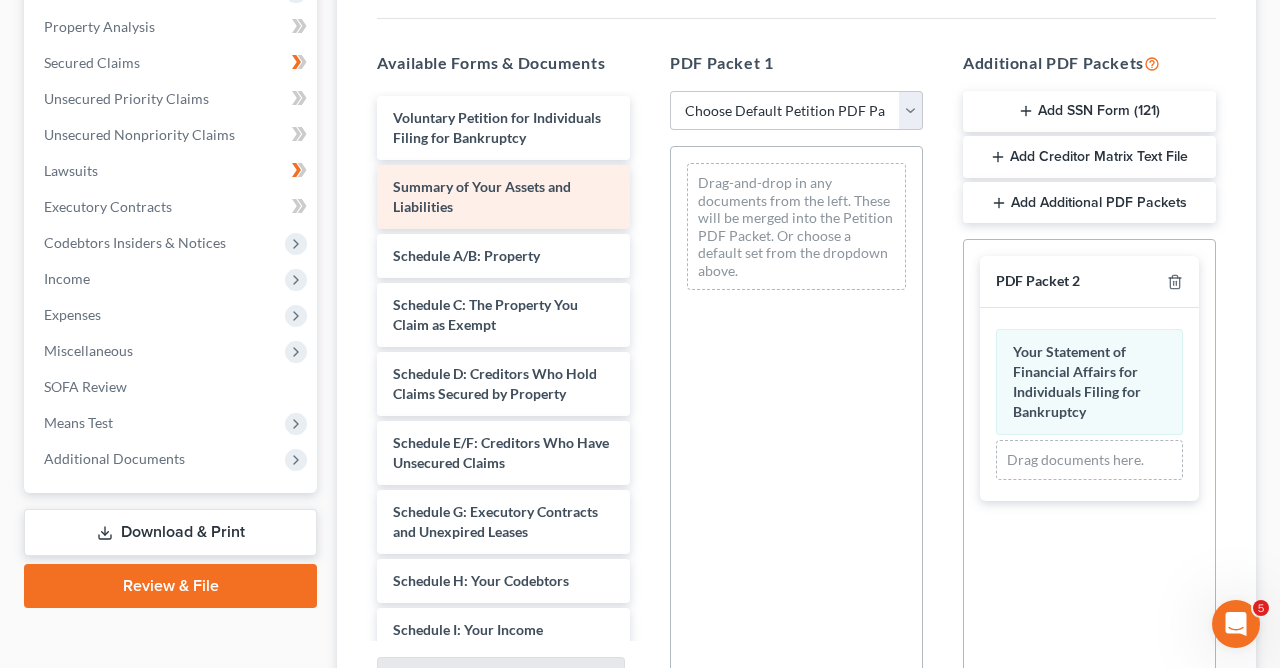 click on "Summary of Your Assets and Liabilities" at bounding box center (503, 197) 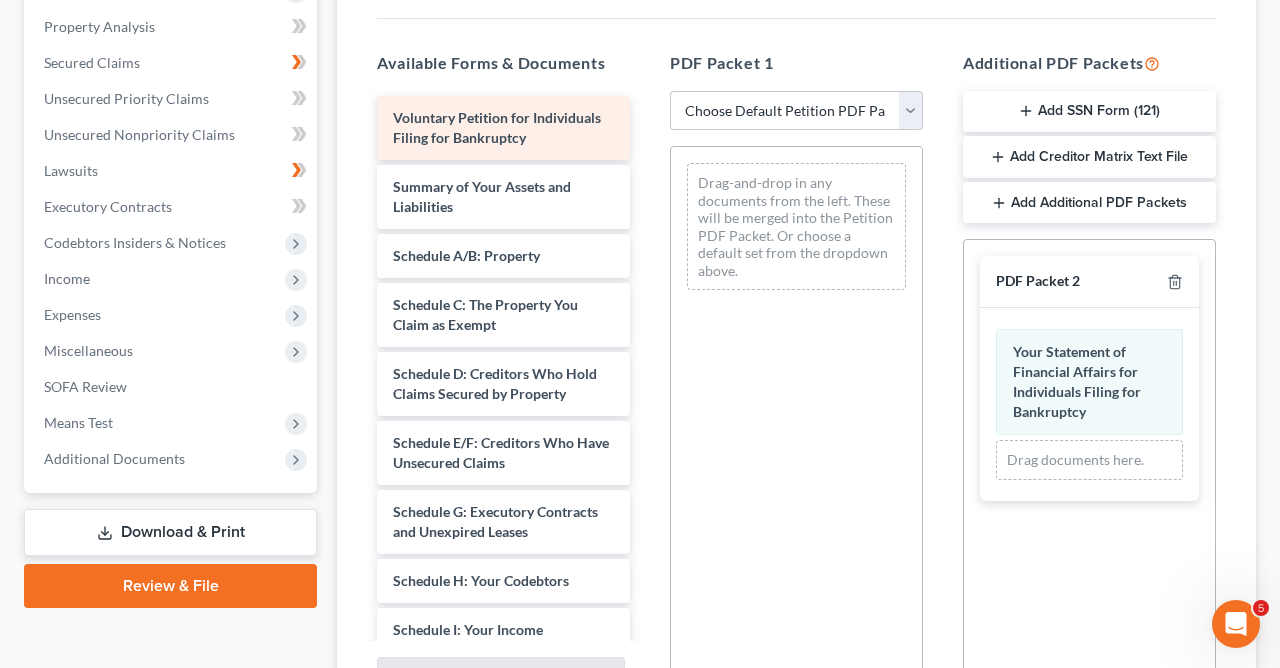 click on "Voluntary Petition for Individuals Filing for Bankruptcy" at bounding box center [503, 128] 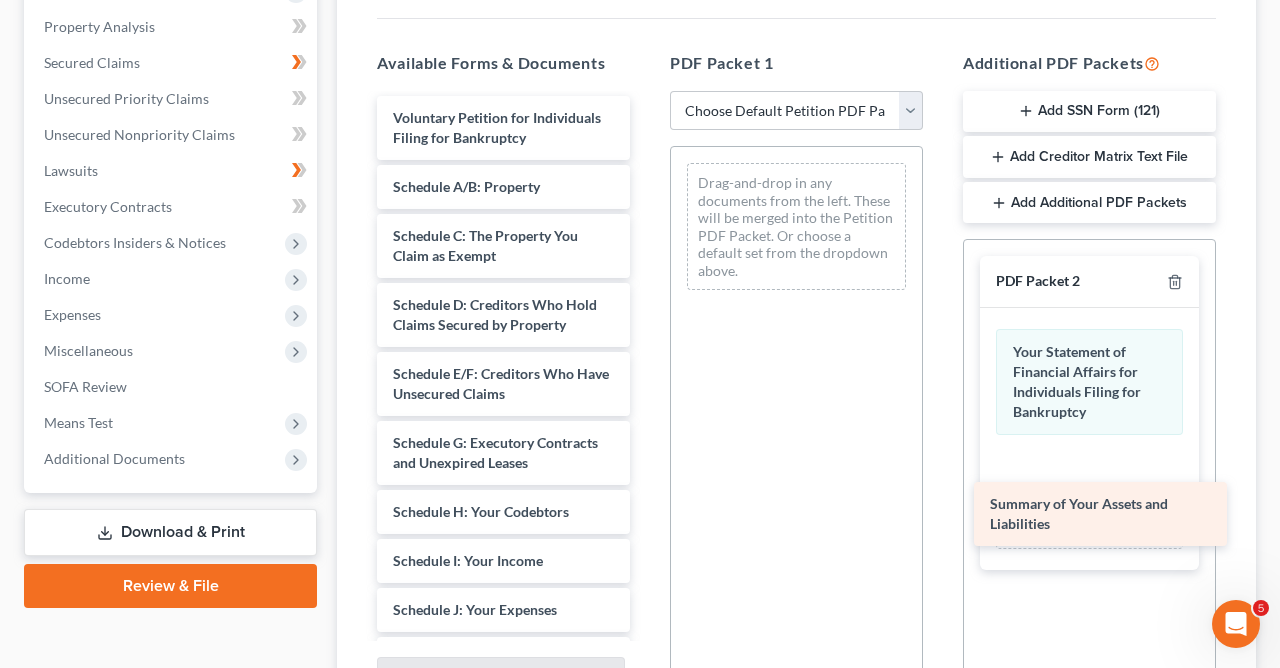 drag, startPoint x: 445, startPoint y: 202, endPoint x: 1040, endPoint y: 498, distance: 664.5607 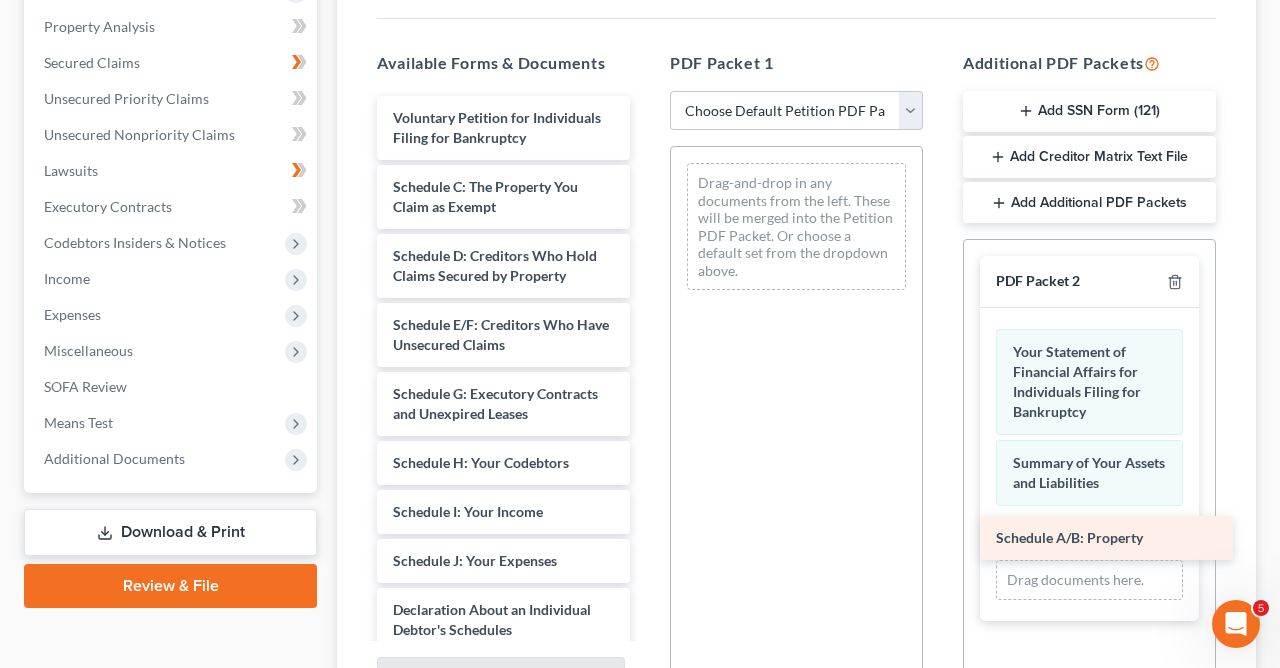 drag, startPoint x: 486, startPoint y: 182, endPoint x: 1089, endPoint y: 535, distance: 698.726 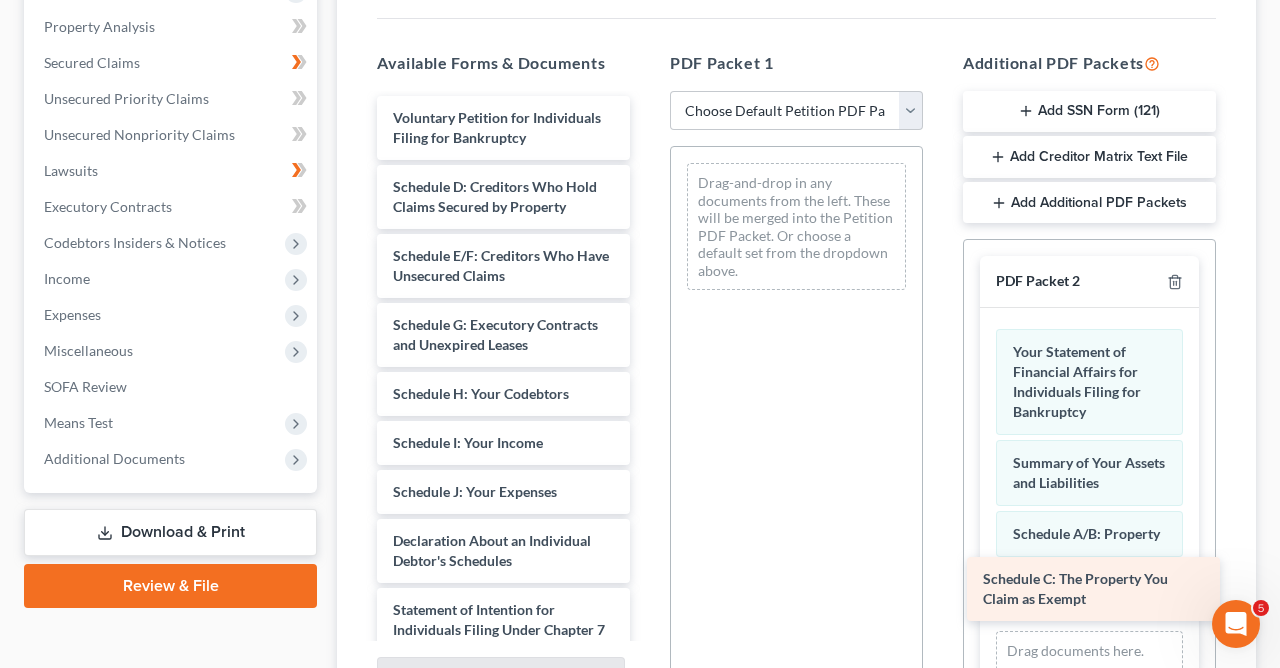 drag, startPoint x: 465, startPoint y: 188, endPoint x: 1055, endPoint y: 582, distance: 709.4618 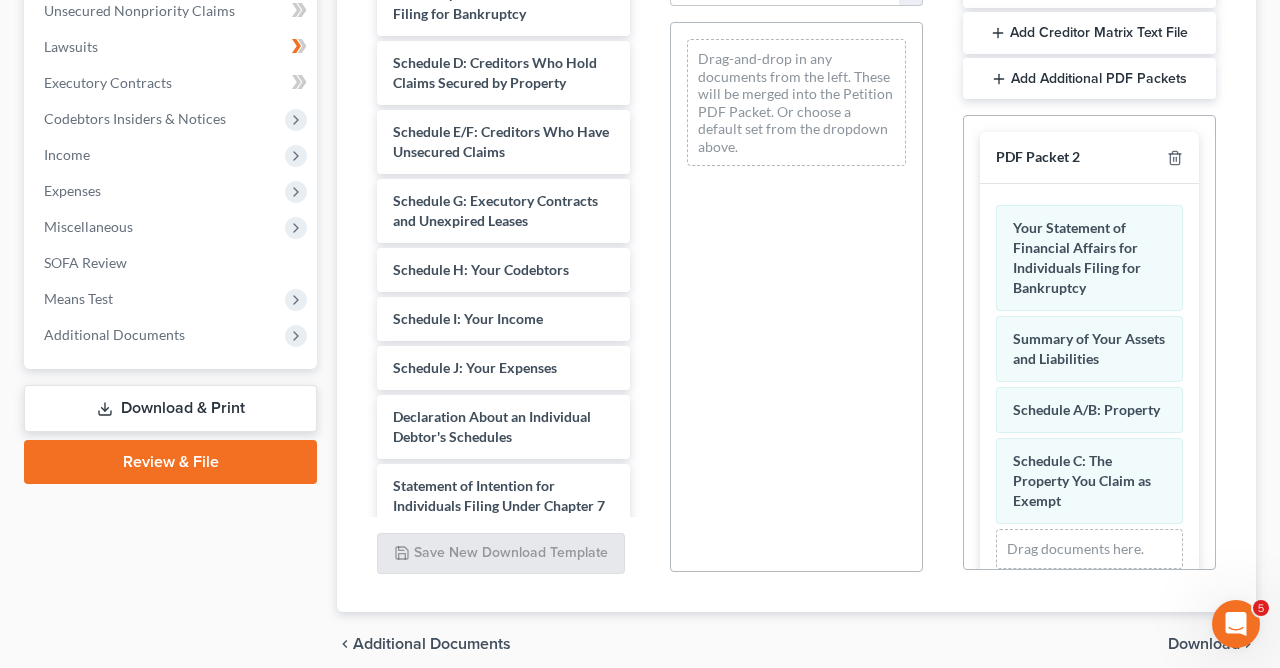 scroll, scrollTop: 507, scrollLeft: 0, axis: vertical 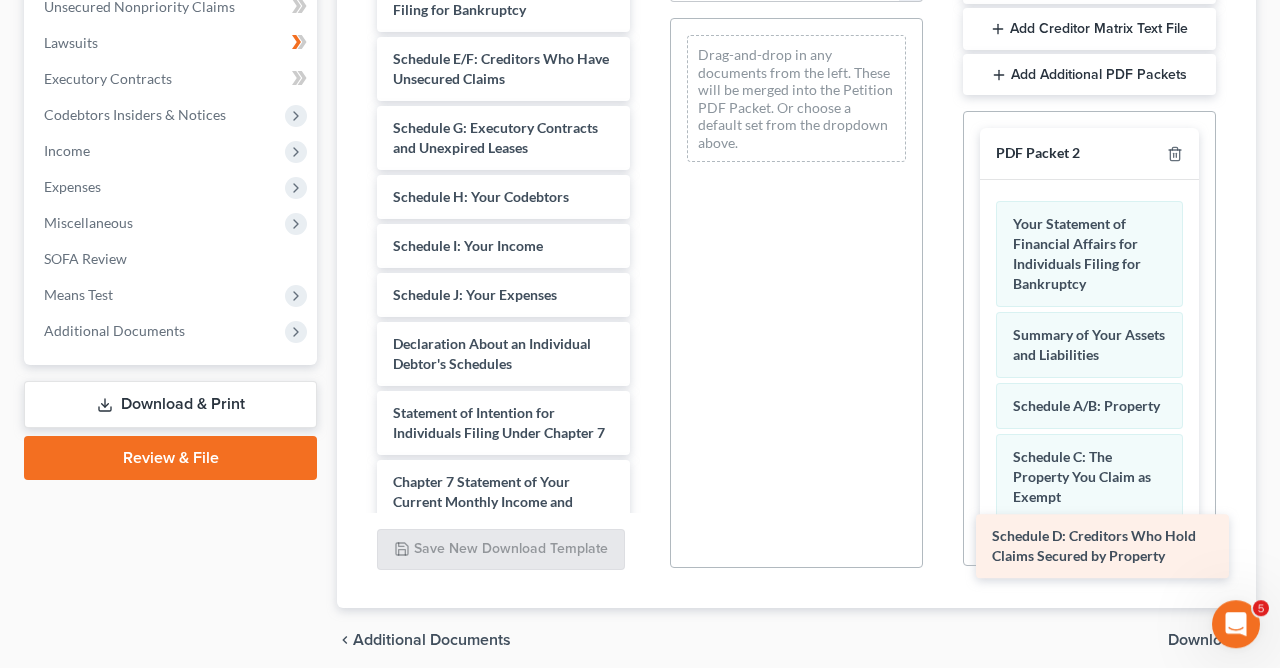 drag, startPoint x: 553, startPoint y: 65, endPoint x: 1152, endPoint y: 544, distance: 766.96936 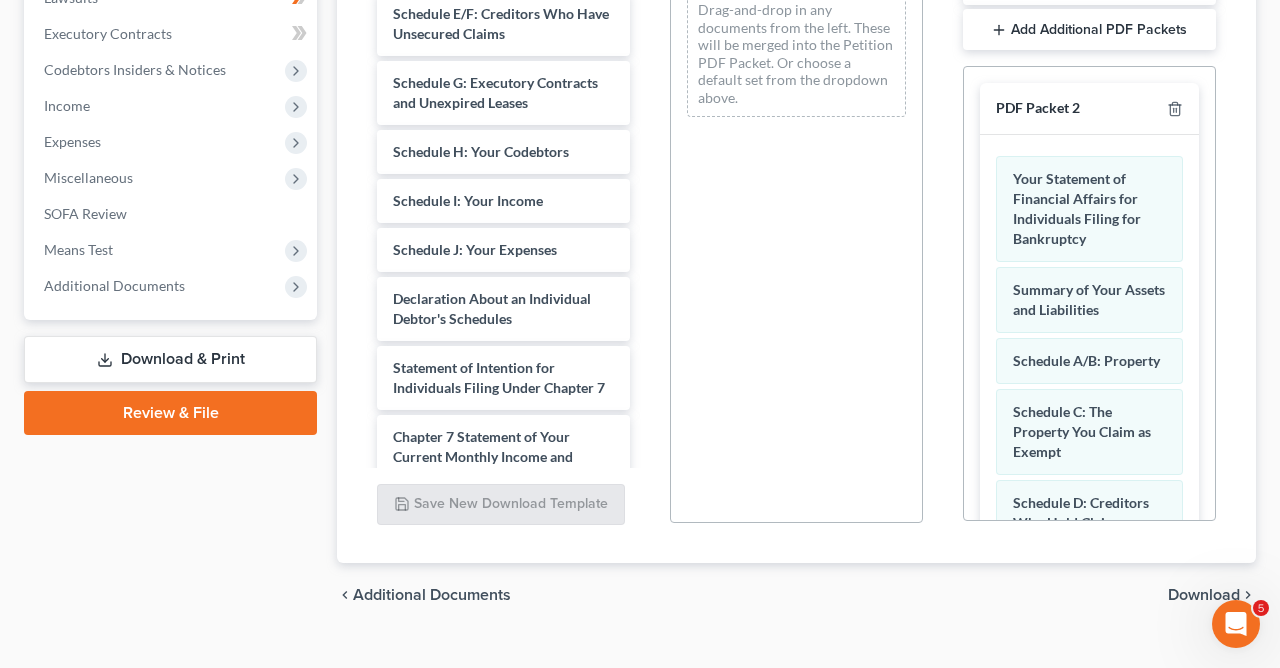 scroll, scrollTop: 559, scrollLeft: 0, axis: vertical 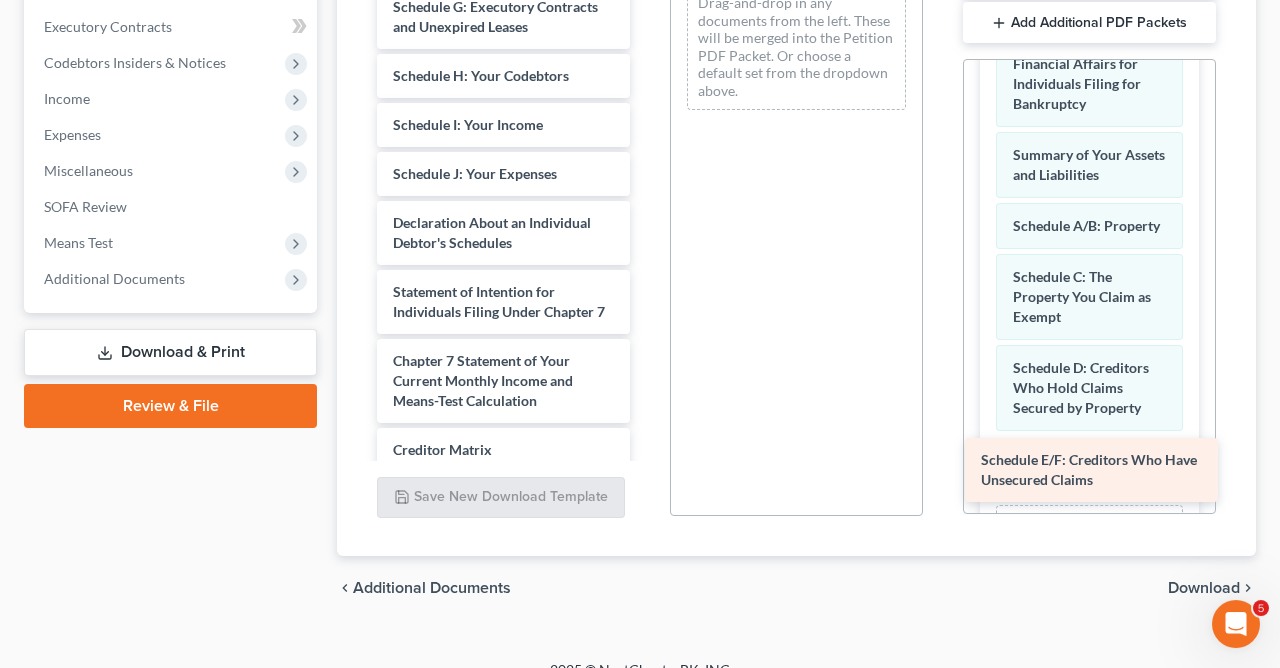drag, startPoint x: 524, startPoint y: 17, endPoint x: 1112, endPoint y: 472, distance: 743.4844 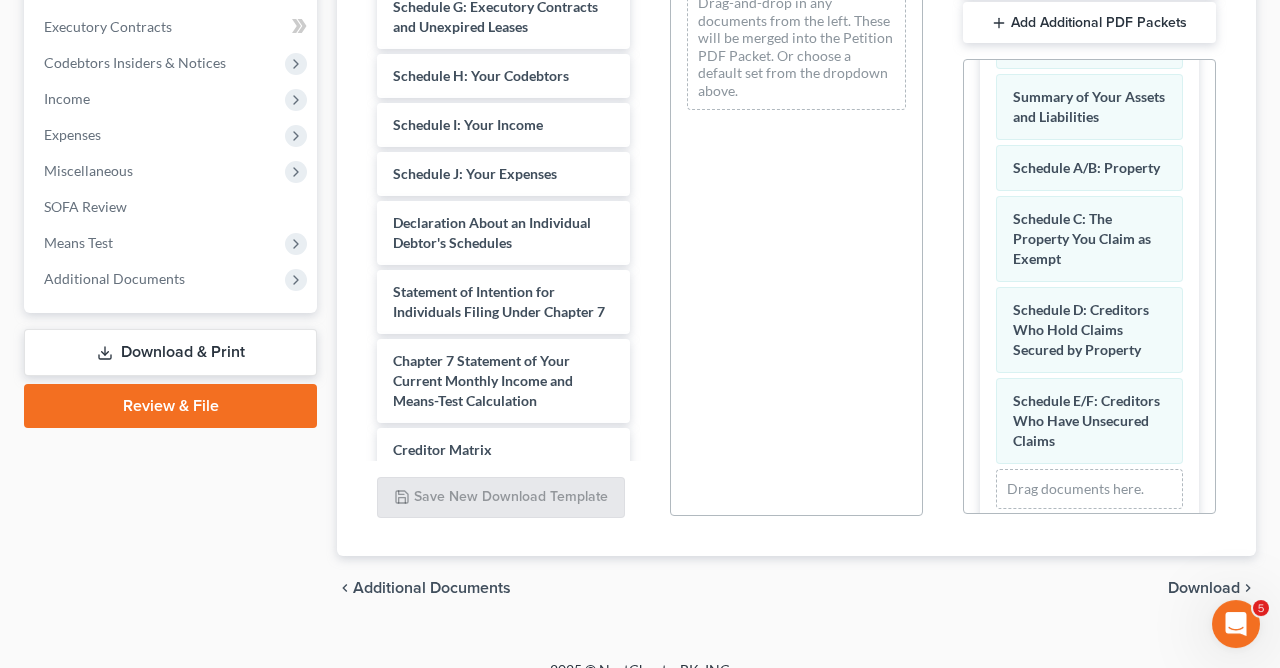 scroll, scrollTop: 219, scrollLeft: 0, axis: vertical 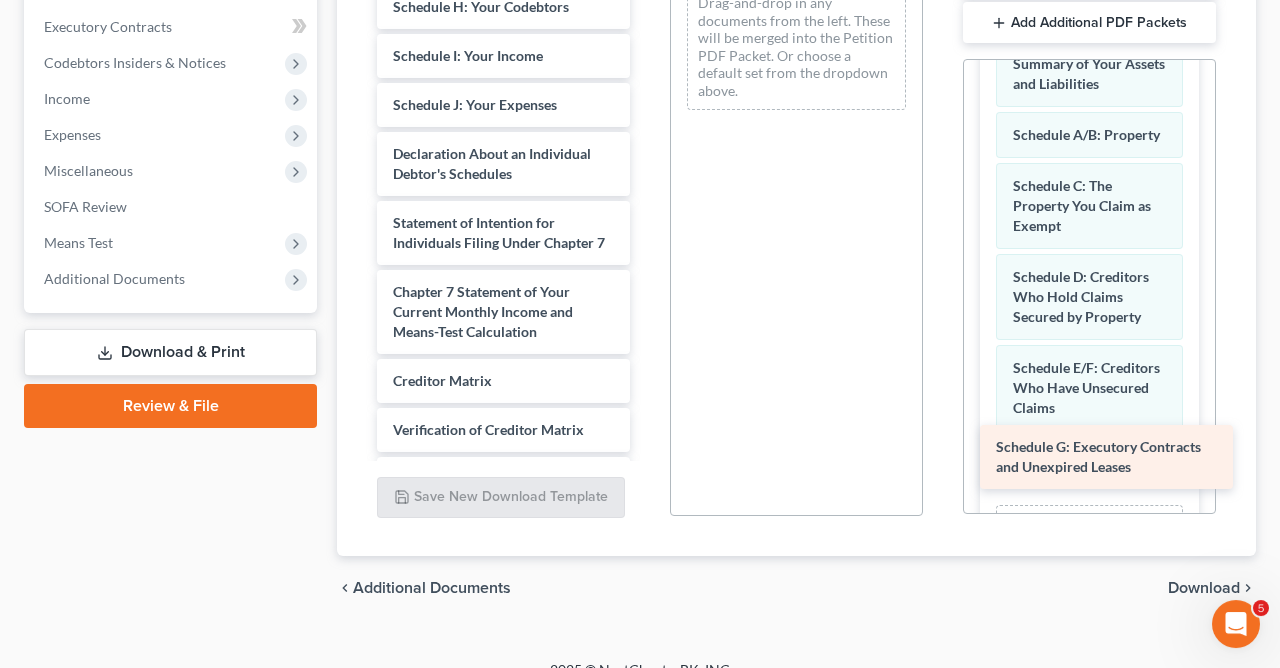 drag, startPoint x: 511, startPoint y: 11, endPoint x: 1114, endPoint y: 456, distance: 749.4224 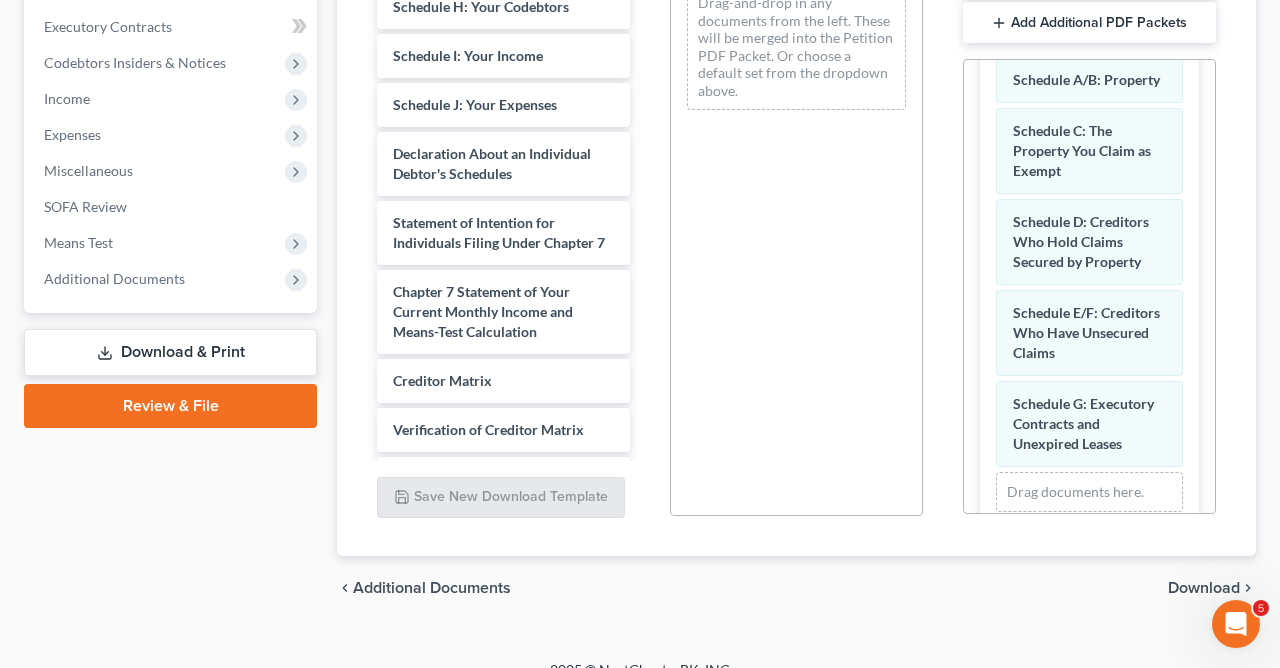 scroll, scrollTop: 310, scrollLeft: 0, axis: vertical 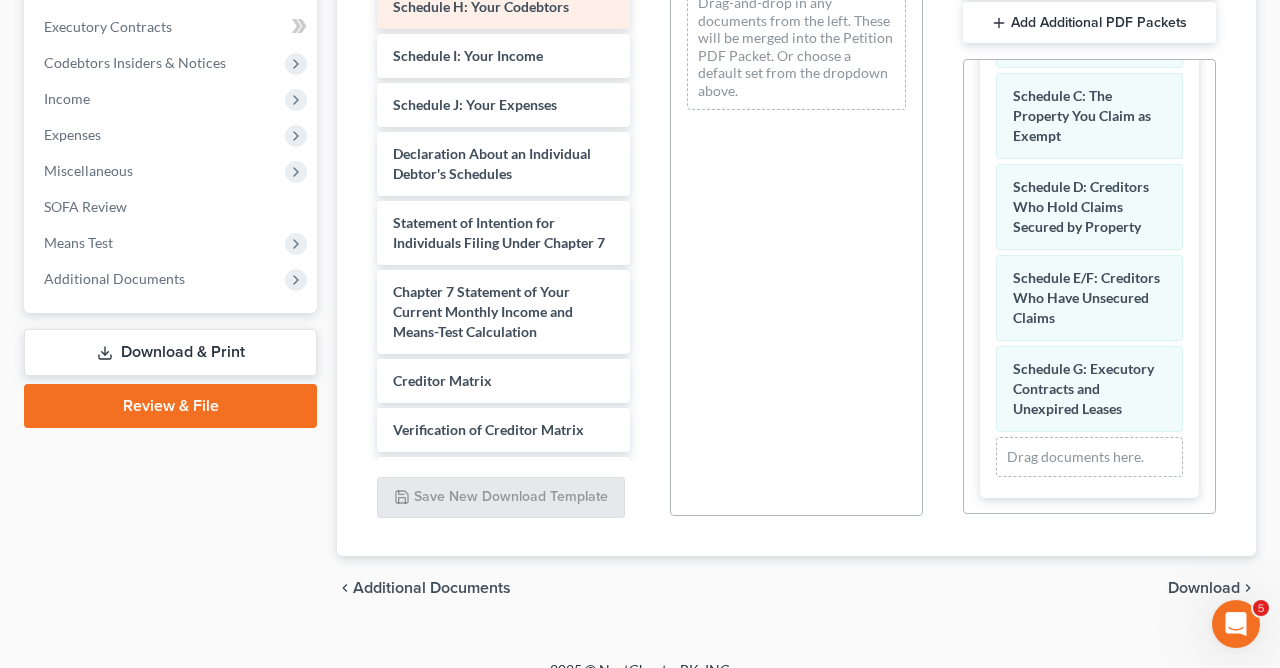 click on "Schedule H: Your Codebtors" at bounding box center (481, 6) 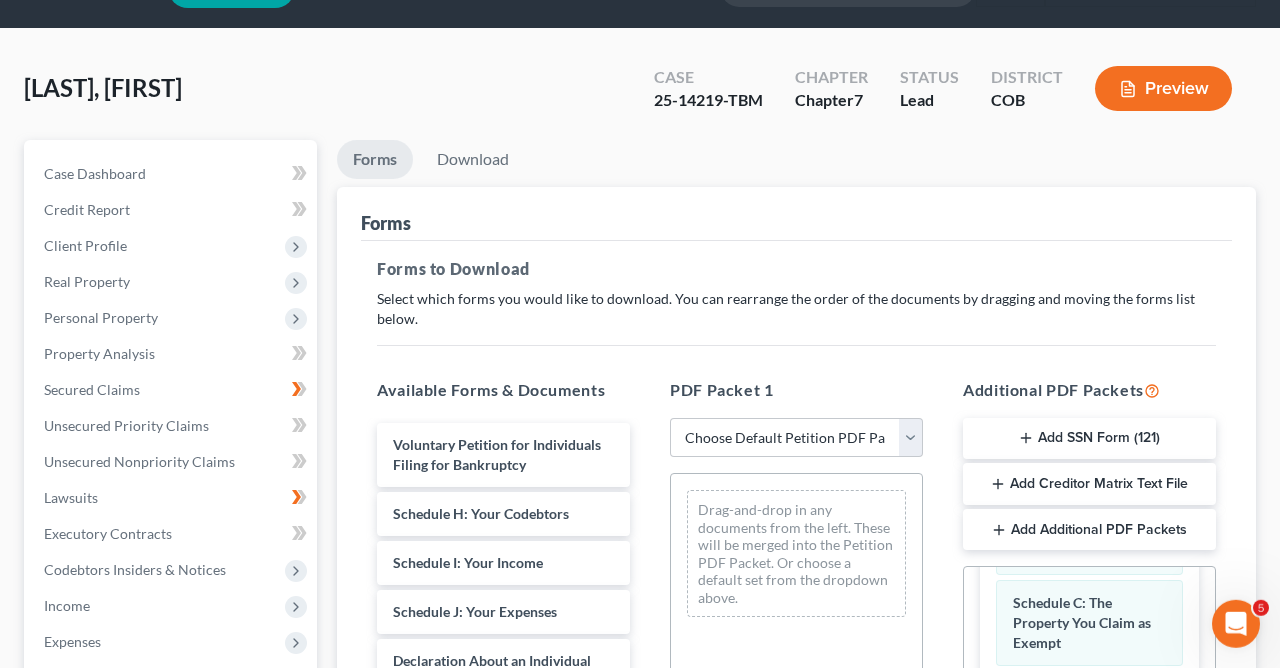 scroll, scrollTop: 56, scrollLeft: 0, axis: vertical 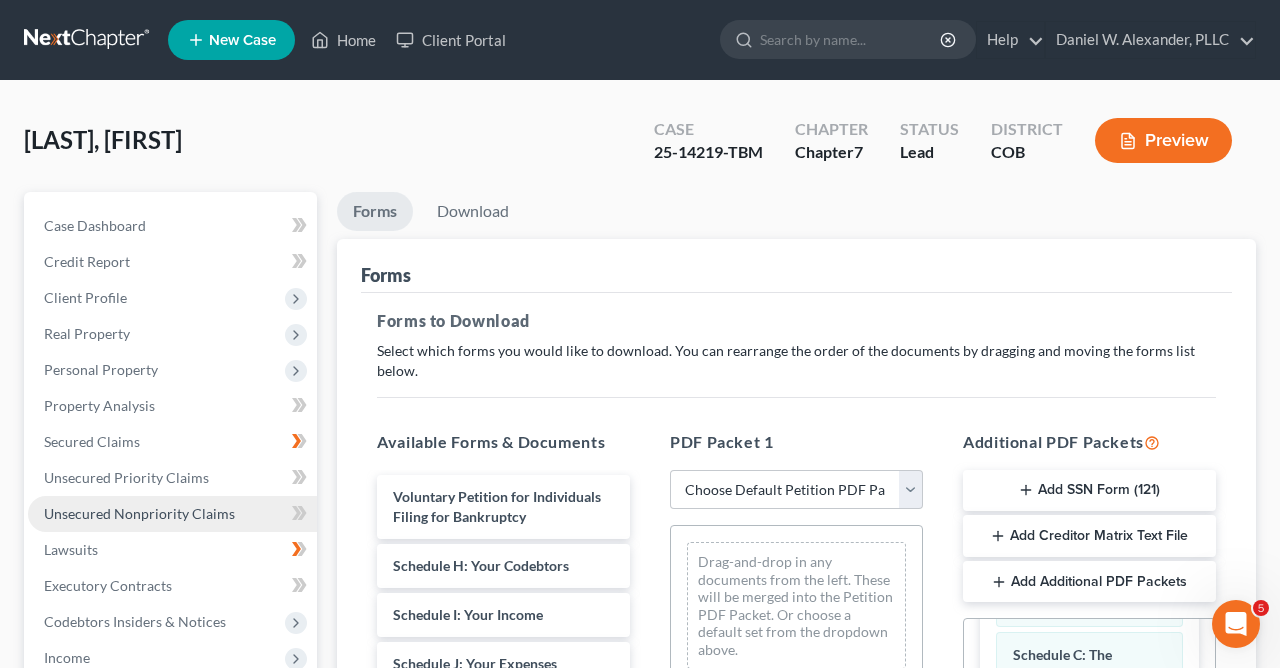 click on "Unsecured Nonpriority Claims" at bounding box center (172, 514) 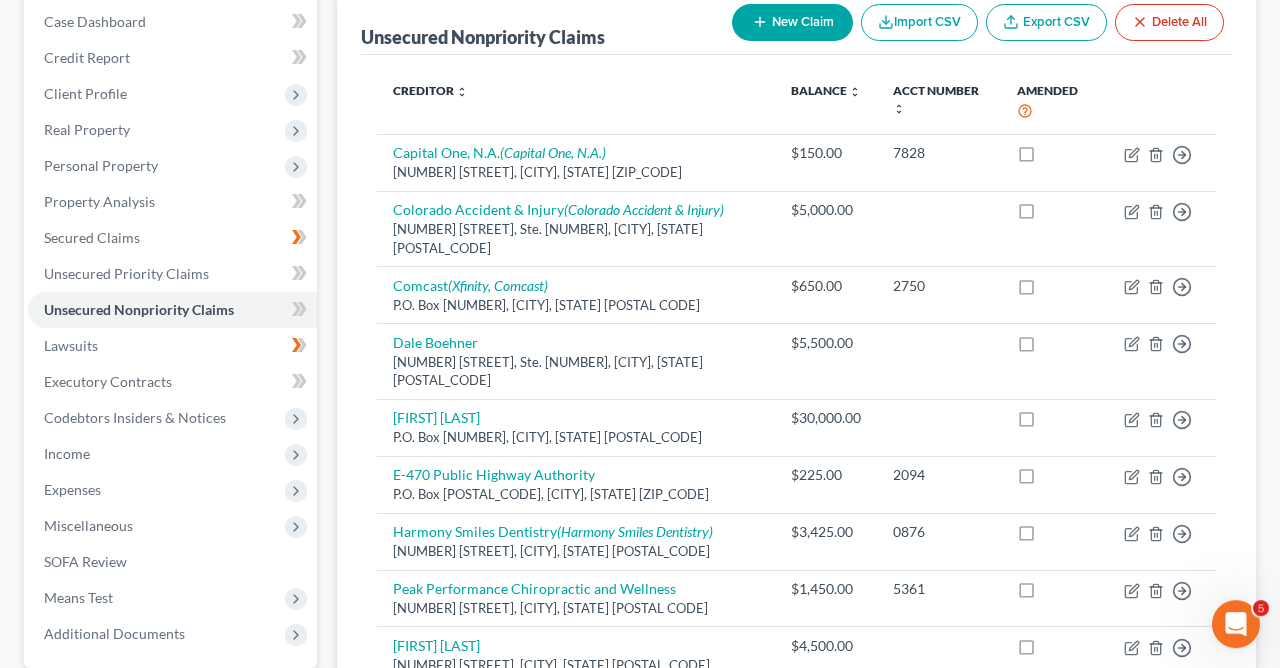 scroll, scrollTop: 230, scrollLeft: 0, axis: vertical 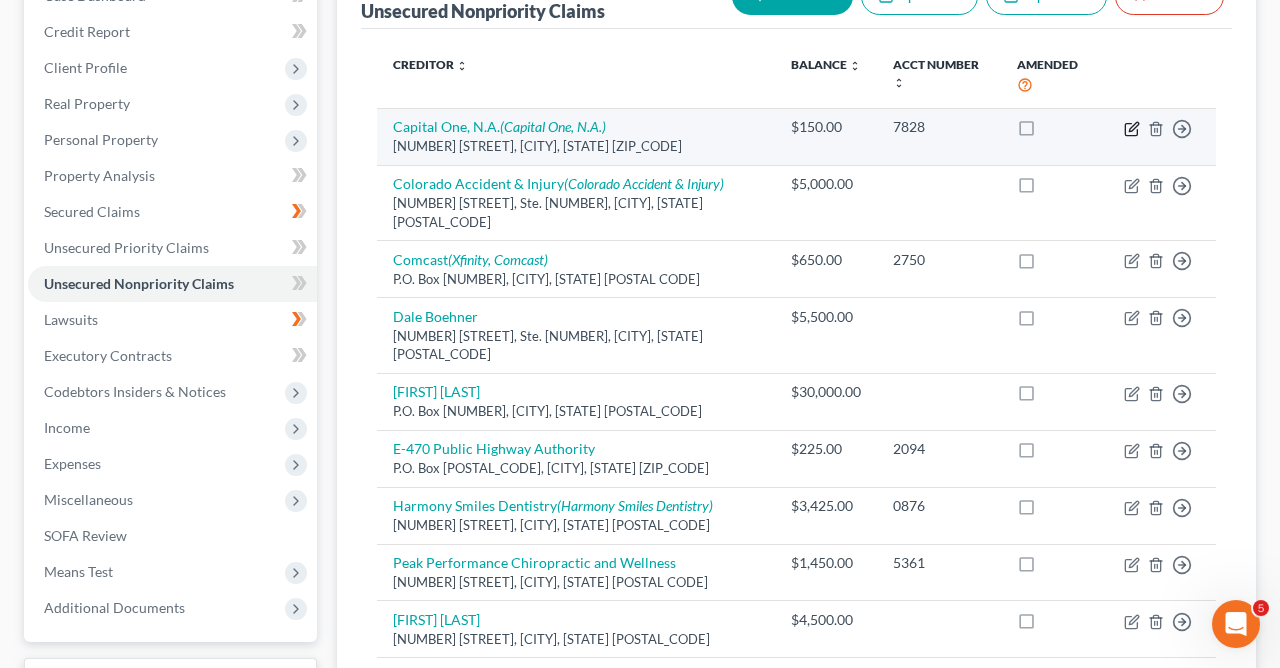 click 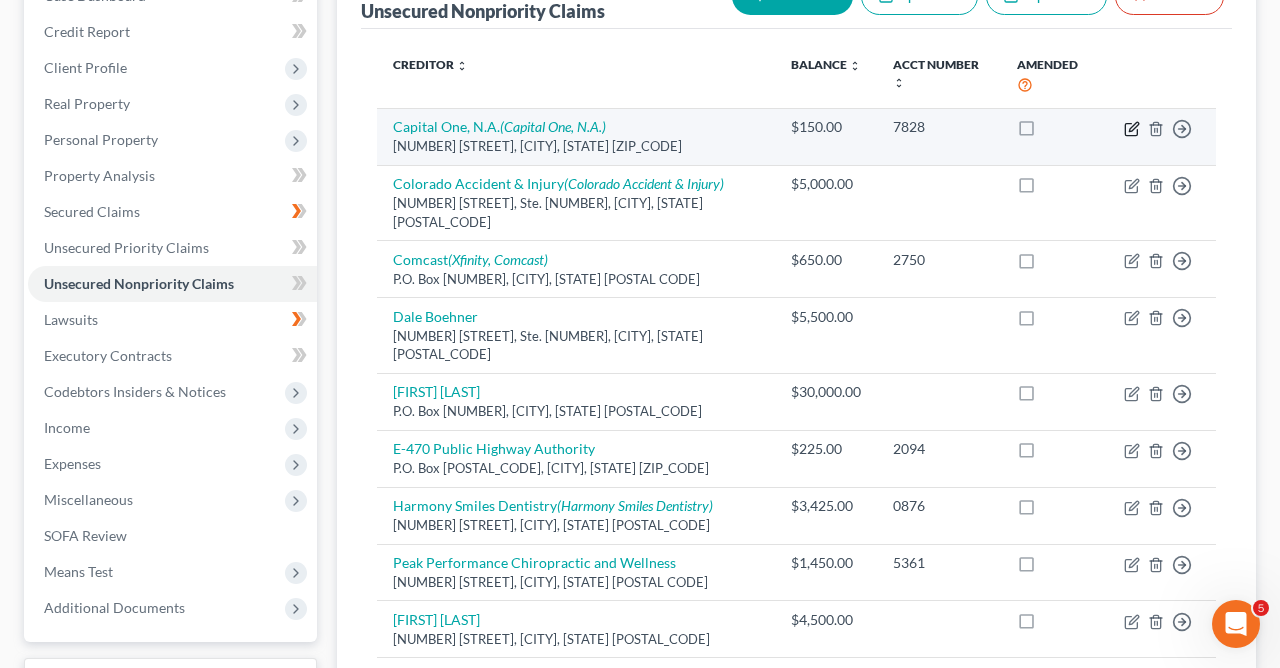 select on "37" 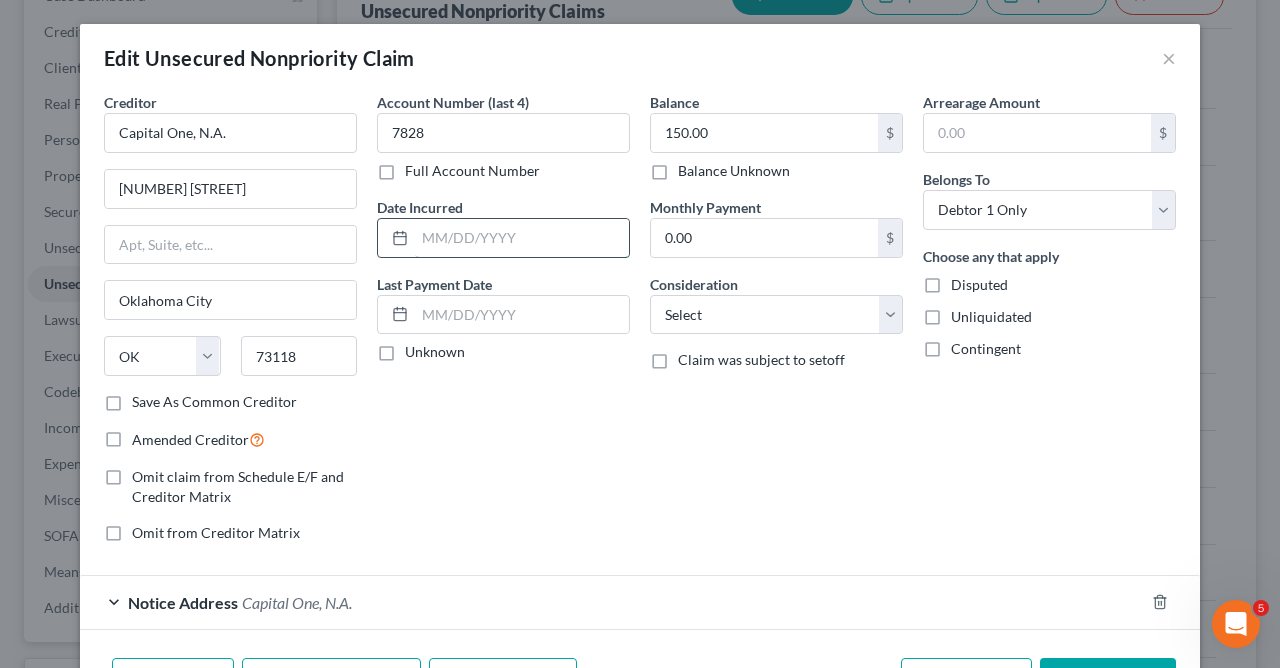 click at bounding box center (522, 238) 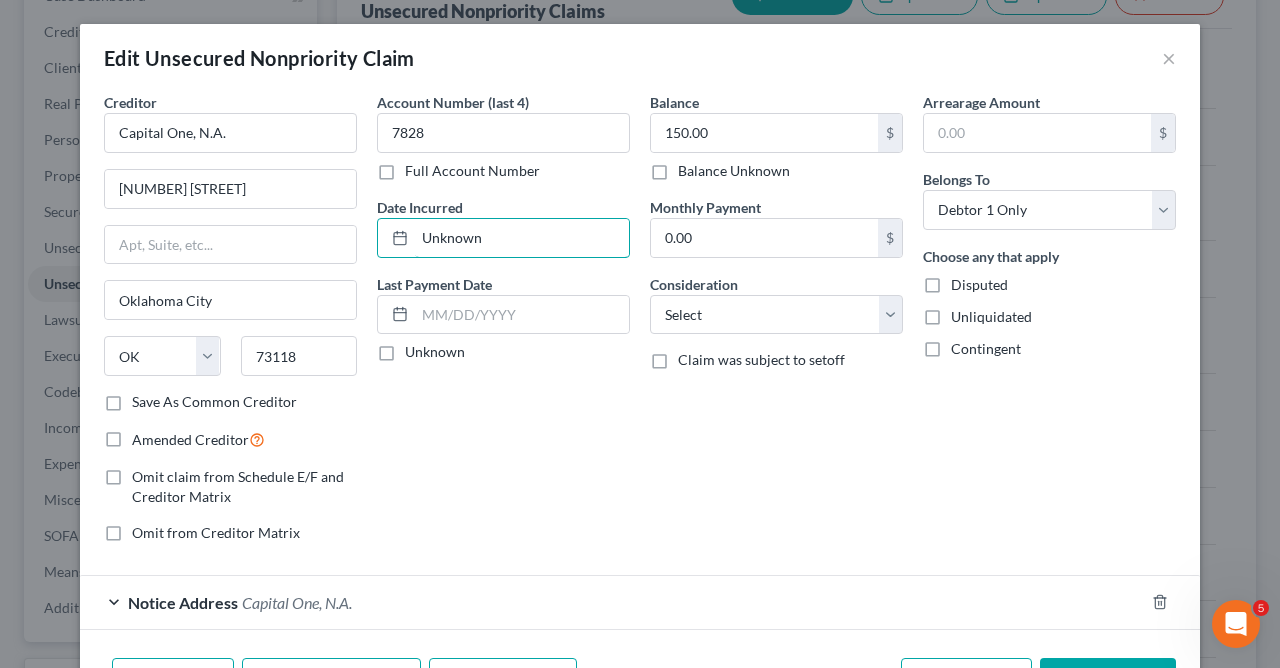 type on "Unknown" 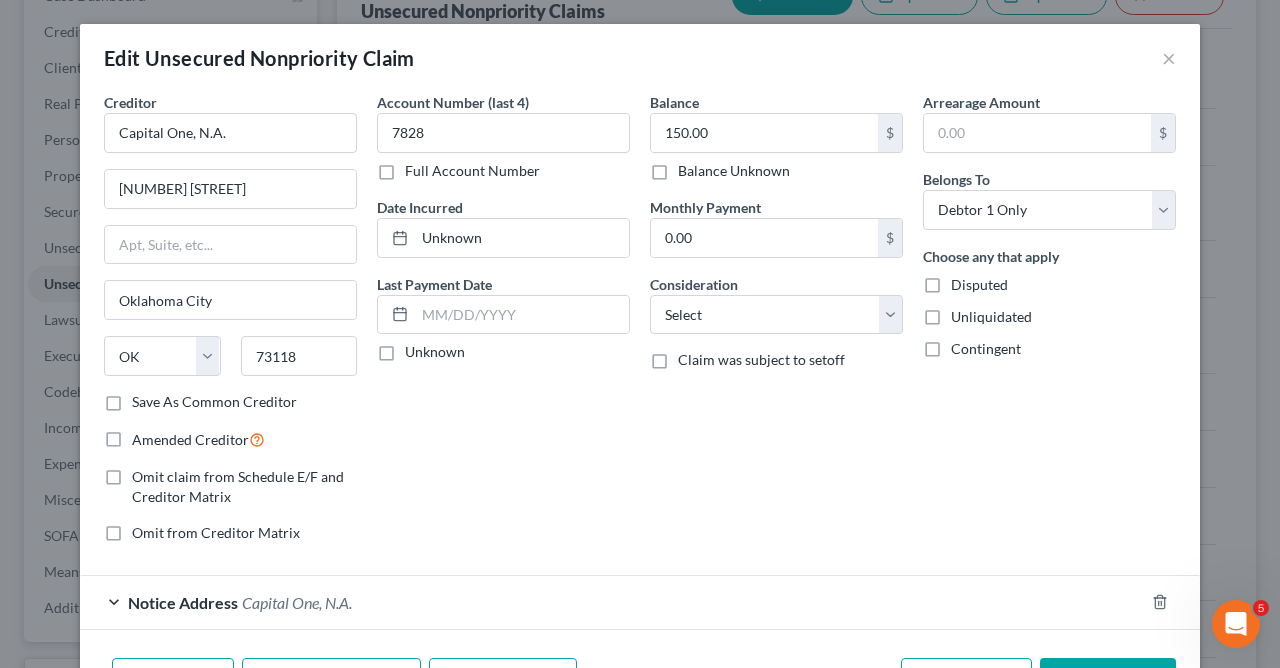 scroll, scrollTop: 130, scrollLeft: 0, axis: vertical 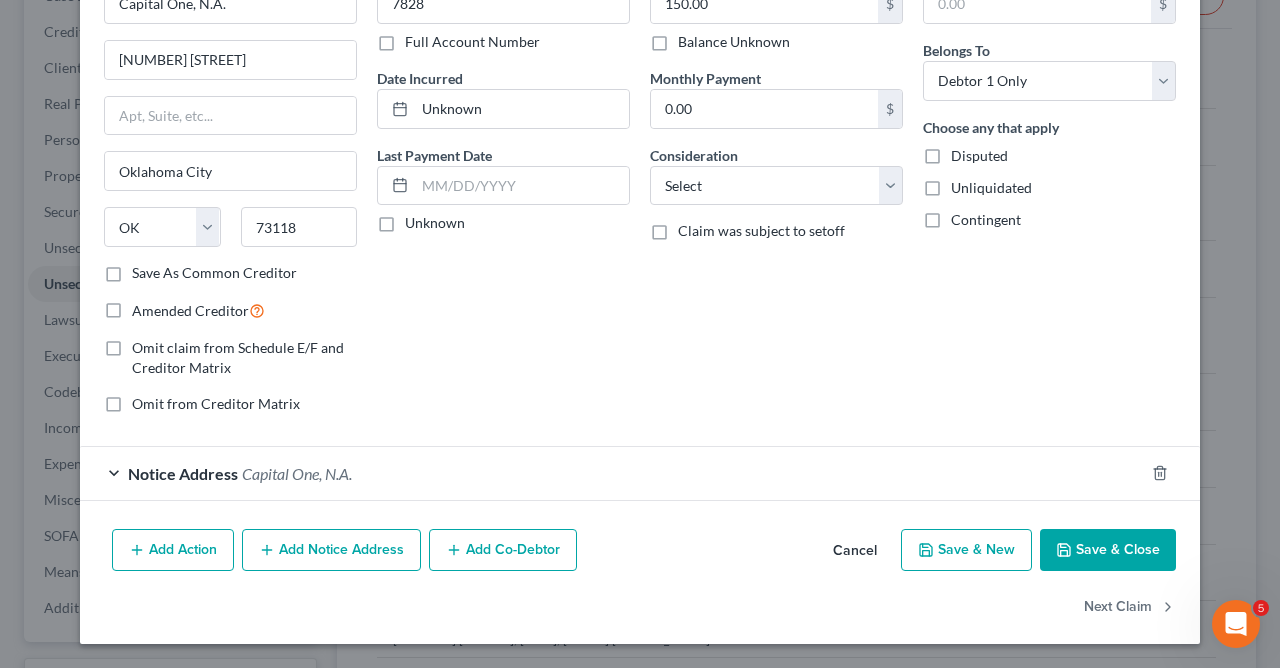 click on "Save & Close" at bounding box center [1108, 550] 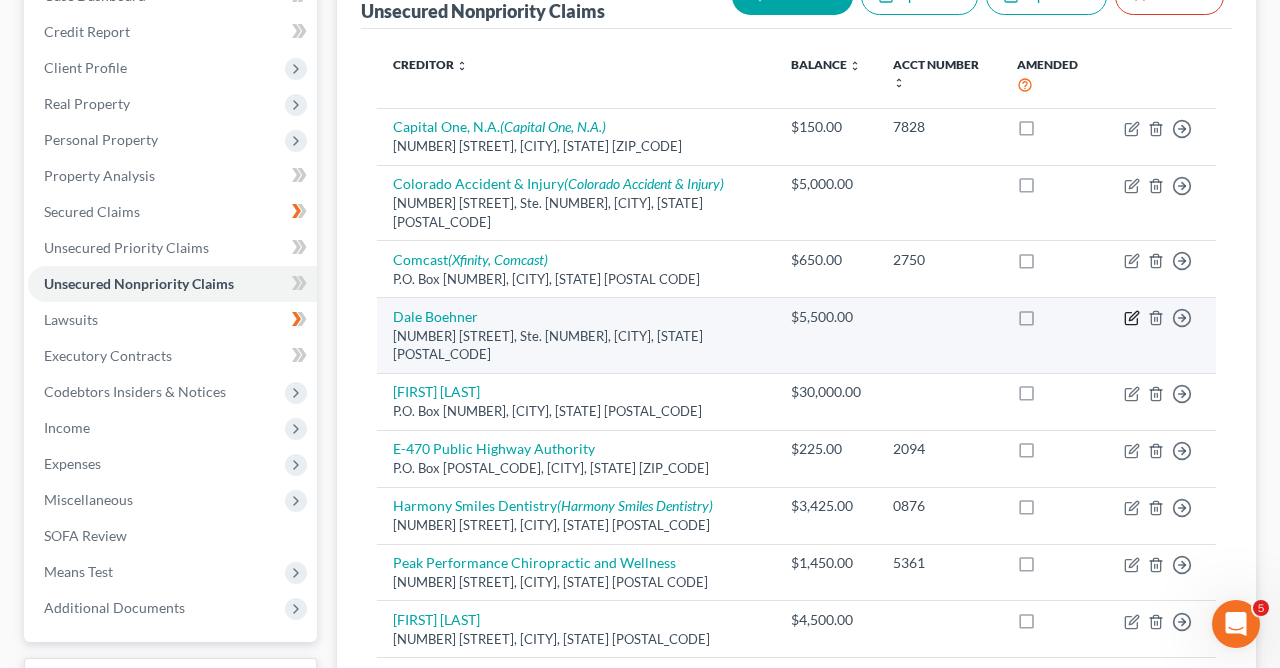 click 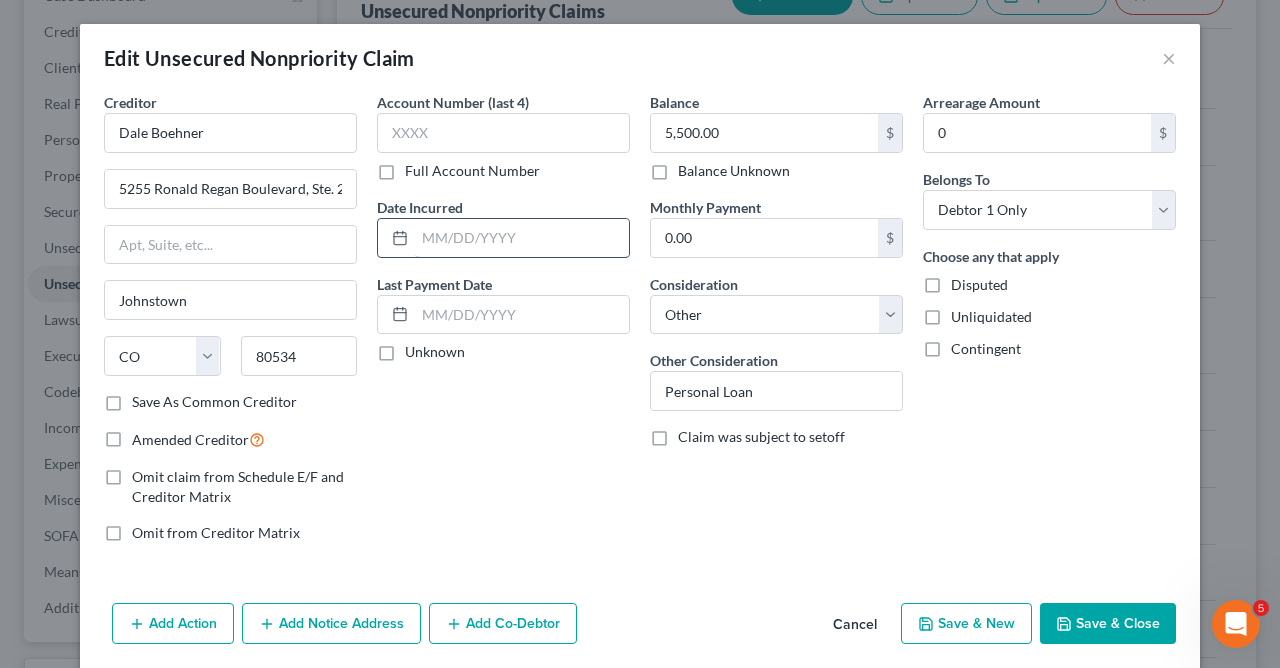 click at bounding box center [522, 238] 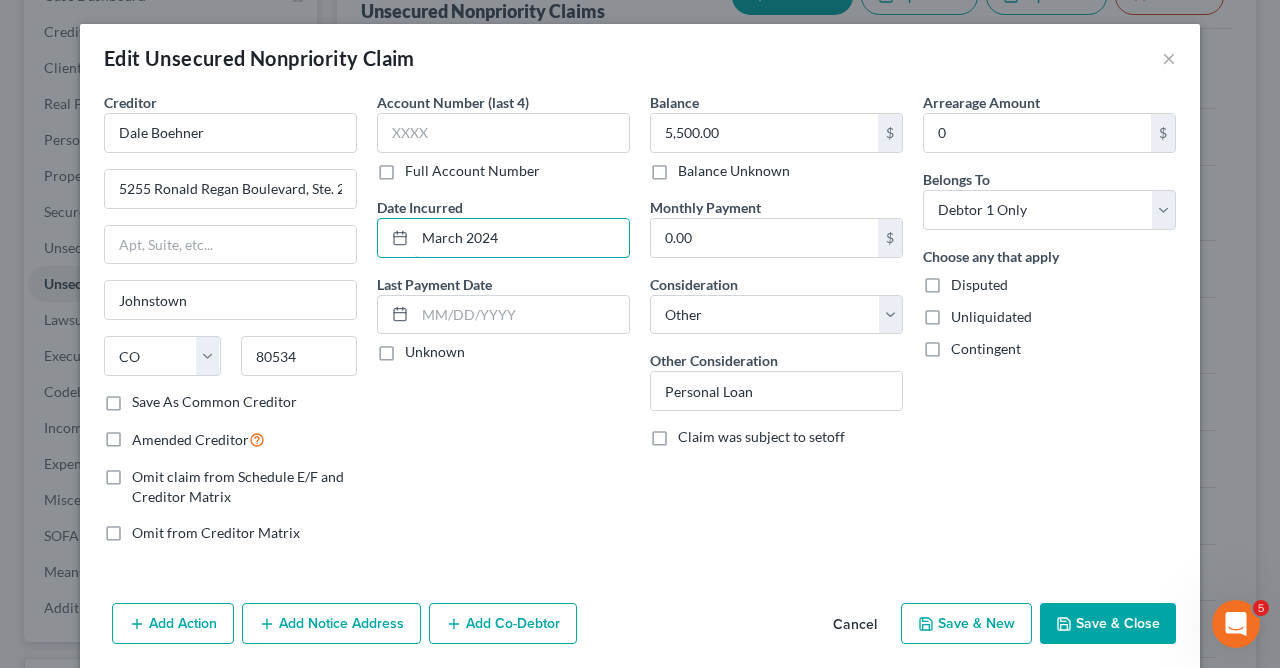 type on "March 2024" 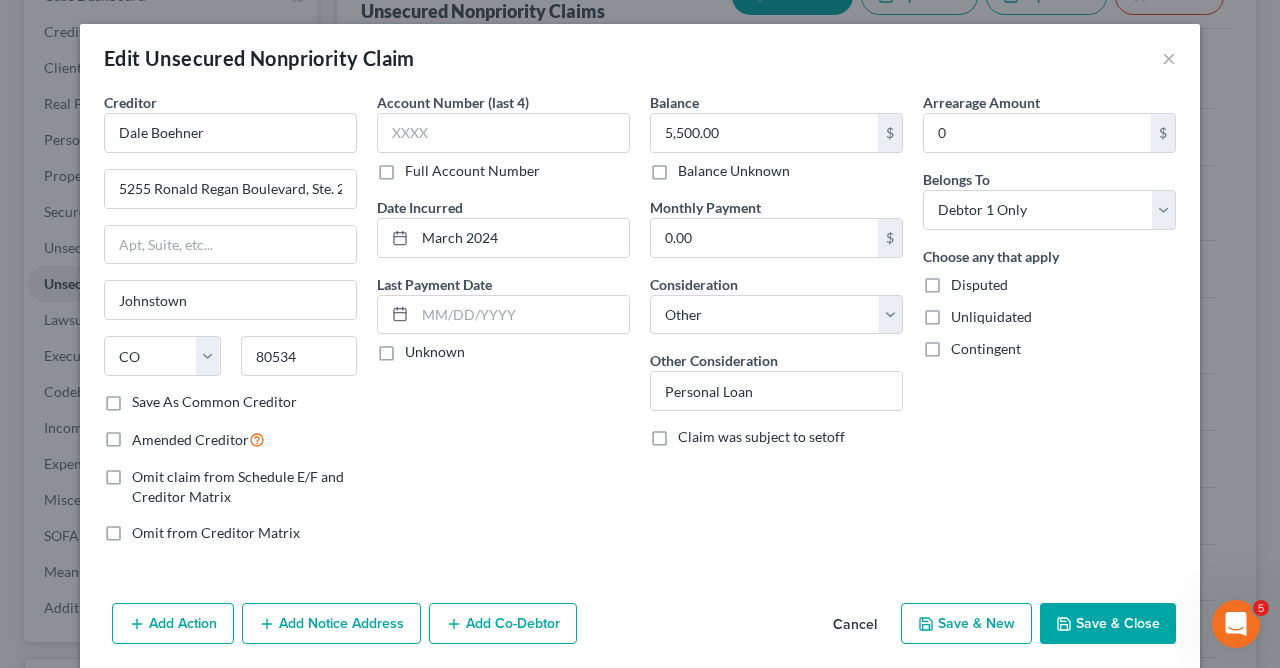 click on "Save & Close" at bounding box center (1108, 624) 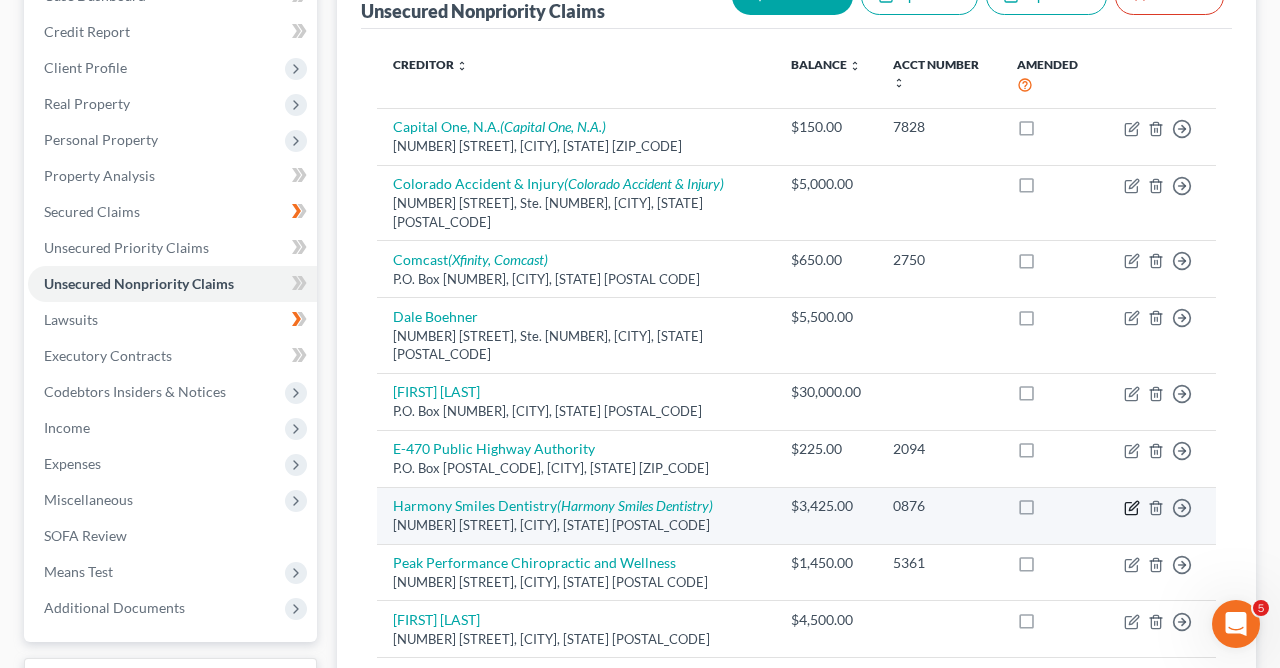click 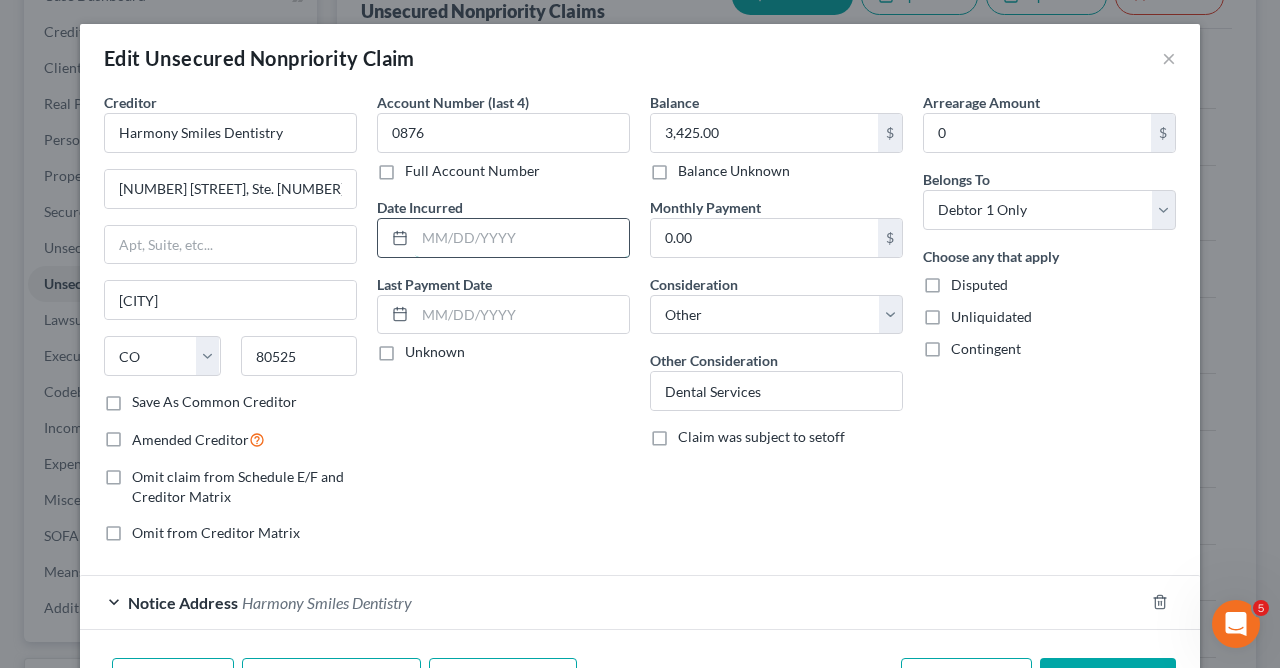 click at bounding box center (522, 238) 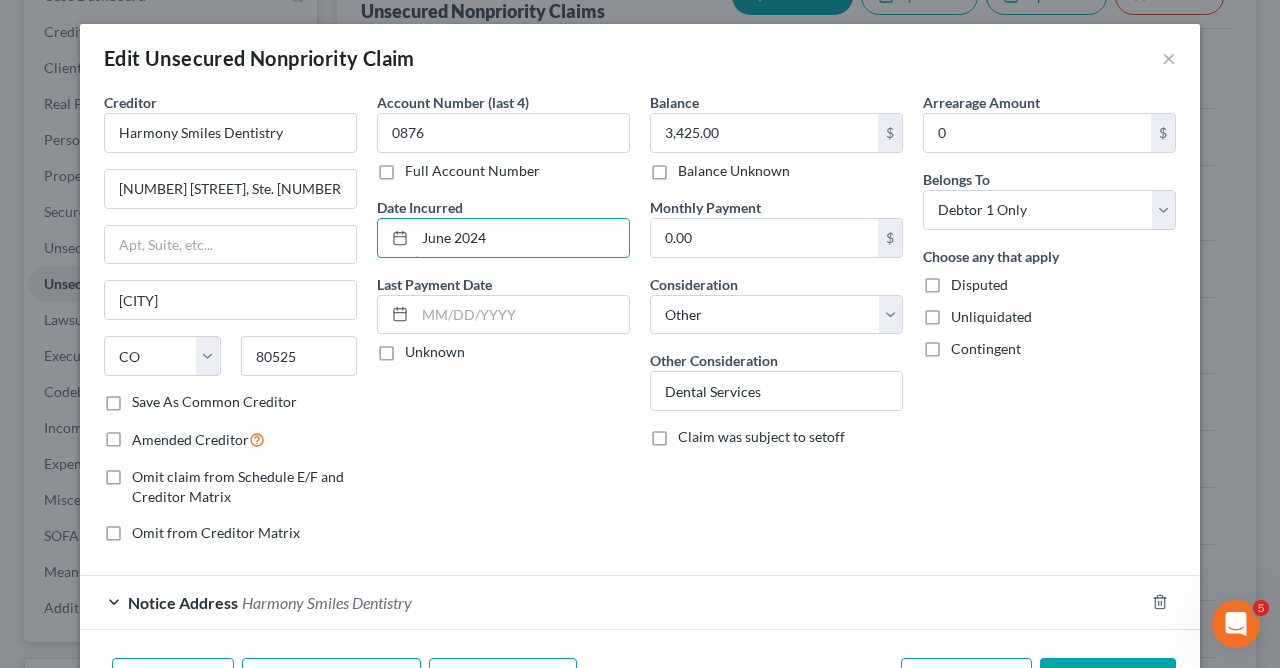 type on "June 2024" 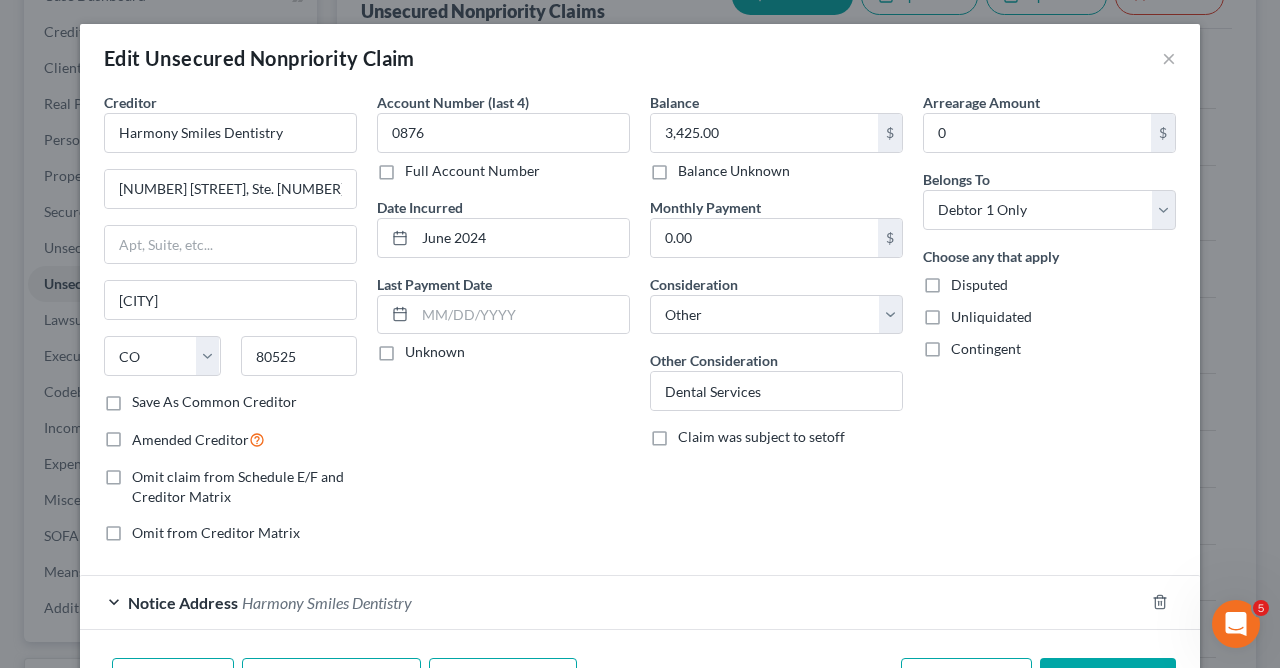 scroll, scrollTop: 130, scrollLeft: 0, axis: vertical 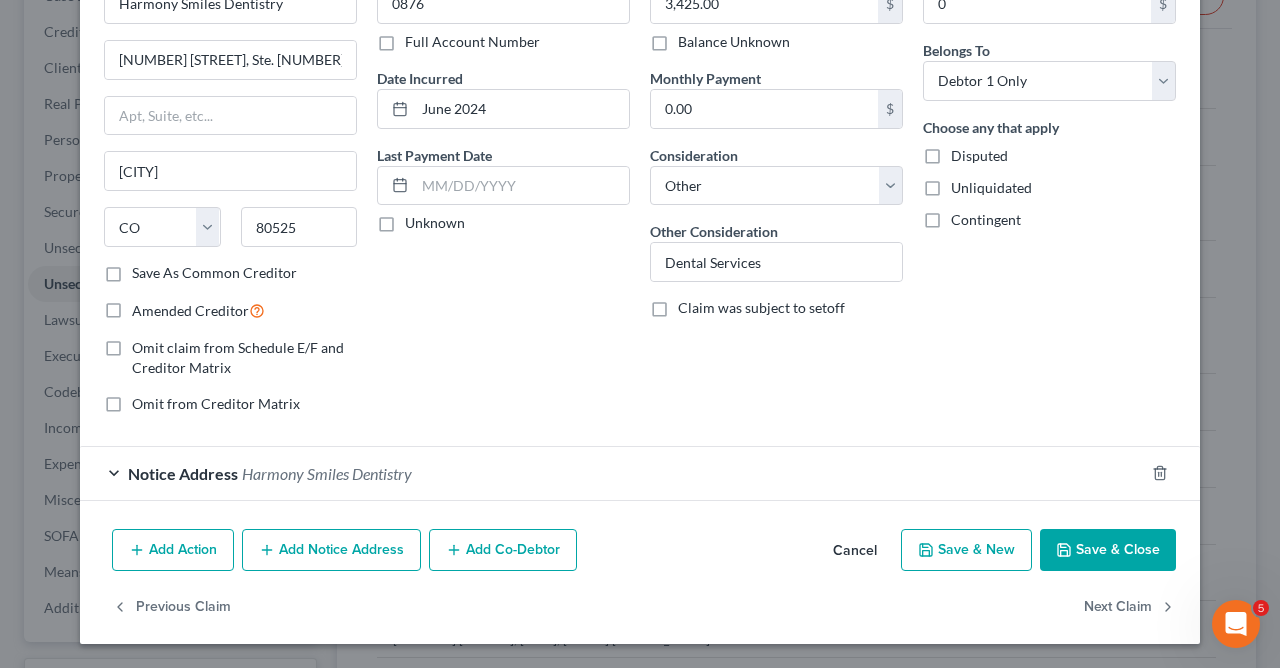 click on "Save & Close" at bounding box center [1108, 550] 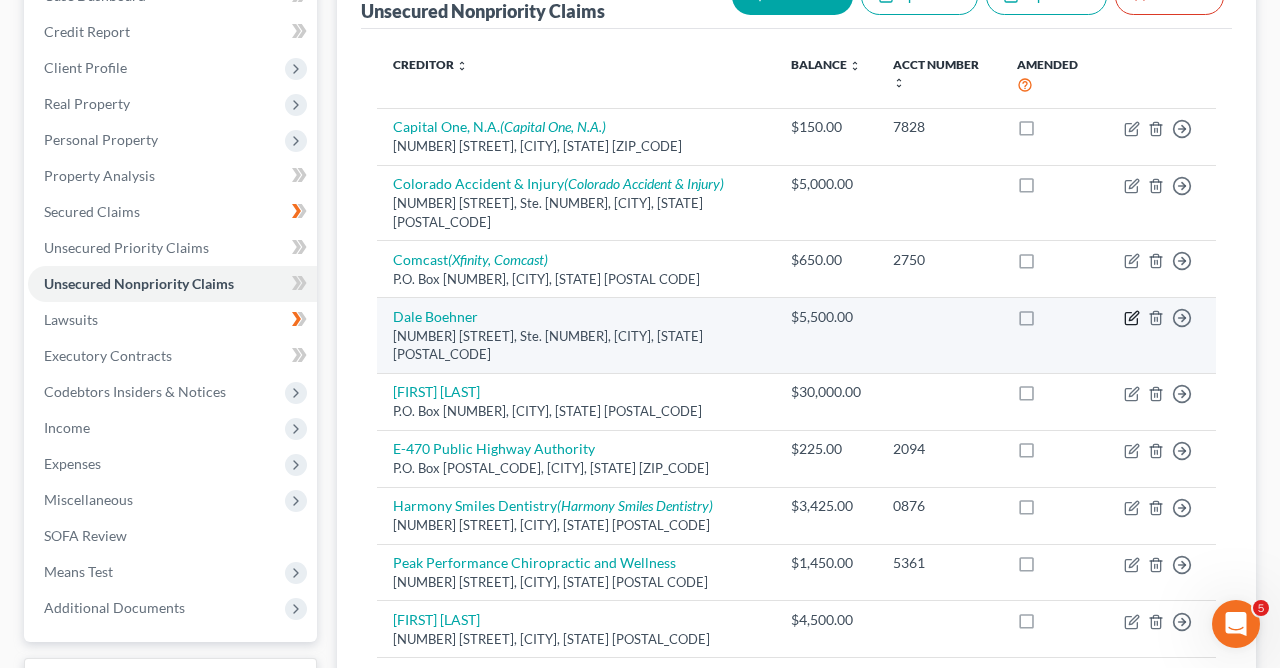 click 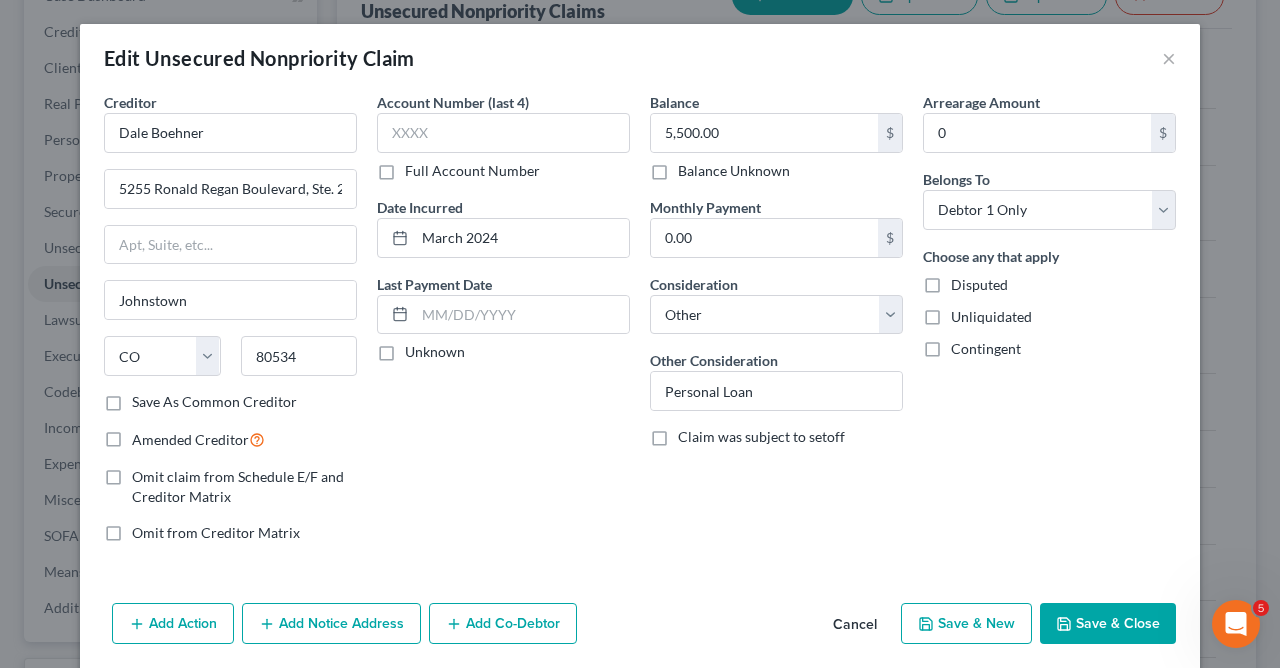 click on "Save & Close" at bounding box center [1108, 624] 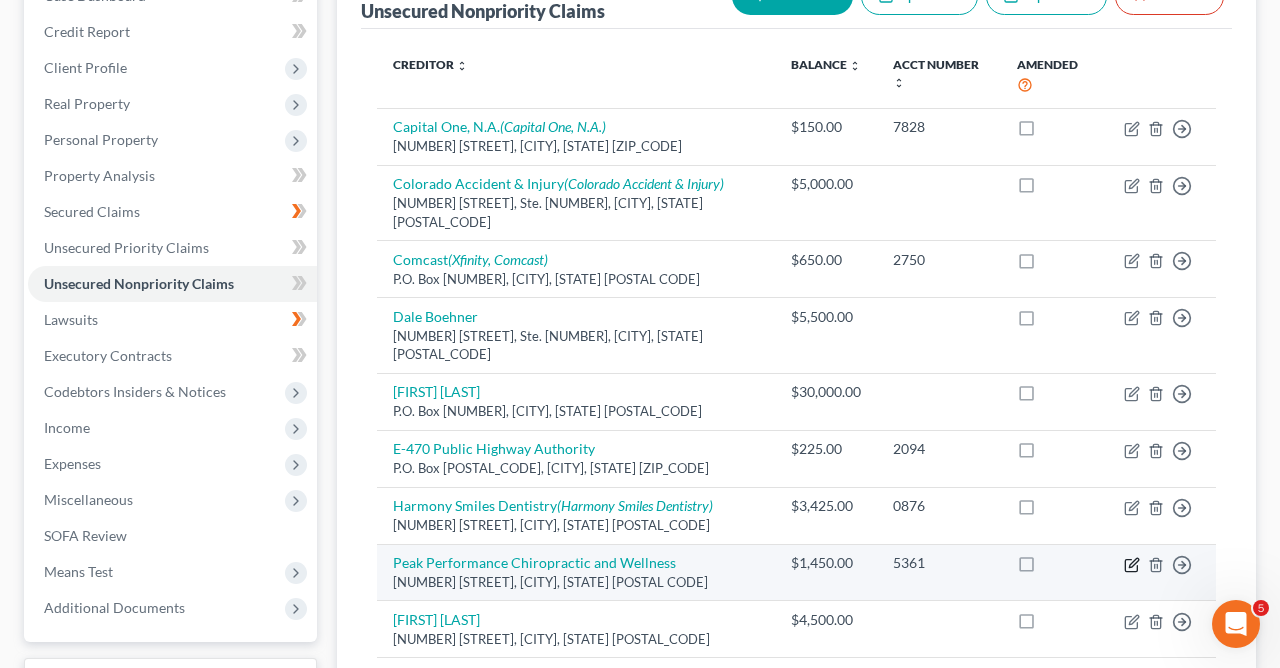 click 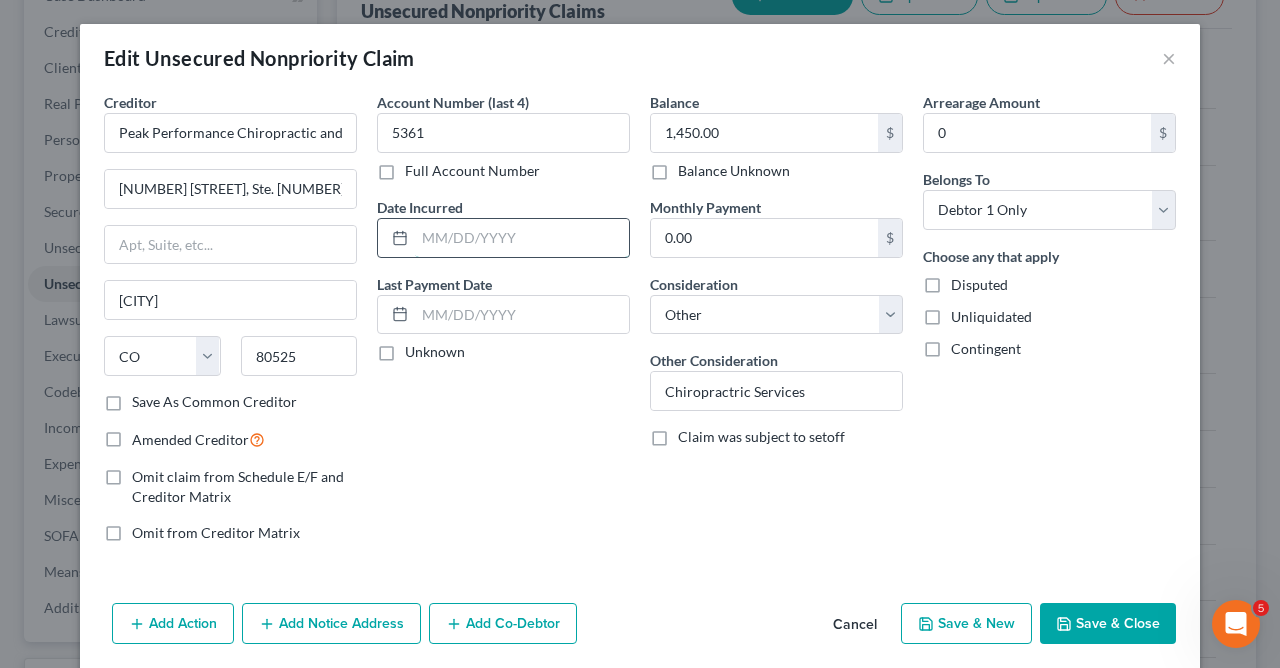 click at bounding box center (522, 238) 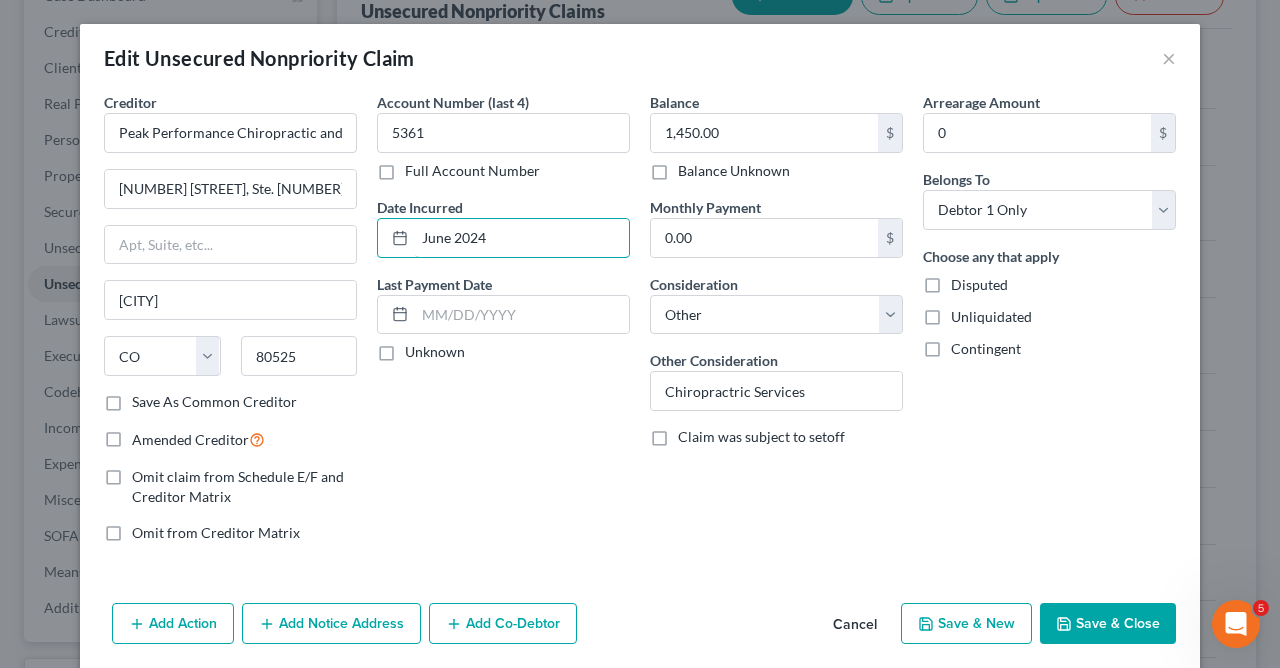 type on "June 2024" 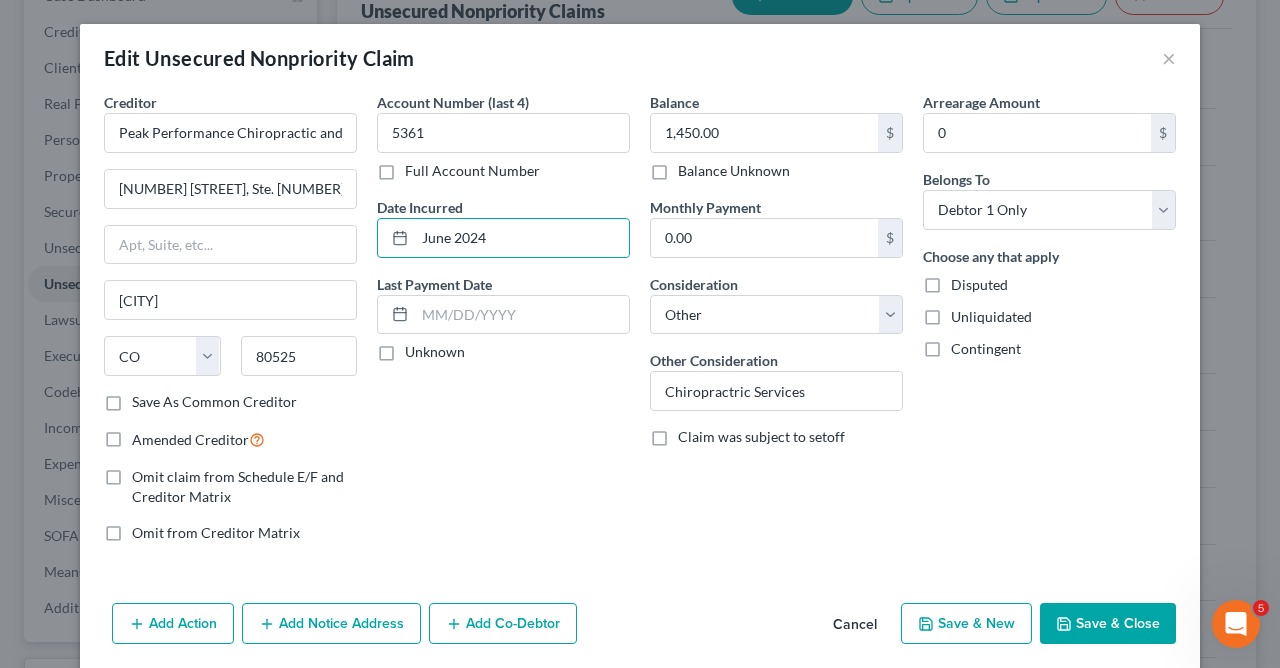 click on "Save & Close" at bounding box center (1108, 624) 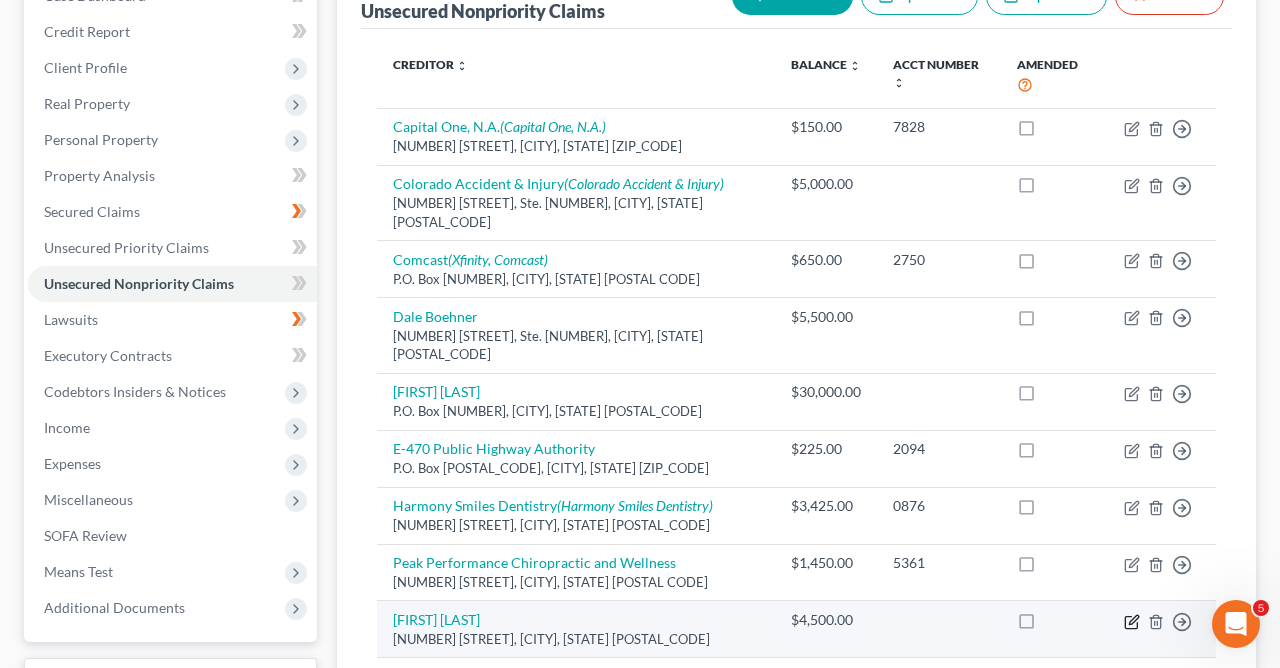 click 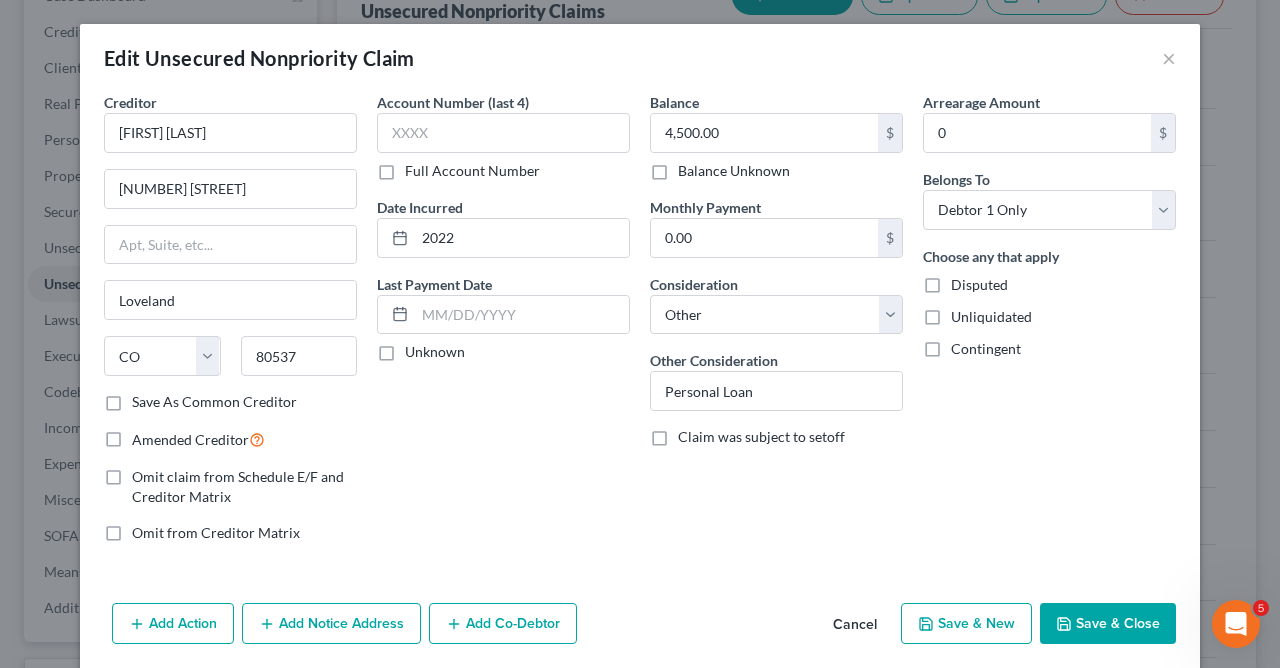 click on "Disputed" at bounding box center (979, 285) 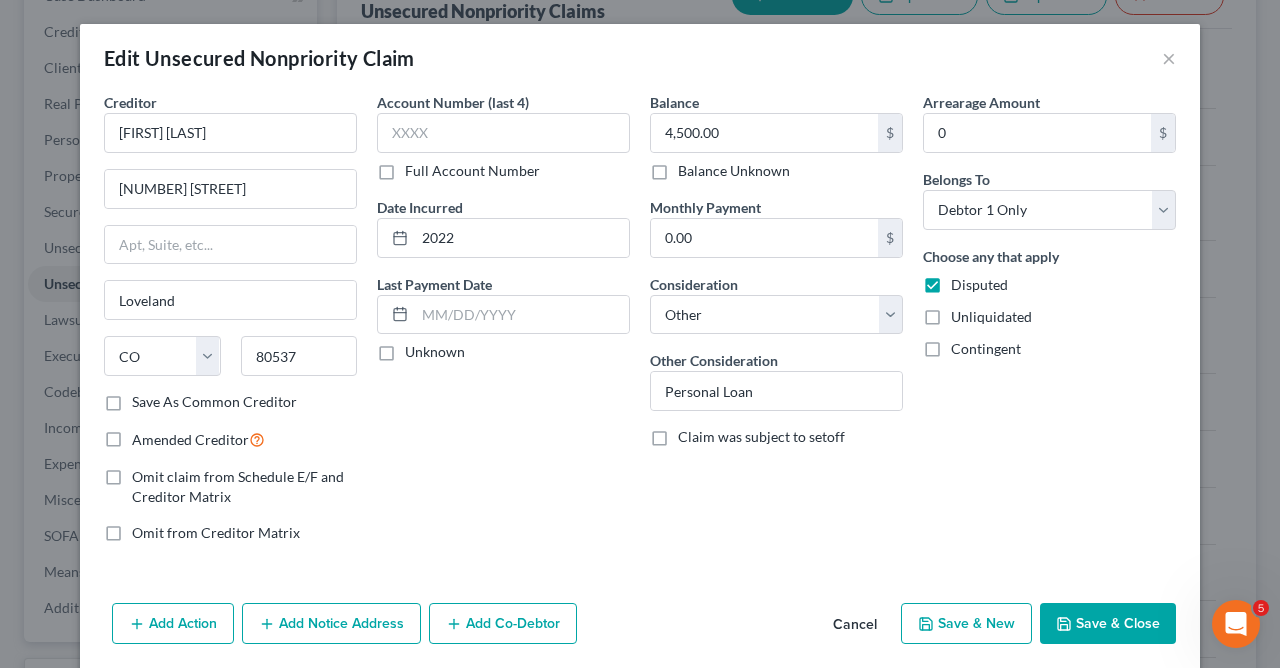 click on "Save & Close" at bounding box center (1108, 624) 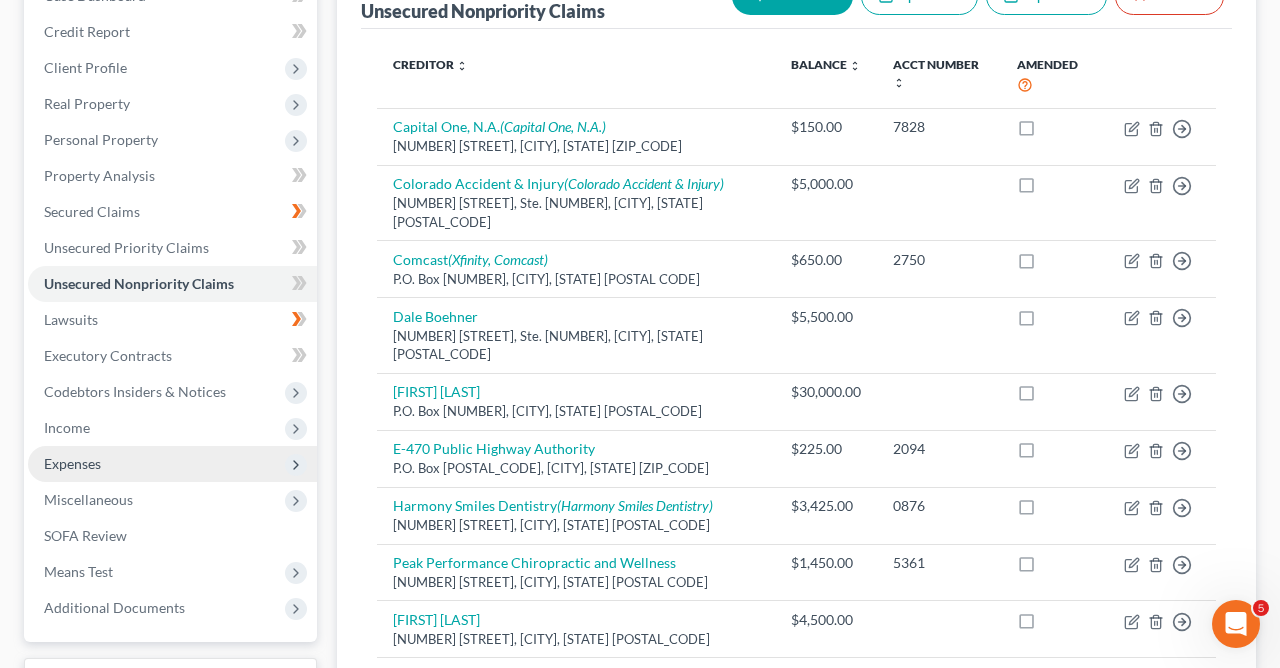 click on "Expenses" at bounding box center (72, 463) 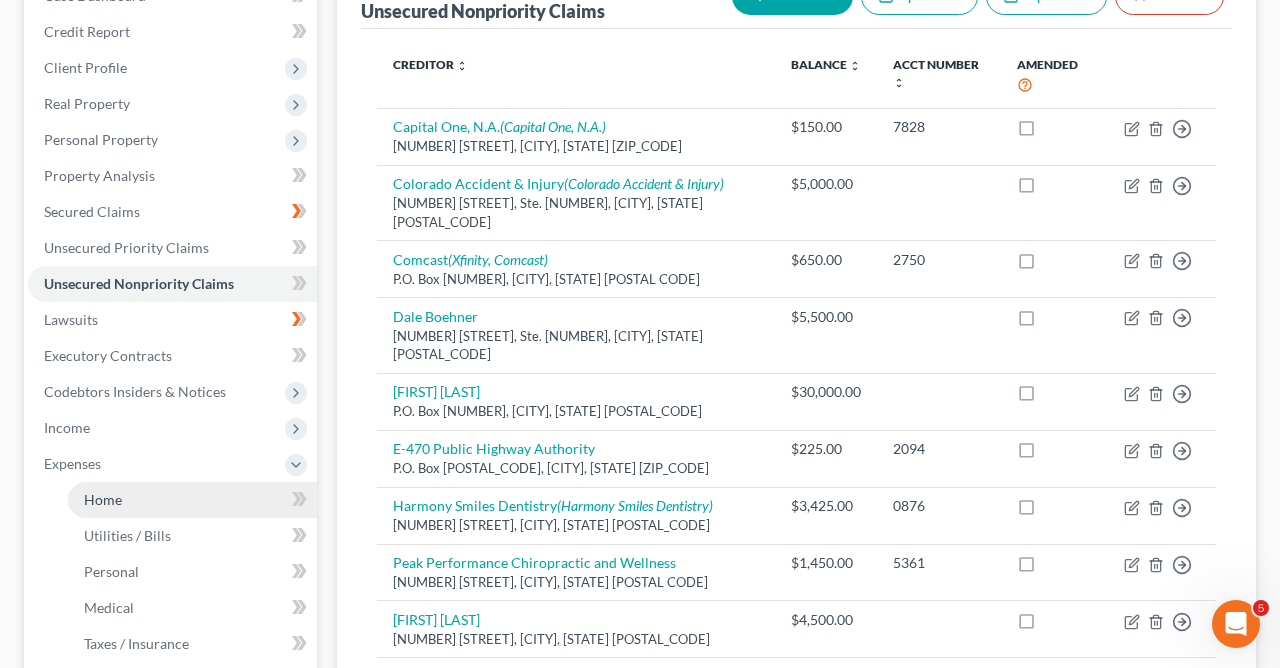 click on "Home" at bounding box center [103, 499] 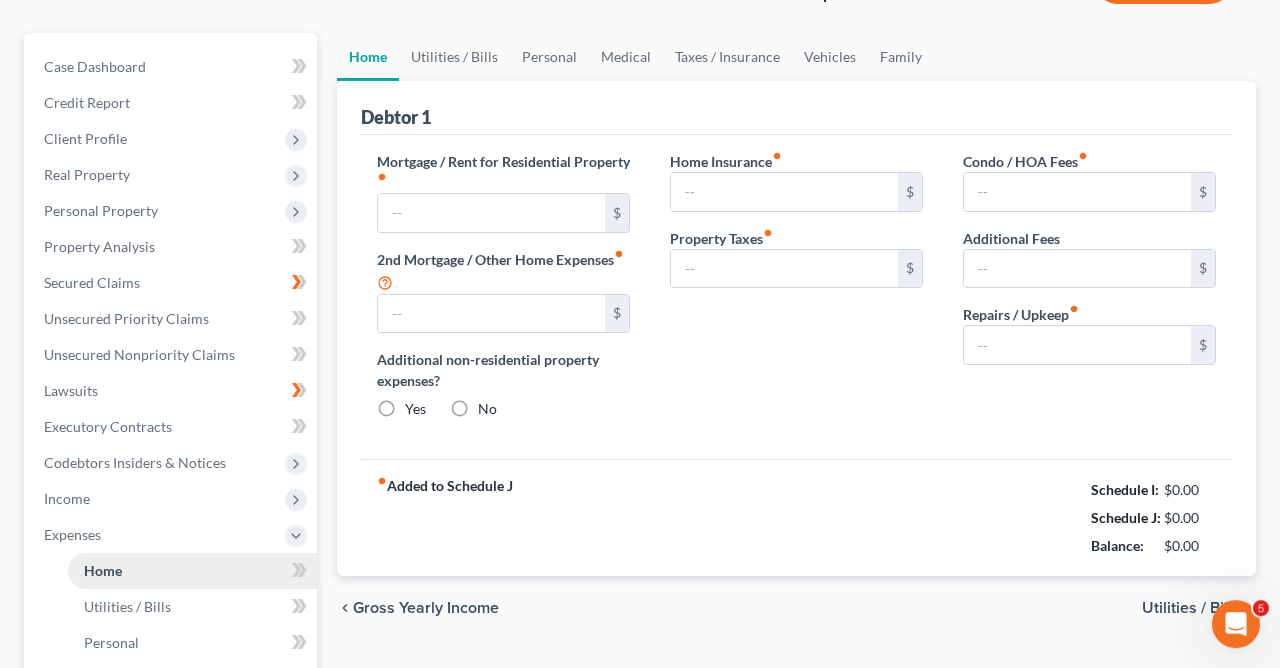 type on "0.00" 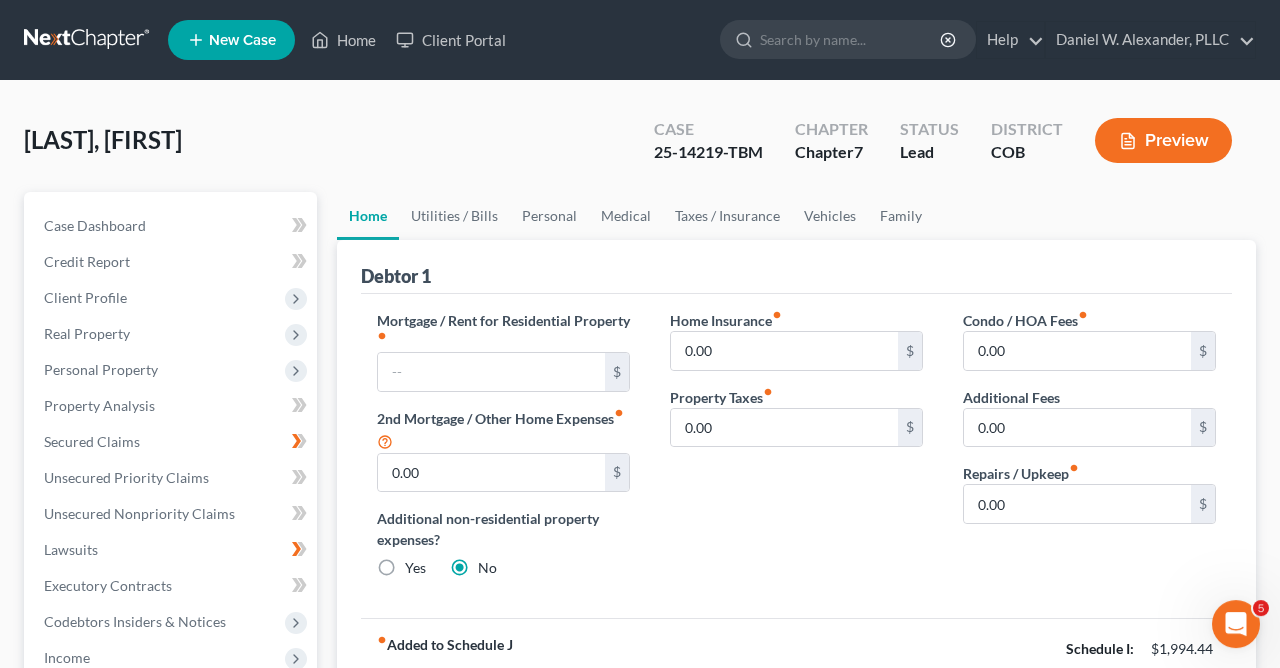 scroll, scrollTop: 0, scrollLeft: 0, axis: both 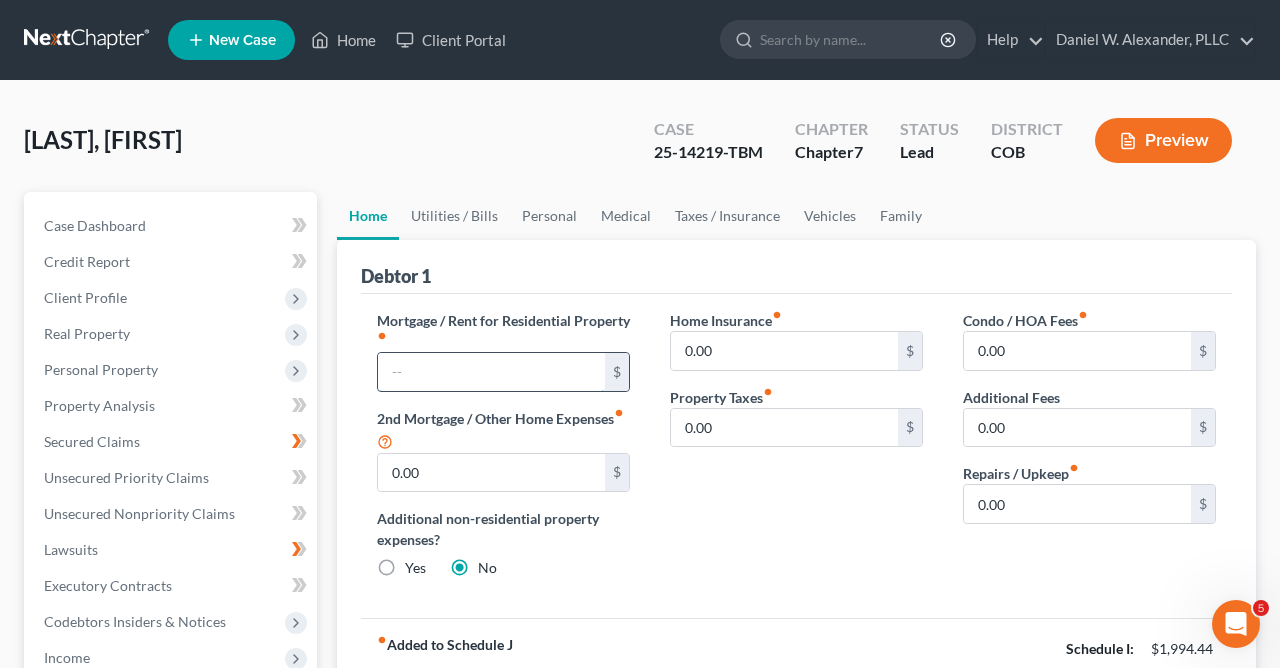click at bounding box center (491, 372) 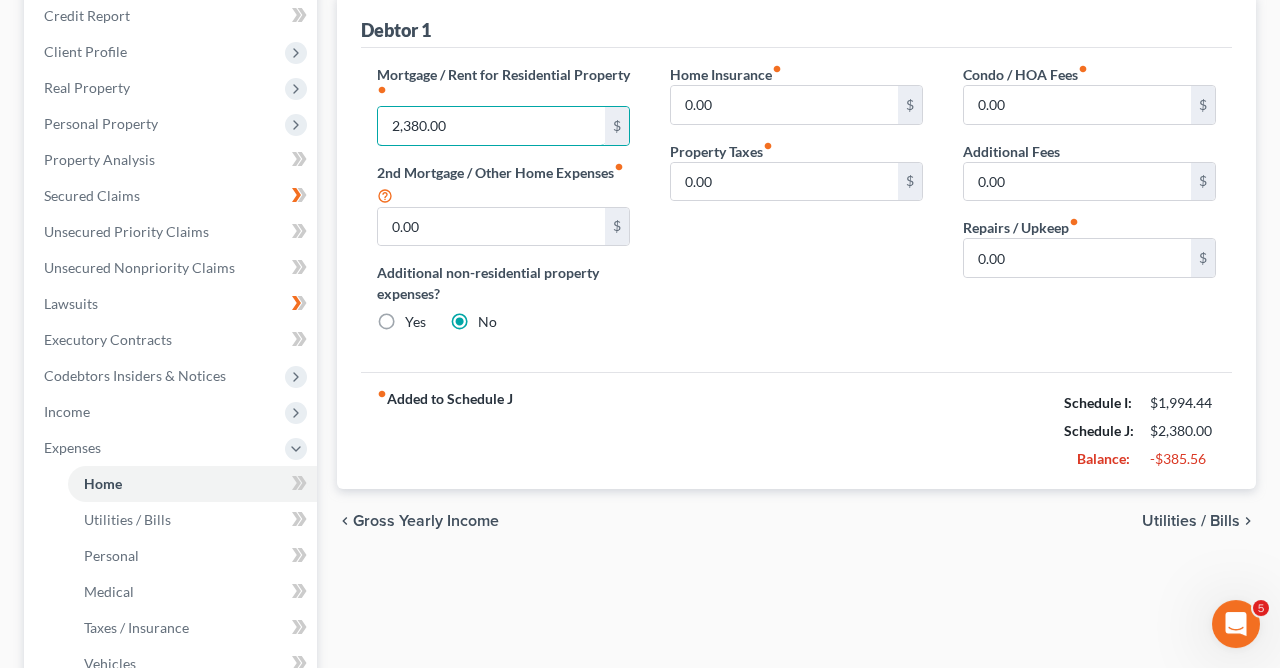scroll, scrollTop: 248, scrollLeft: 0, axis: vertical 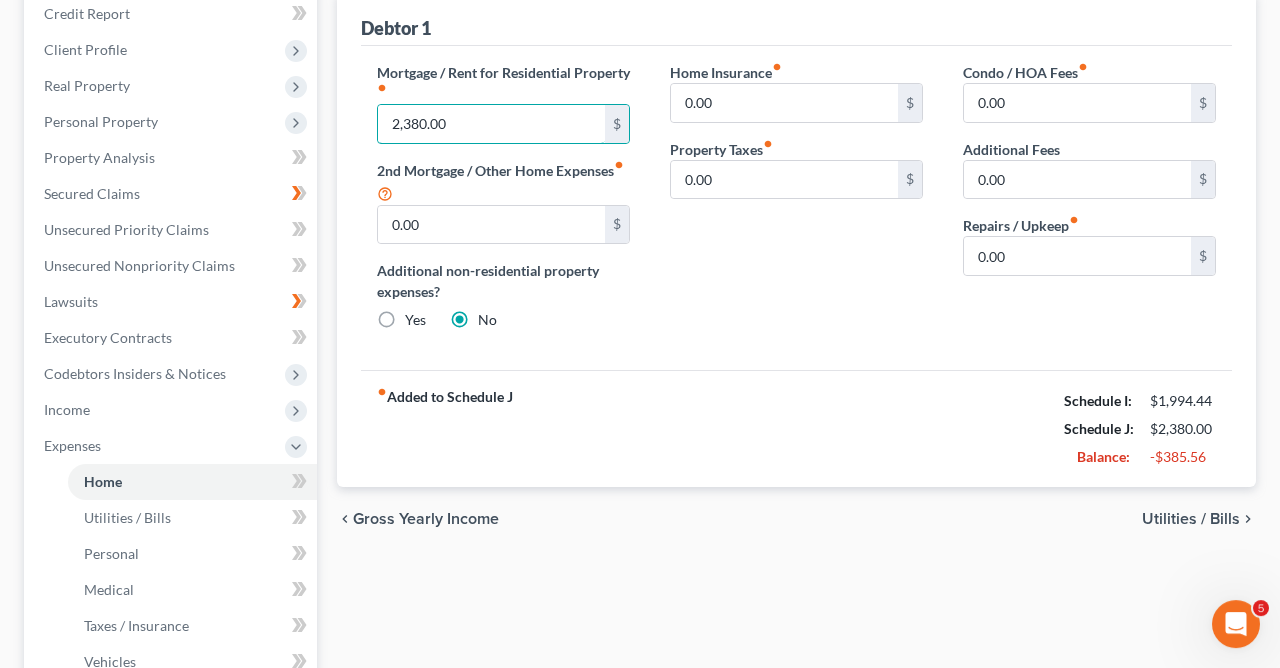 type on "2,380.00" 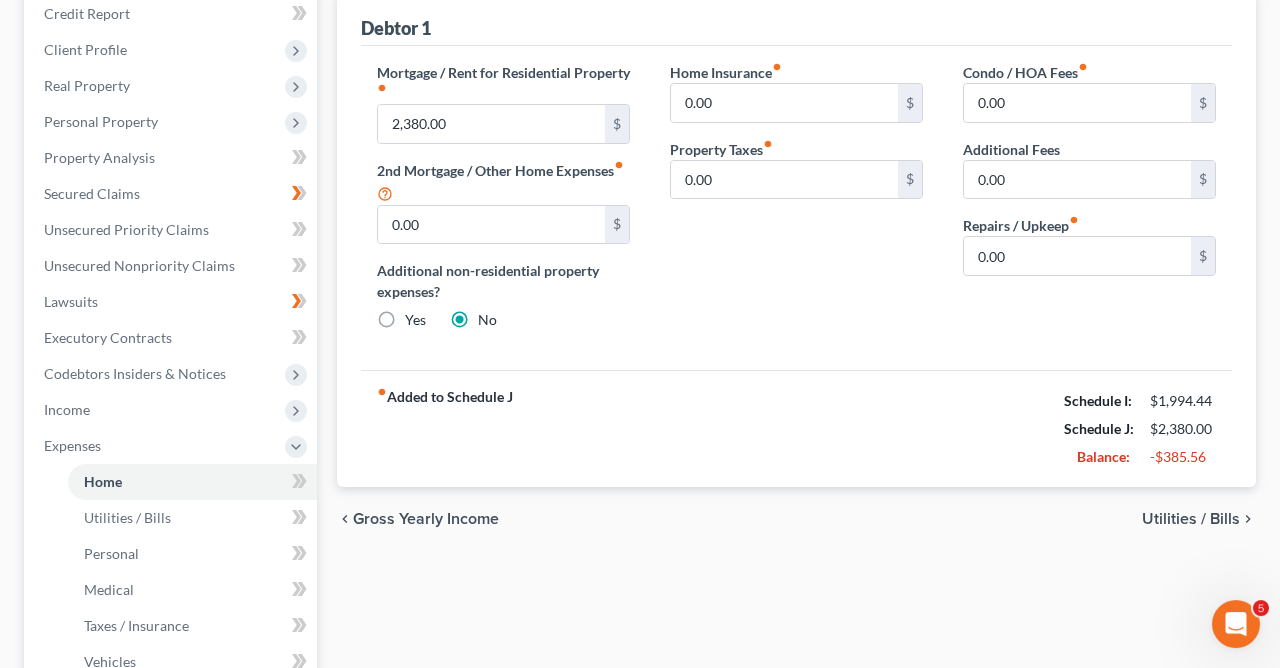 click on "Utilities / Bills" at bounding box center [1191, 519] 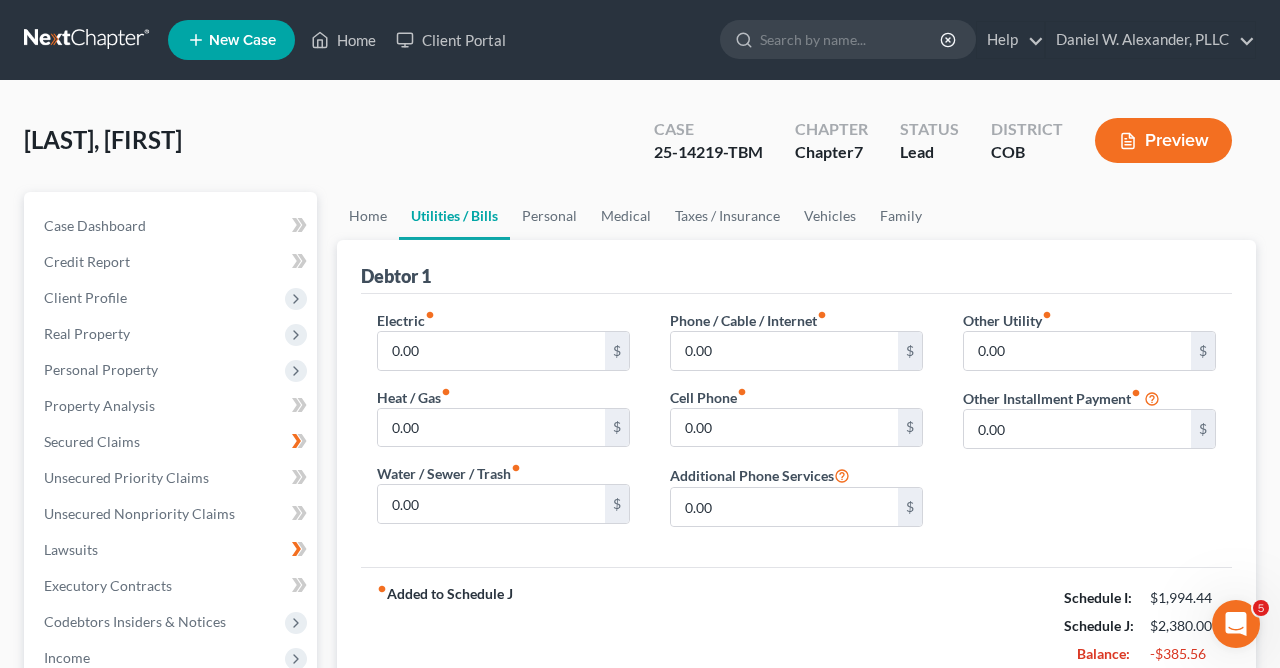 scroll, scrollTop: 0, scrollLeft: 0, axis: both 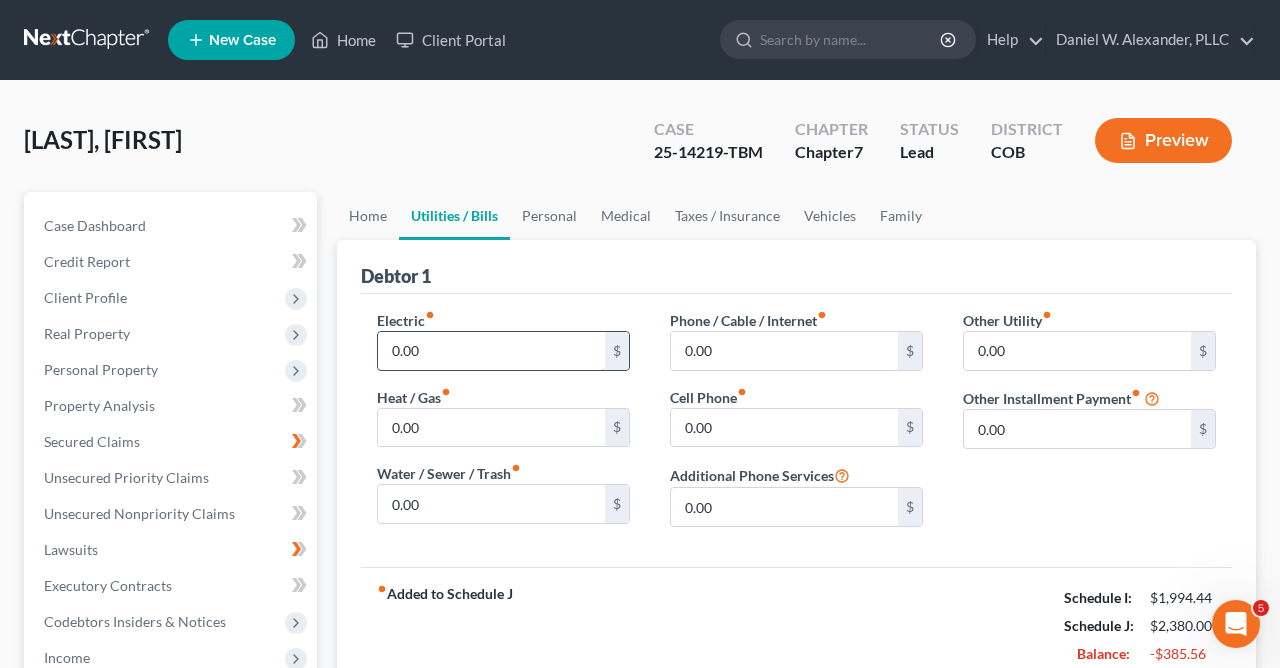 type 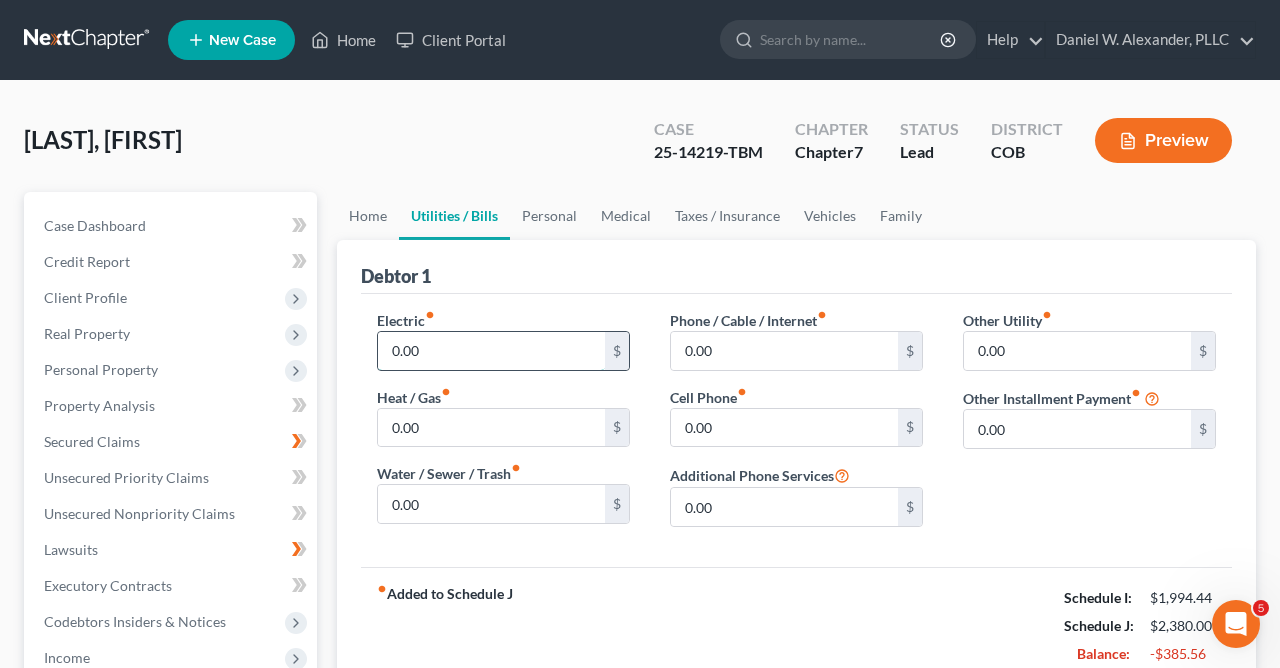 click on "0.00" at bounding box center (491, 351) 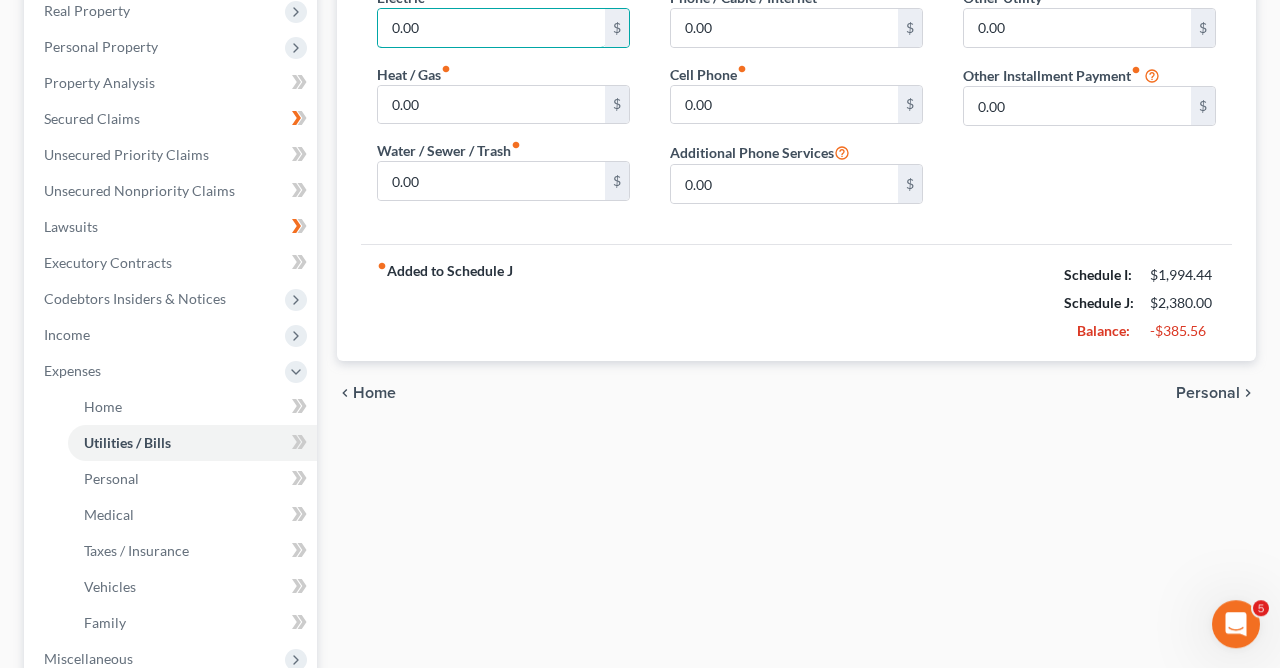 scroll, scrollTop: 115, scrollLeft: 0, axis: vertical 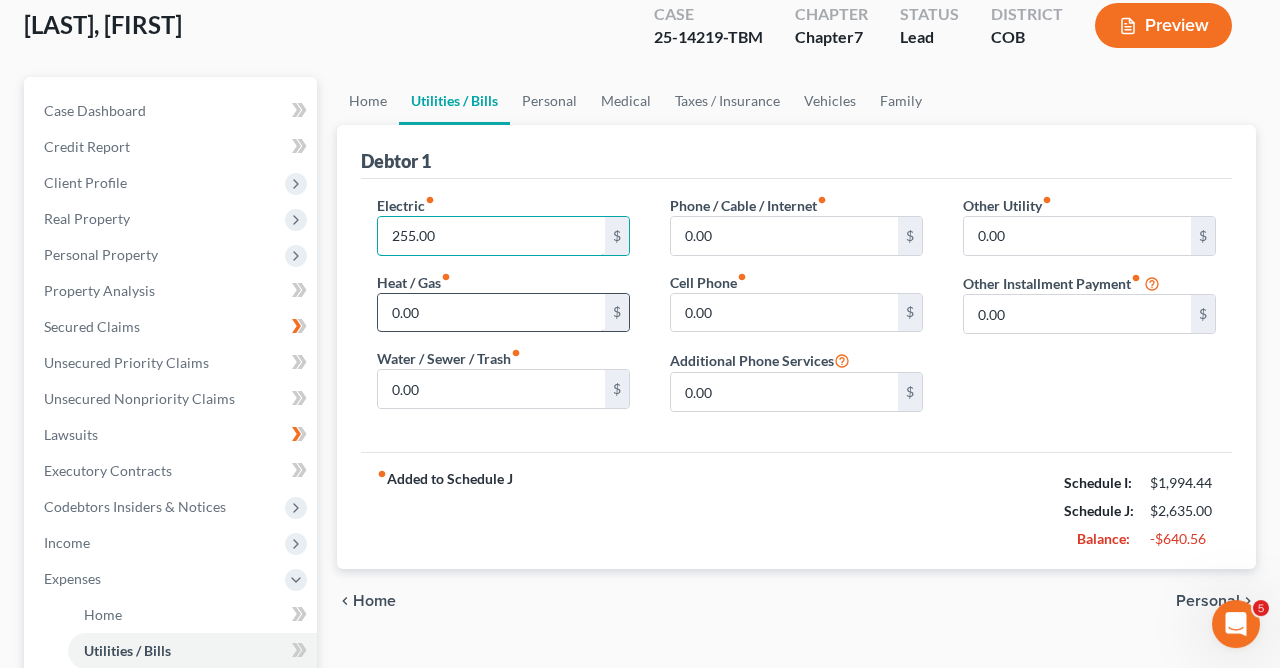type on "255.00" 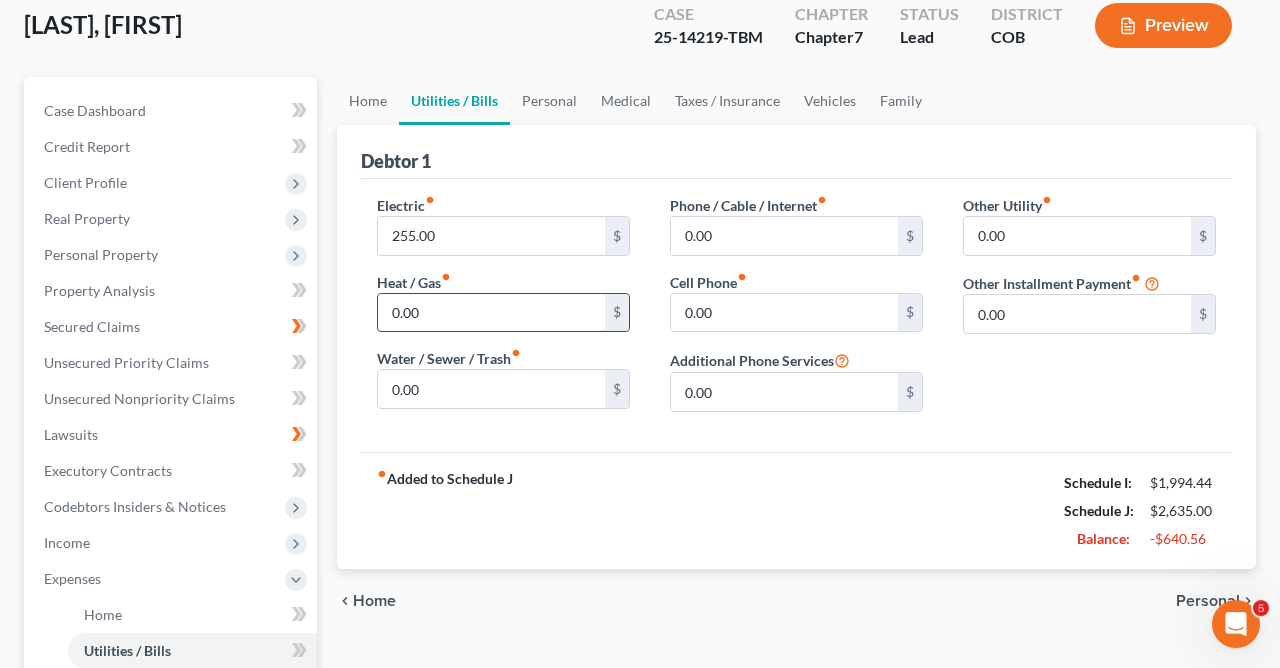 click on "0.00" at bounding box center [491, 313] 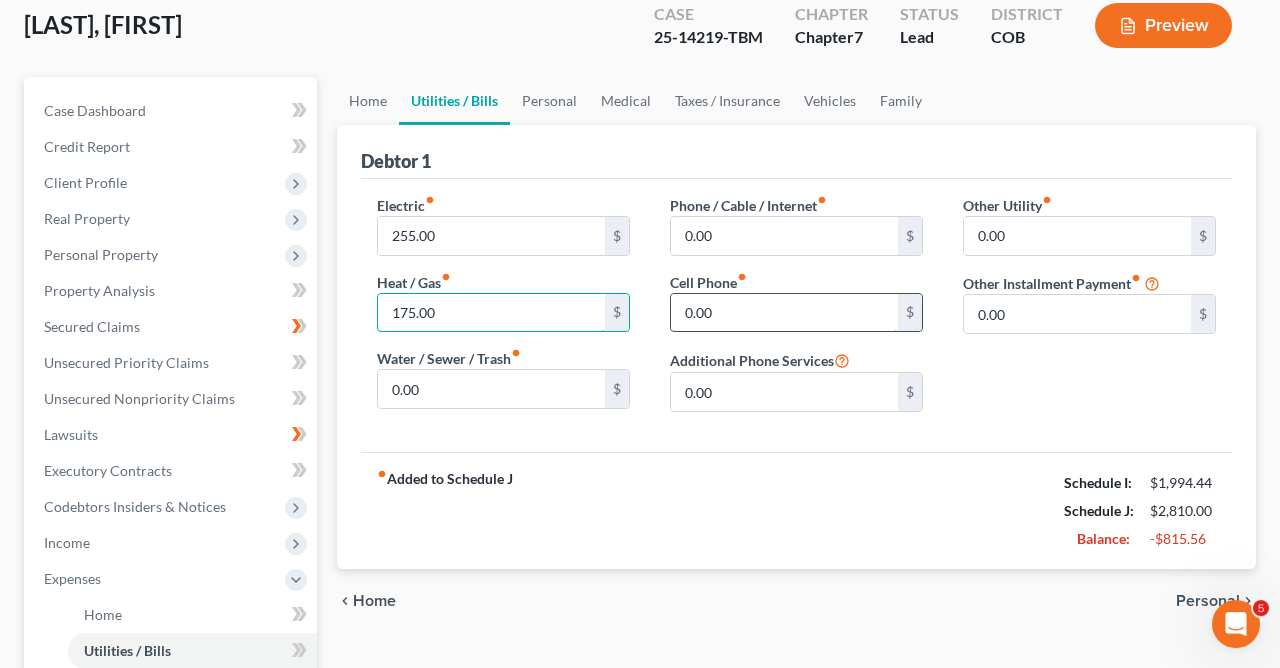 type on "175.00" 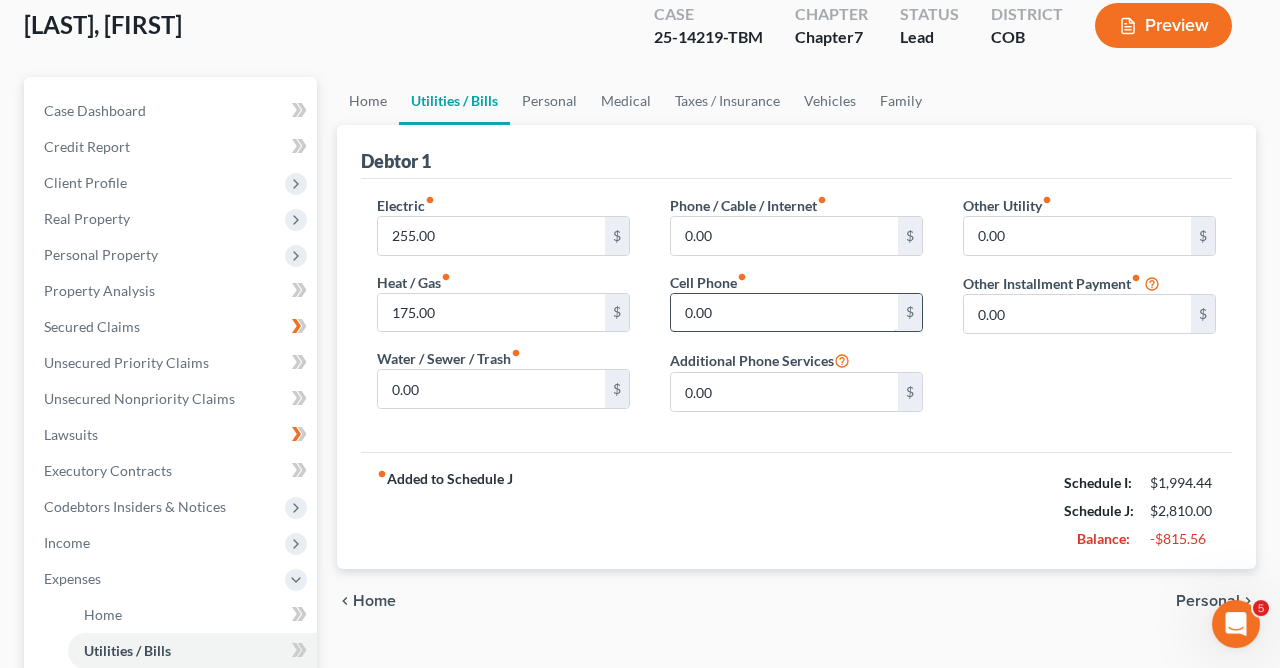 click on "0.00" at bounding box center (784, 313) 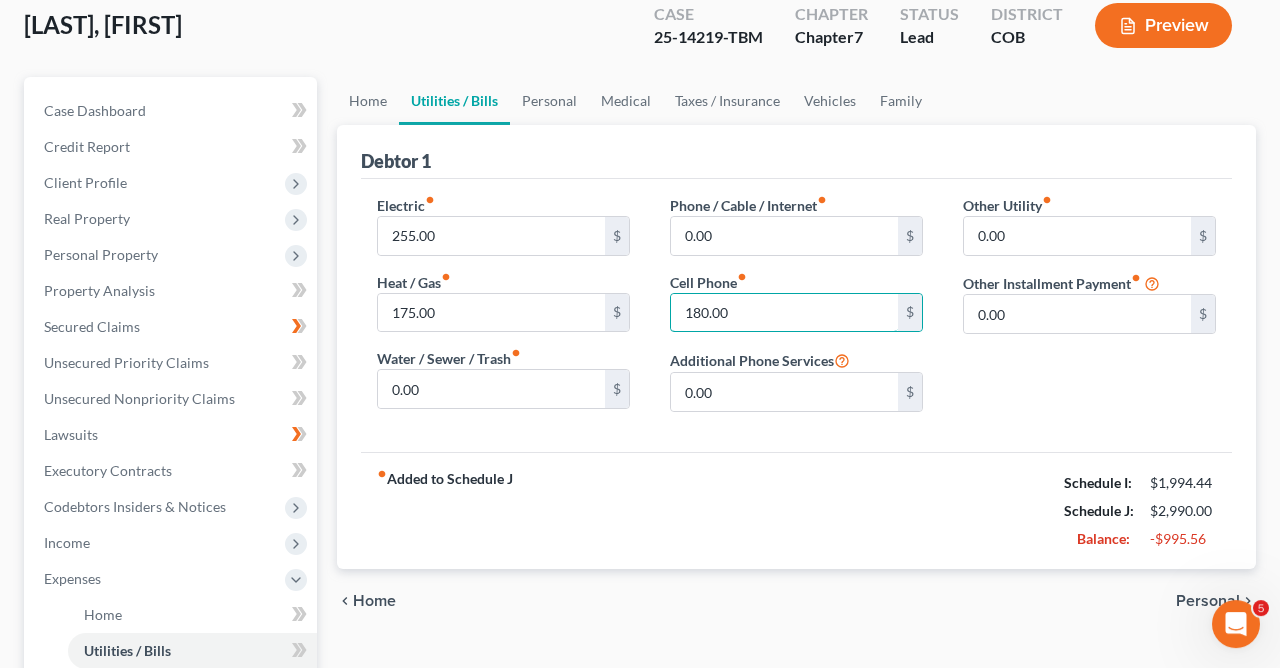 type on "180.00" 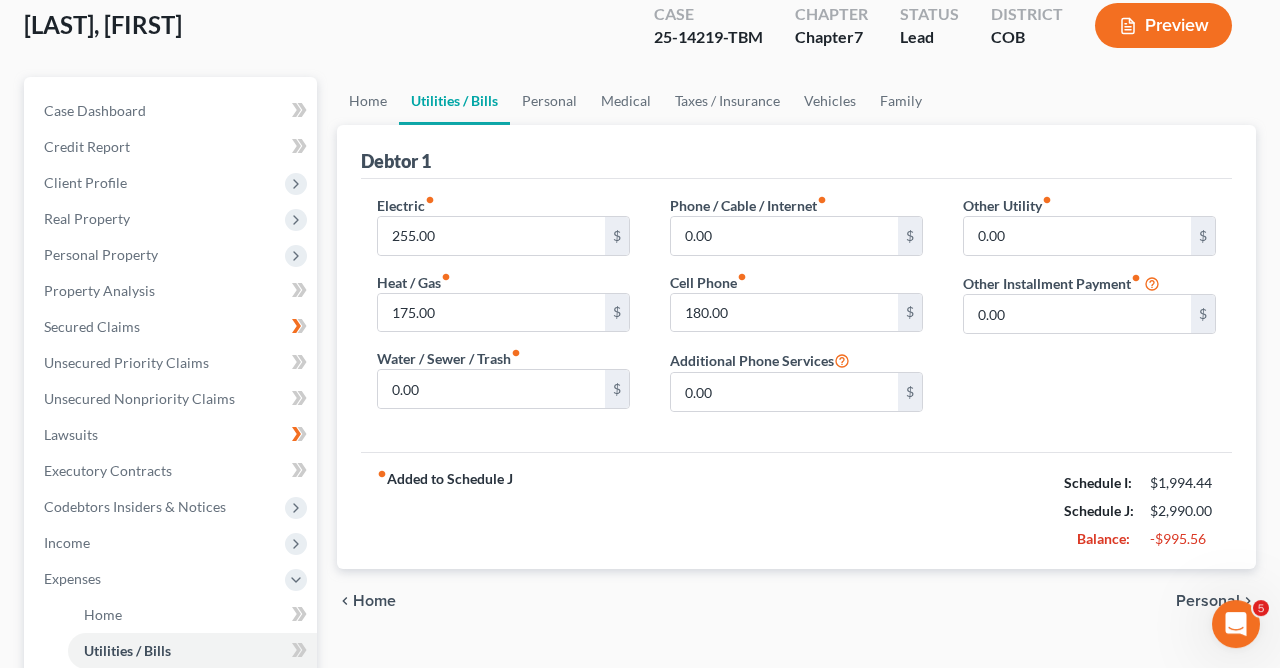 click on "Personal" at bounding box center (1208, 601) 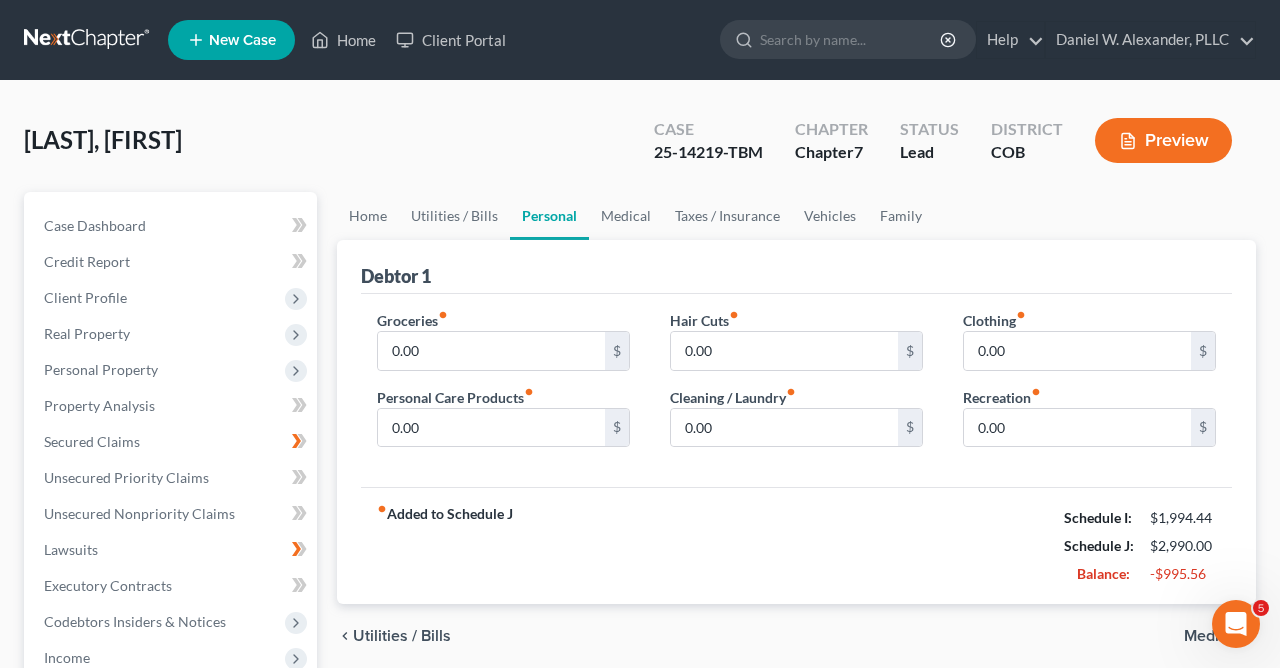 scroll, scrollTop: 0, scrollLeft: 0, axis: both 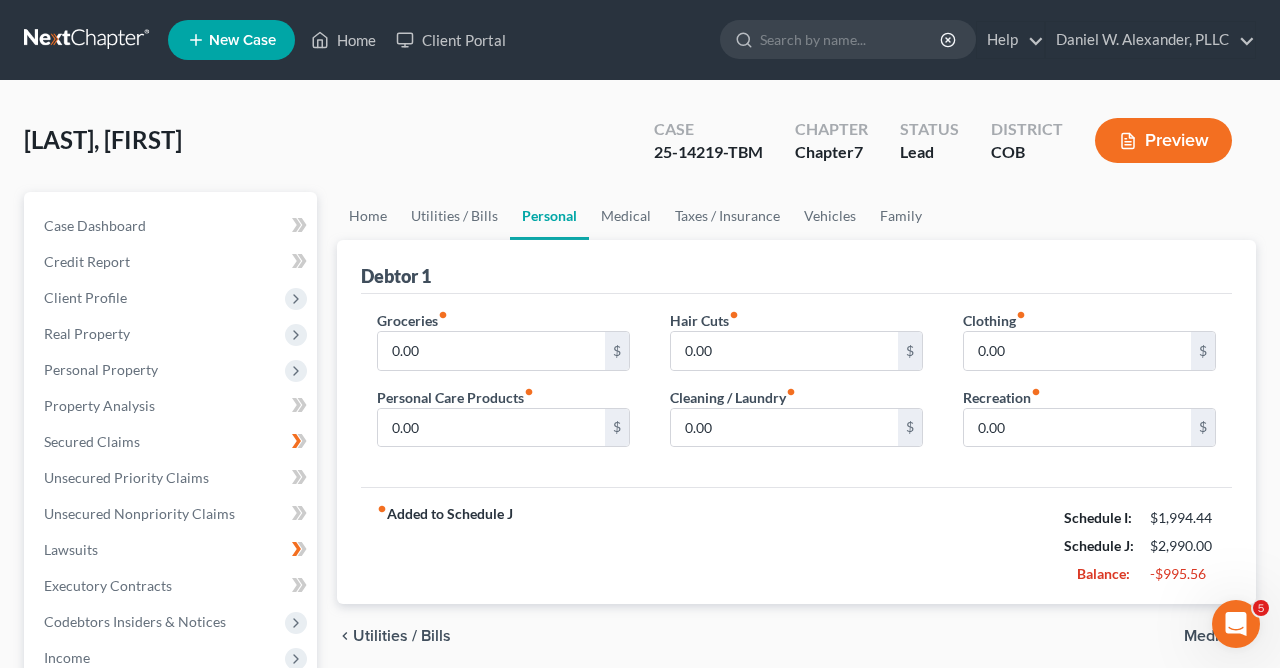 click on "Utilities / Bills" at bounding box center [402, 636] 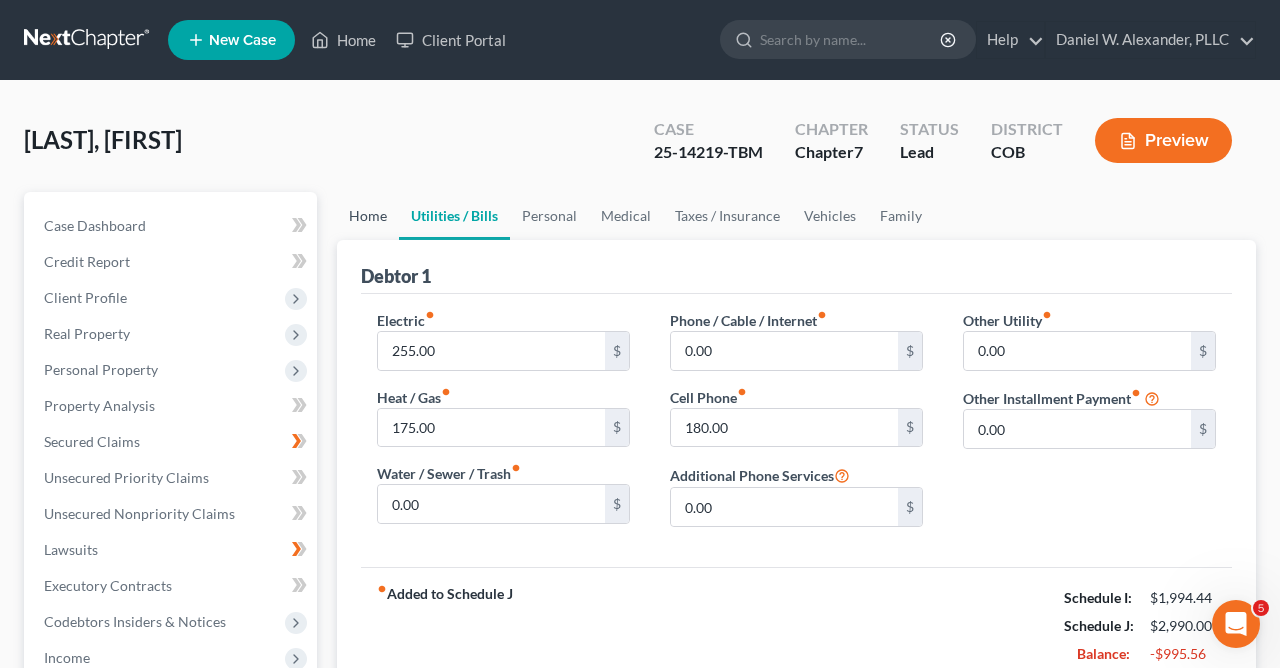 click on "Home" at bounding box center (368, 216) 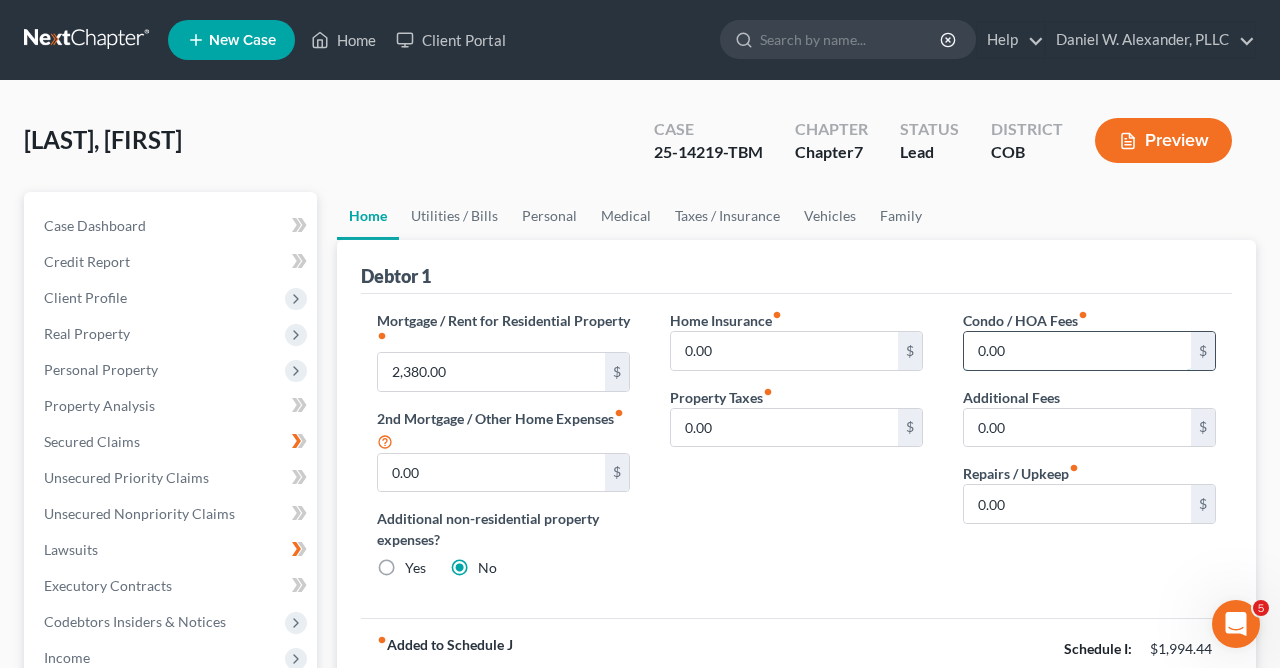 click on "0.00" at bounding box center (1077, 351) 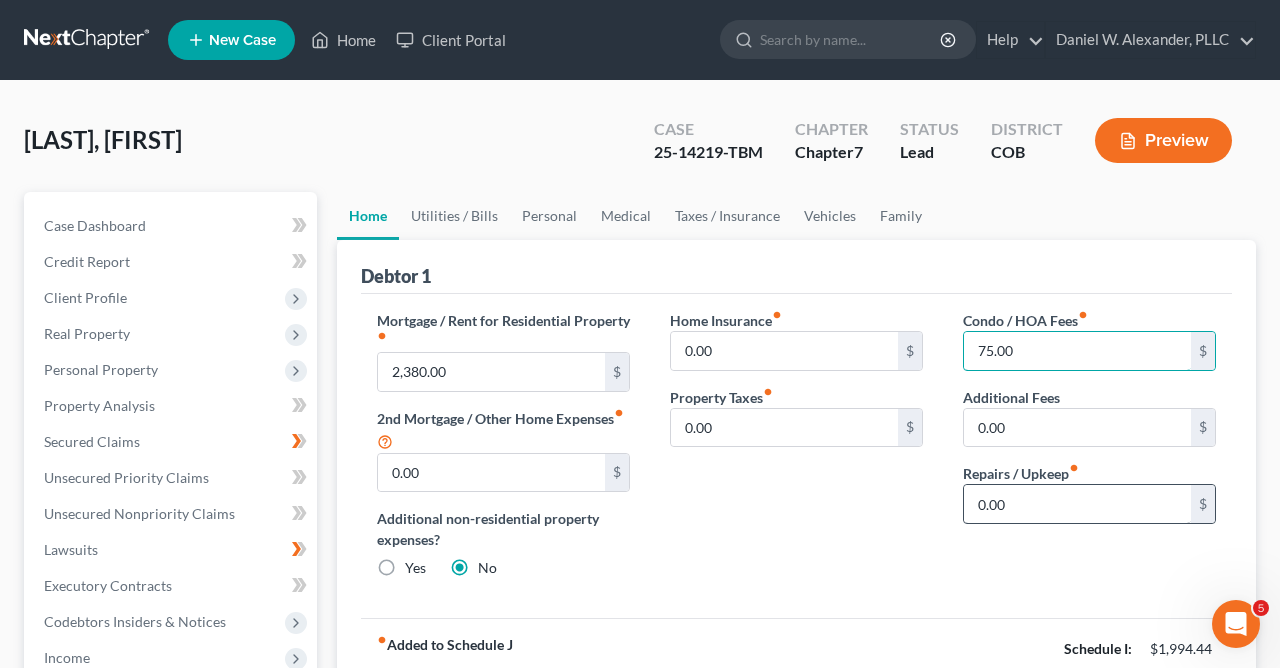 type on "75.00" 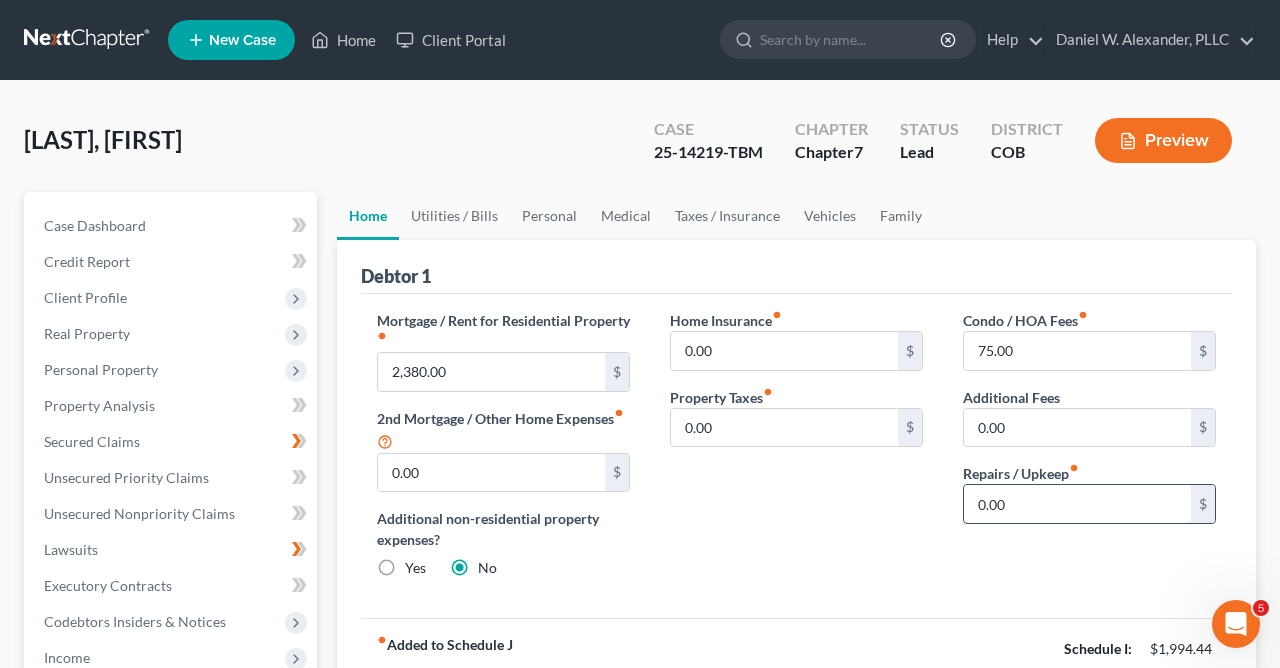 click on "0.00" at bounding box center (1077, 504) 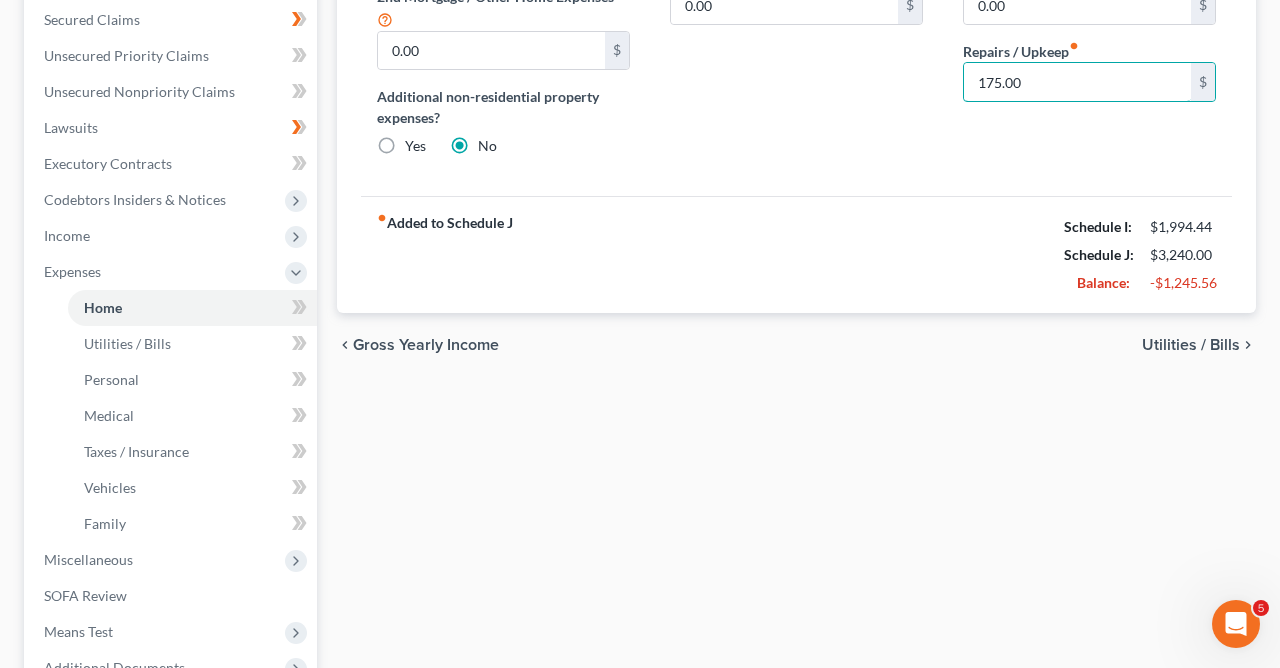 scroll, scrollTop: 438, scrollLeft: 0, axis: vertical 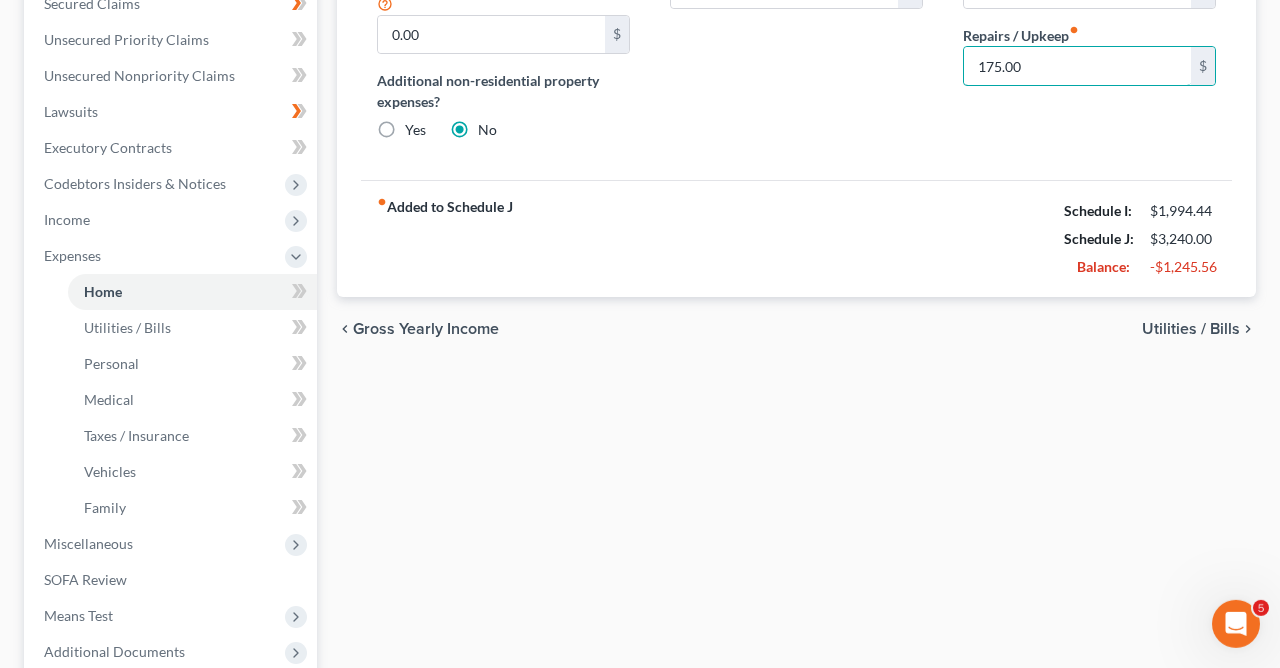 type on "175.00" 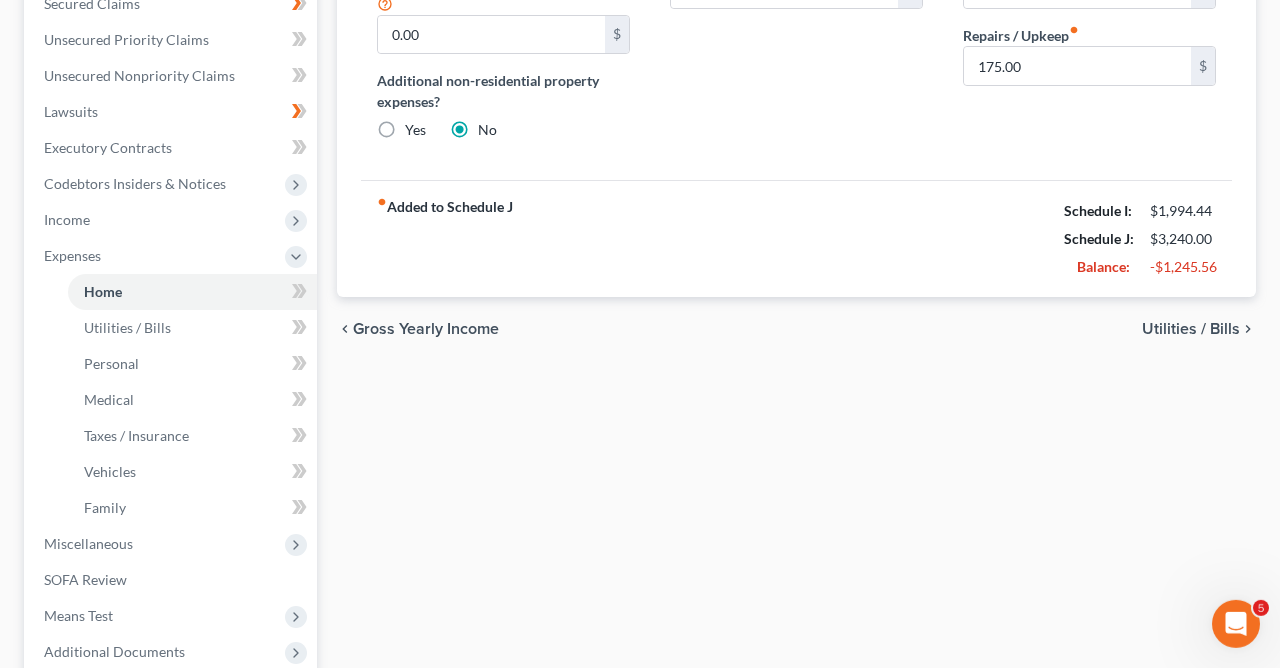click on "Utilities / Bills" at bounding box center (1191, 329) 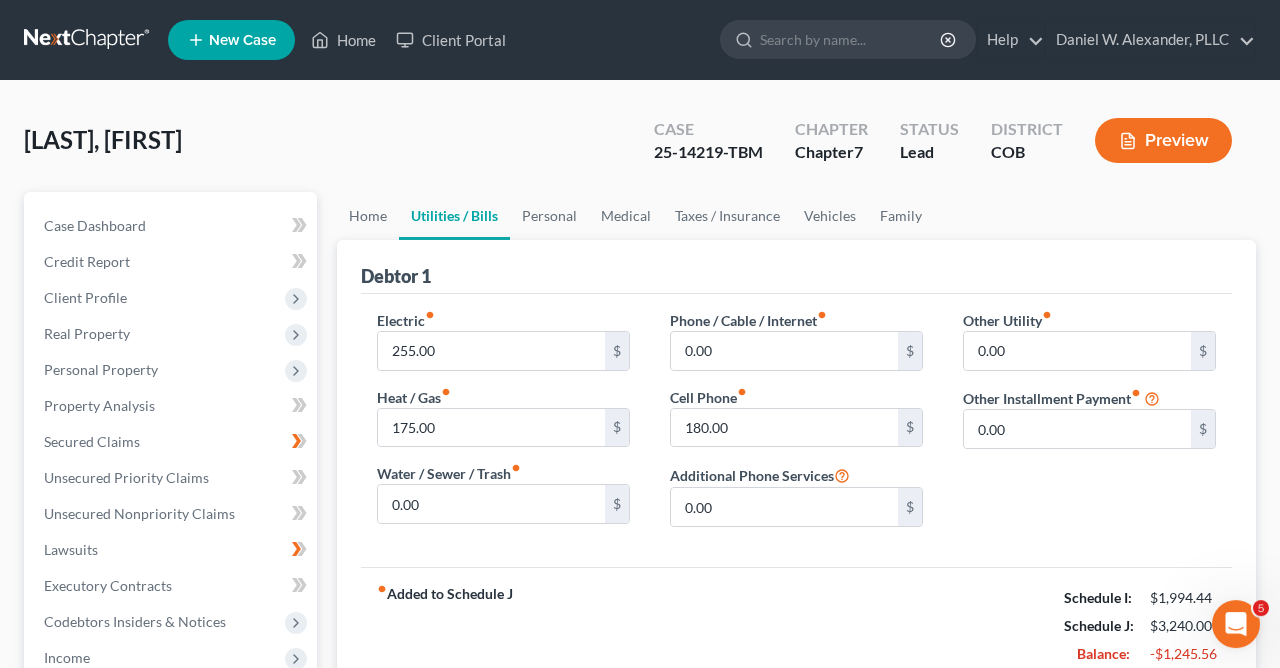 scroll, scrollTop: 0, scrollLeft: 0, axis: both 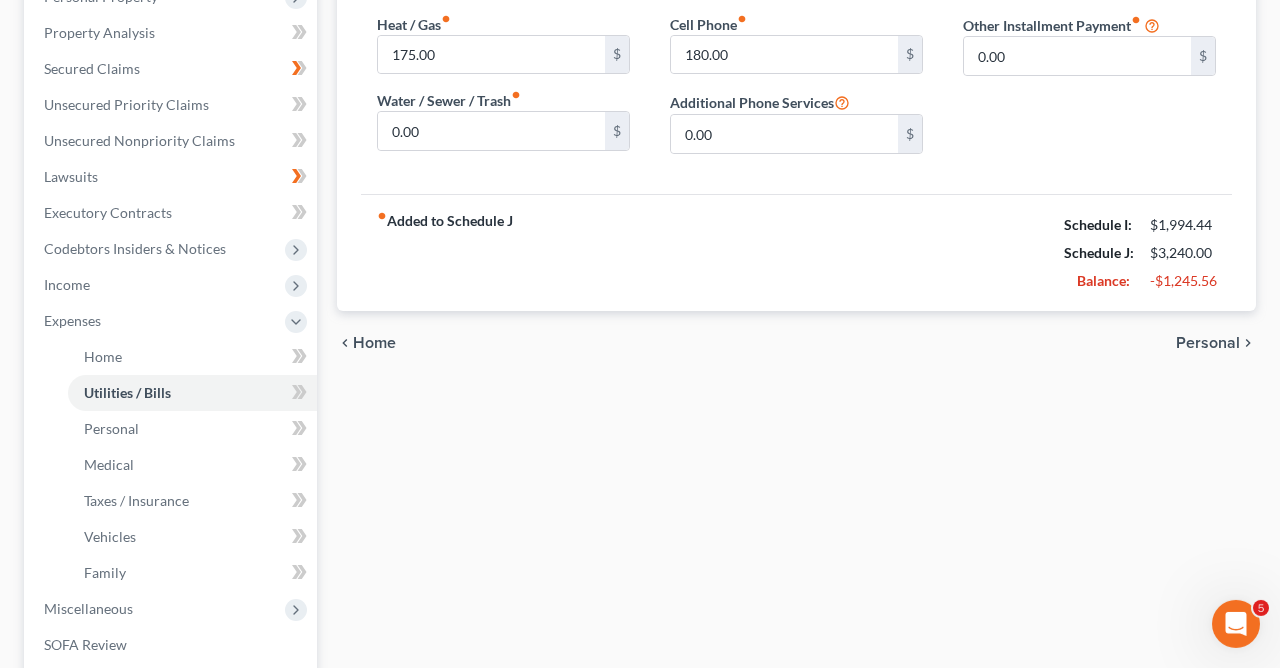 click on "Personal" at bounding box center (1208, 343) 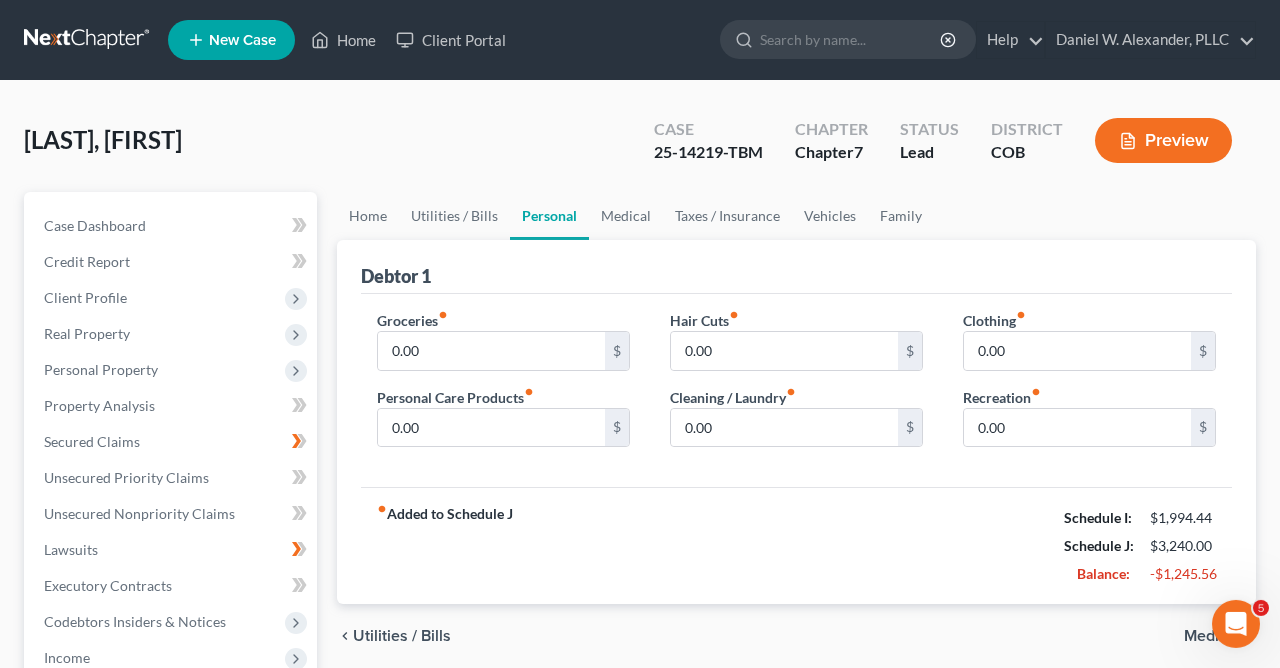 scroll, scrollTop: 0, scrollLeft: 0, axis: both 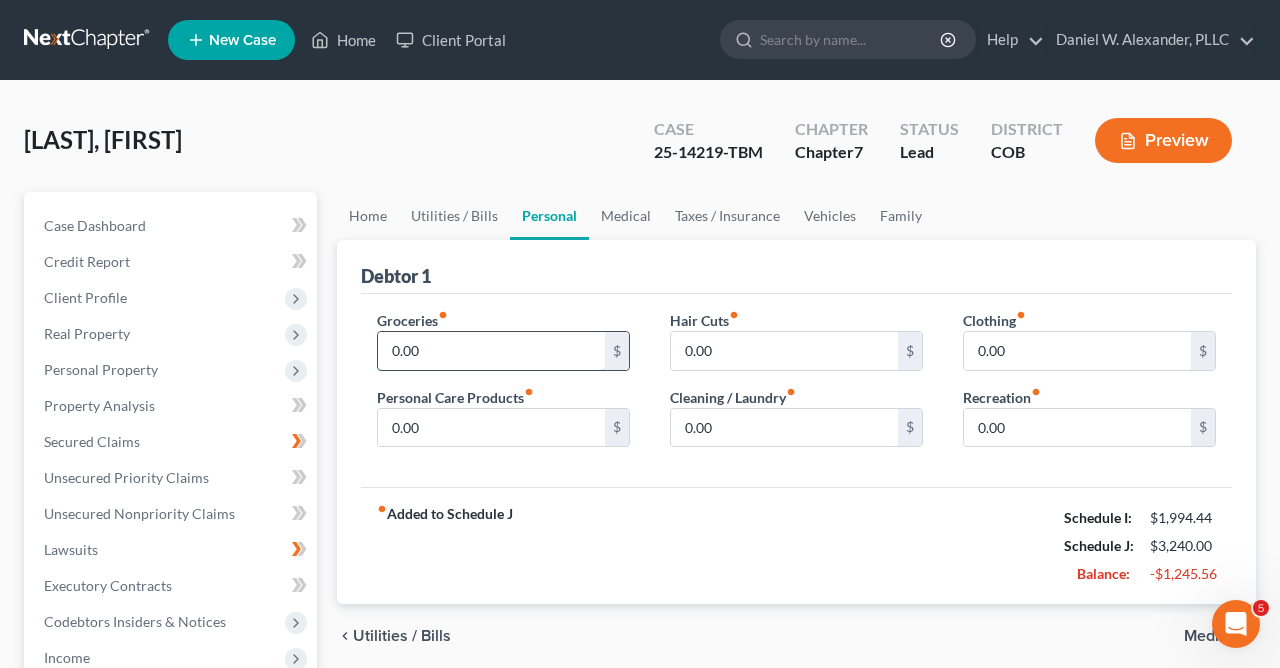 click on "0.00" at bounding box center (491, 351) 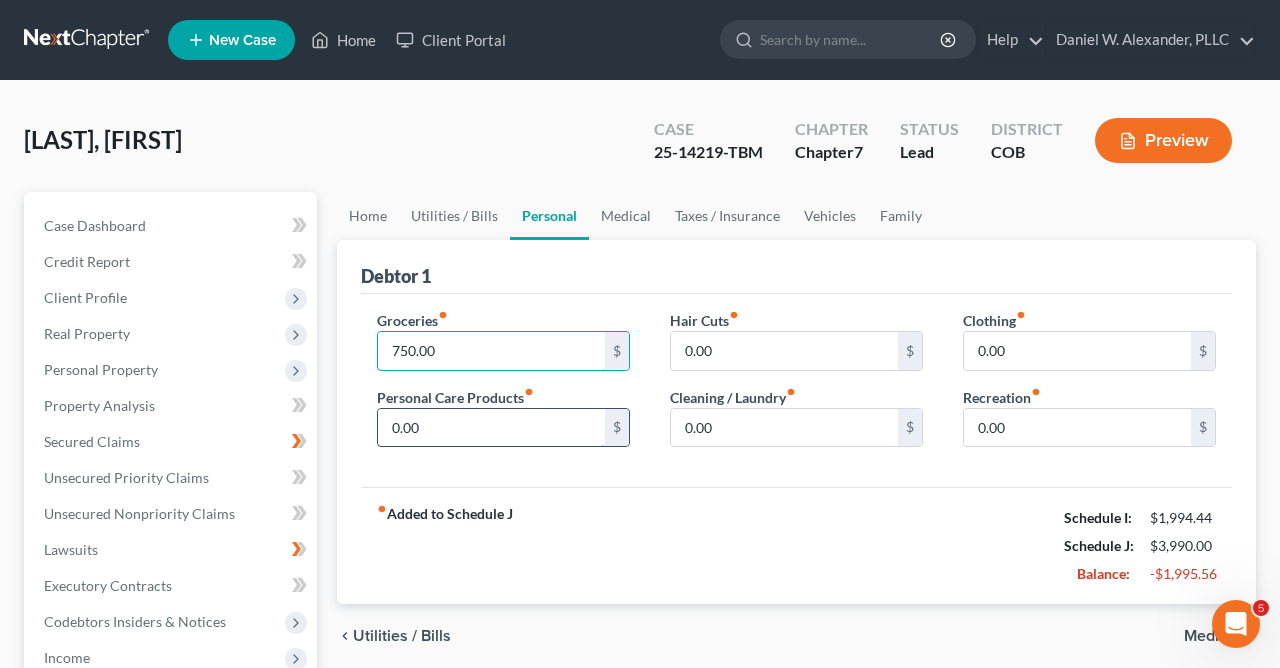 type on "750.00" 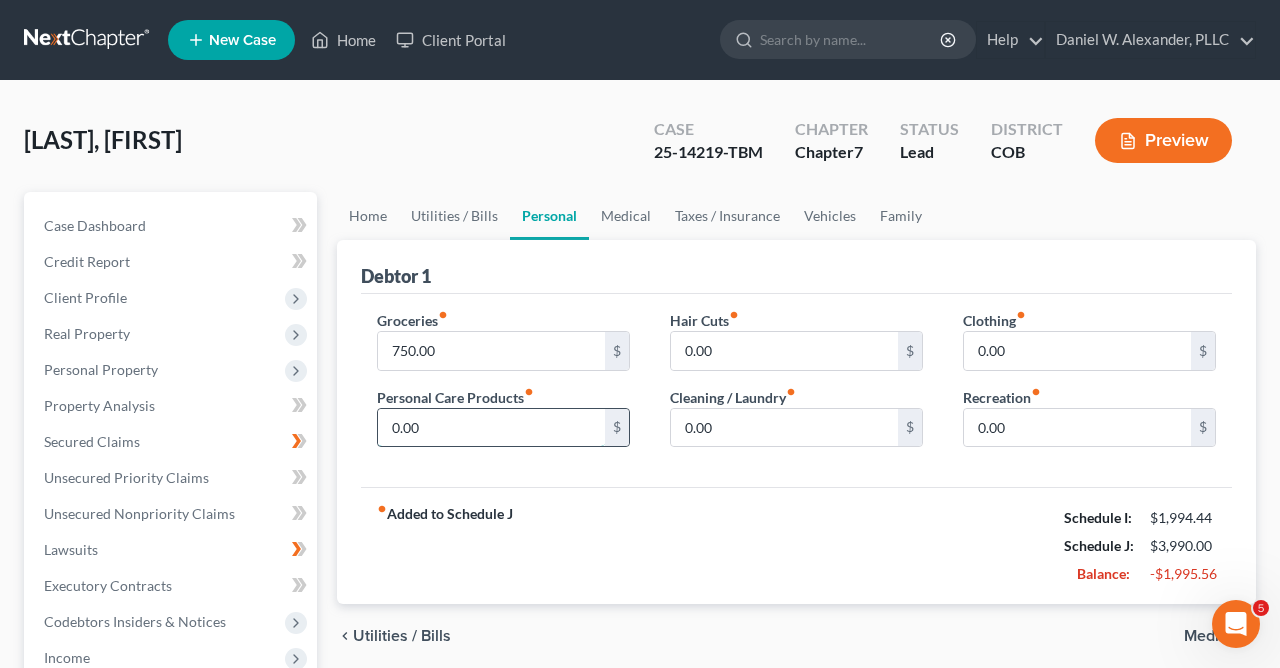 click on "0.00" at bounding box center (491, 428) 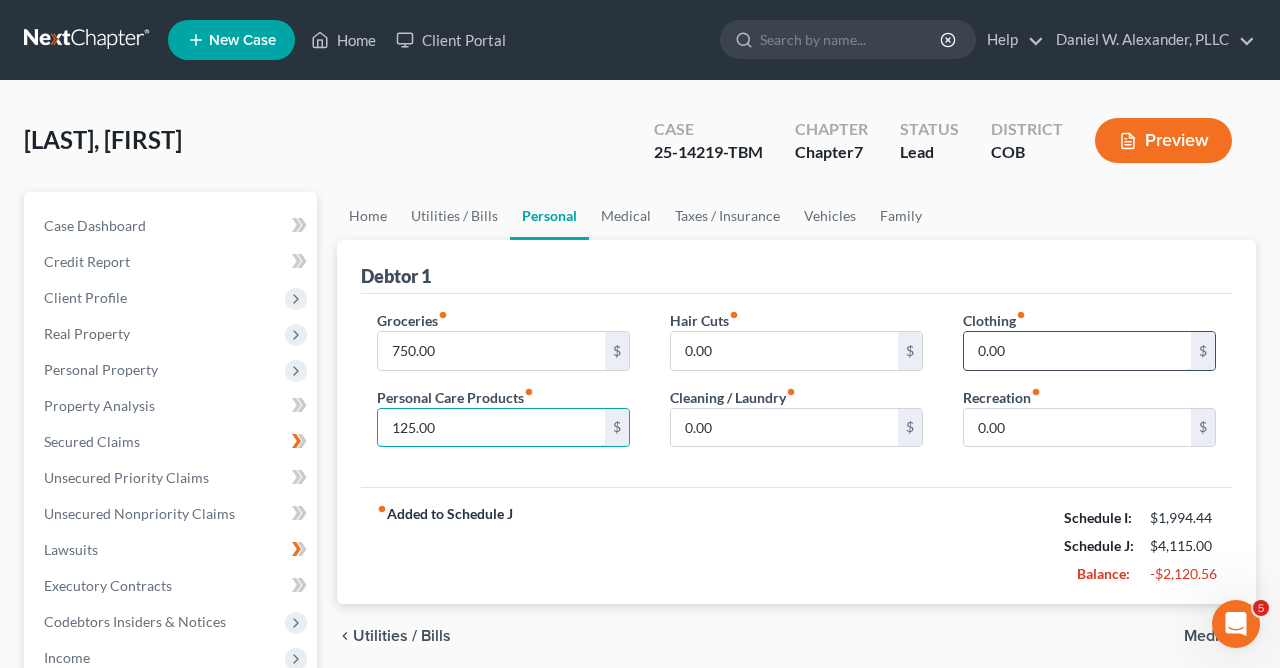 type on "125.00" 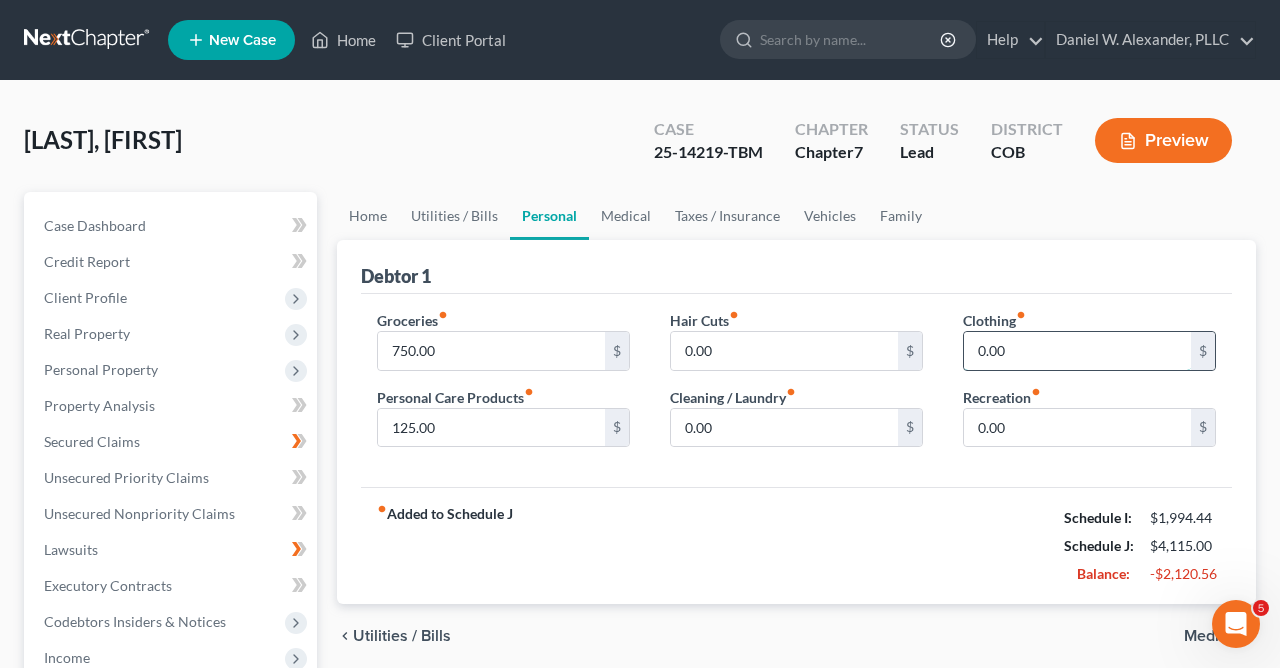 click on "0.00" at bounding box center [1077, 351] 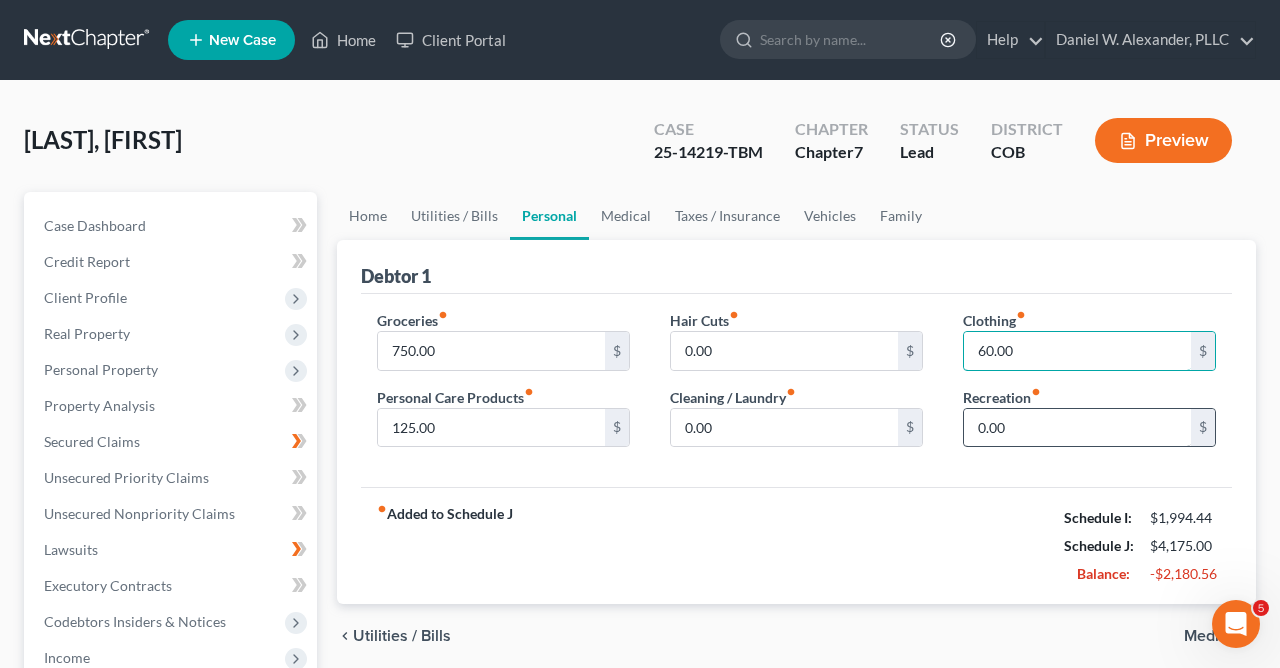 type on "60.00" 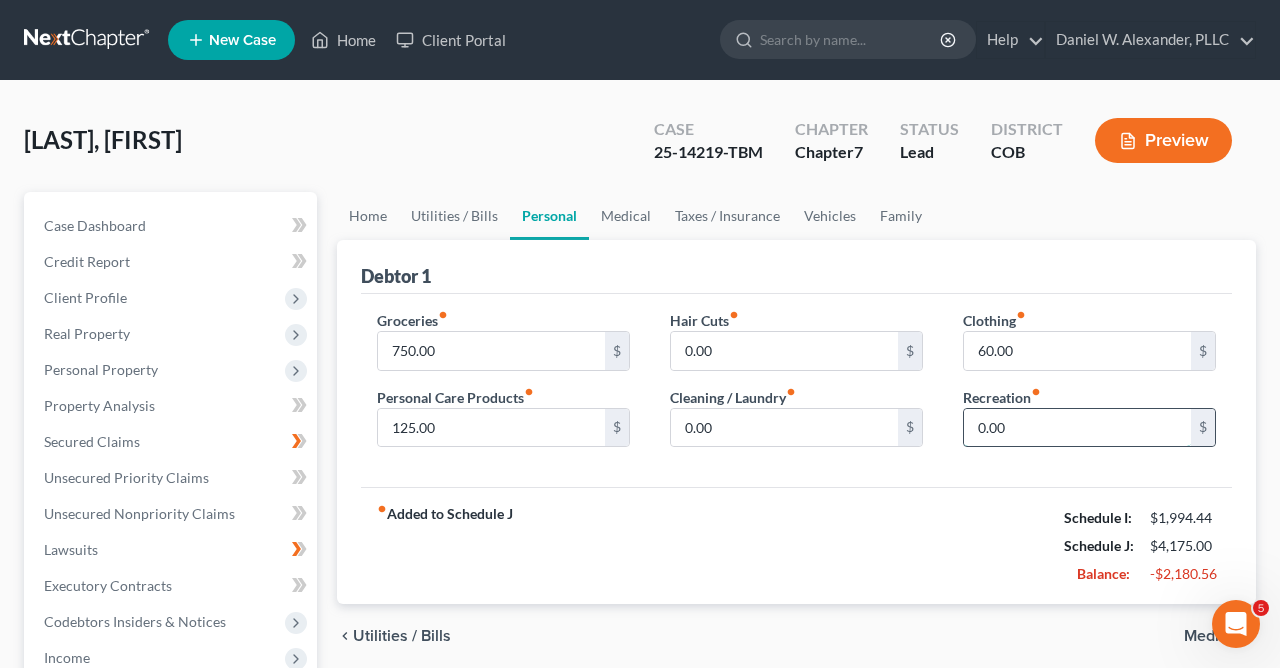 click on "0.00" at bounding box center (1077, 428) 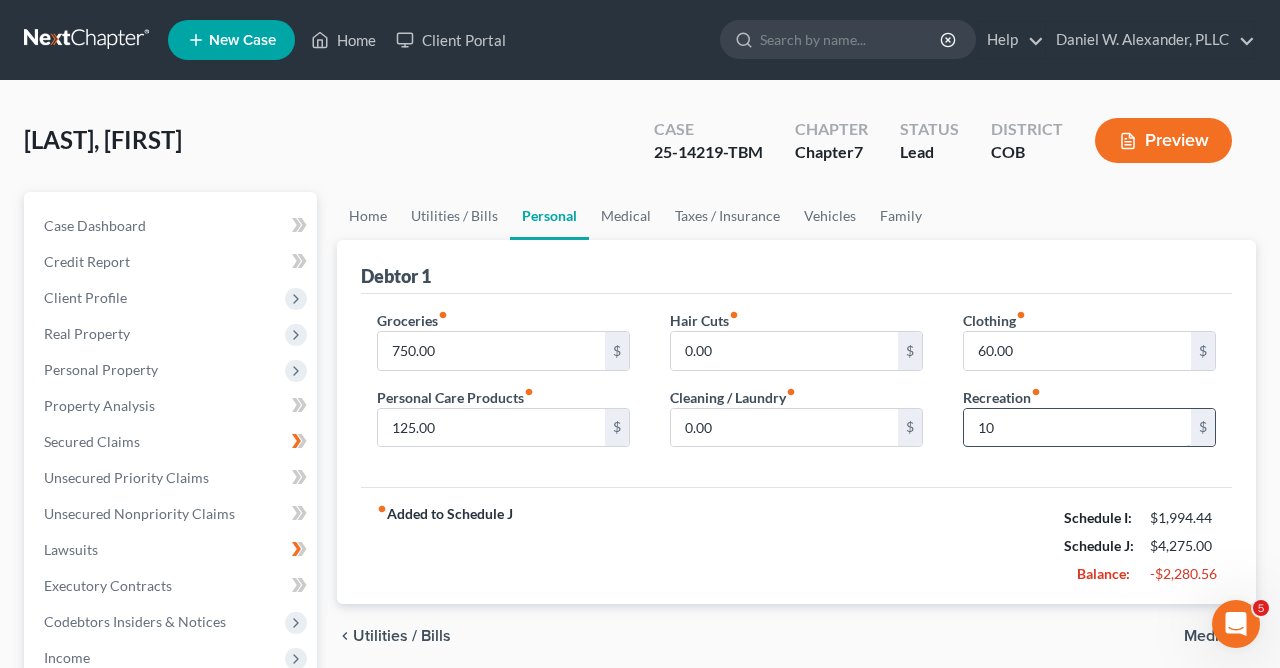 type on "1" 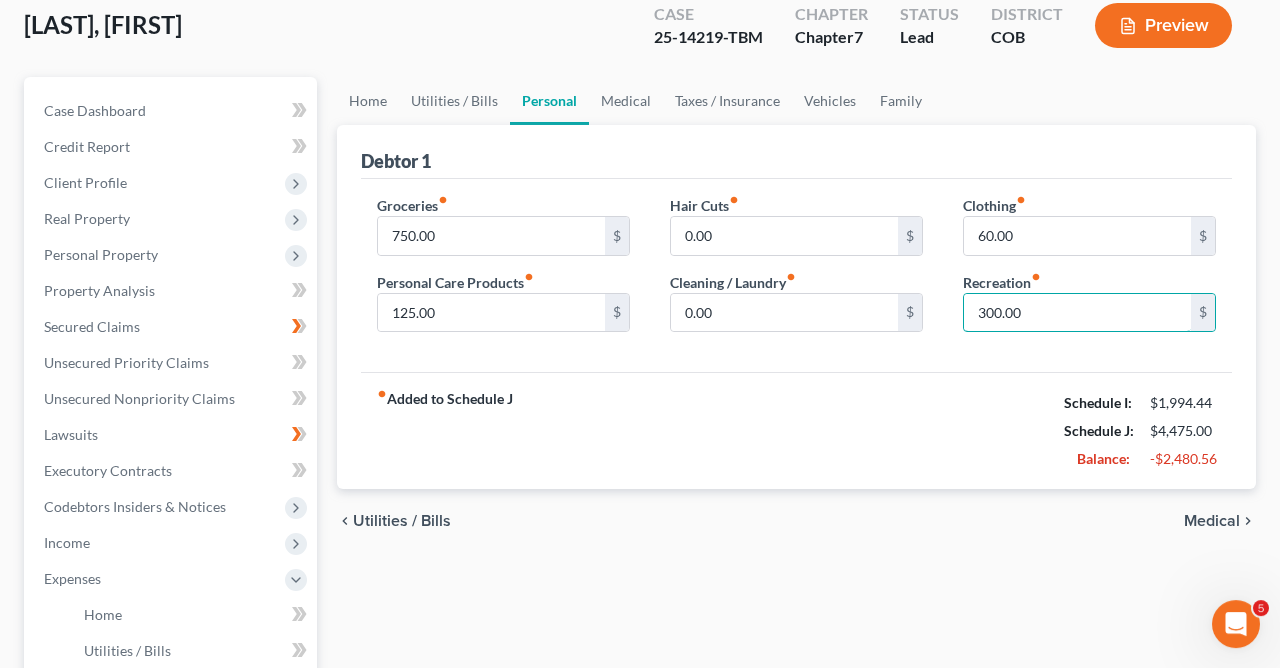 scroll, scrollTop: 199, scrollLeft: 0, axis: vertical 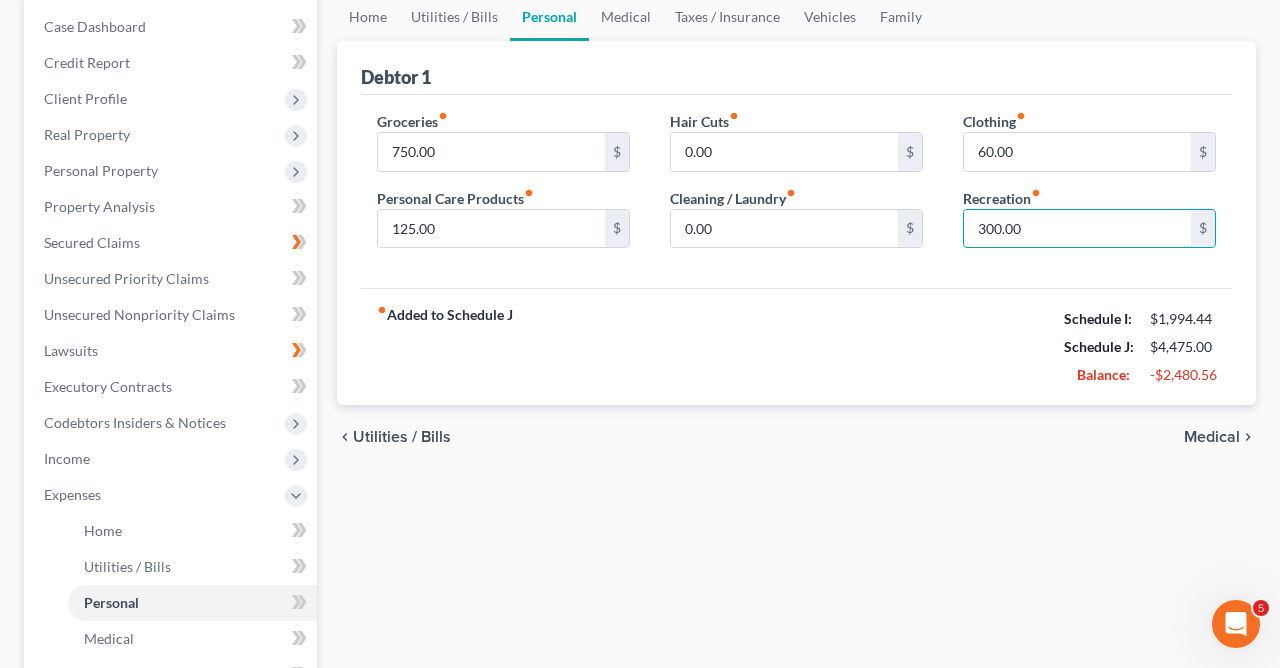 type on "300.00" 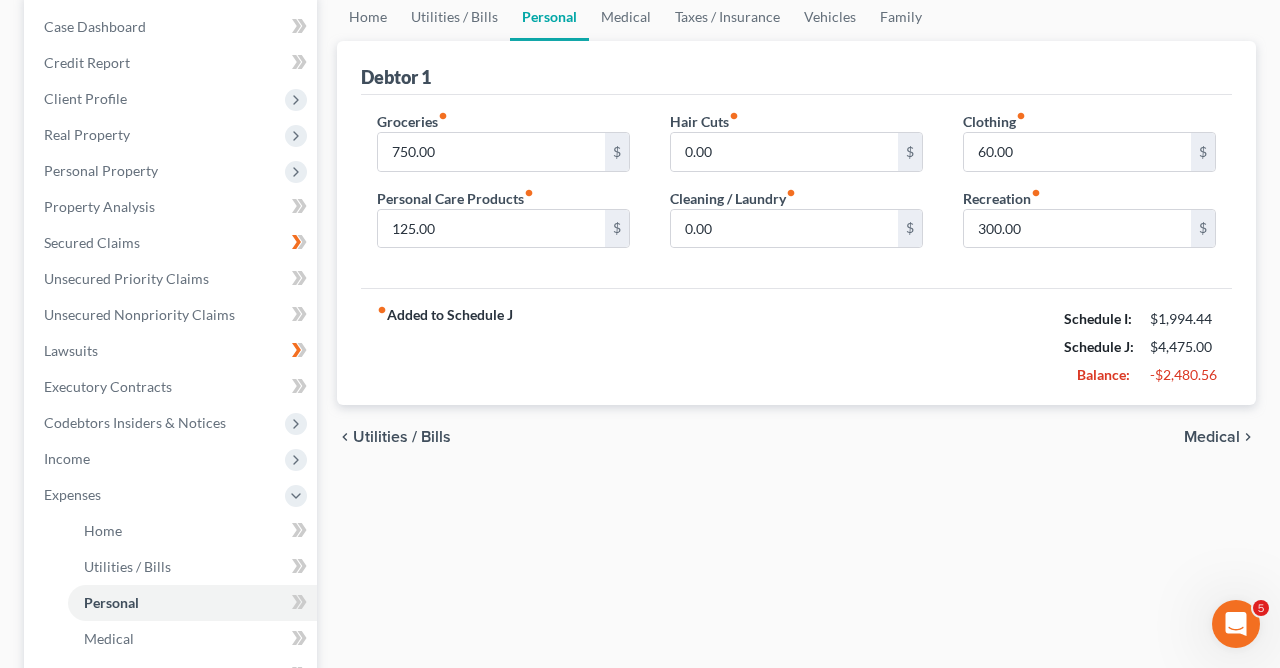 click on "Medical" at bounding box center [1212, 437] 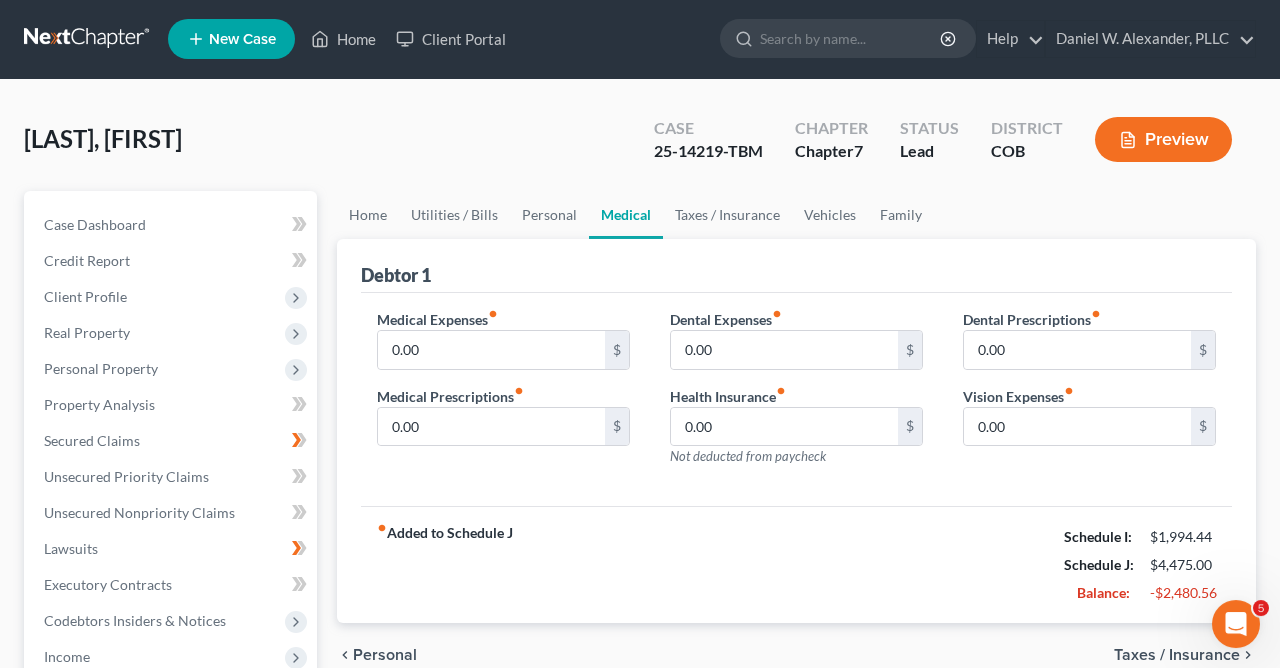 scroll, scrollTop: 0, scrollLeft: 0, axis: both 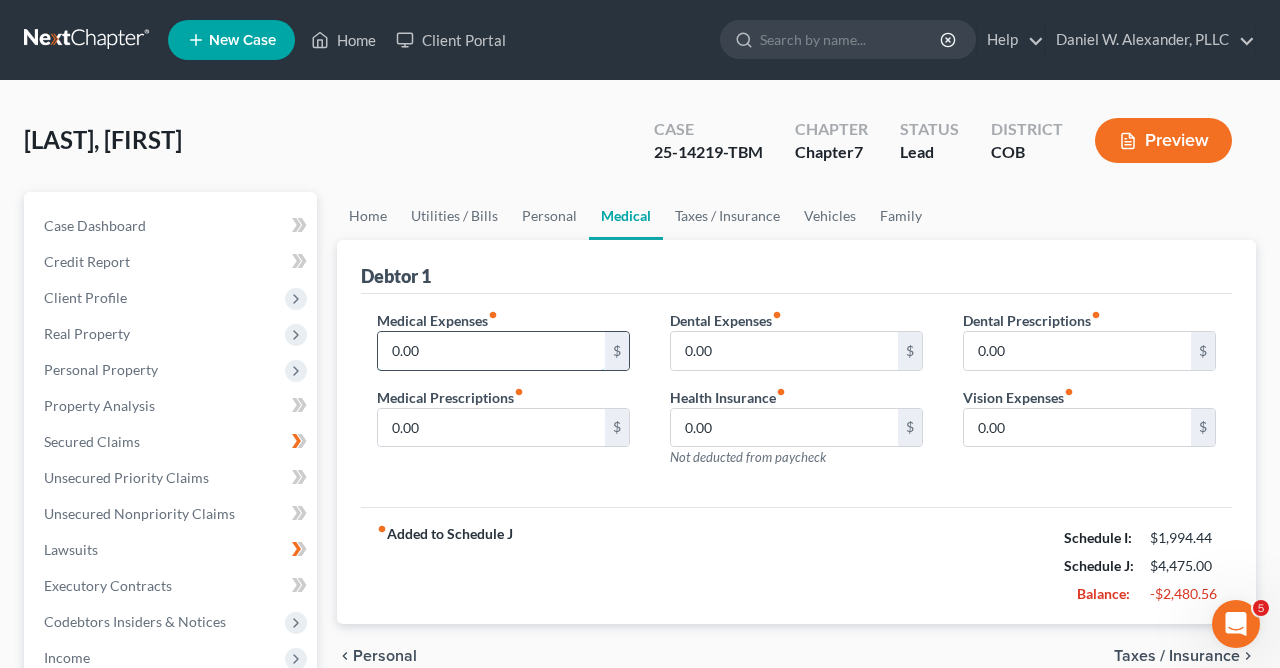 click on "0.00" at bounding box center (491, 351) 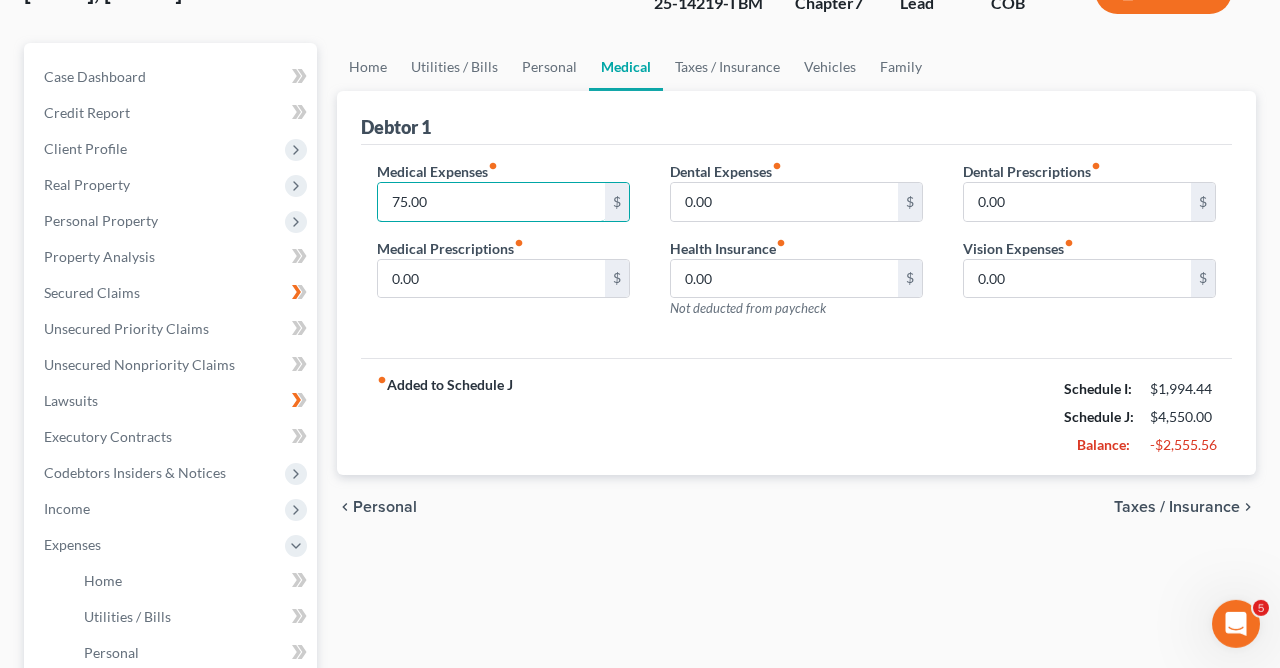 scroll, scrollTop: 158, scrollLeft: 0, axis: vertical 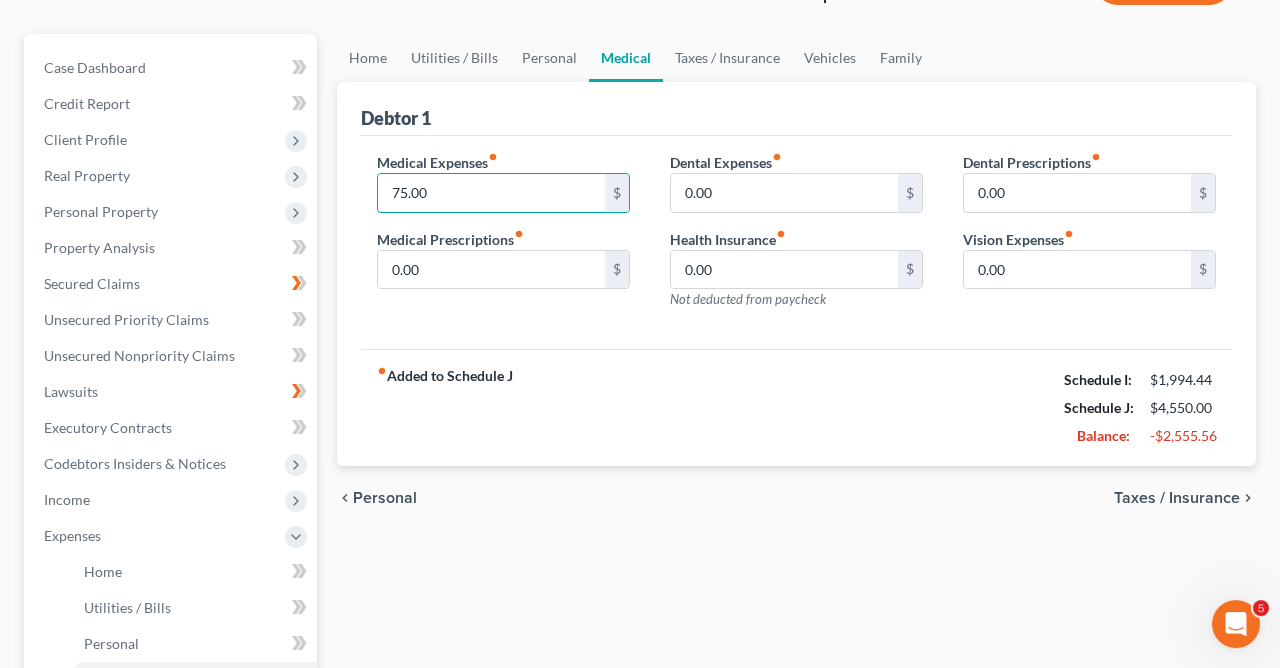 type on "75.00" 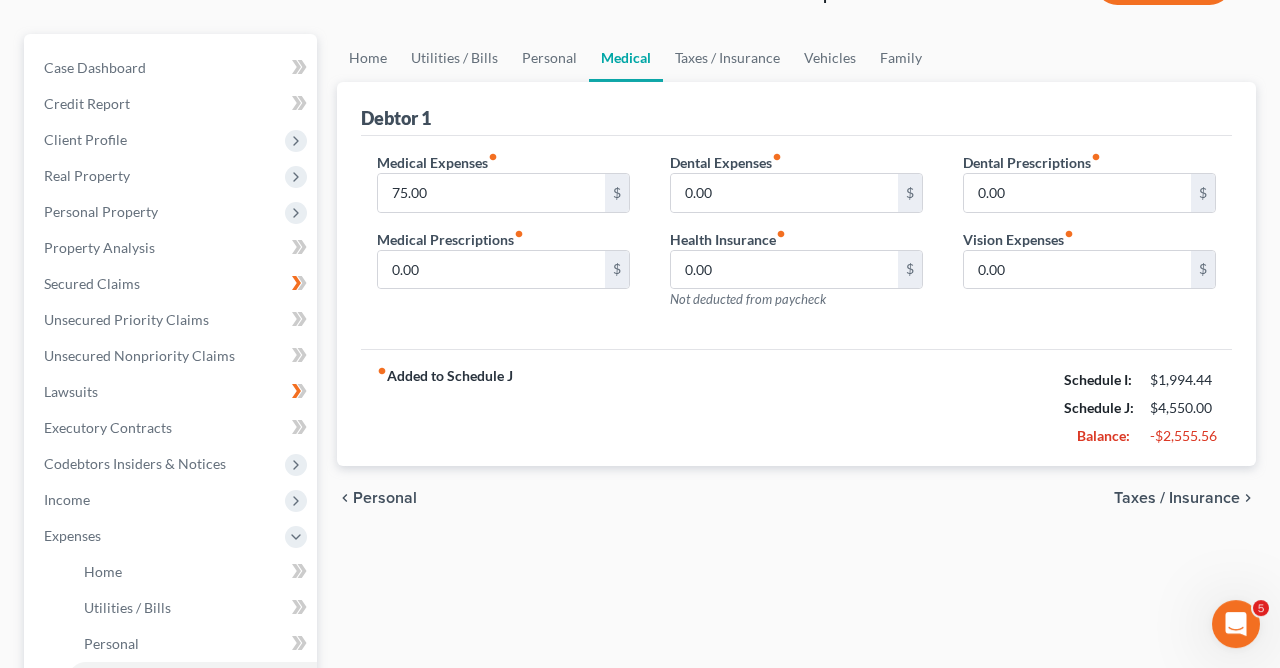 click on "Taxes / Insurance" at bounding box center (1177, 498) 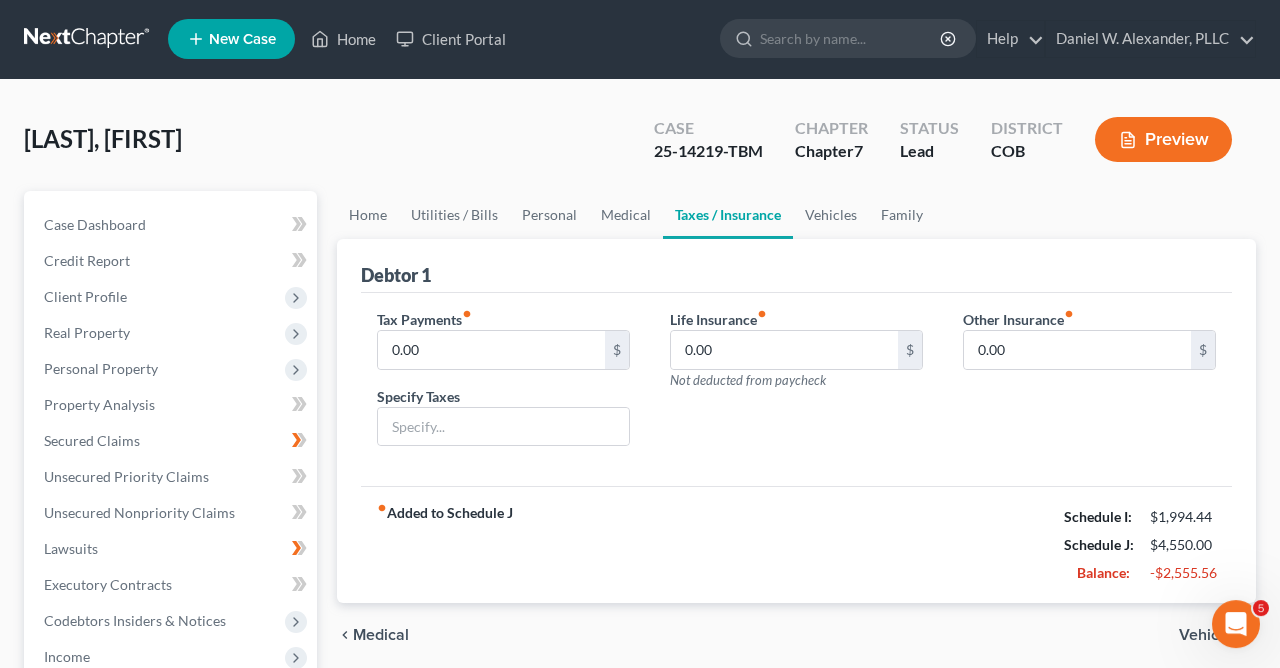 scroll, scrollTop: 0, scrollLeft: 0, axis: both 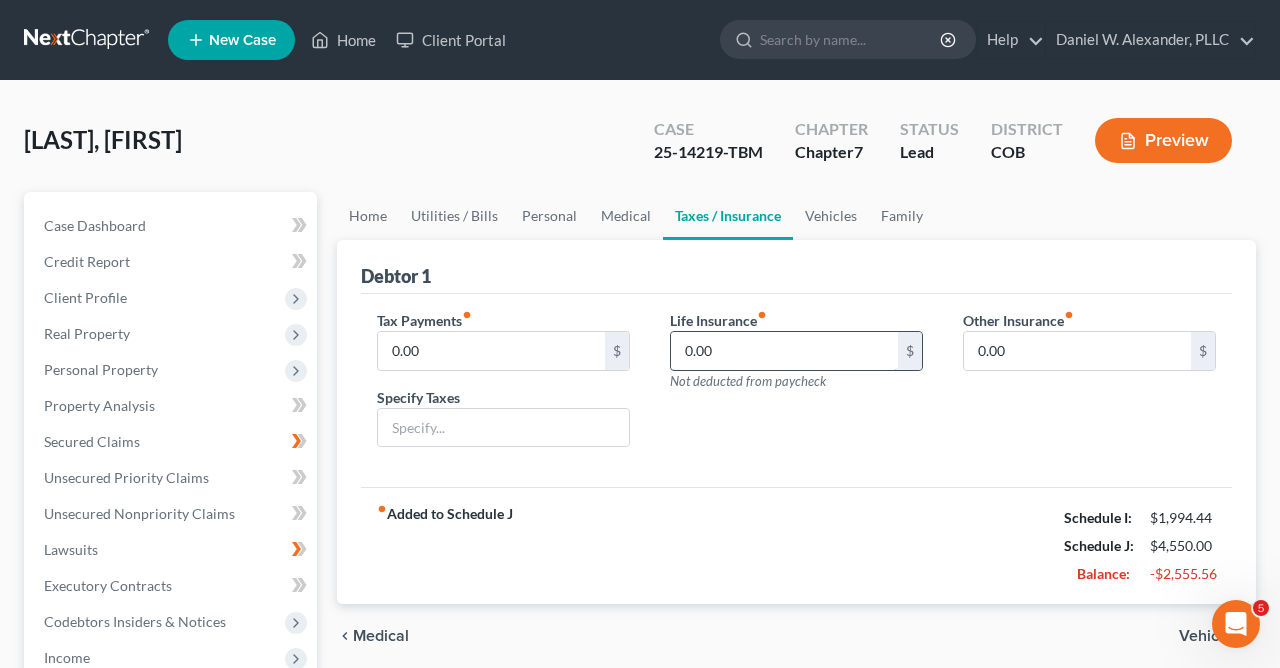 click on "0.00" at bounding box center (784, 351) 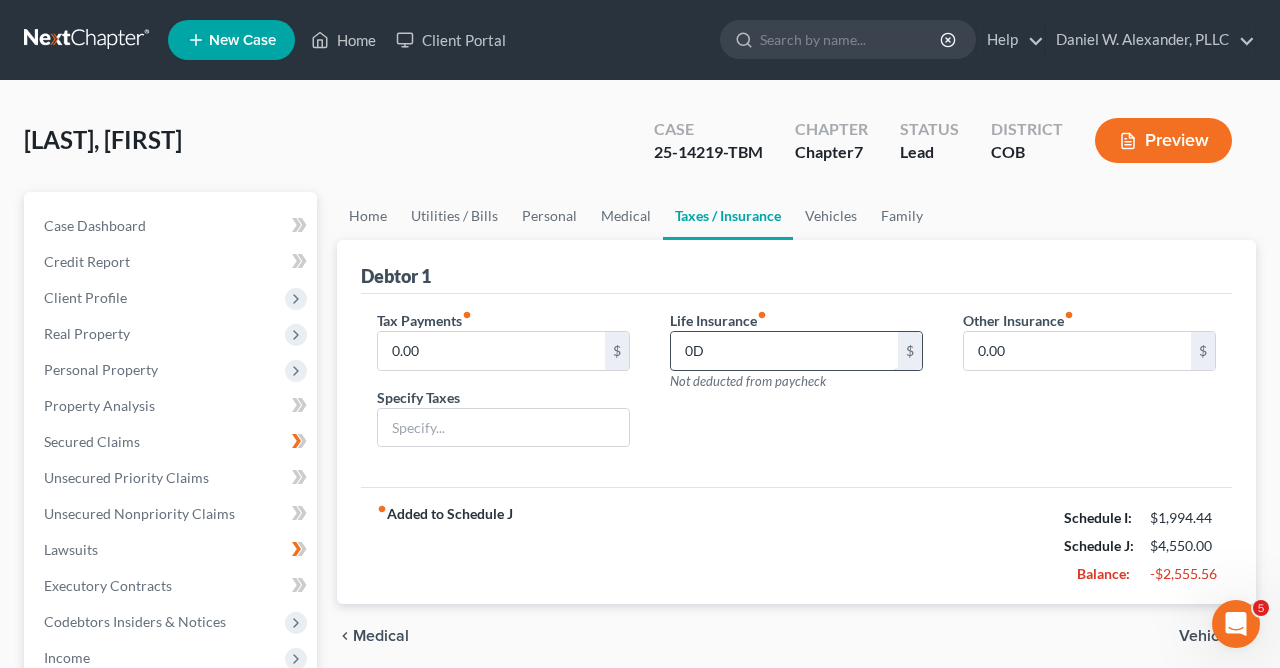 type on "0" 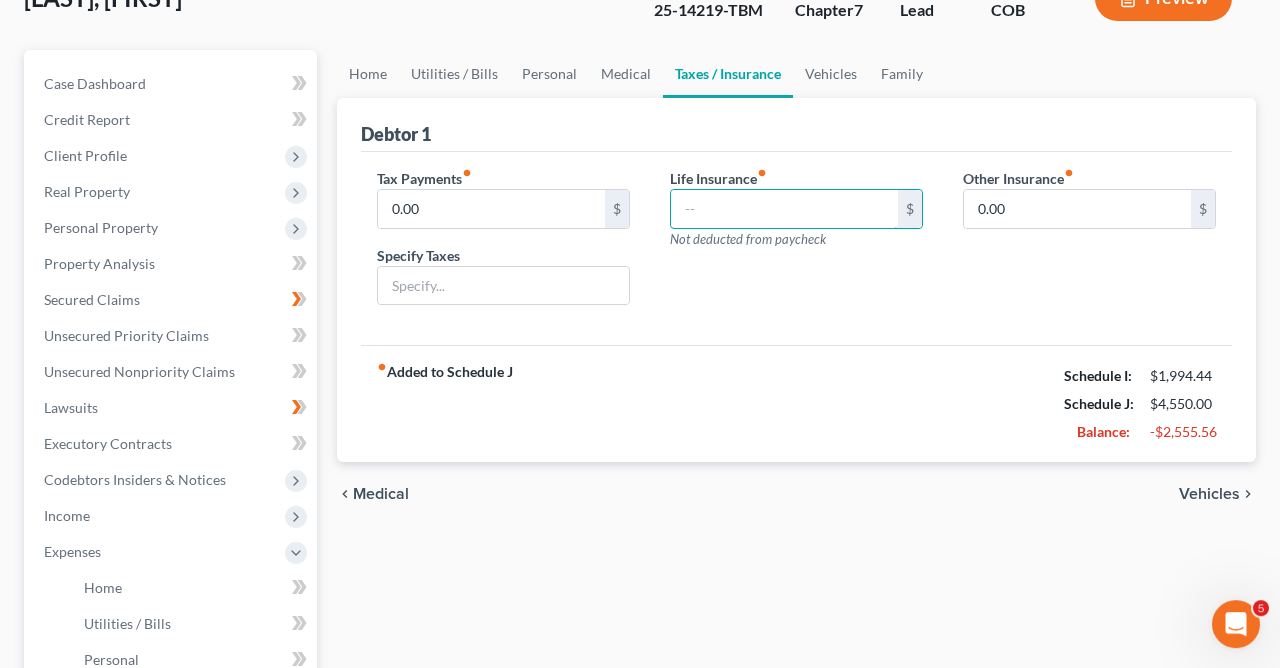 scroll, scrollTop: 186, scrollLeft: 0, axis: vertical 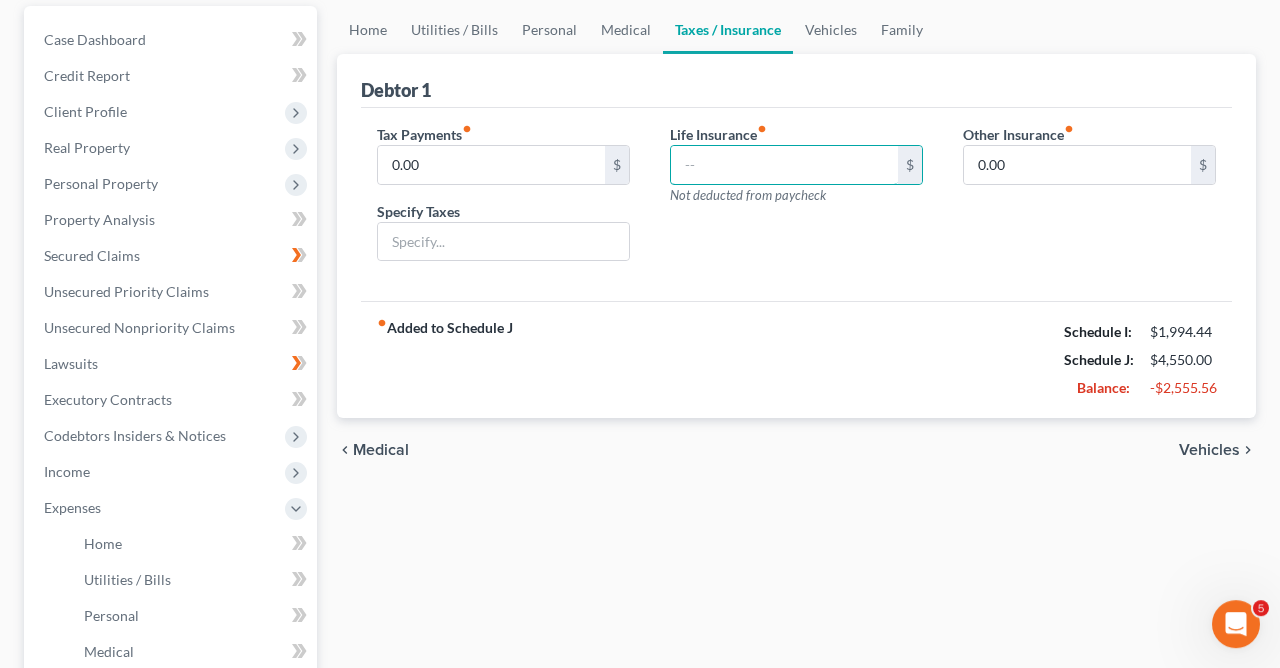type 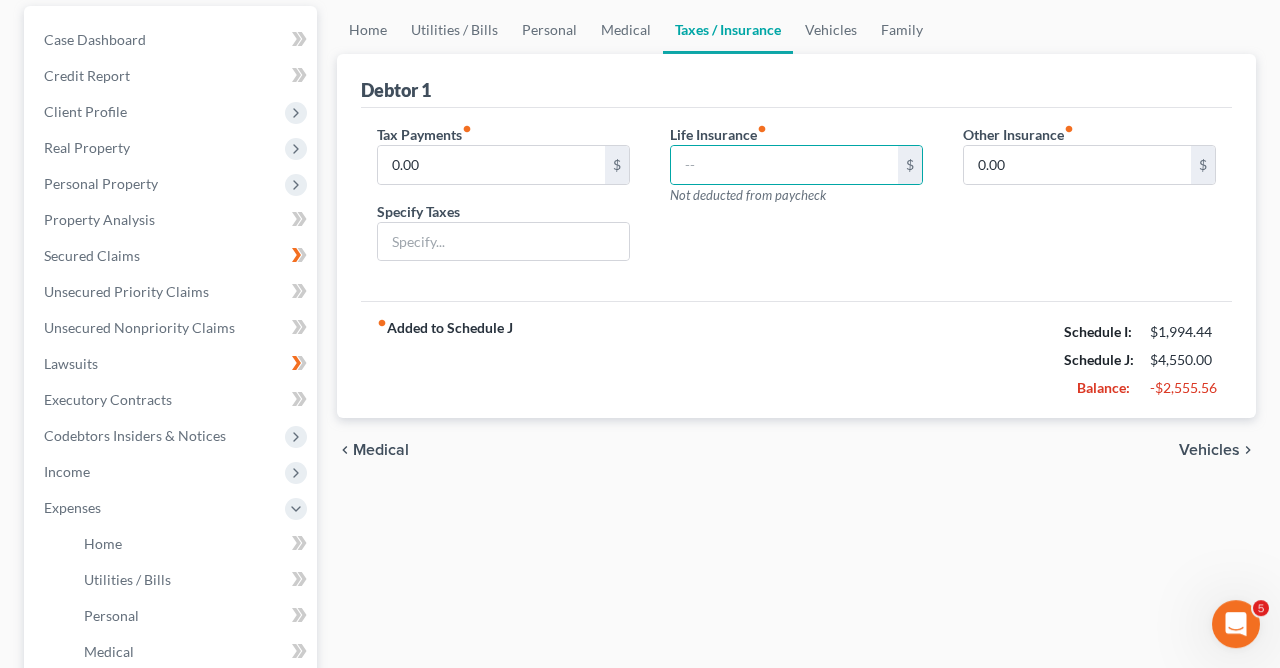 click on "Vehicles" at bounding box center (1209, 450) 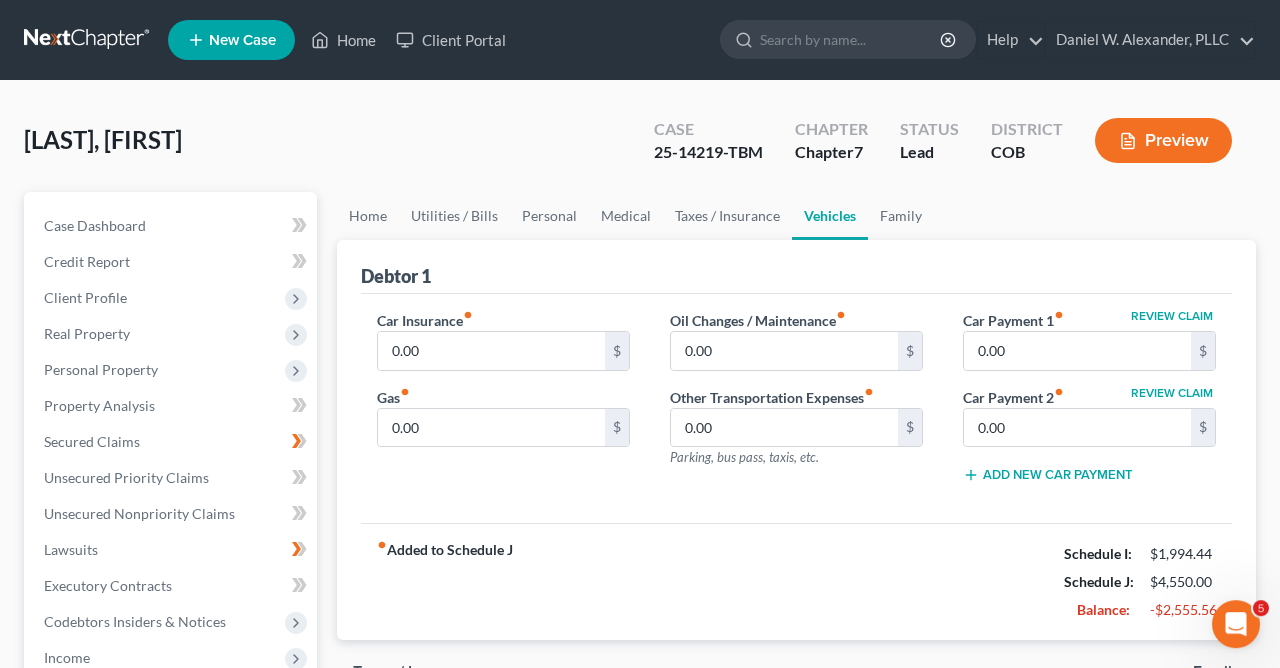 scroll, scrollTop: 0, scrollLeft: 0, axis: both 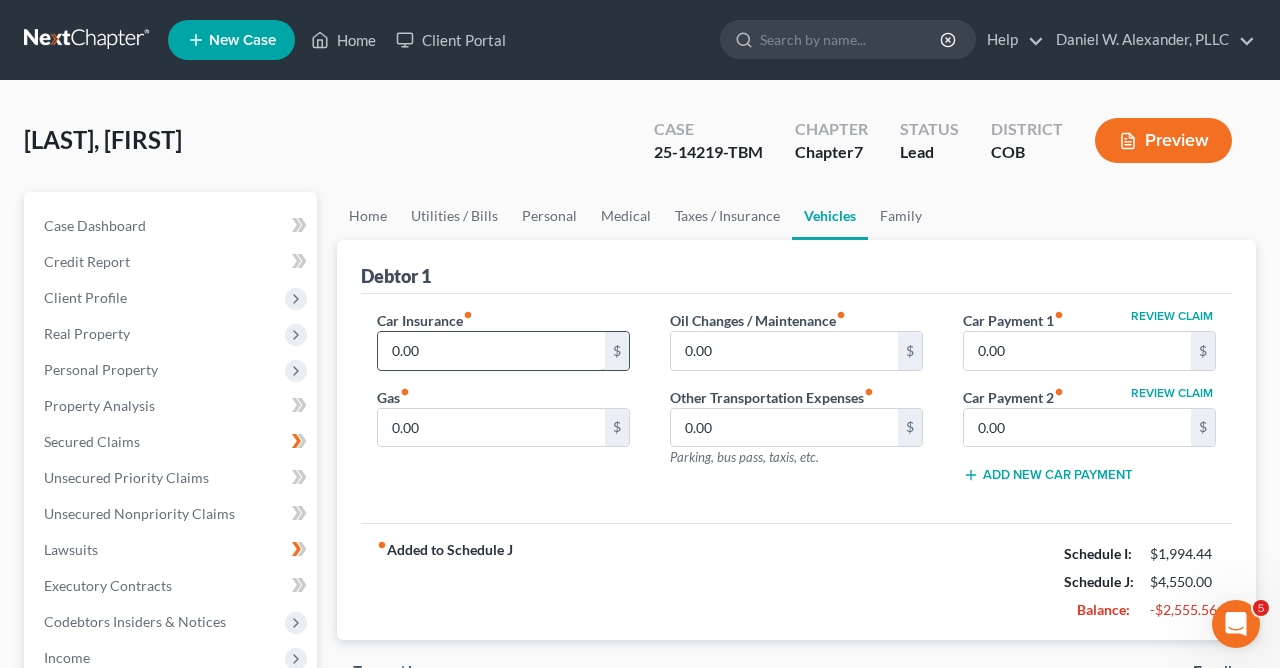 click on "0.00" at bounding box center (491, 351) 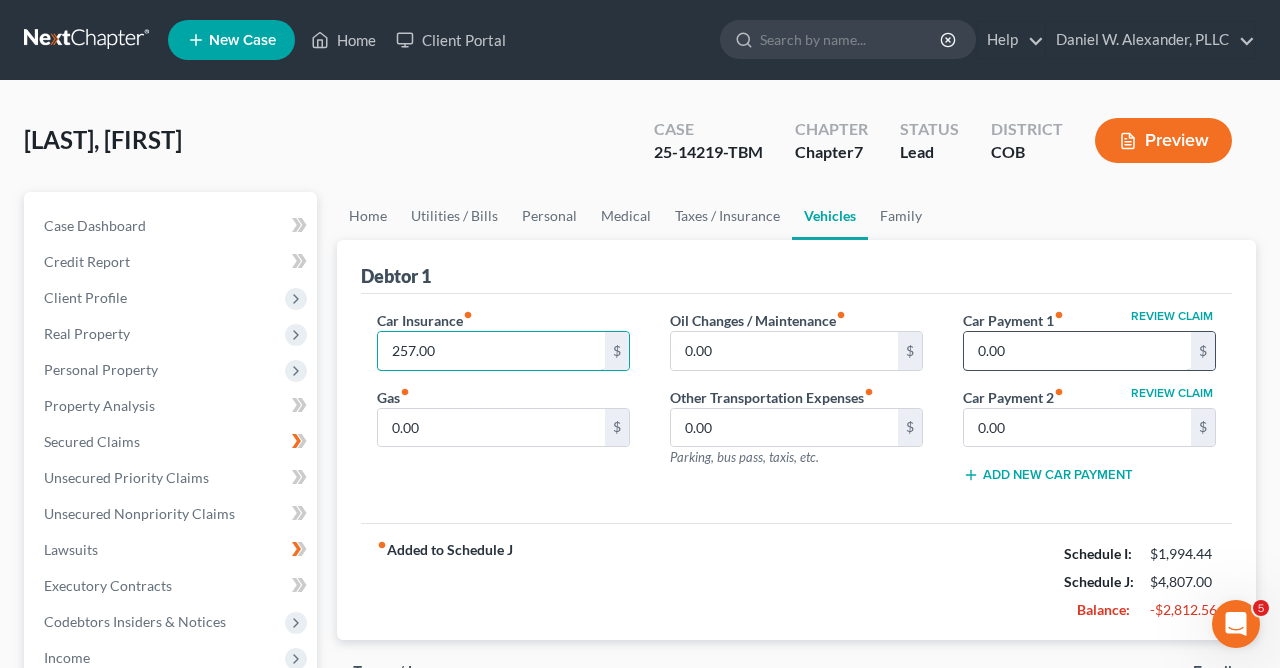 type on "257.00" 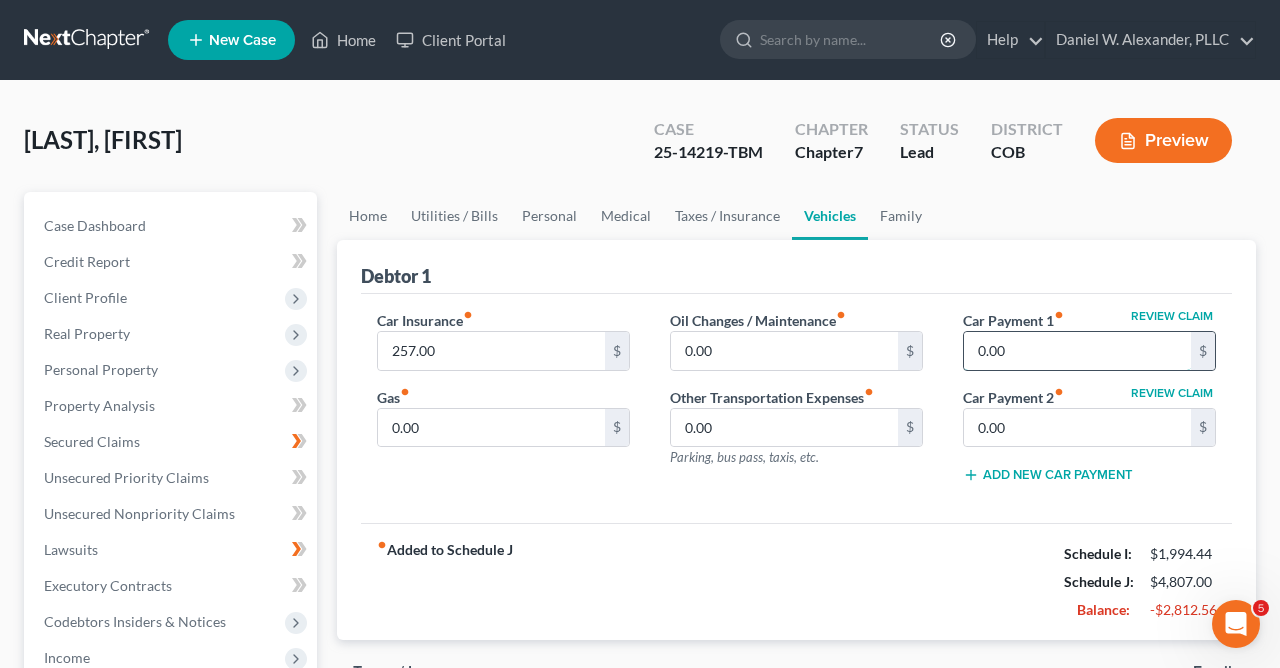 click on "0.00" at bounding box center (1077, 351) 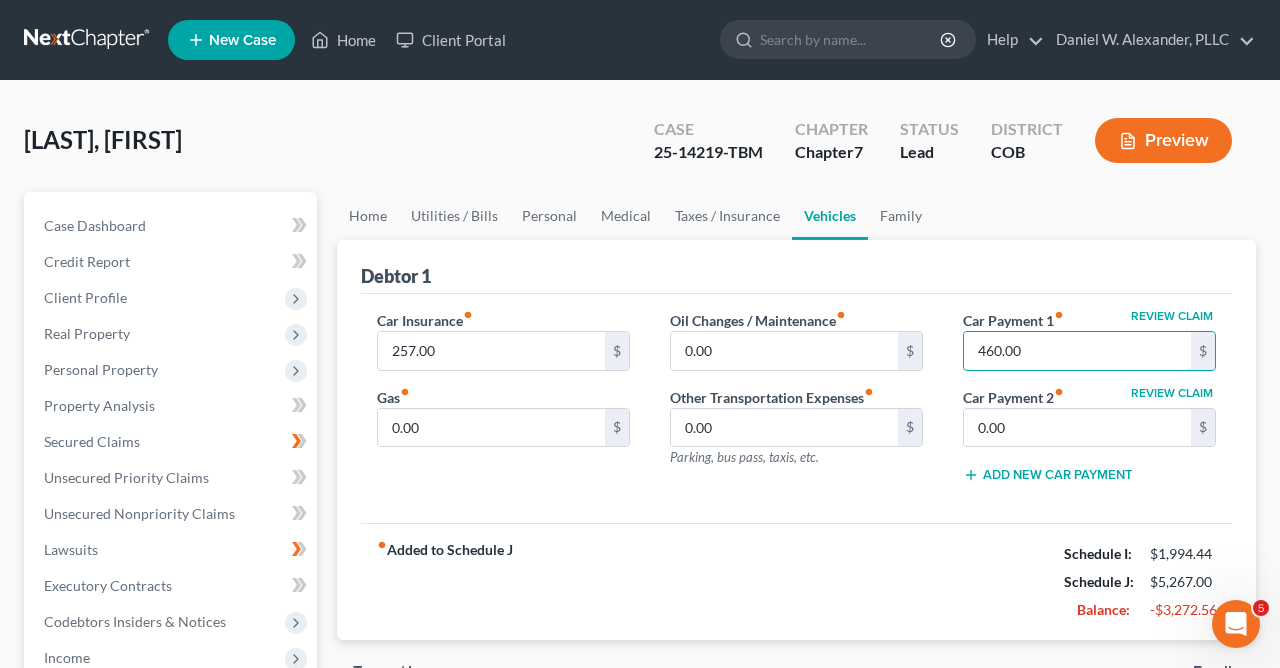 scroll, scrollTop: 245, scrollLeft: 0, axis: vertical 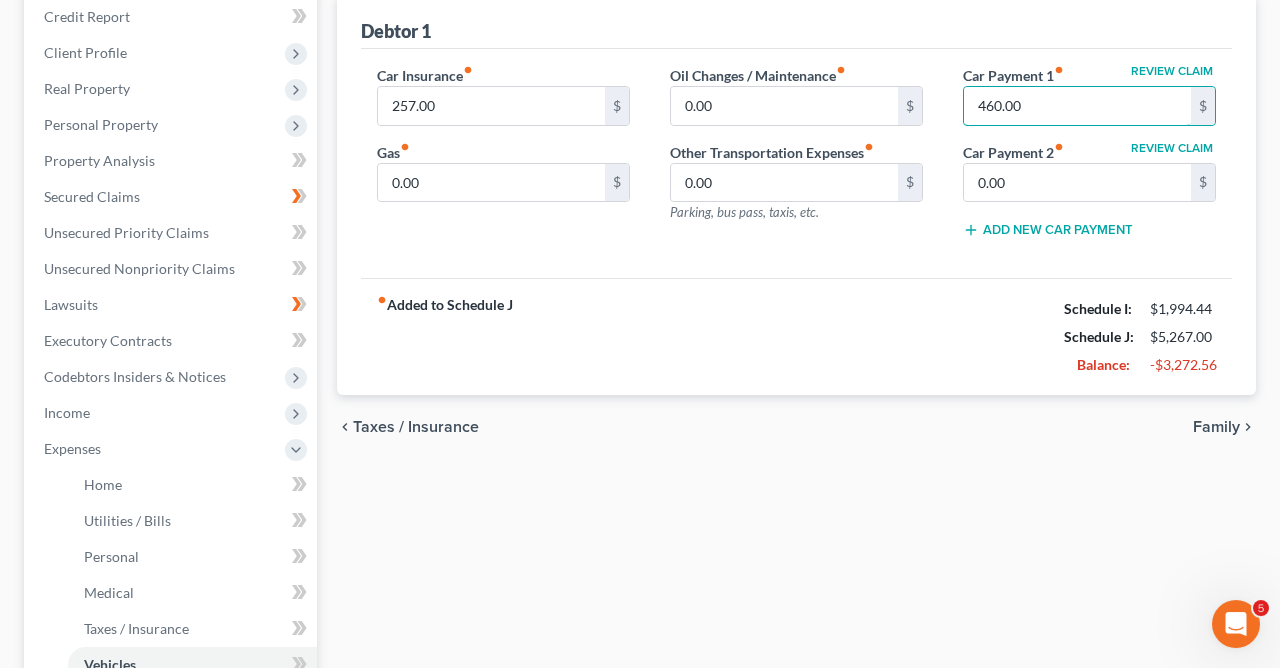 type on "460.00" 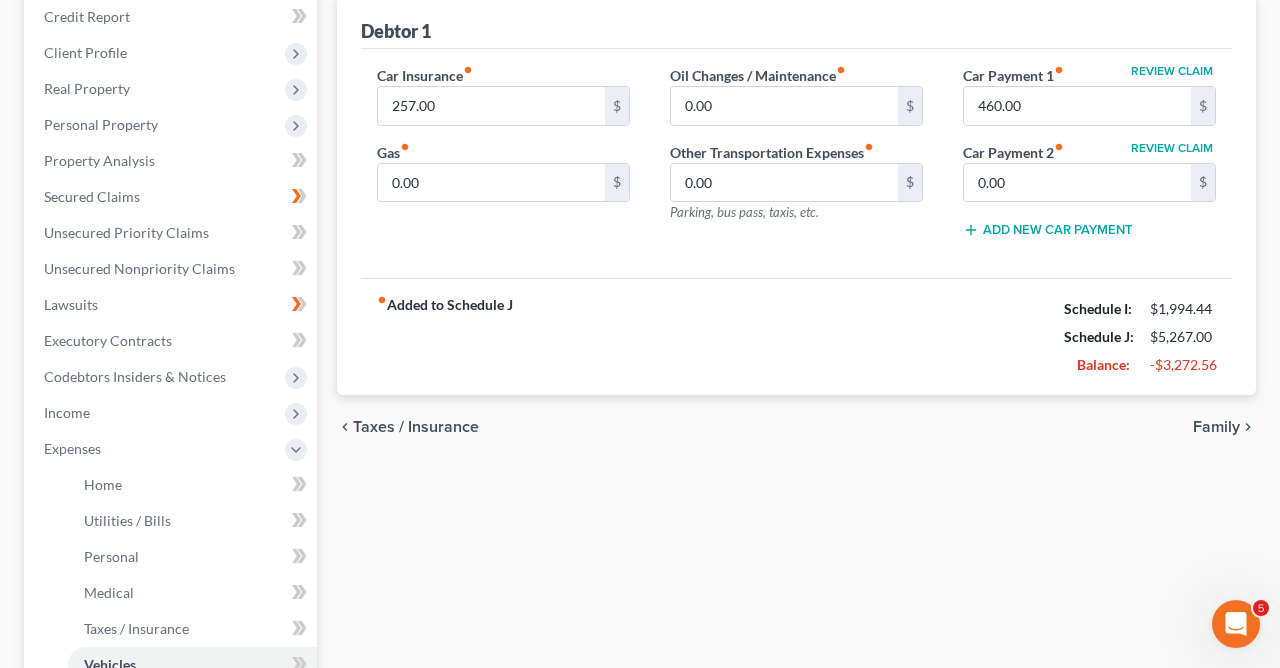 click on "Family" at bounding box center (1216, 427) 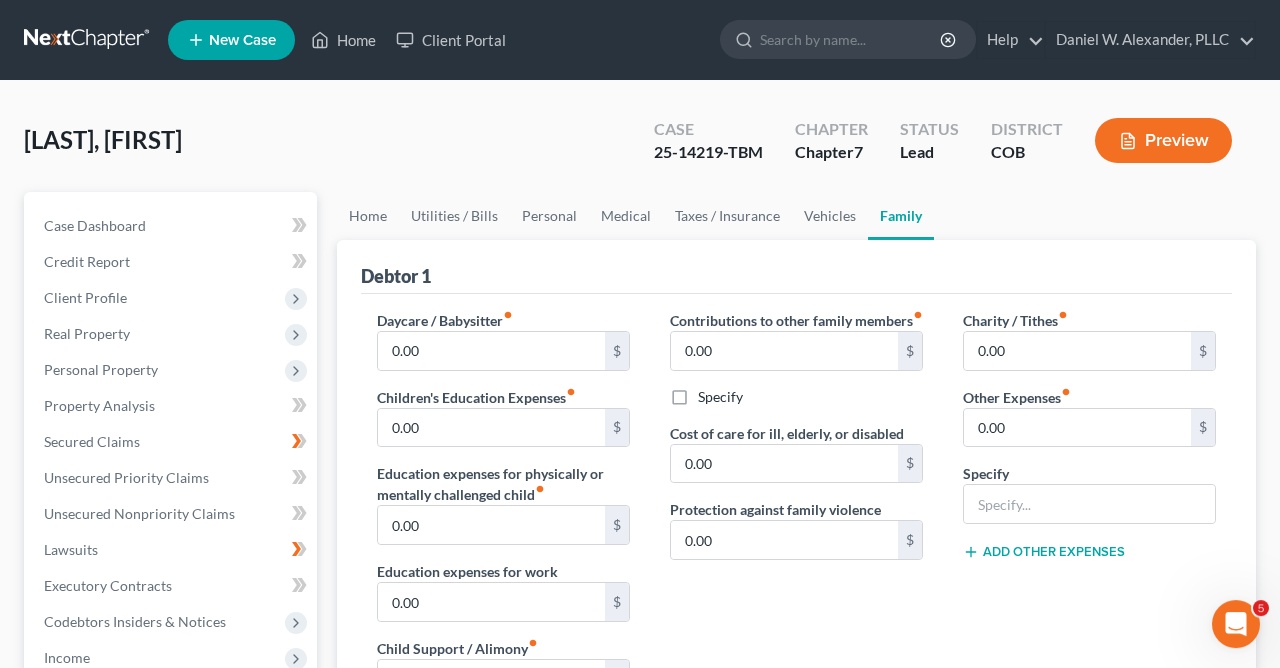 scroll, scrollTop: 0, scrollLeft: 0, axis: both 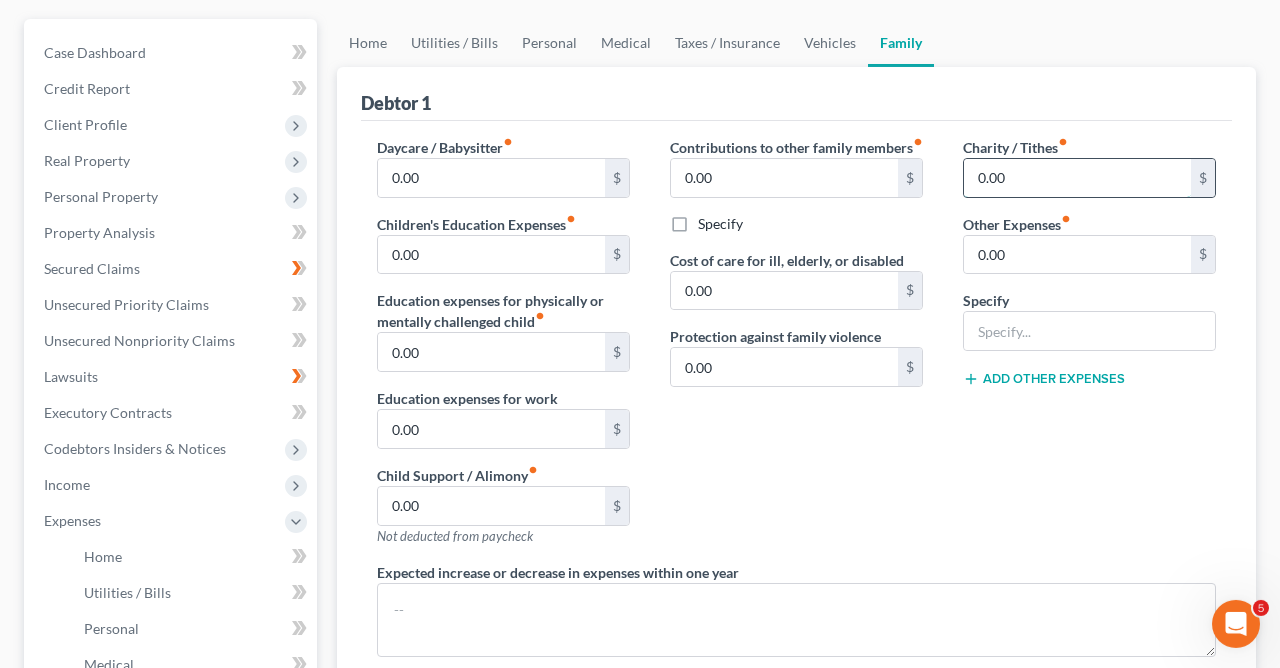 click on "0.00" at bounding box center [1077, 178] 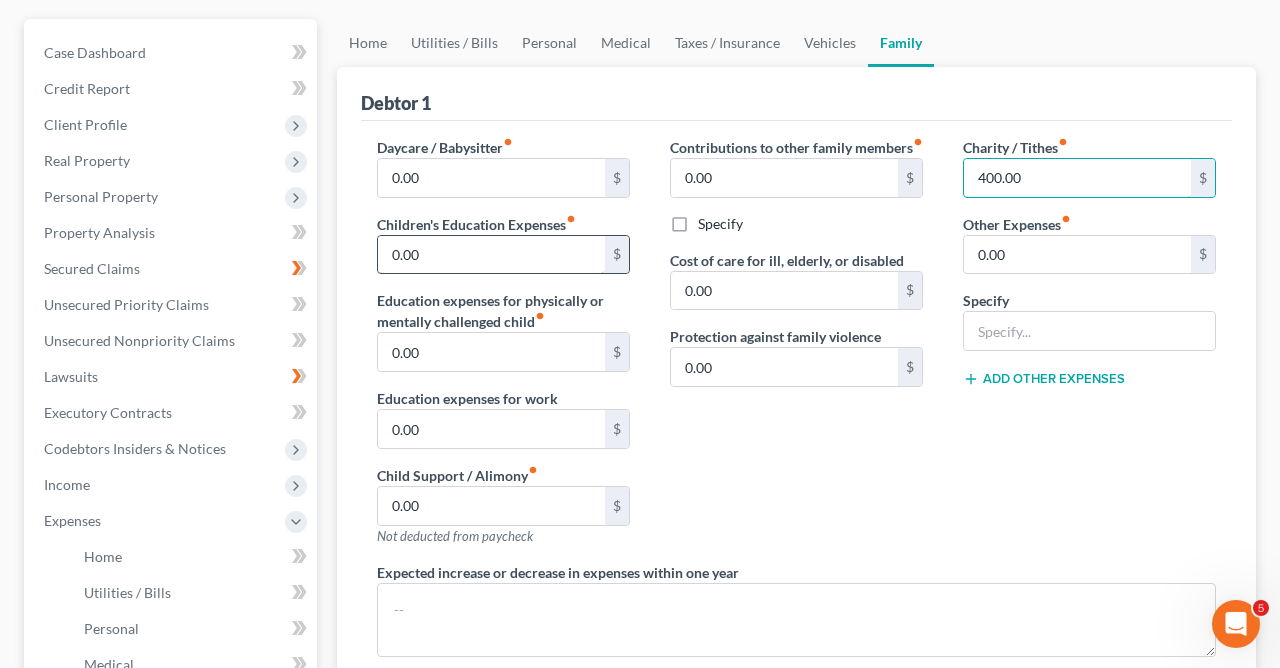 type on "400.00" 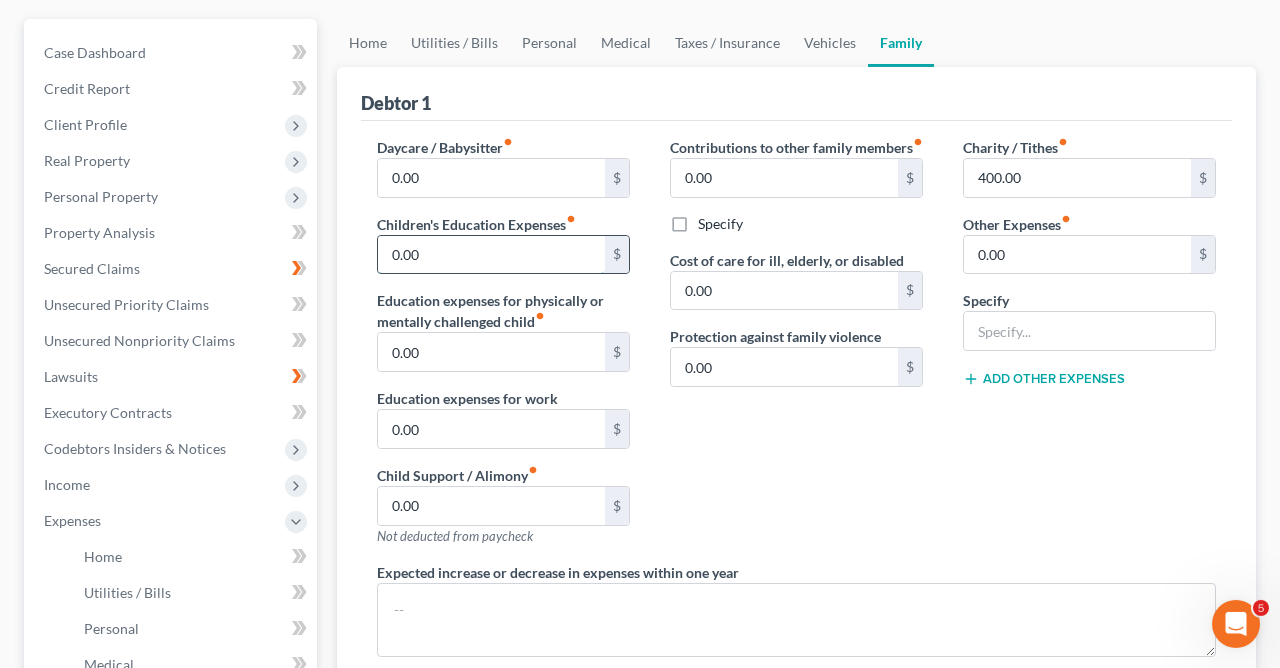 click on "0.00" at bounding box center [491, 255] 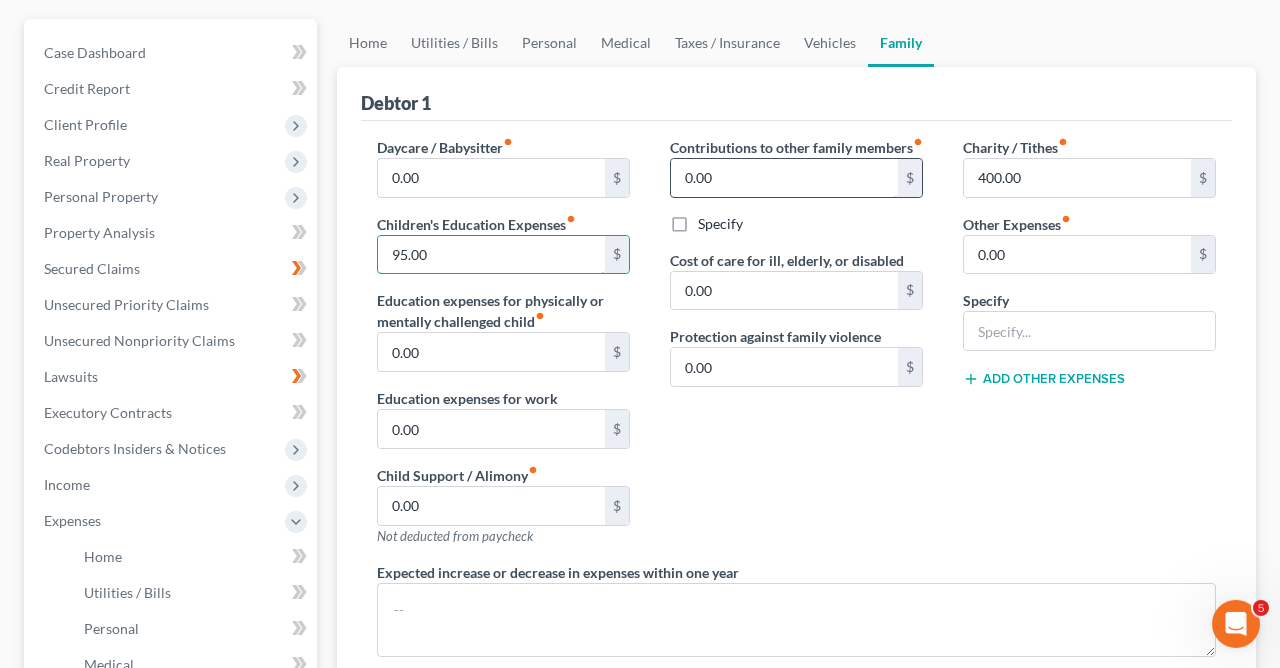 type on "95.00" 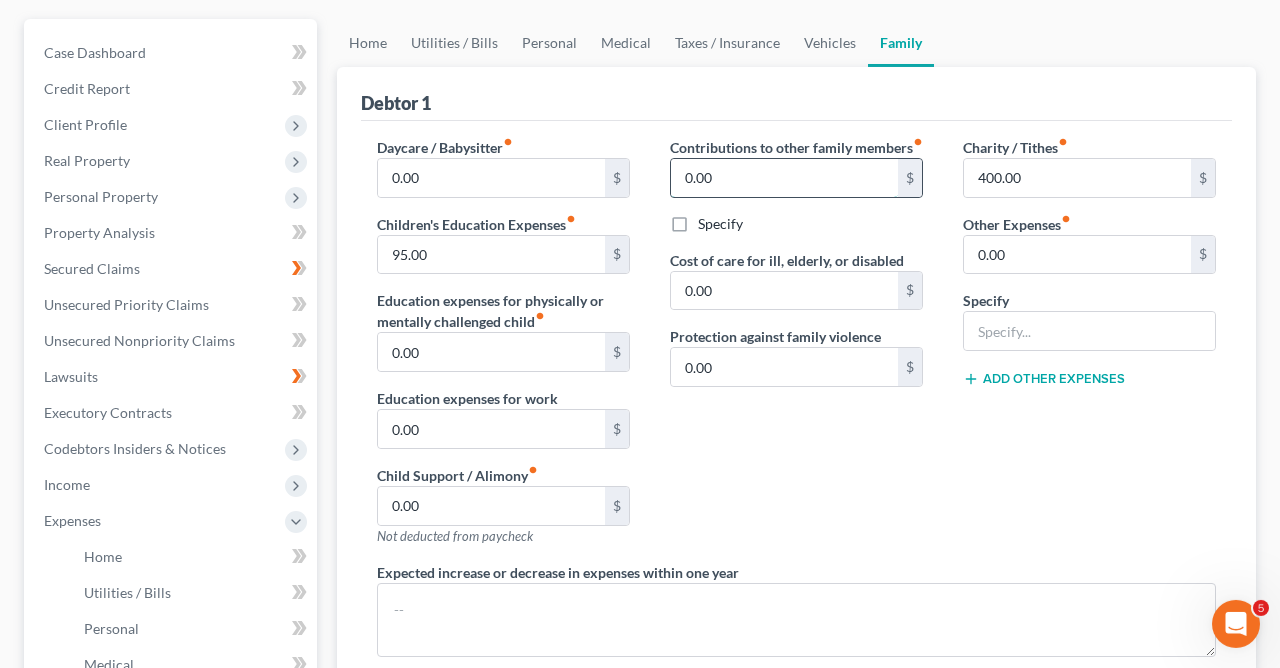 click on "0.00" at bounding box center (784, 178) 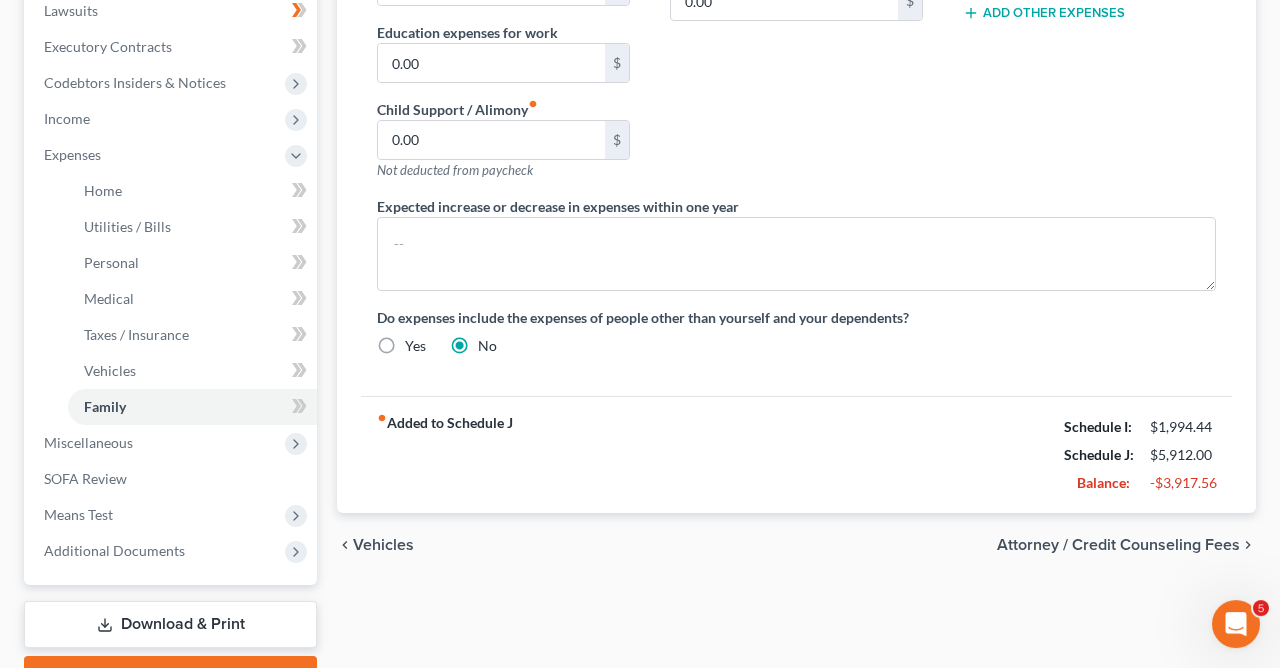 scroll, scrollTop: 570, scrollLeft: 0, axis: vertical 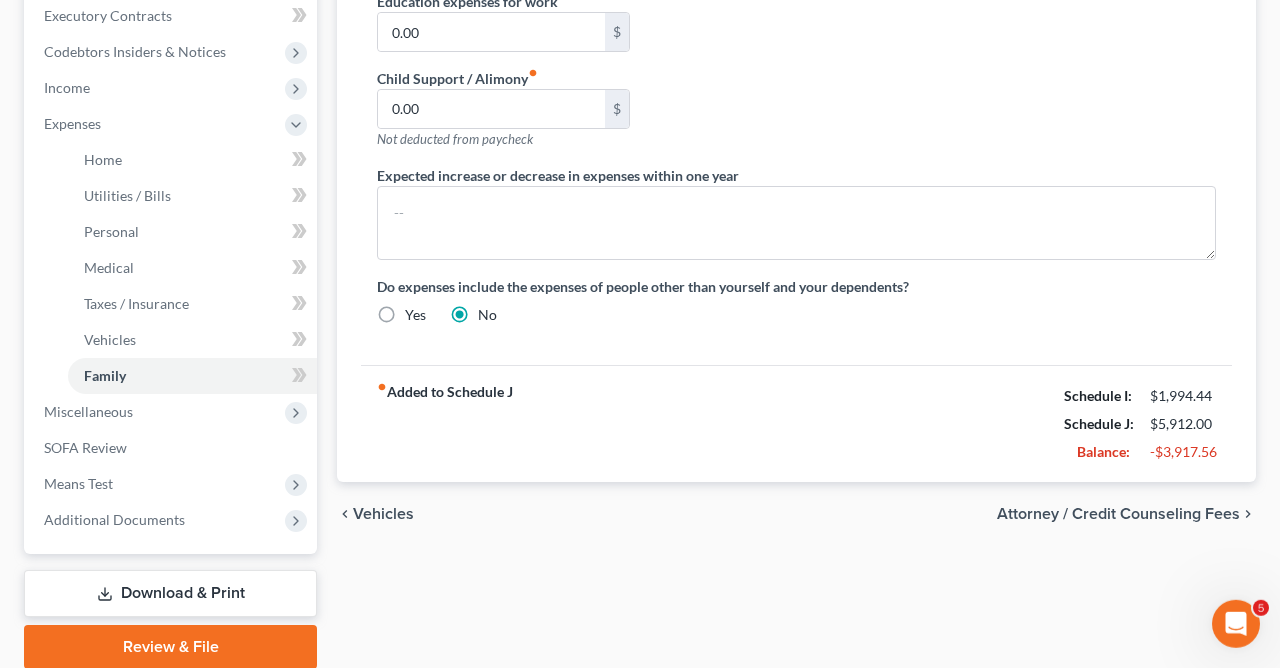 type on "150.00" 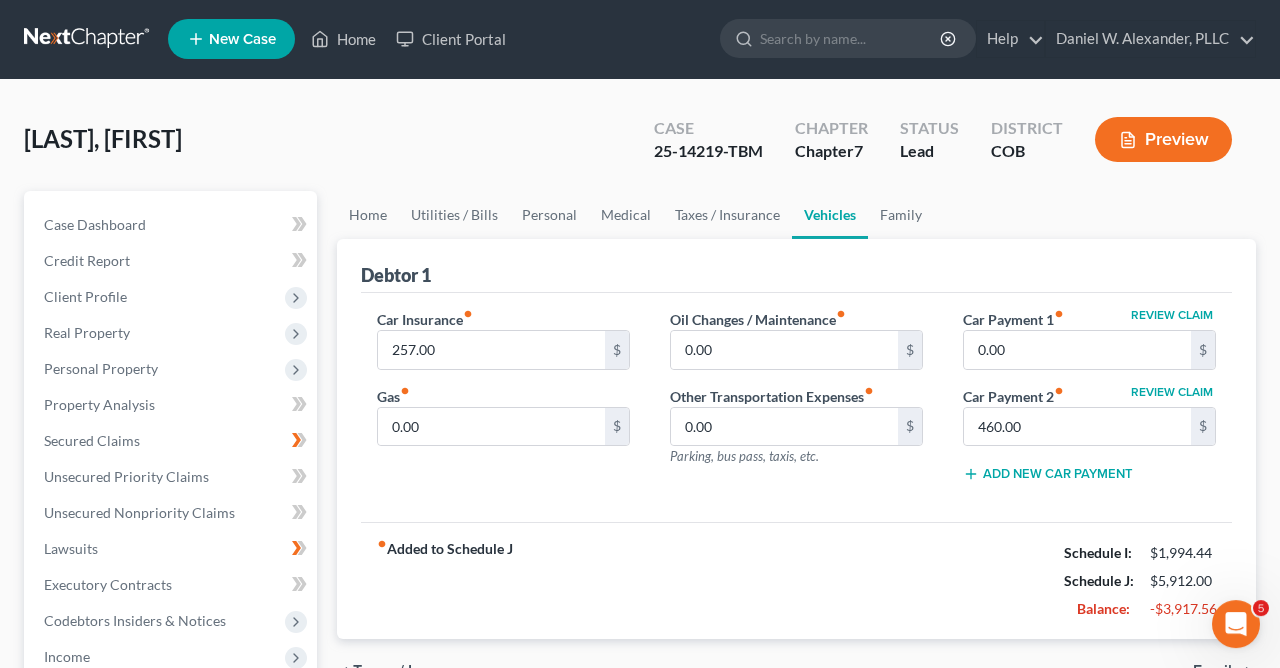 scroll, scrollTop: 0, scrollLeft: 0, axis: both 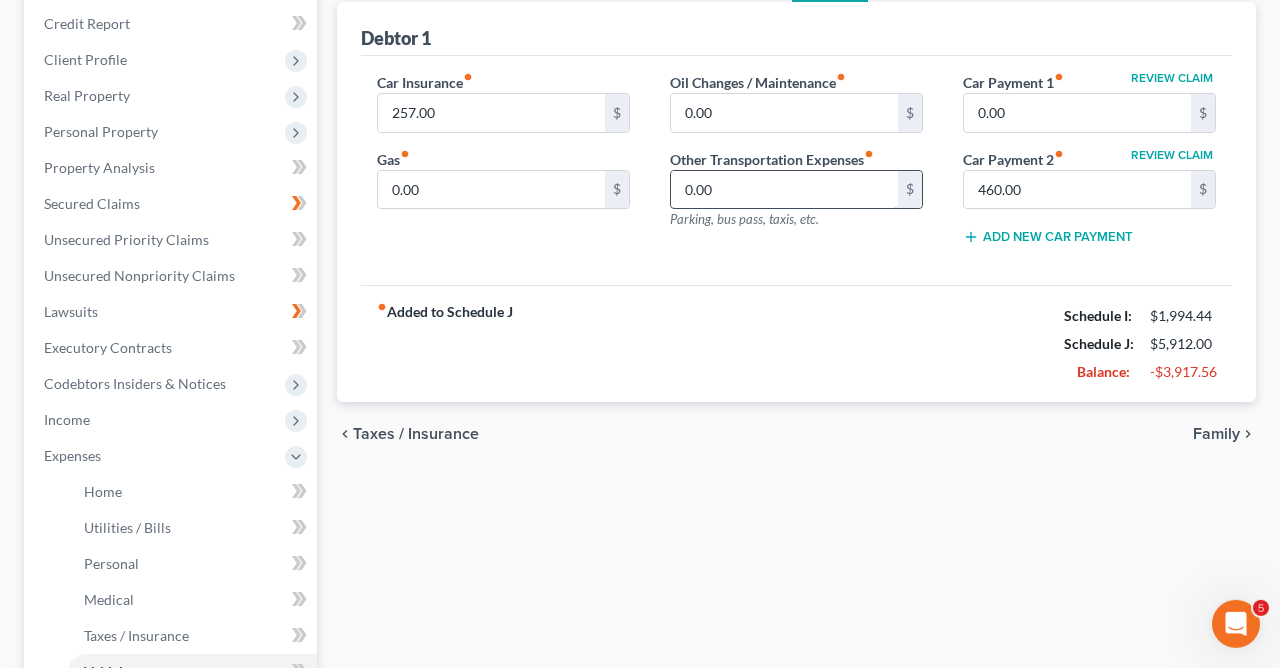 click on "0.00" at bounding box center [784, 190] 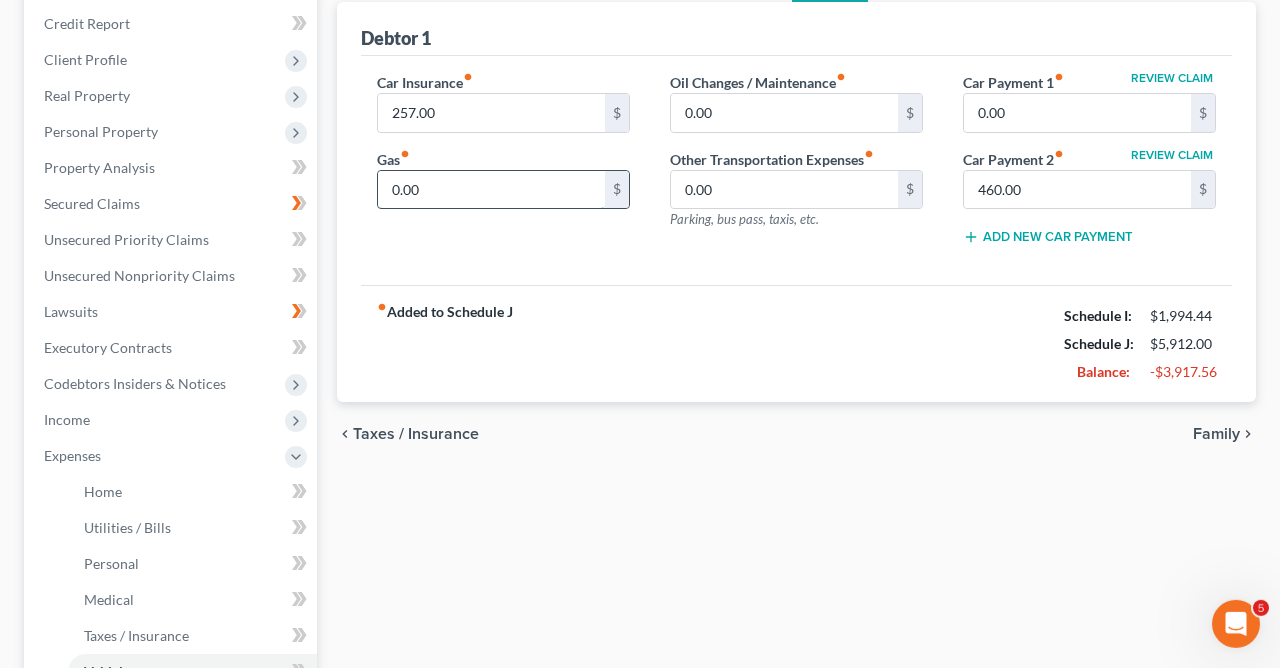 click on "0.00" at bounding box center [491, 190] 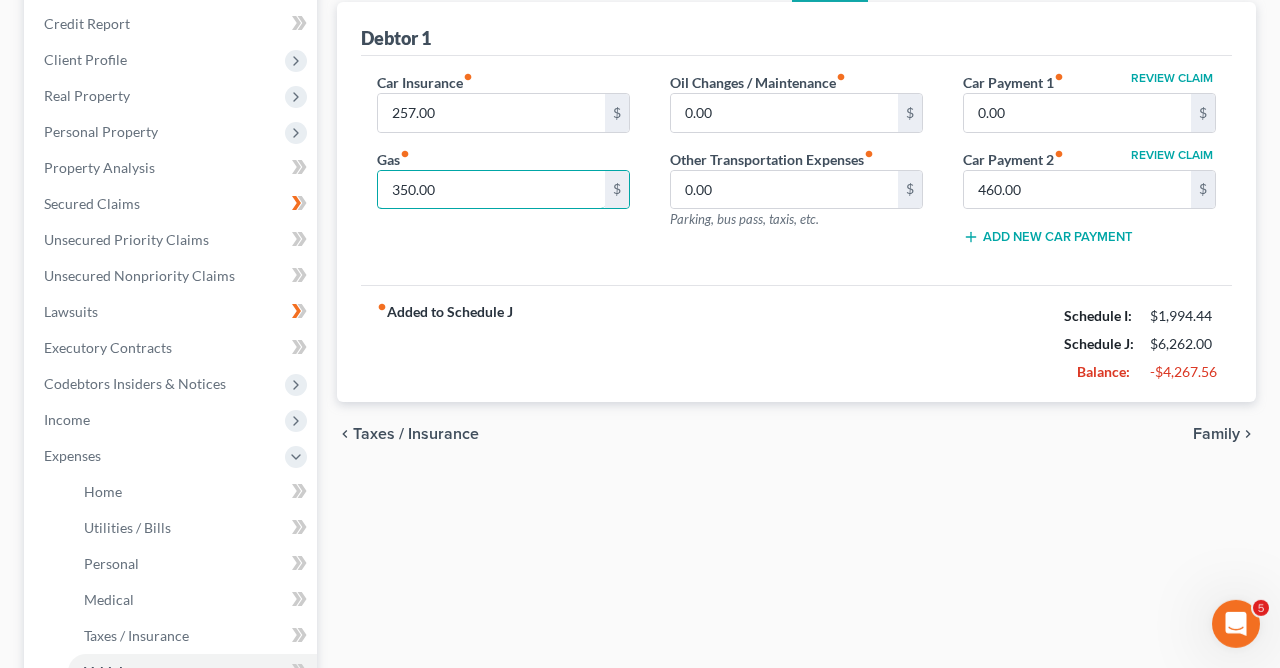 scroll, scrollTop: 456, scrollLeft: 0, axis: vertical 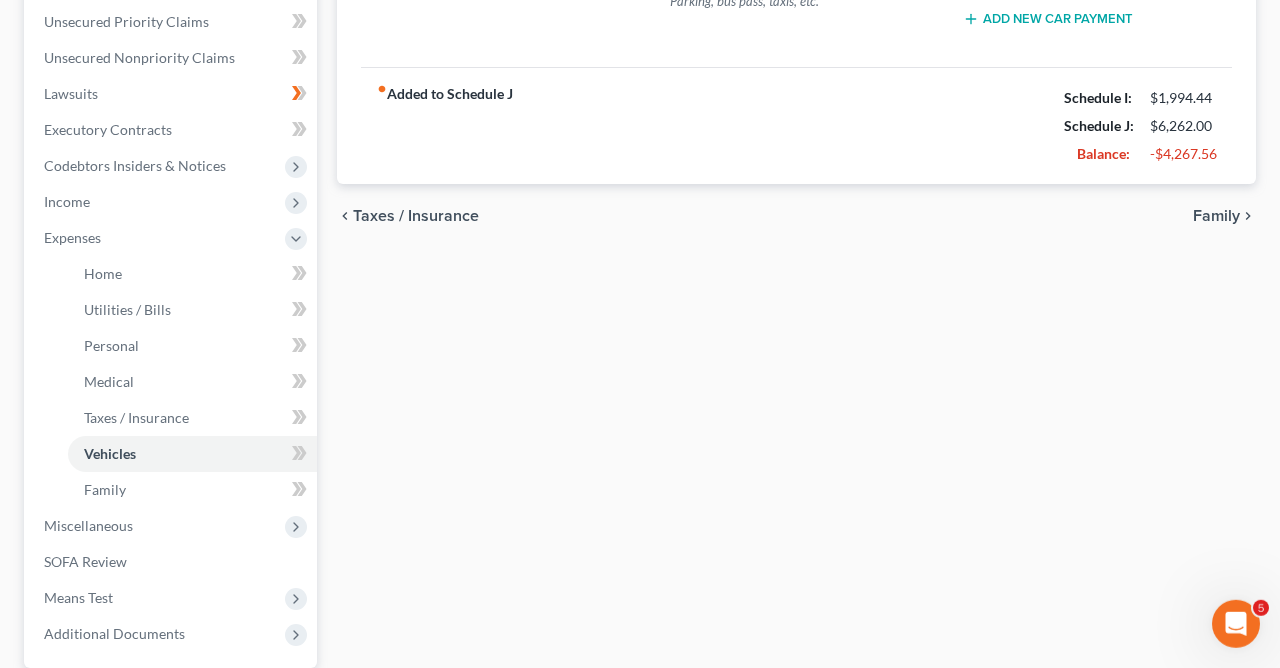 type on "350.00" 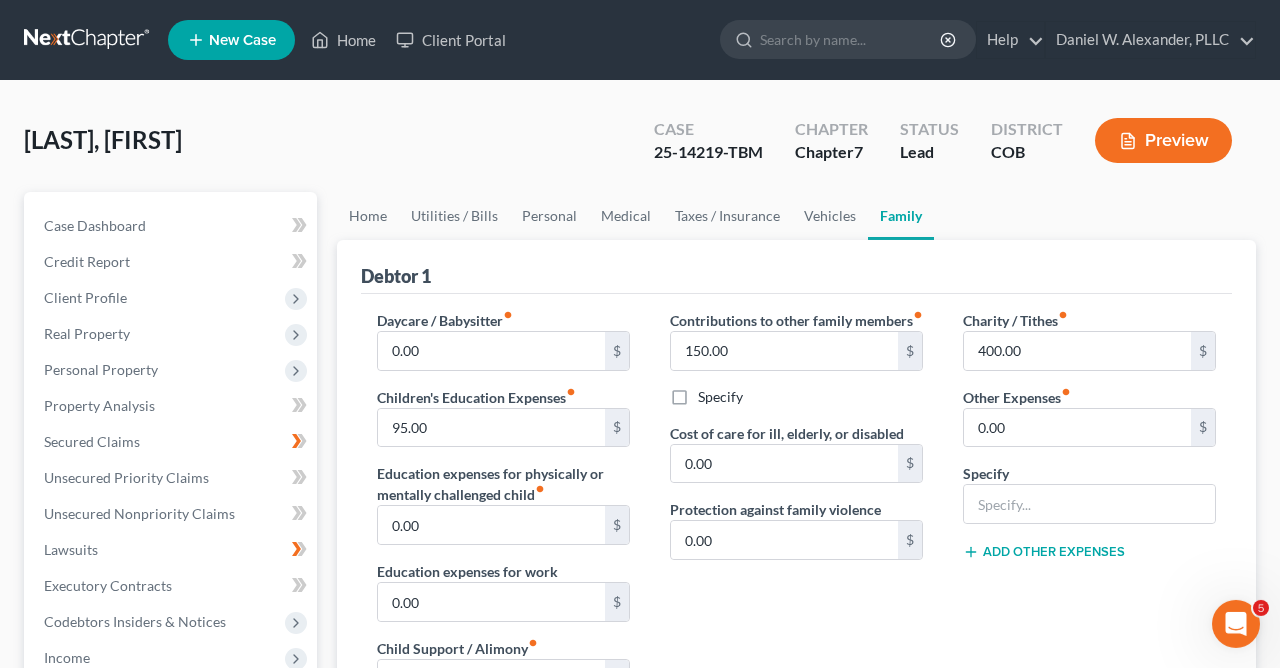 scroll, scrollTop: 0, scrollLeft: 0, axis: both 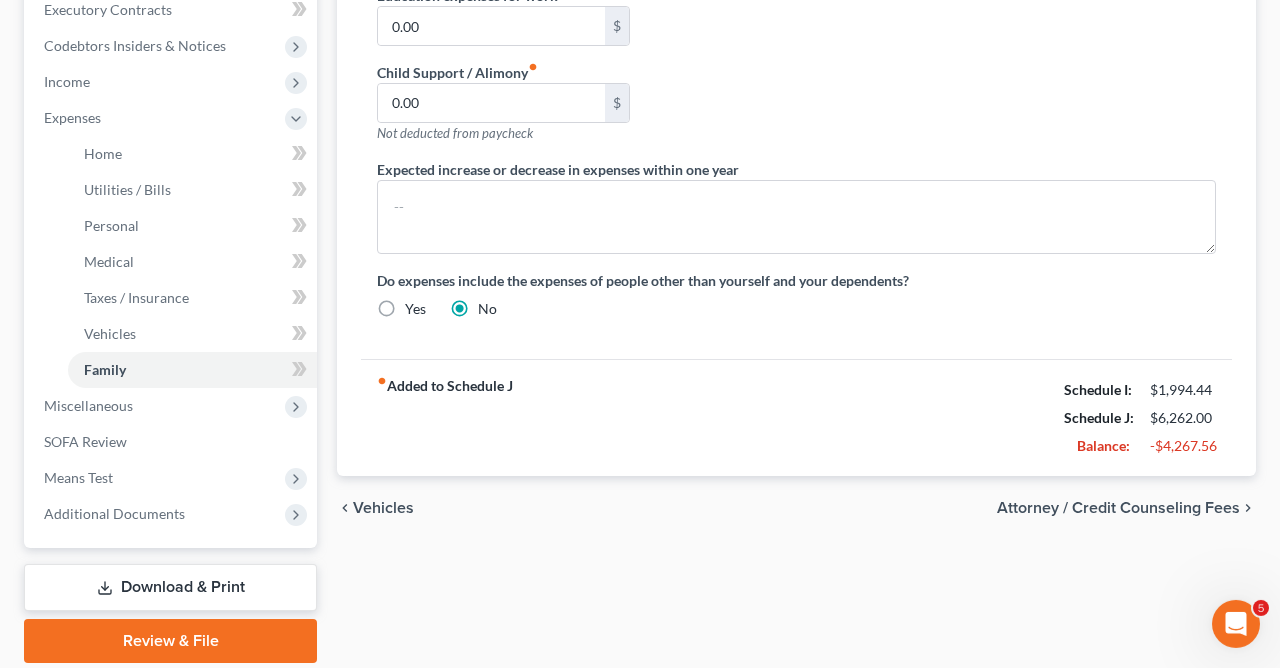 click on "Attorney / Credit Counseling Fees" at bounding box center [1118, 508] 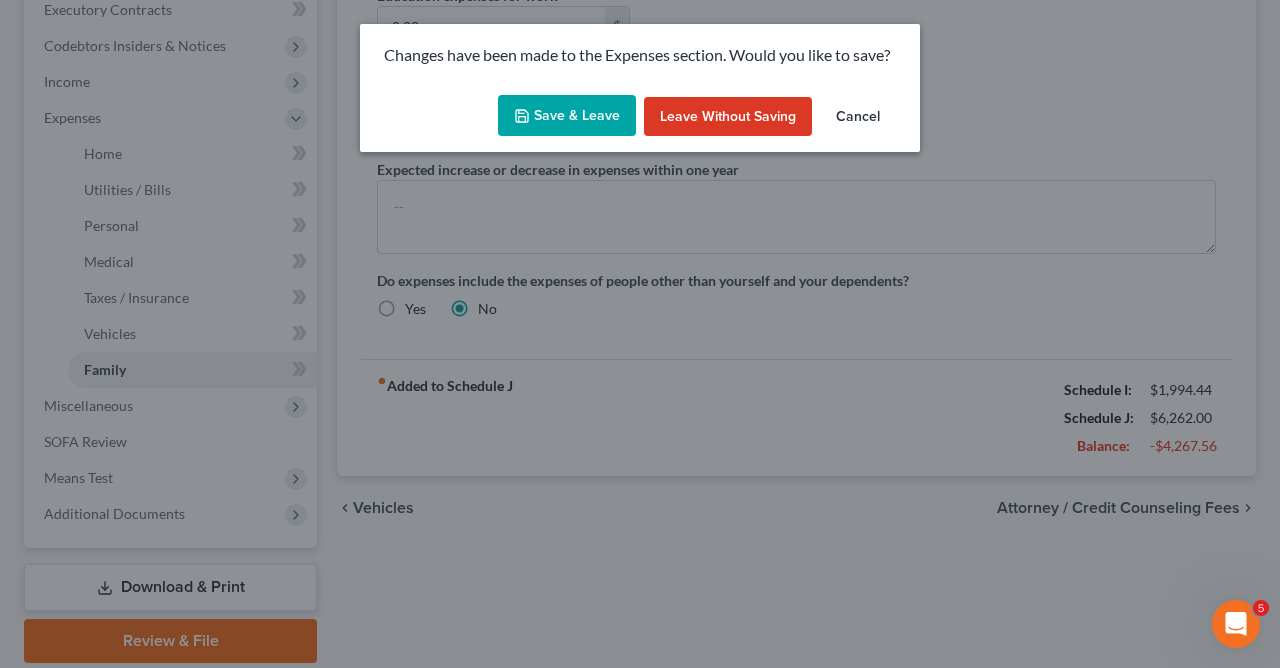 click on "Save & Leave" at bounding box center (567, 116) 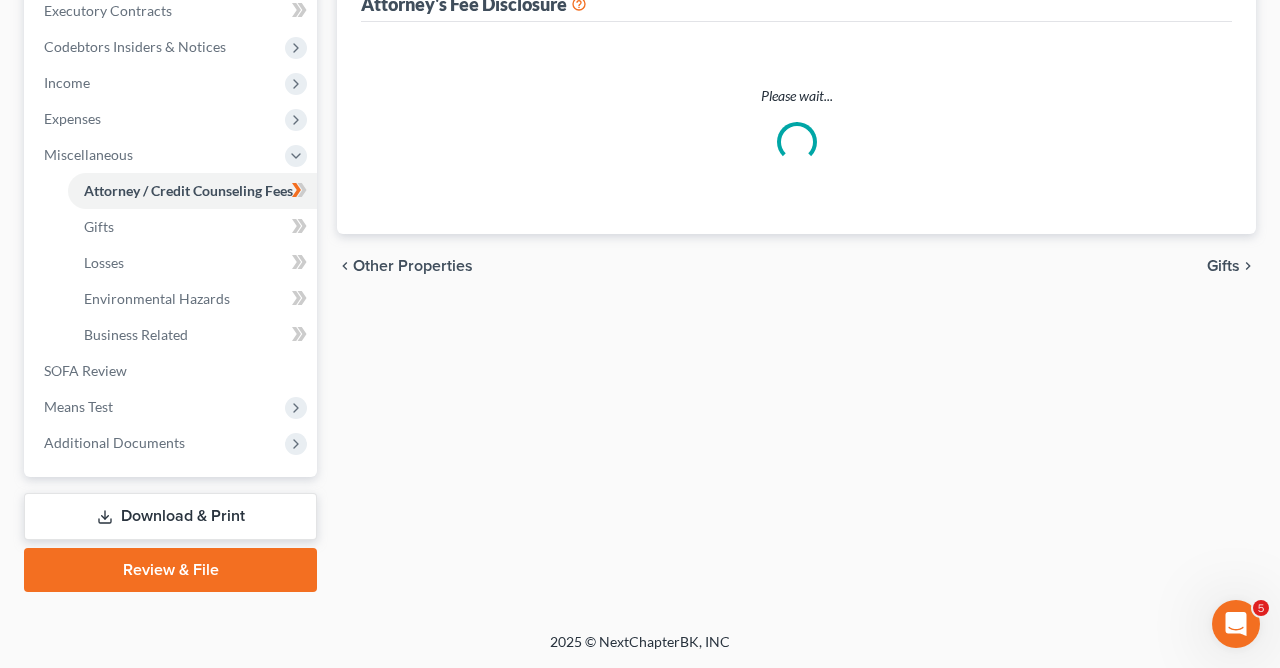 scroll, scrollTop: 573, scrollLeft: 0, axis: vertical 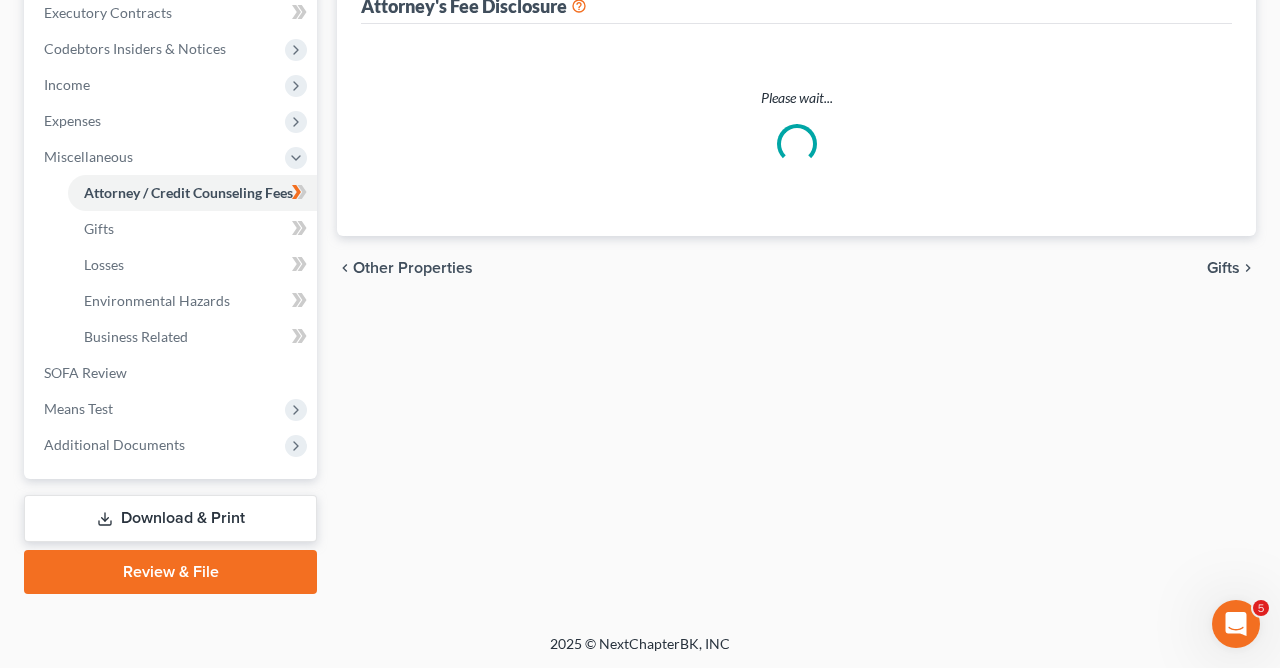 select on "0" 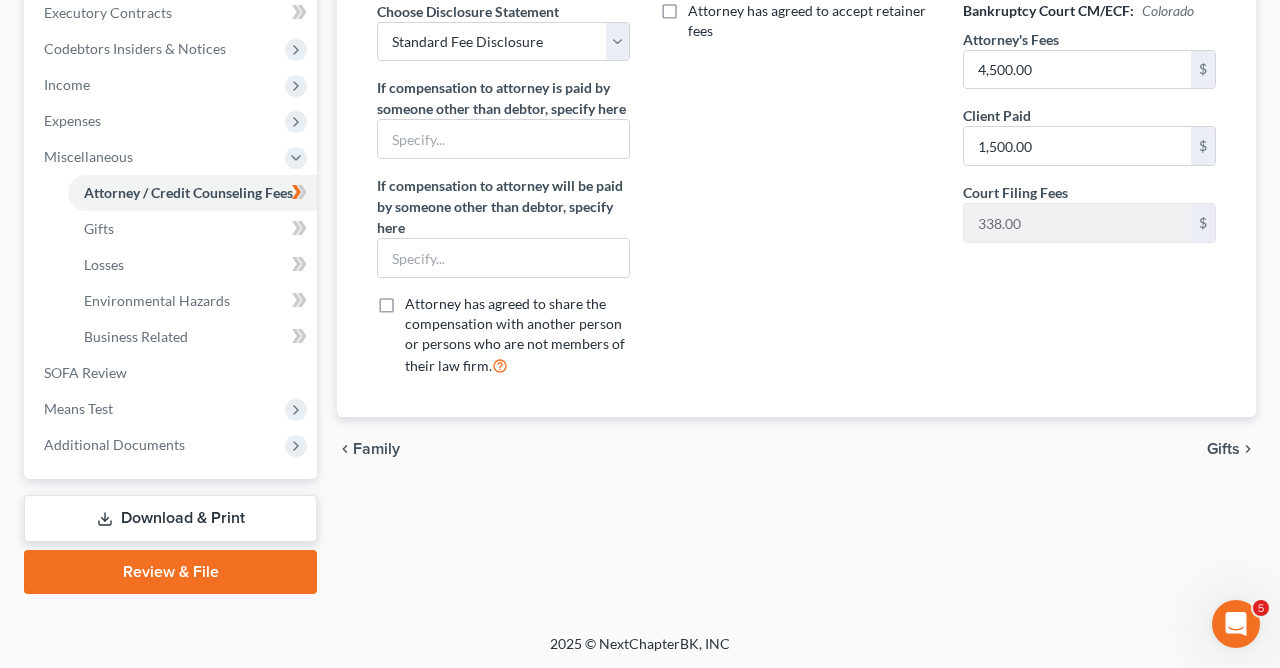 click on "Download & Print" at bounding box center (170, 518) 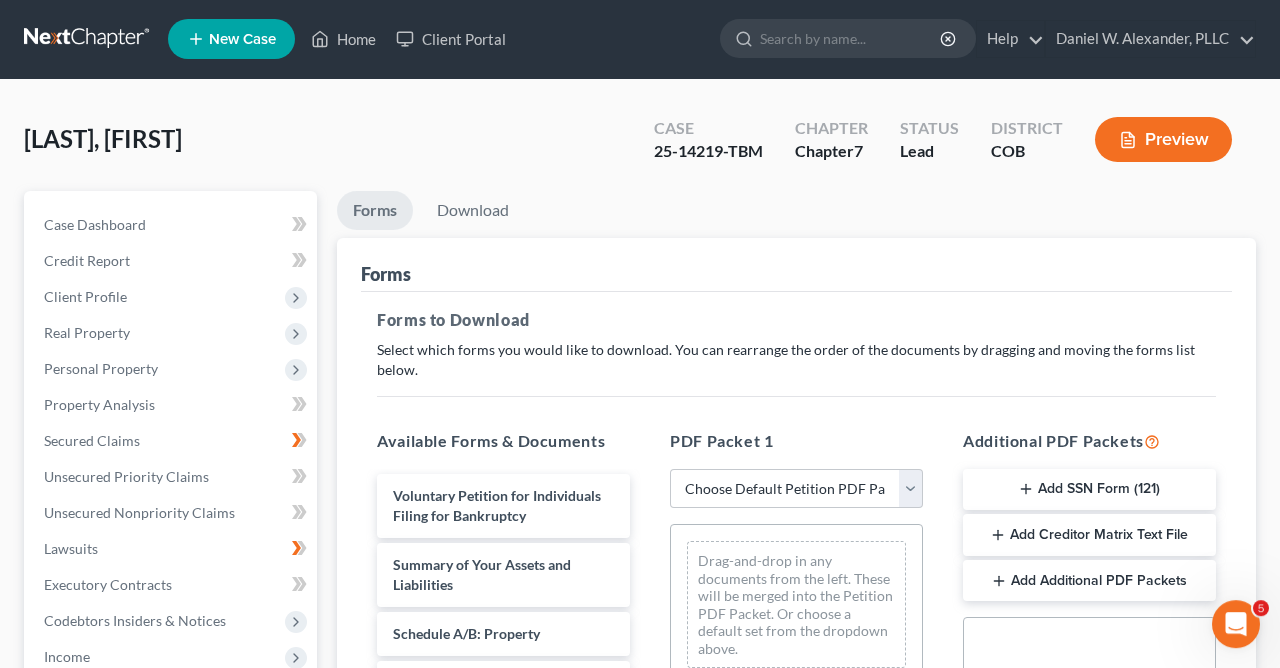 scroll, scrollTop: 0, scrollLeft: 0, axis: both 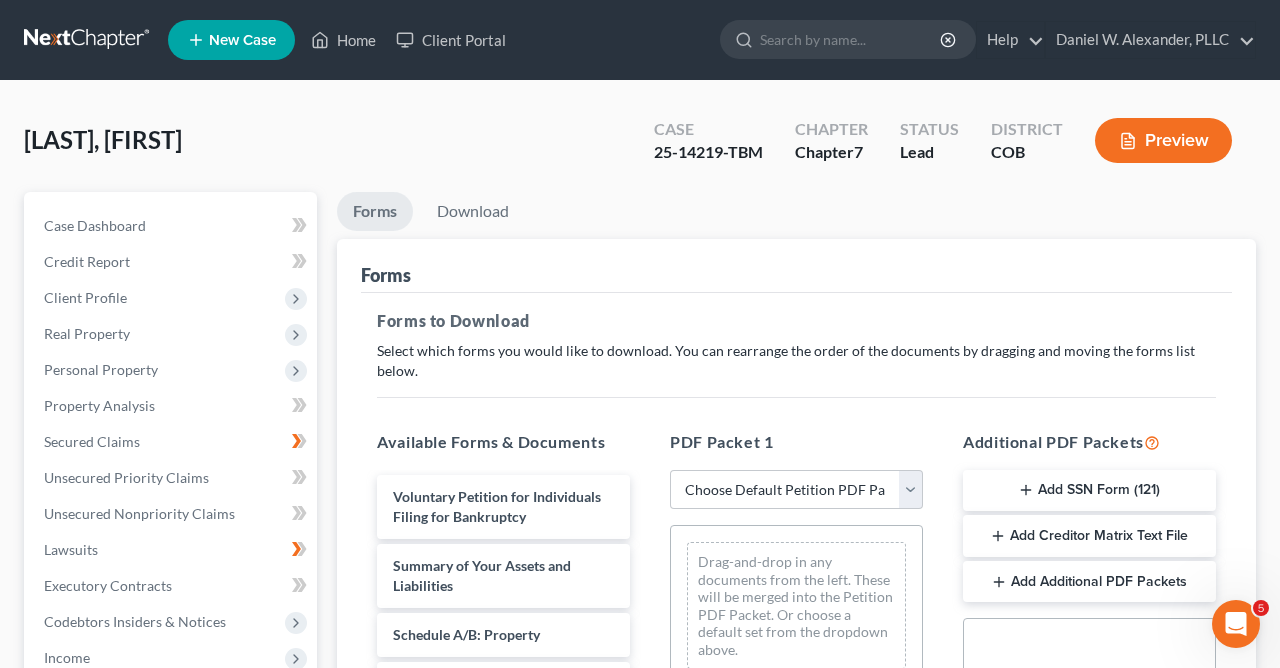 click on "Preview" at bounding box center [1163, 140] 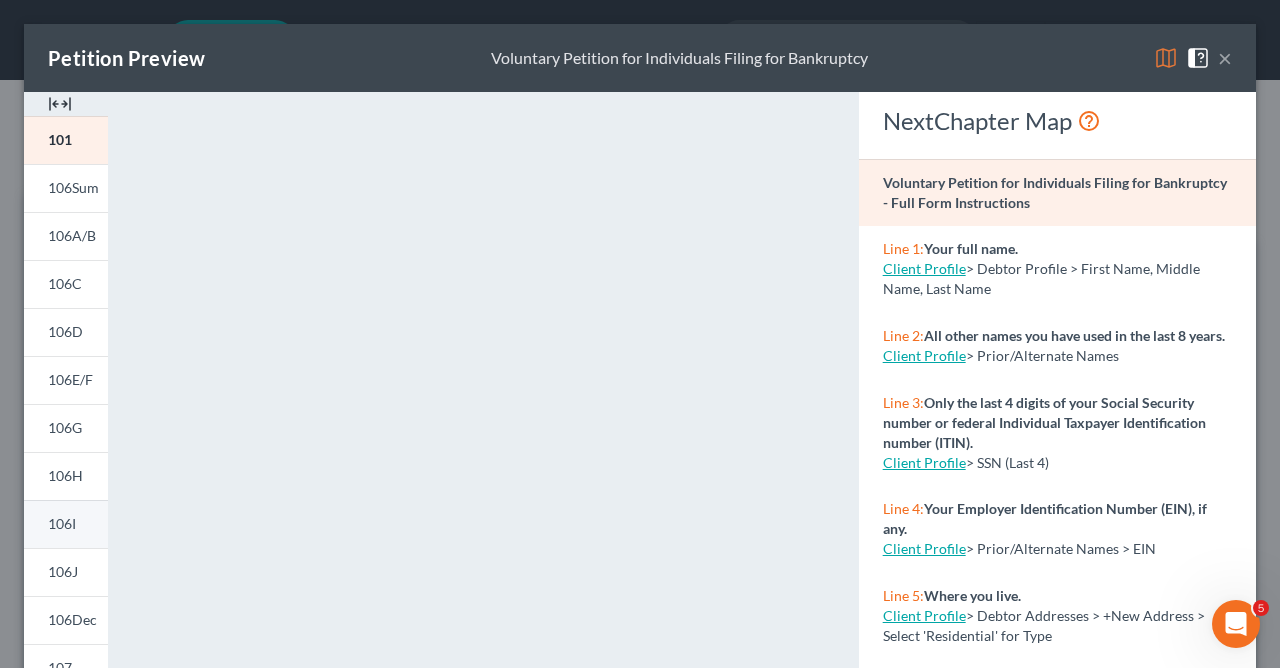 click on "106I" at bounding box center [66, 524] 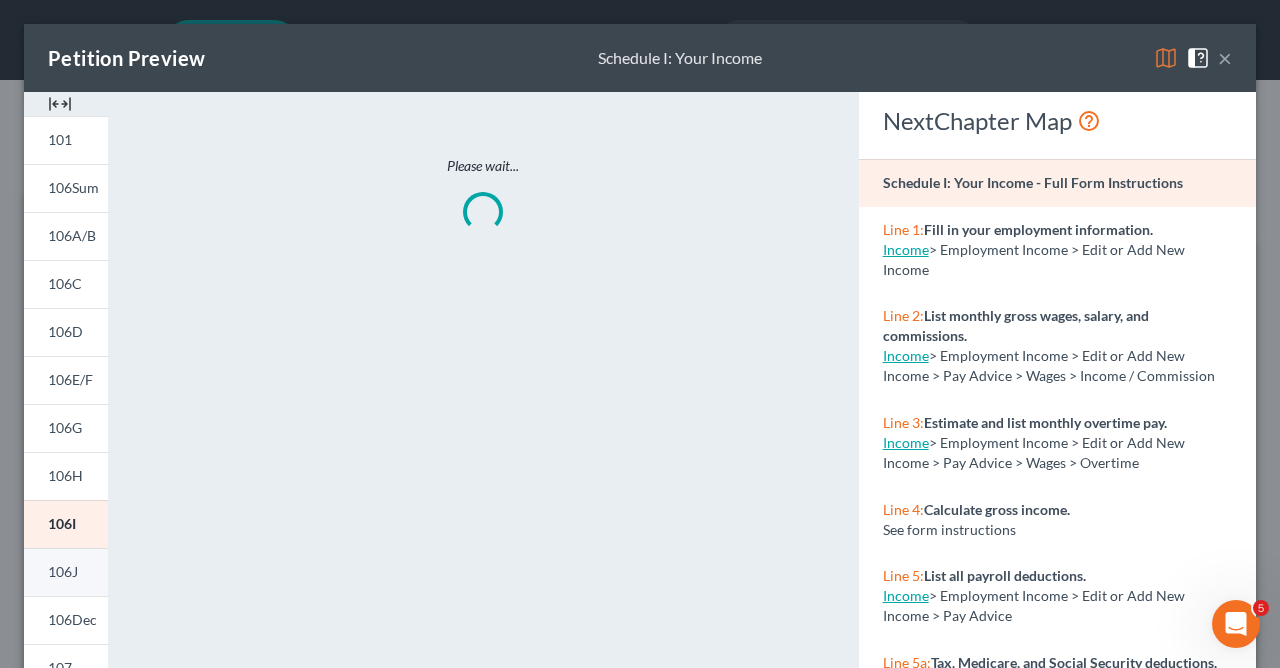 click on "106J" at bounding box center (66, 572) 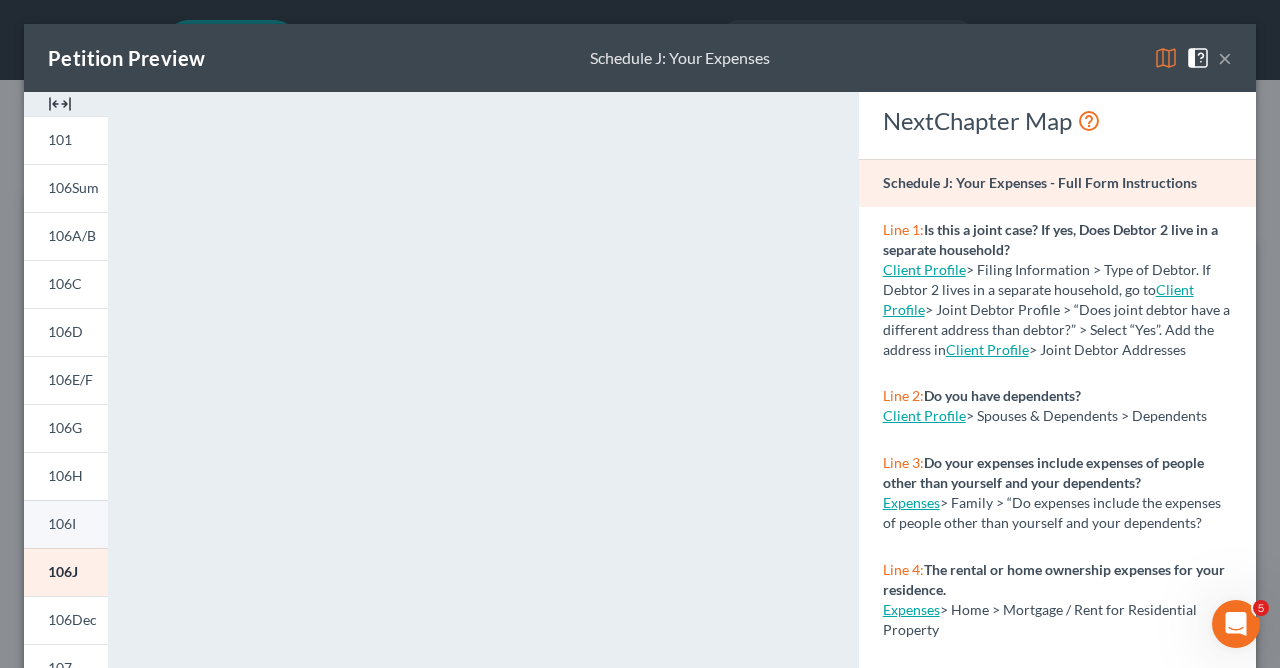 click on "106I" at bounding box center (62, 523) 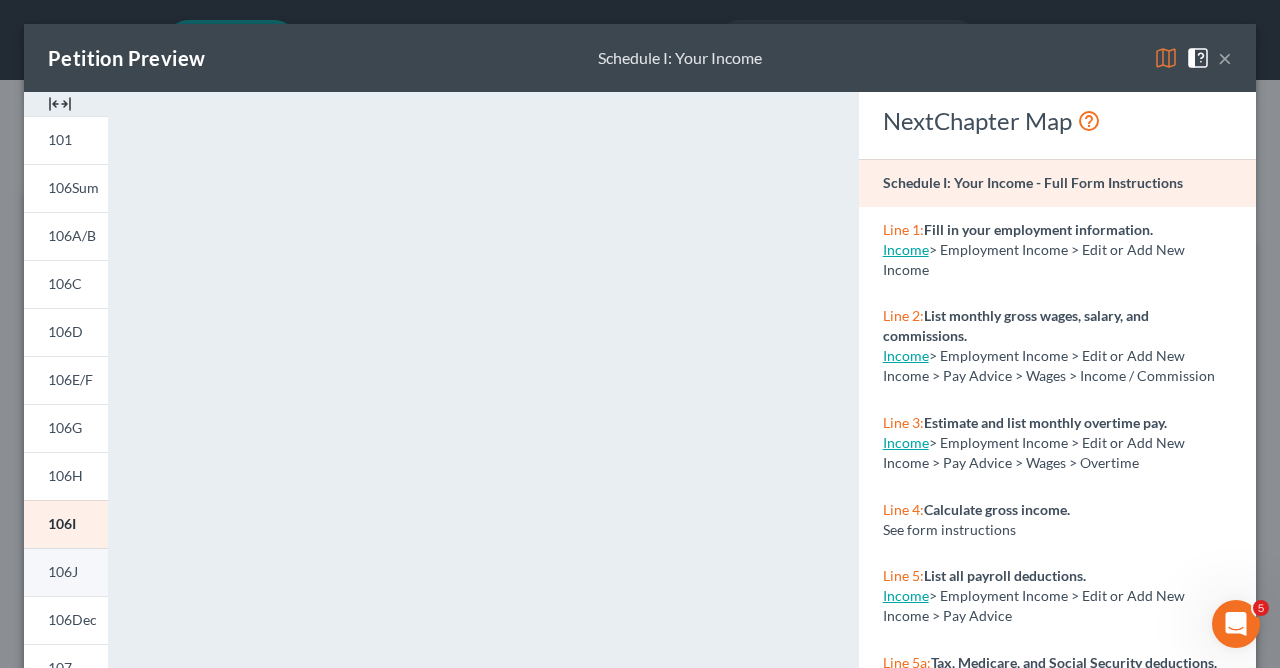 click on "106J" at bounding box center [66, 572] 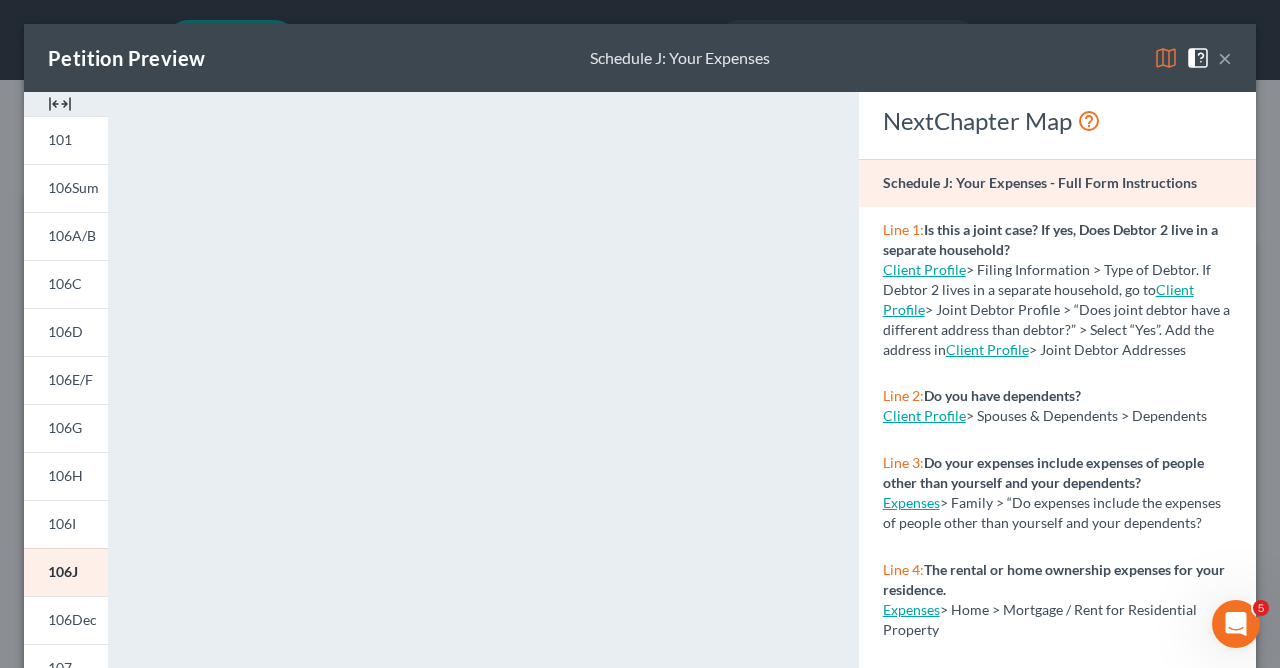 click on "×" at bounding box center [1225, 58] 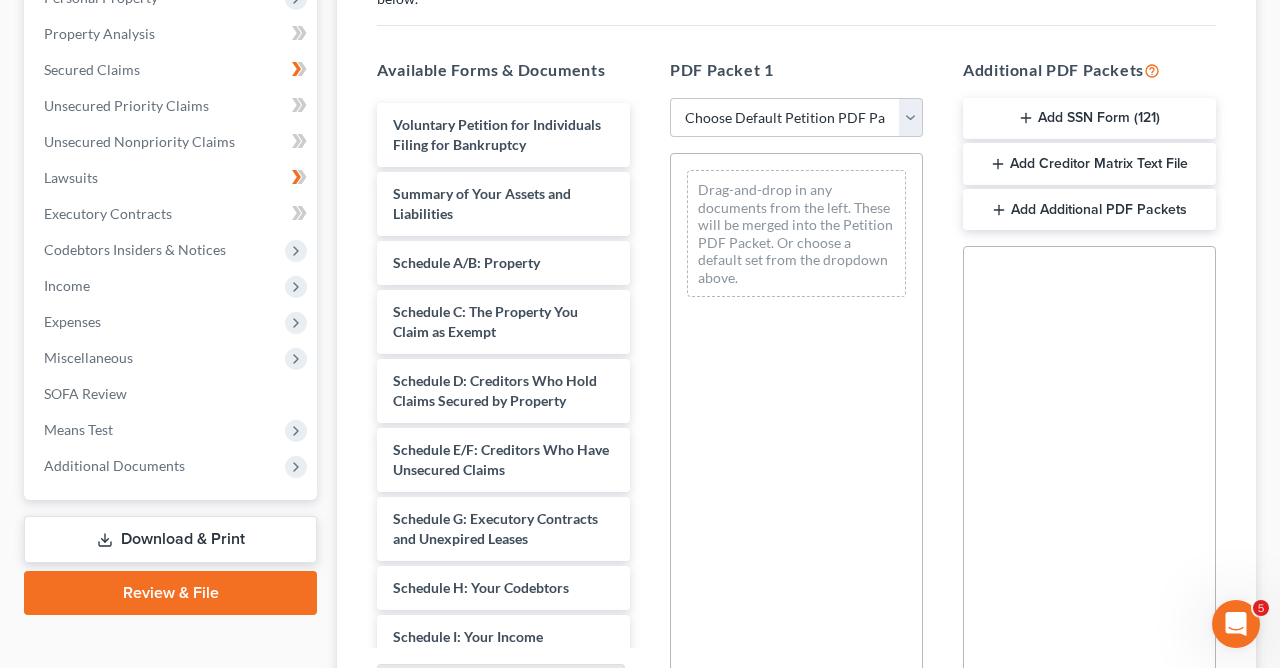 scroll, scrollTop: 390, scrollLeft: 0, axis: vertical 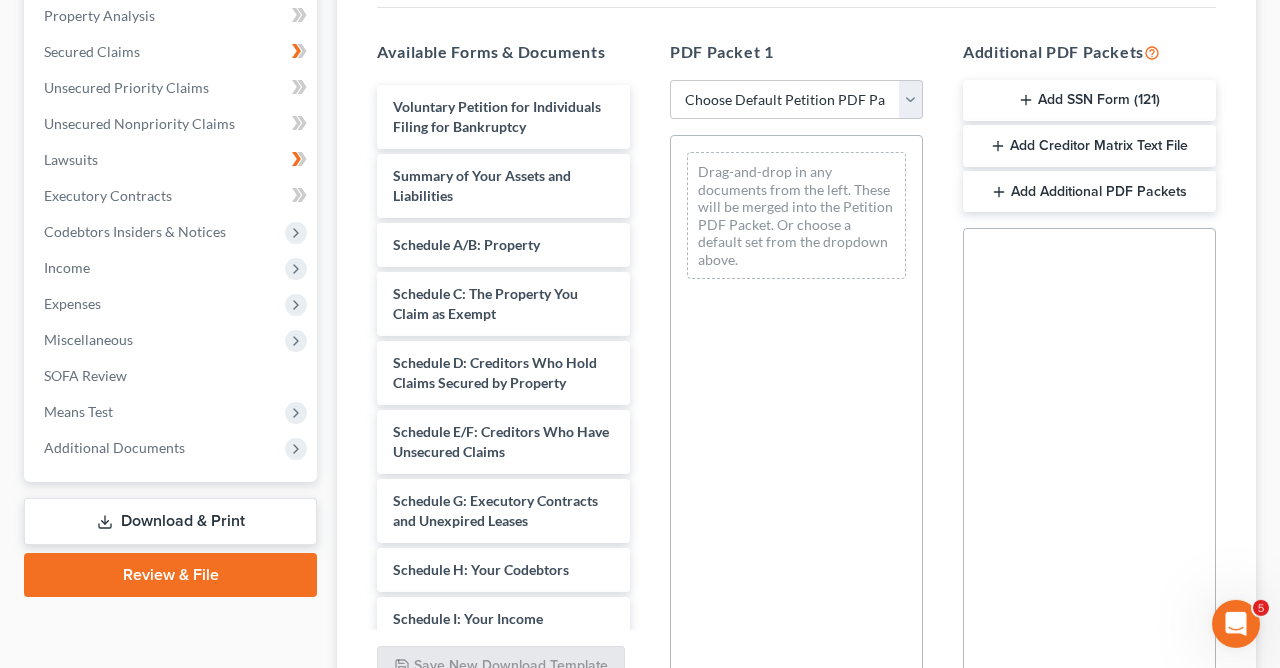 click on "Download & Print" at bounding box center (170, 521) 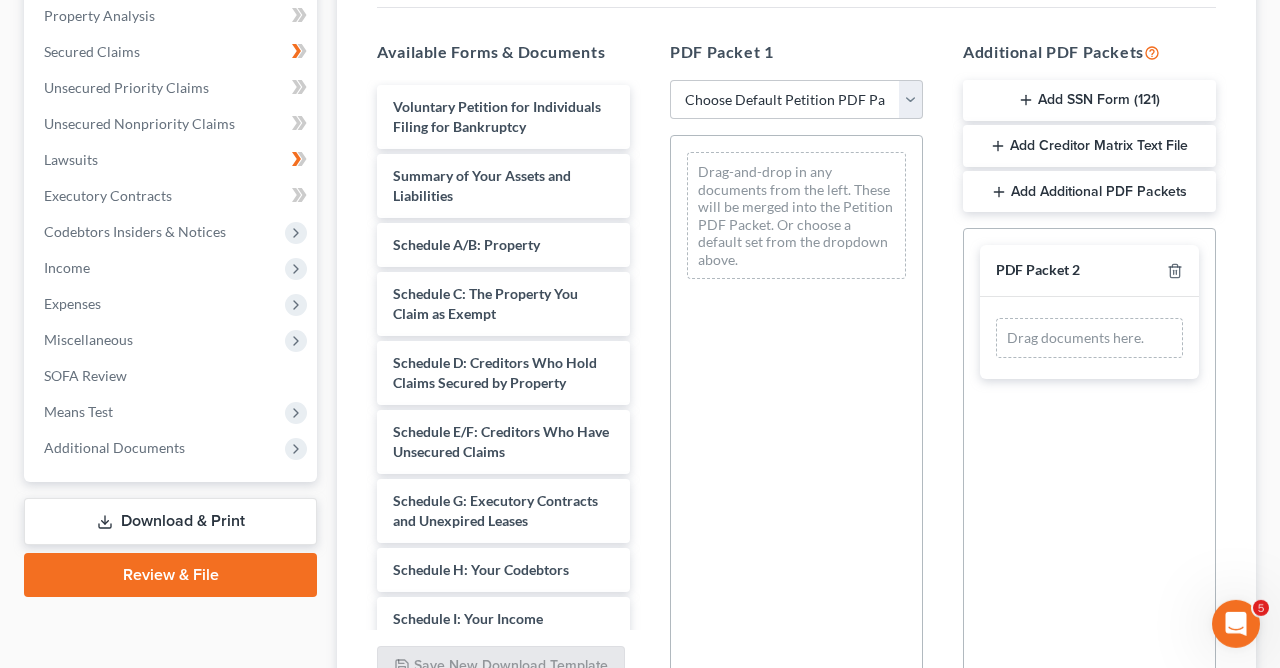 click on "Add Additional PDF Packets" at bounding box center [1089, 192] 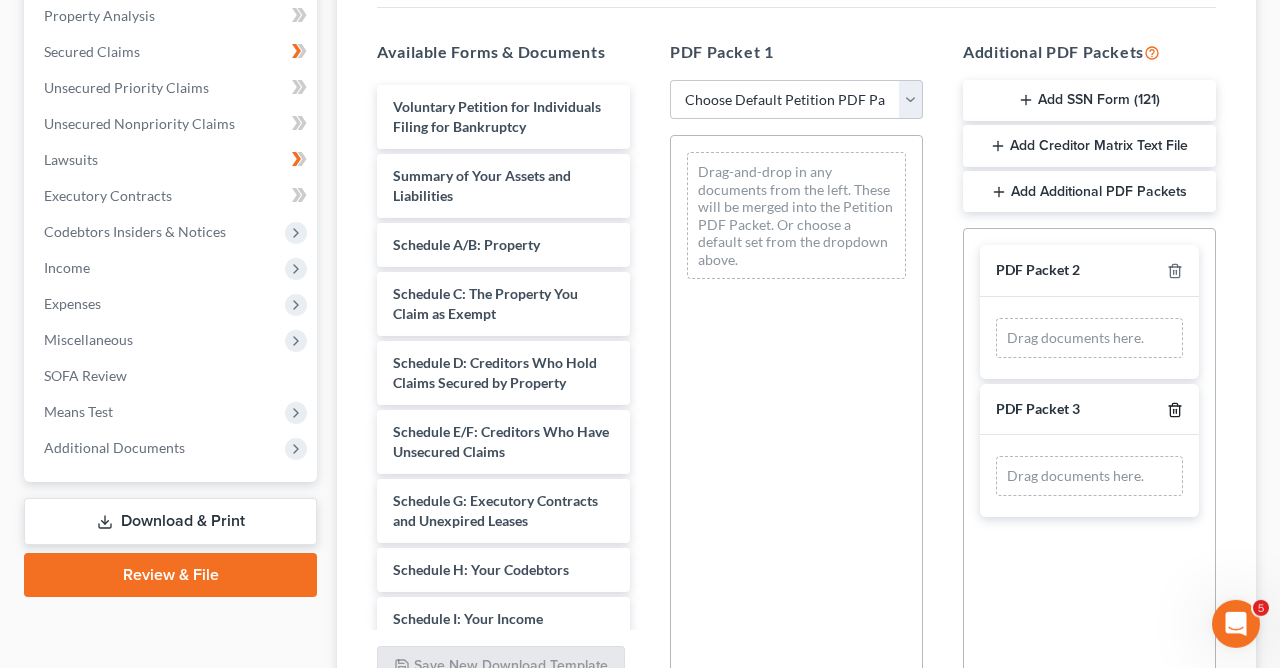 click 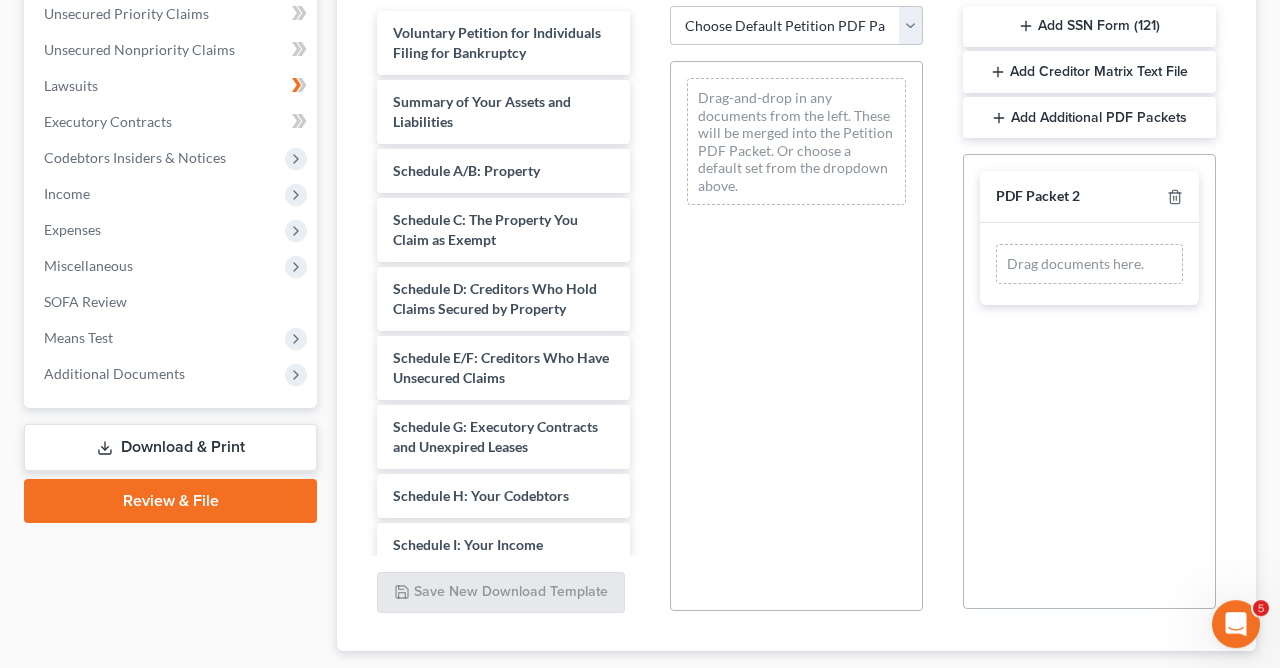 scroll, scrollTop: 501, scrollLeft: 0, axis: vertical 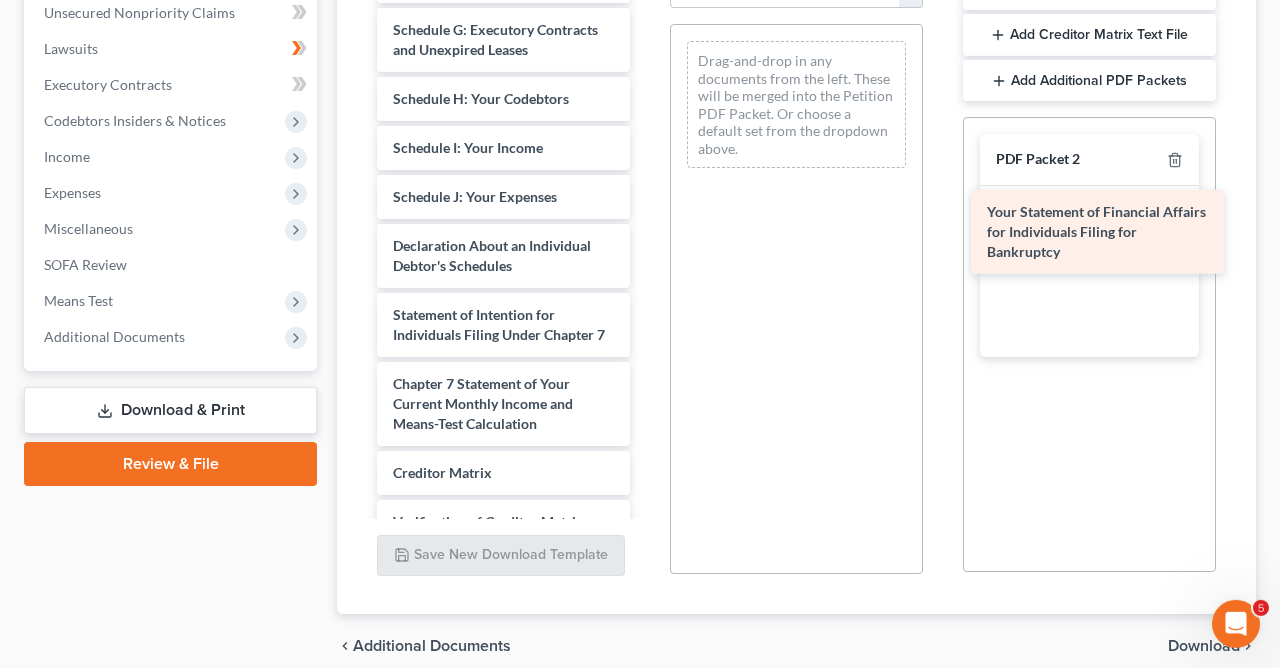 drag, startPoint x: 520, startPoint y: 319, endPoint x: 1114, endPoint y: 218, distance: 602.5255 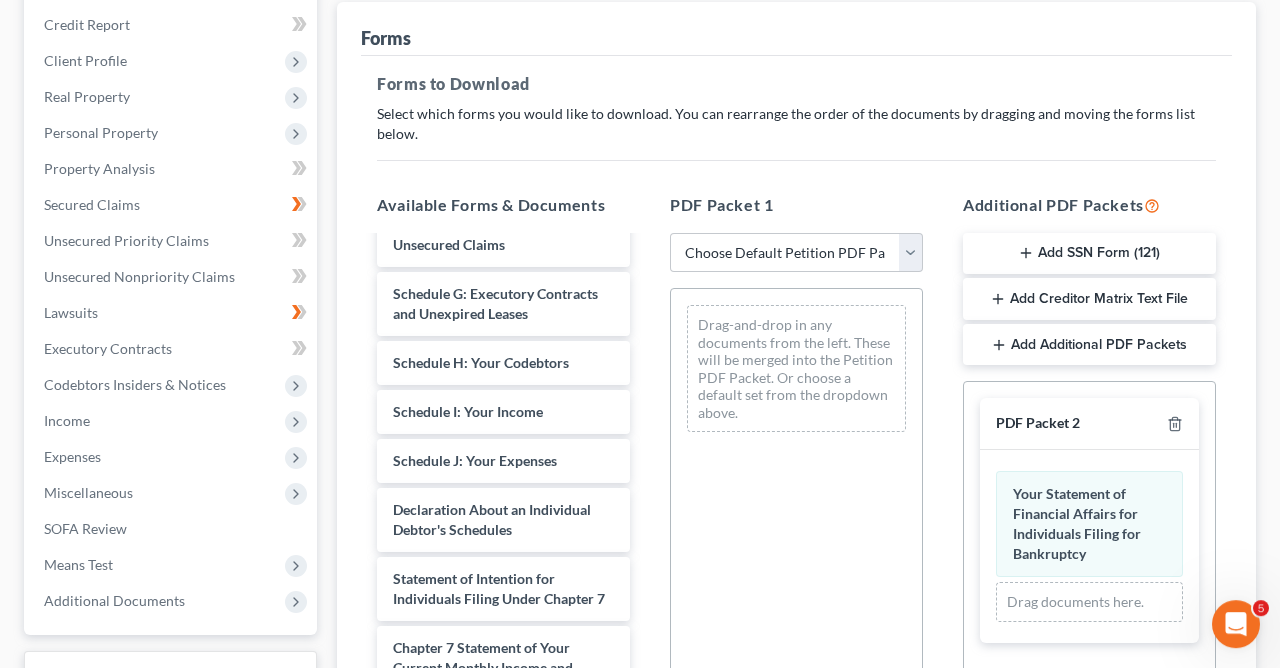 scroll, scrollTop: 216, scrollLeft: 0, axis: vertical 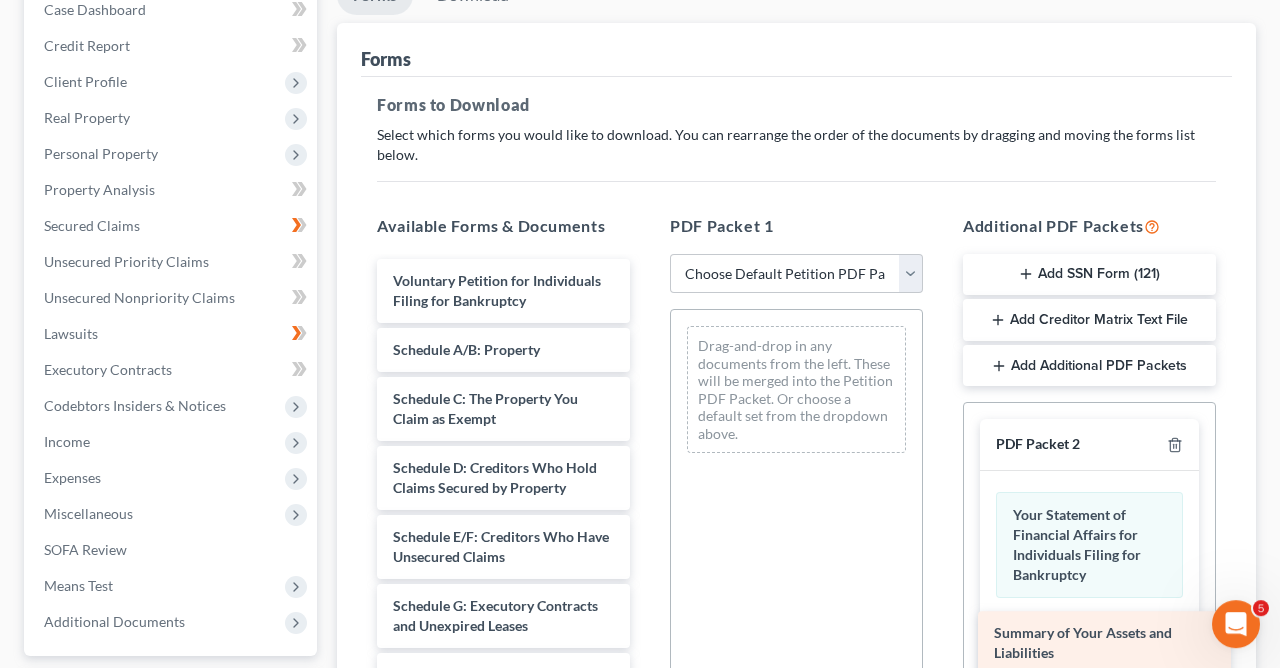 drag, startPoint x: 475, startPoint y: 356, endPoint x: 1073, endPoint y: 642, distance: 662.87256 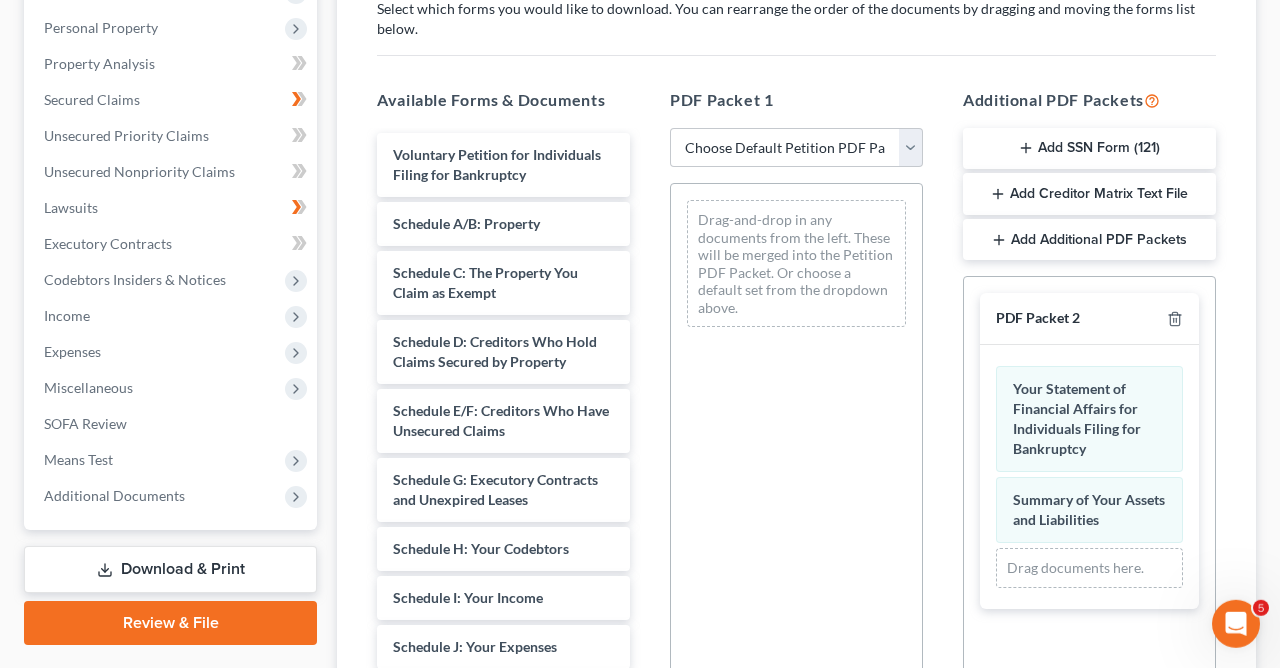 scroll, scrollTop: 396, scrollLeft: 0, axis: vertical 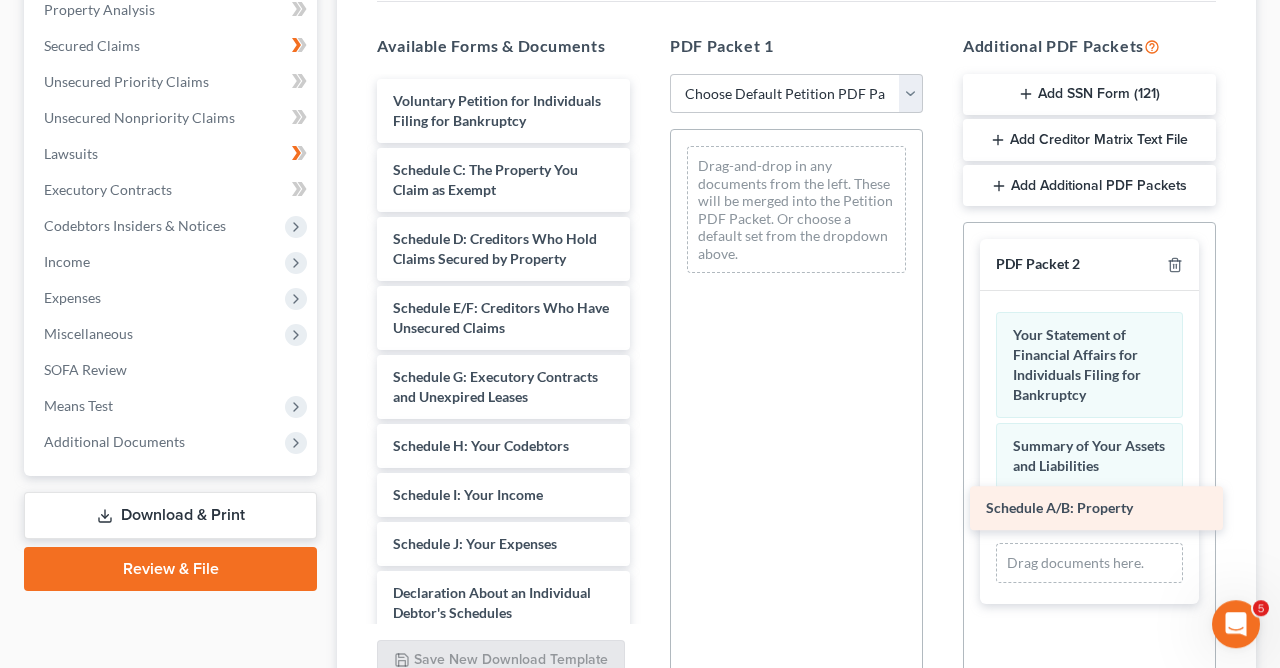 drag, startPoint x: 494, startPoint y: 163, endPoint x: 1087, endPoint y: 503, distance: 683.55615 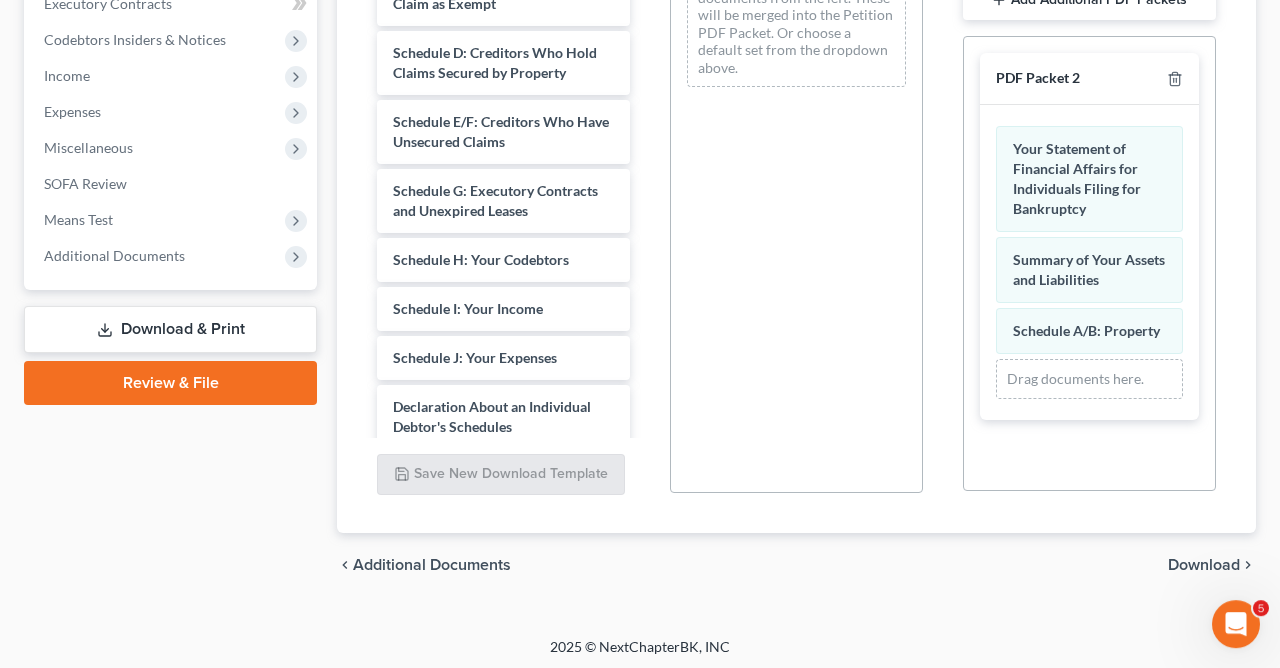 scroll, scrollTop: 507, scrollLeft: 0, axis: vertical 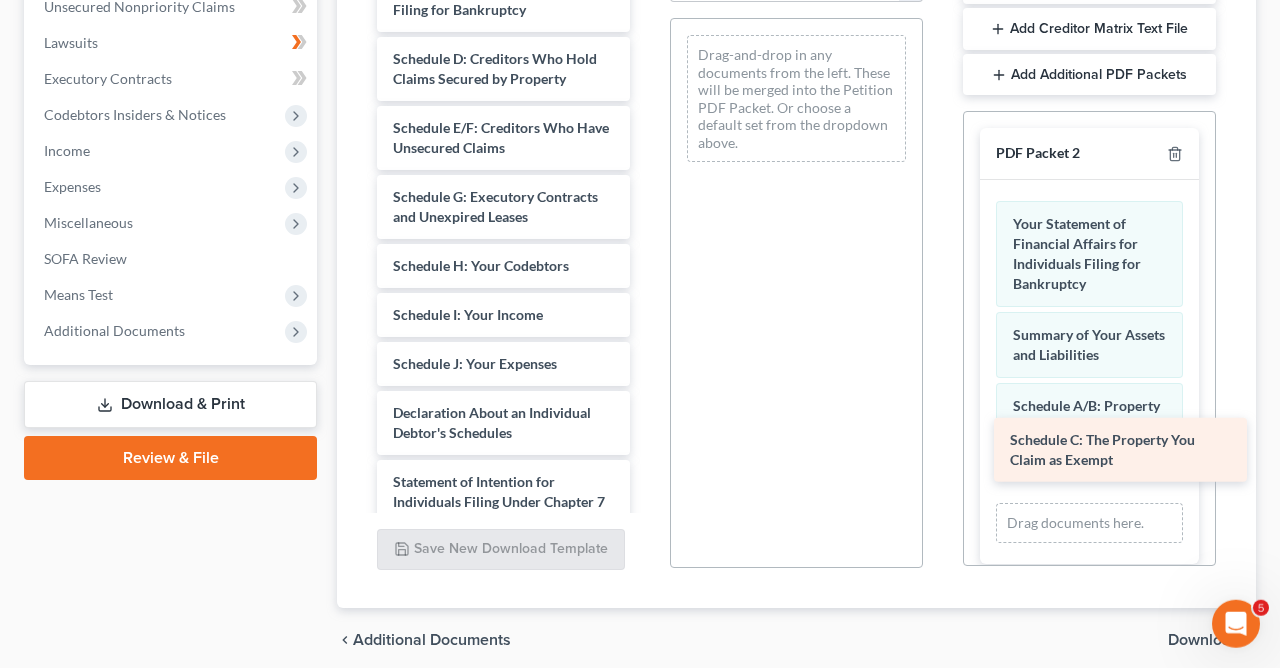 drag, startPoint x: 476, startPoint y: 54, endPoint x: 1093, endPoint y: 437, distance: 726.20795 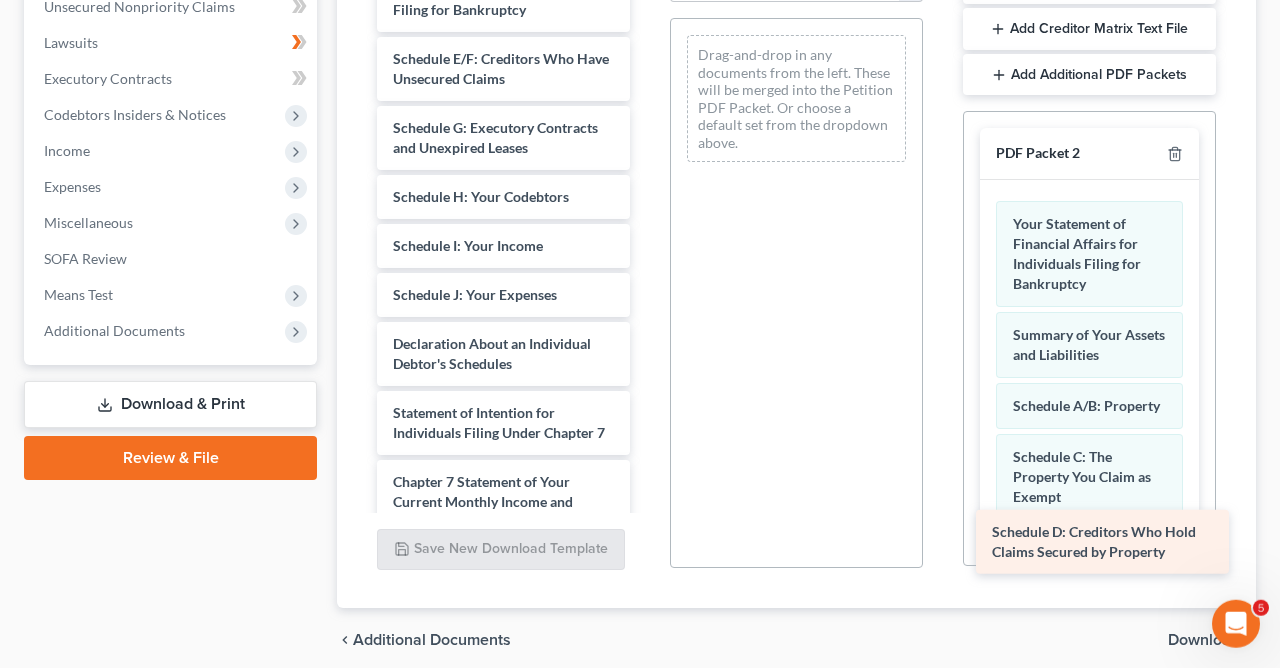 drag, startPoint x: 466, startPoint y: 48, endPoint x: 1065, endPoint y: 523, distance: 764.4776 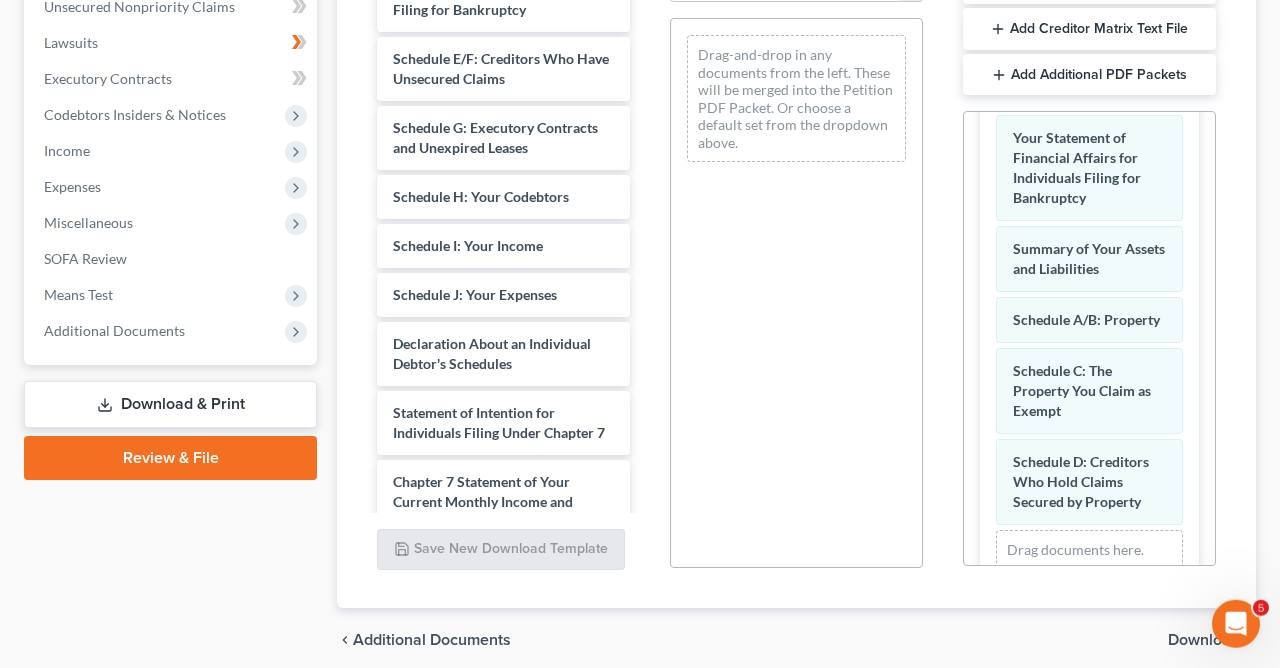 scroll, scrollTop: 128, scrollLeft: 0, axis: vertical 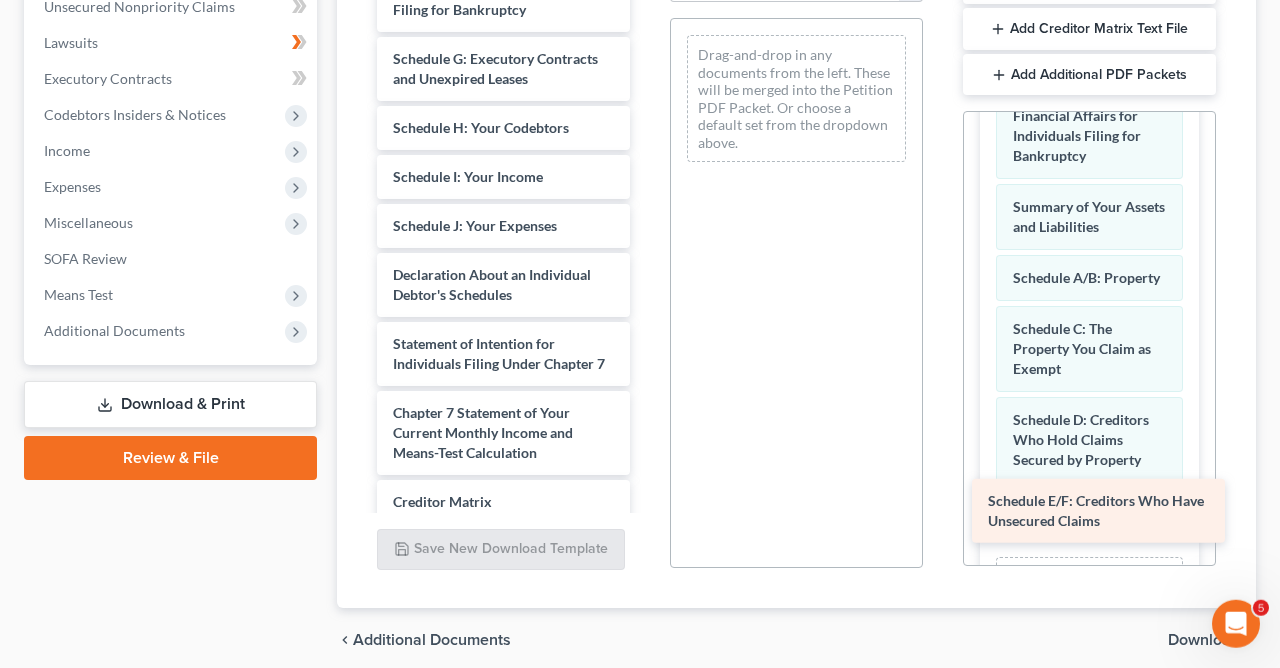 drag, startPoint x: 483, startPoint y: 77, endPoint x: 1078, endPoint y: 521, distance: 742.40216 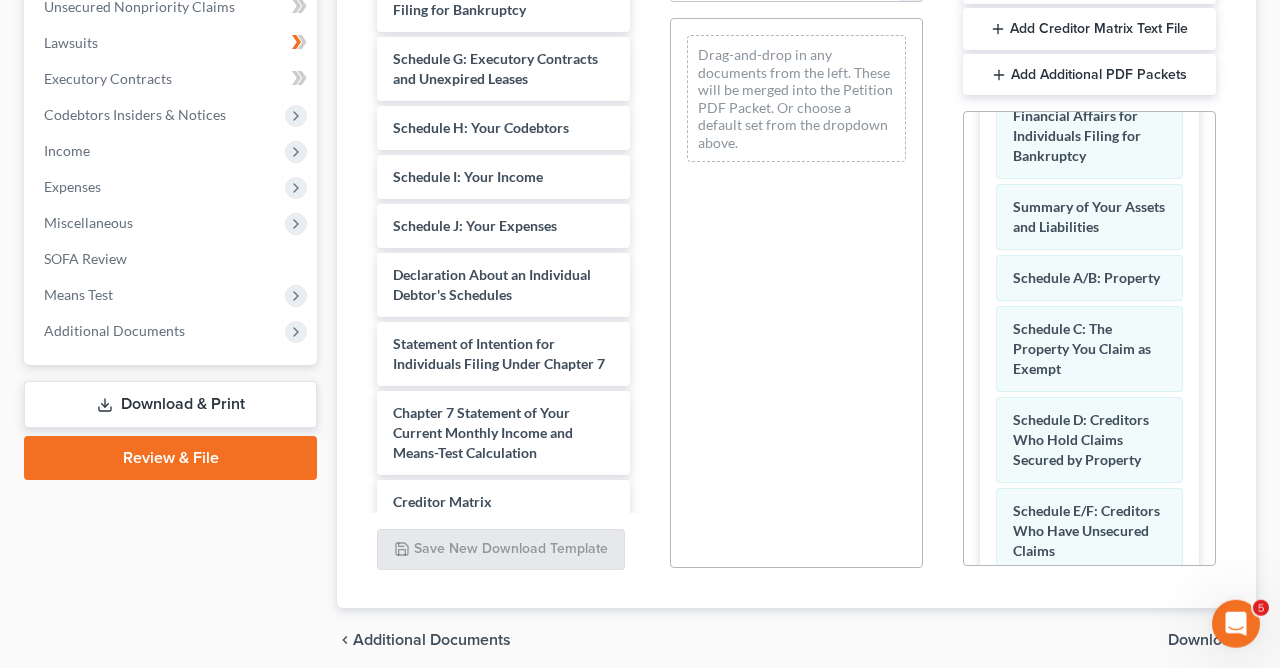 scroll, scrollTop: 219, scrollLeft: 0, axis: vertical 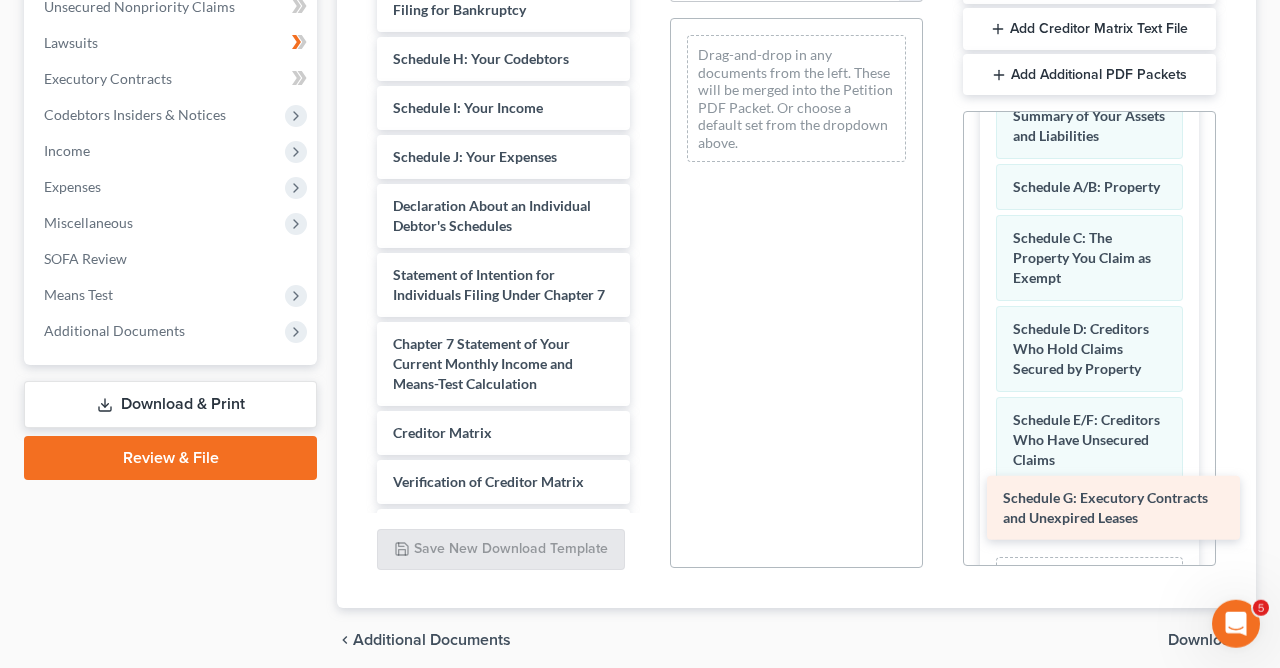 drag, startPoint x: 504, startPoint y: 65, endPoint x: 1114, endPoint y: 506, distance: 752.71576 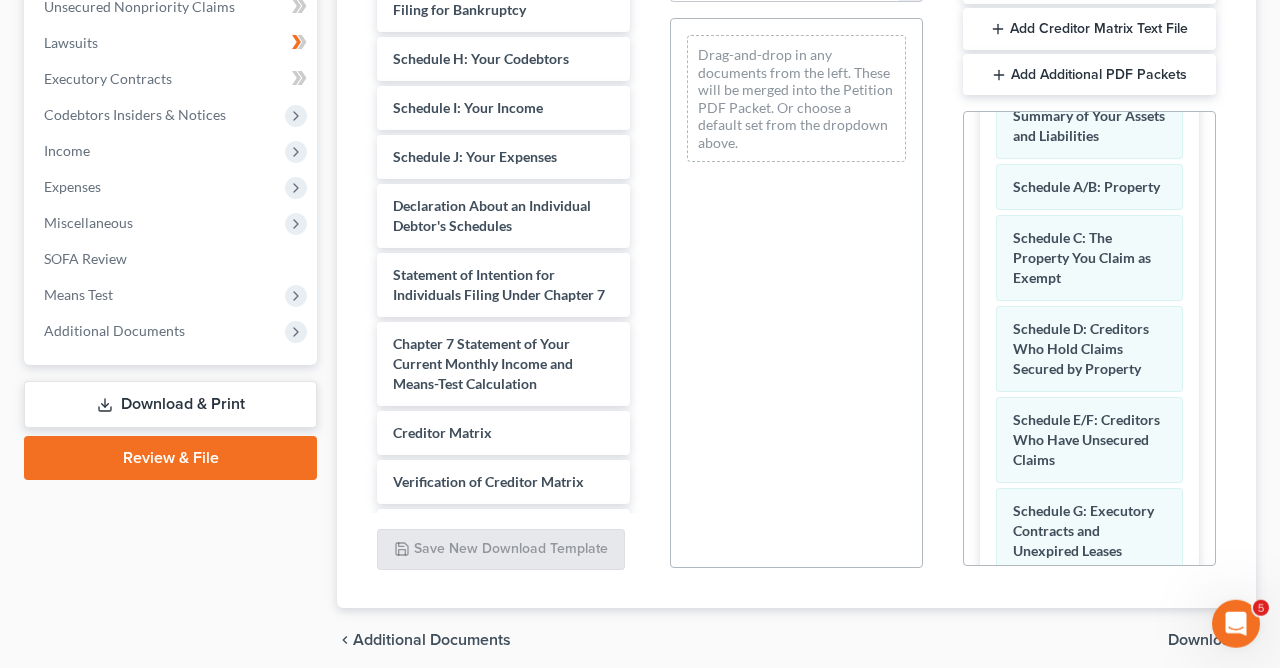 scroll, scrollTop: 310, scrollLeft: 0, axis: vertical 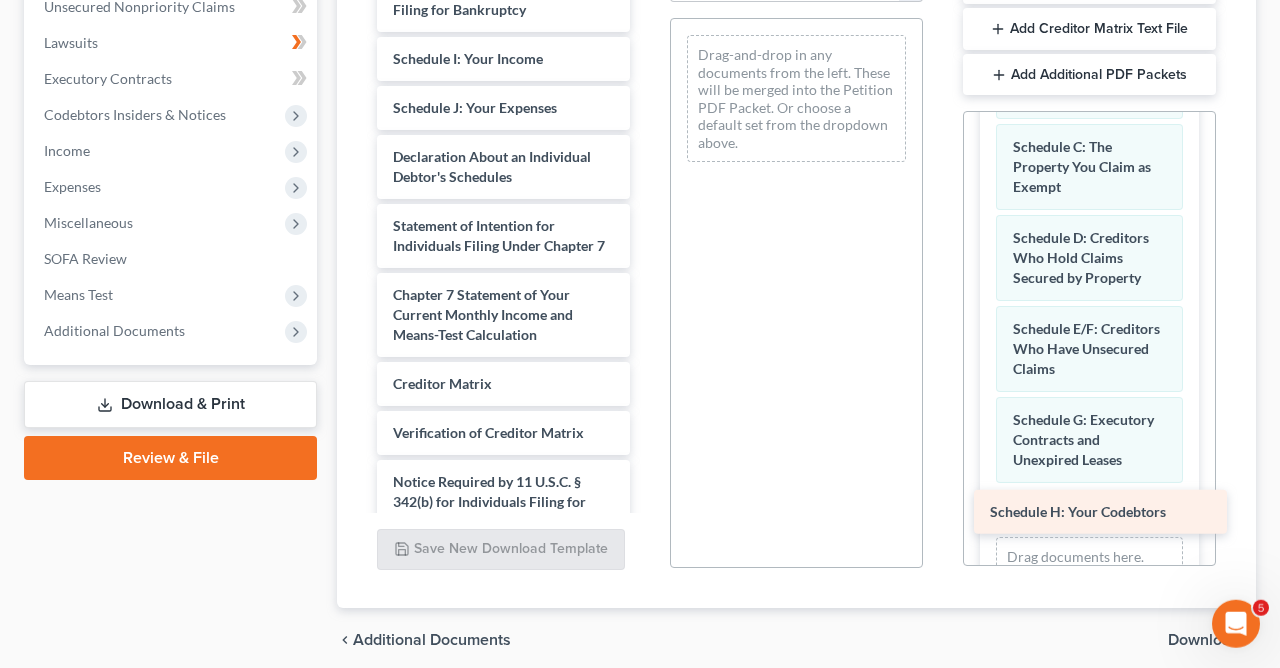 drag, startPoint x: 491, startPoint y: 47, endPoint x: 1088, endPoint y: 502, distance: 750.62244 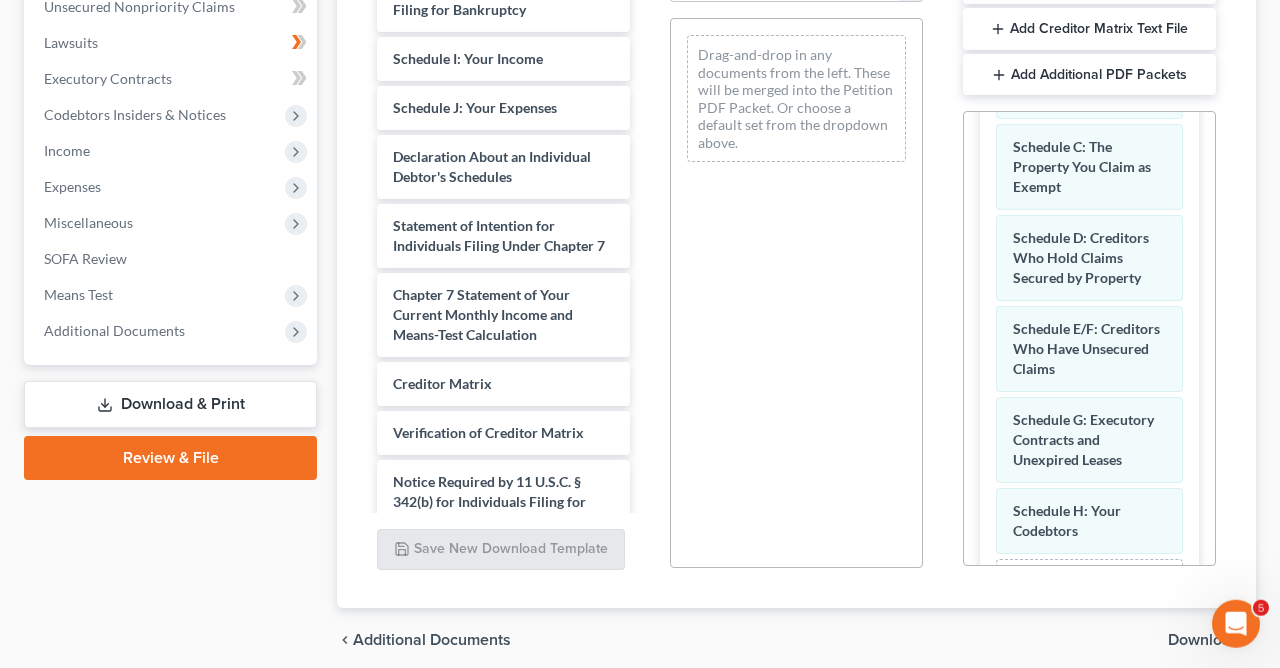 scroll, scrollTop: 381, scrollLeft: 0, axis: vertical 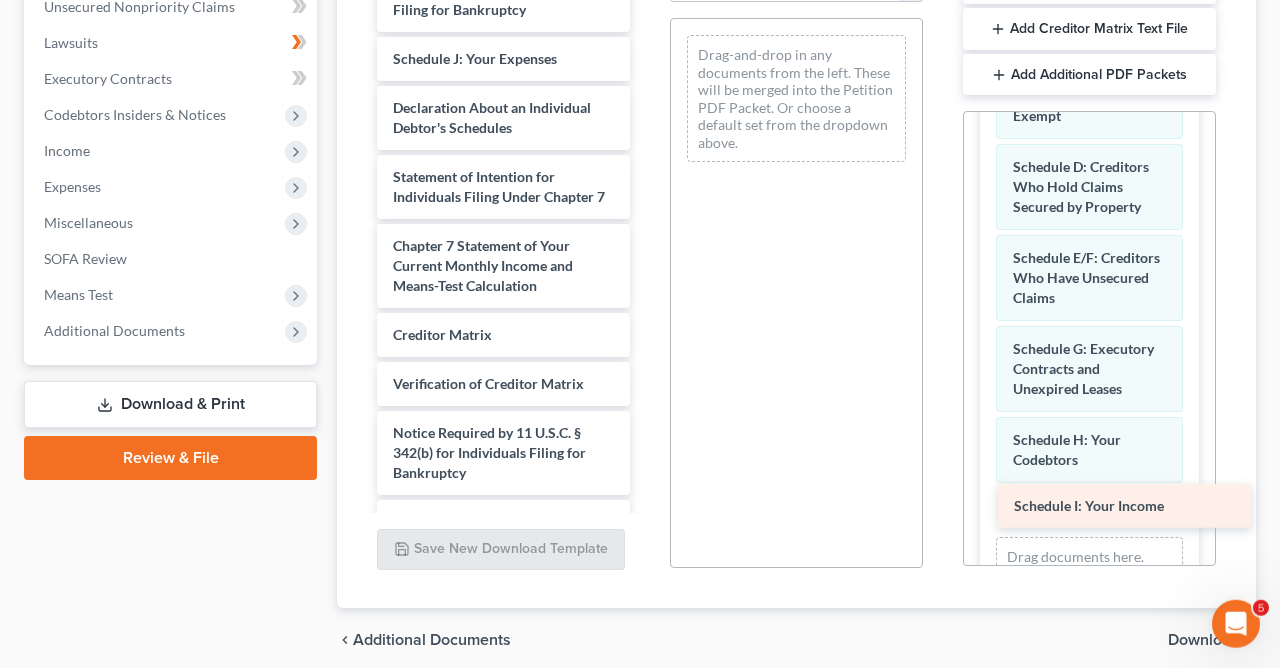 drag, startPoint x: 516, startPoint y: 57, endPoint x: 1137, endPoint y: 506, distance: 766.31714 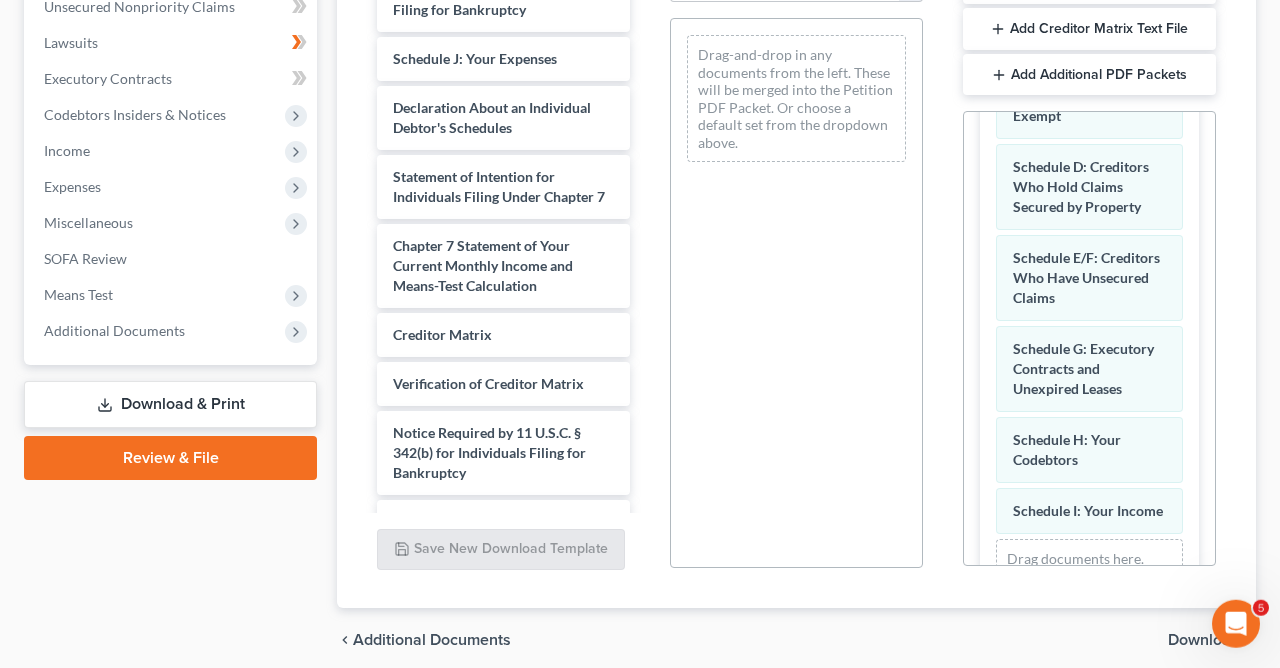 scroll, scrollTop: 432, scrollLeft: 0, axis: vertical 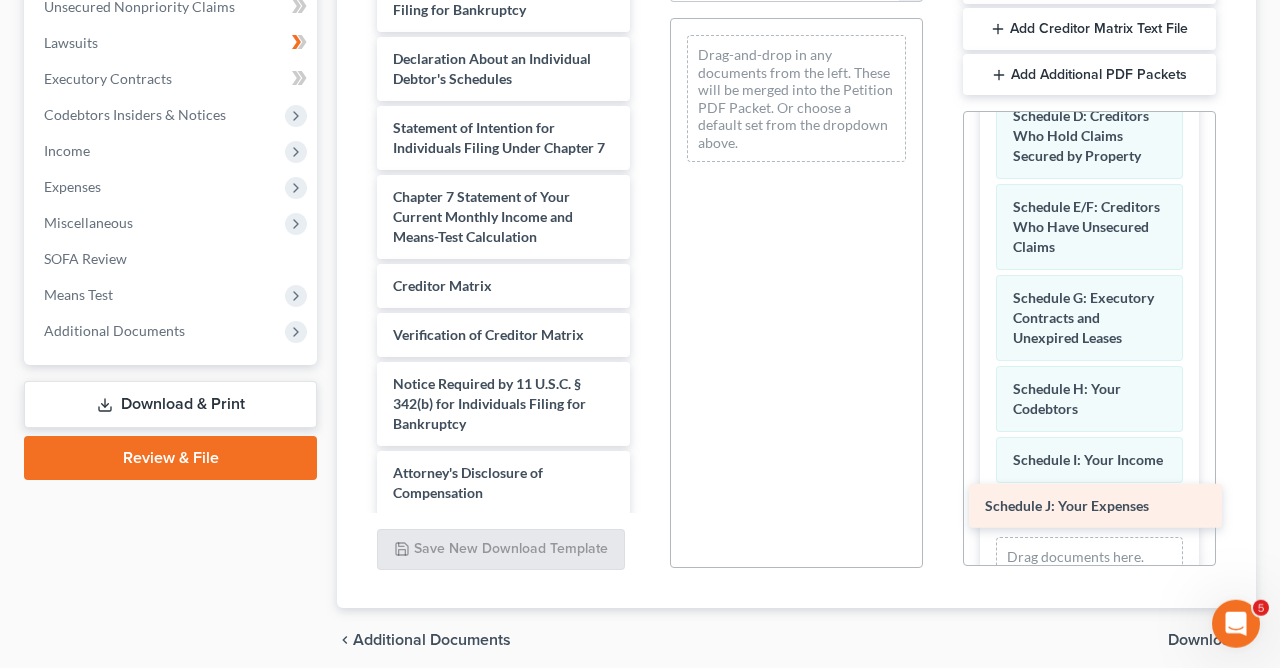 drag, startPoint x: 509, startPoint y: 63, endPoint x: 1101, endPoint y: 512, distance: 743.01074 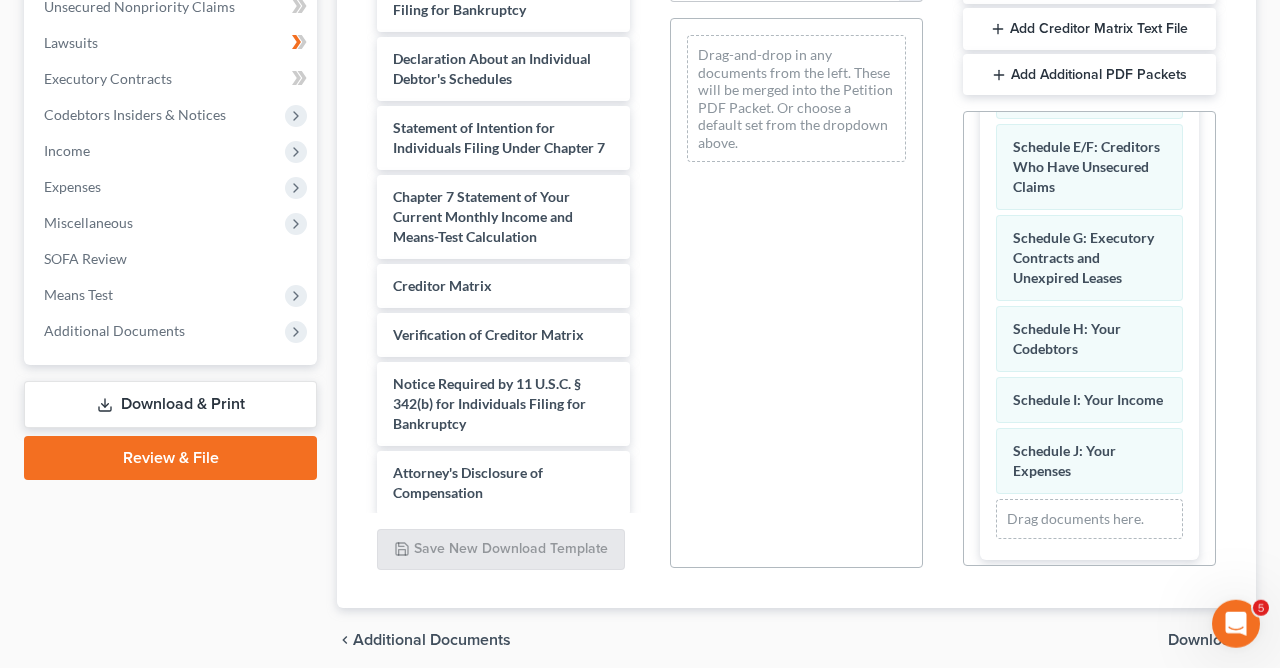 scroll, scrollTop: 503, scrollLeft: 0, axis: vertical 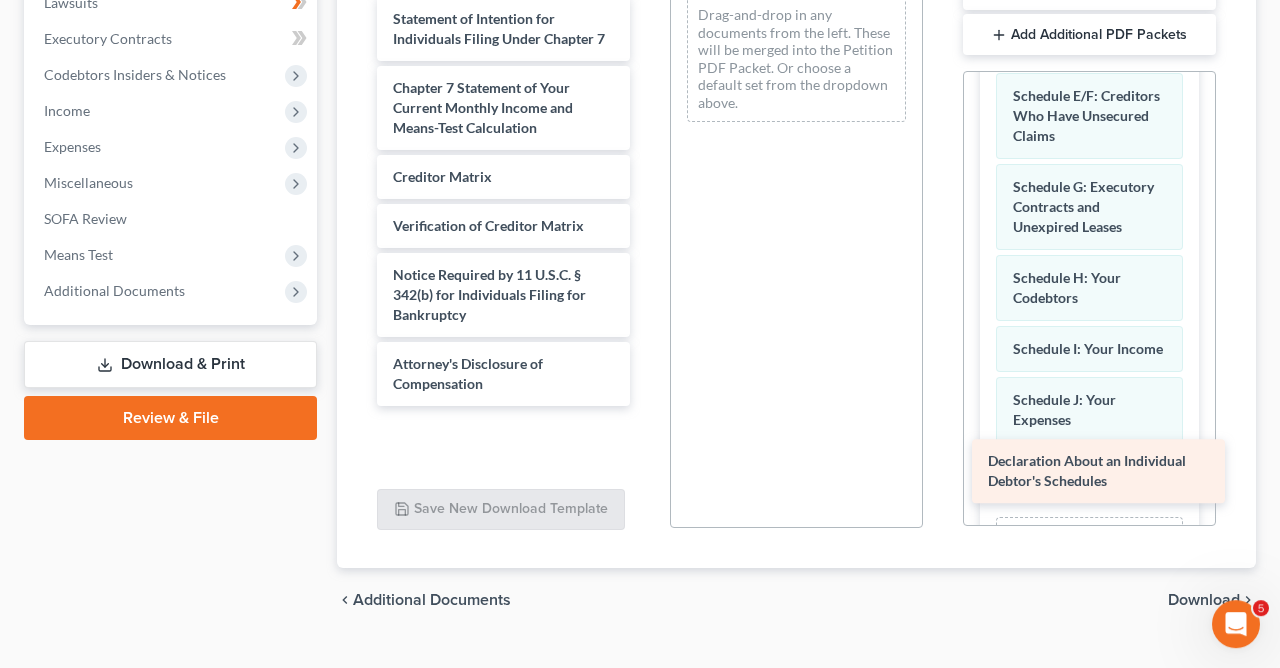 drag, startPoint x: 502, startPoint y: 18, endPoint x: 1097, endPoint y: 462, distance: 742.40216 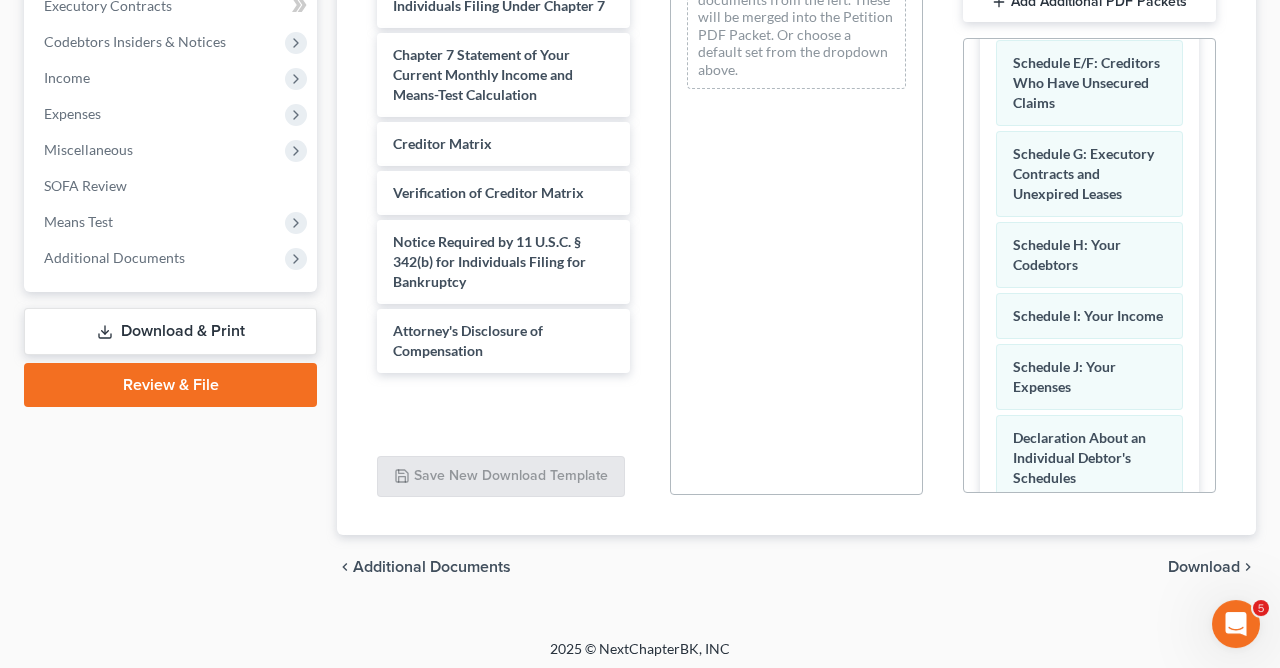 scroll, scrollTop: 586, scrollLeft: 0, axis: vertical 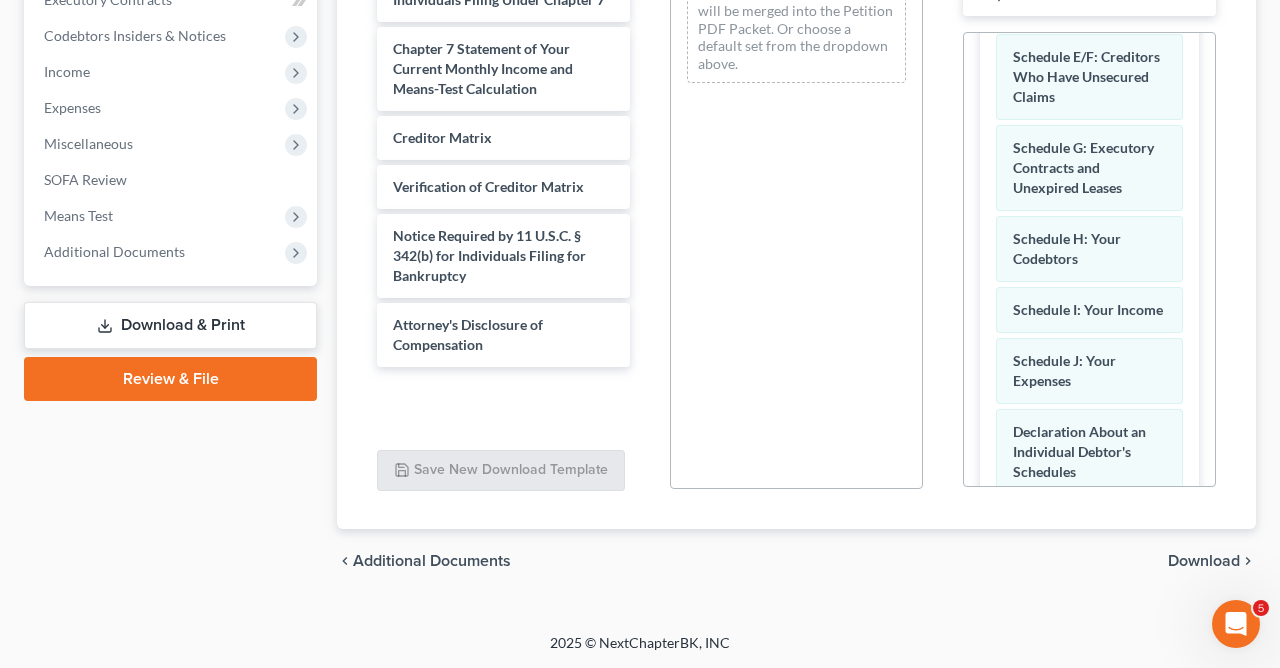 click on "Download" at bounding box center (1204, 561) 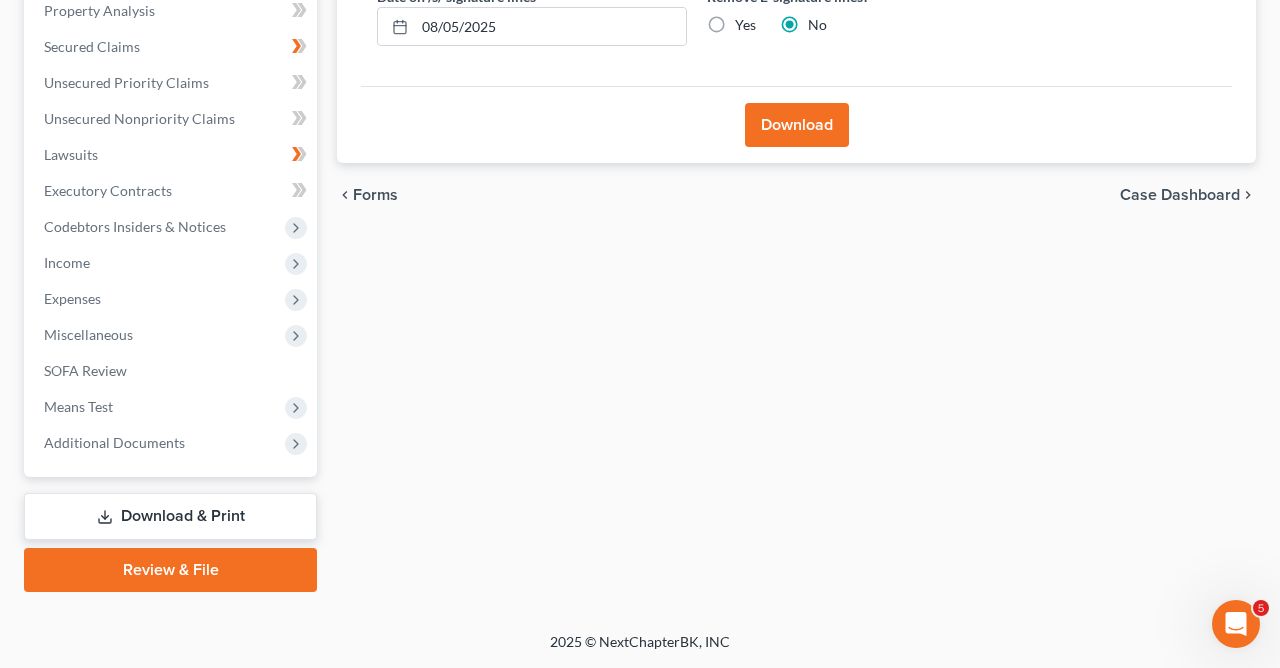 scroll, scrollTop: 393, scrollLeft: 0, axis: vertical 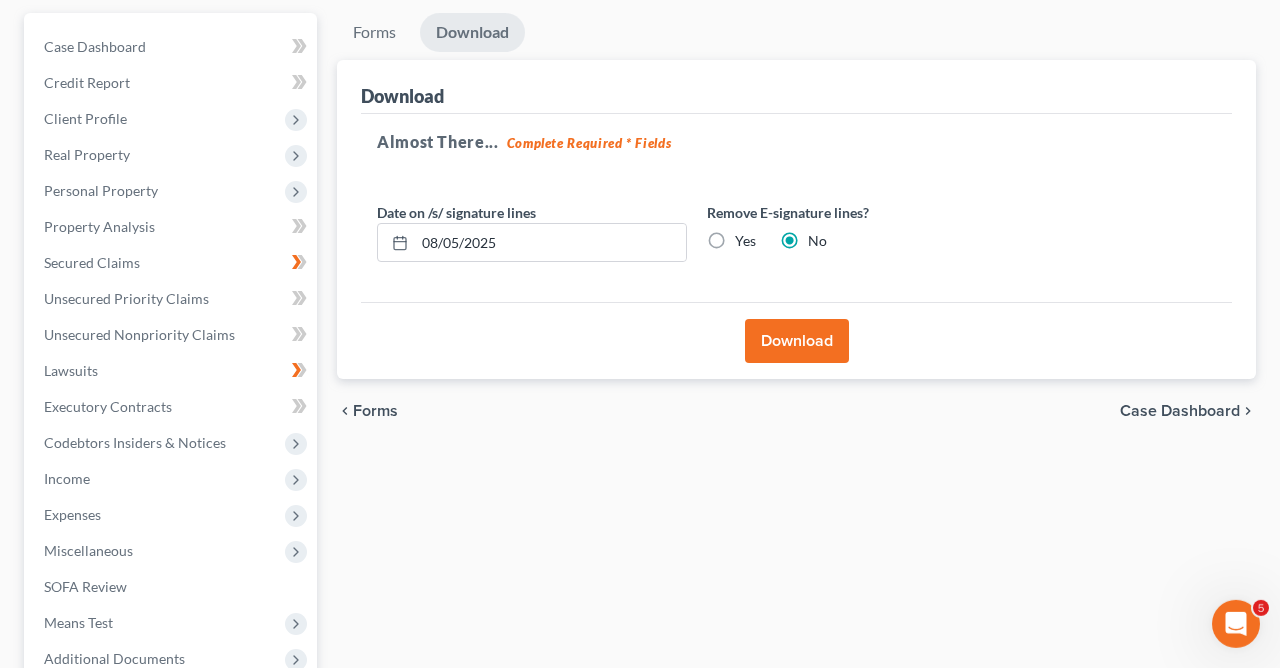 click on "Download" at bounding box center (797, 341) 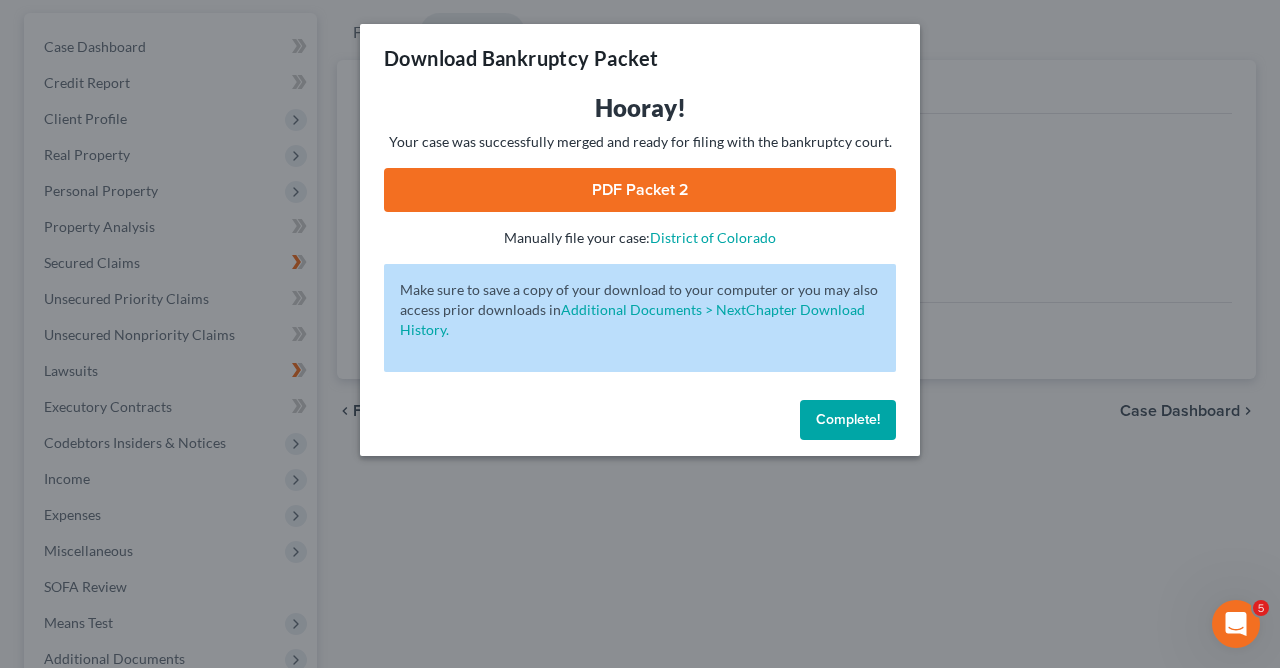 click on "PDF Packet 2" at bounding box center [640, 190] 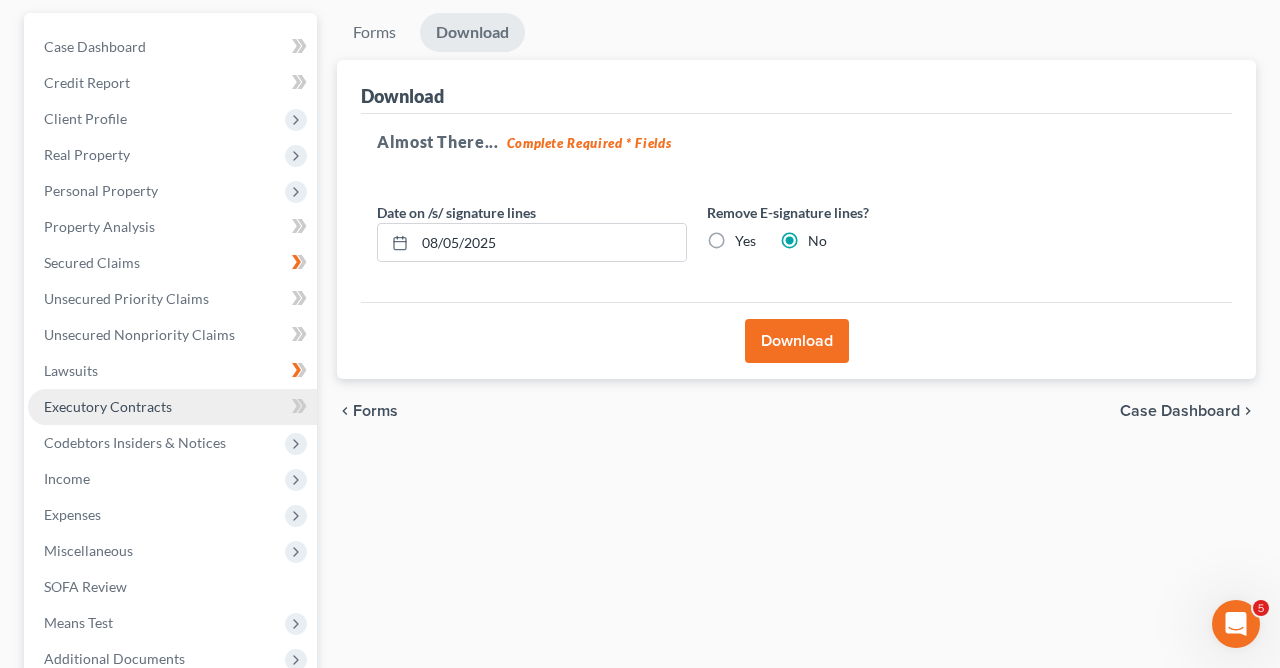 click on "Executory Contracts" at bounding box center [108, 406] 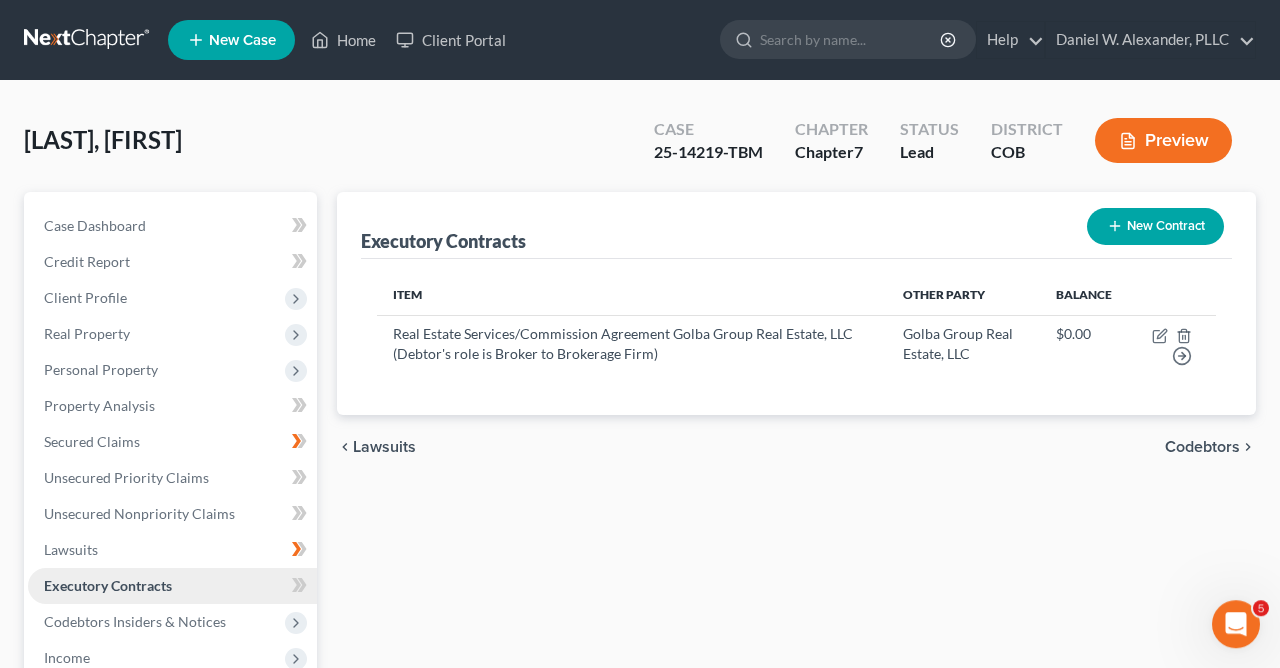 scroll, scrollTop: 0, scrollLeft: 0, axis: both 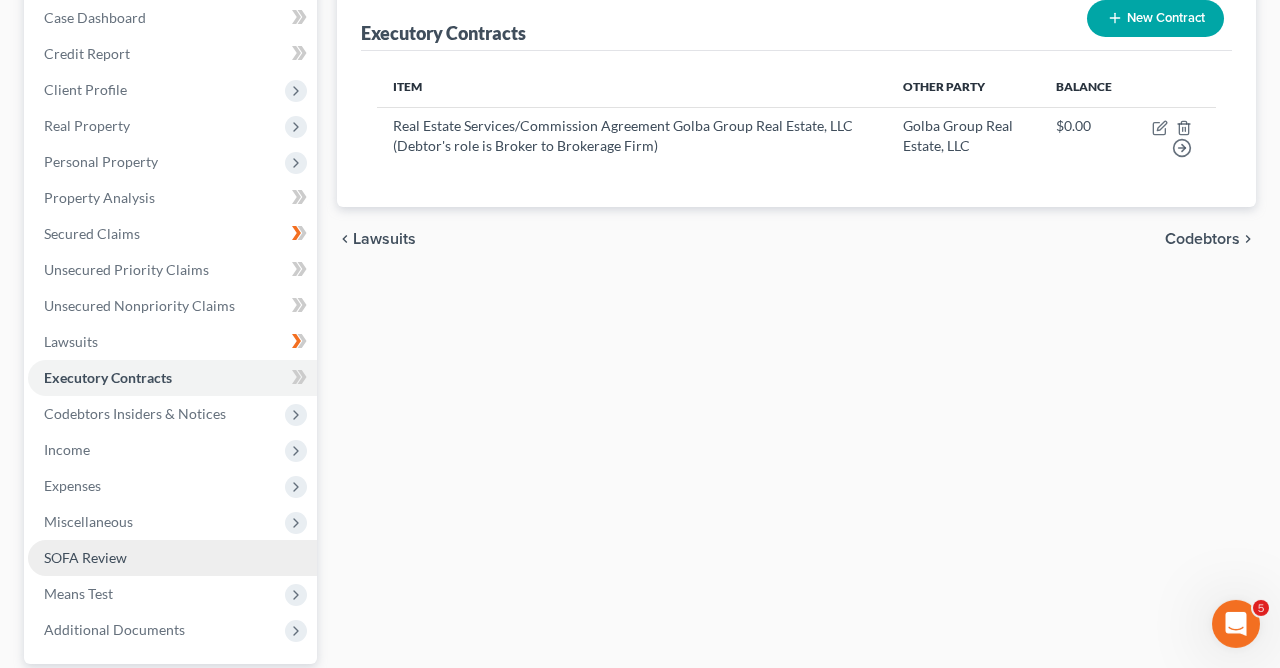 click on "SOFA Review" at bounding box center [85, 557] 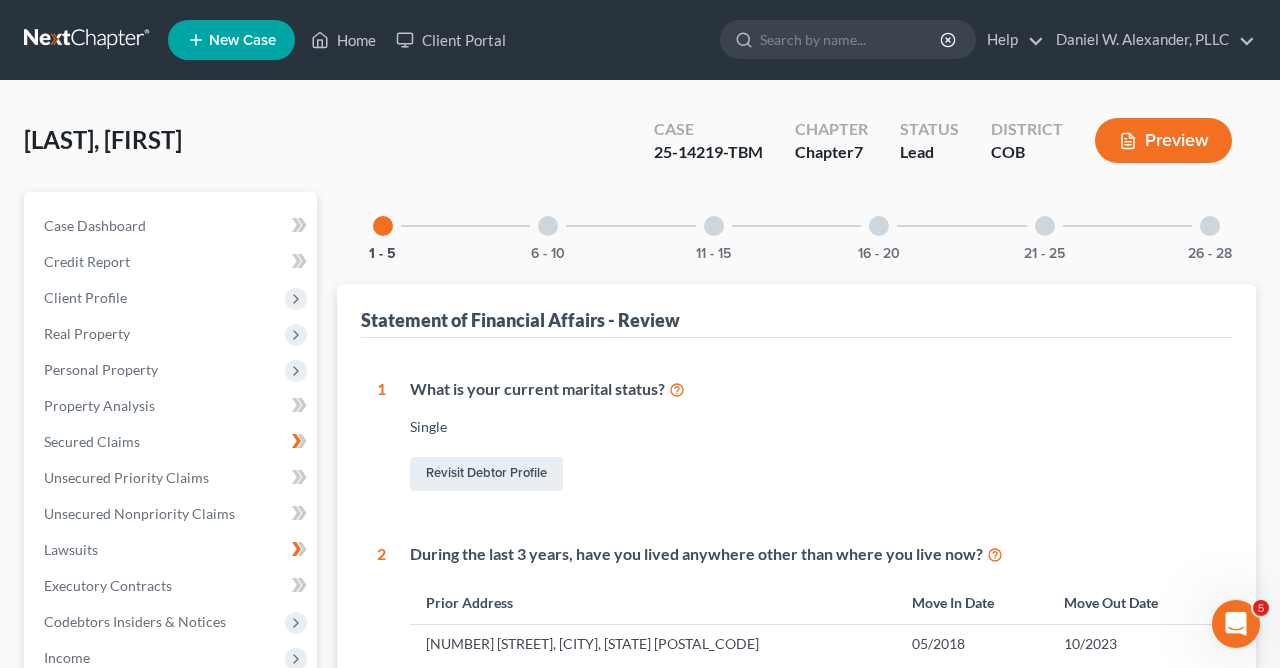 scroll, scrollTop: 0, scrollLeft: 0, axis: both 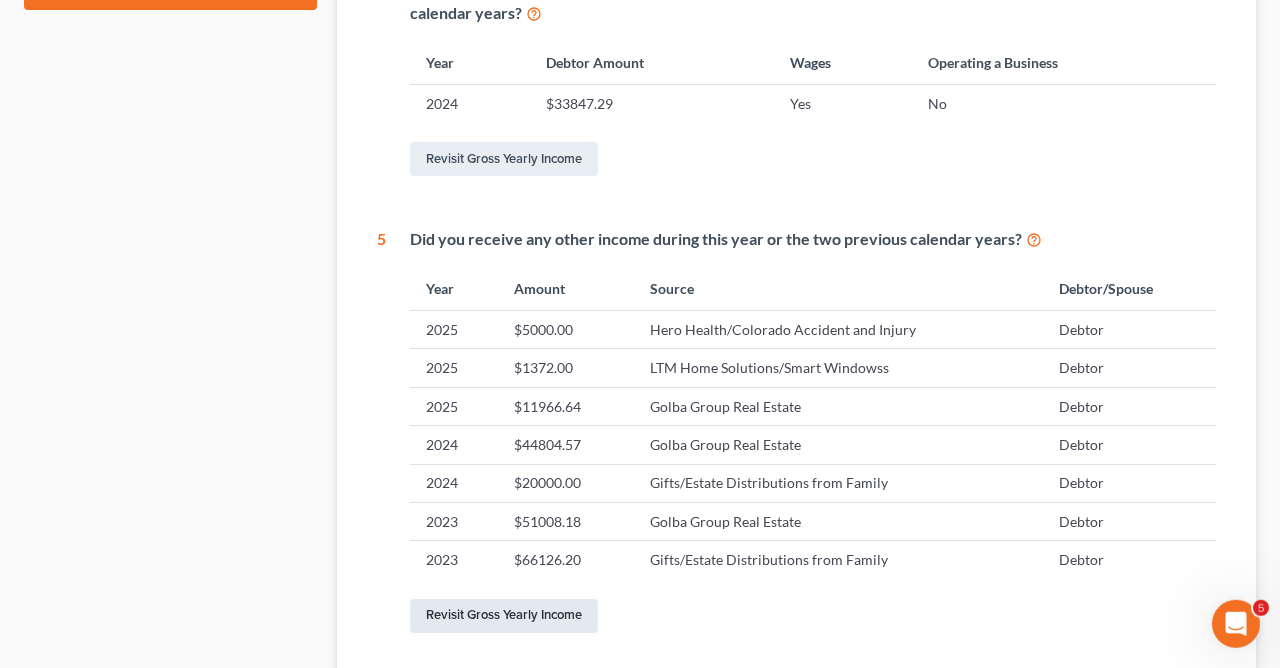 click on "Revisit Gross Yearly Income" at bounding box center (504, 616) 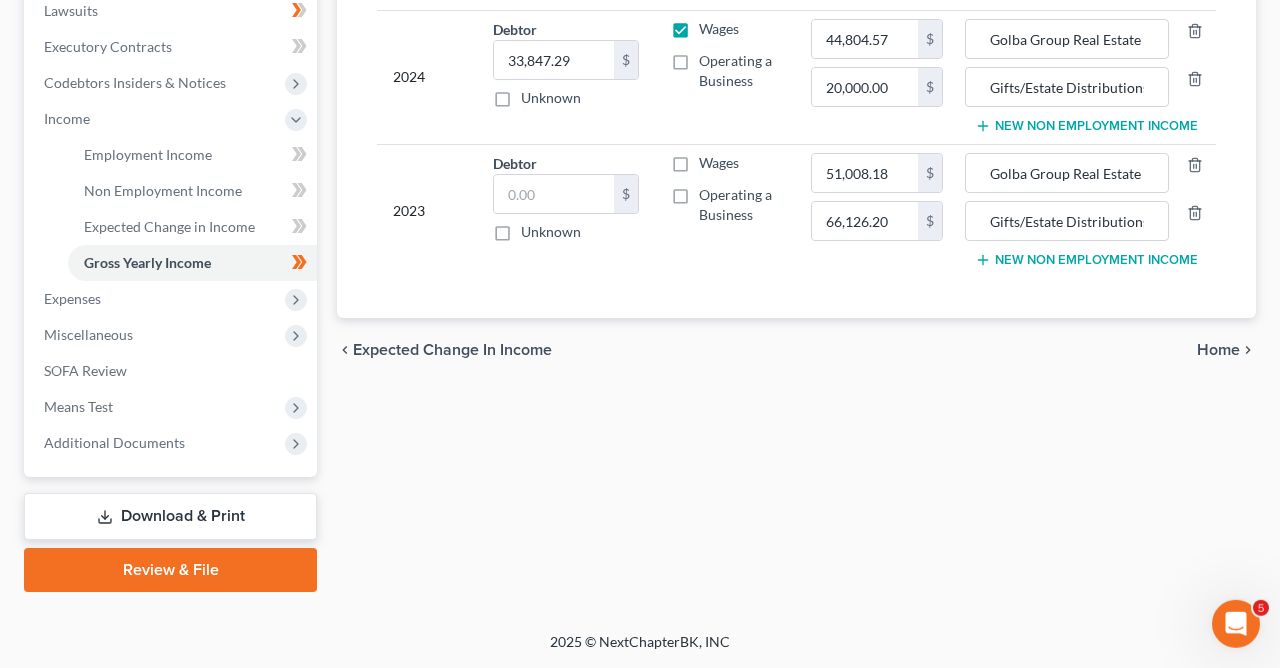 scroll, scrollTop: 393, scrollLeft: 0, axis: vertical 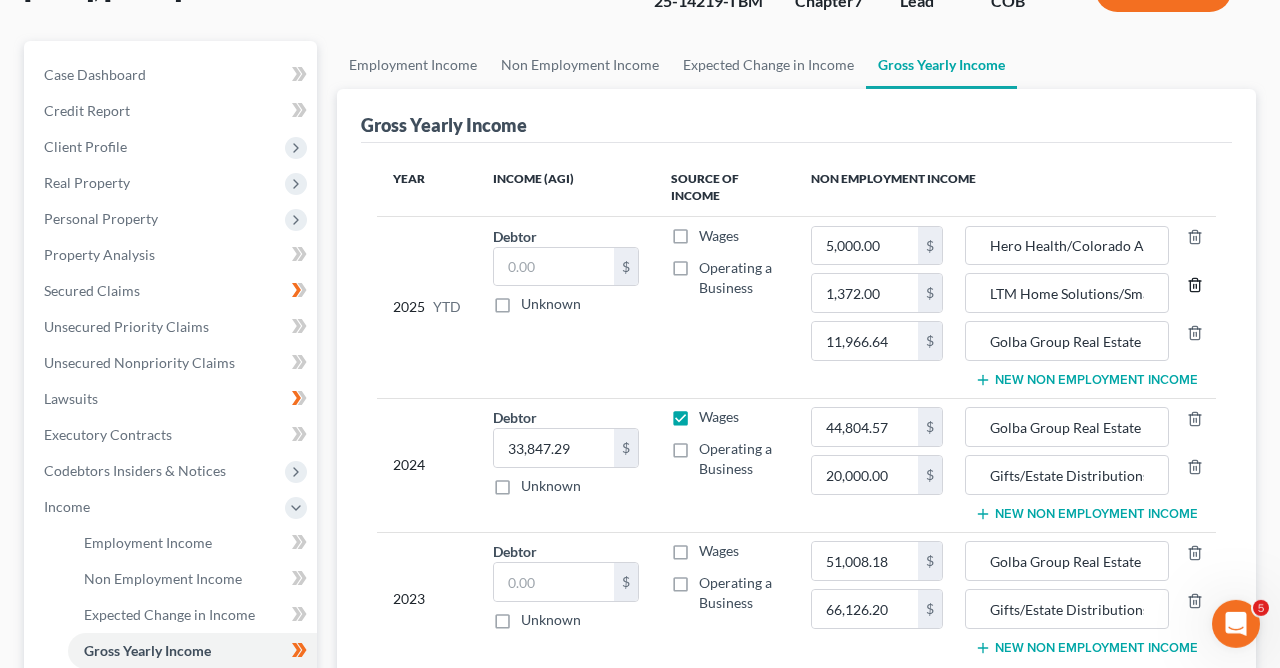 click 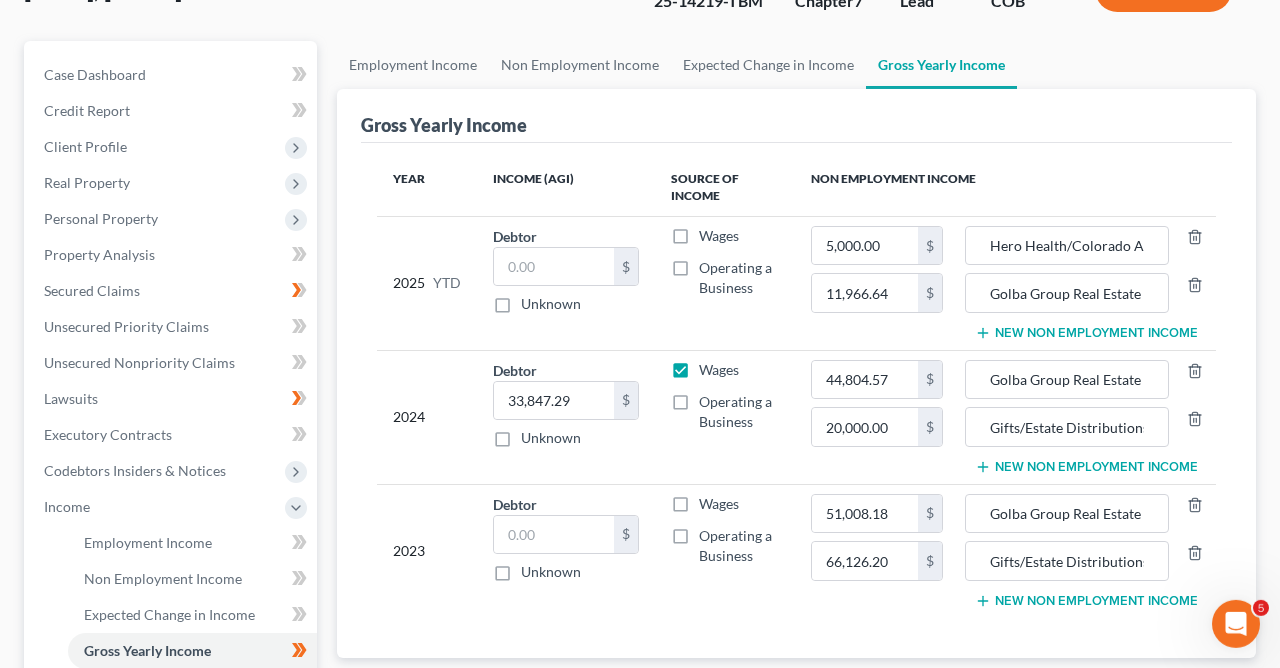 scroll, scrollTop: 348, scrollLeft: 0, axis: vertical 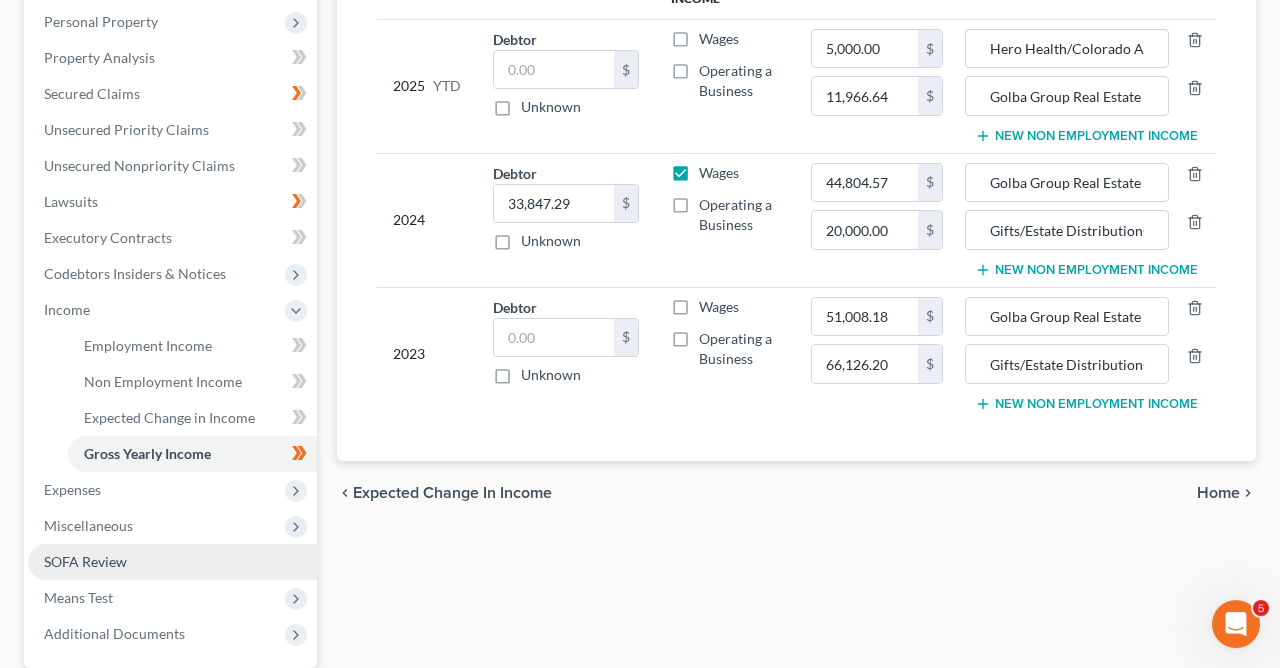 click on "SOFA Review" at bounding box center (172, 562) 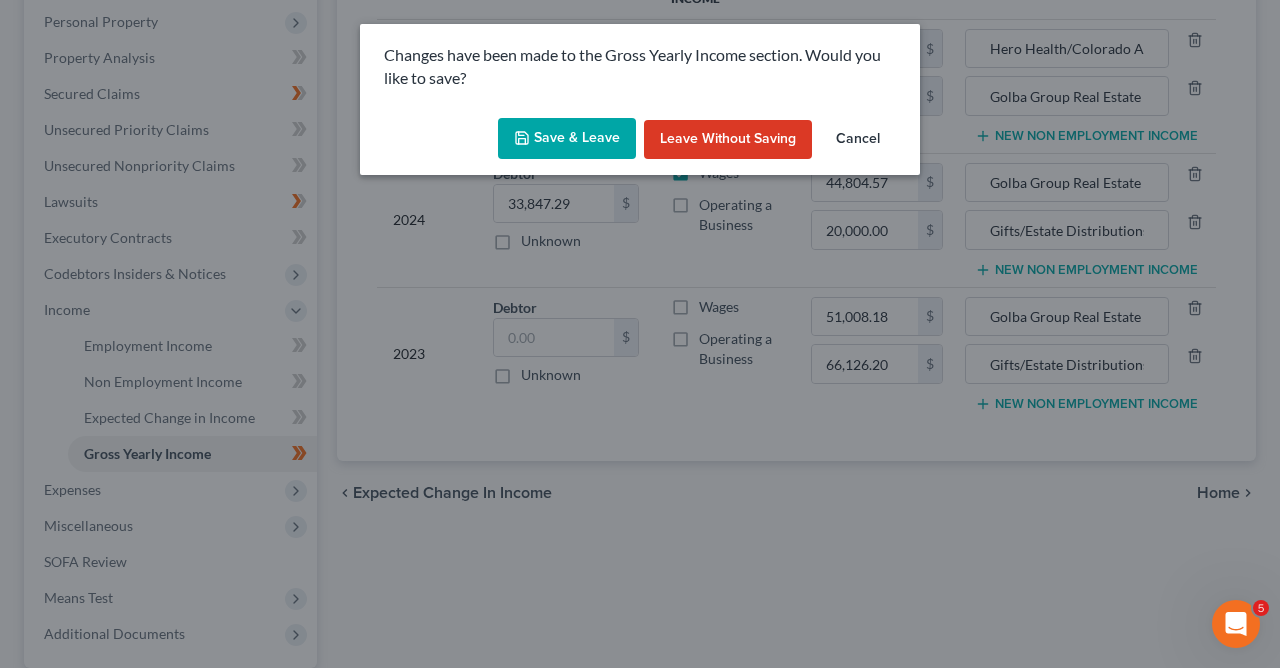 click on "Save & Leave" at bounding box center (567, 139) 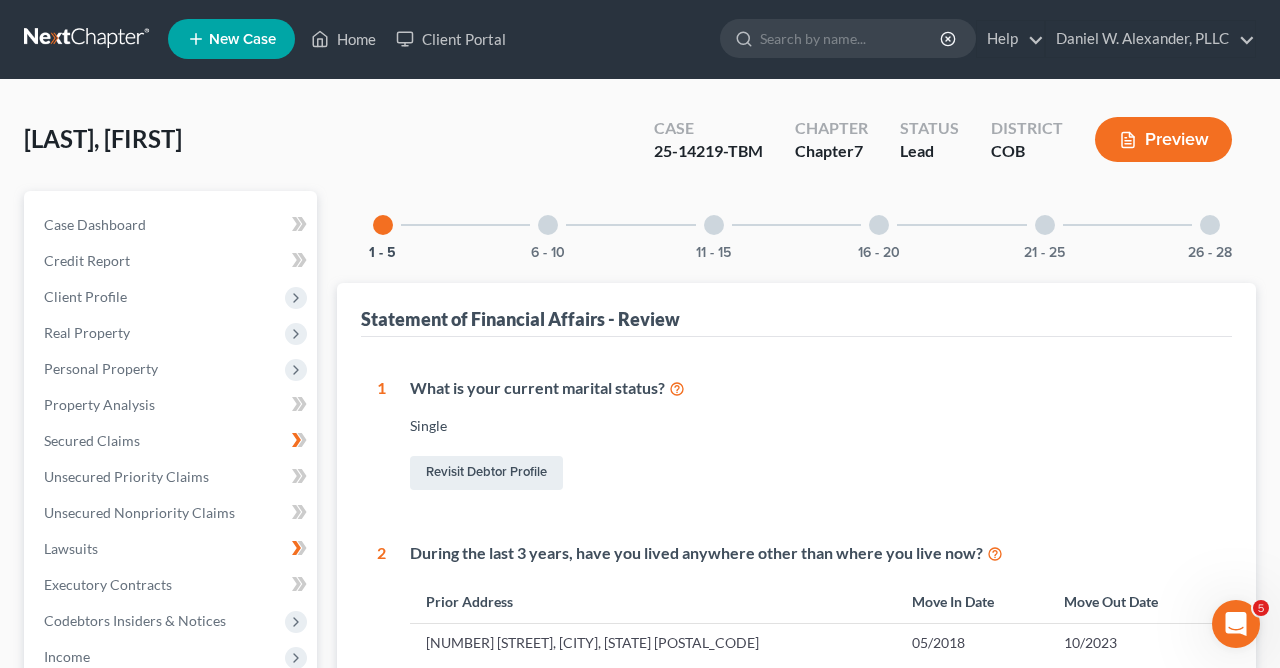 scroll, scrollTop: 0, scrollLeft: 0, axis: both 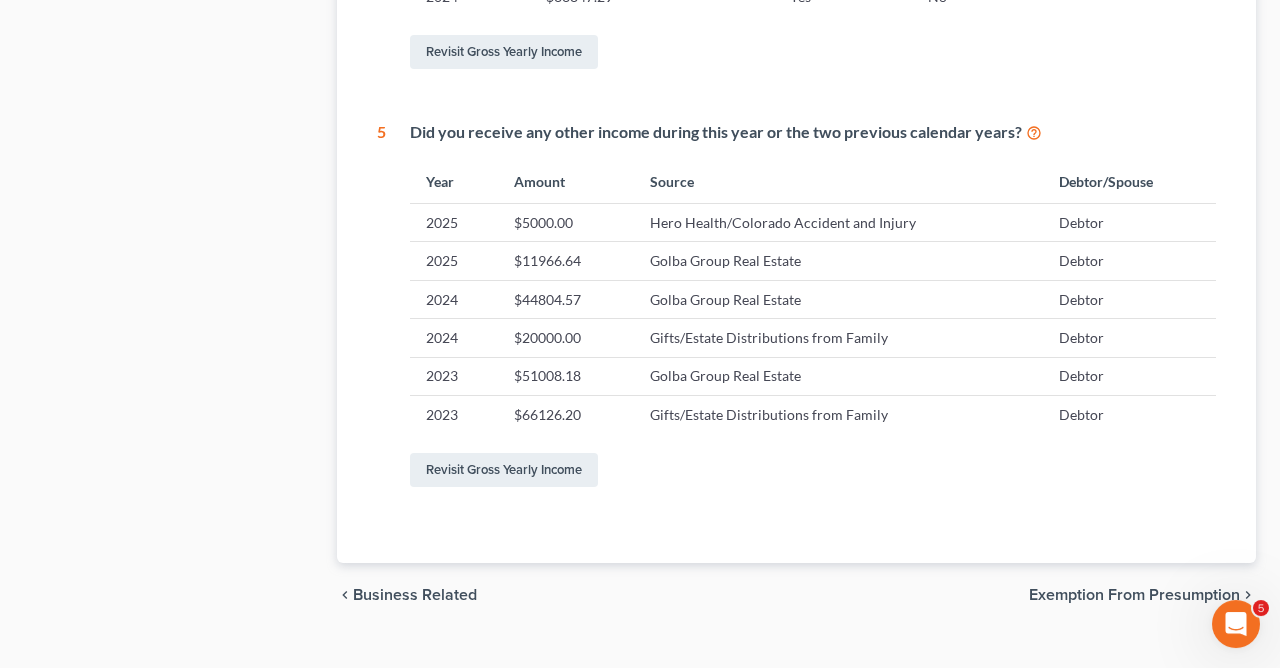click on "Exemption from Presumption" at bounding box center [1134, 595] 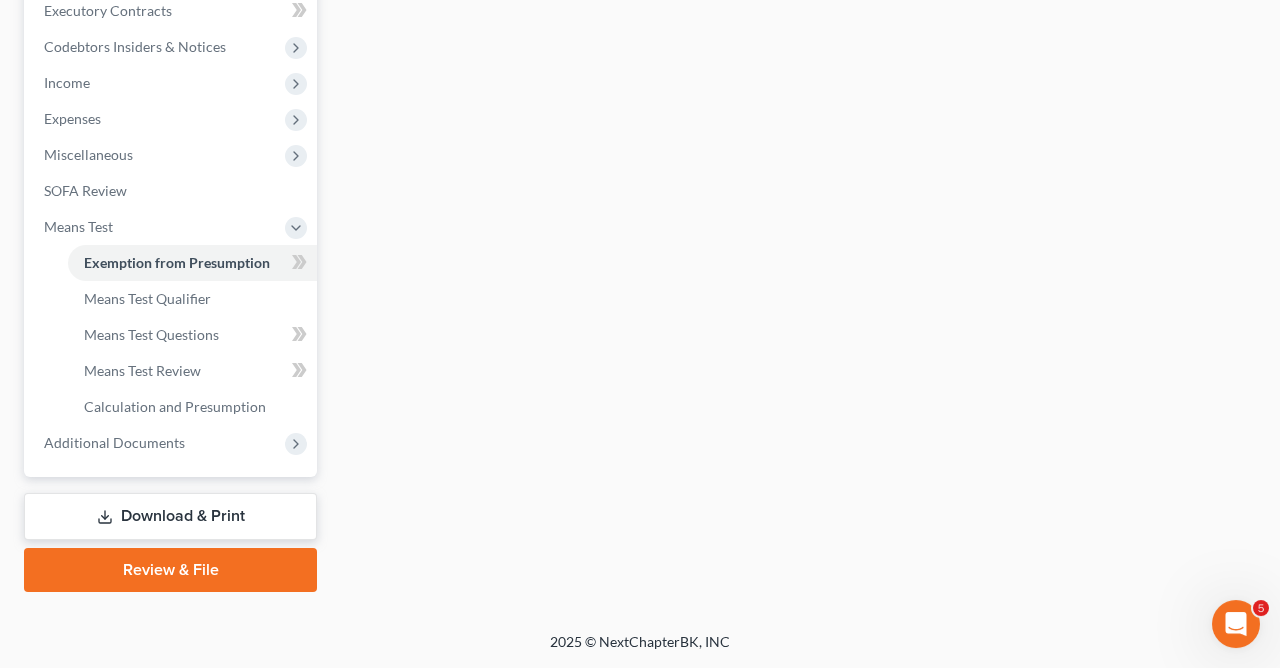 scroll, scrollTop: 393, scrollLeft: 0, axis: vertical 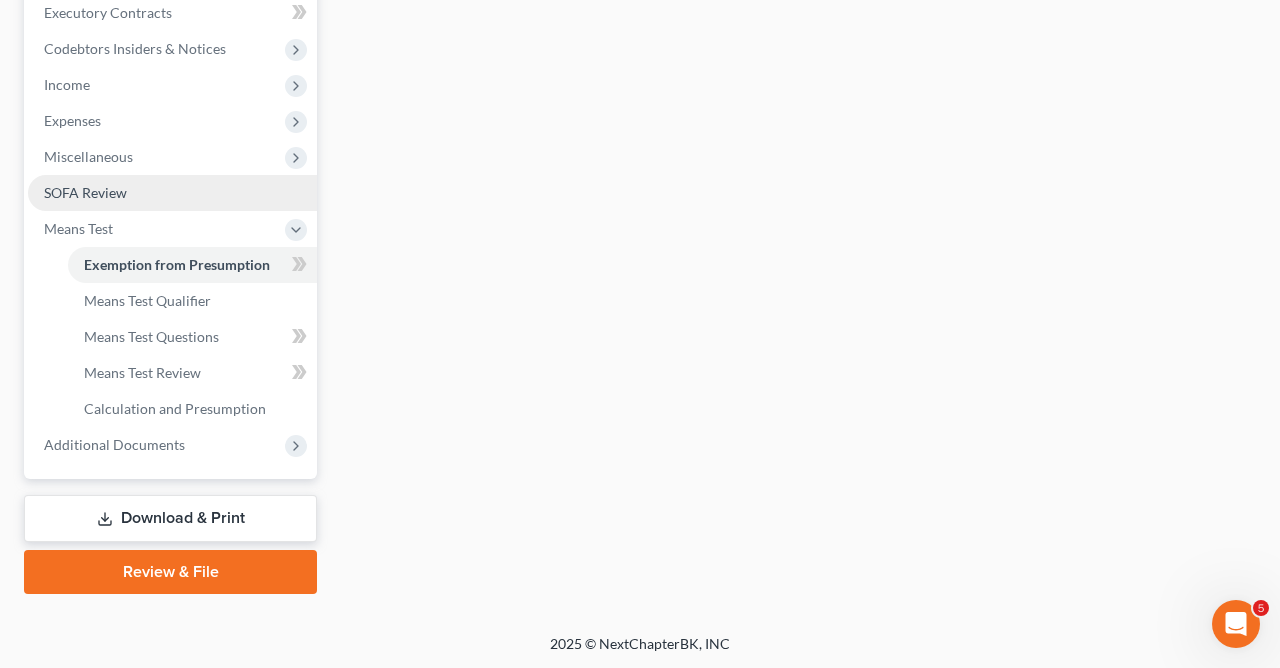 click on "SOFA Review" at bounding box center (85, 192) 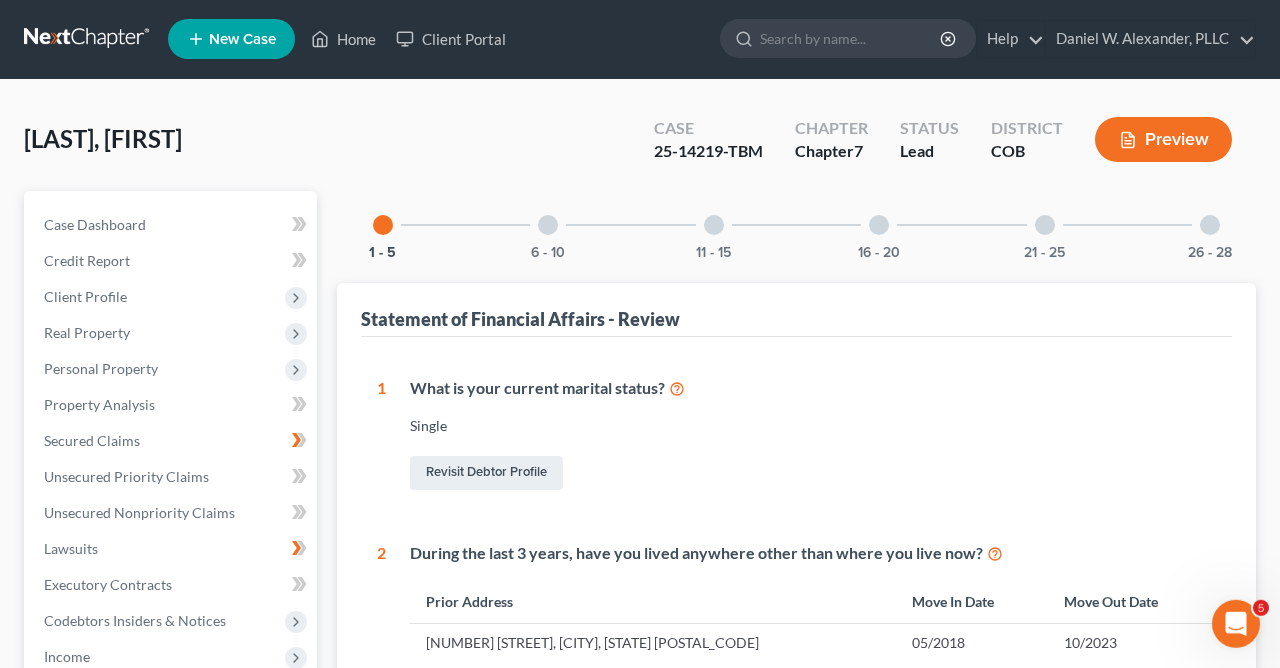 scroll, scrollTop: 0, scrollLeft: 0, axis: both 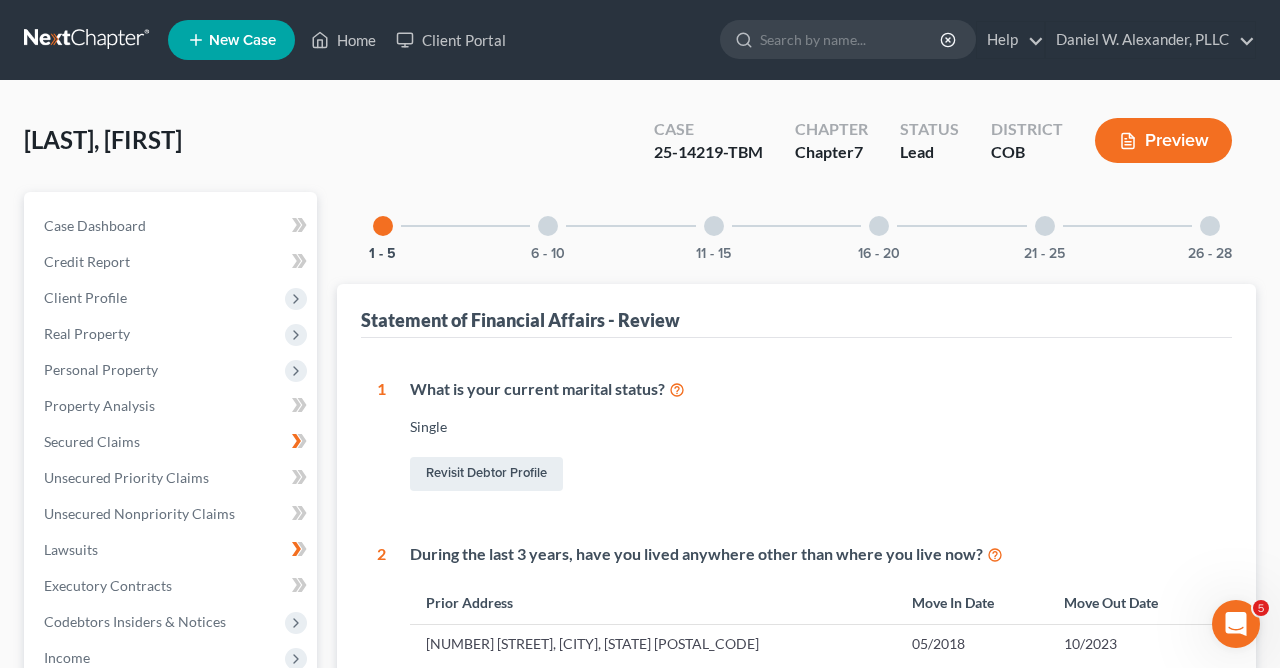 click at bounding box center (548, 226) 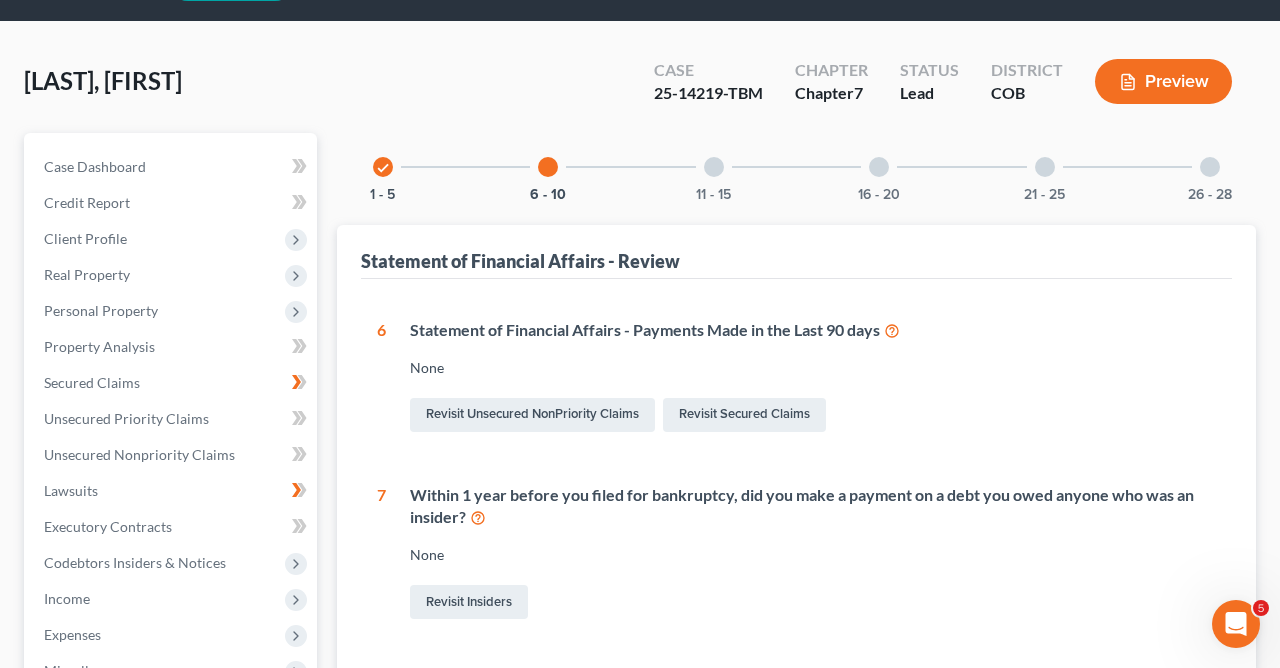 scroll, scrollTop: 0, scrollLeft: 0, axis: both 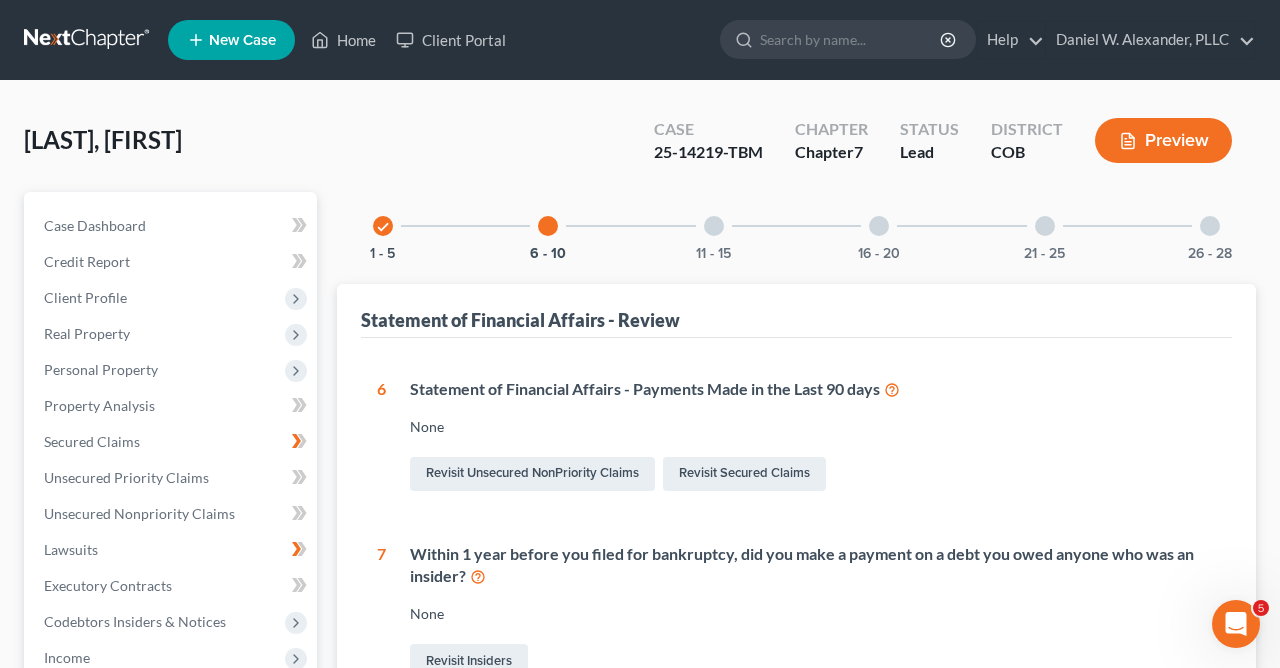 click at bounding box center (714, 226) 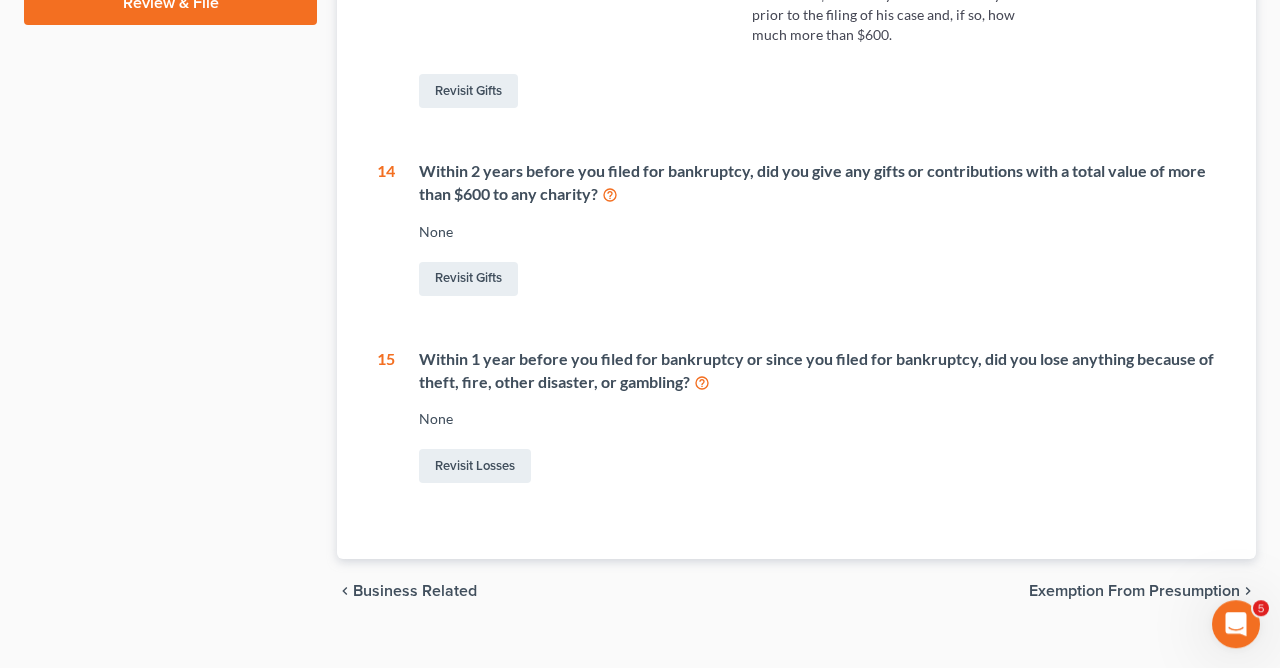 scroll, scrollTop: 963, scrollLeft: 0, axis: vertical 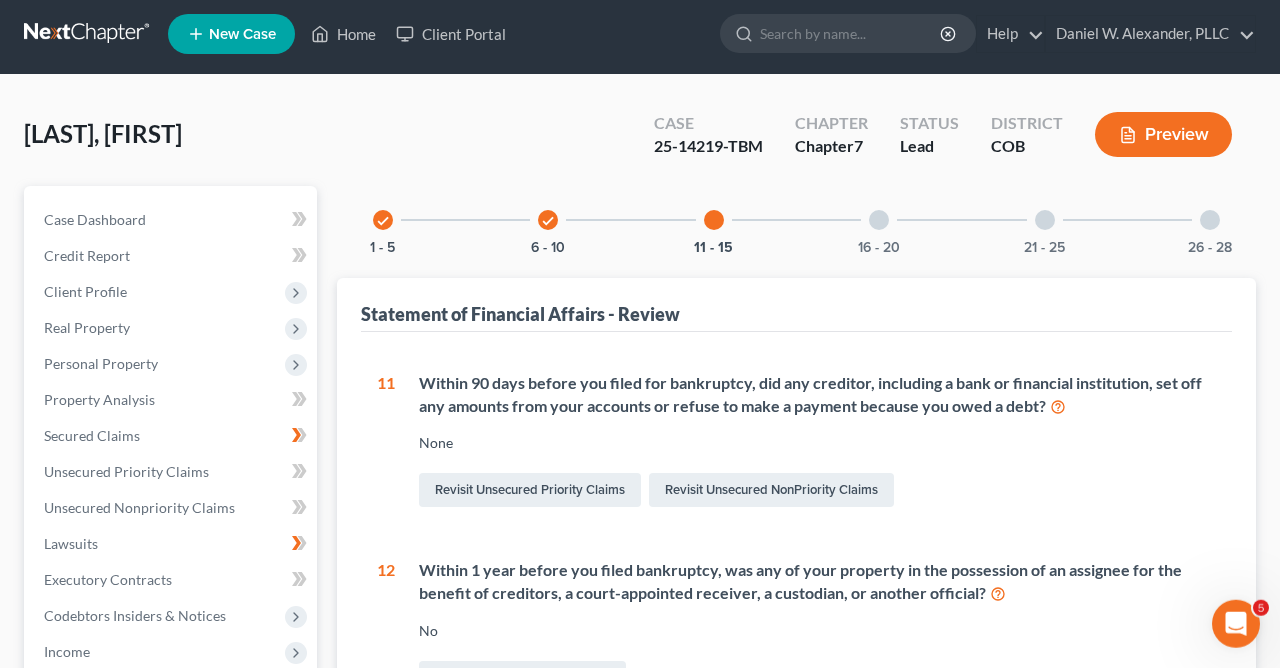 click on "check" at bounding box center (383, 221) 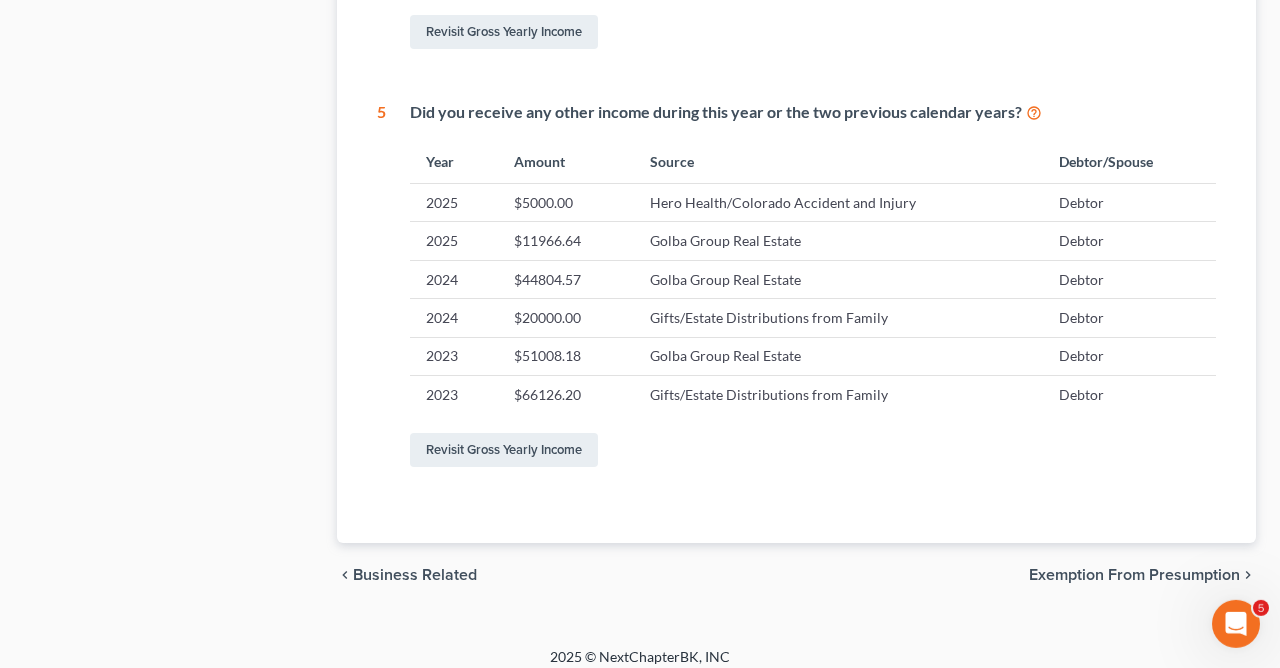 scroll, scrollTop: 1111, scrollLeft: 0, axis: vertical 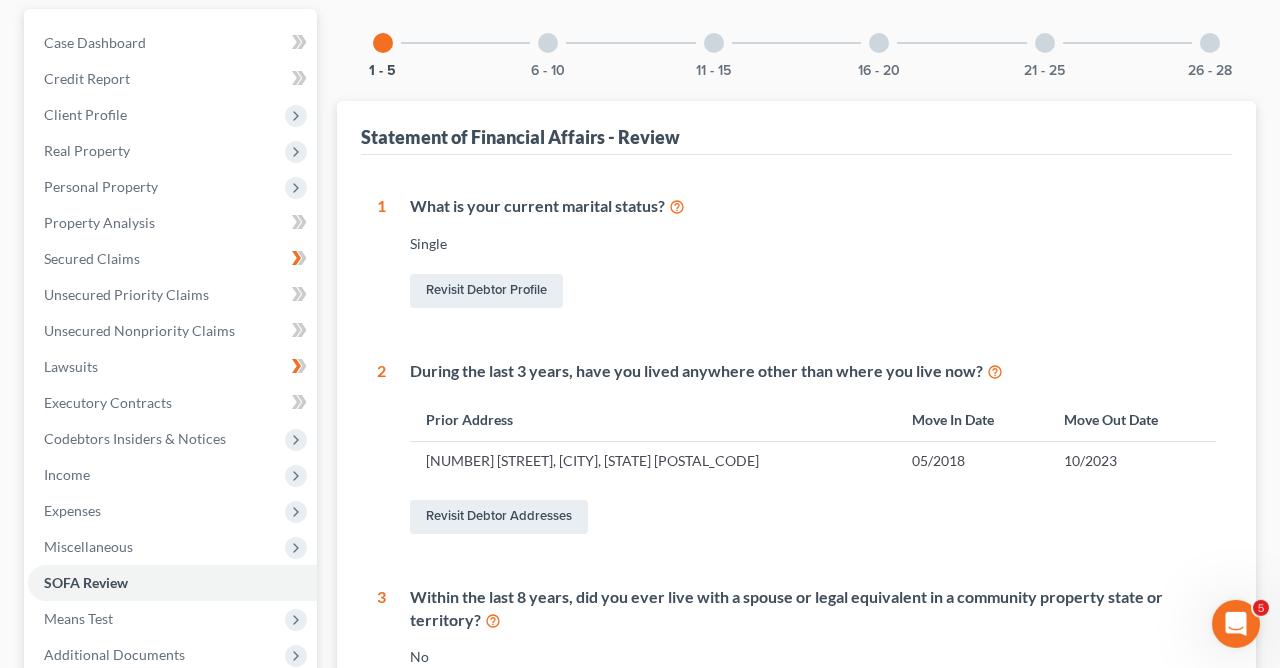 click at bounding box center [548, 43] 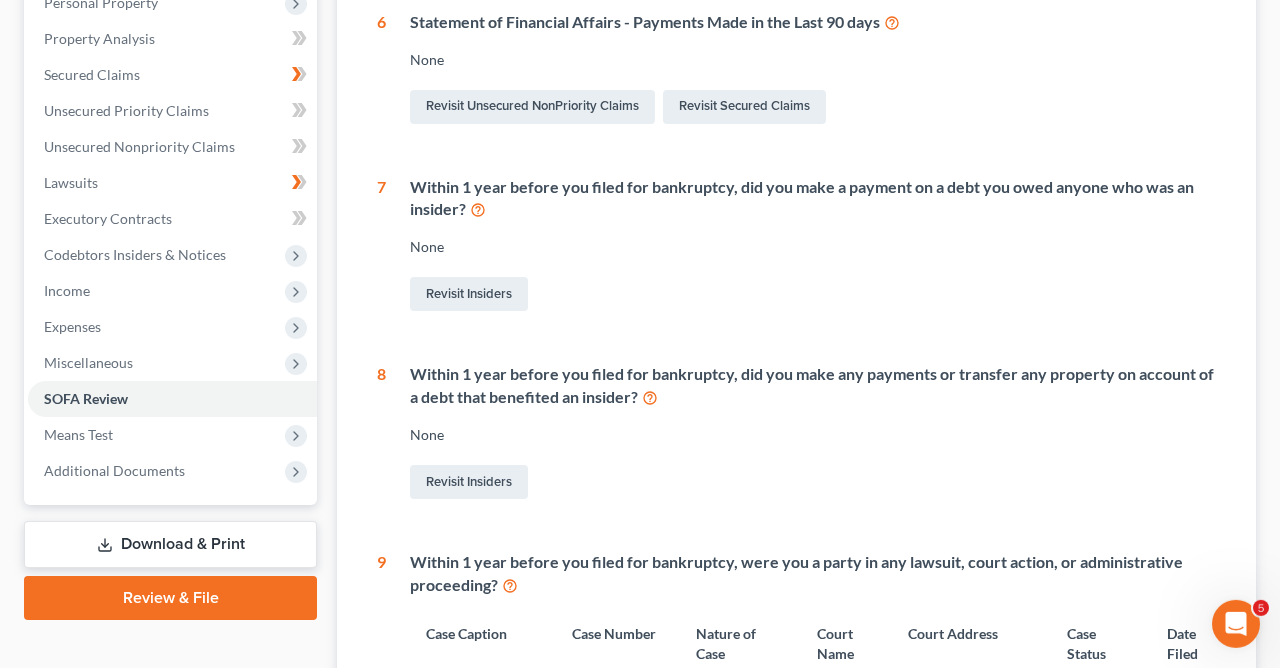 scroll, scrollTop: 0, scrollLeft: 0, axis: both 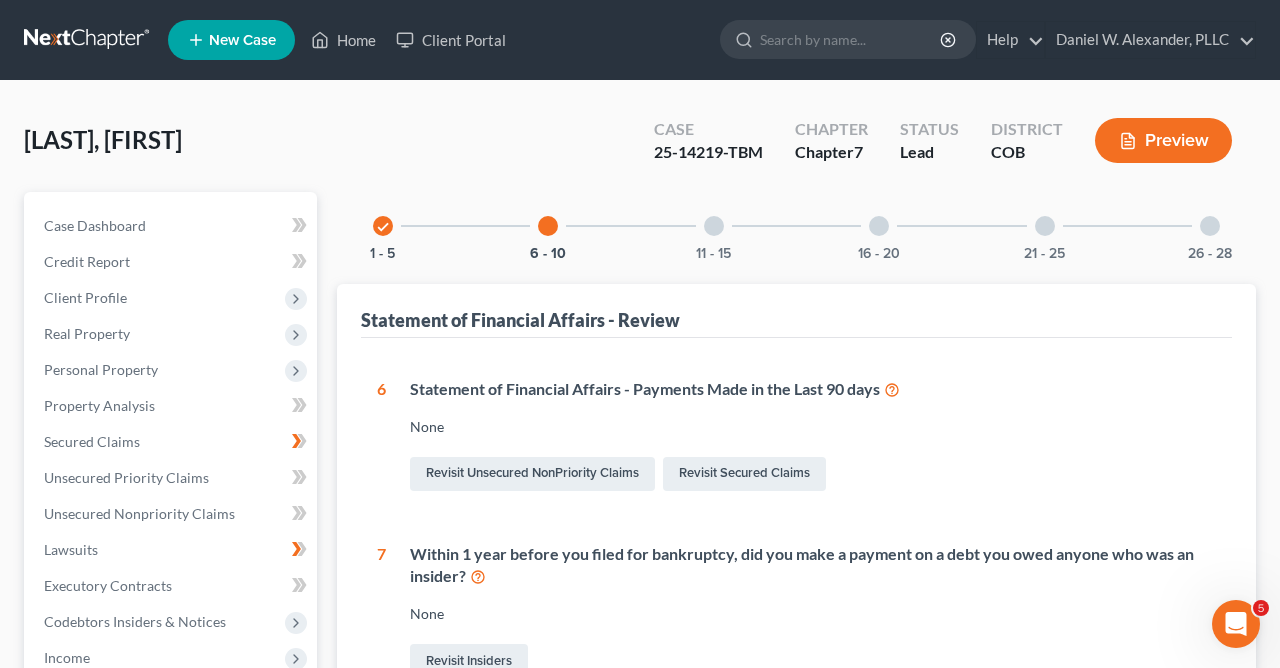 click at bounding box center (714, 226) 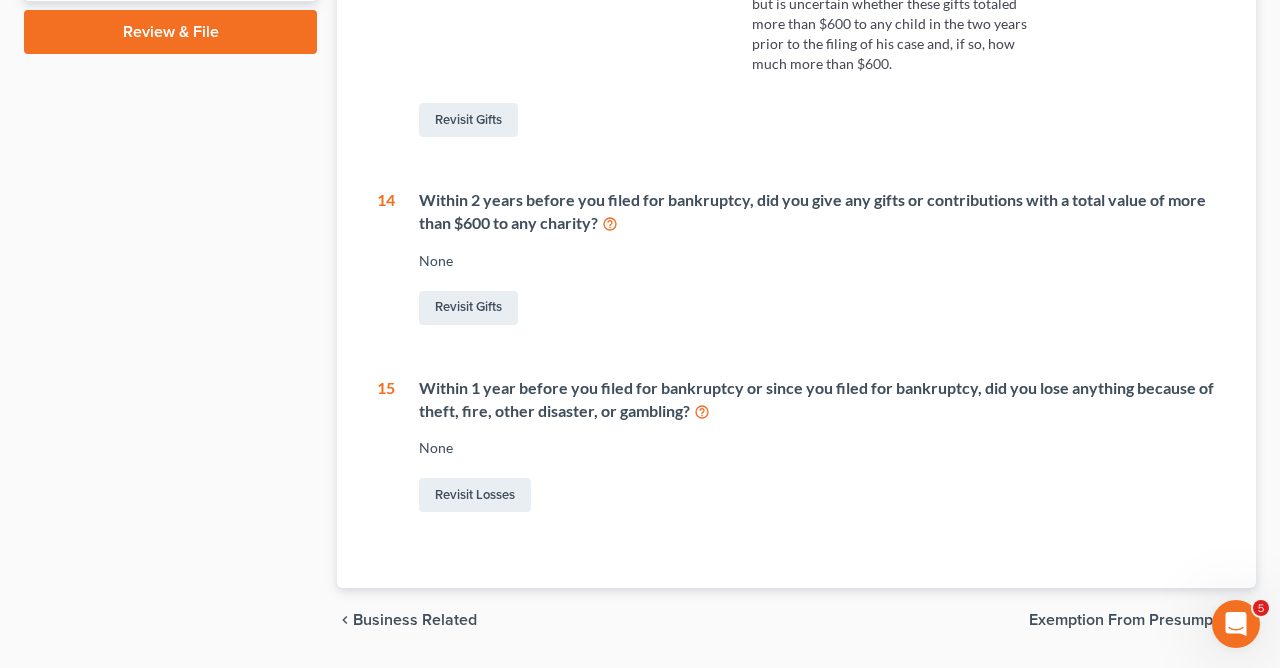 scroll, scrollTop: 935, scrollLeft: 0, axis: vertical 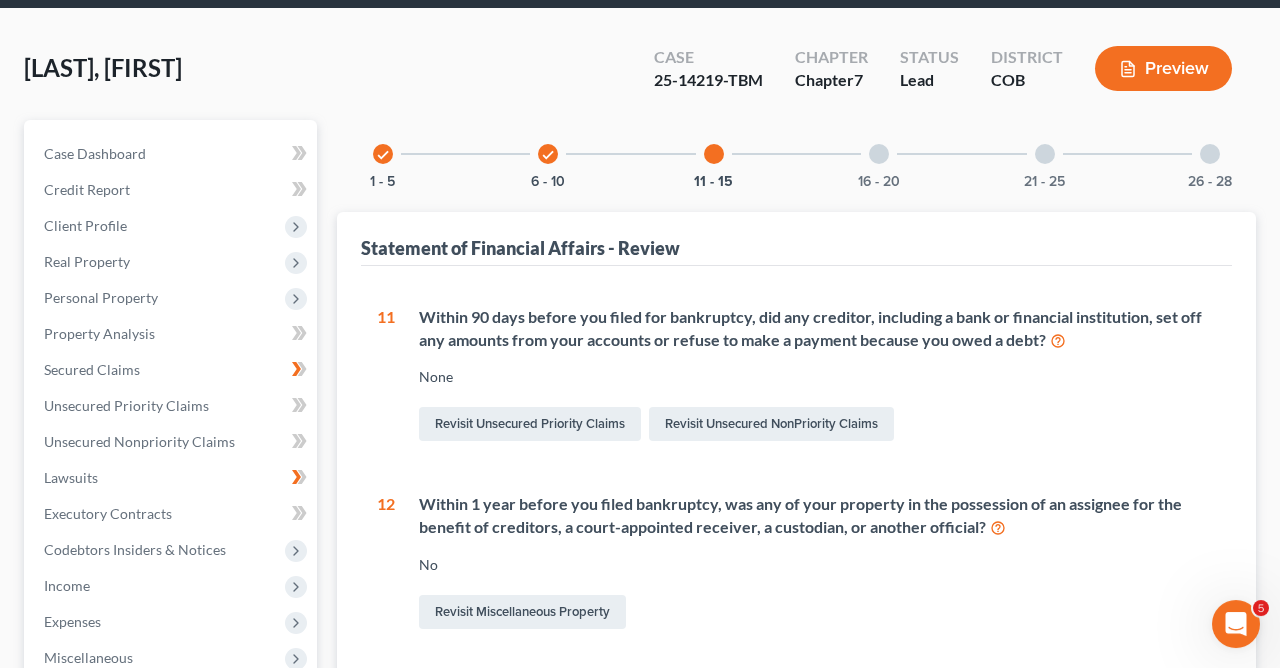 click at bounding box center (879, 154) 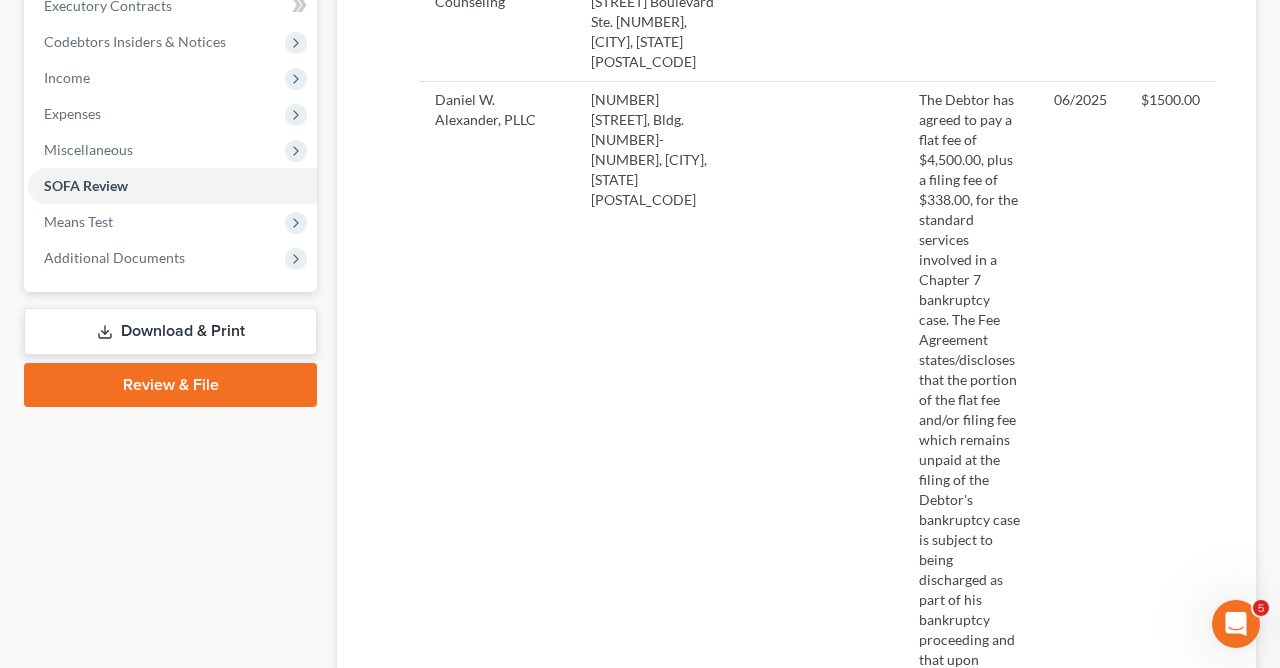 scroll, scrollTop: 594, scrollLeft: 0, axis: vertical 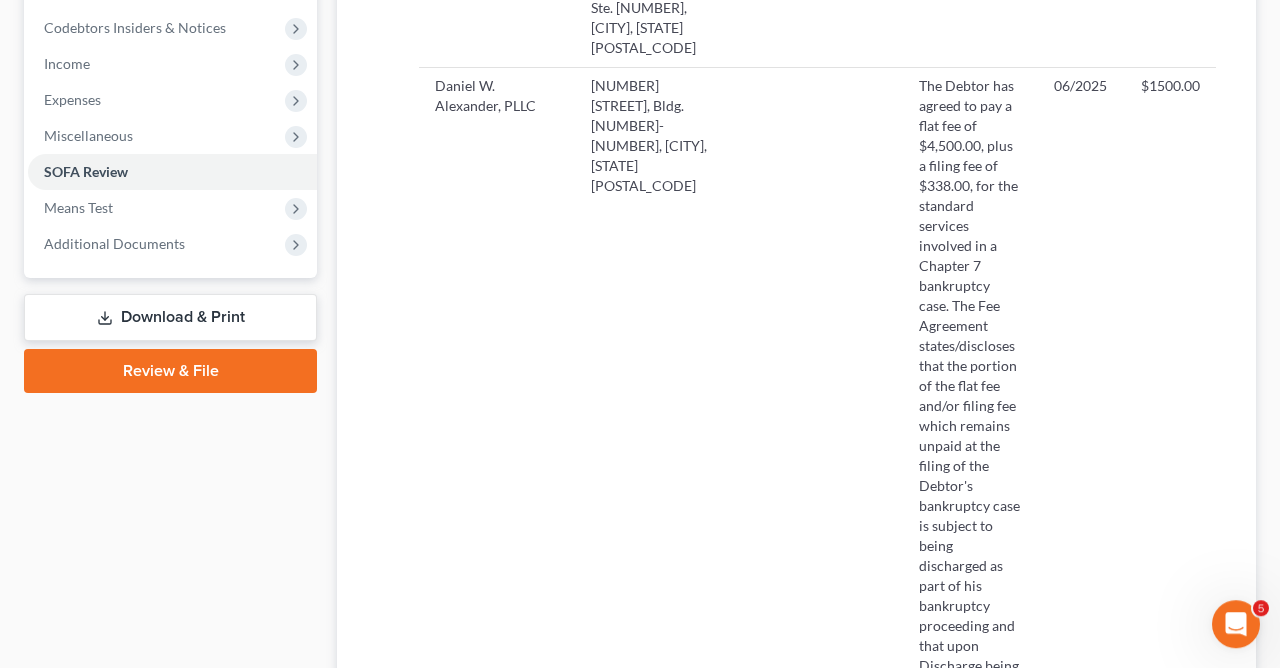 click on "Revisit Attorney Fees" at bounding box center (495, 842) 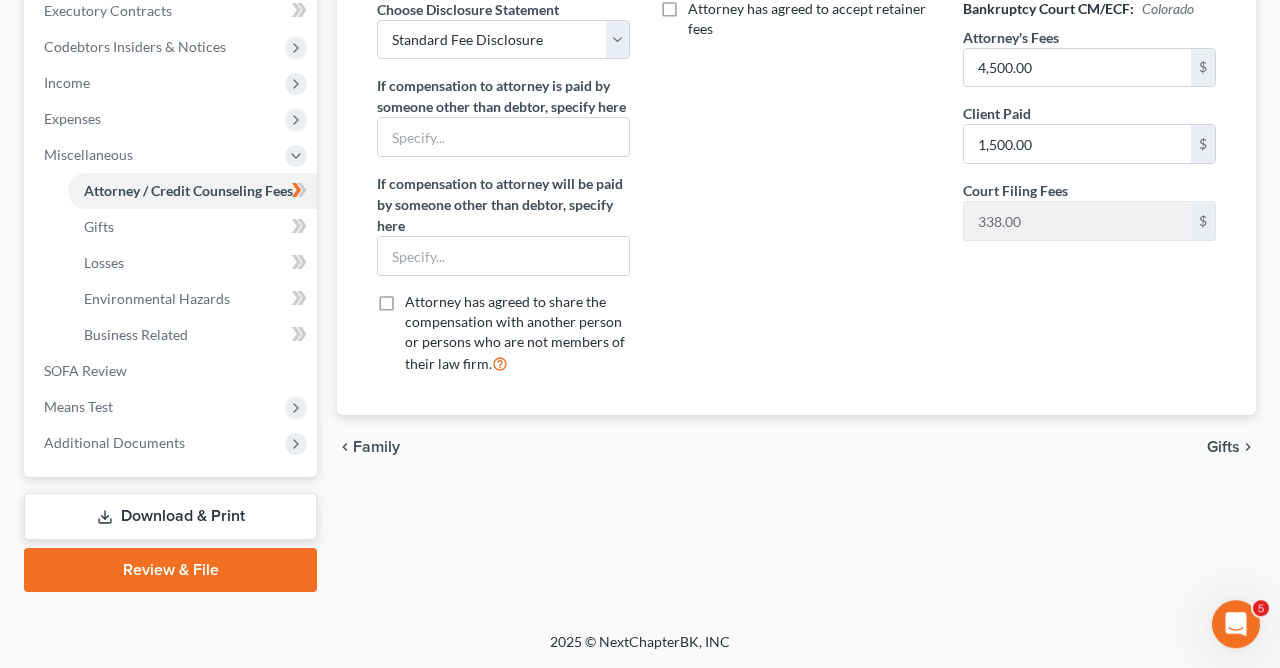 scroll, scrollTop: 461, scrollLeft: 0, axis: vertical 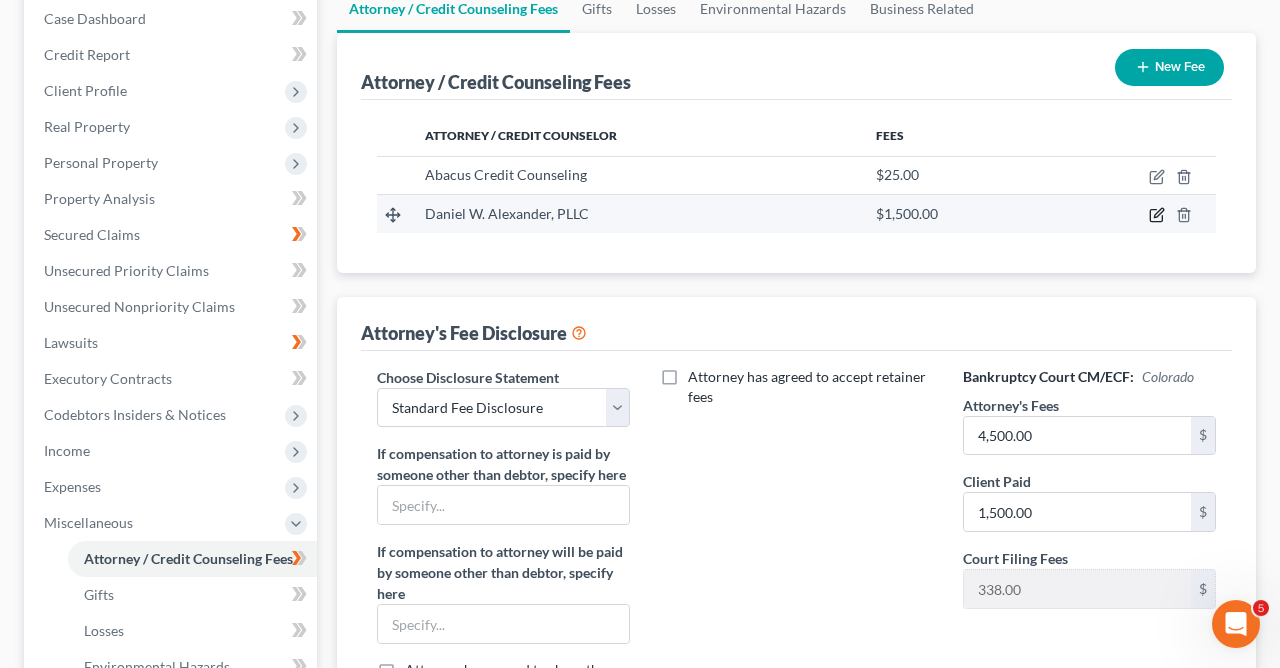click 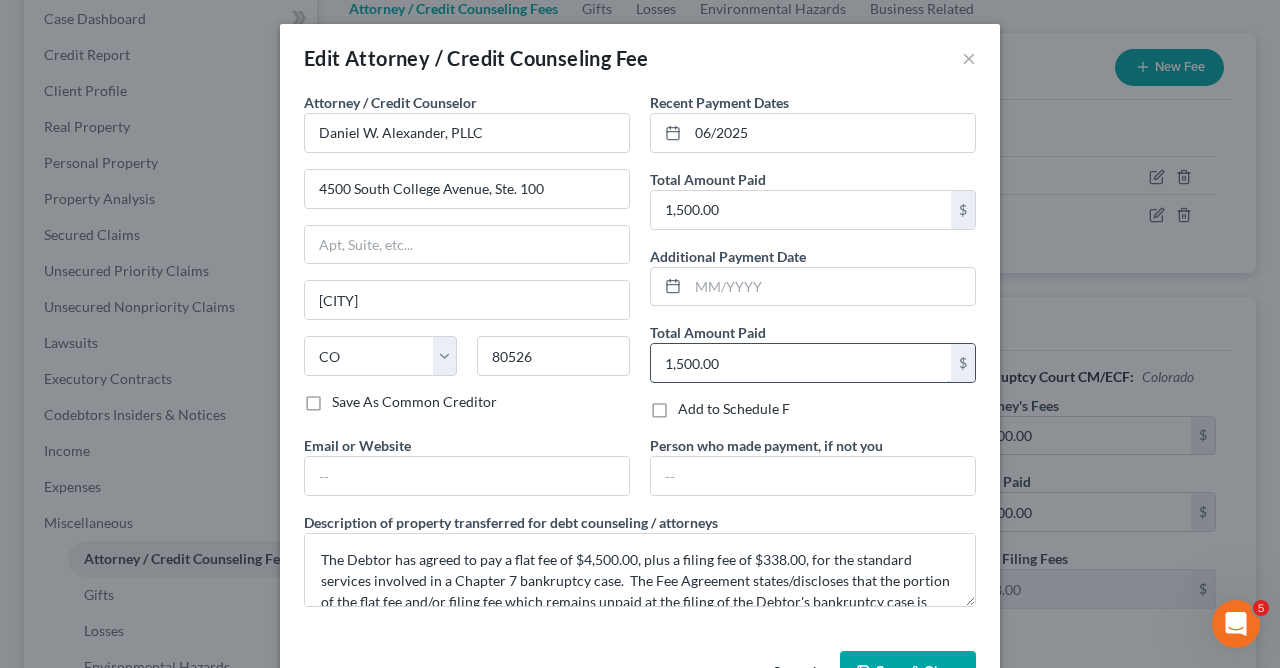click on "1,500.00" at bounding box center (801, 363) 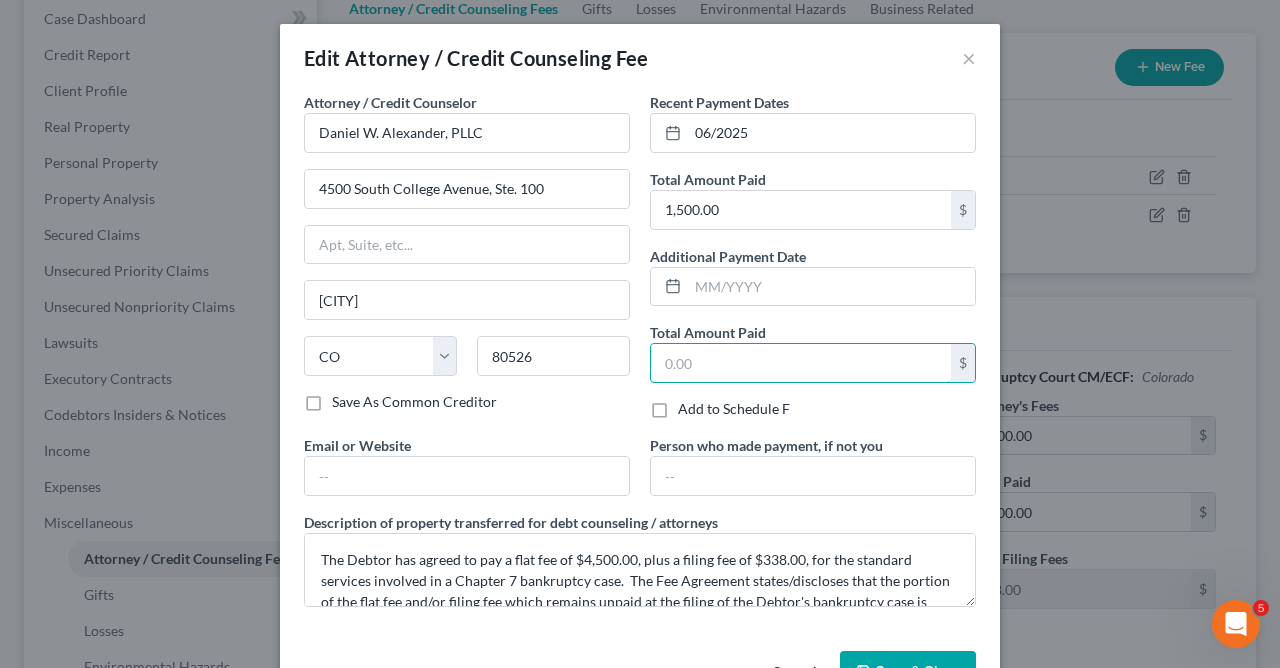 type 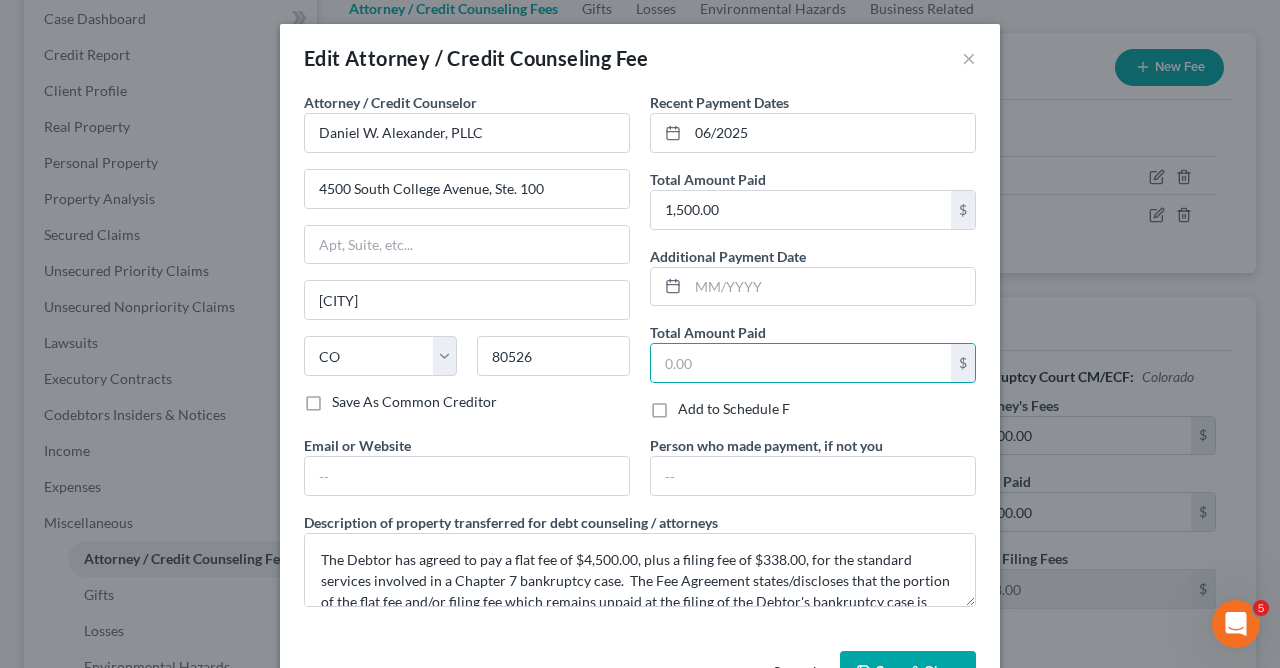 scroll, scrollTop: 65, scrollLeft: 0, axis: vertical 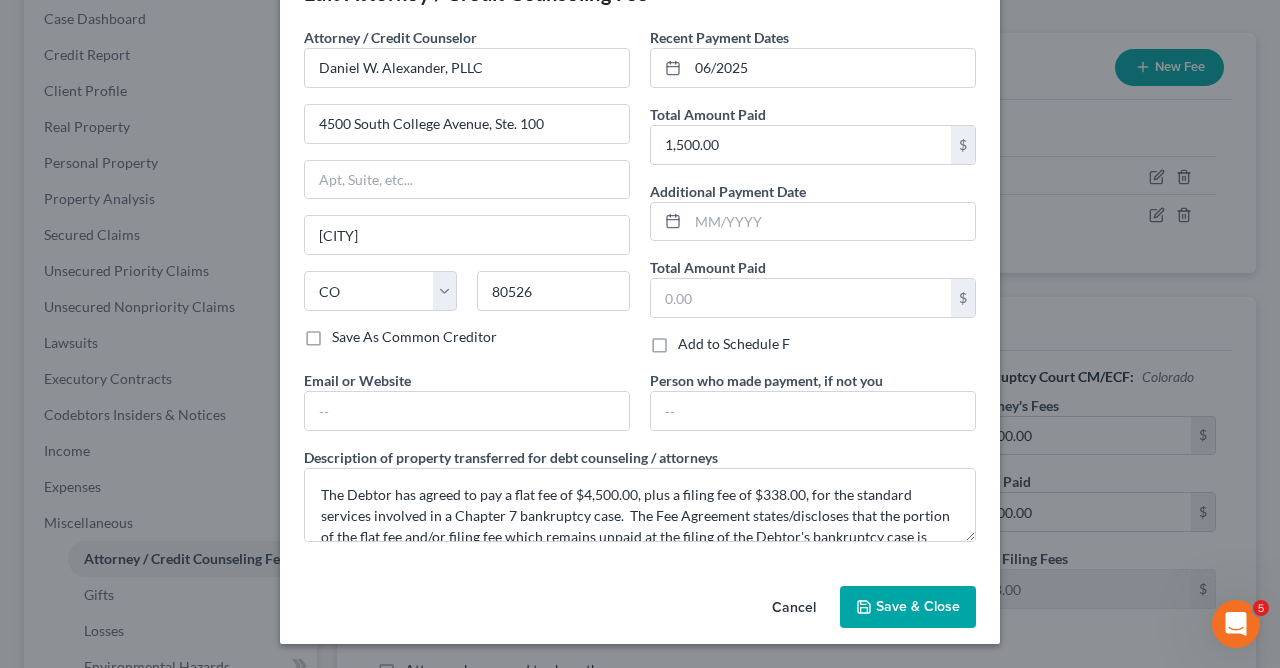 click on "Save & Close" at bounding box center (918, 606) 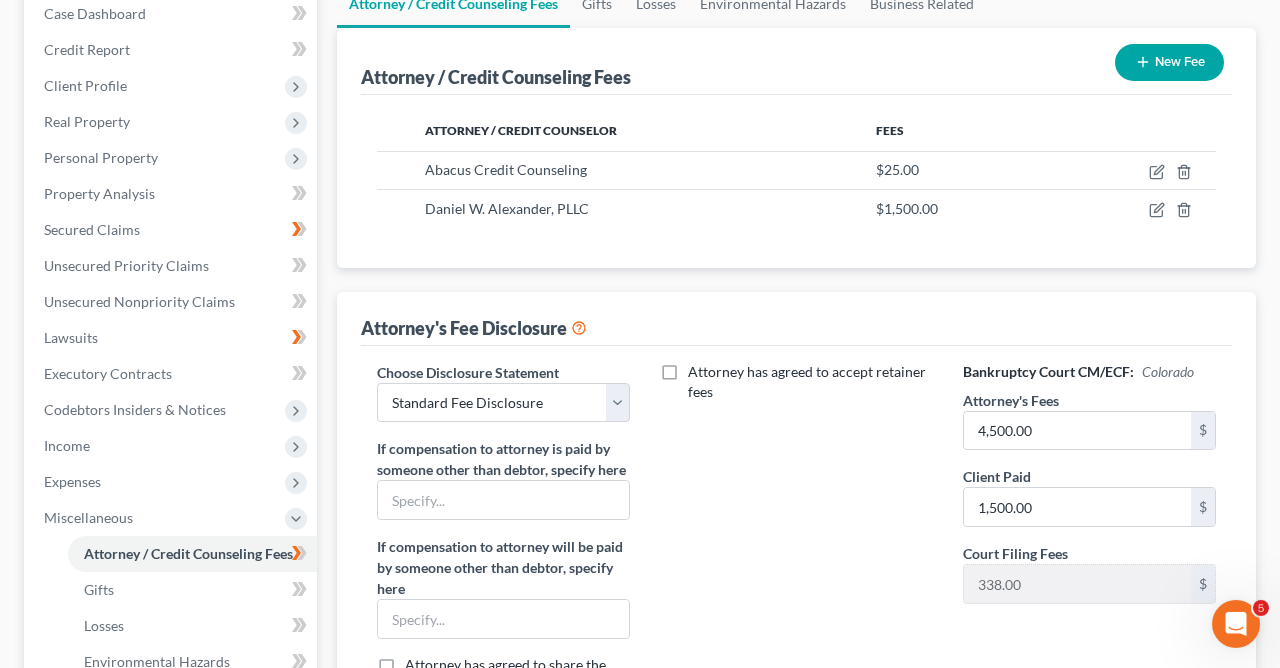 scroll, scrollTop: 0, scrollLeft: 0, axis: both 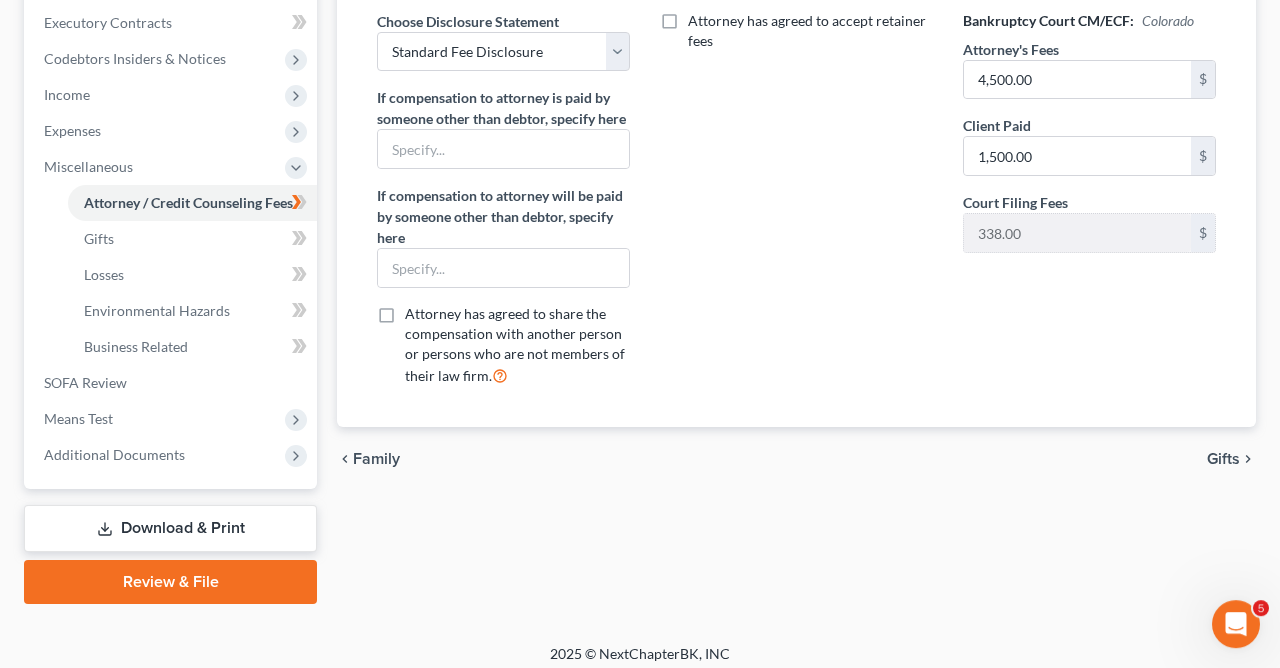 click on "Gifts" at bounding box center [1223, 459] 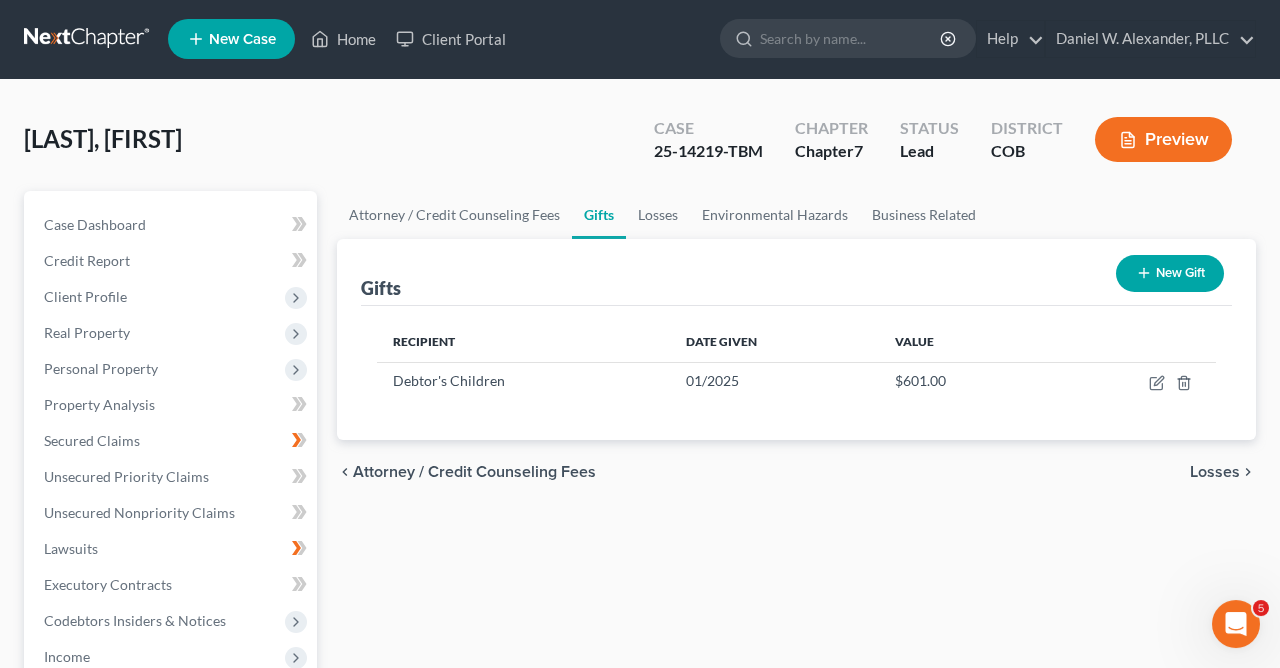 scroll, scrollTop: 0, scrollLeft: 0, axis: both 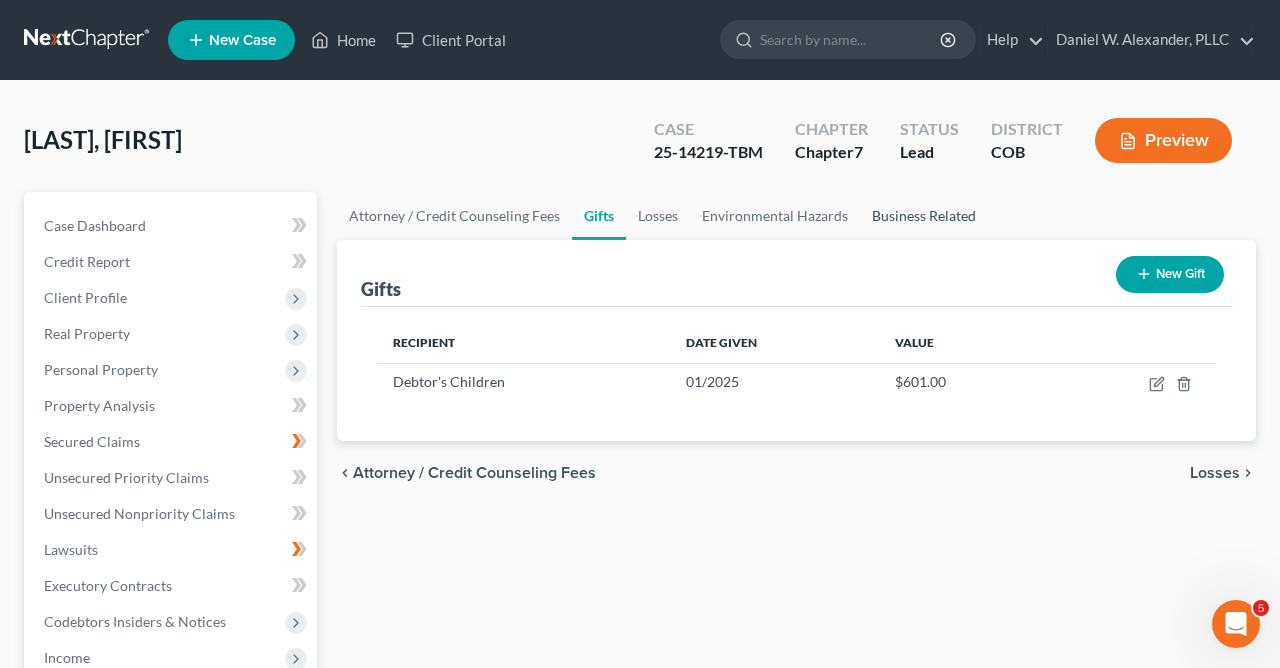 click on "Business Related" at bounding box center [924, 216] 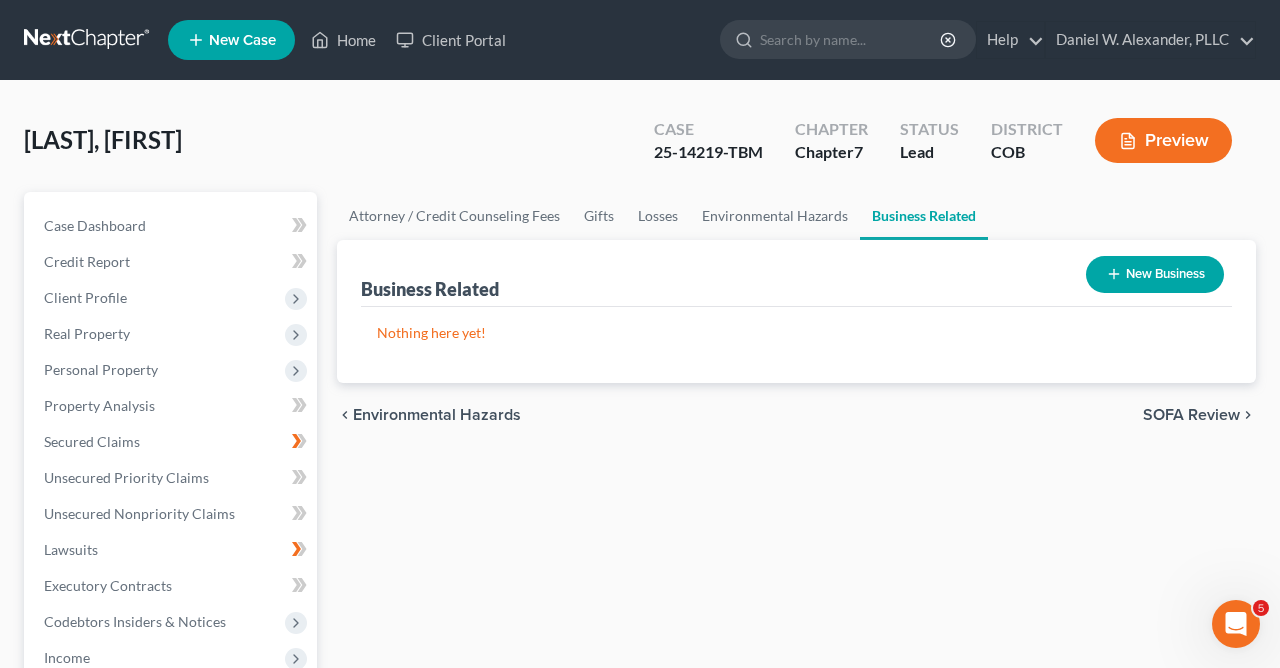 click on "SOFA Review" at bounding box center [1191, 415] 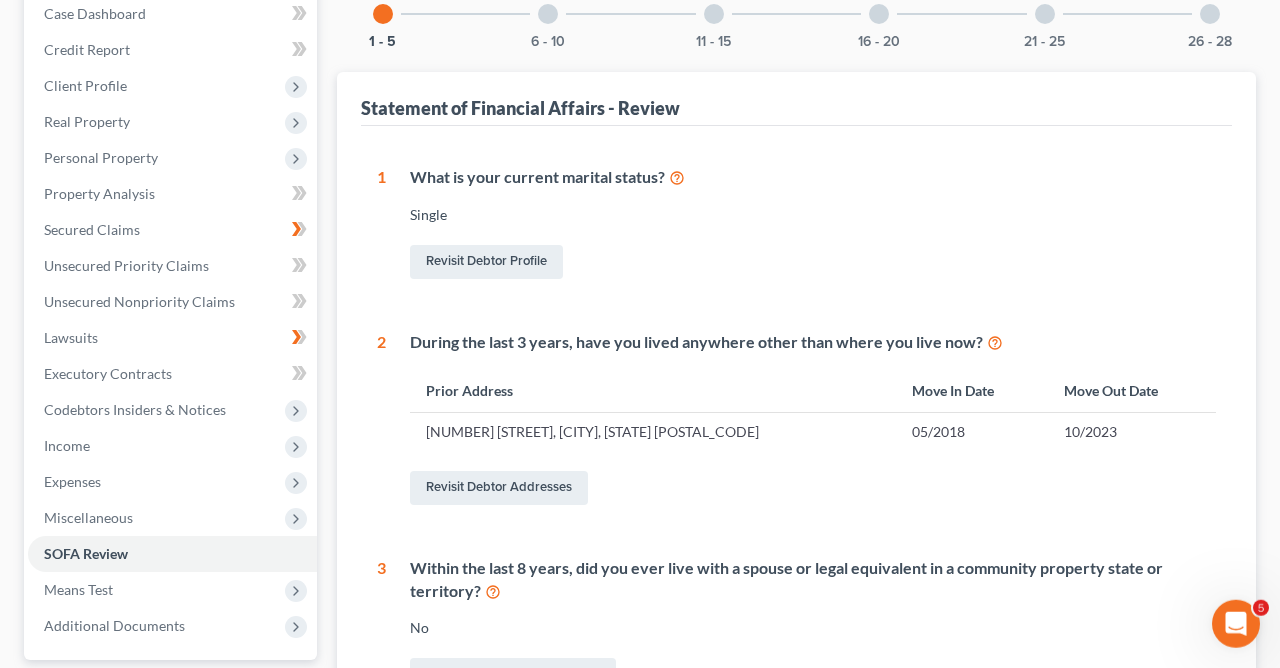 scroll, scrollTop: 0, scrollLeft: 0, axis: both 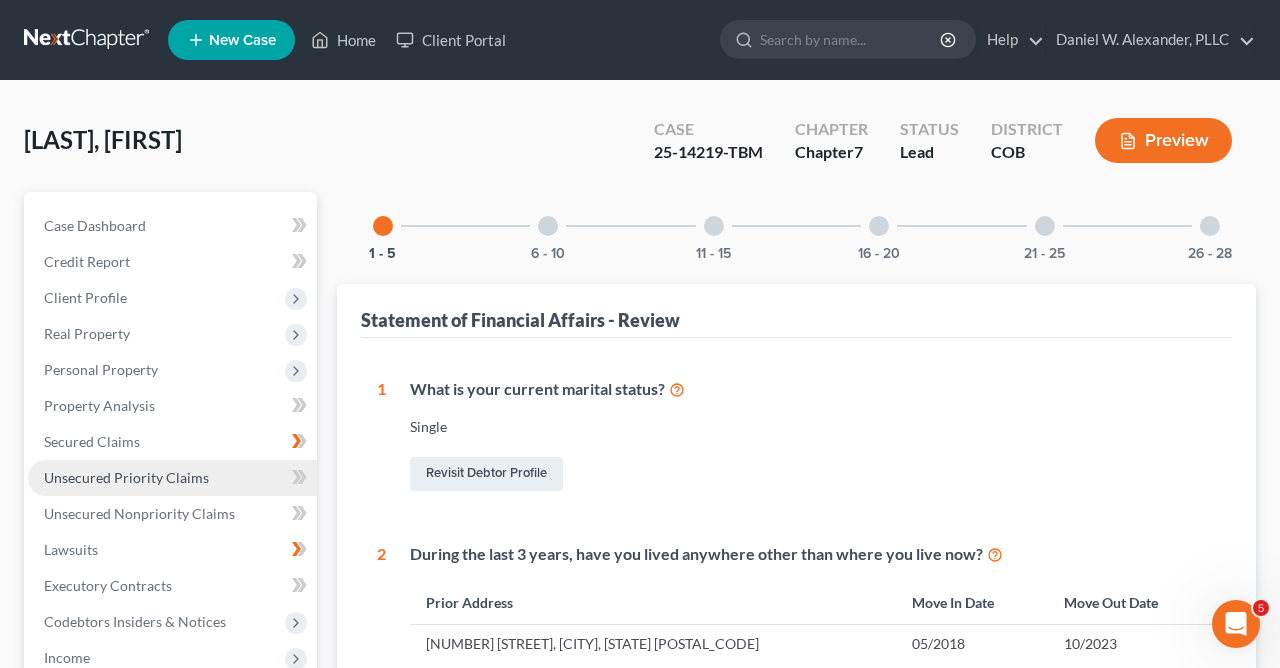 click on "Unsecured Priority Claims" at bounding box center (172, 478) 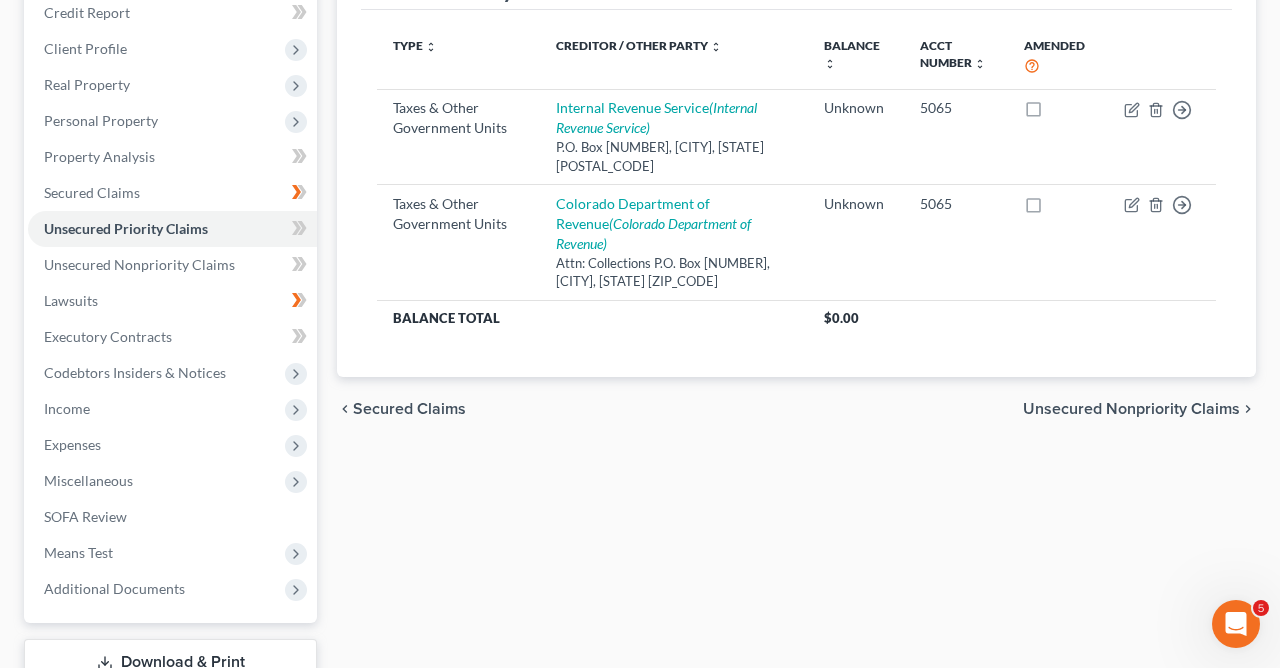 scroll, scrollTop: 328, scrollLeft: 0, axis: vertical 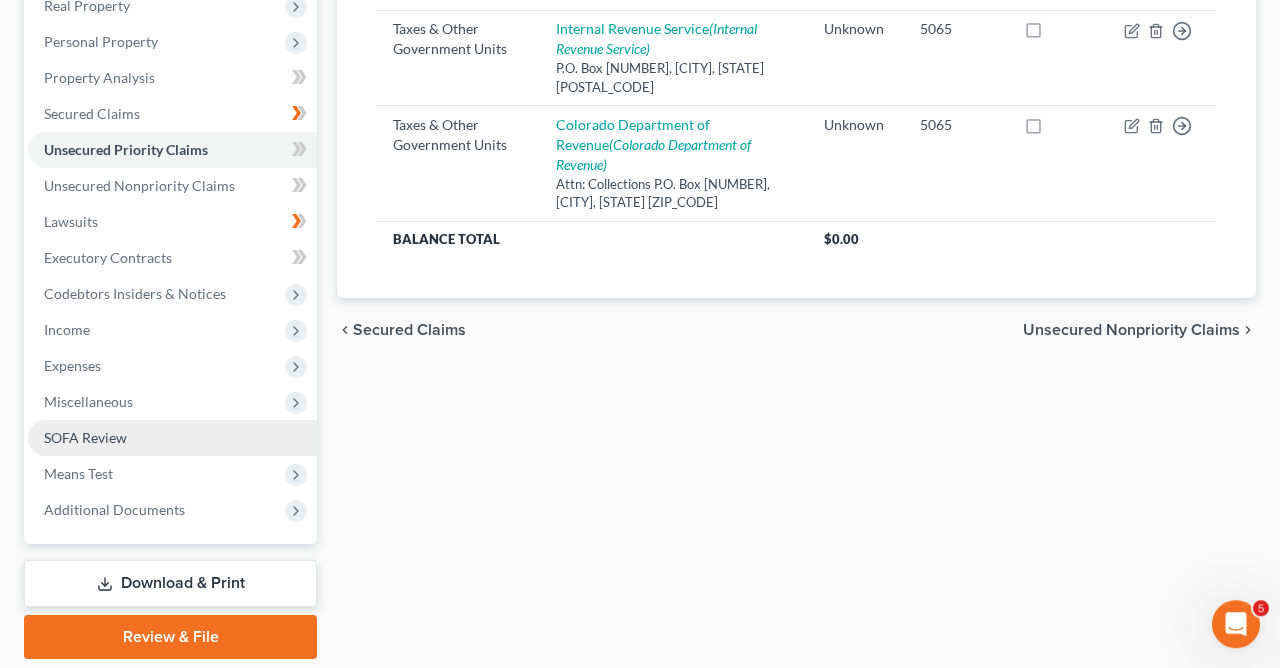click on "SOFA Review" at bounding box center (172, 438) 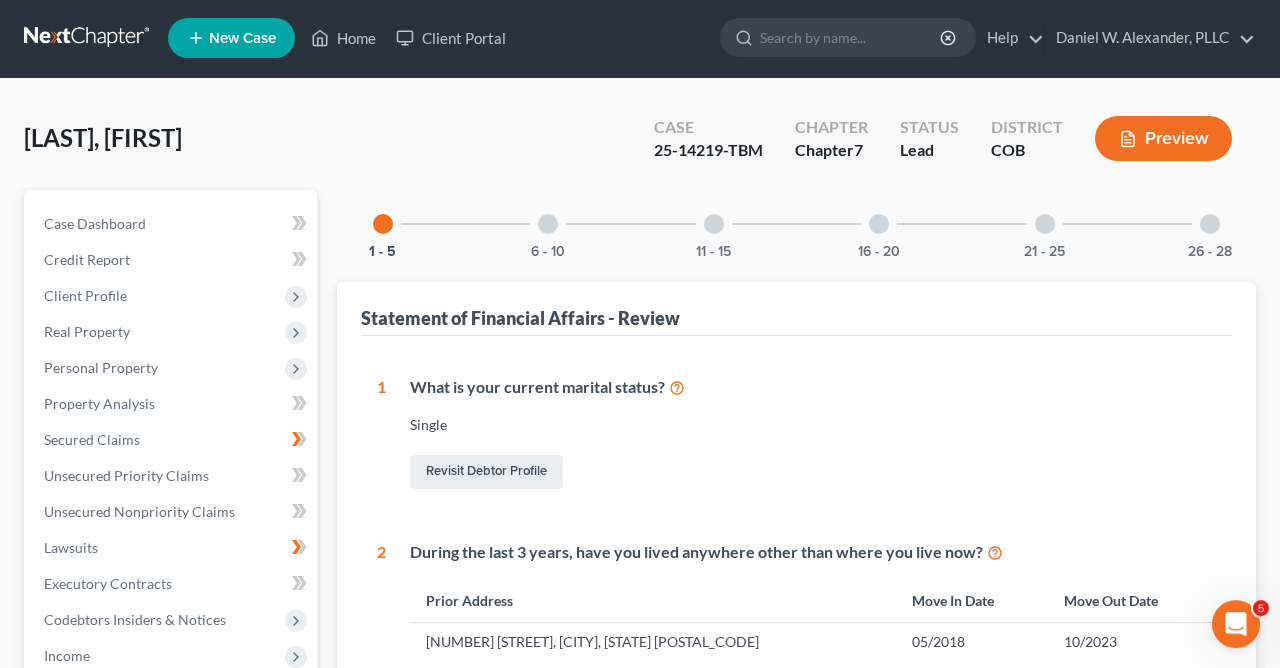 scroll, scrollTop: 0, scrollLeft: 0, axis: both 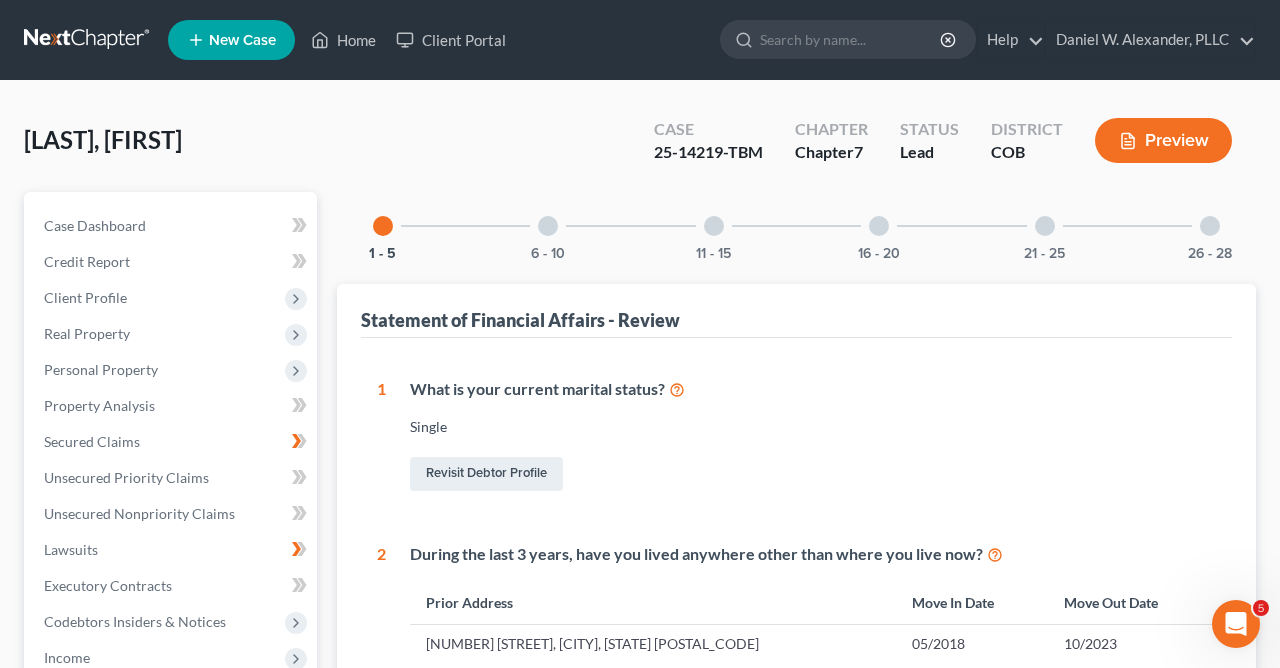 click at bounding box center [879, 226] 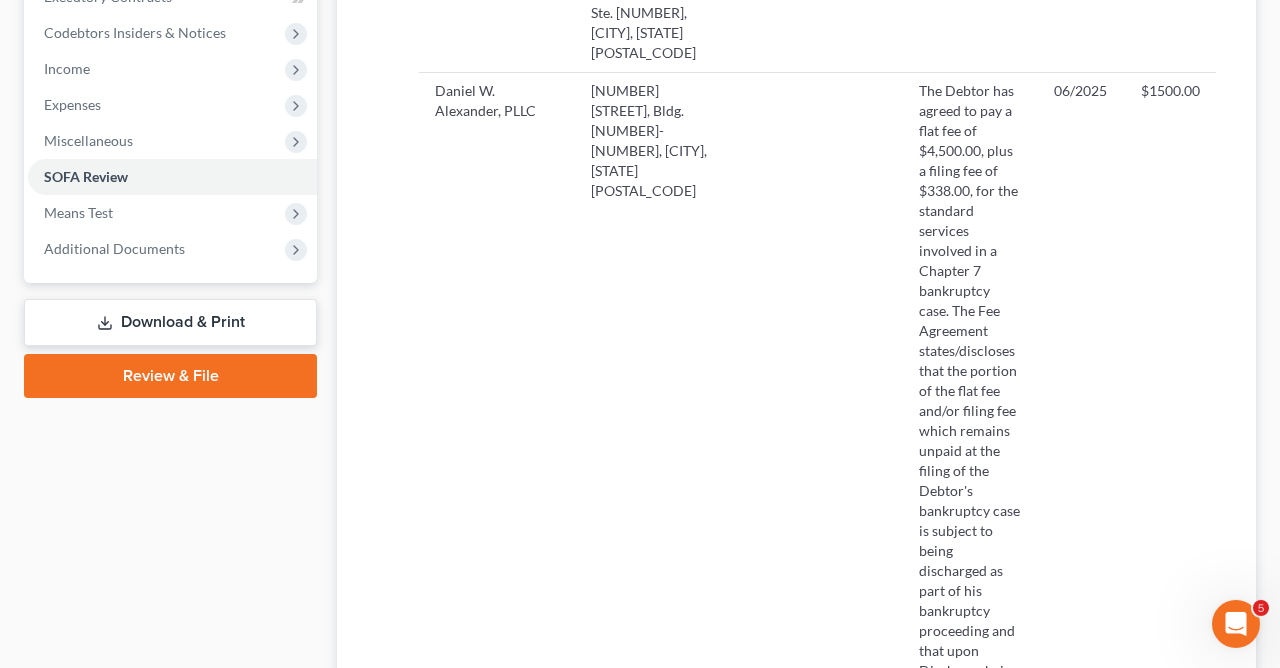 scroll, scrollTop: 678, scrollLeft: 0, axis: vertical 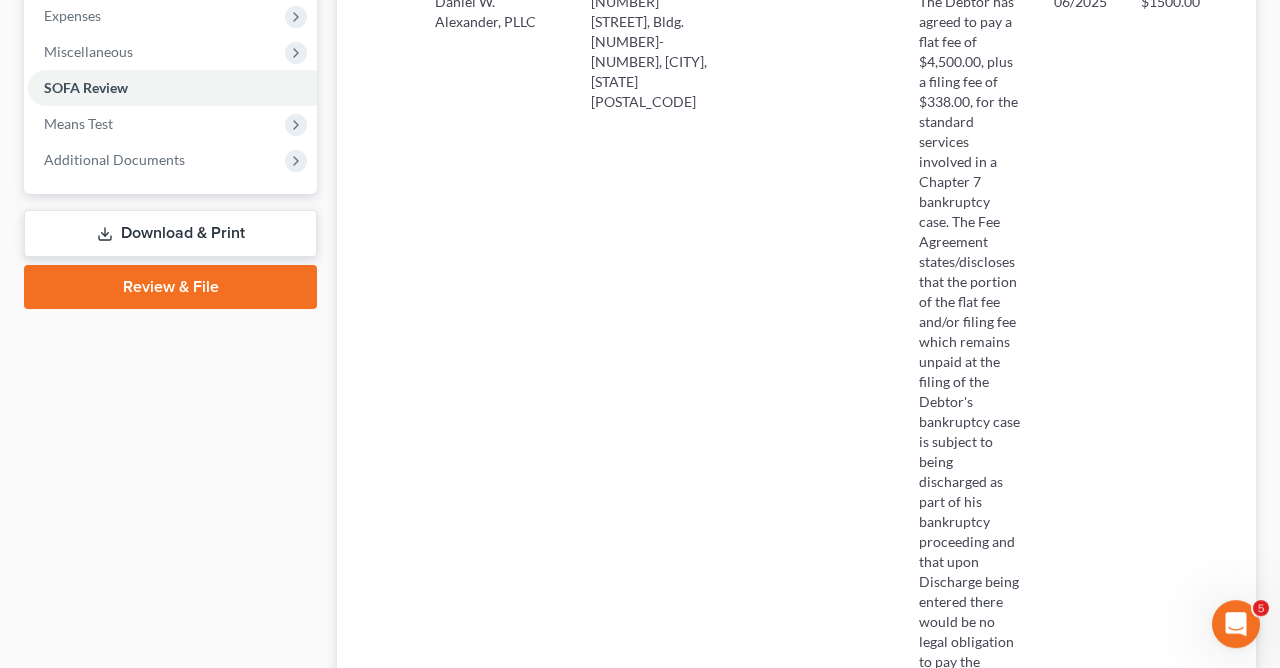 click on "Revisit Attorney Fees" at bounding box center [495, 758] 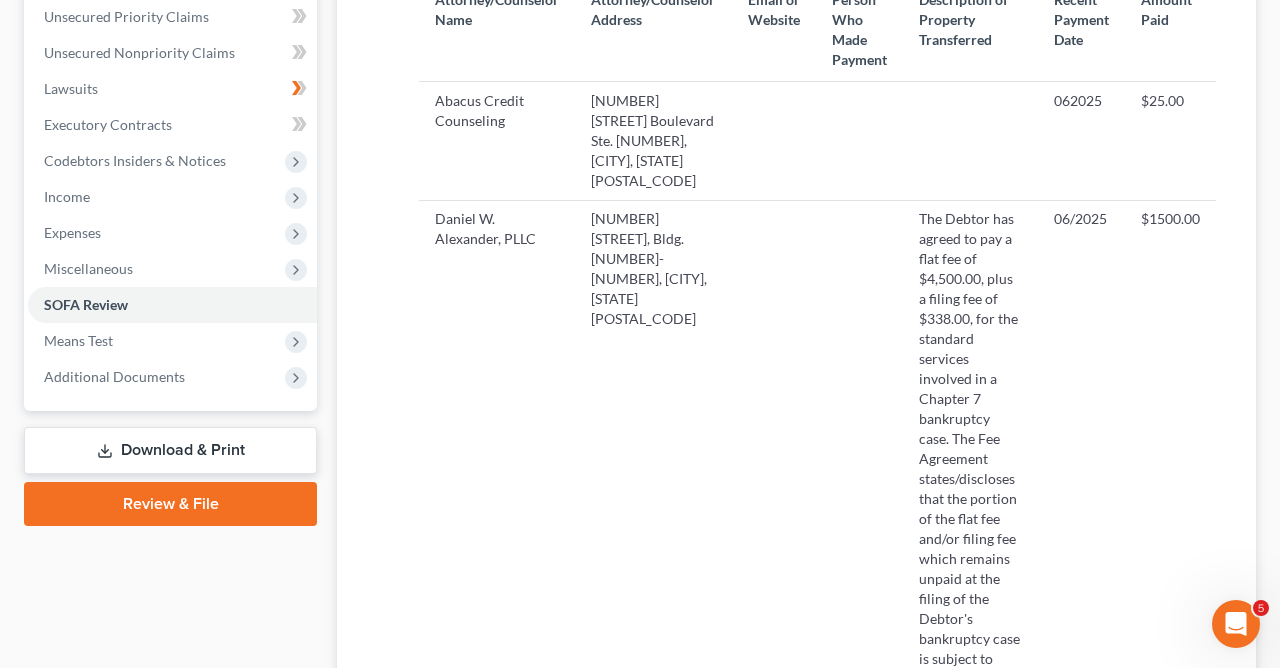 select on "0" 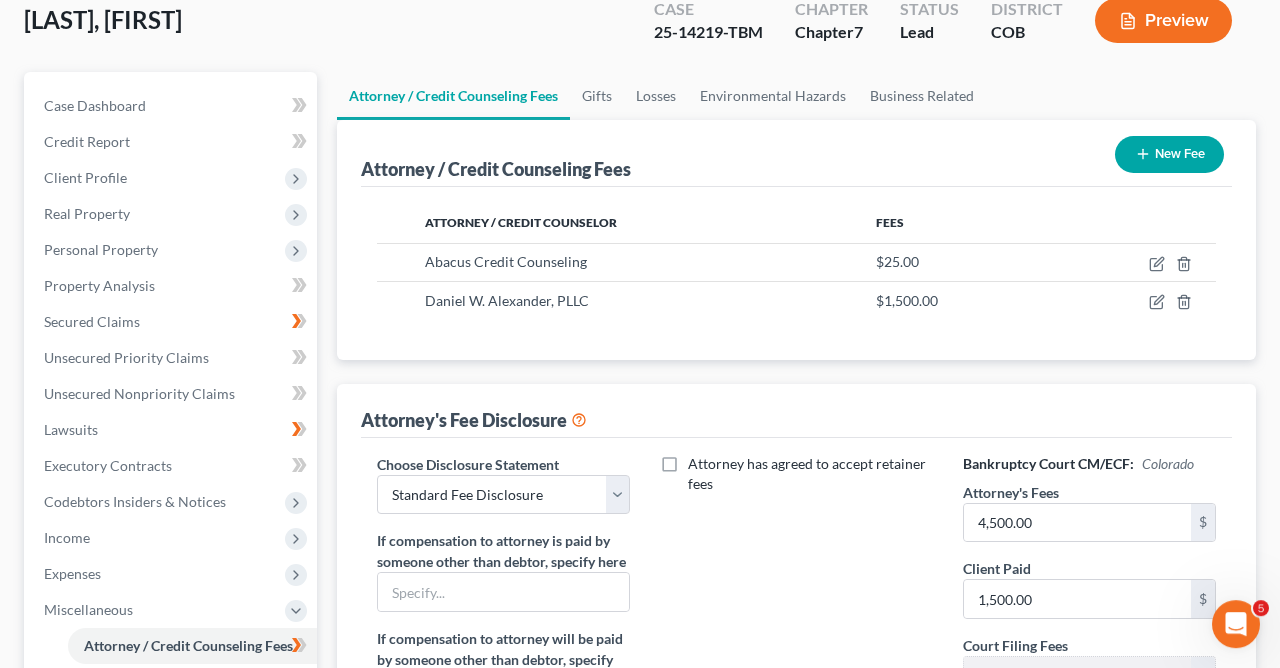 scroll, scrollTop: 116, scrollLeft: 0, axis: vertical 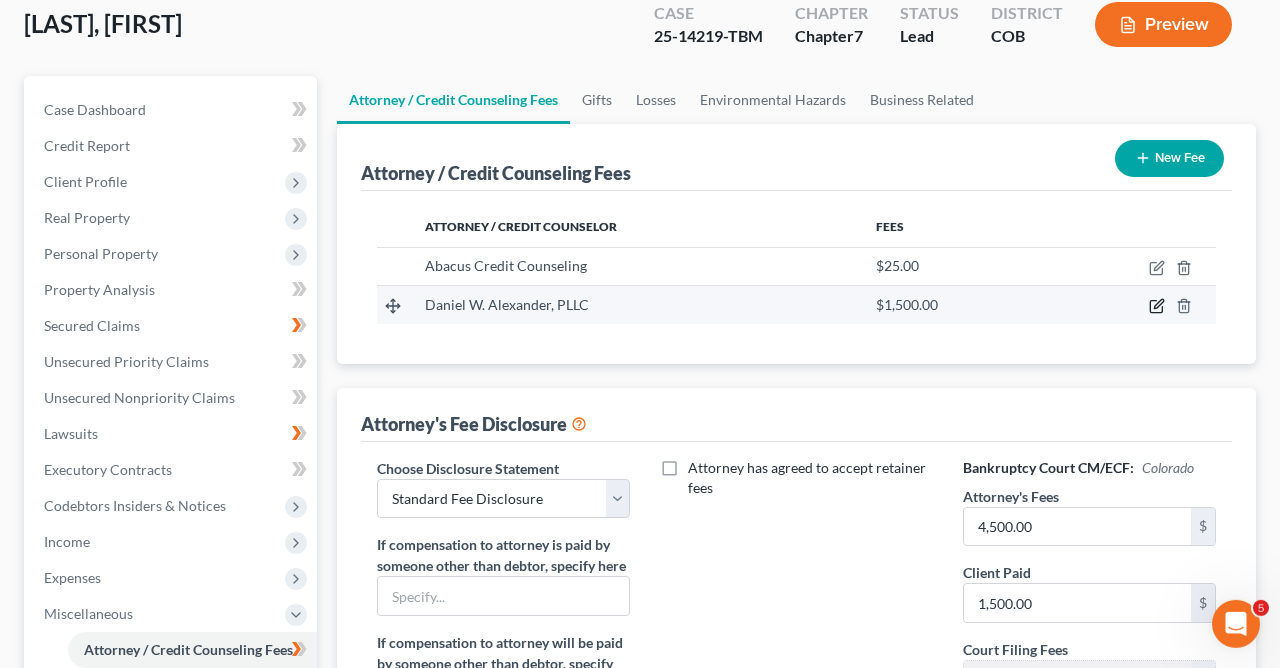 click 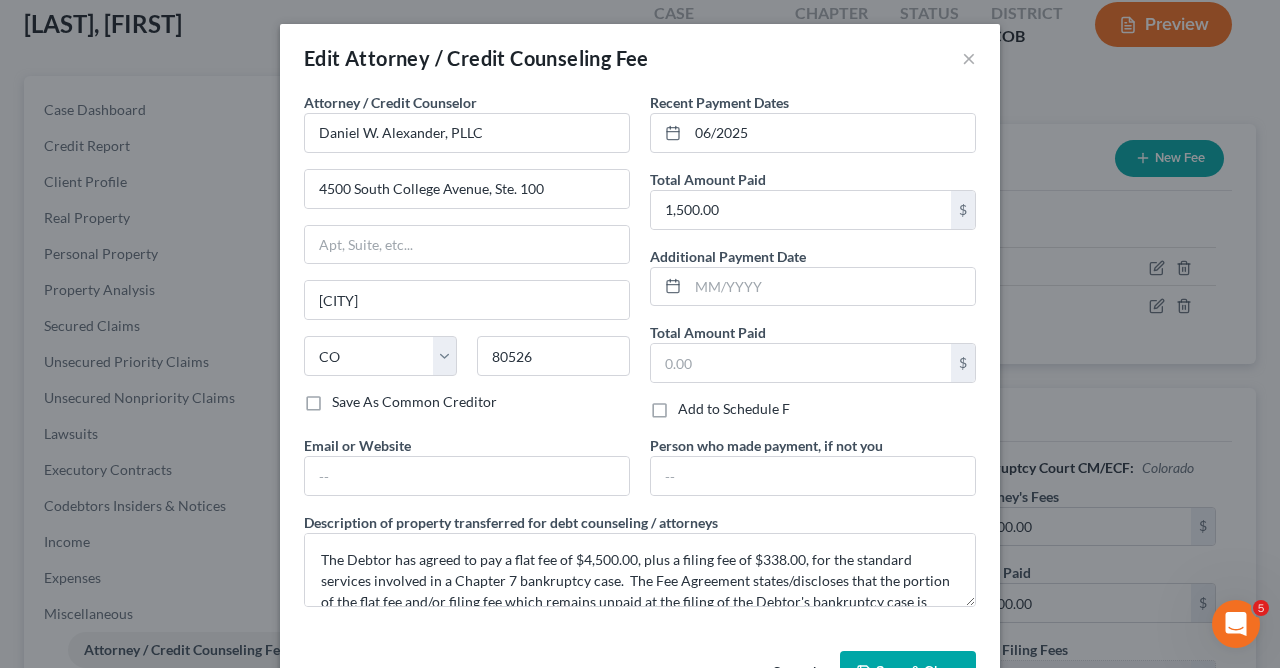 scroll, scrollTop: 65, scrollLeft: 0, axis: vertical 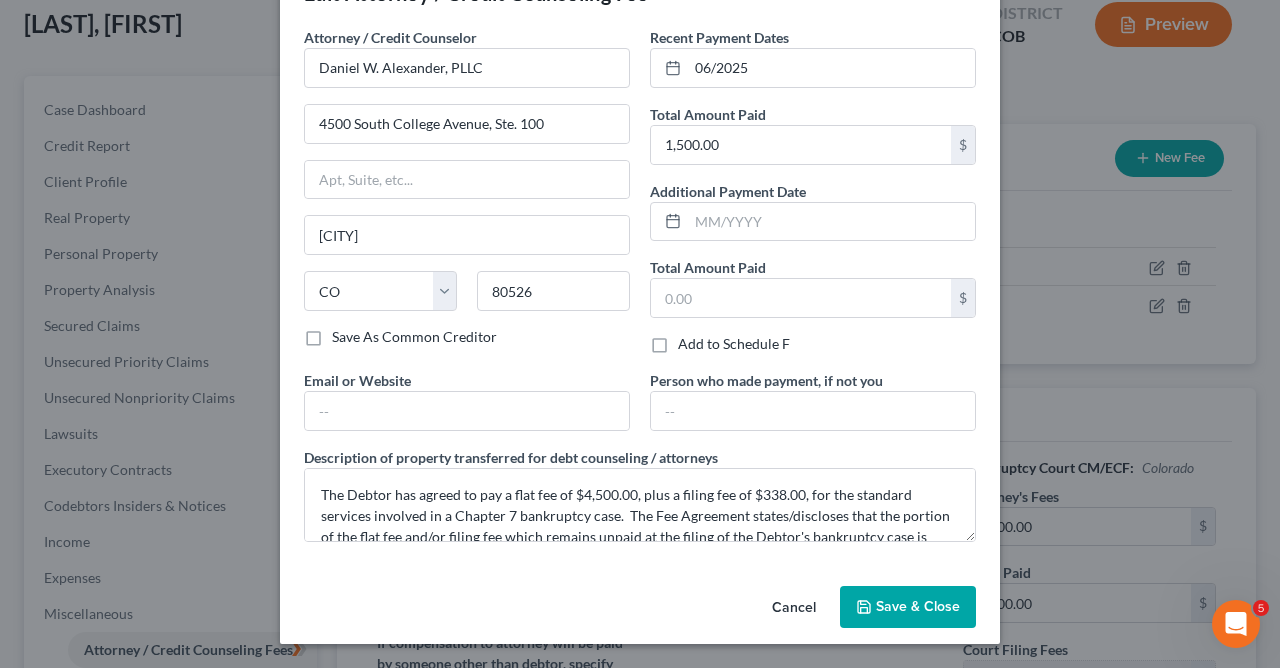 click on "Save & Close" at bounding box center (918, 606) 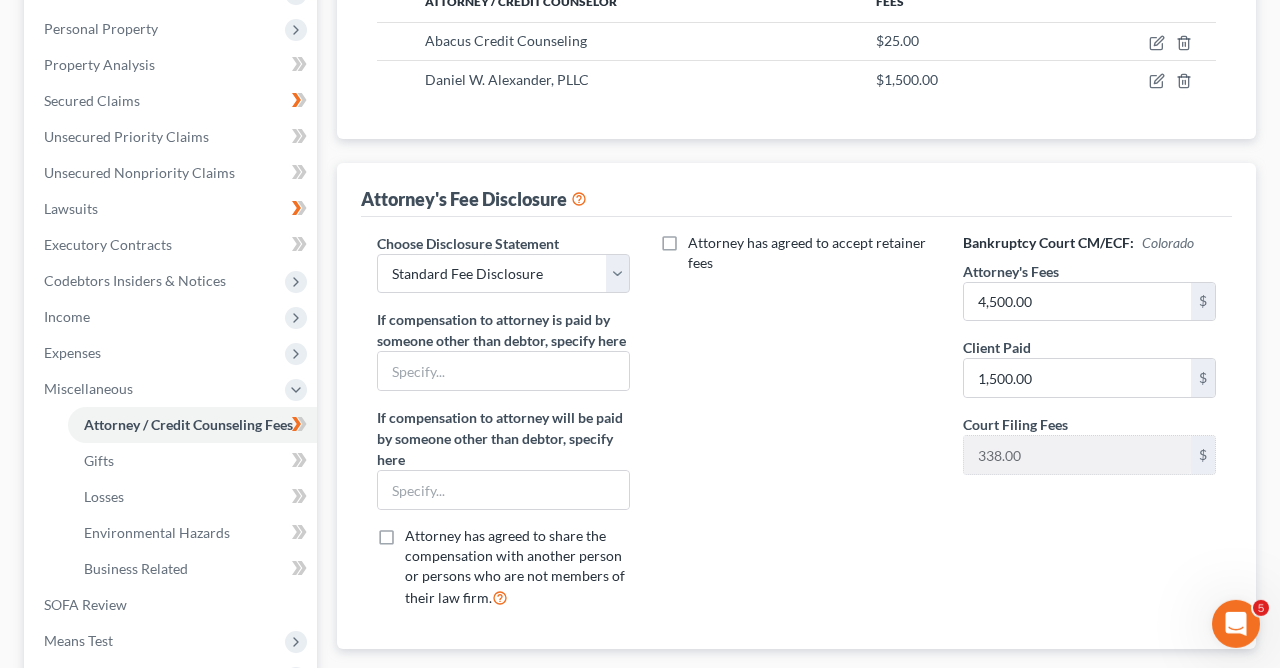 scroll, scrollTop: 397, scrollLeft: 0, axis: vertical 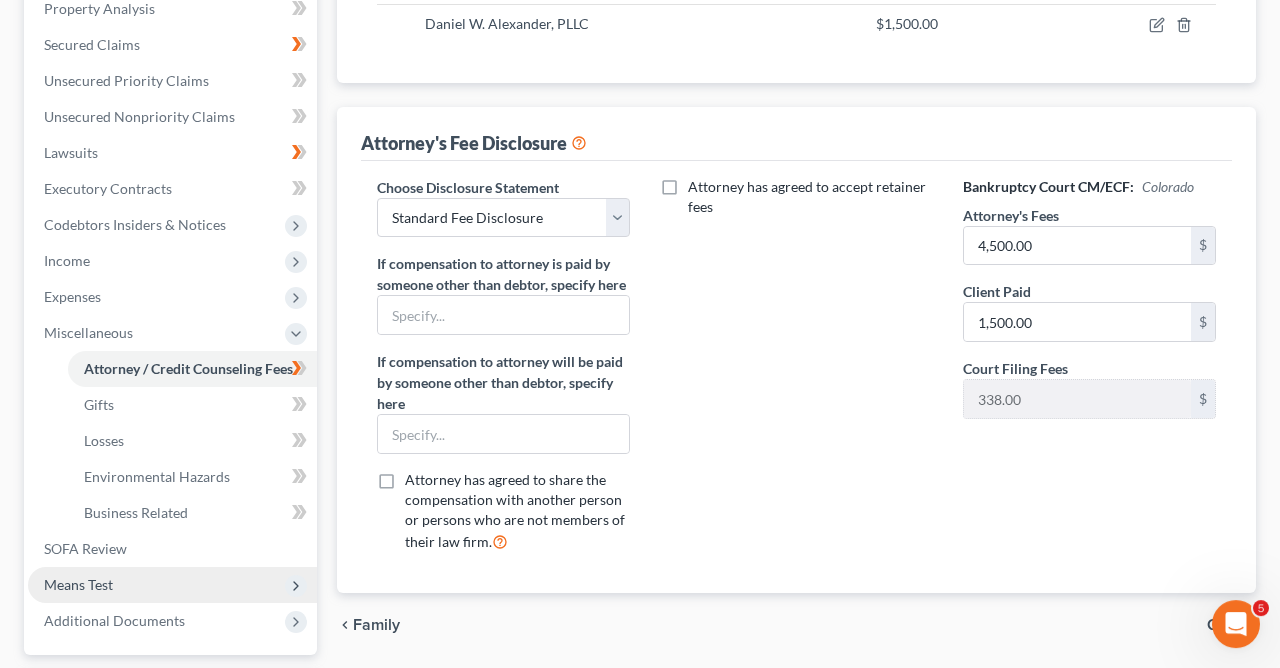 click on "Means Test" at bounding box center [78, 584] 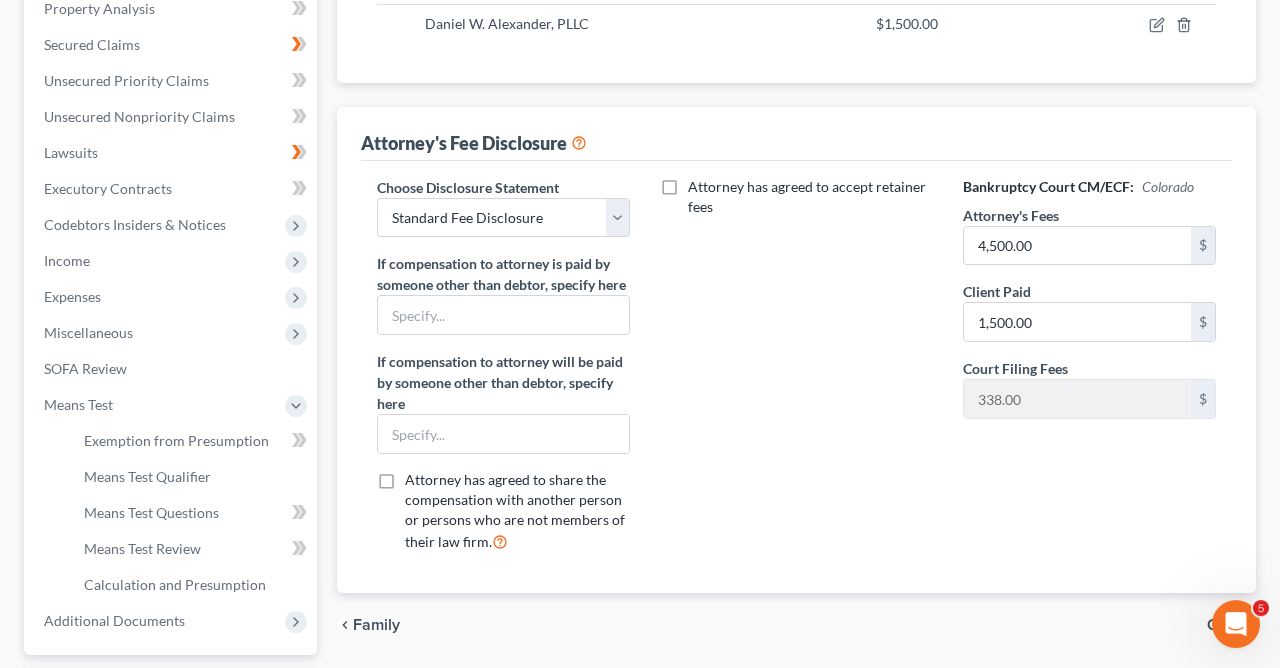 click on "chevron_left
Family
Gifts
chevron_right" at bounding box center (796, 625) 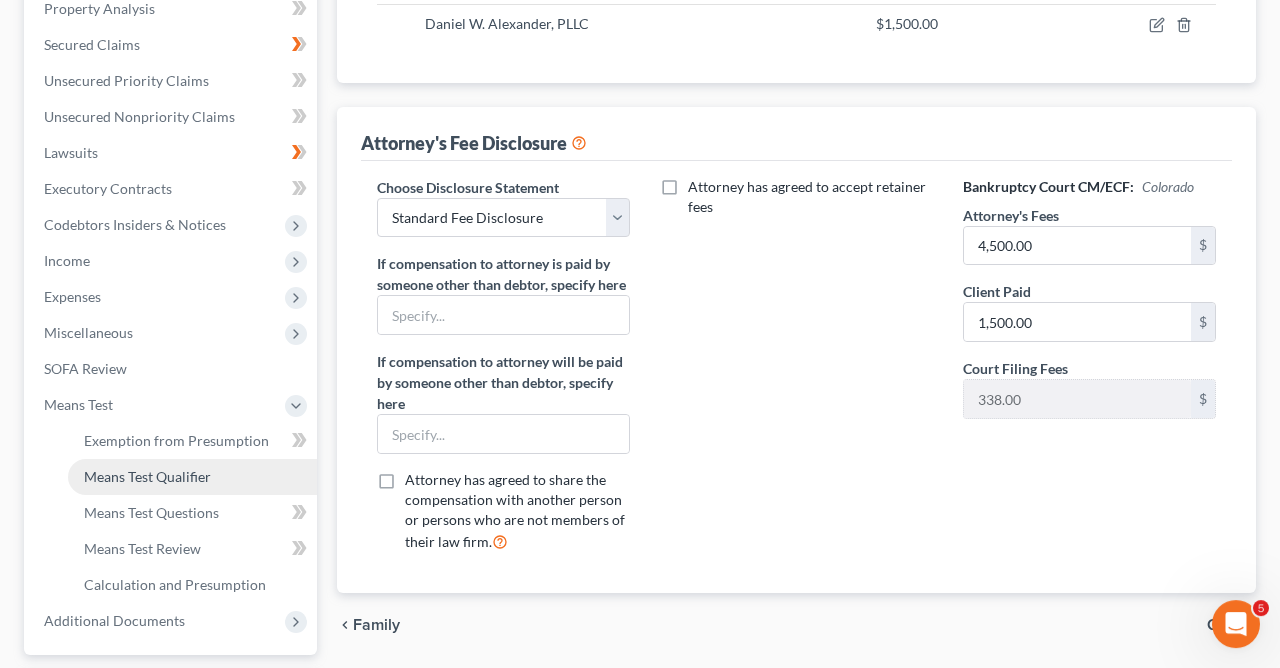 click on "Means Test Qualifier" at bounding box center (147, 476) 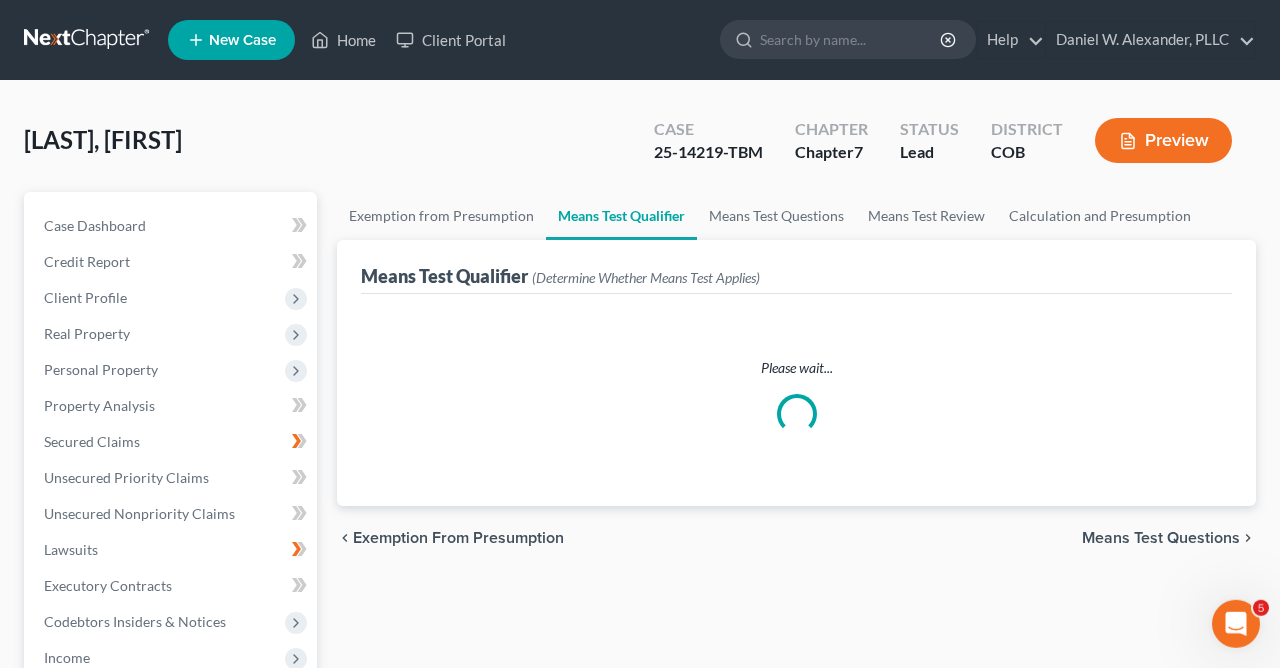 scroll, scrollTop: 0, scrollLeft: 0, axis: both 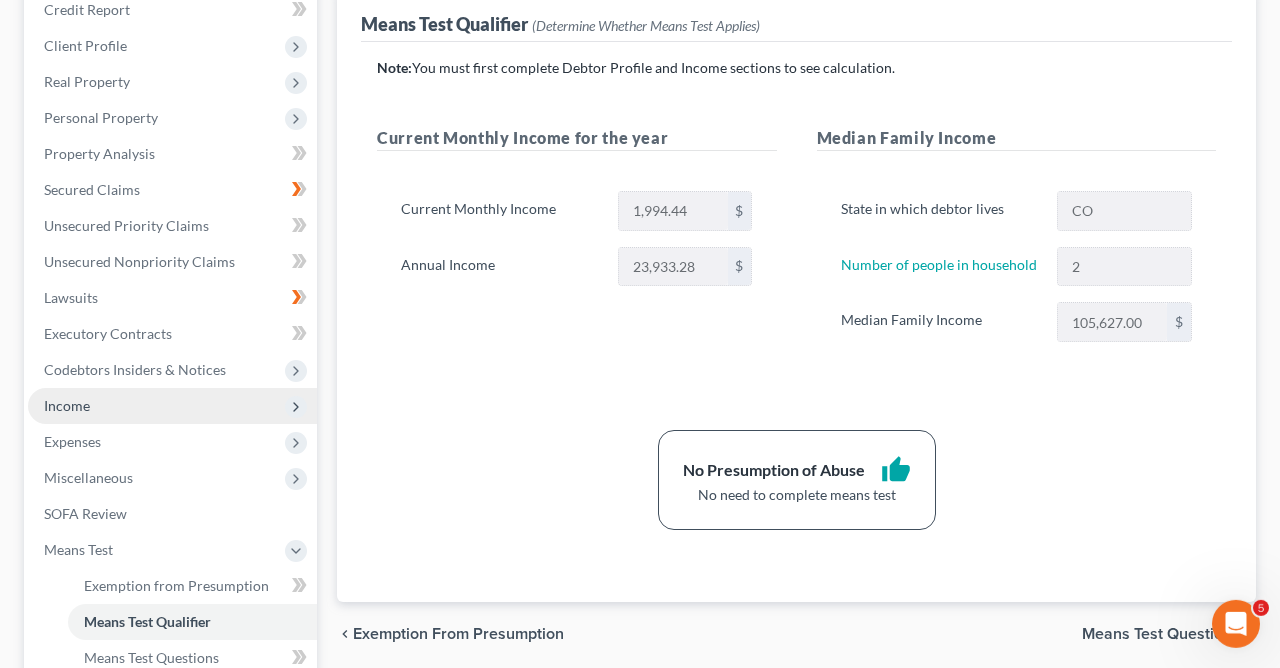 click on "Income" at bounding box center (172, 406) 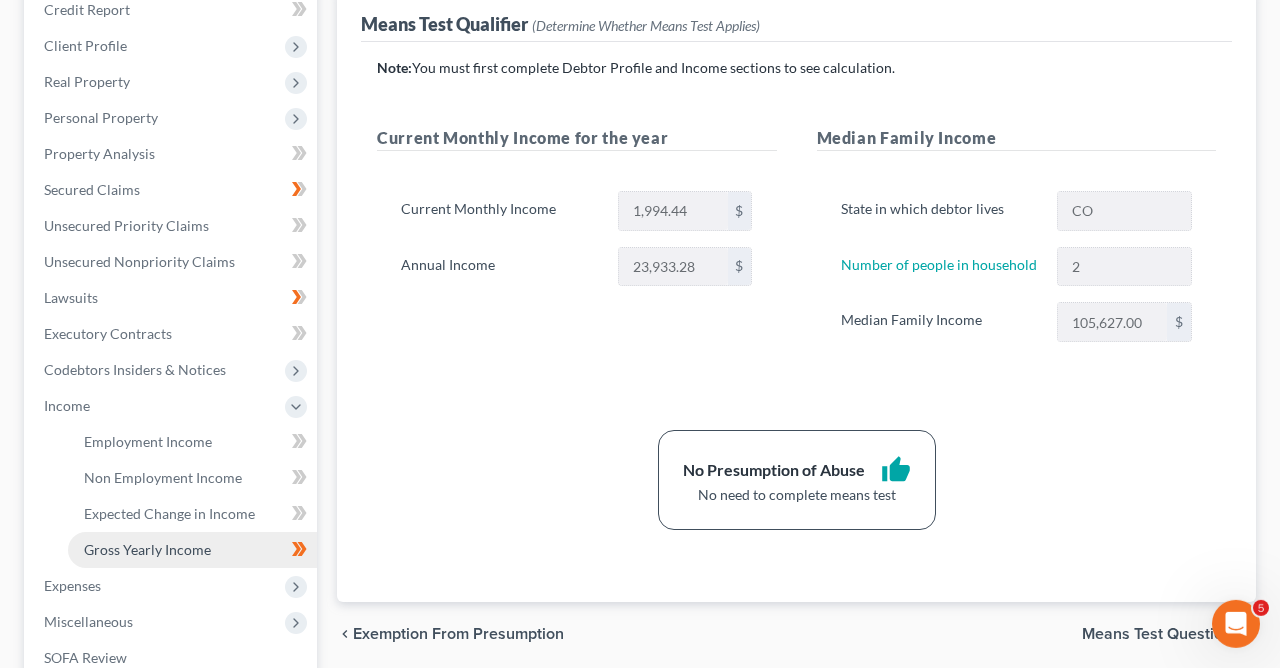 click on "Gross Yearly Income" at bounding box center (147, 549) 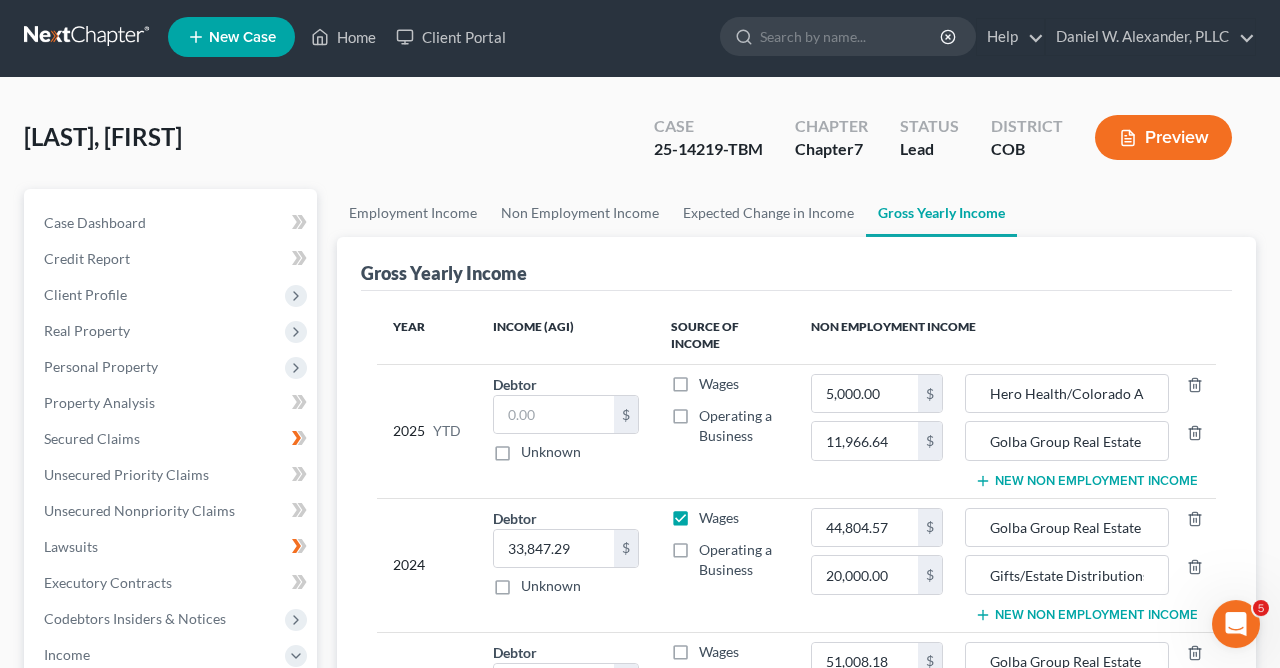 scroll, scrollTop: 0, scrollLeft: 0, axis: both 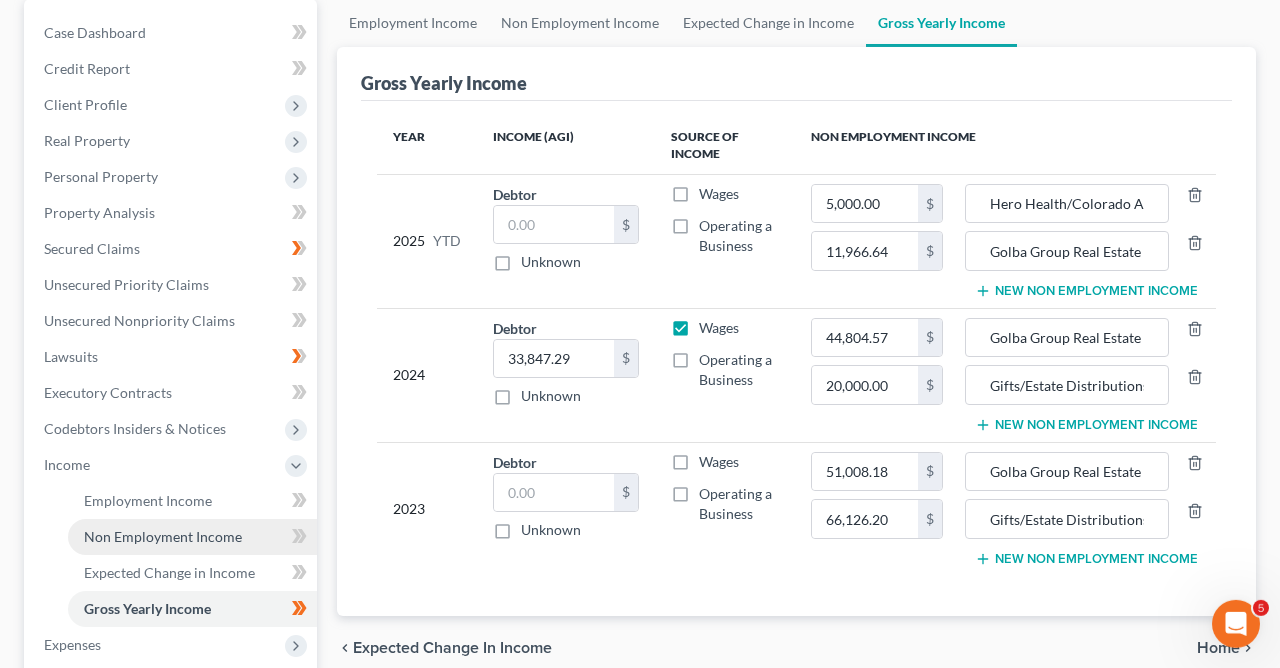 click on "Non Employment Income" at bounding box center (163, 536) 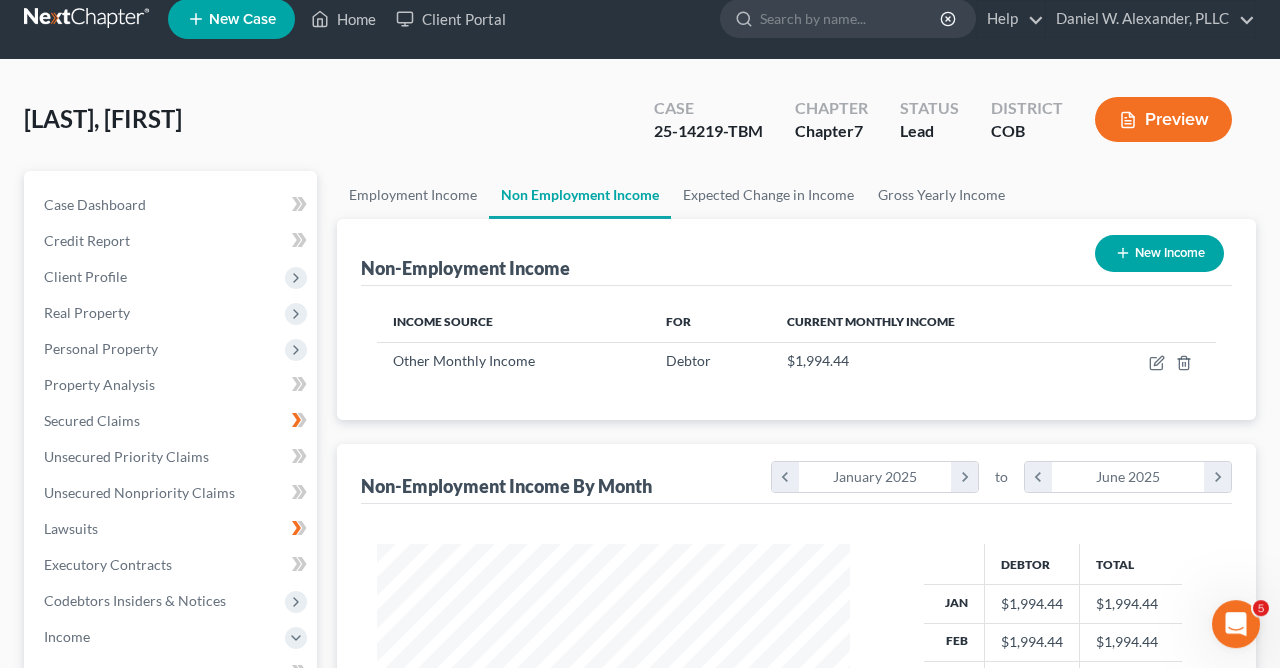 scroll, scrollTop: 1, scrollLeft: 0, axis: vertical 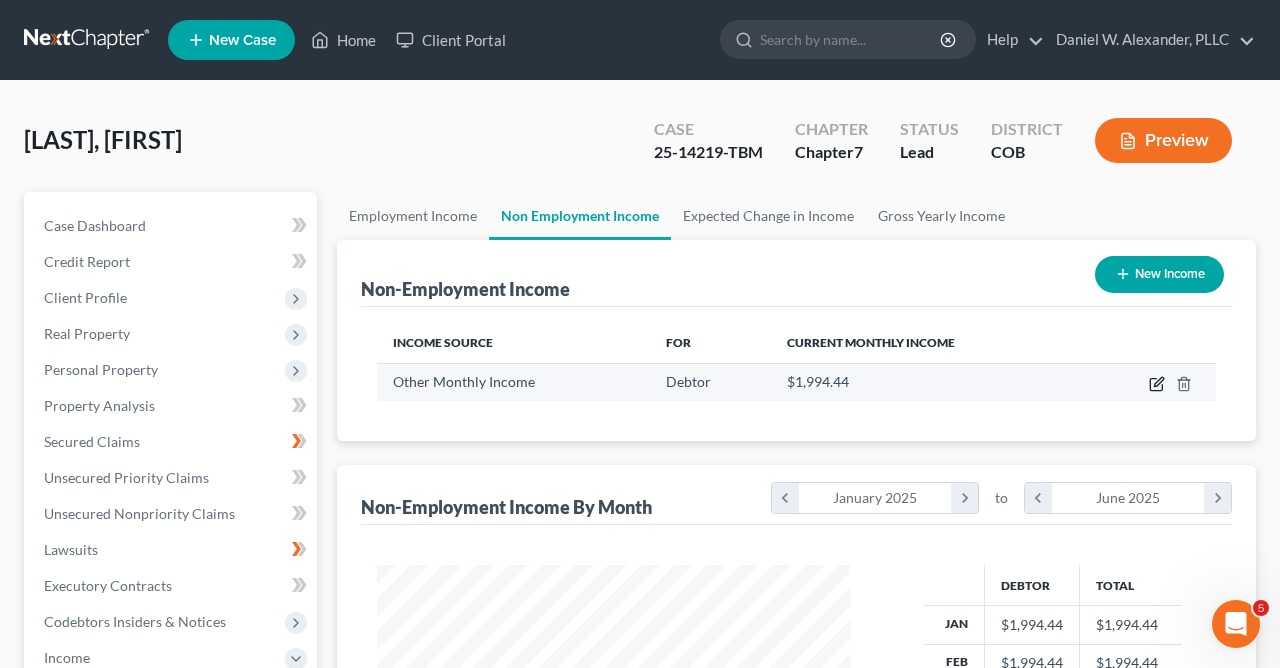 click 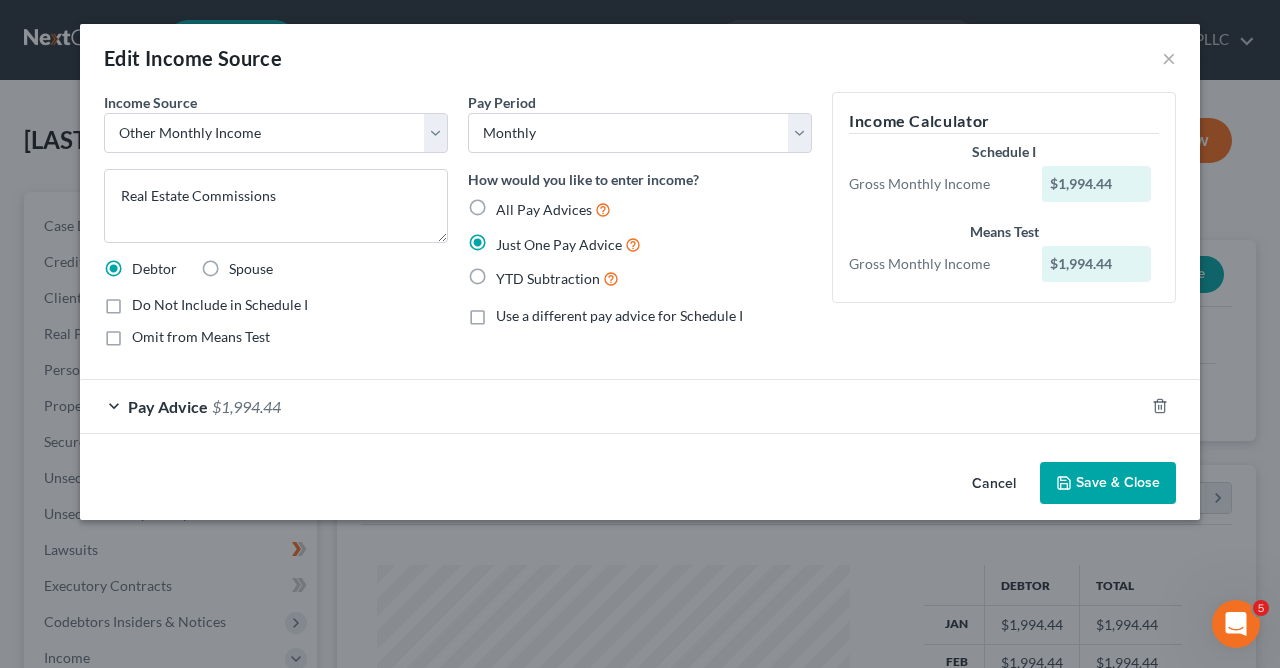 click on "$1,994.44" at bounding box center (1097, 264) 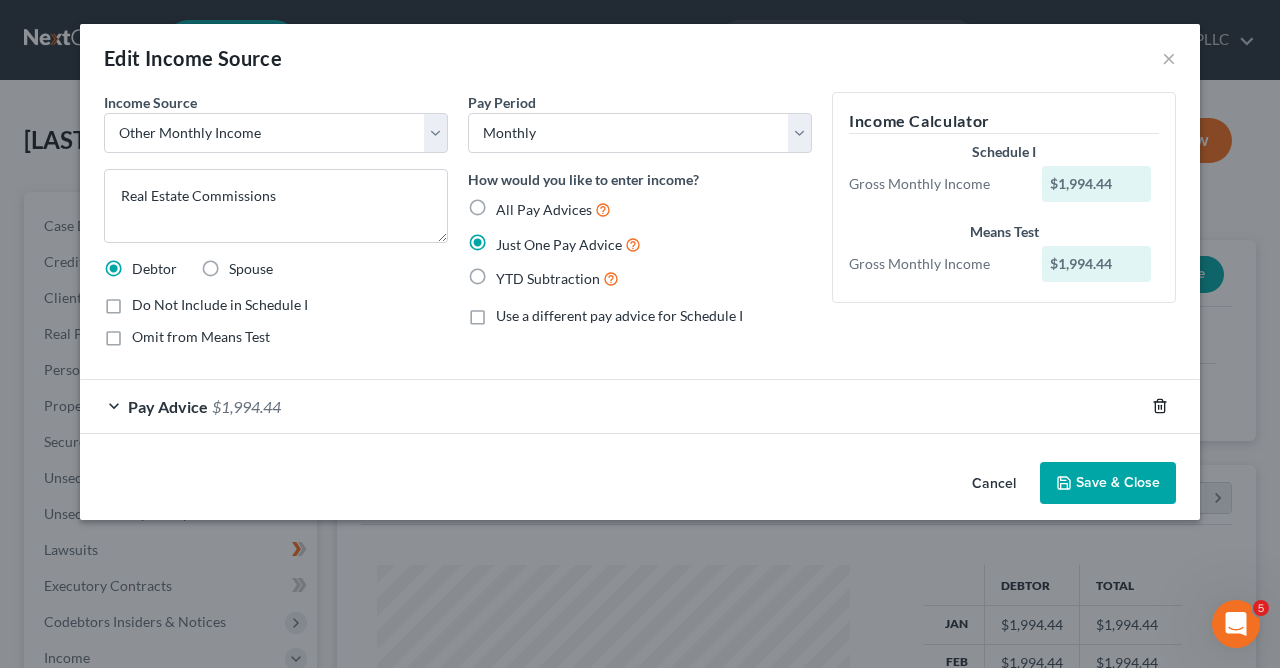 click 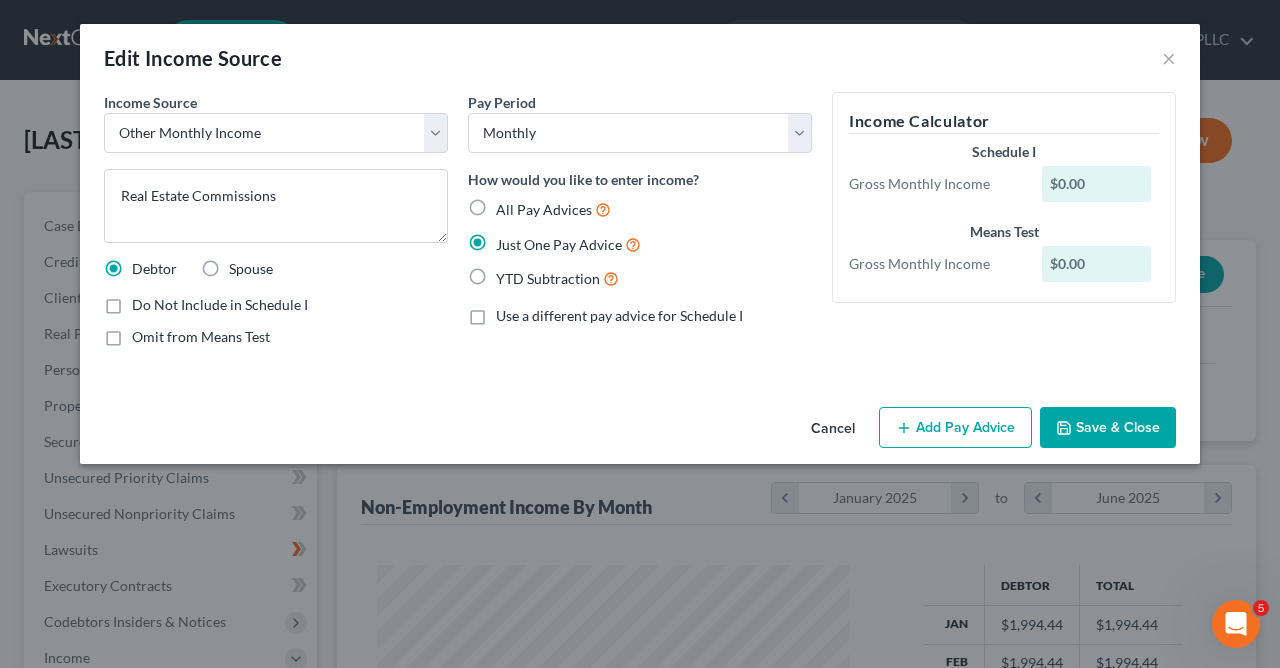 click on "$0.00" at bounding box center (1097, 184) 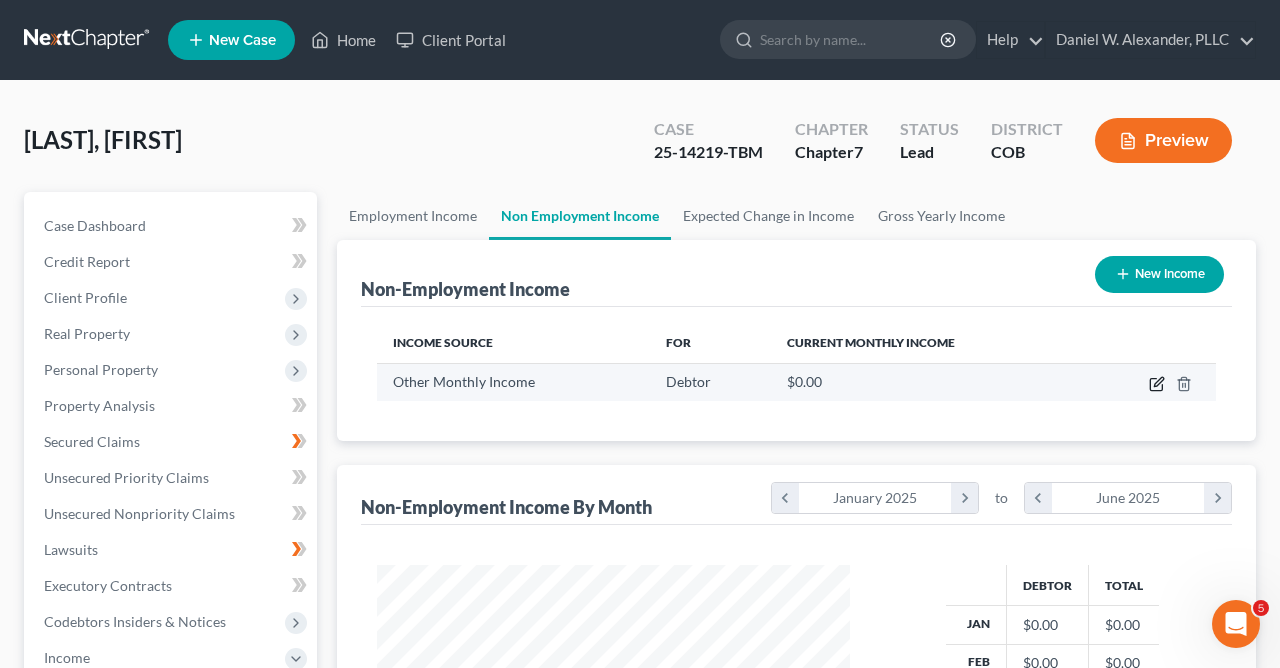 click 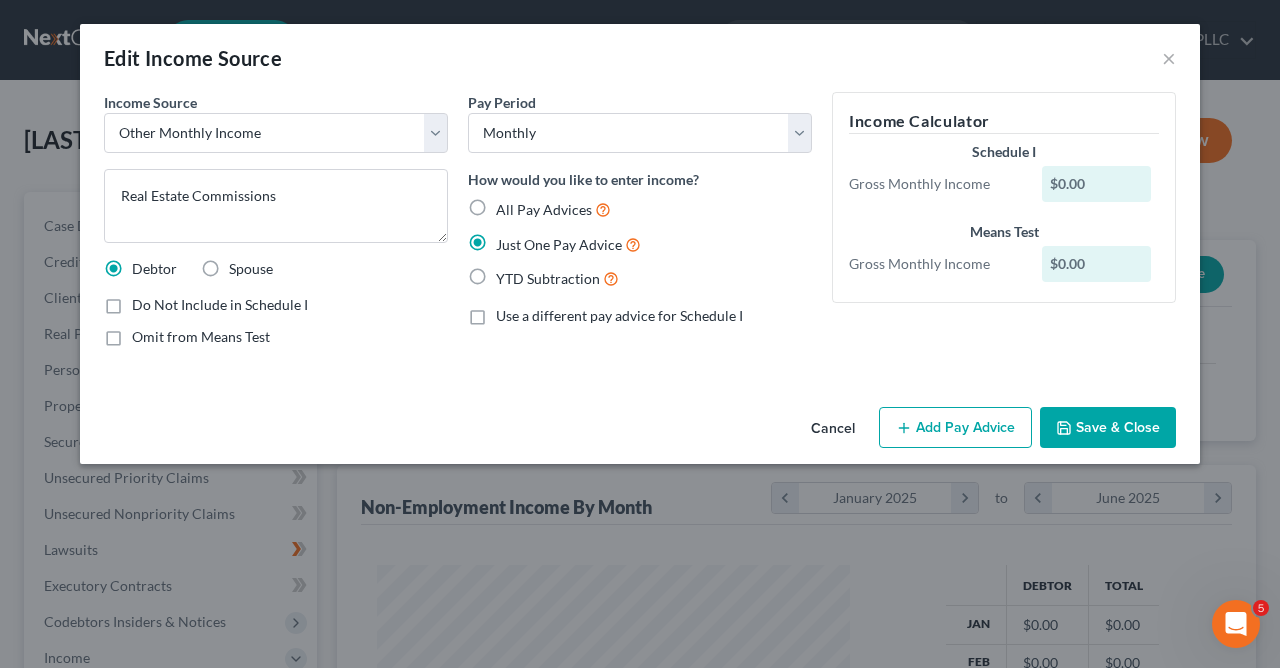 click on "$0.00" at bounding box center [1097, 184] 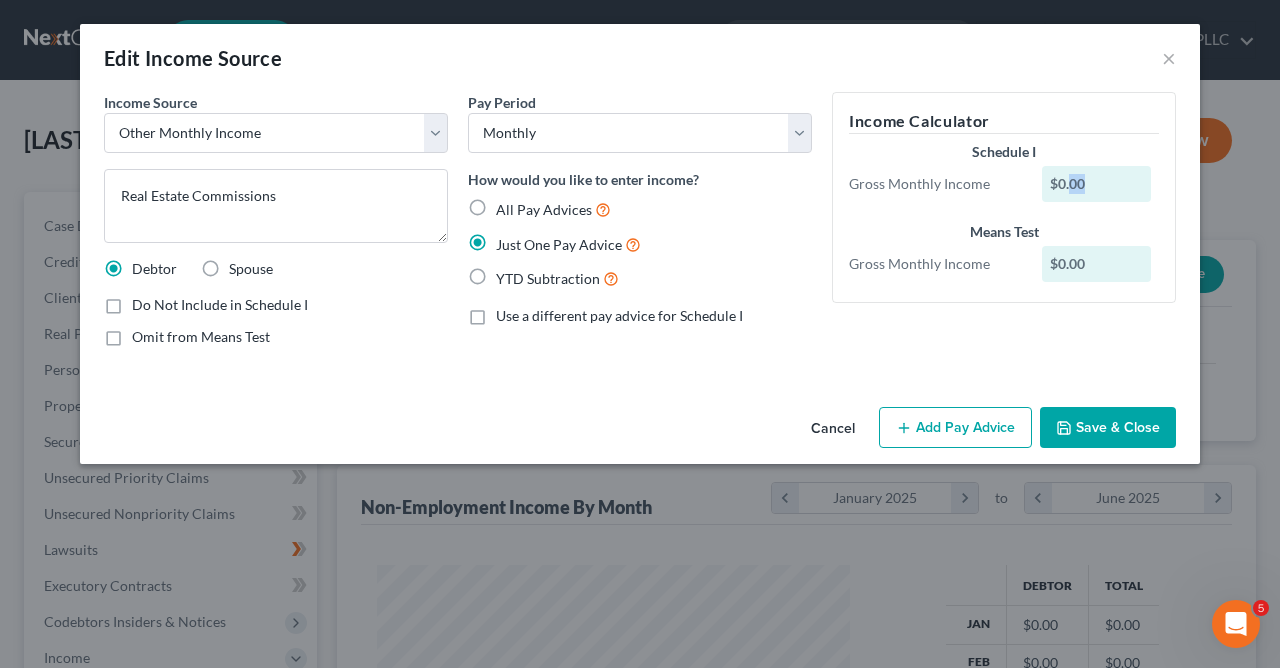 click on "$0.00" at bounding box center [1097, 184] 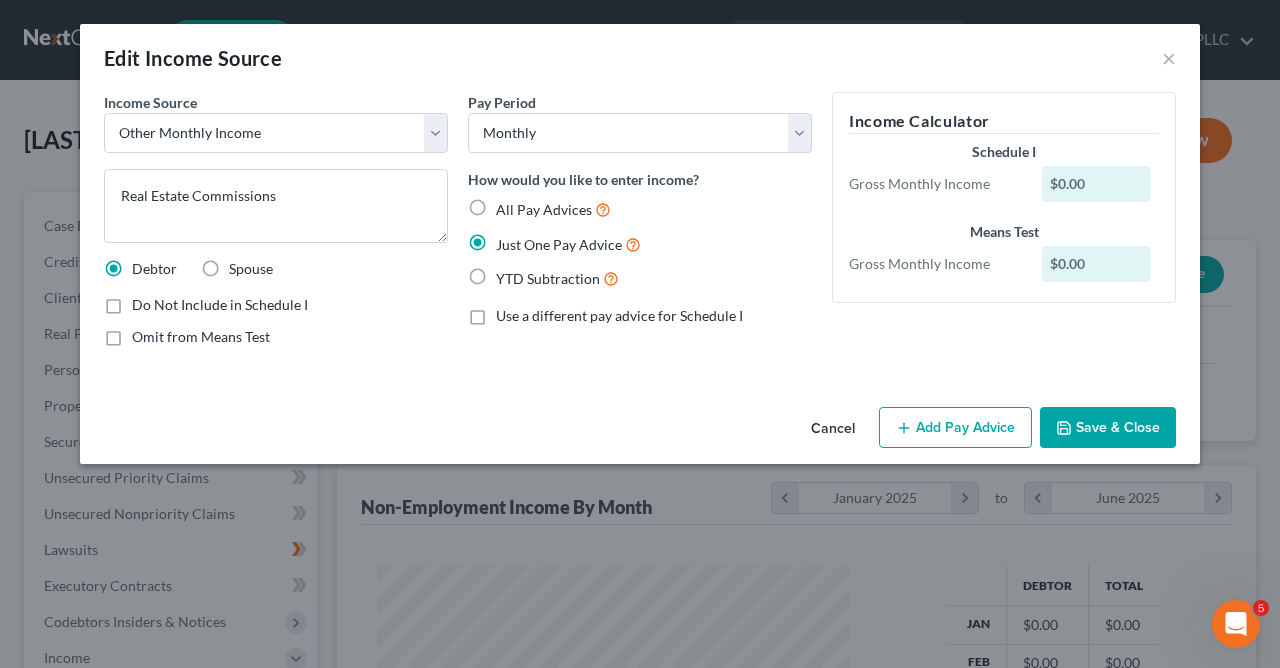 click on "$0.00" at bounding box center (1097, 184) 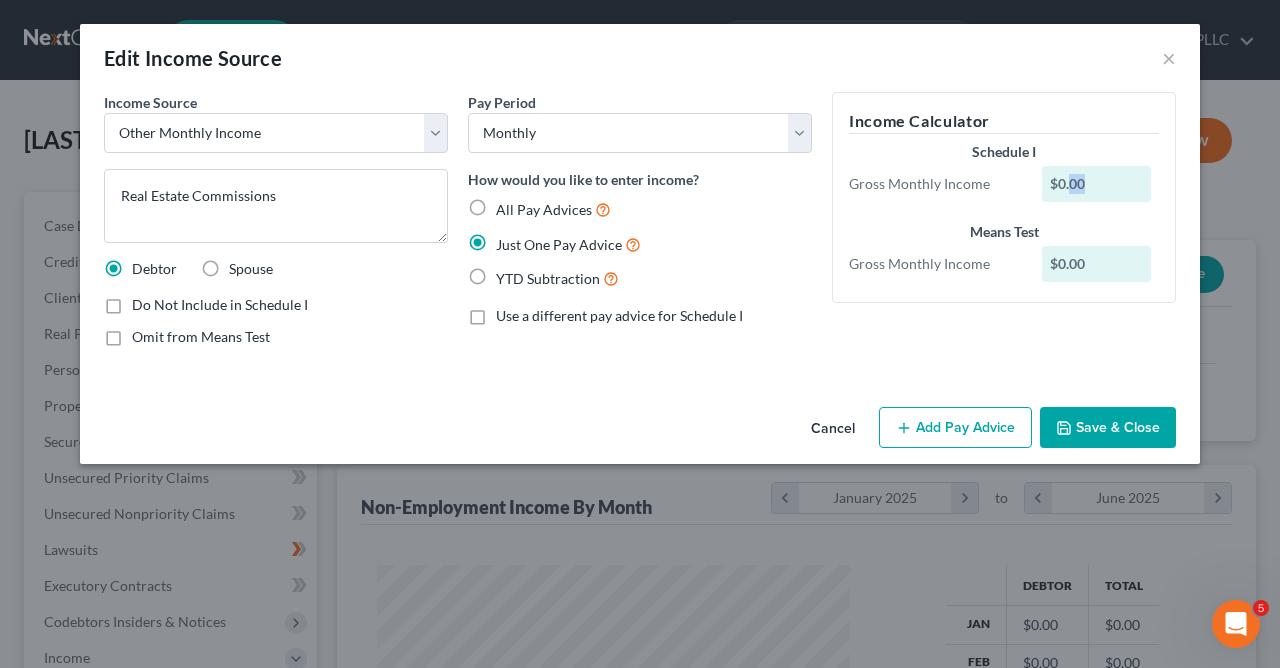 click on "$0.00" at bounding box center (1097, 184) 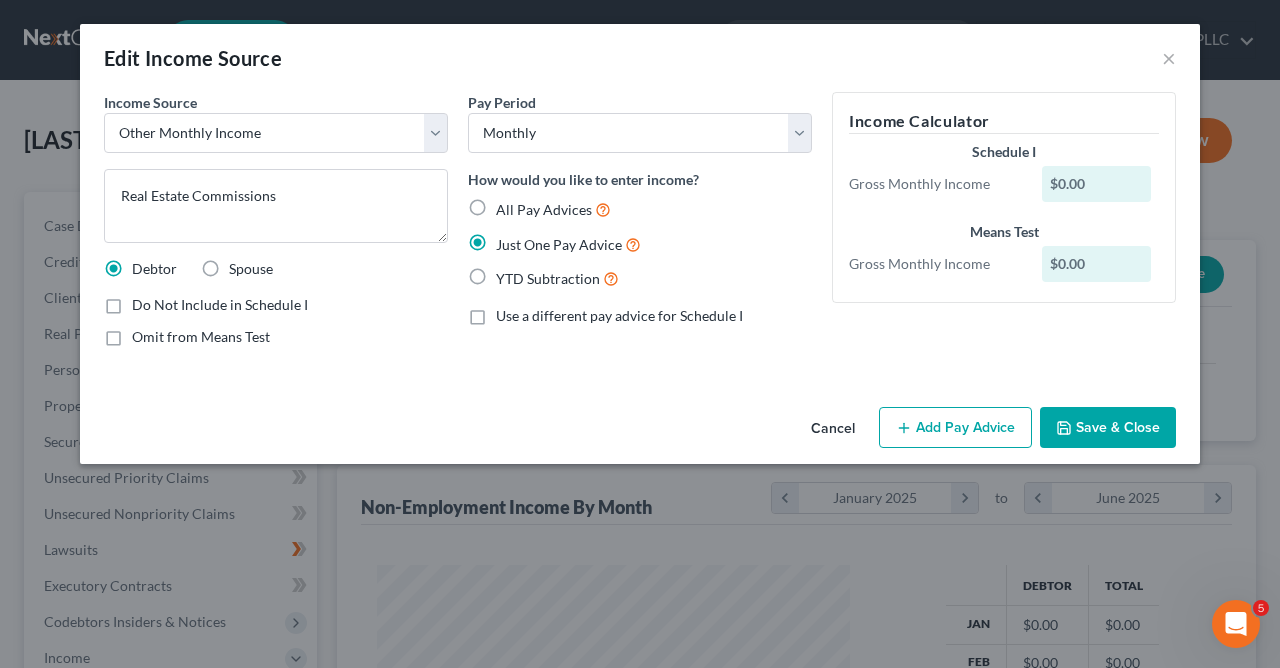 click on "$0.00" at bounding box center (1097, 184) 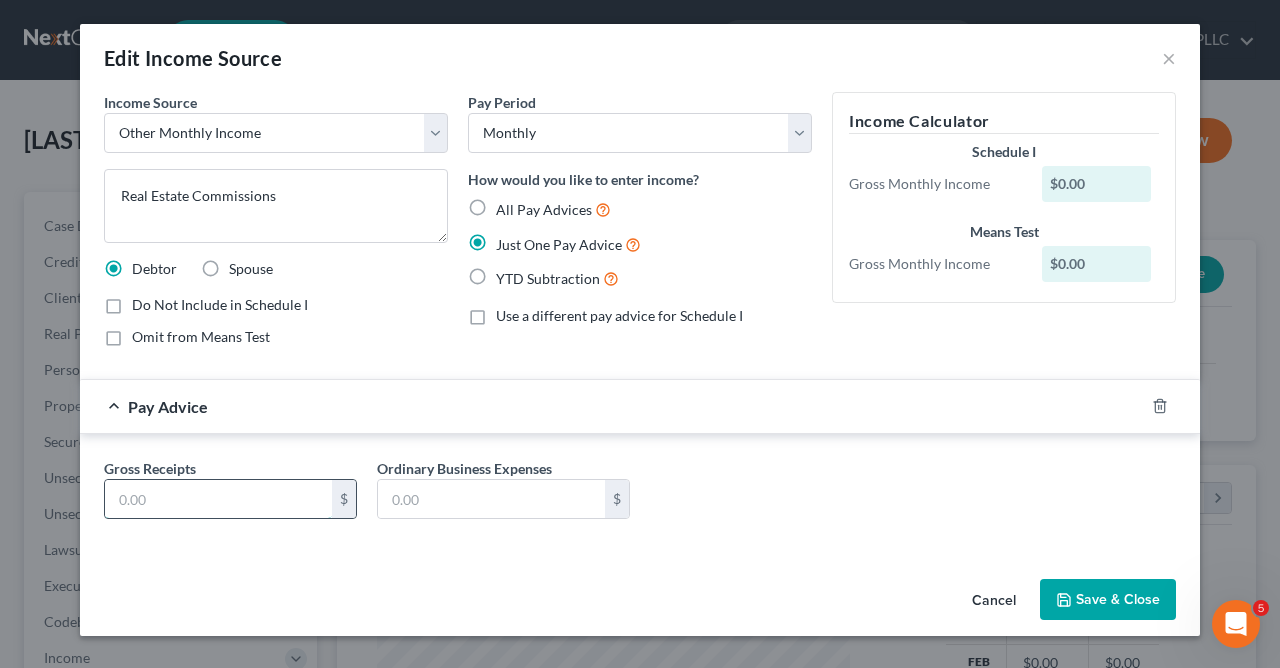 click at bounding box center (218, 499) 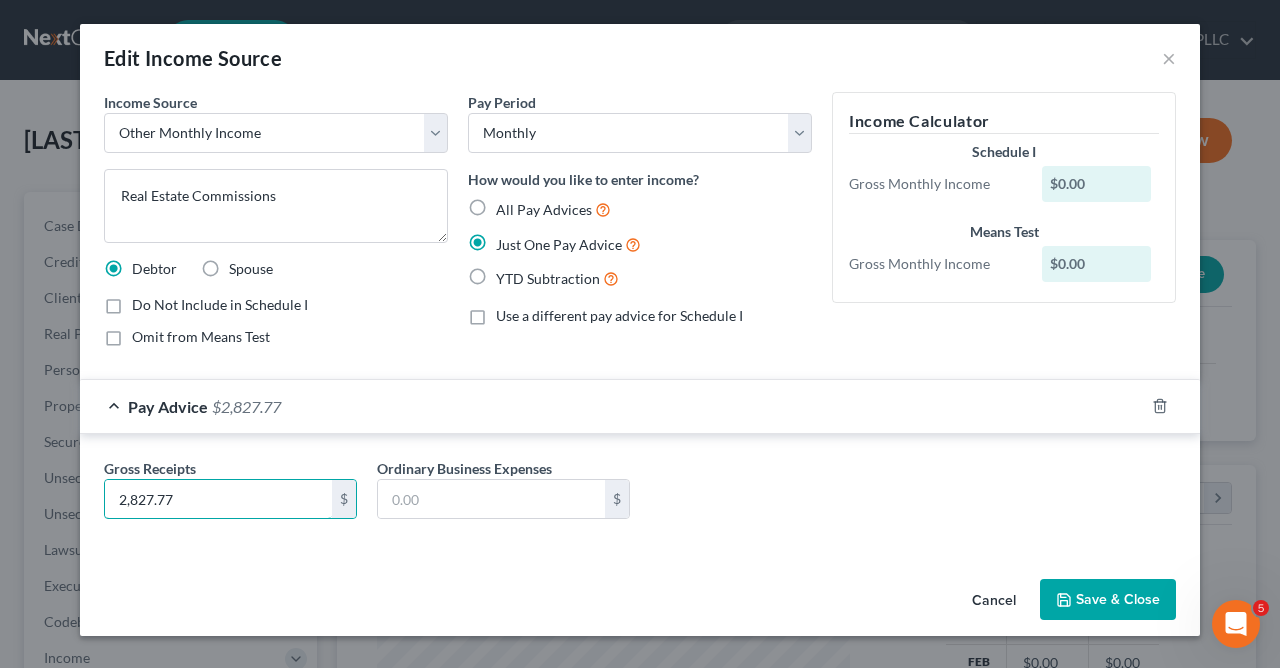 type on "2,827.77" 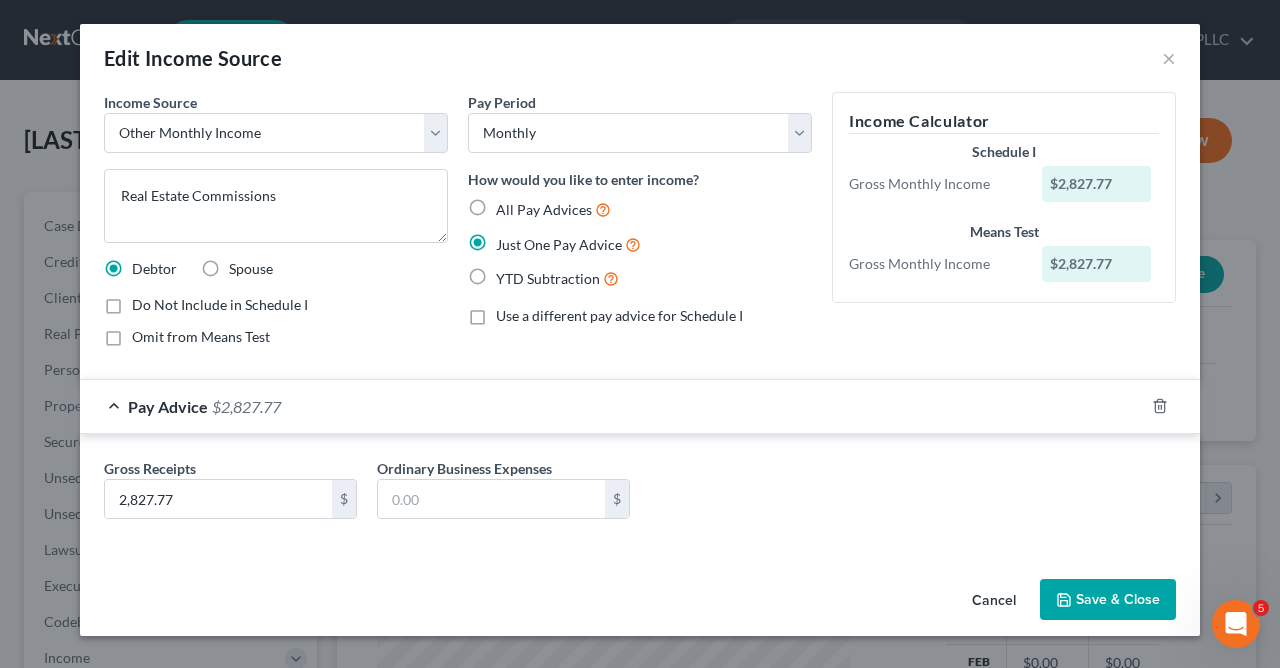 click on "$2,827.77" at bounding box center (1097, 184) 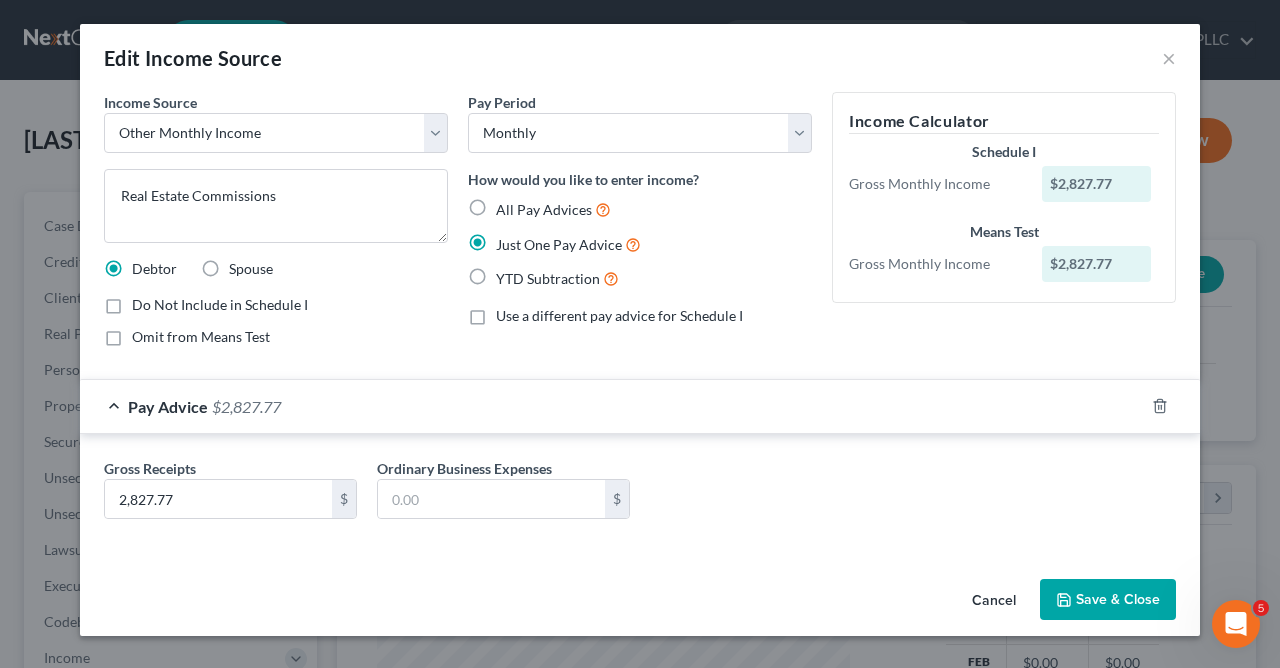 click on "Save & Close" at bounding box center (1108, 600) 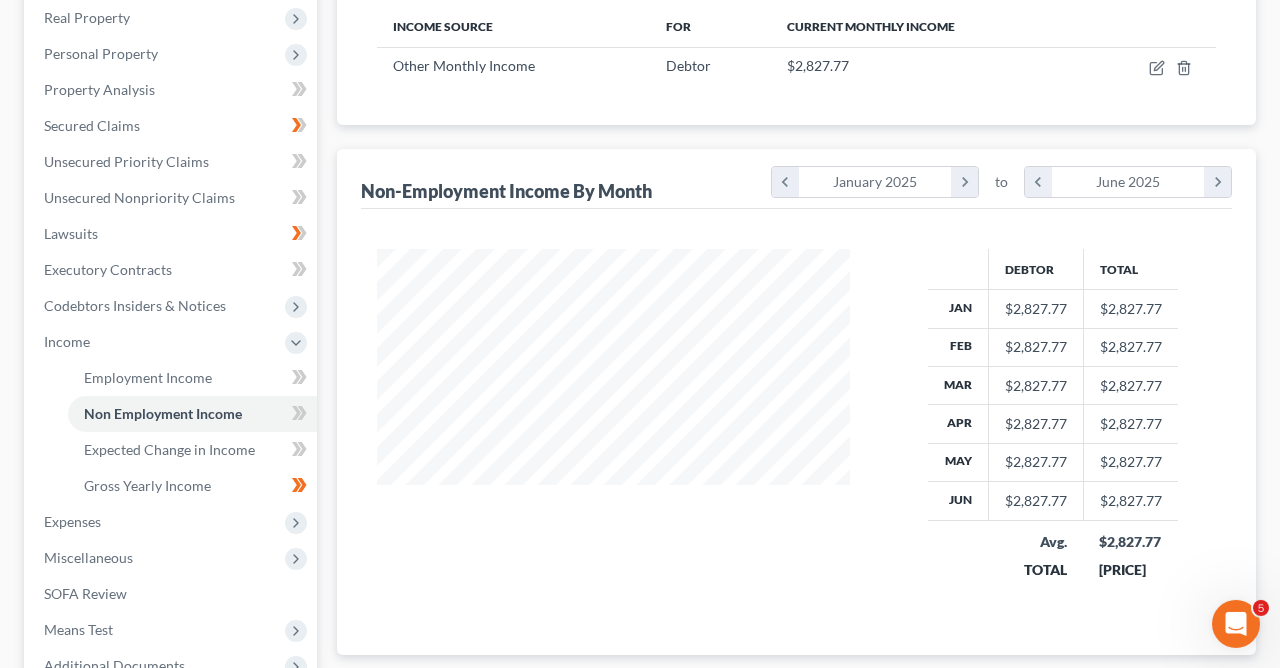 scroll, scrollTop: 376, scrollLeft: 0, axis: vertical 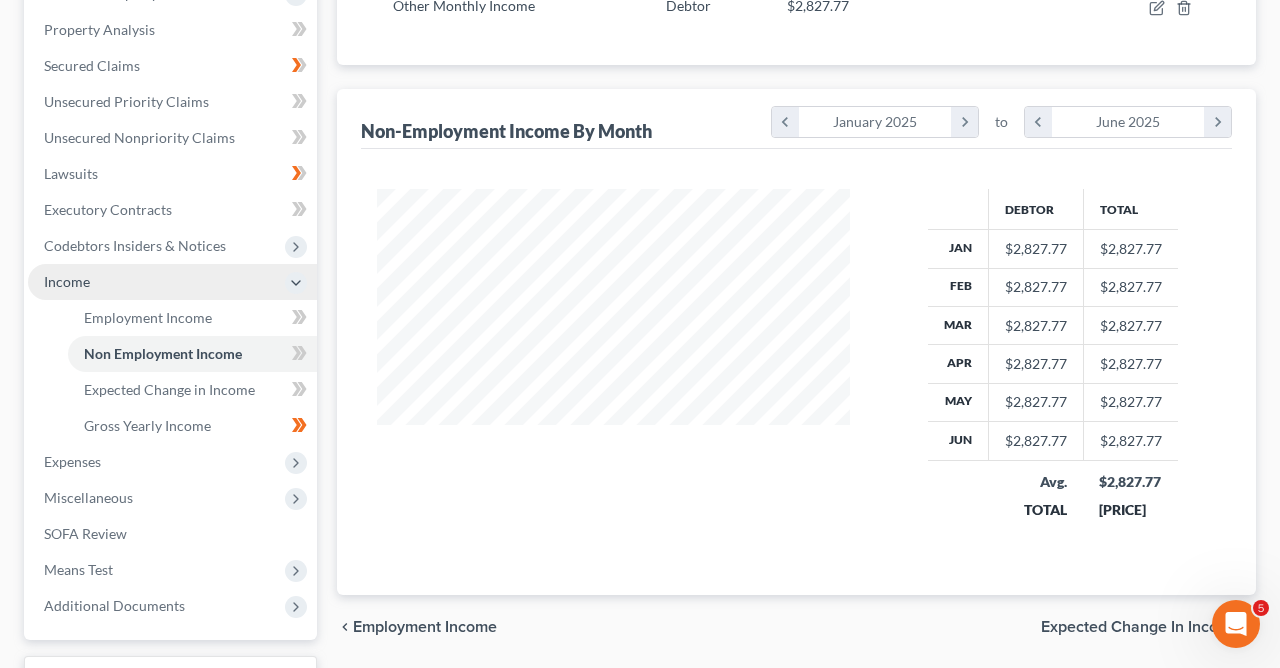 click on "Income" at bounding box center [67, 281] 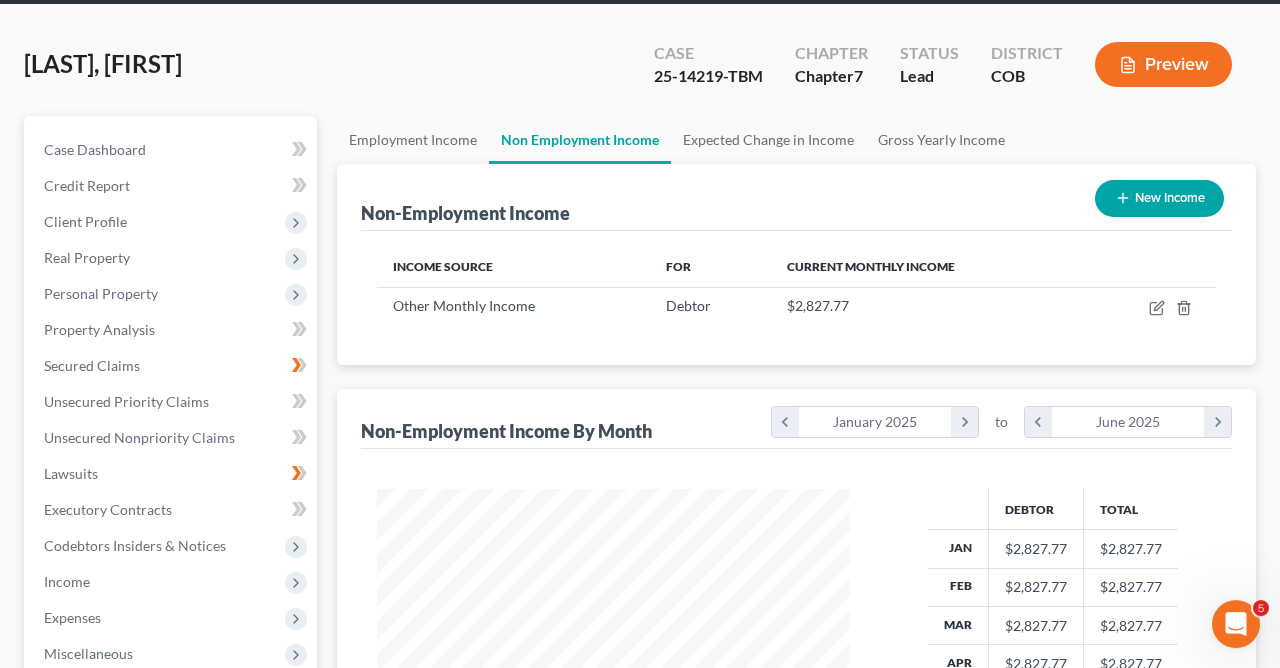 scroll, scrollTop: 14, scrollLeft: 0, axis: vertical 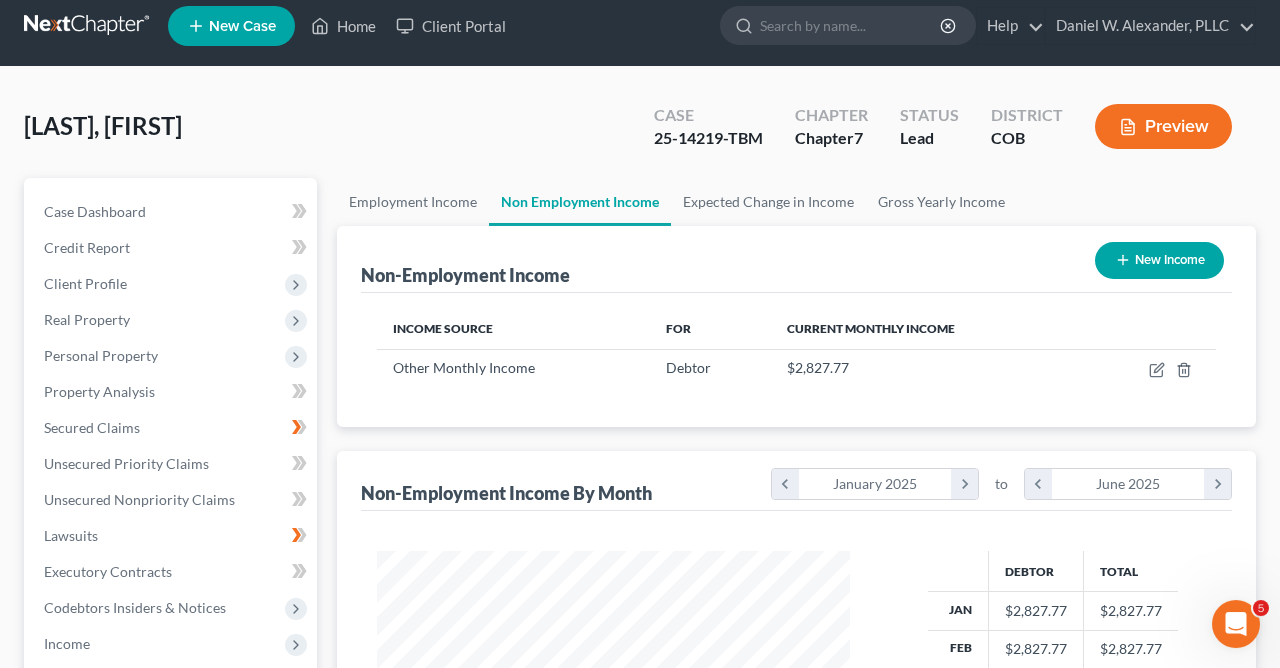 click on "Preview" at bounding box center [1163, 126] 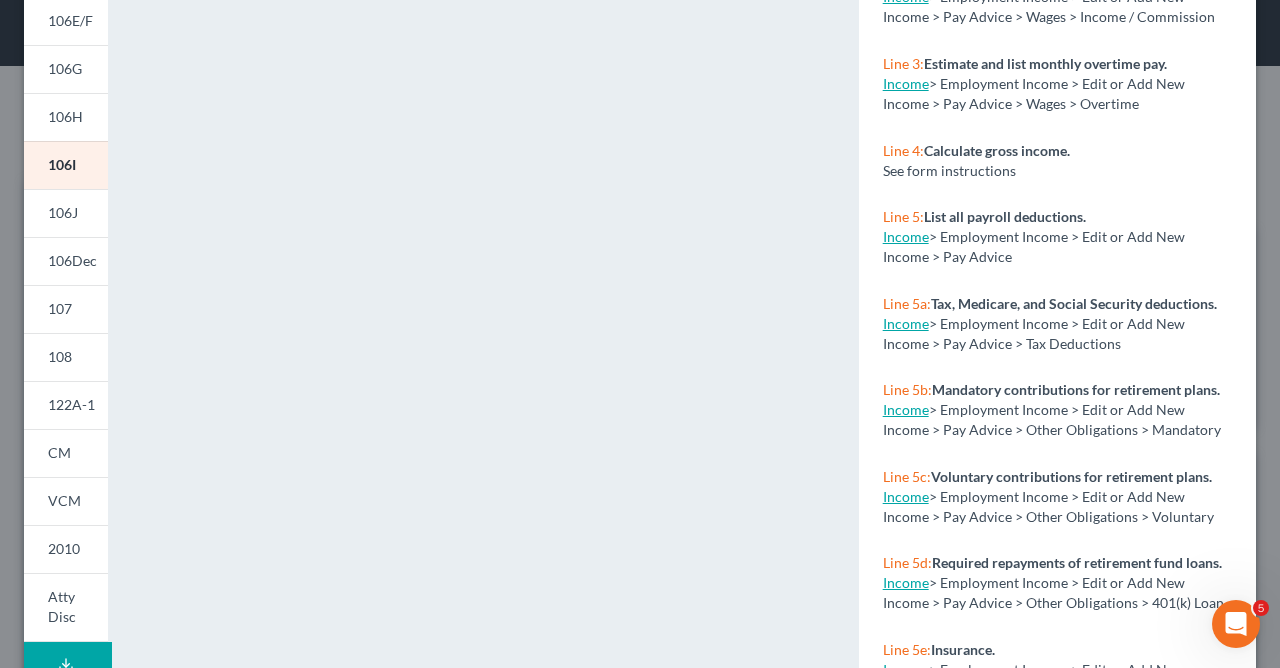 scroll, scrollTop: 360, scrollLeft: 0, axis: vertical 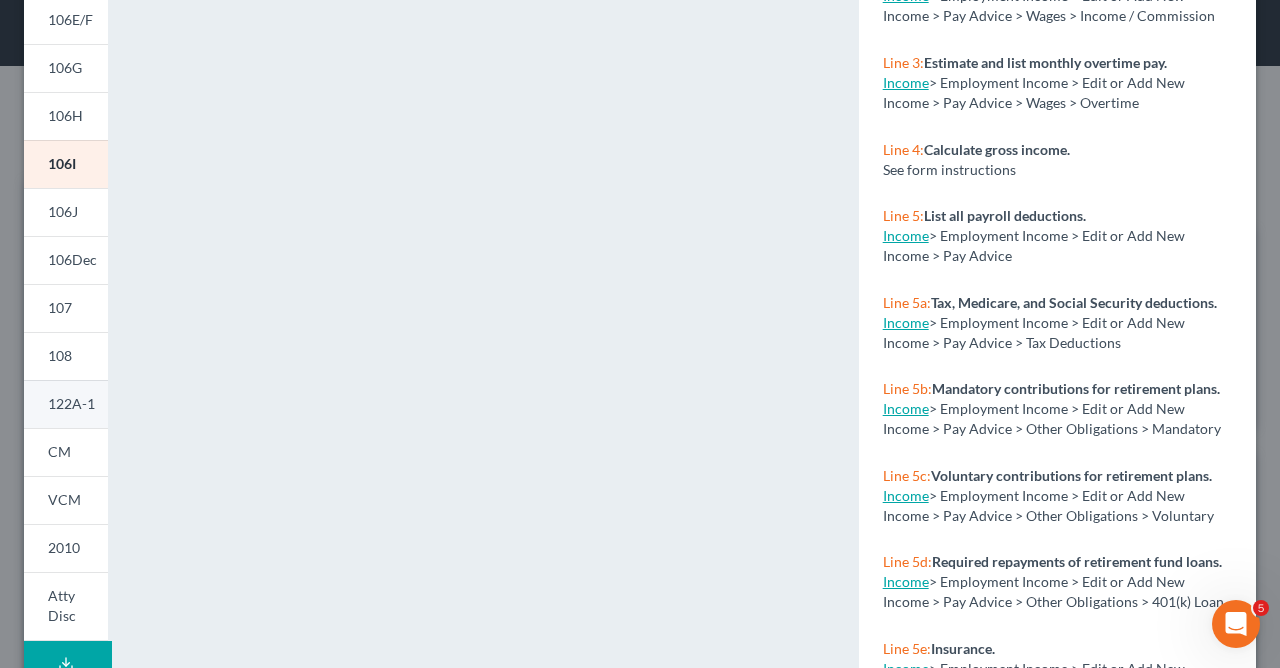 click on "122A-1" at bounding box center (71, 403) 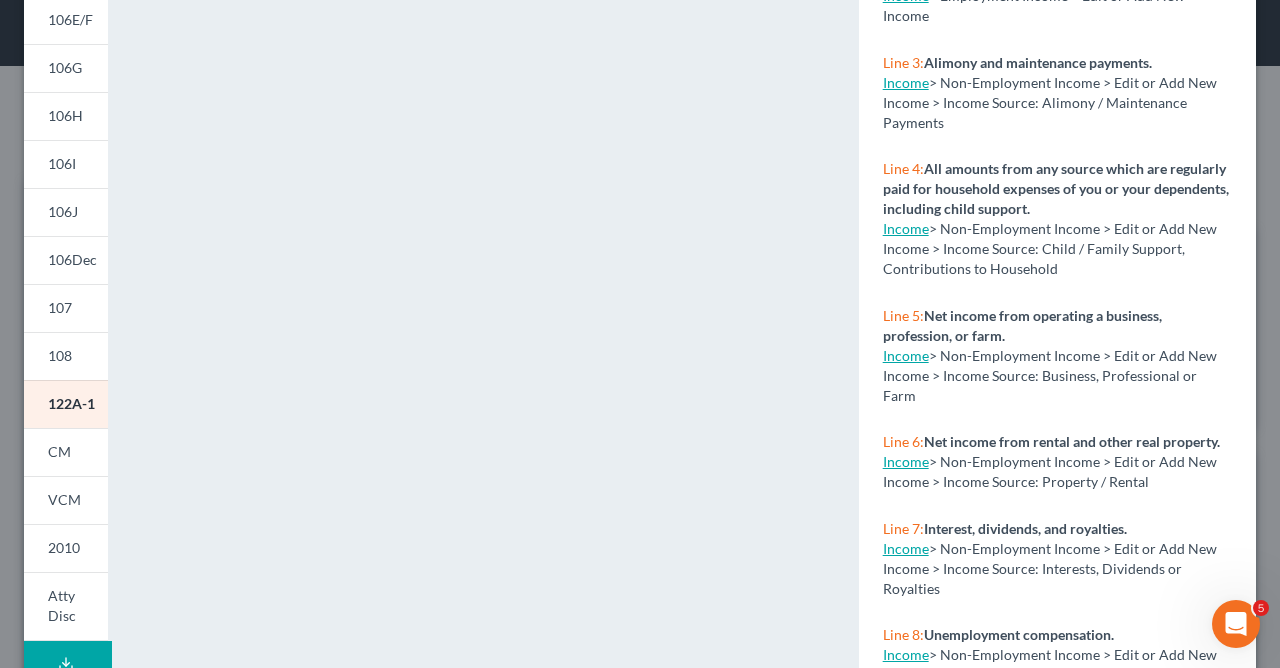 scroll, scrollTop: 460, scrollLeft: 0, axis: vertical 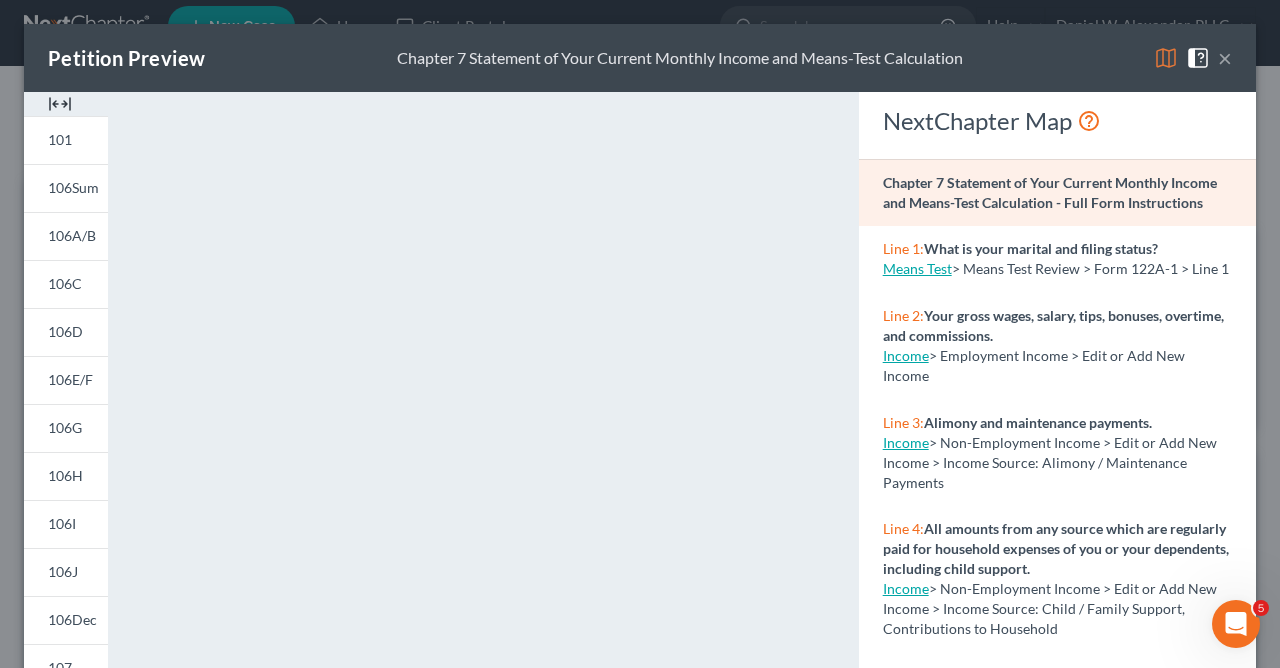 click on "×" at bounding box center [1225, 58] 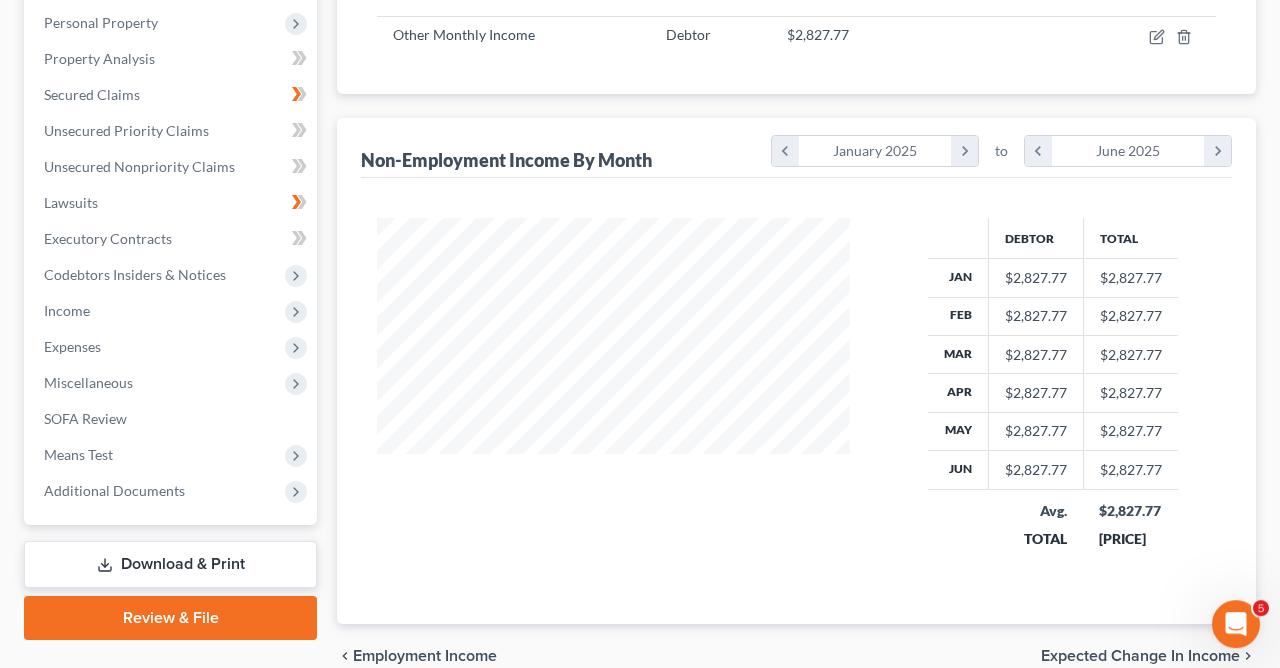 scroll, scrollTop: 353, scrollLeft: 0, axis: vertical 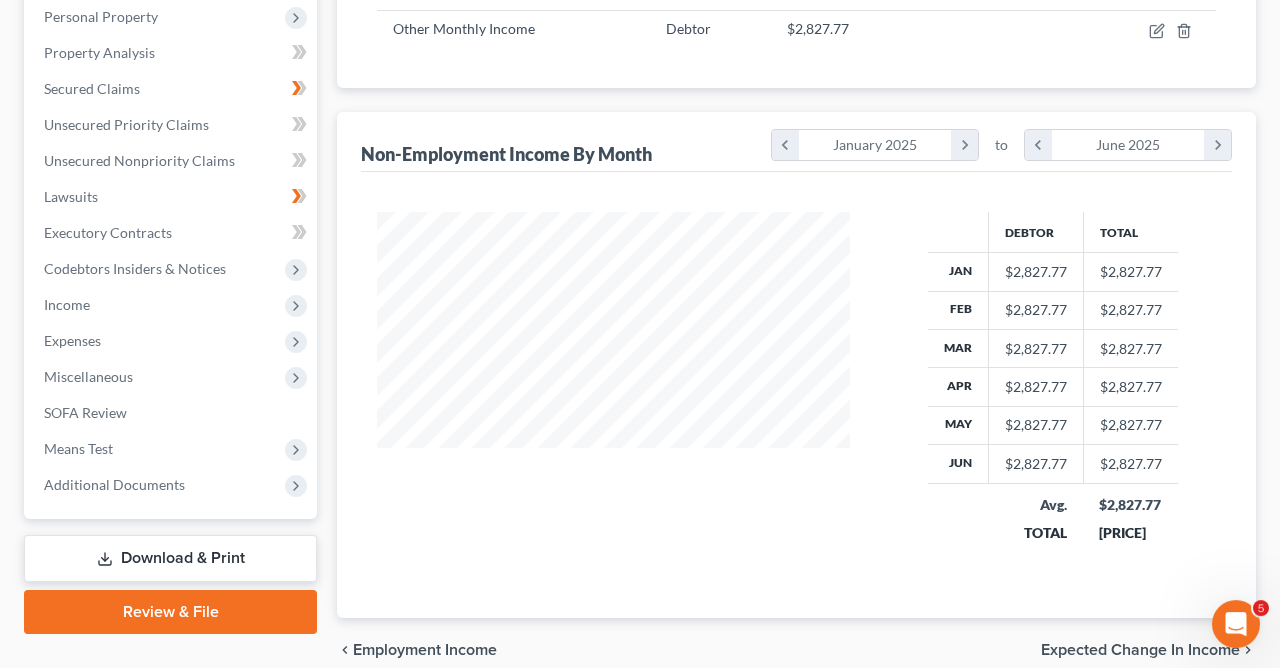 click on "Download & Print" at bounding box center [170, 558] 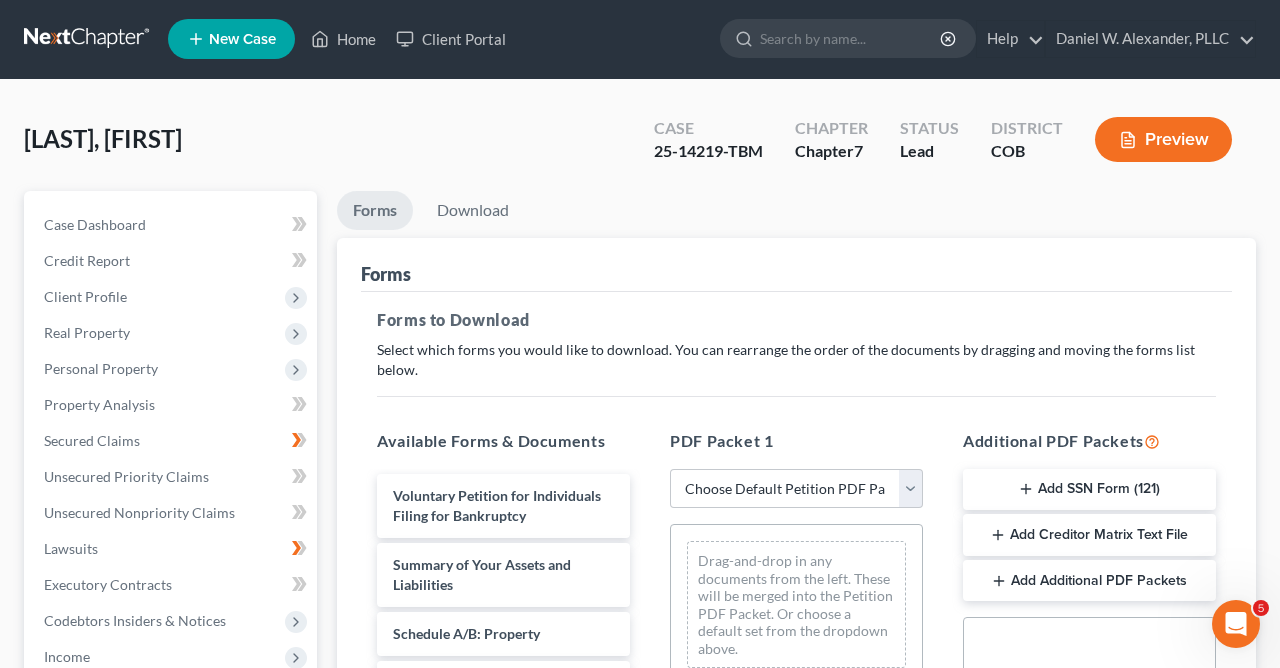 scroll, scrollTop: 0, scrollLeft: 0, axis: both 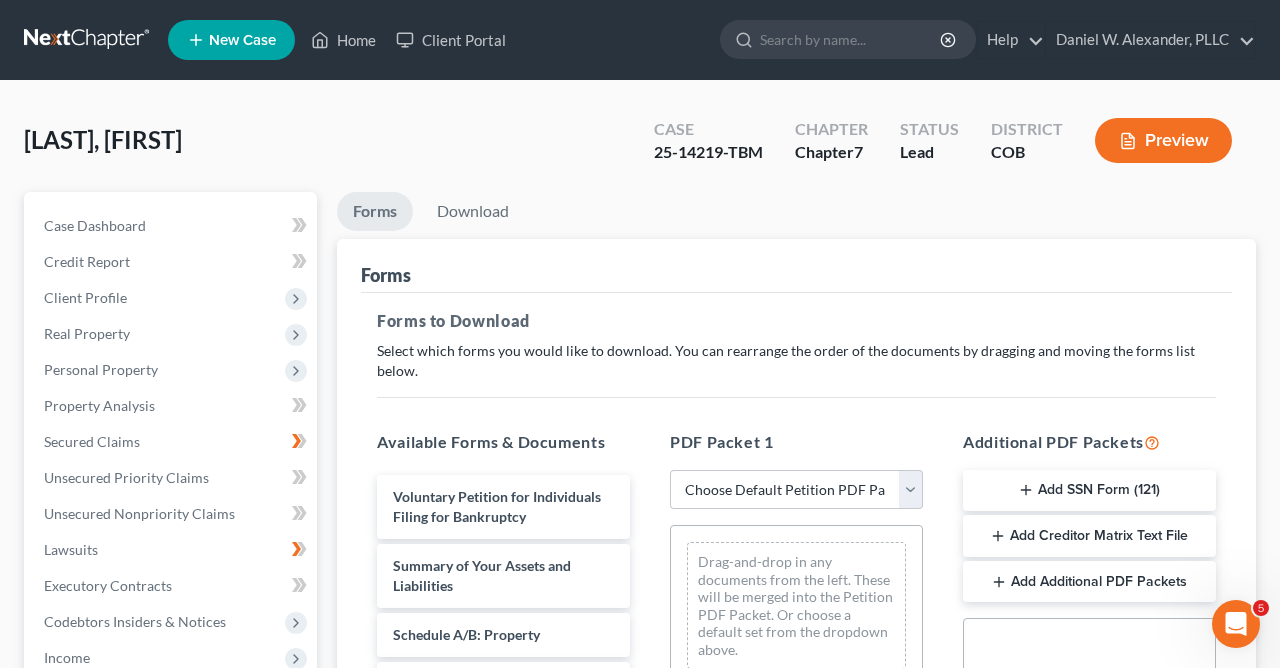 click on "Available Forms & Documents
Voluntary Petition for Individuals Filing for Bankruptcy Summary of Your Assets and Liabilities Schedule A/B: Property Schedule C: The Property You Claim as Exempt Schedule D: Creditors Who Hold Claims Secured by Property Schedule E/F: Creditors Who Have Unsecured Claims Schedule G: Executory Contracts and Unexpired Leases Schedule H: Your Codebtors Schedule I: Your Income Schedule J: Your Expenses Declaration About an Individual Debtor's Schedules Your Statement of Financial Affairs for Individuals Filing for Bankruptcy Statement of Intention for Individuals Filing Under Chapter 7 Chapter 7 Statement of Your Current Monthly Income and Means-Test Calculation Creditor Matrix Verification of Creditor Matrix Notice Required by 11 U.S.C. § 342(b) for Individuals Filing for Bankruptcy Attorney's Disclosure of Compensation
Save New Download Template" at bounding box center (503, 753) 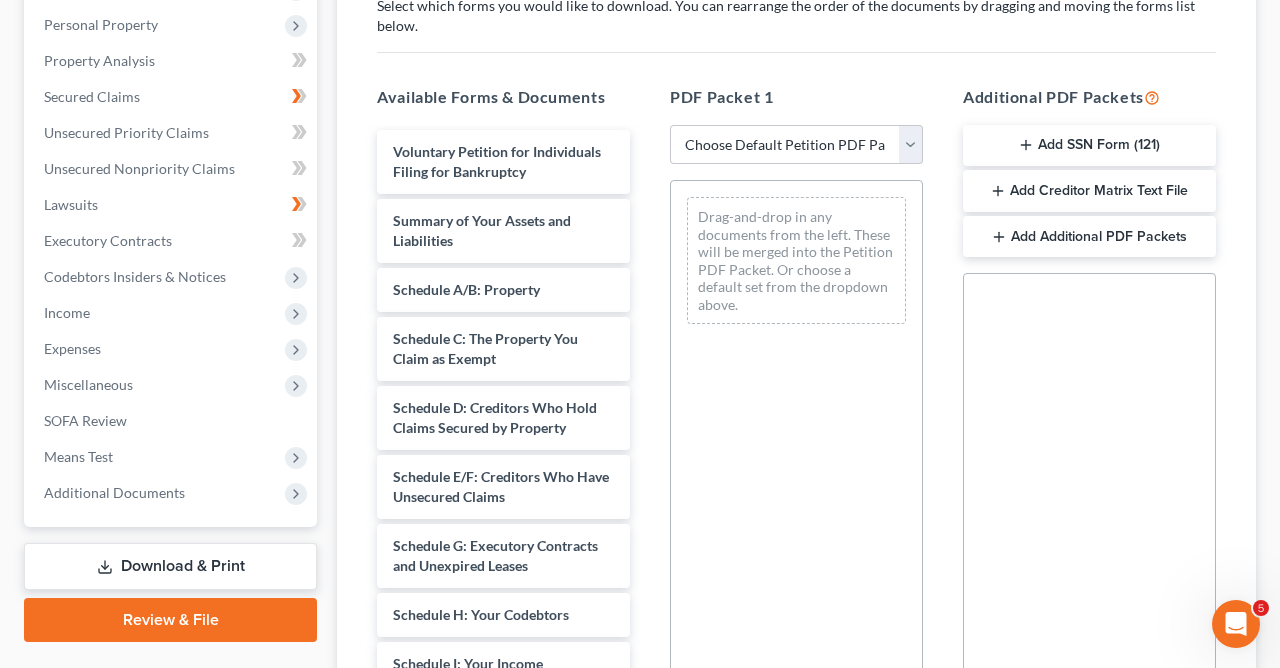 scroll, scrollTop: 370, scrollLeft: 0, axis: vertical 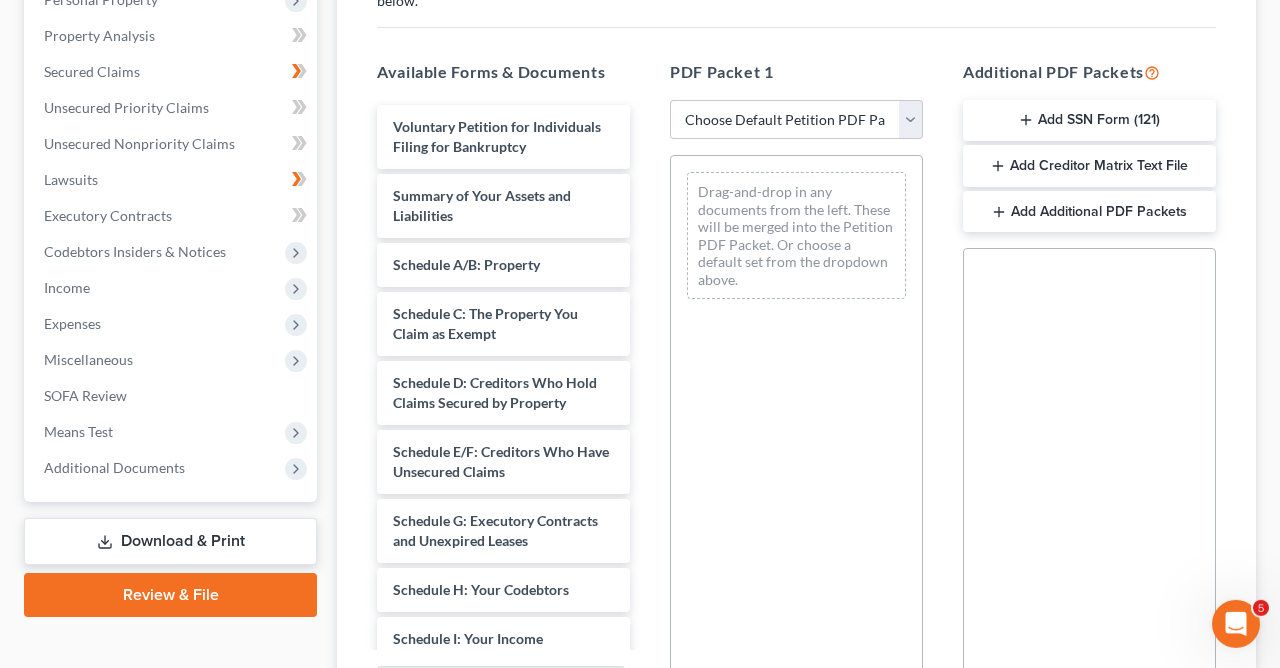 click on "Add Additional PDF Packets" at bounding box center (1089, 212) 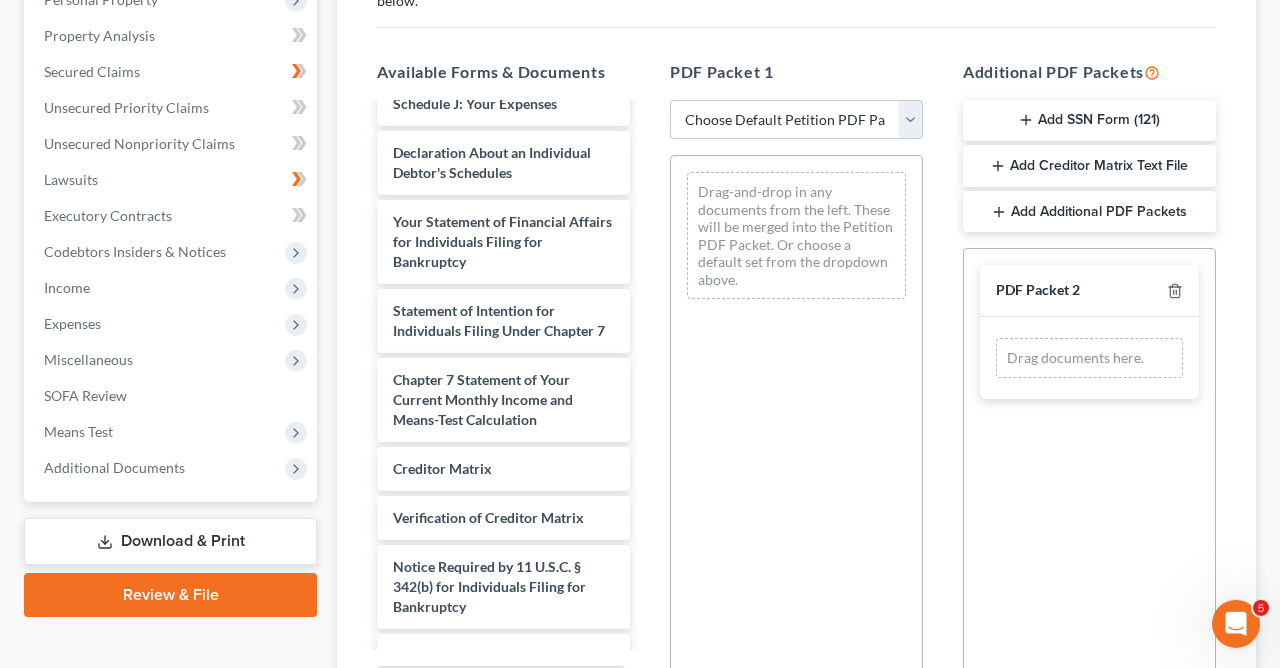 scroll, scrollTop: 637, scrollLeft: 0, axis: vertical 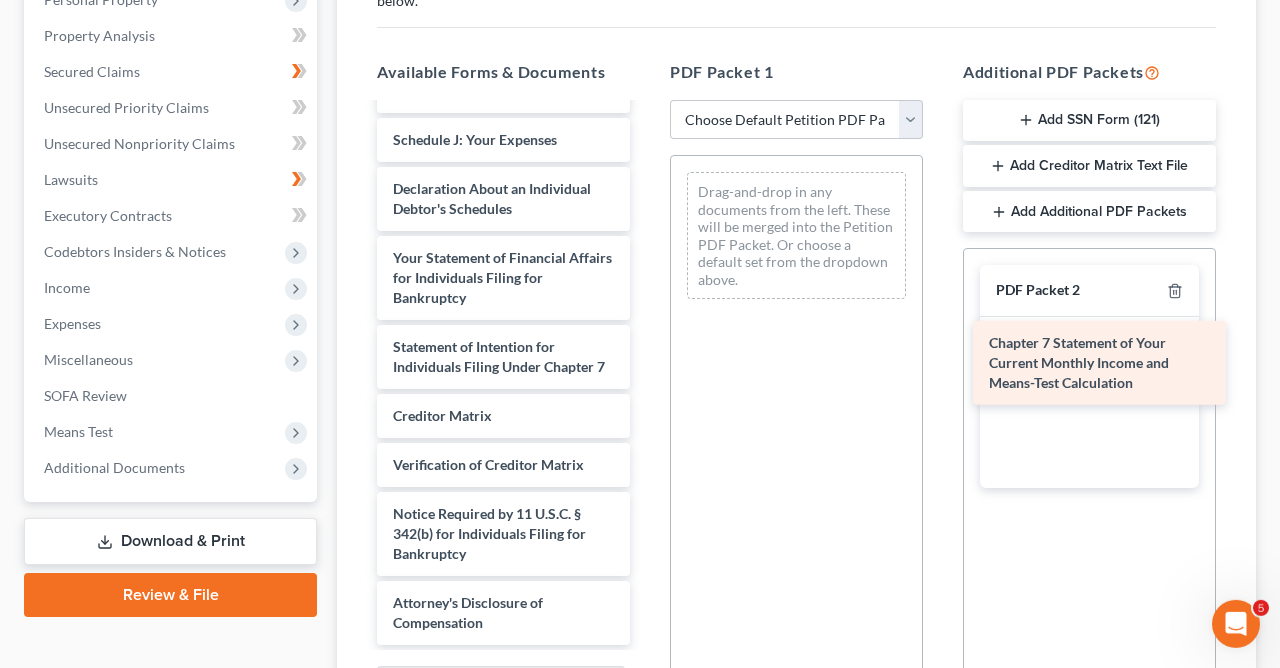 drag, startPoint x: 488, startPoint y: 334, endPoint x: 1066, endPoint y: 358, distance: 578.49805 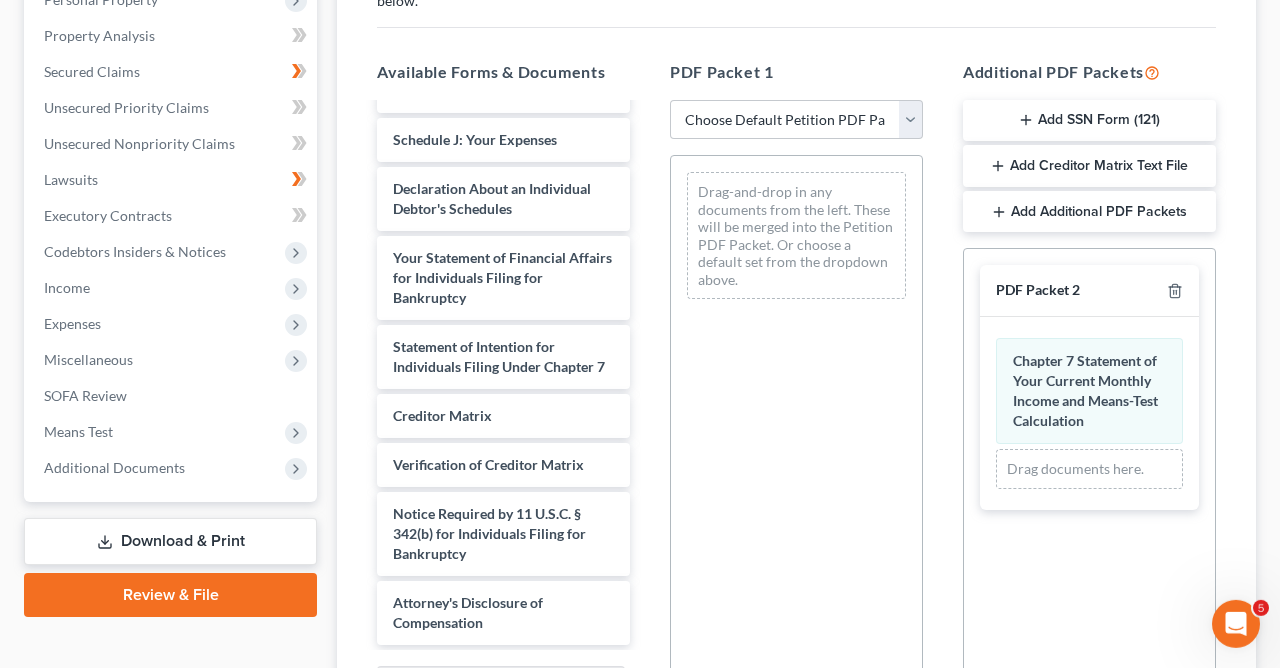 scroll, scrollTop: 586, scrollLeft: 0, axis: vertical 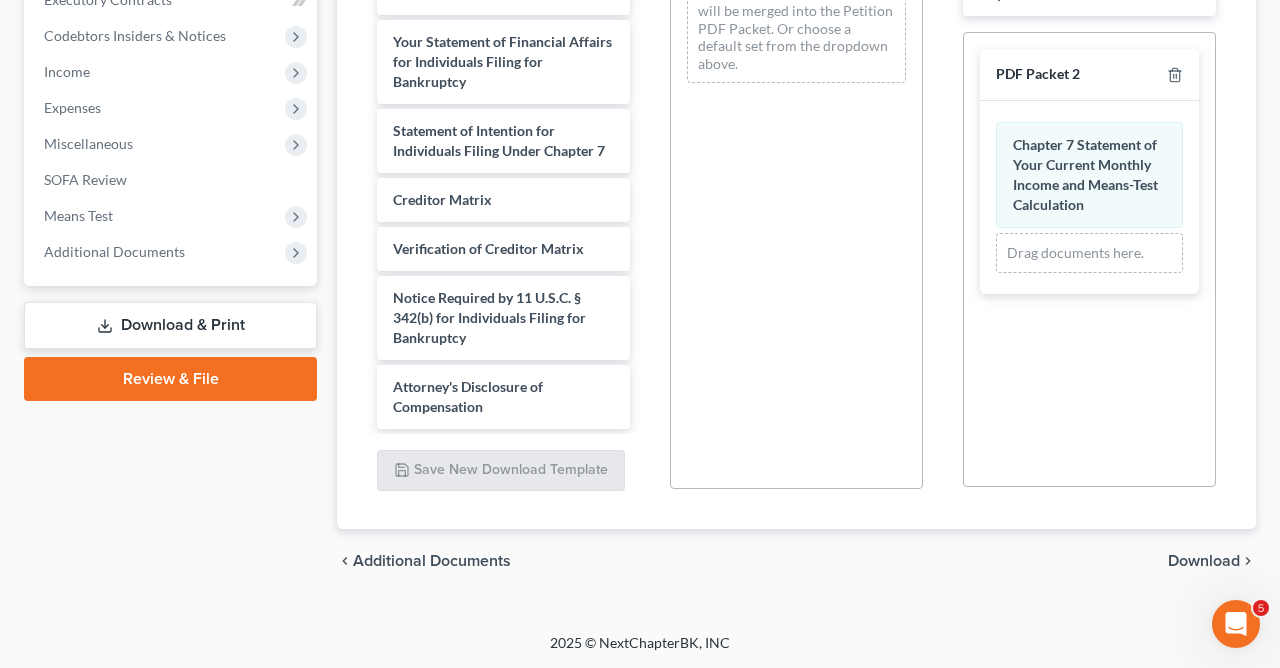 click on "Download" at bounding box center (1204, 561) 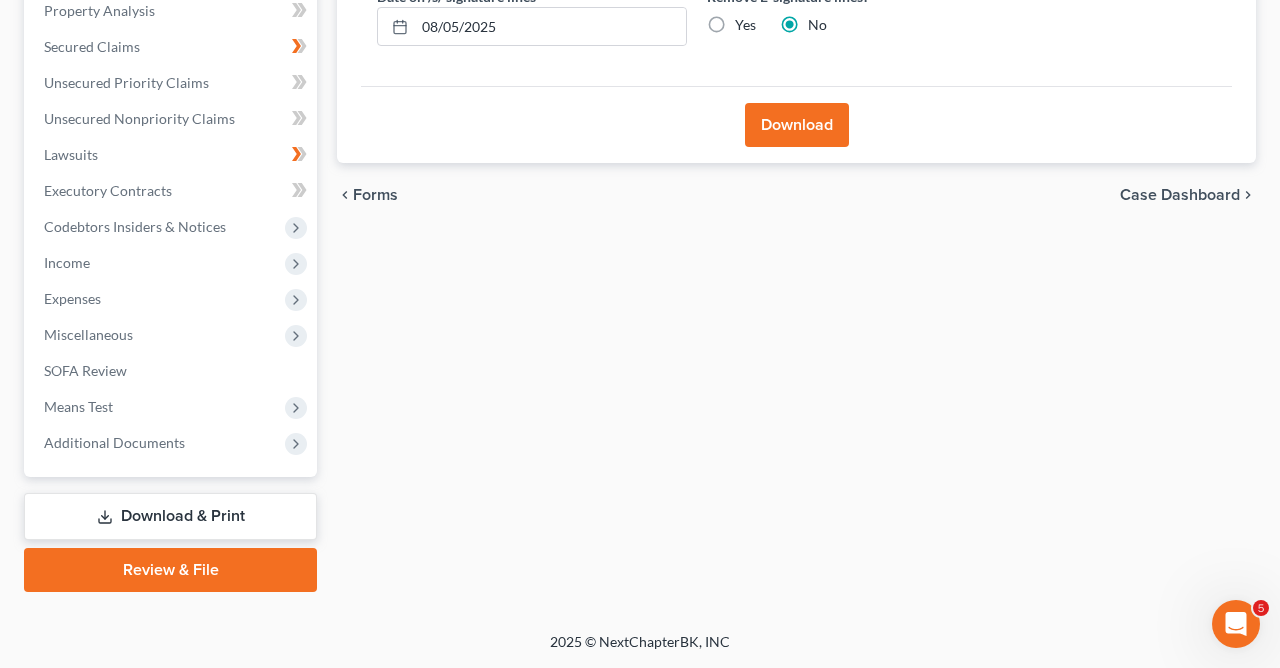 scroll, scrollTop: 393, scrollLeft: 0, axis: vertical 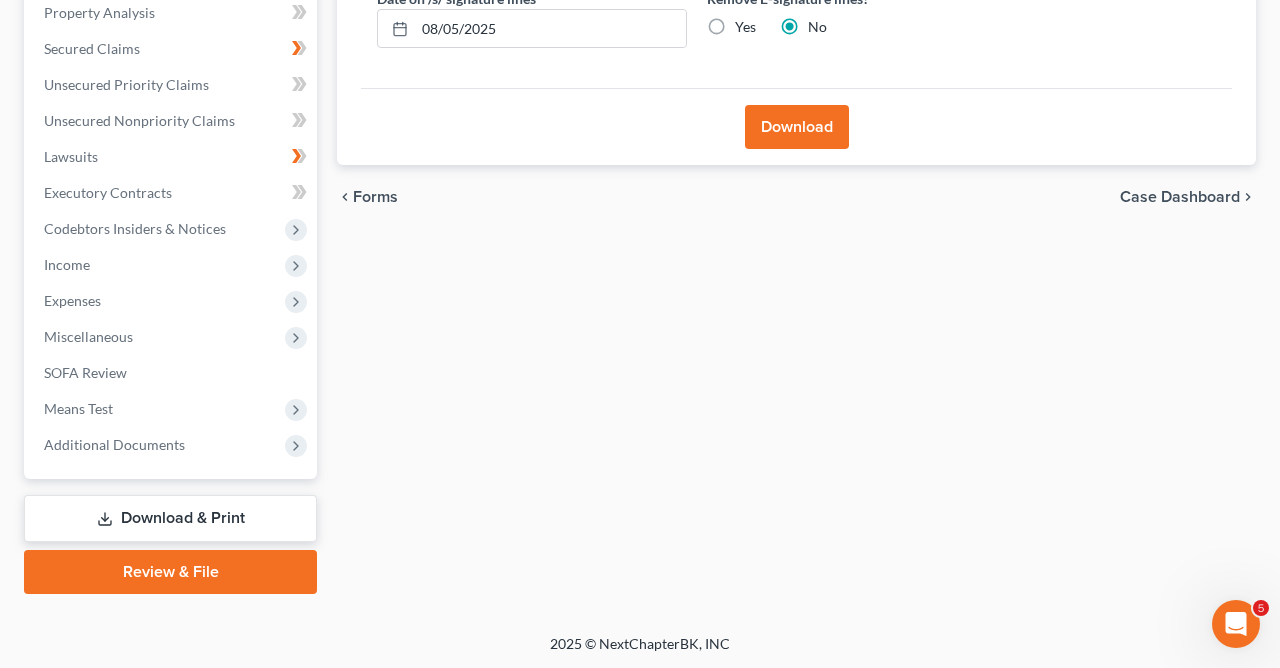 click on "Download" at bounding box center [797, 127] 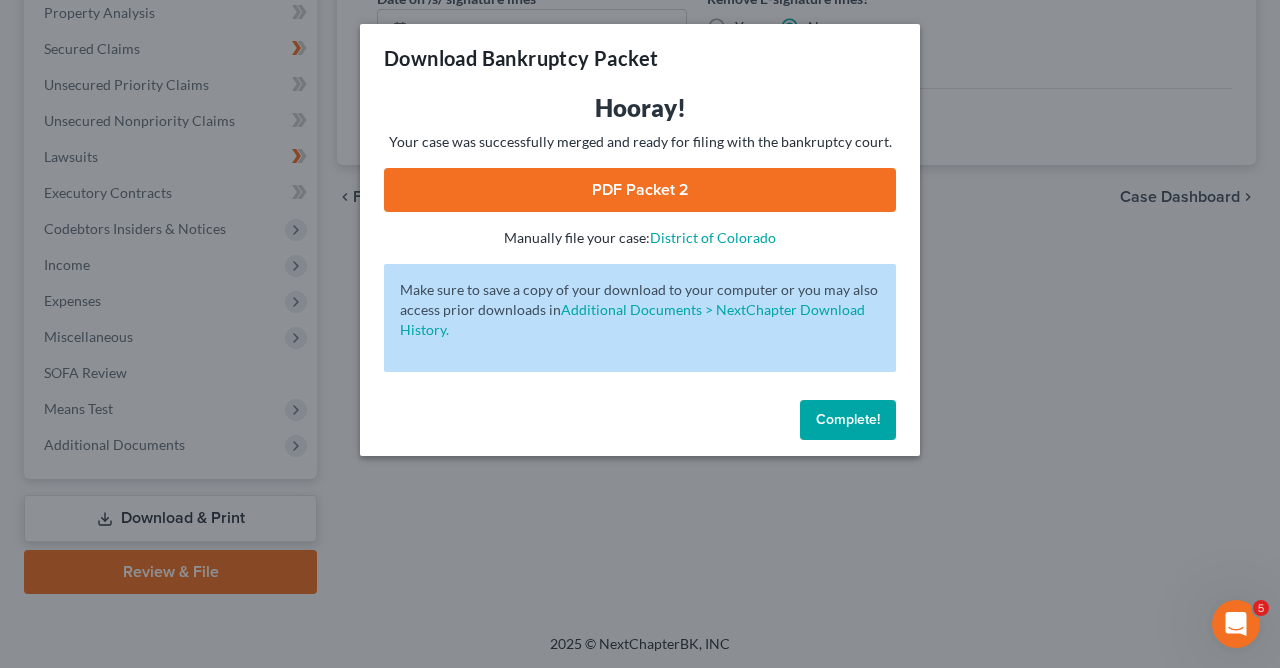 click on "PDF Packet 2" at bounding box center [640, 190] 